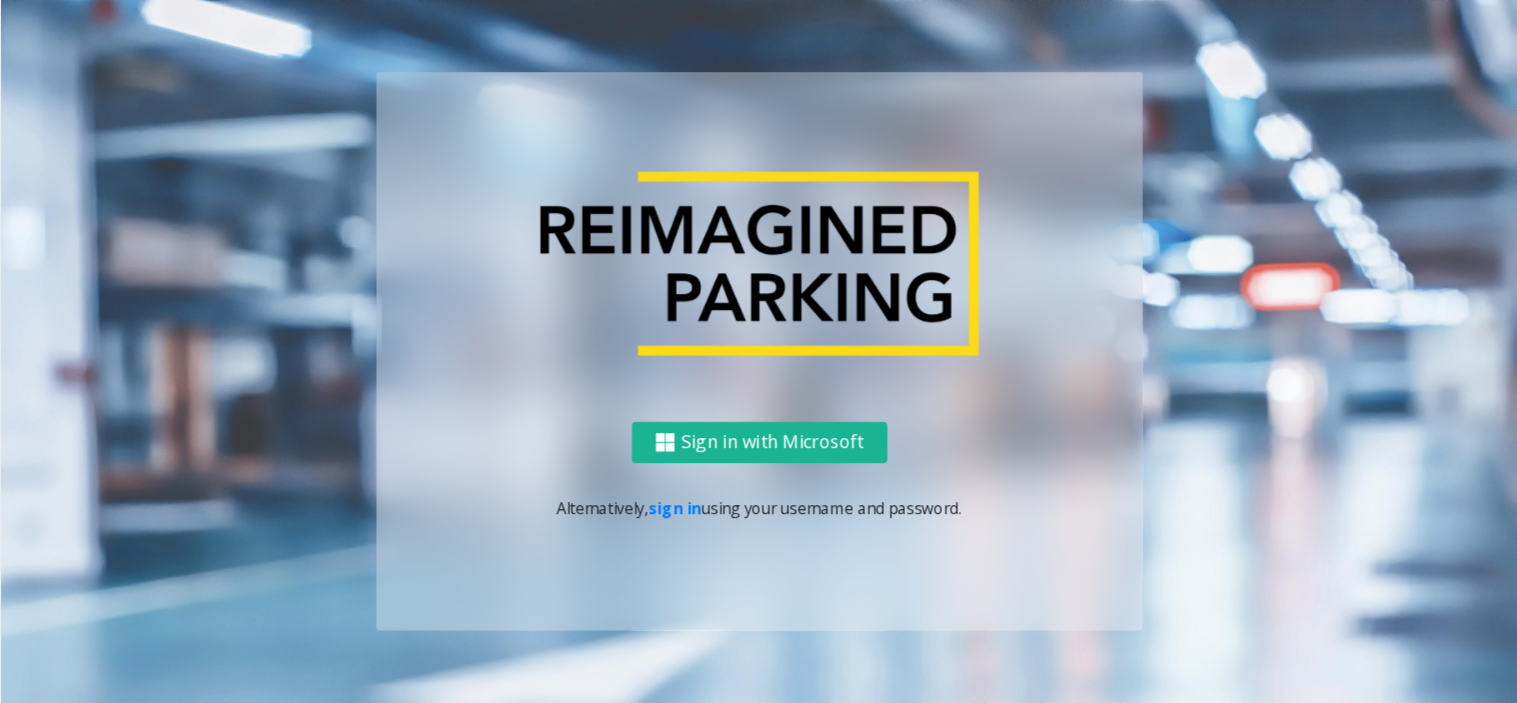 scroll, scrollTop: 0, scrollLeft: 0, axis: both 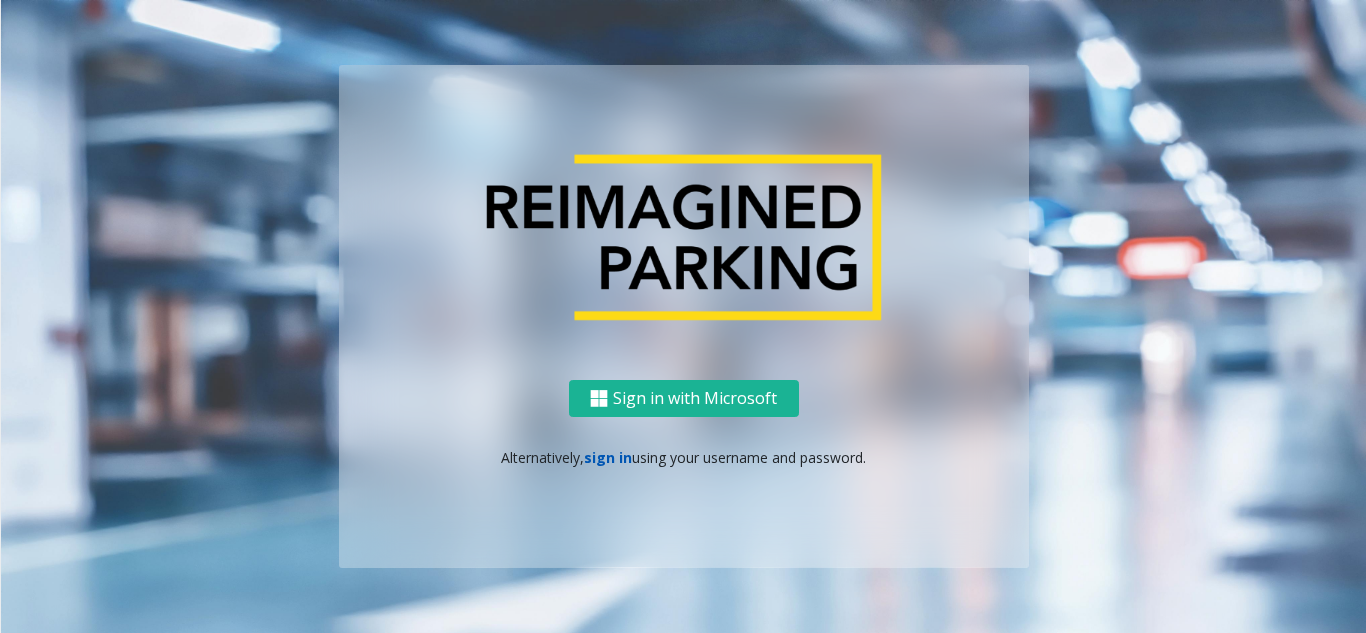 click on "sign in" 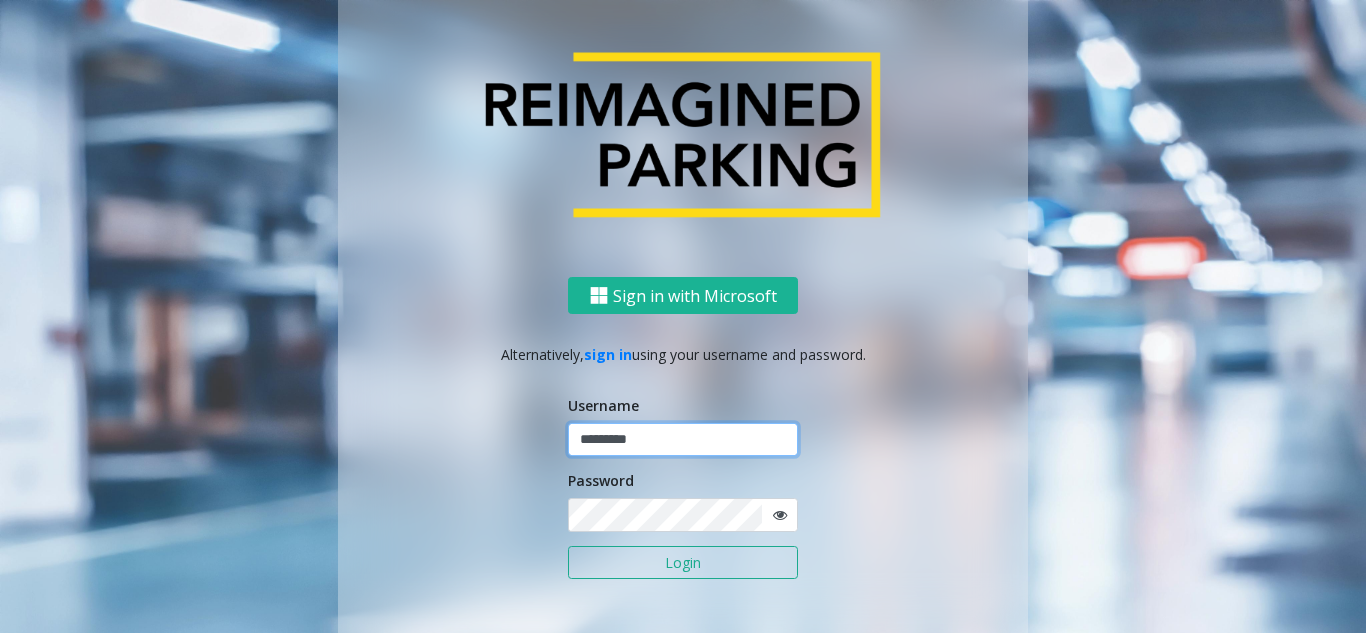 click 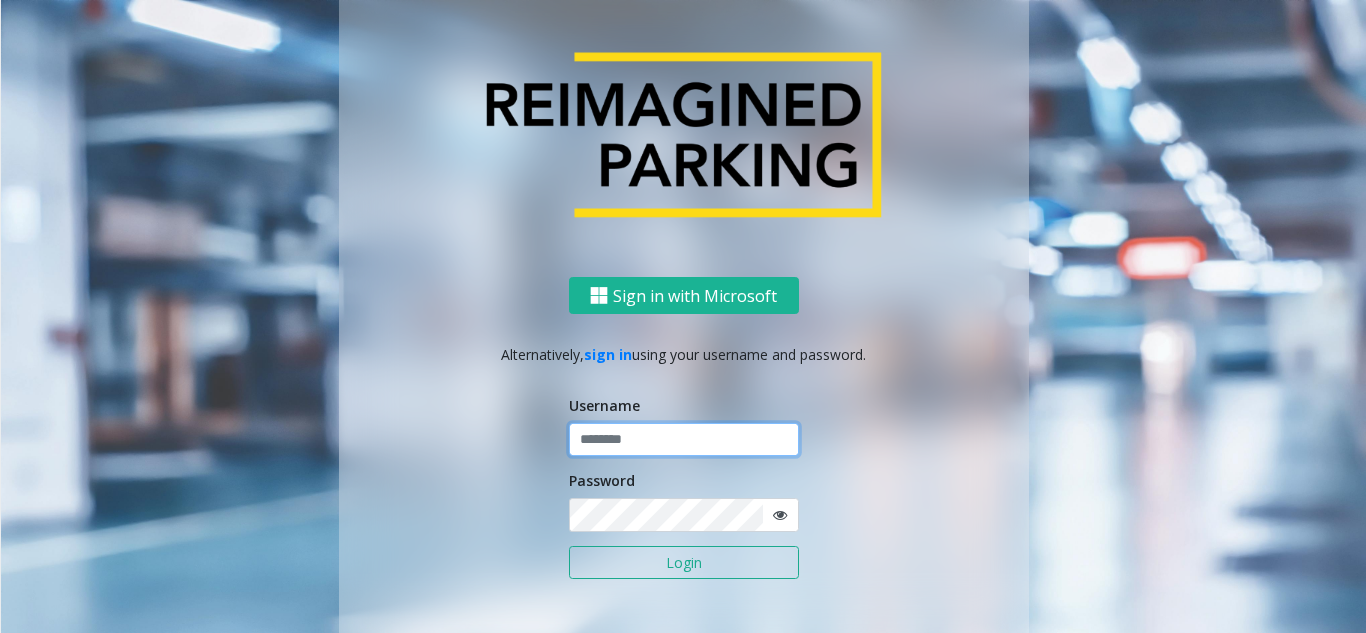 click 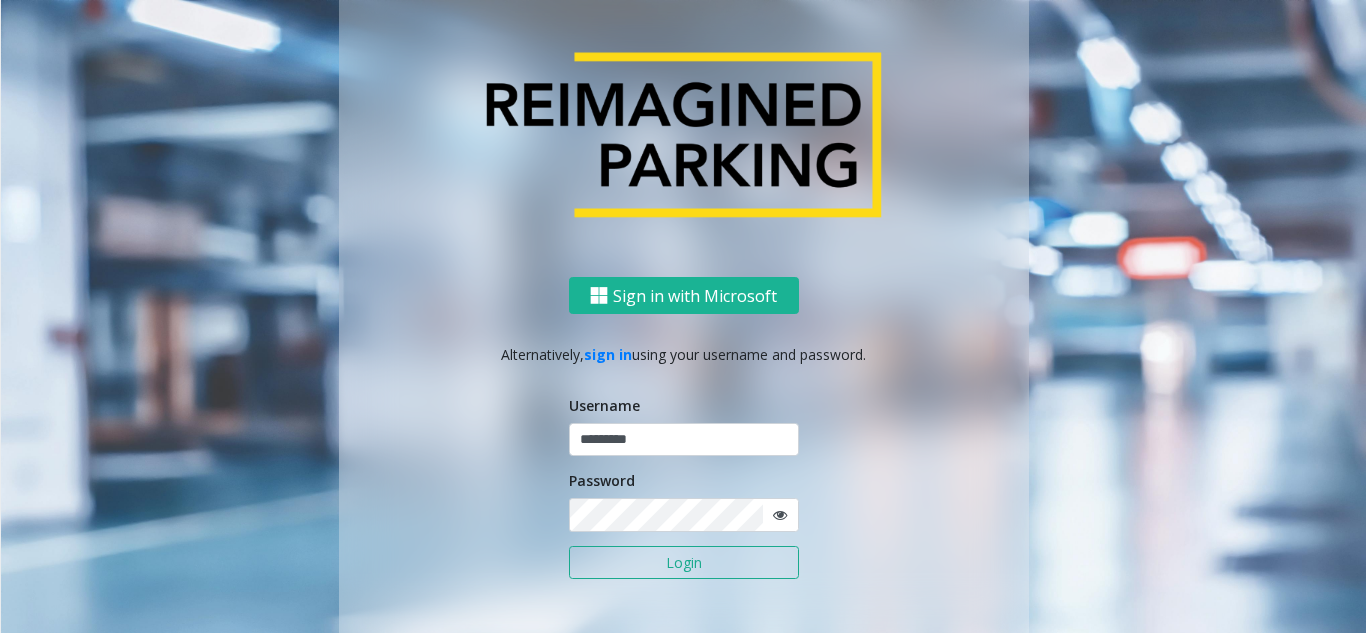 click on "Login" 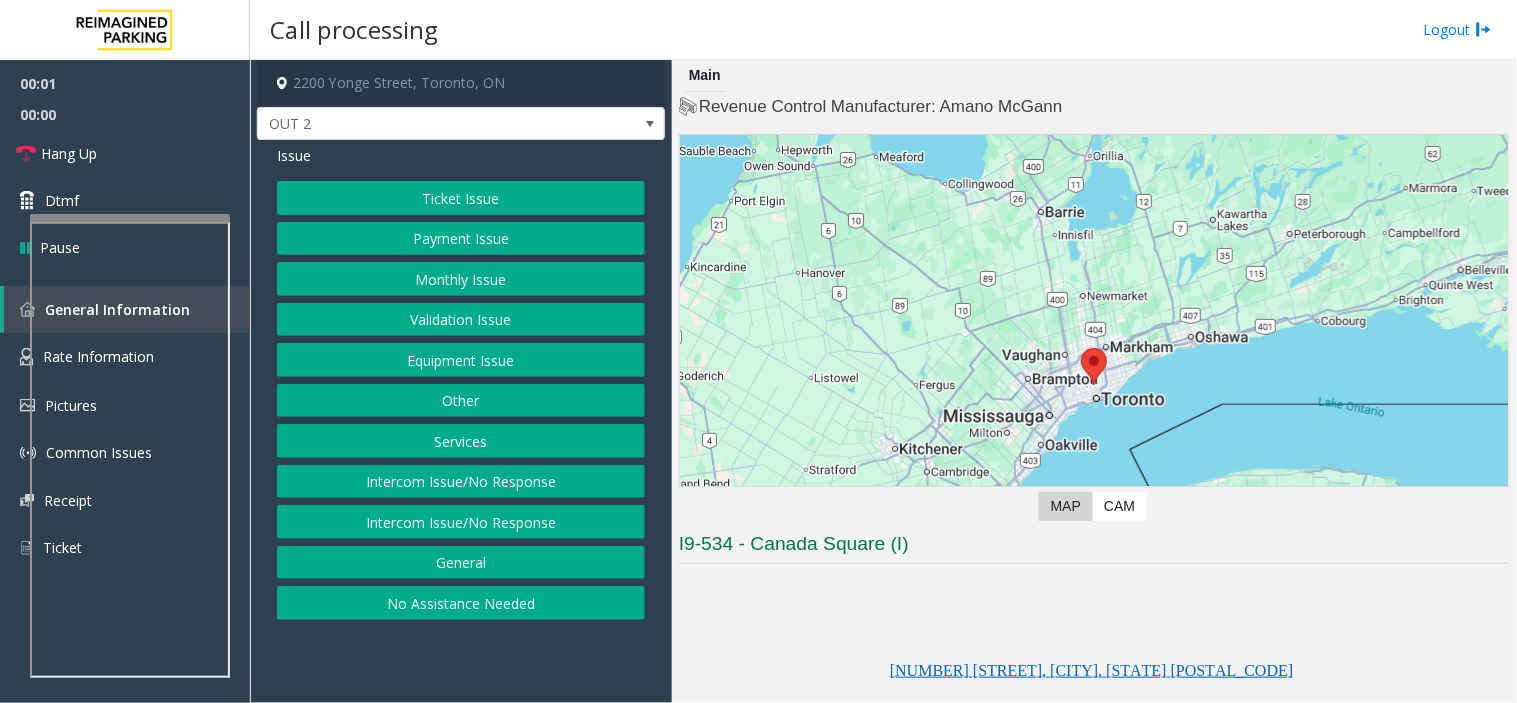 click on "Equipment Issue" 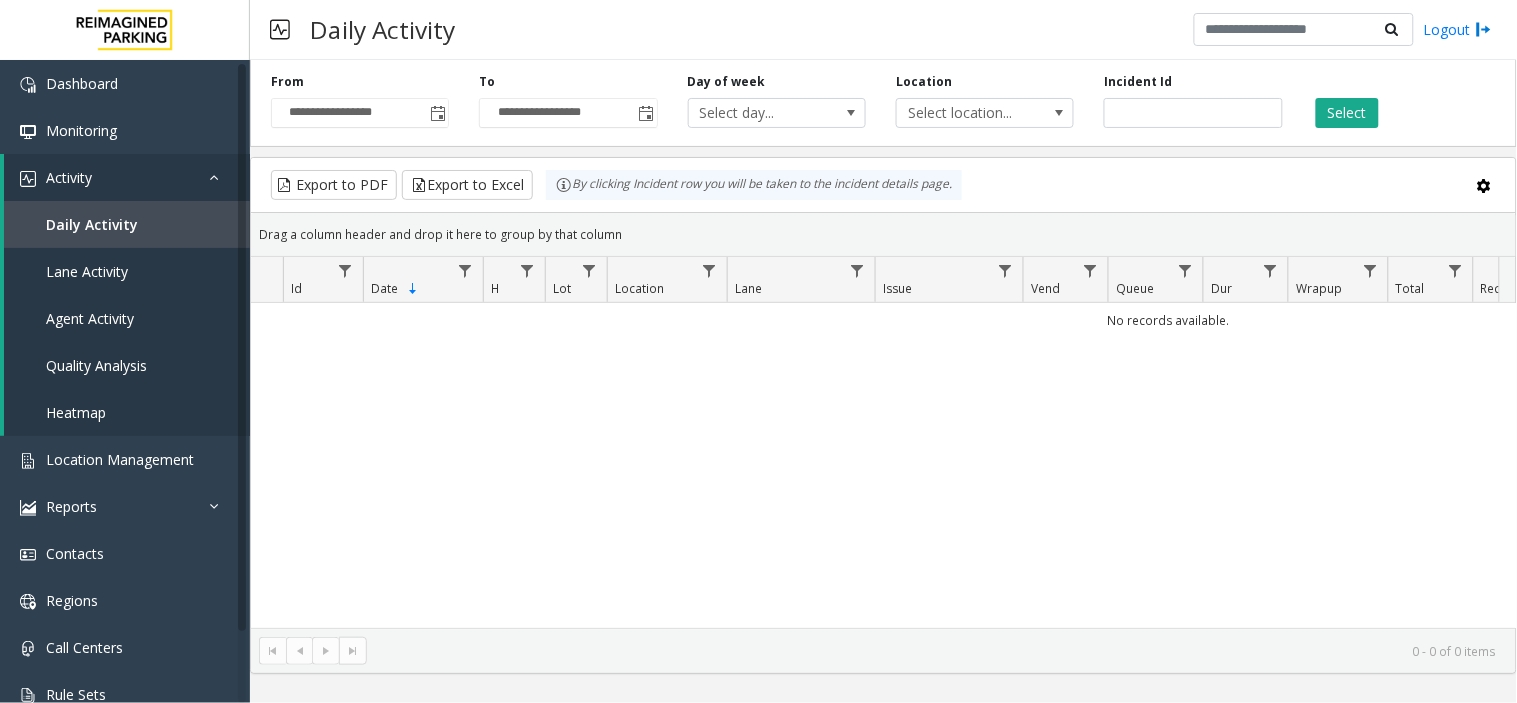 click on "Gate / Door Won't Open" 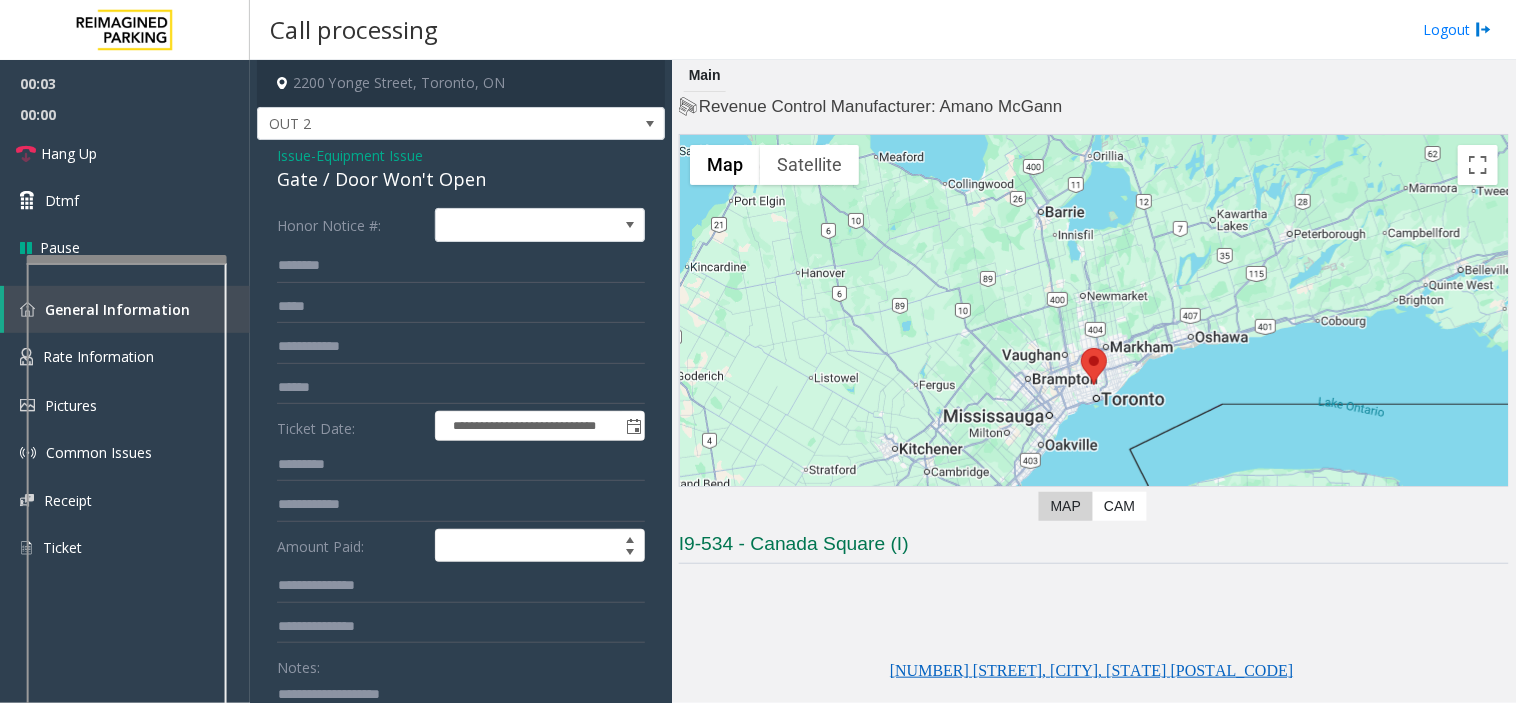 click at bounding box center (127, 489) 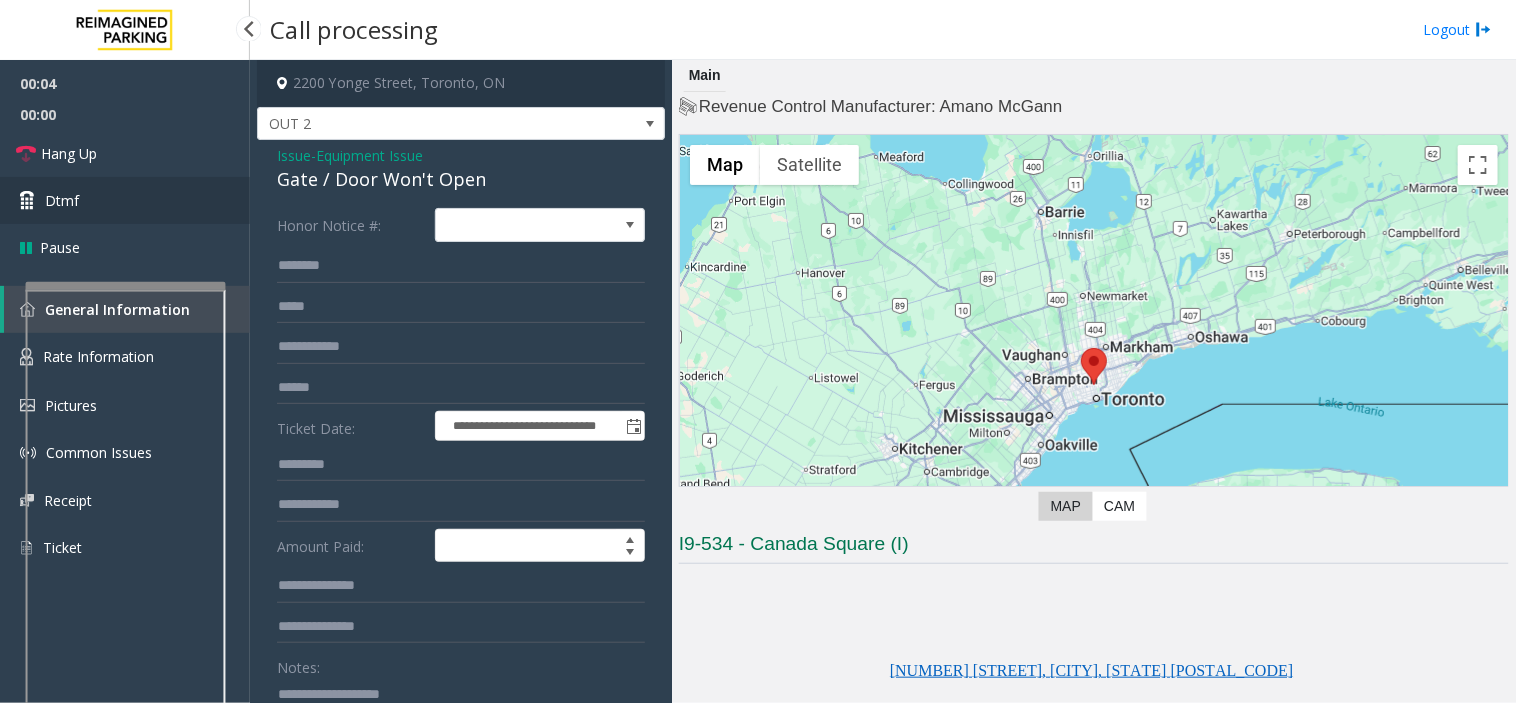 click on "Dtmf" at bounding box center (125, 200) 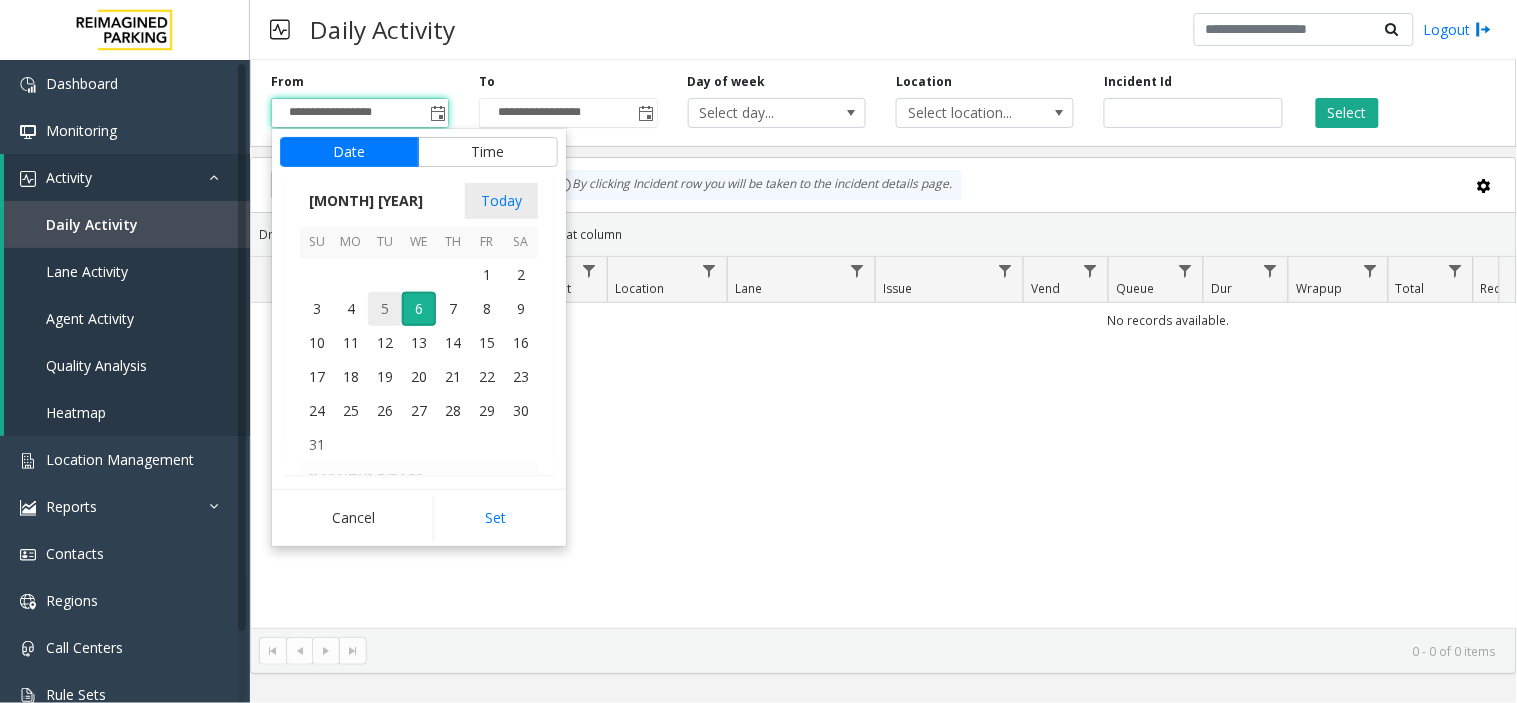 drag, startPoint x: 688, startPoint y: 303, endPoint x: 714, endPoint y: 302, distance: 26.019224 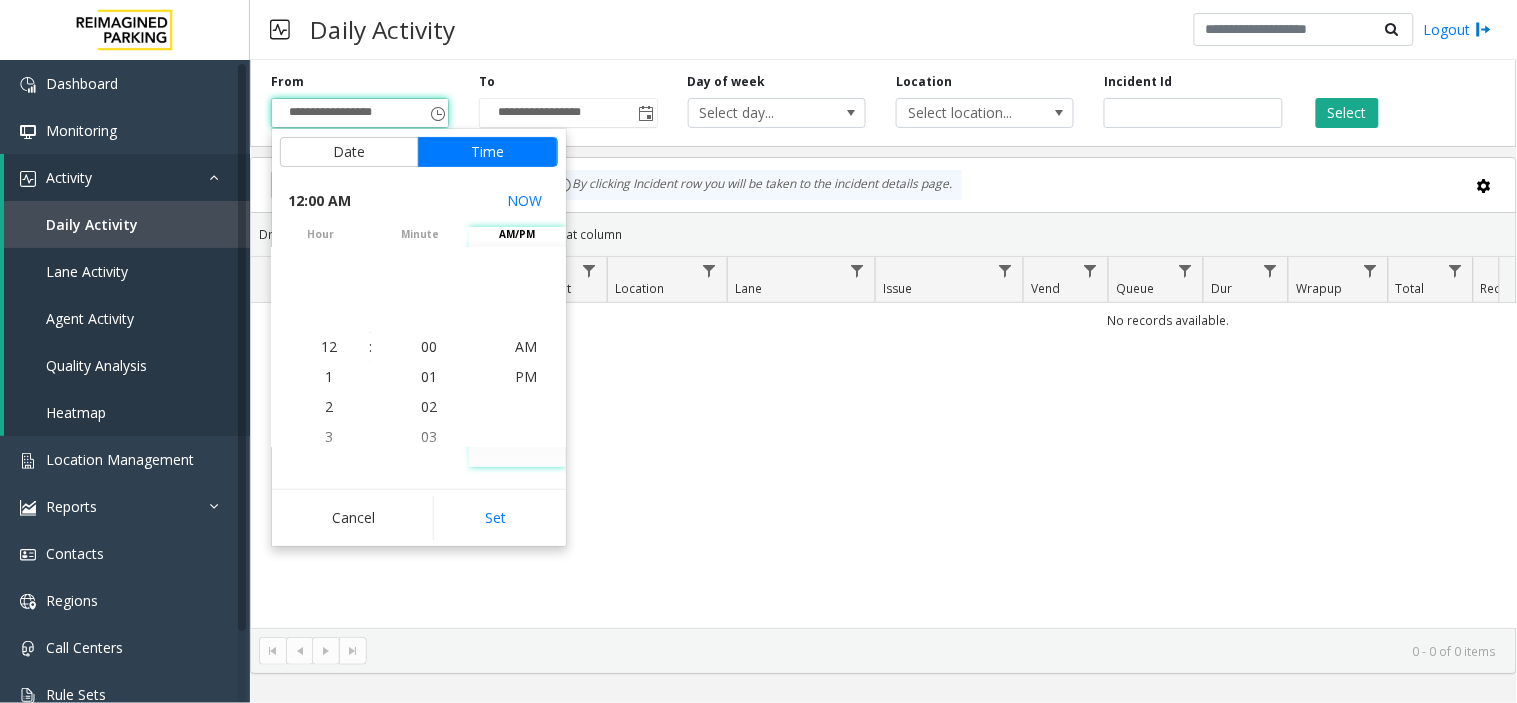 click on "WXYZ" 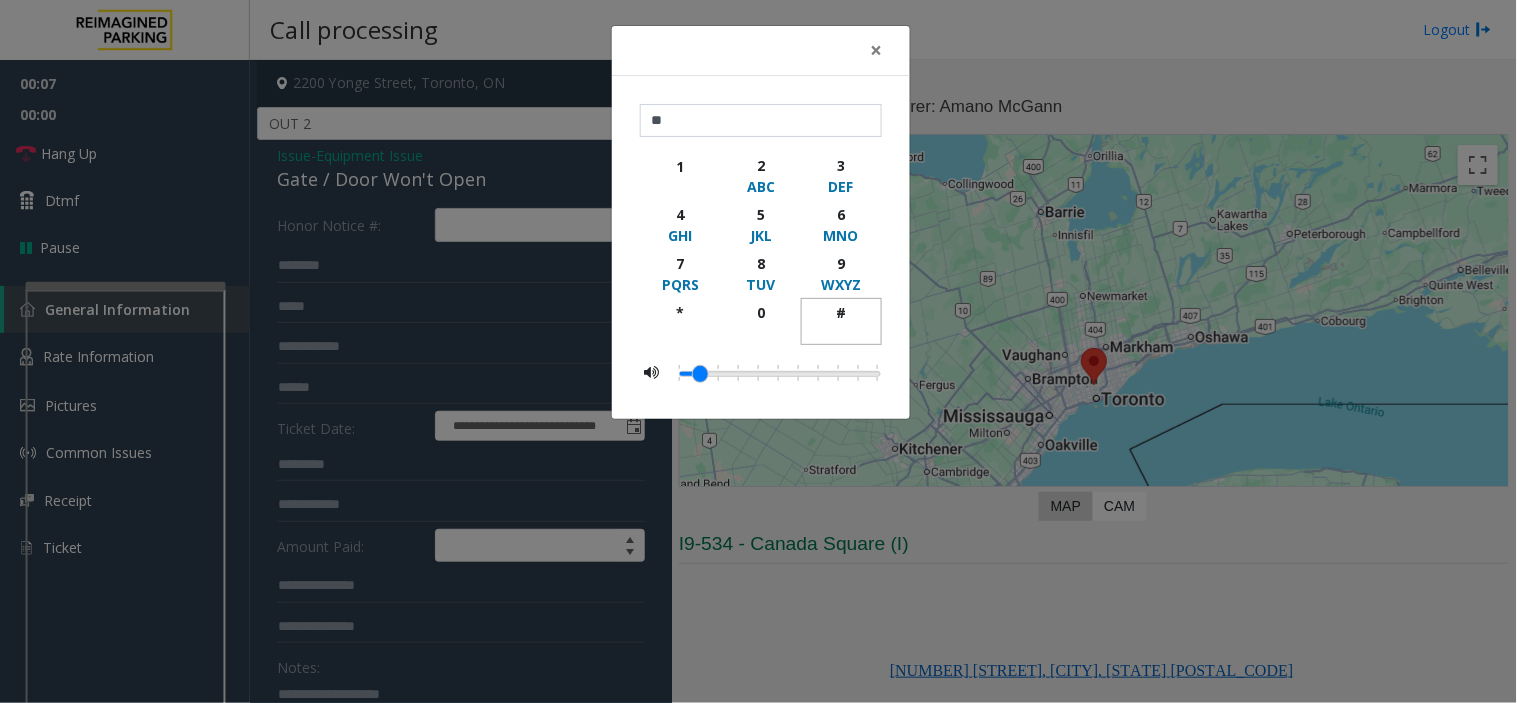 click 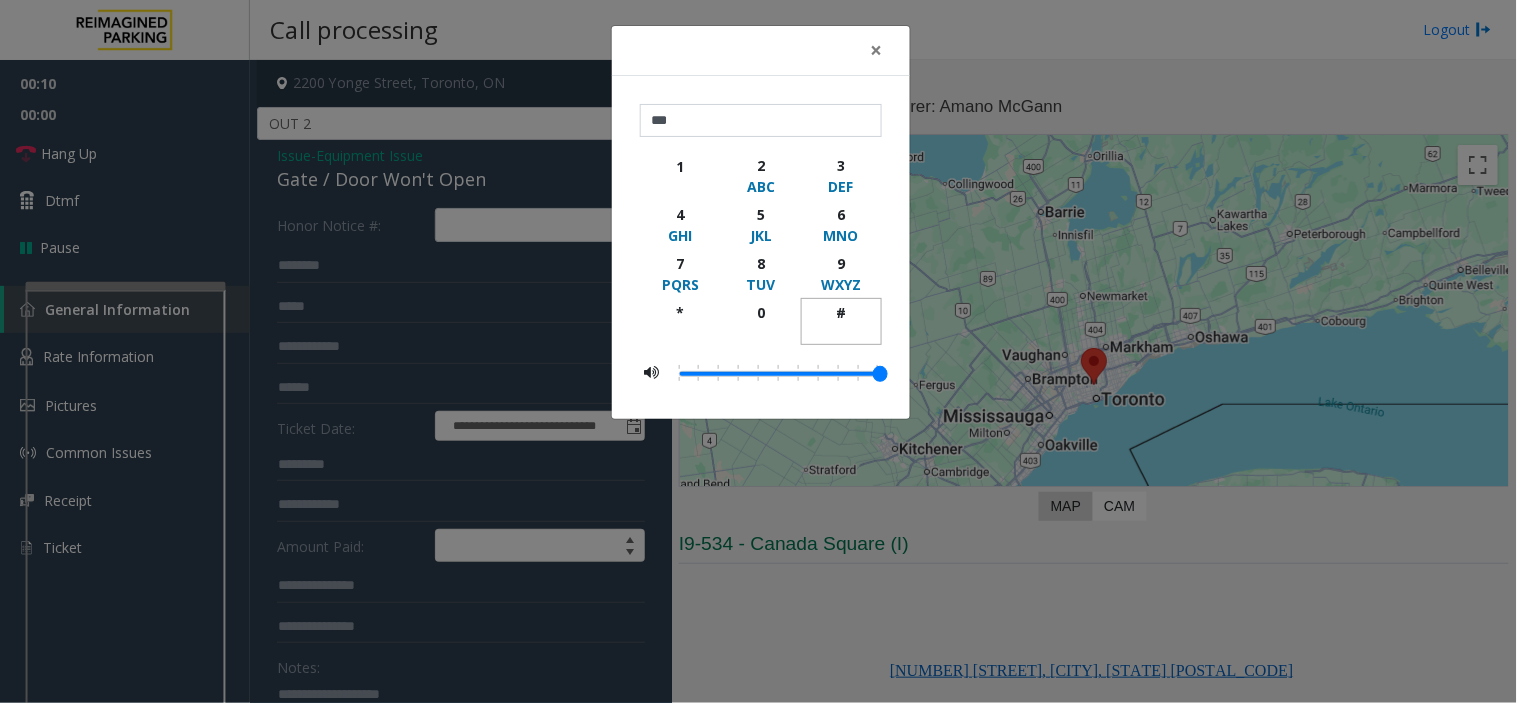 click on "*** 1 2 ABC 3 DEF 4 GHI 5 JKL 6 MNO 7 PQRS 8 TUV 9 WXYZ * 0 #" 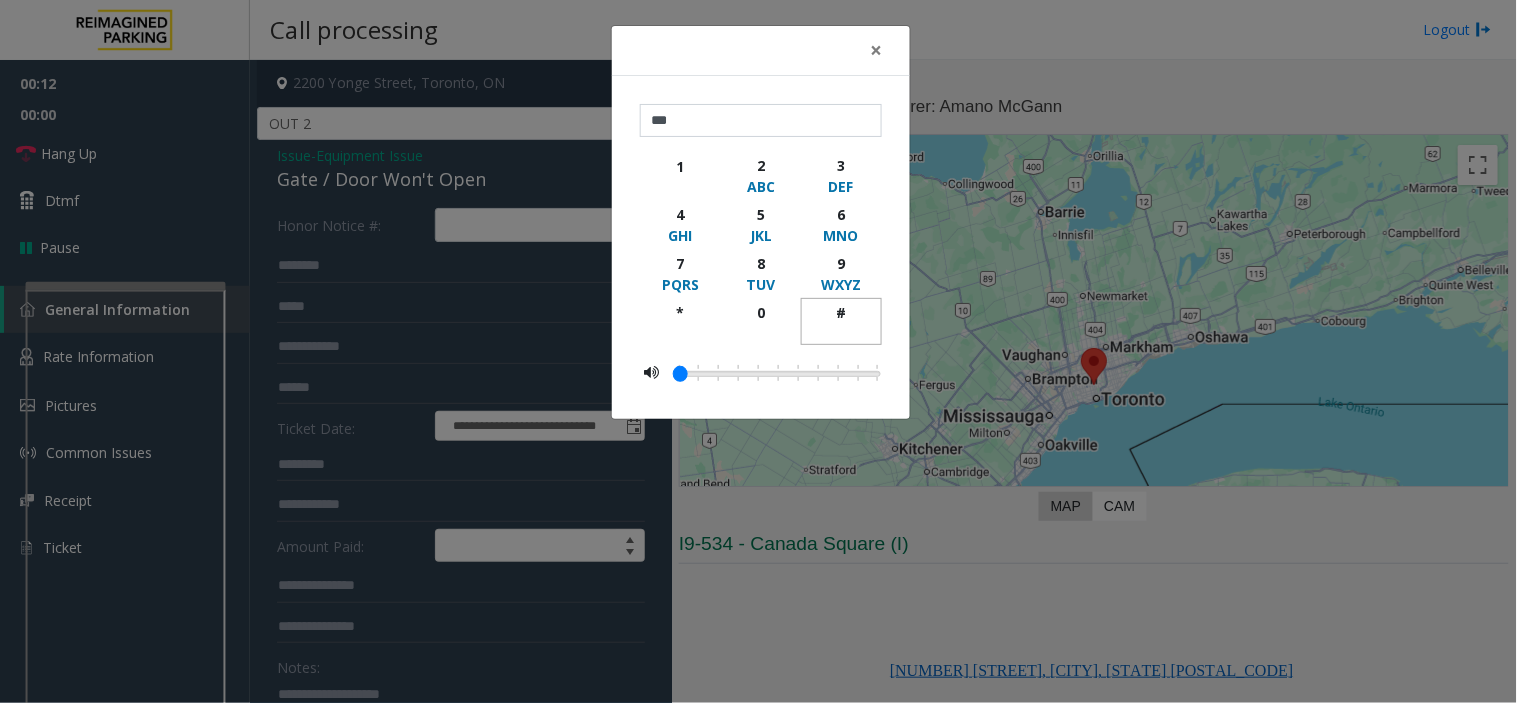 click 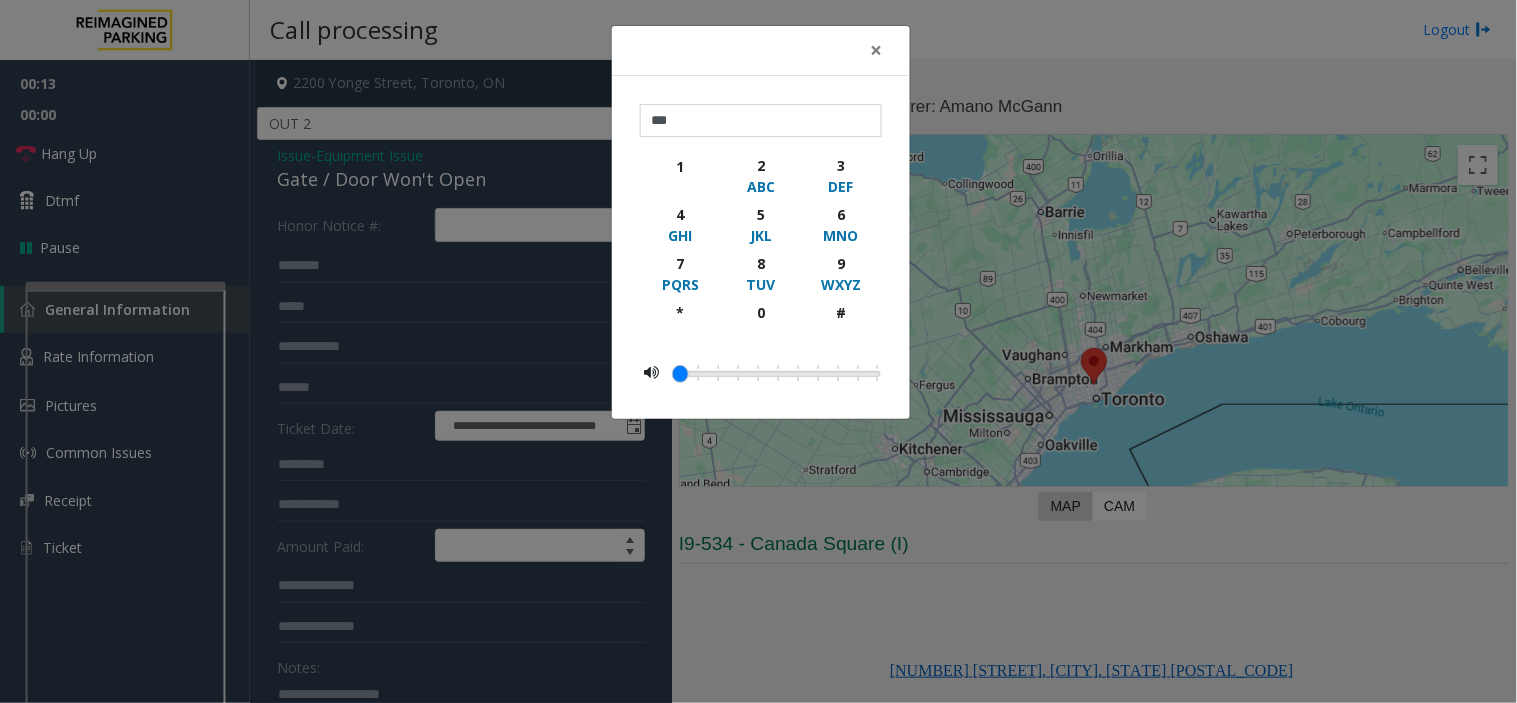 click 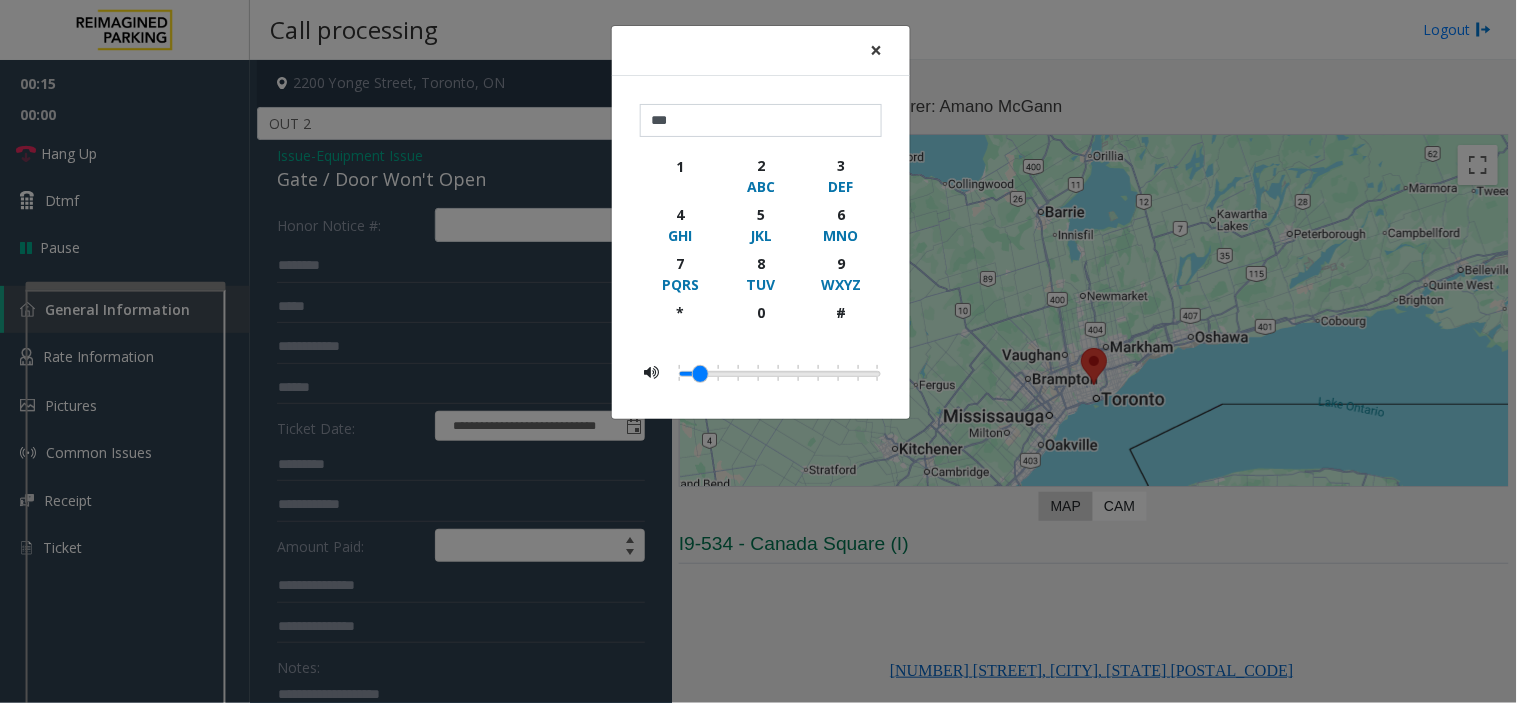 click on "×" 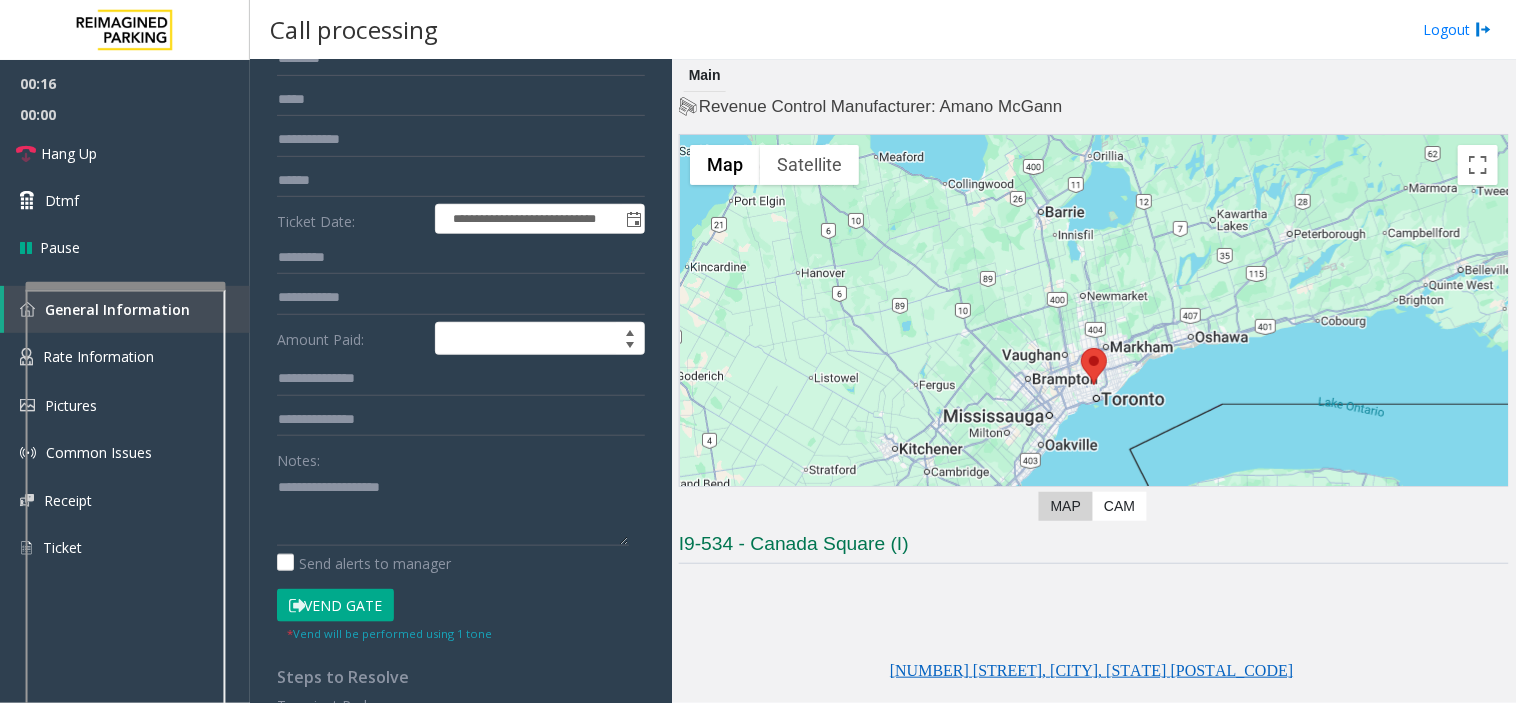 scroll, scrollTop: 222, scrollLeft: 0, axis: vertical 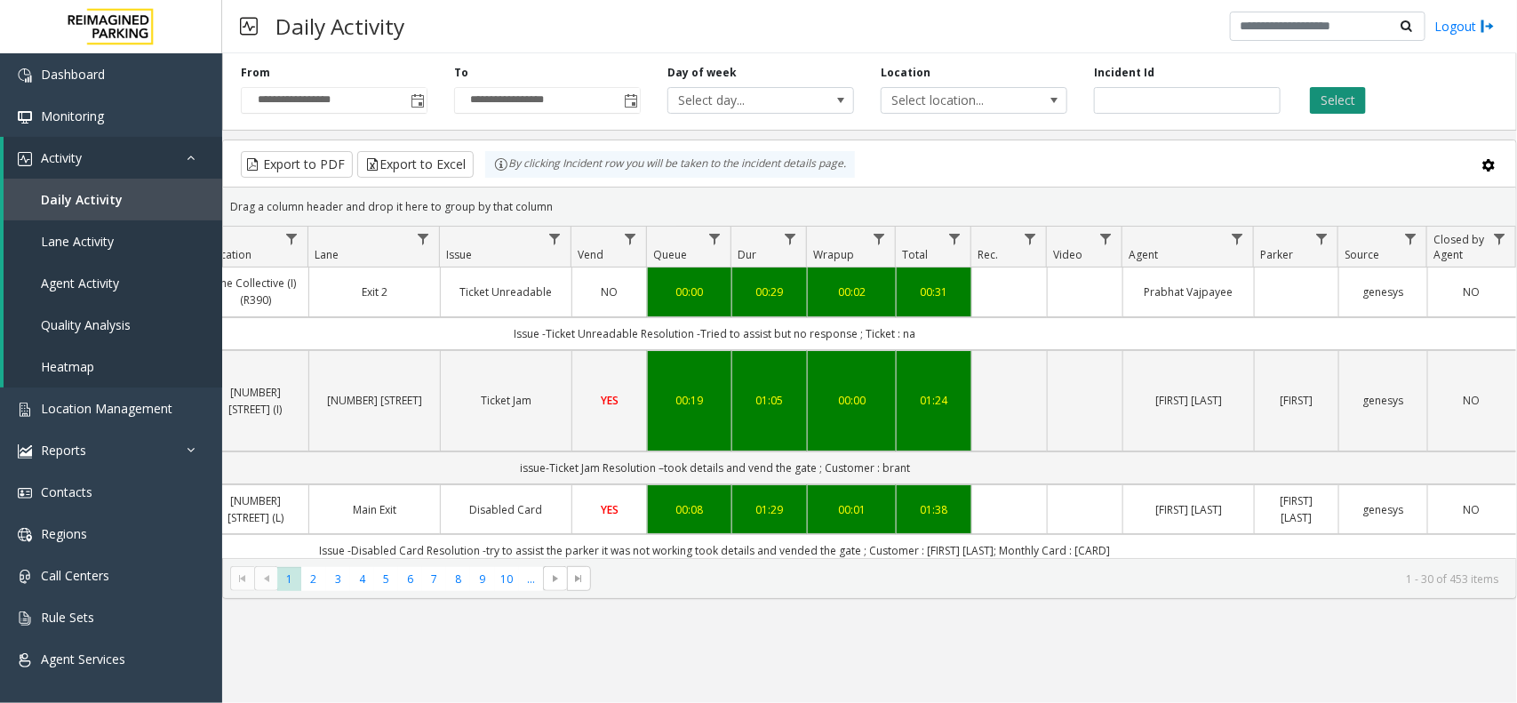 click on "Vend the gates without asking questions. Equipment is waiting to be repaired" 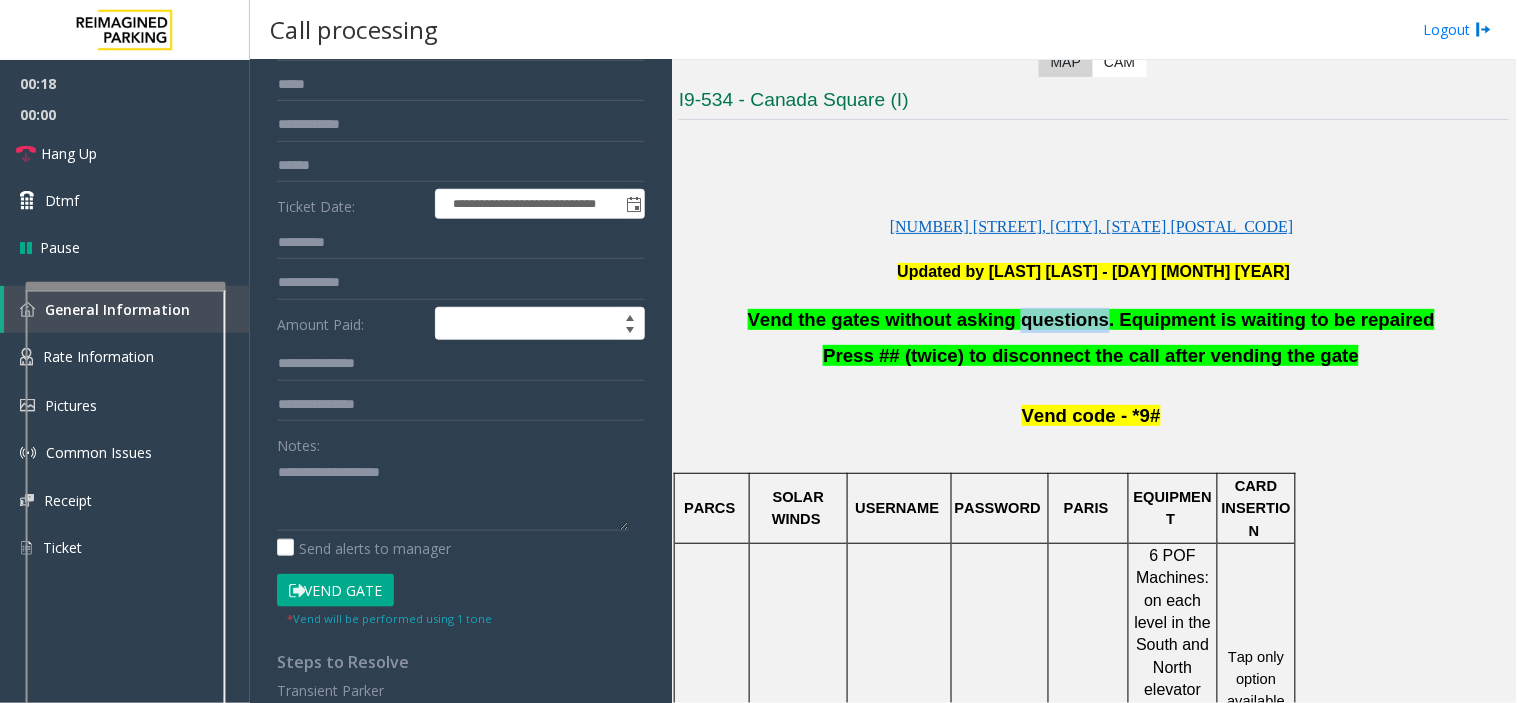click on "Vend the gates without asking questions. Equipment is waiting to be repaired" 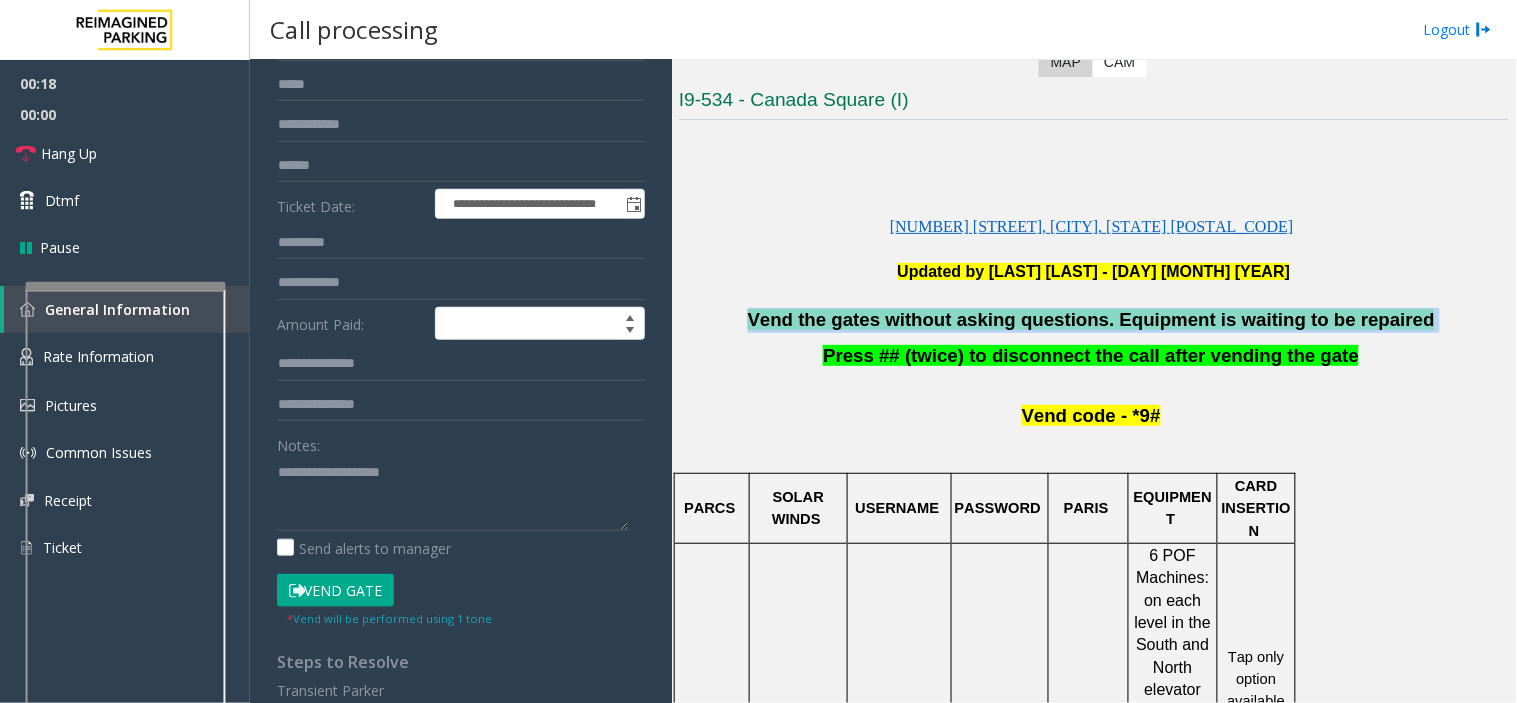 click on "Vend the gates without asking questions. Equipment is waiting to be repaired" 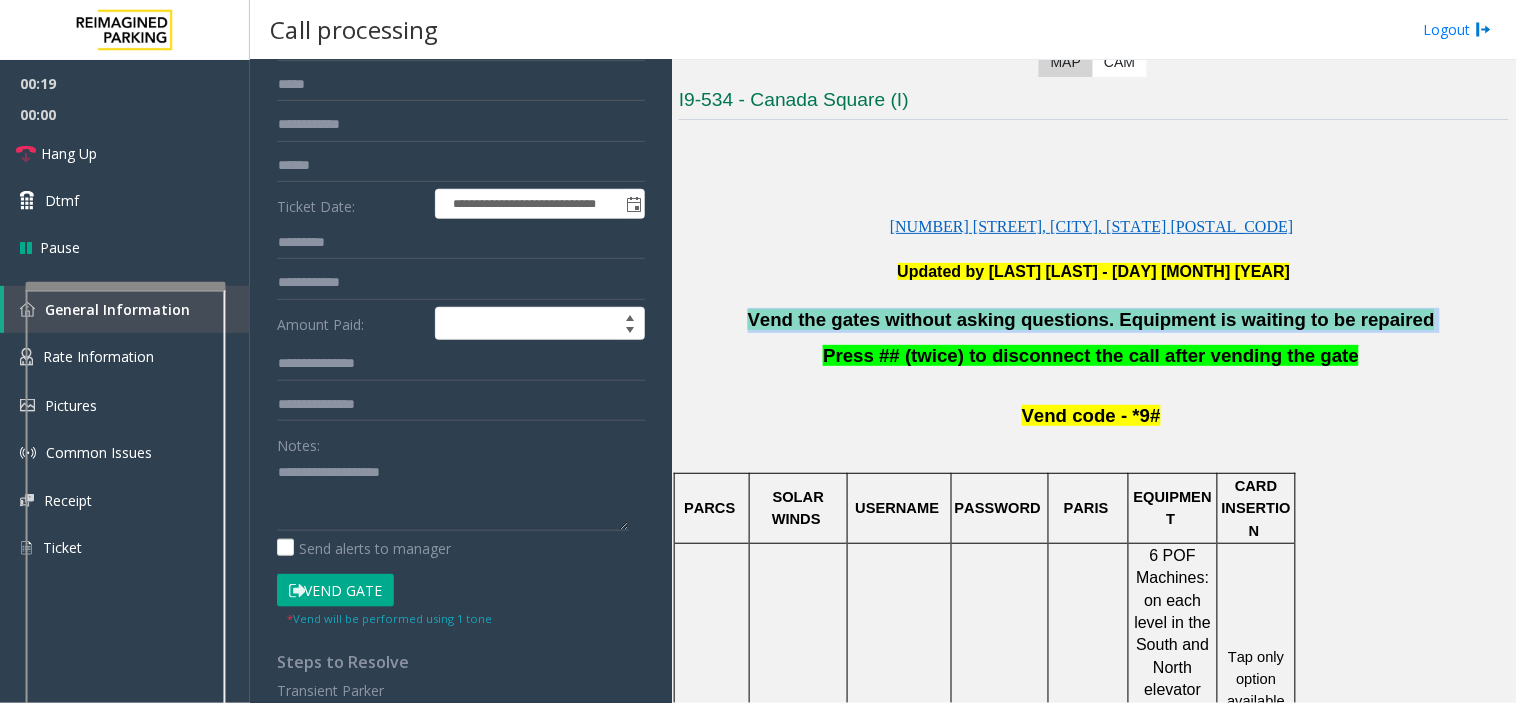 copy on "Vend the gates without asking questions. Equipment is waiting to be repaired" 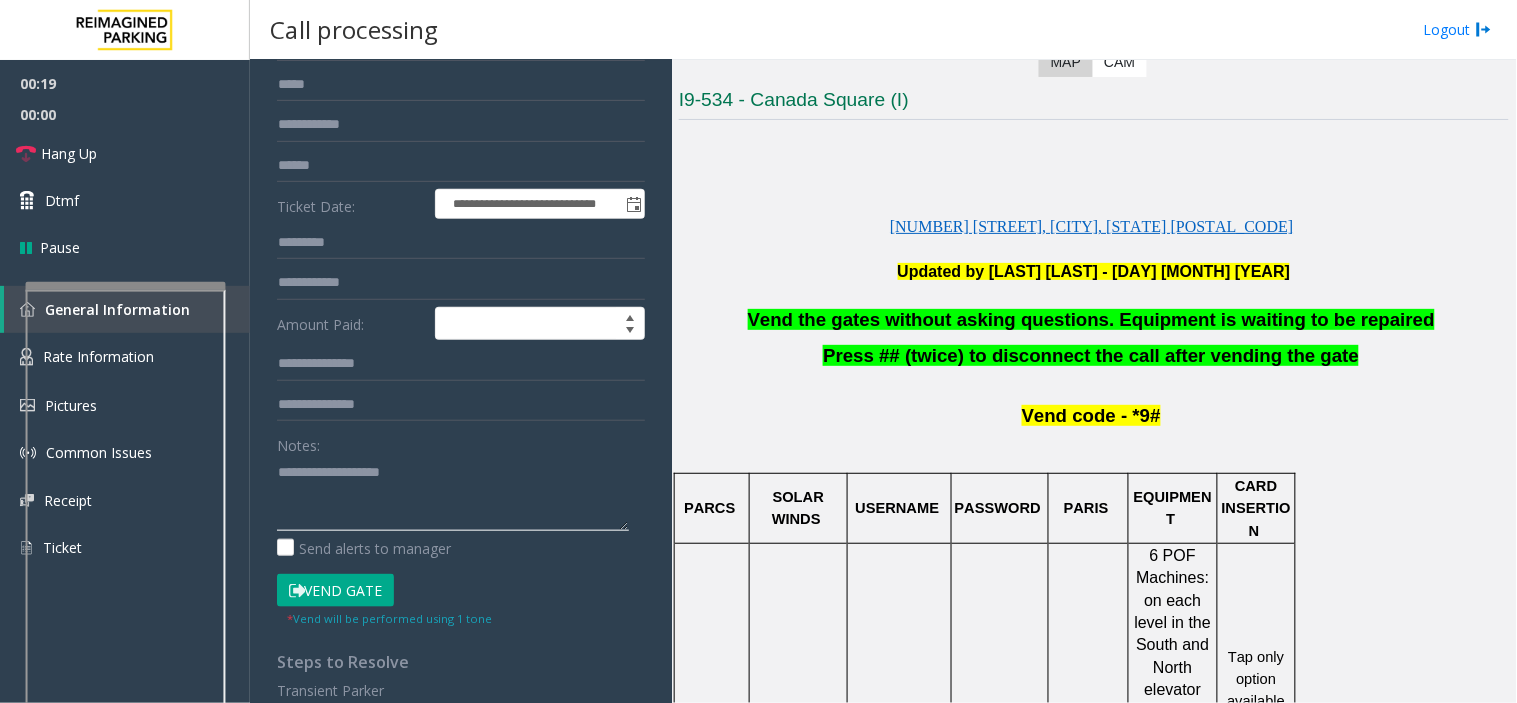 click 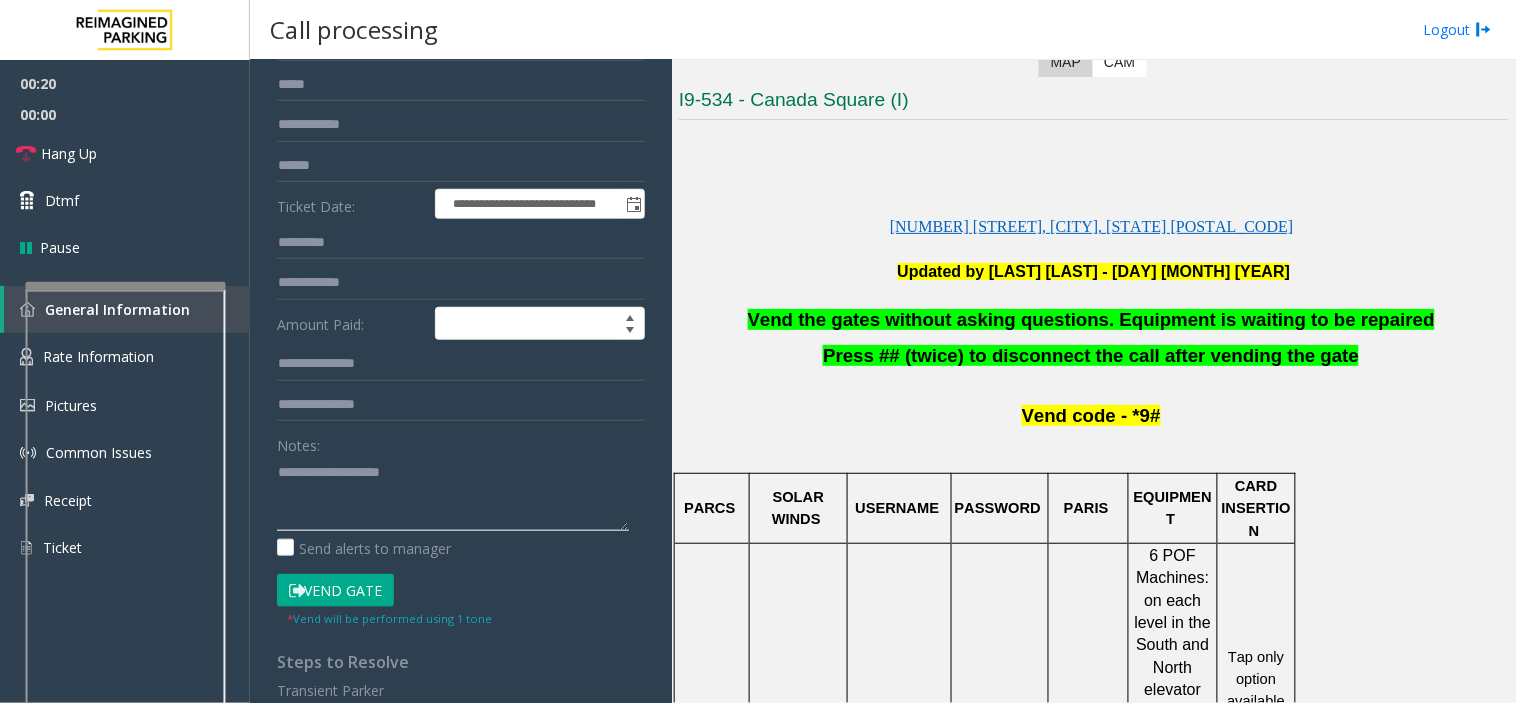 paste on "**********" 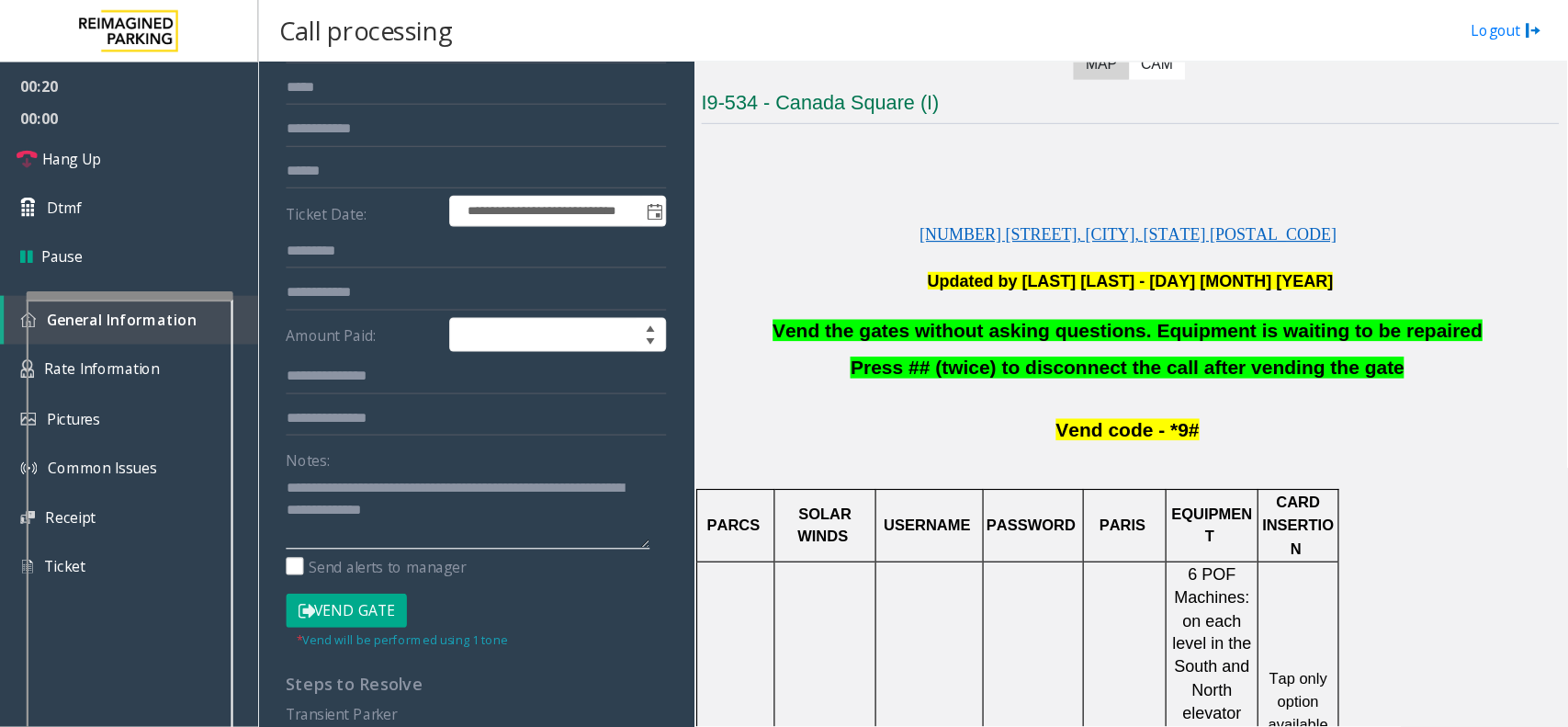 scroll, scrollTop: 13, scrollLeft: 0, axis: vertical 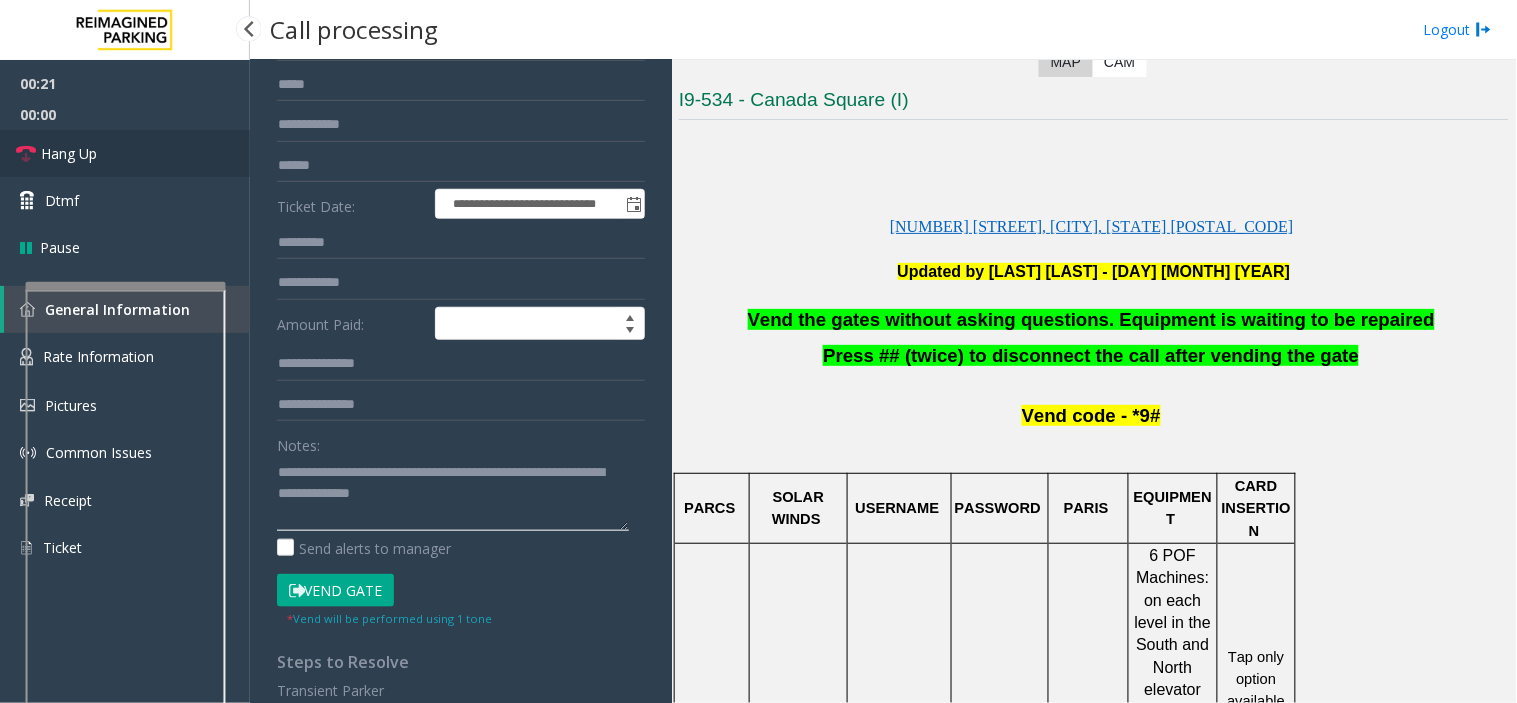 type on "**********" 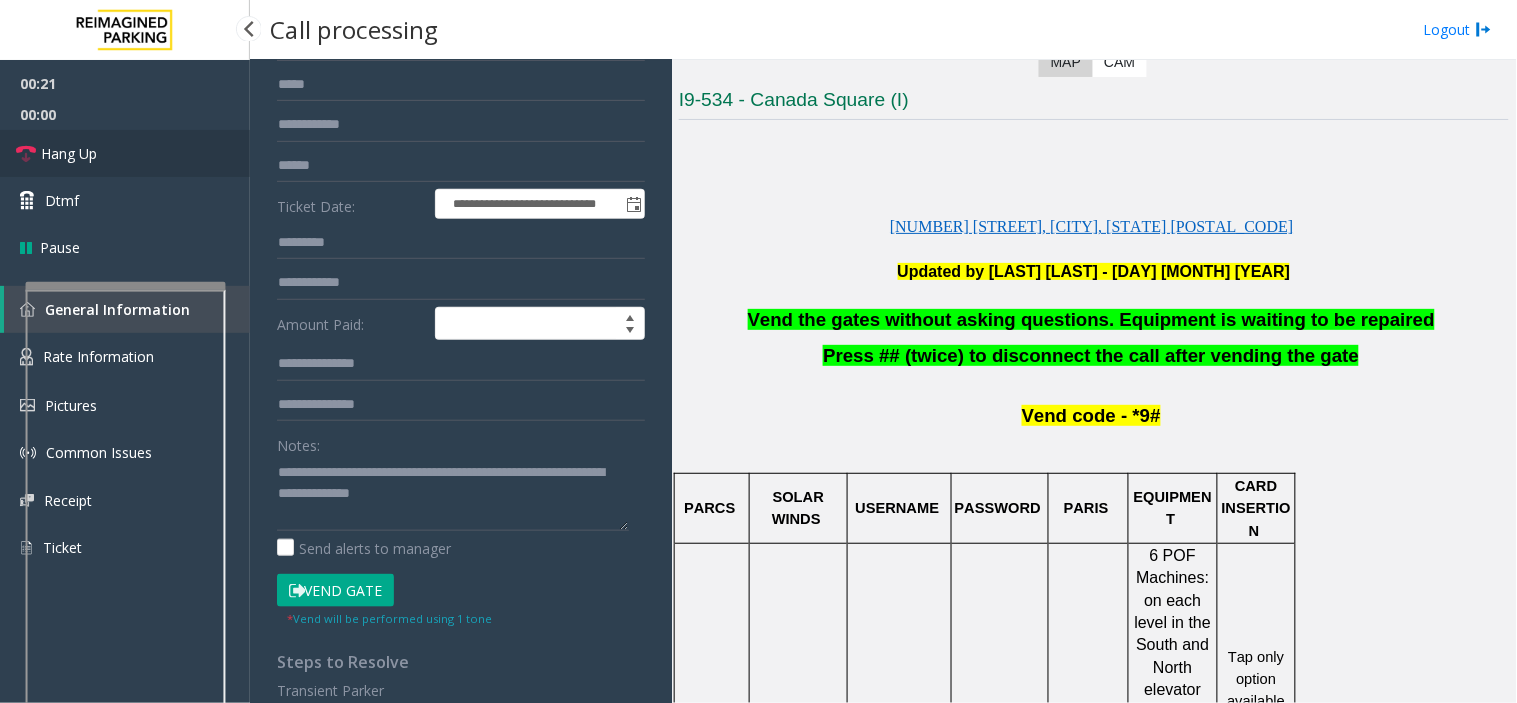 click on "Hang Up" at bounding box center (125, 153) 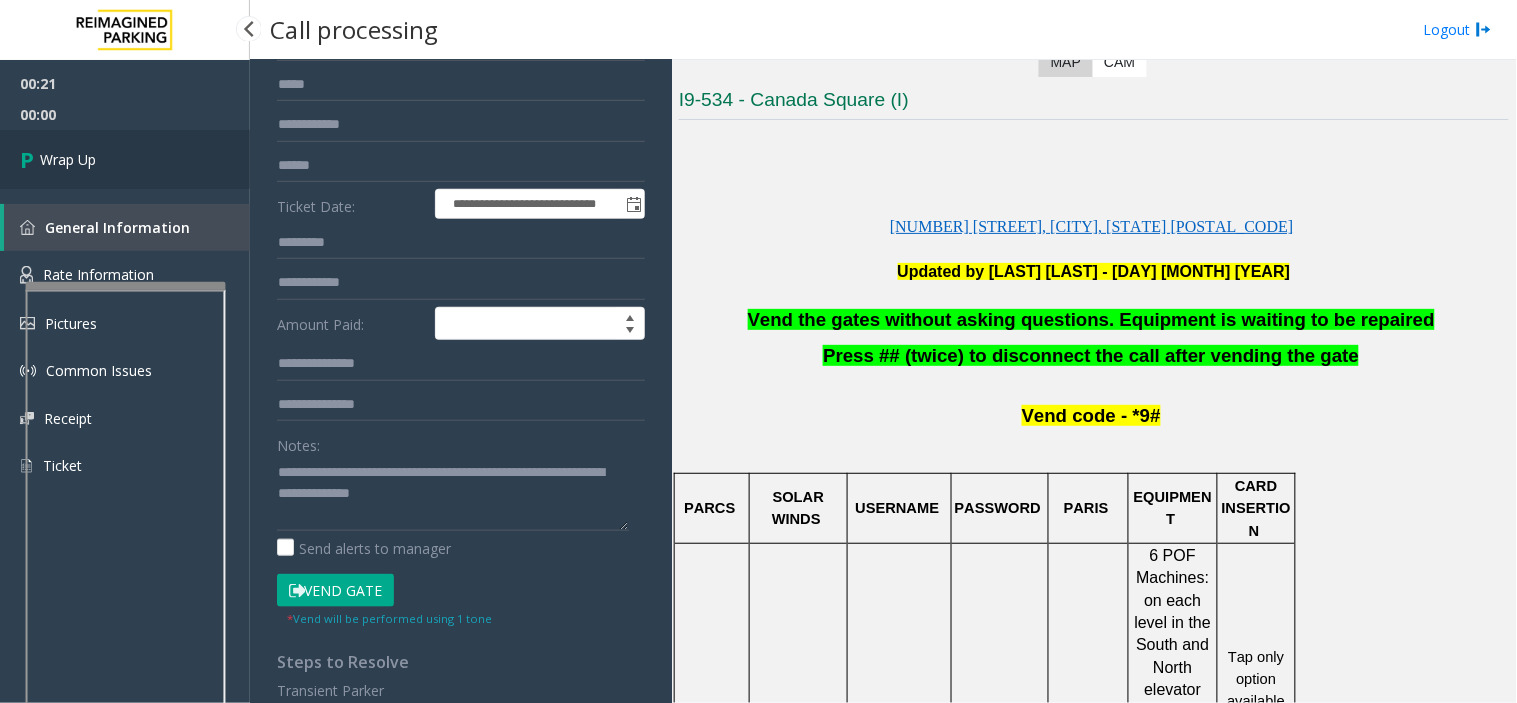 click on "Wrap Up" at bounding box center (125, 159) 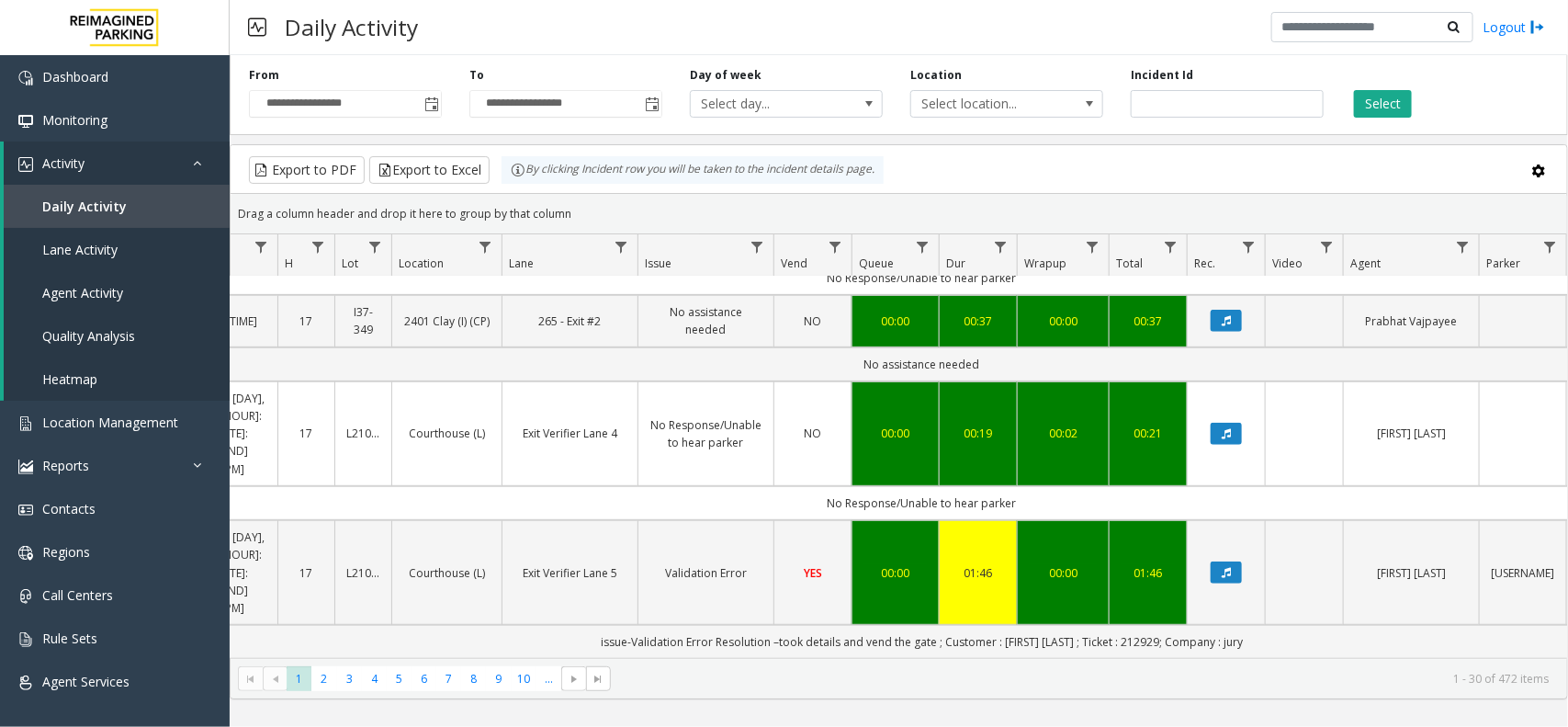 scroll, scrollTop: 689, scrollLeft: 0, axis: vertical 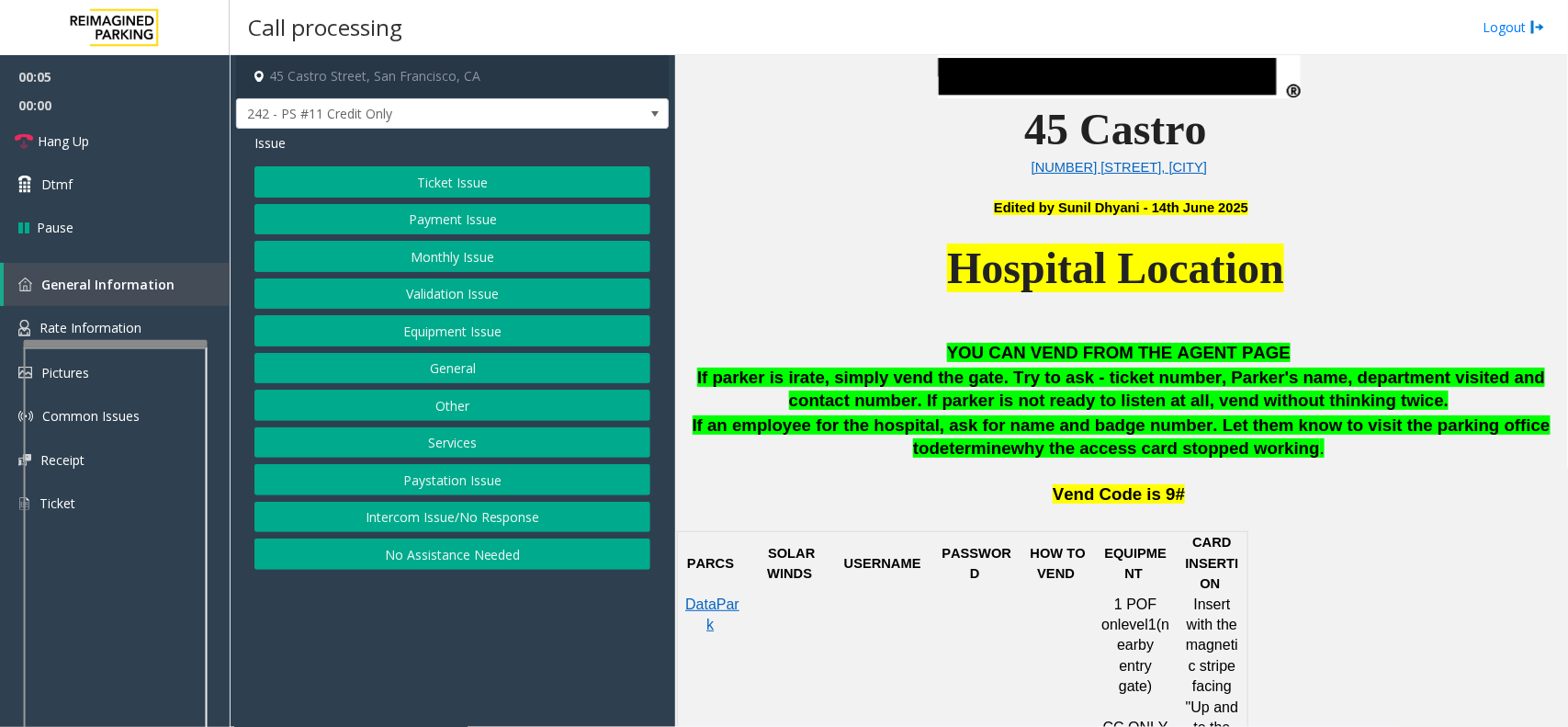 click on "Payment Issue" 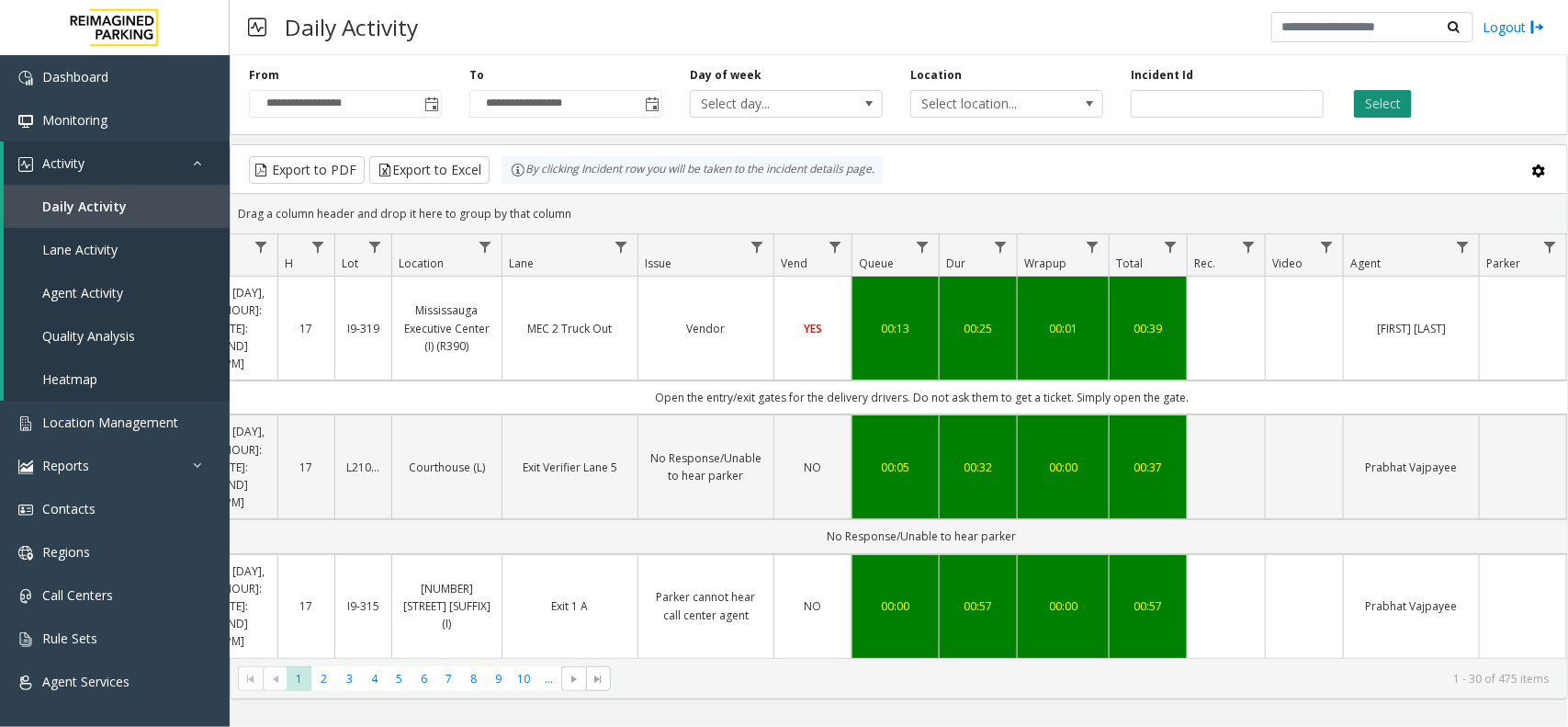 click on "Credit Card Not Reading" 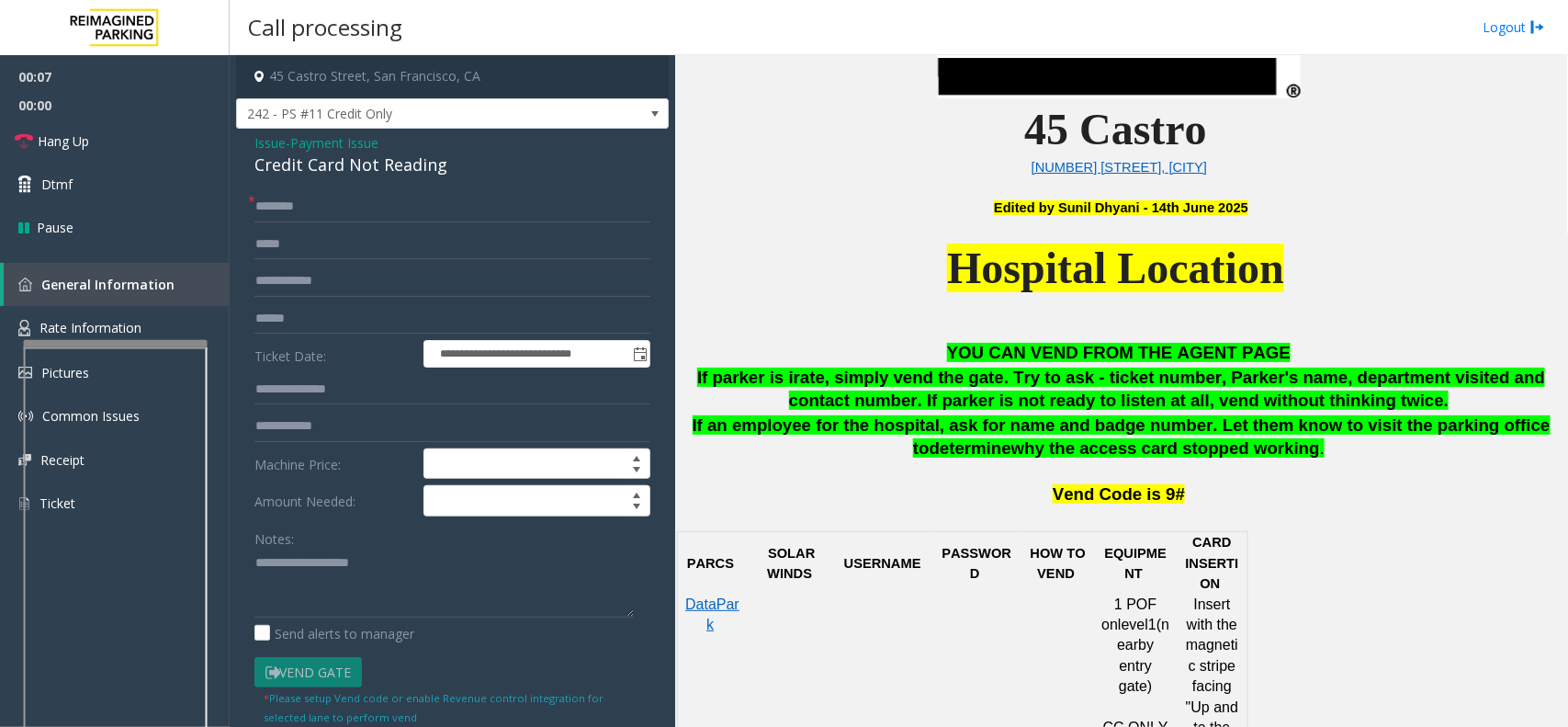 click on "Payment Issue" 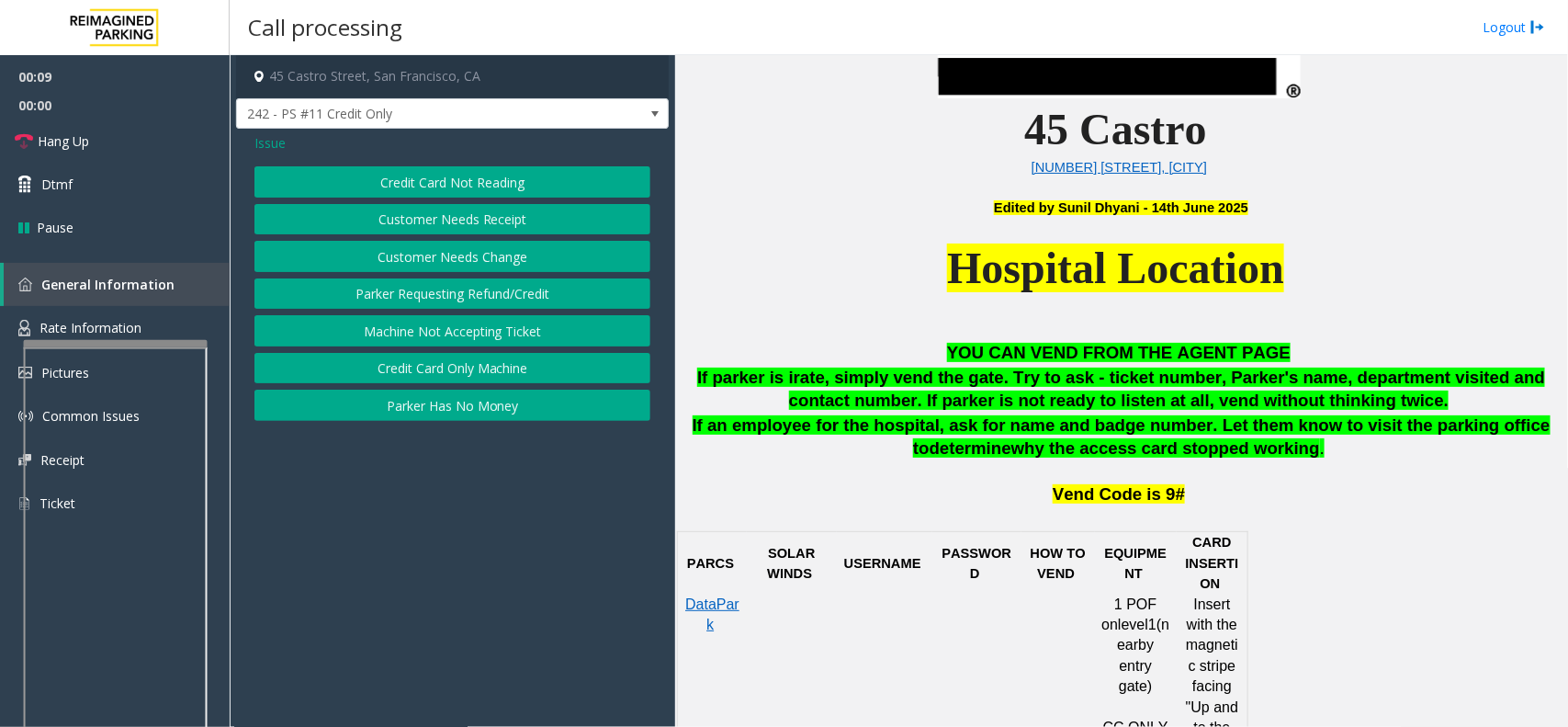 click on "Issue" 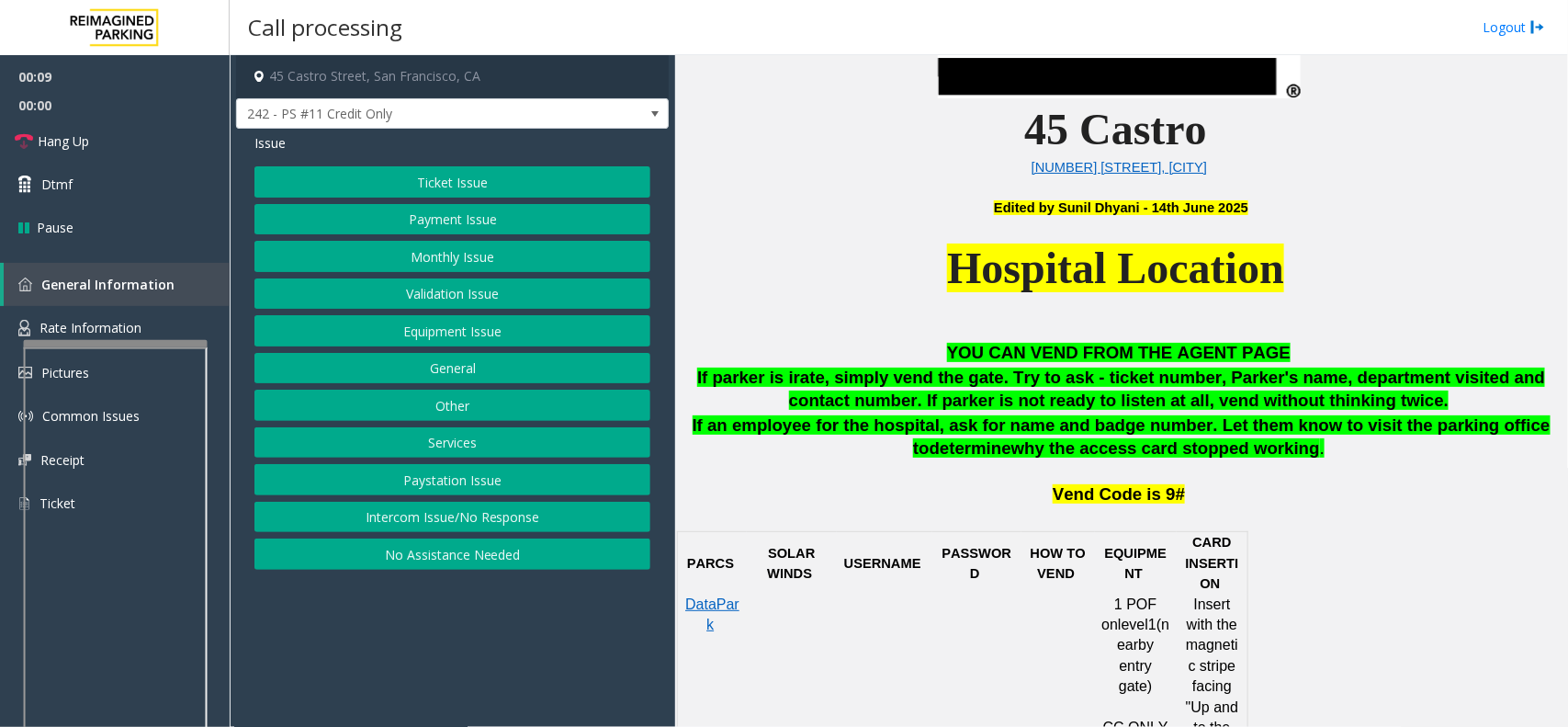 click on "Ticket Issue" 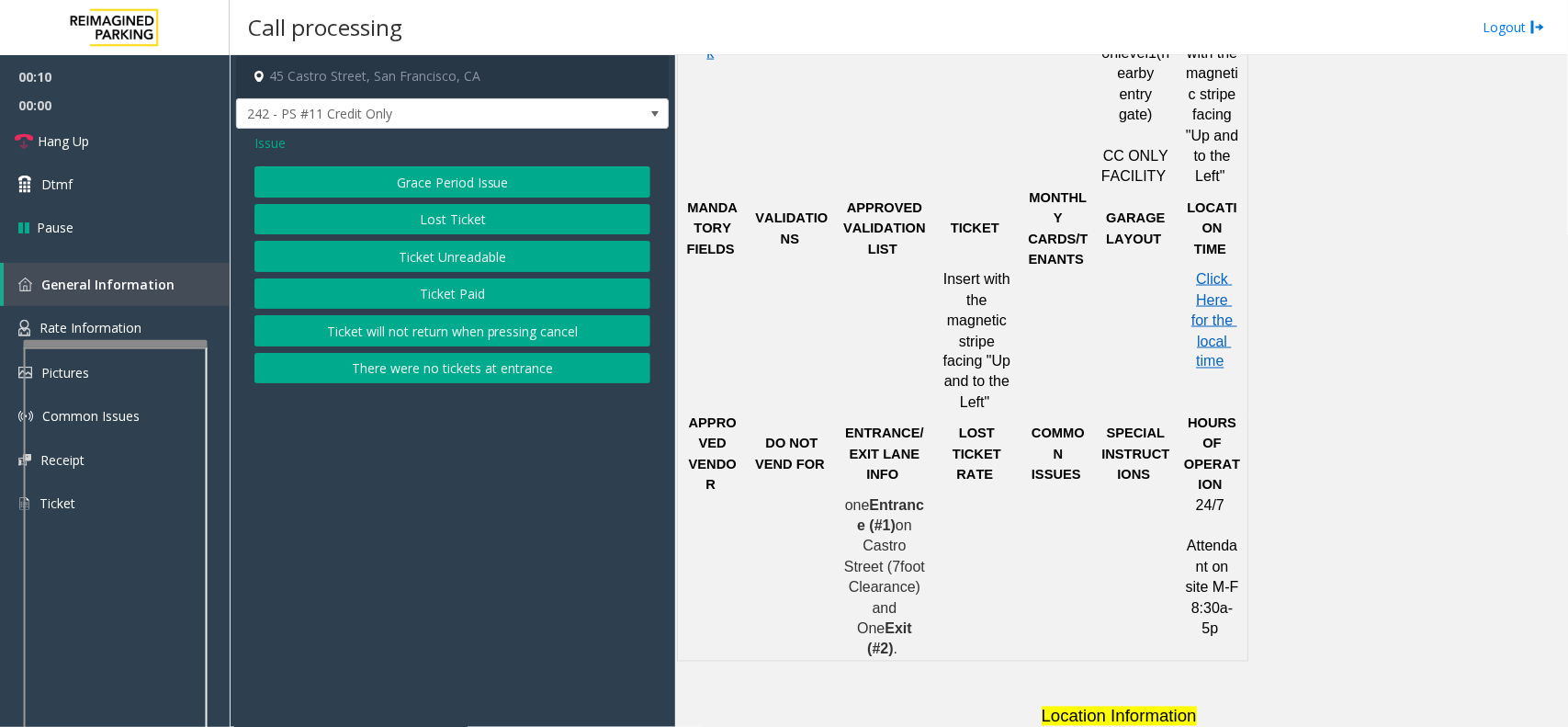 scroll, scrollTop: 1264, scrollLeft: 0, axis: vertical 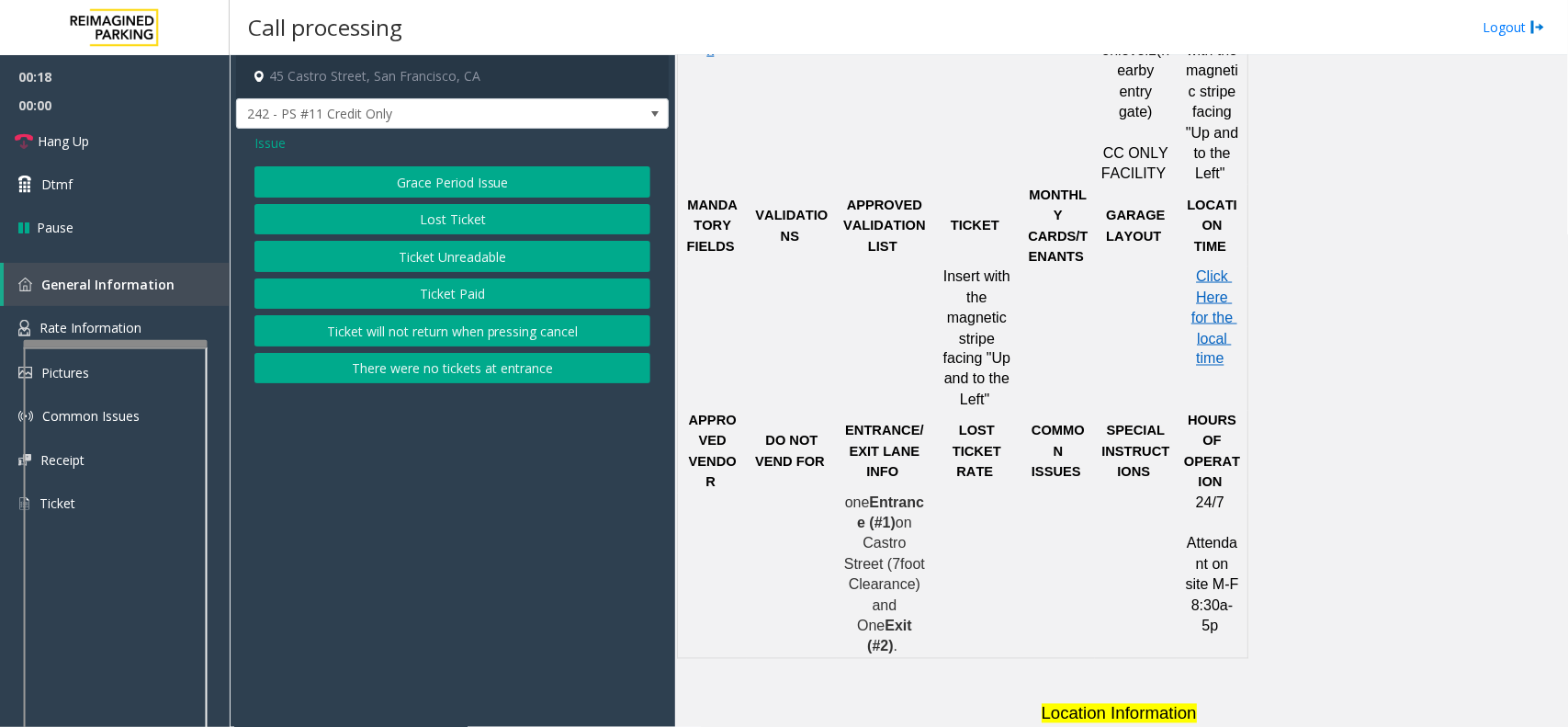 click on "Ticket Unreadable" 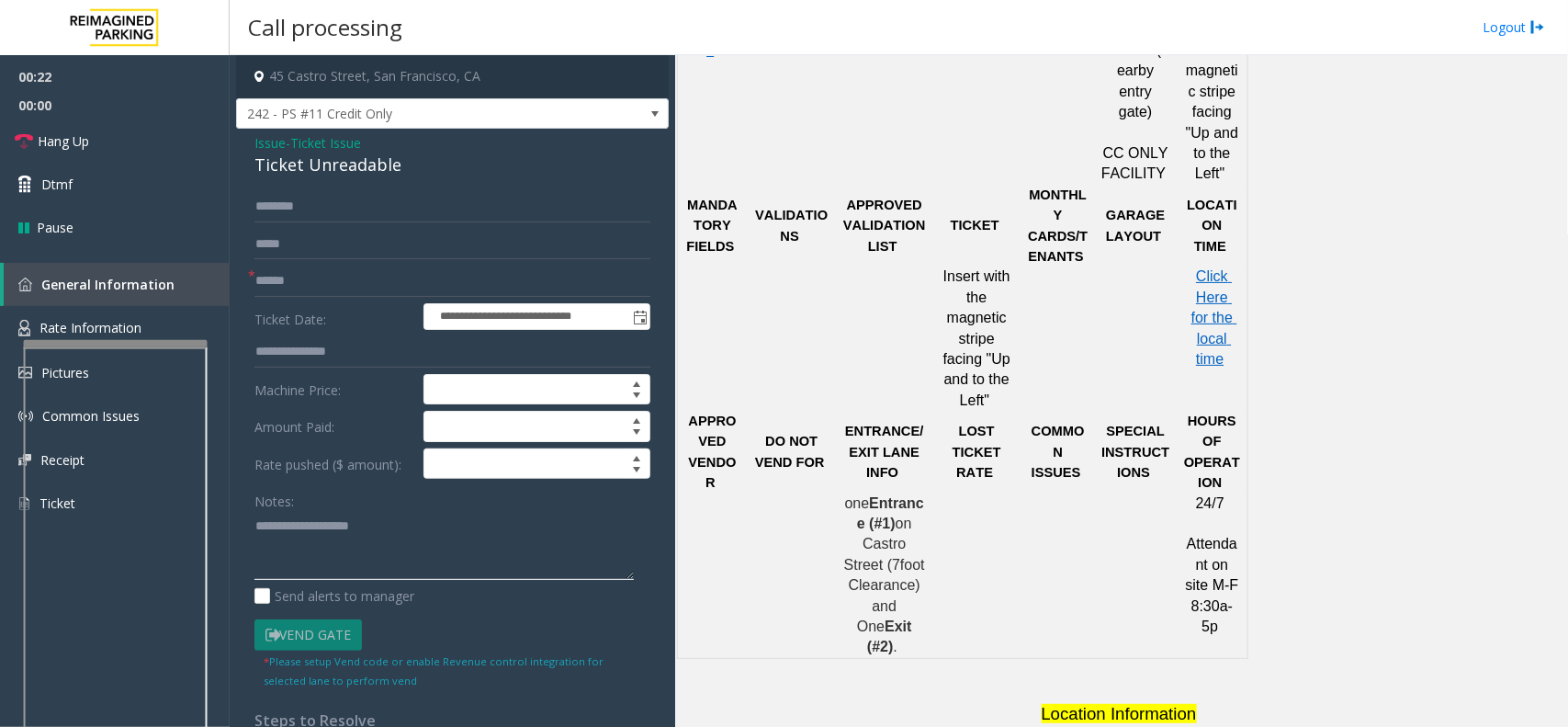 paste on "**********" 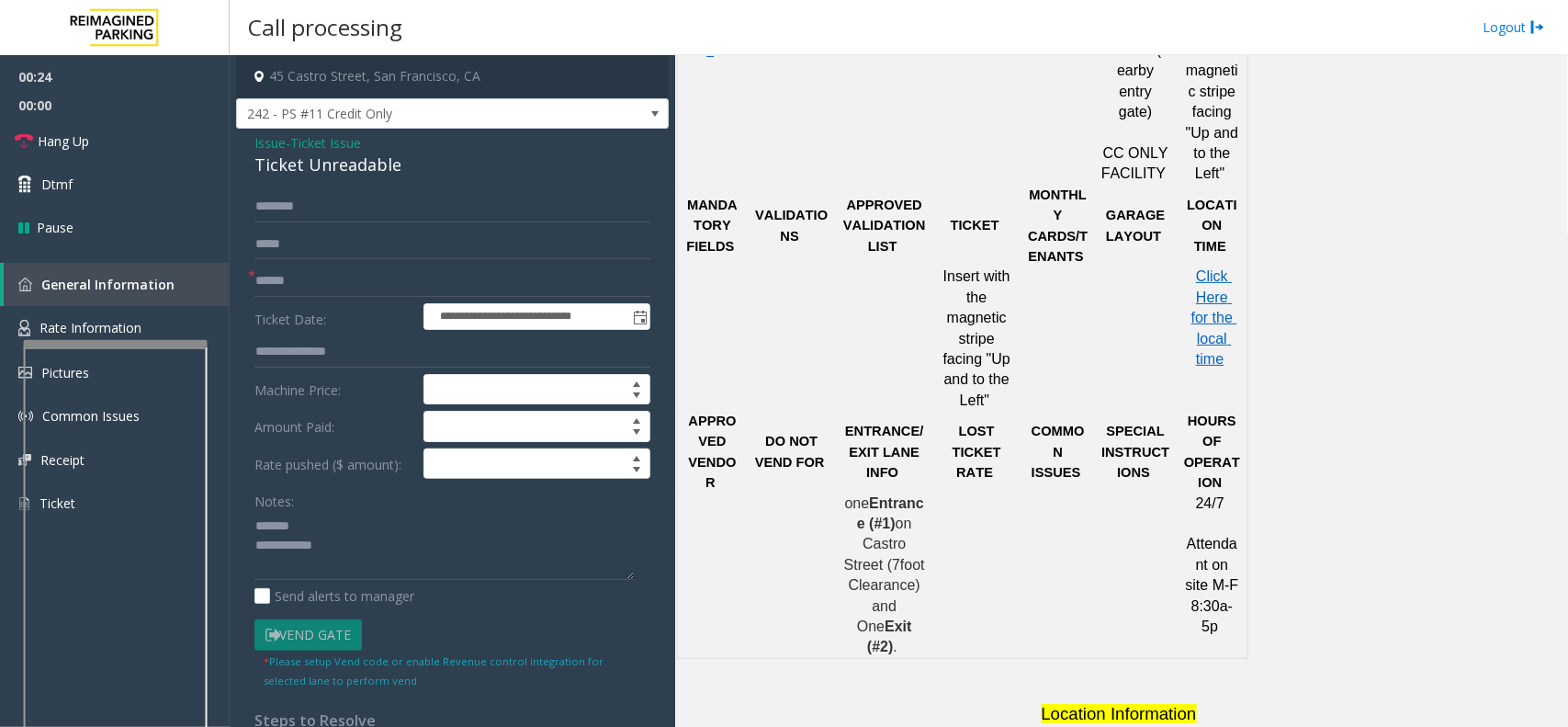 click on "Ticket Unreadable" 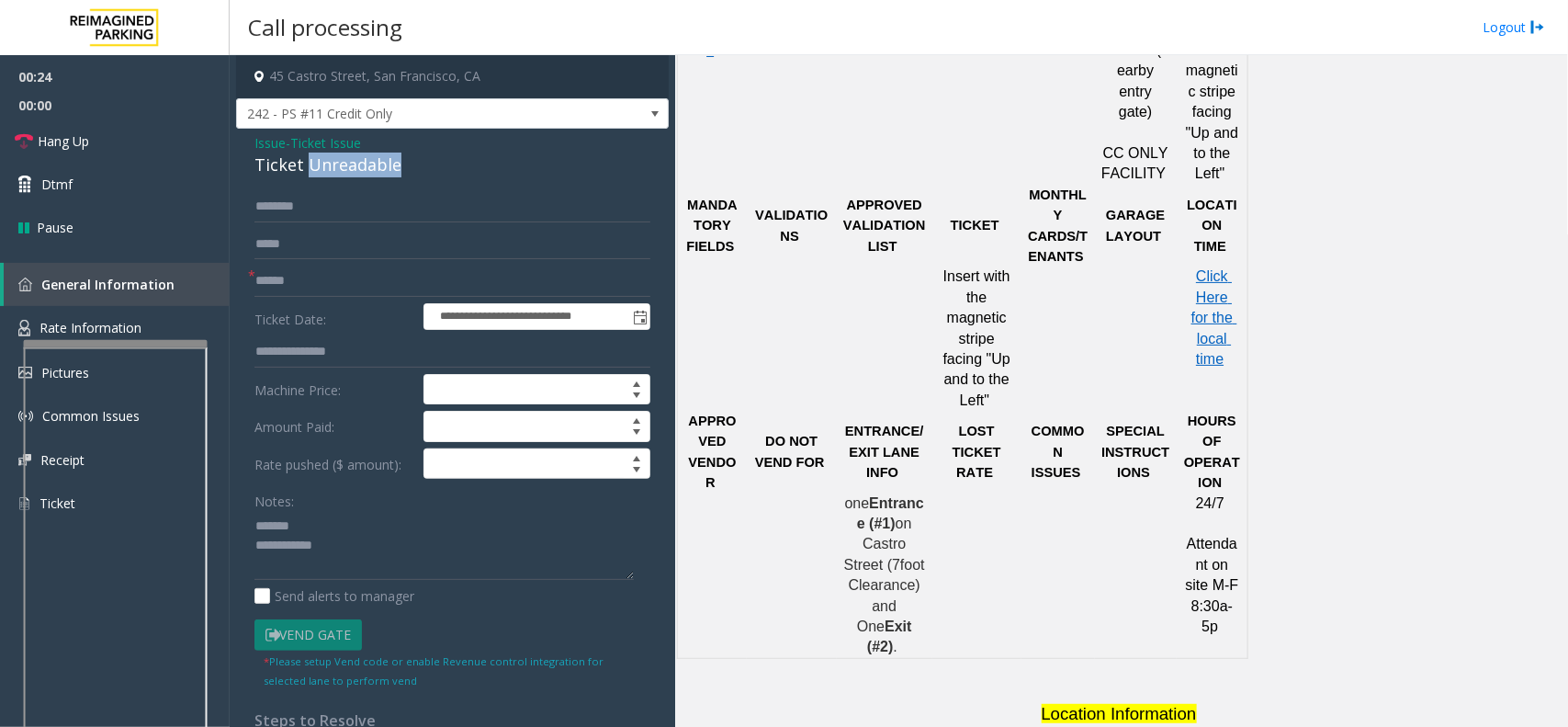 click on "Ticket Unreadable" 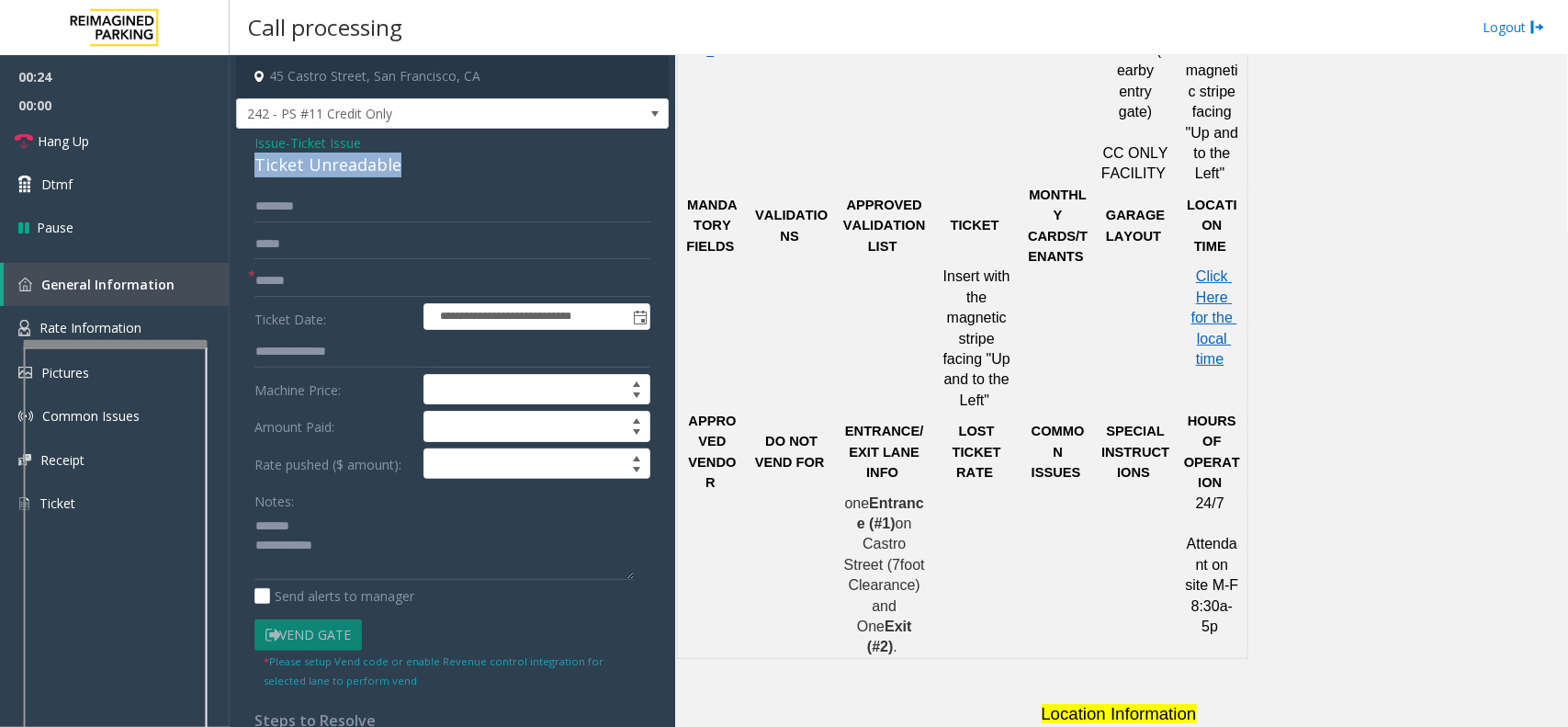 click on "Ticket Unreadable" 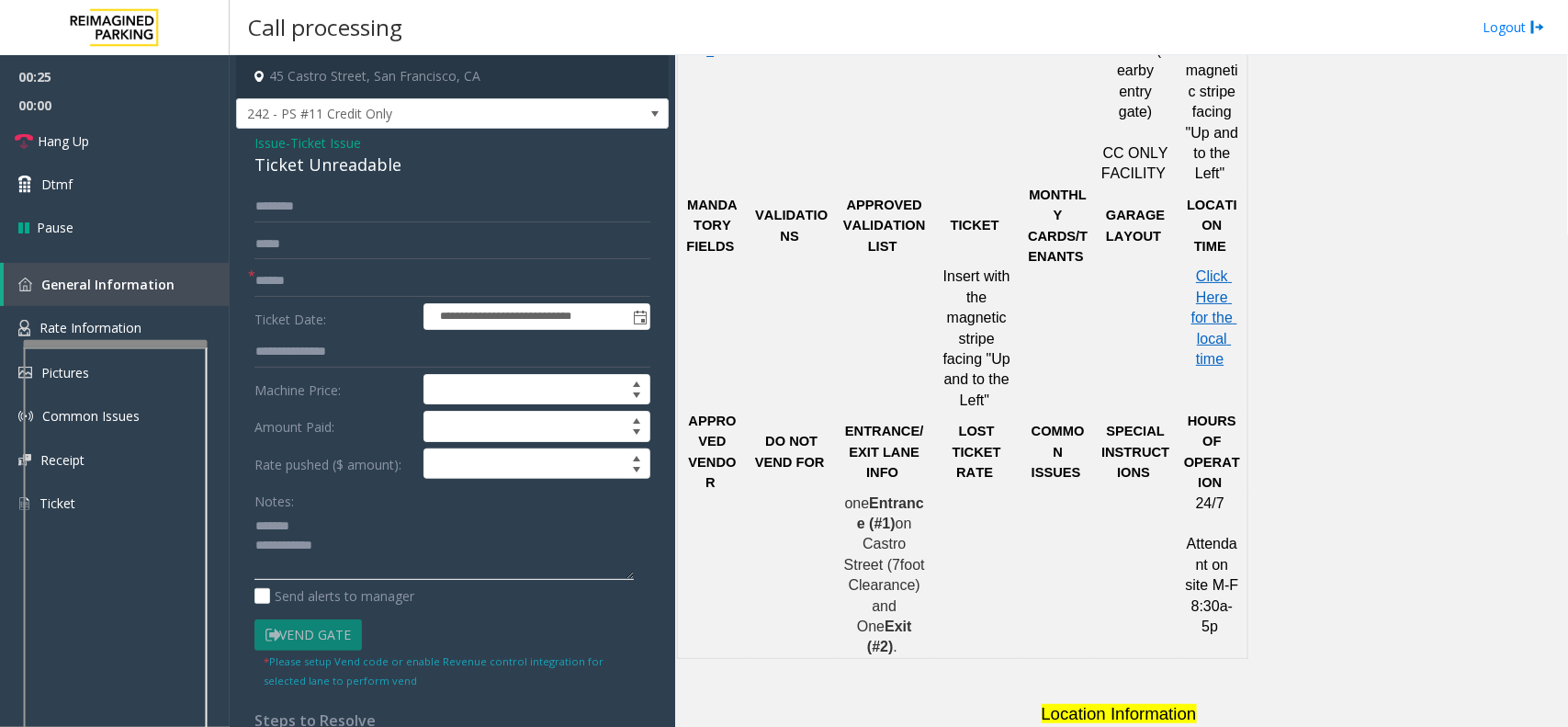 paste on "**********" 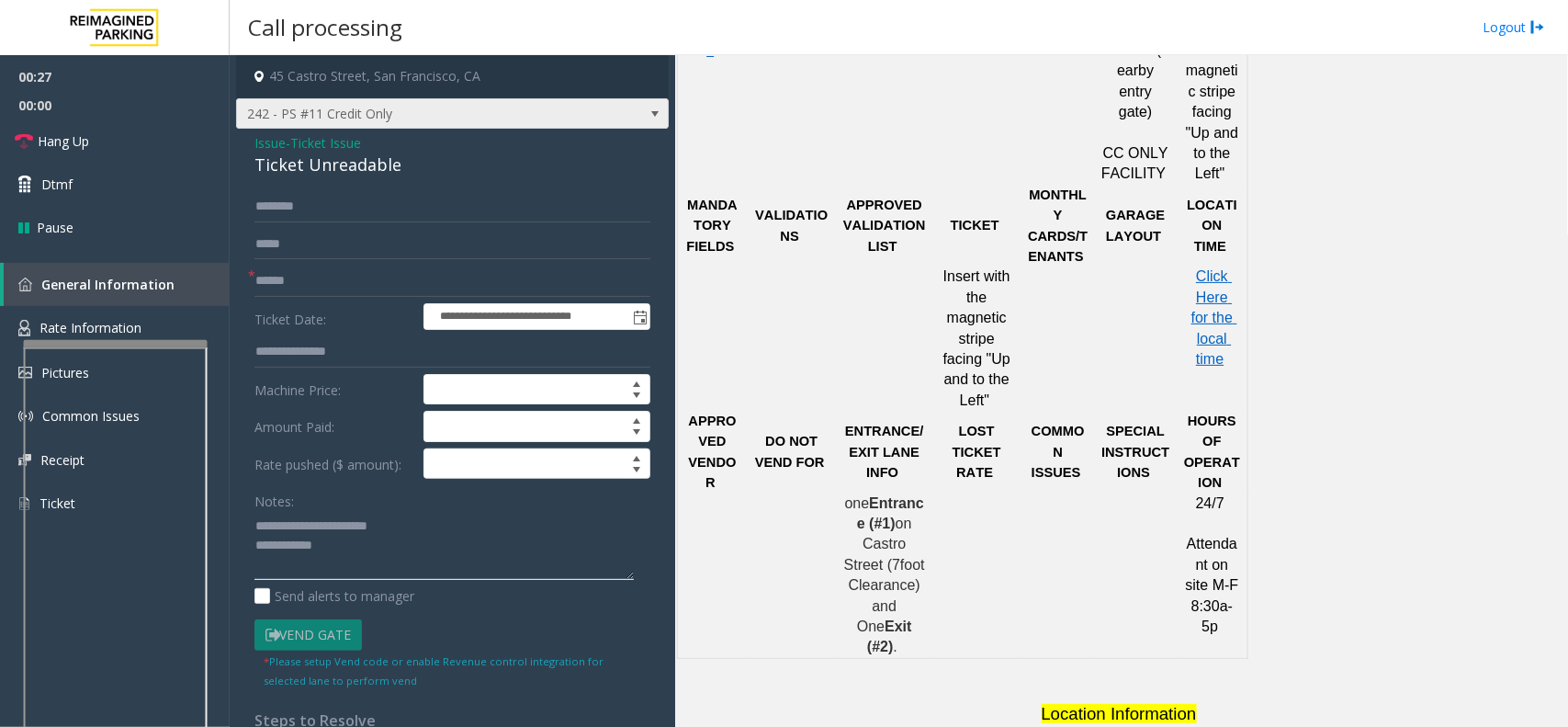 type on "**********" 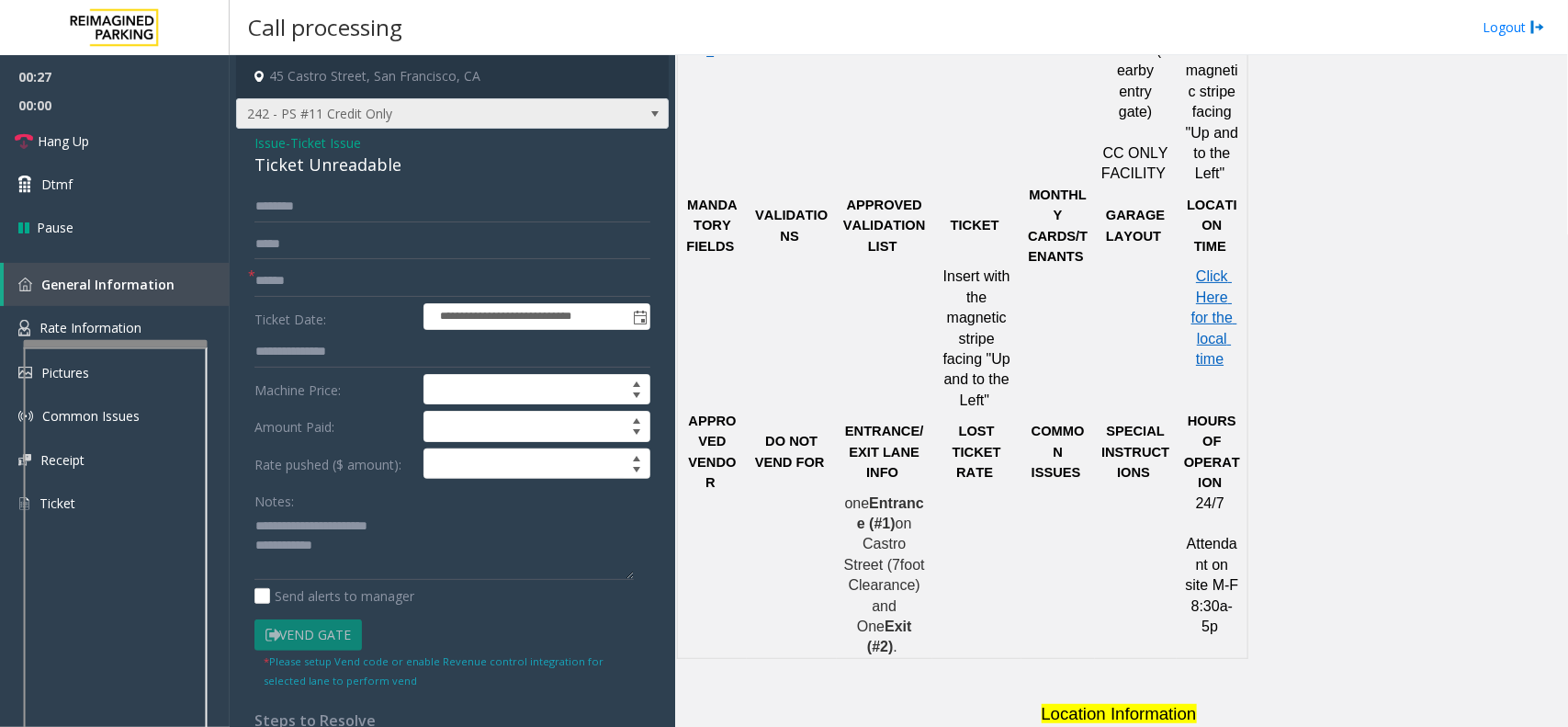 click on "242 - PS #11 Credit Only" at bounding box center [409, 114] 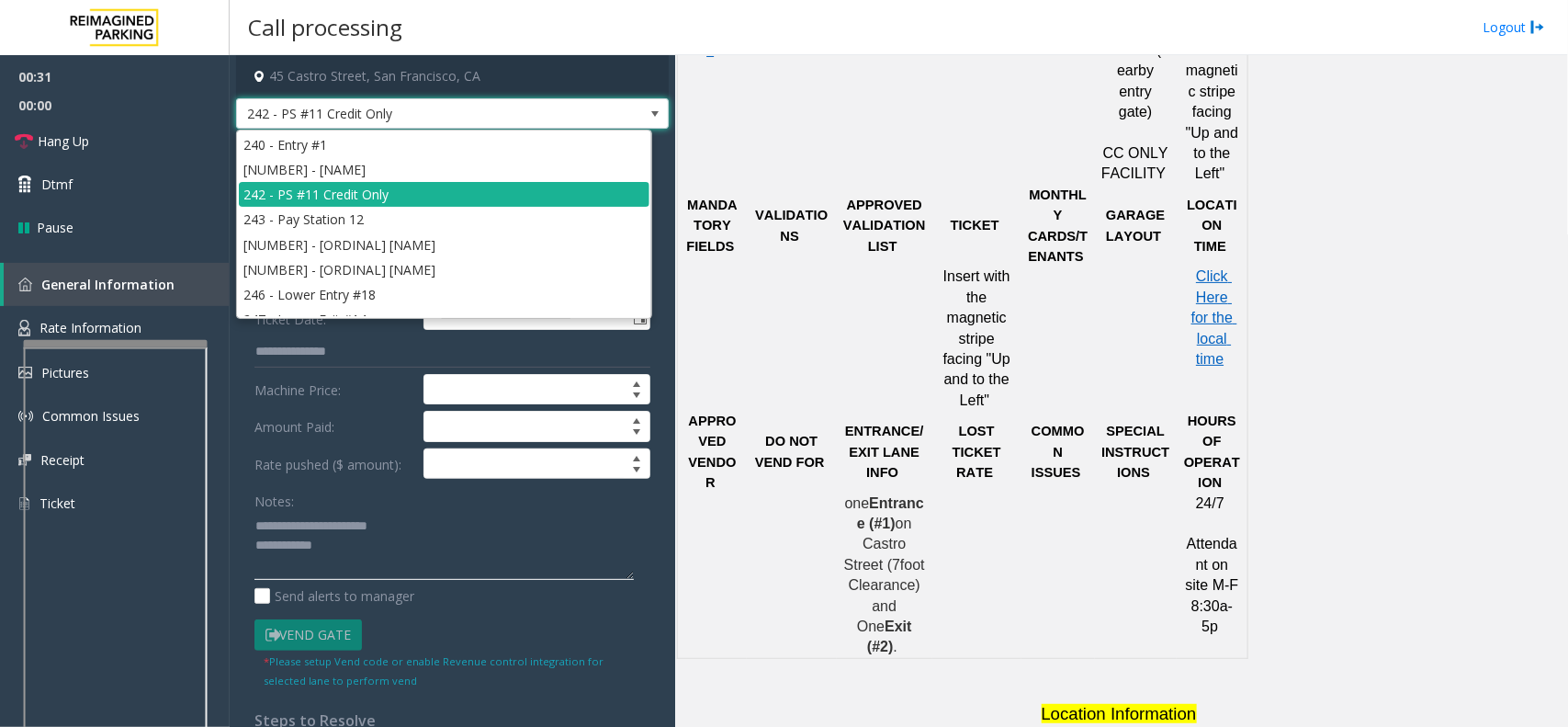 click 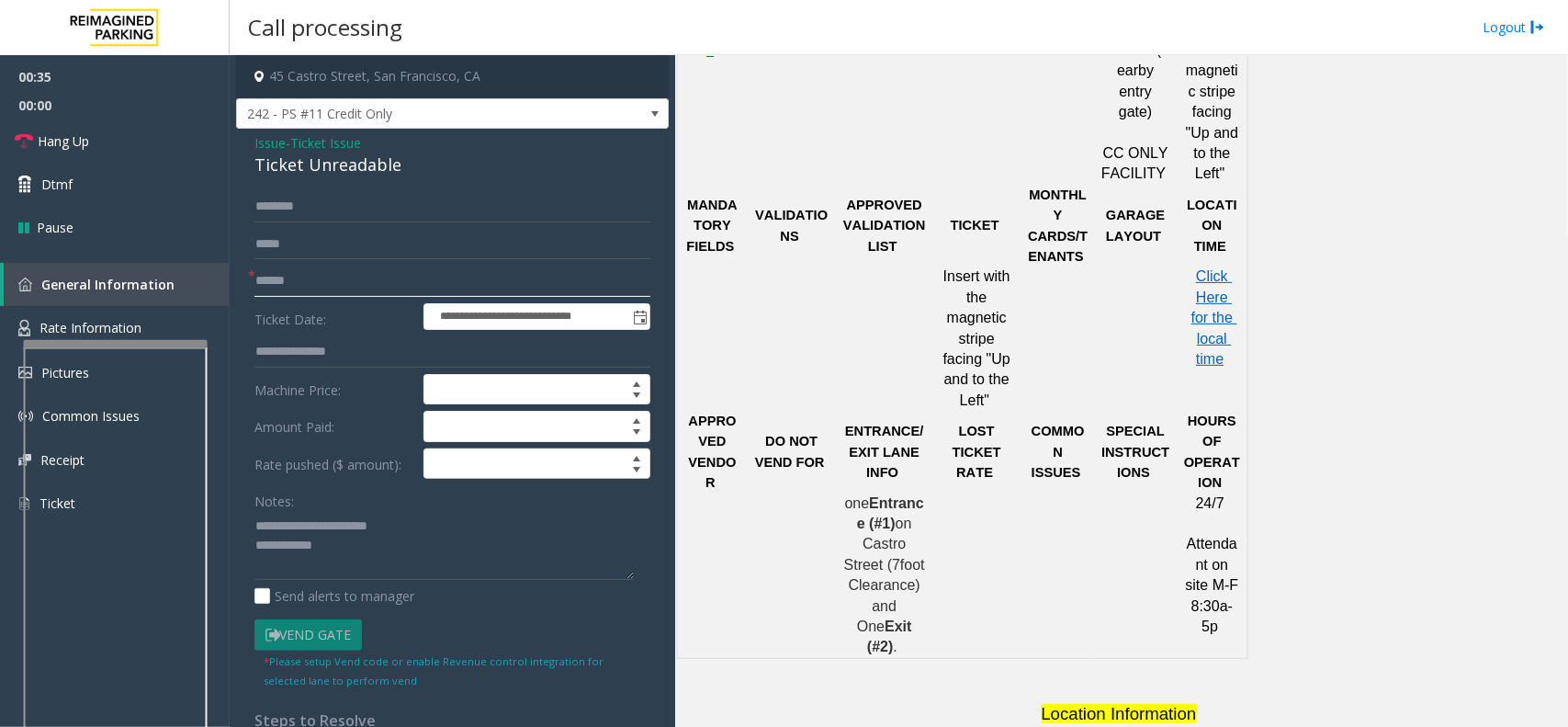 click 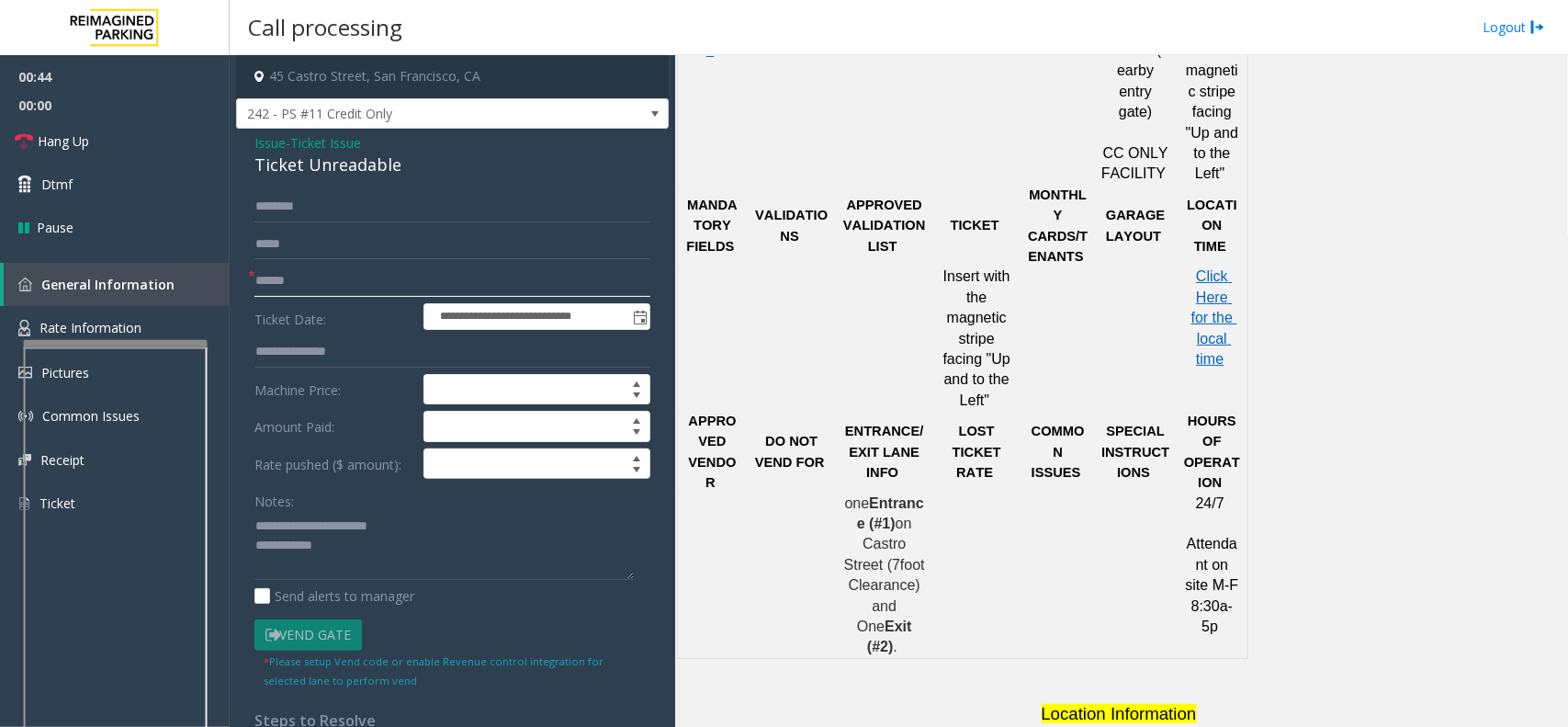 type on "******" 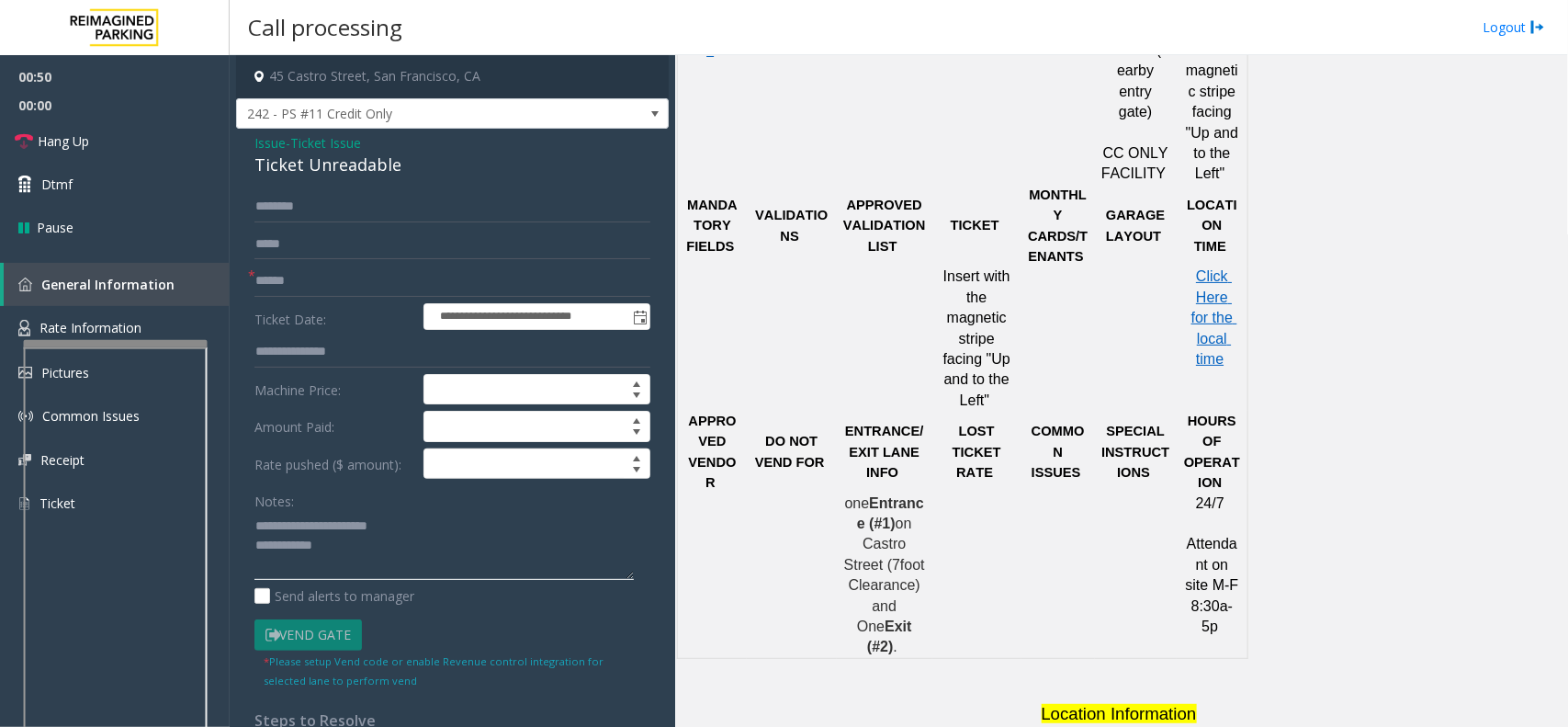 drag, startPoint x: 329, startPoint y: 551, endPoint x: 389, endPoint y: 558, distance: 60.40695 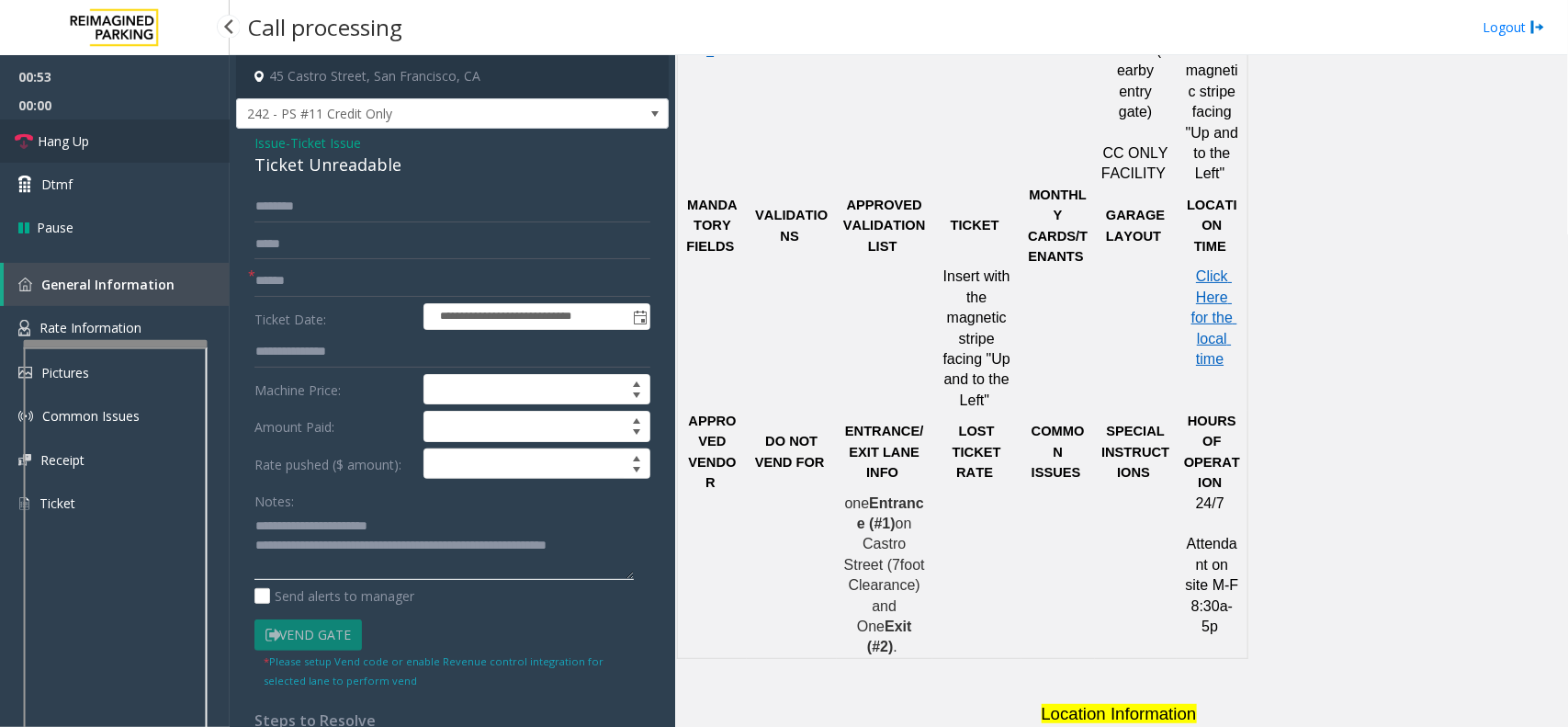 type on "**********" 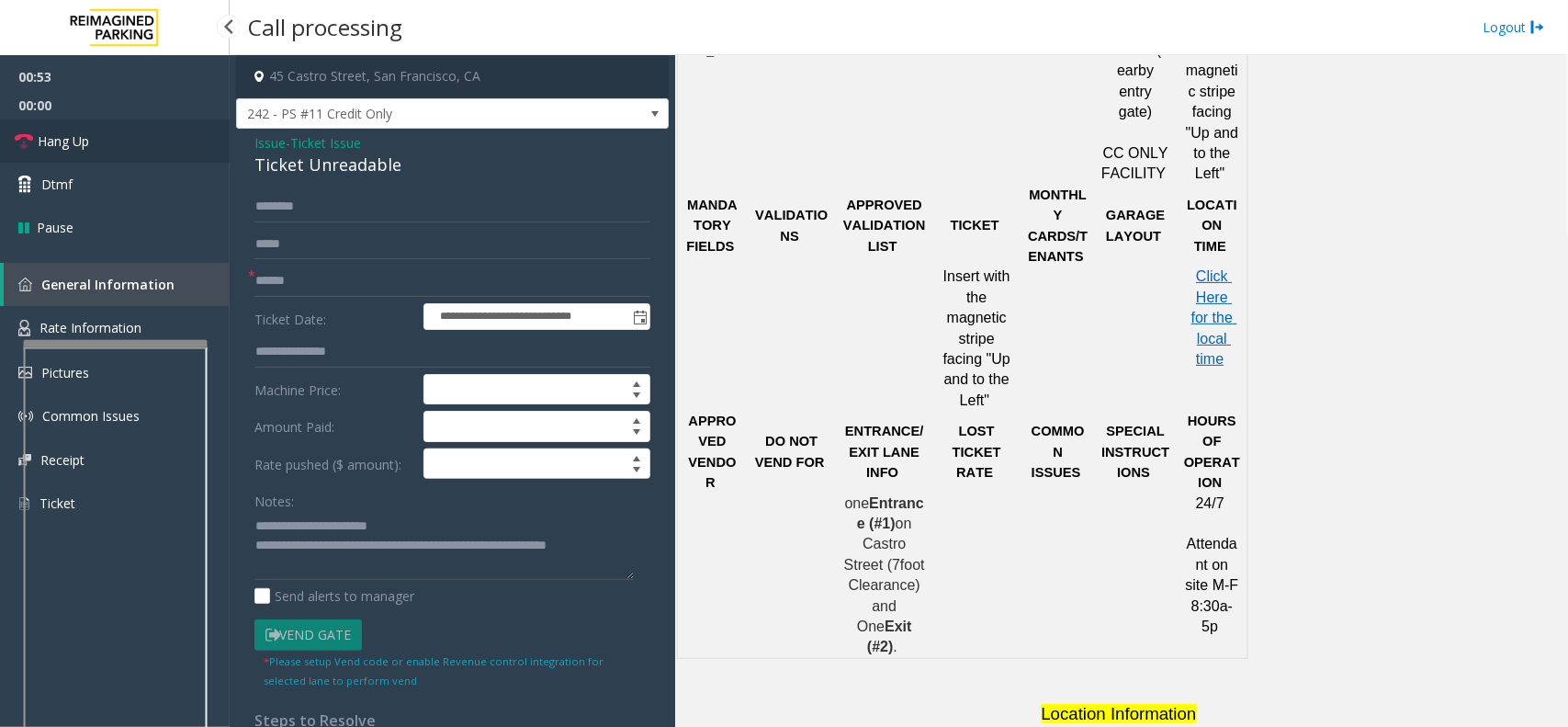 click on "Hang Up" at bounding box center (115, 141) 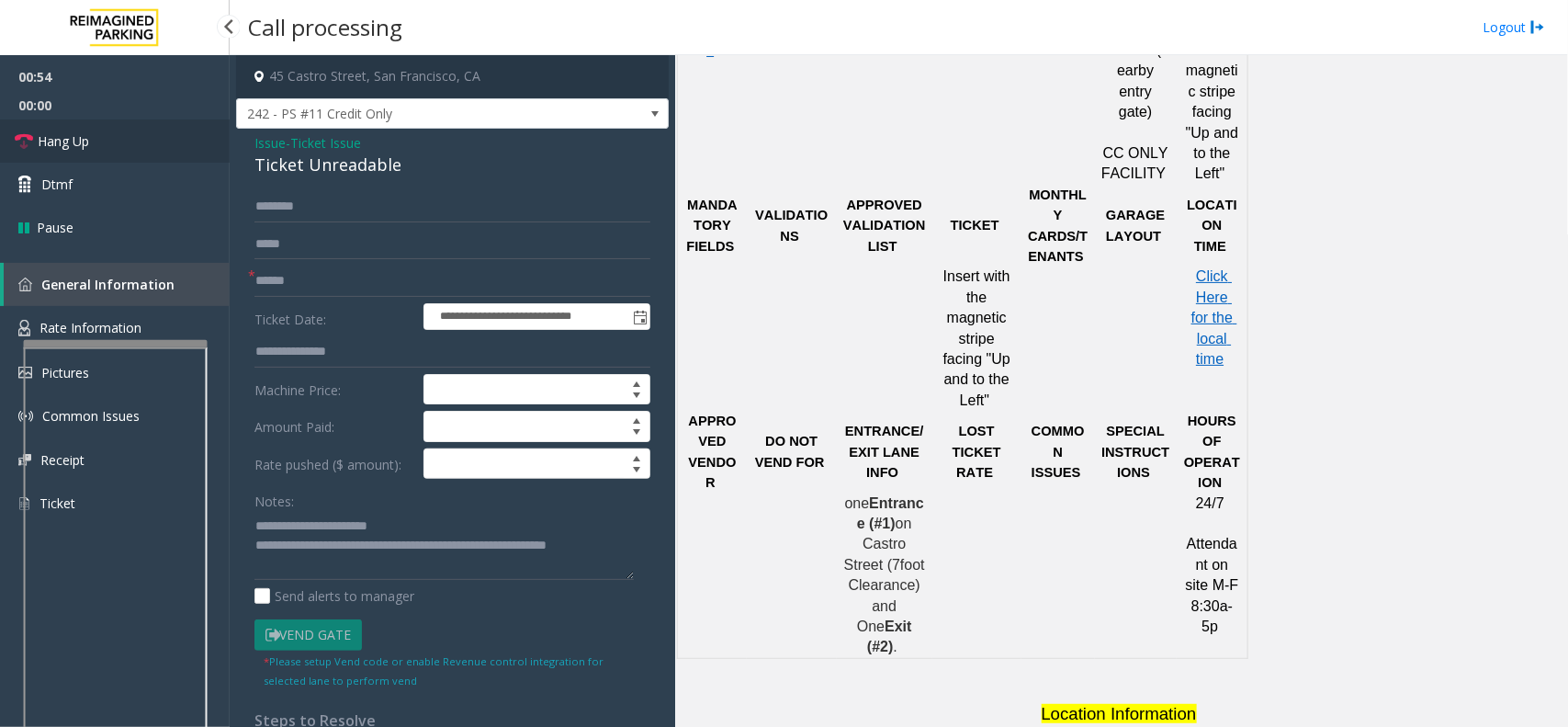 click on "Hang Up" at bounding box center [115, 141] 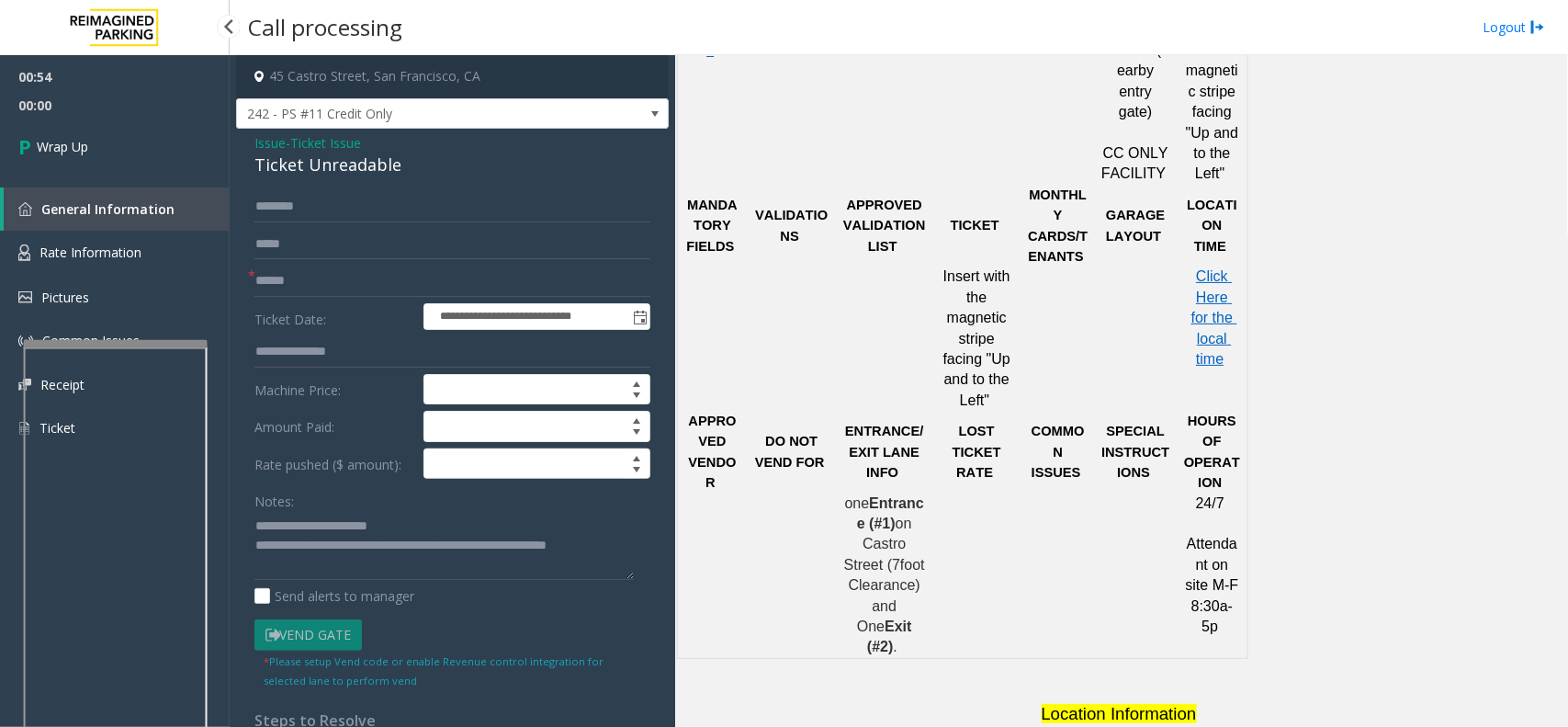 click on "Wrap Up" at bounding box center (115, 146) 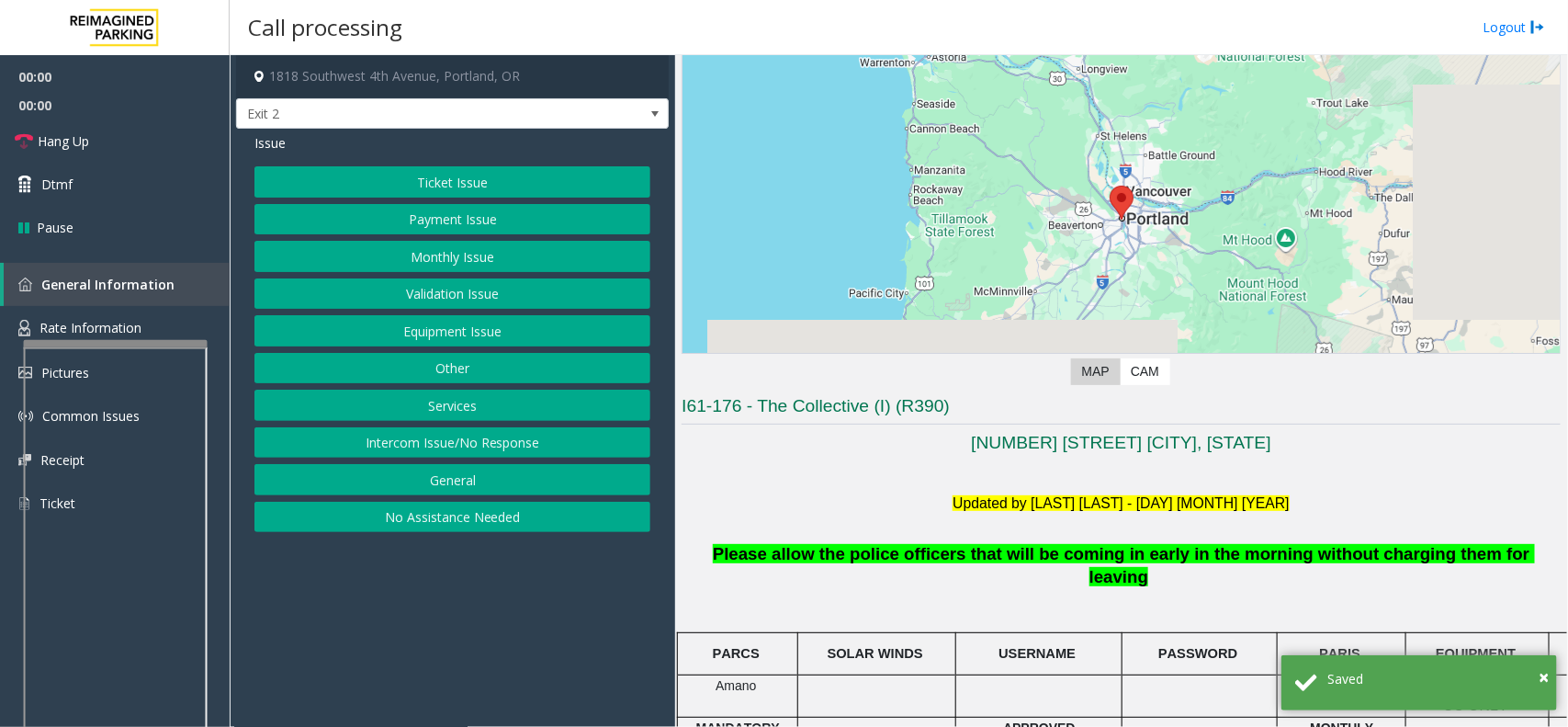 scroll, scrollTop: 345, scrollLeft: 0, axis: vertical 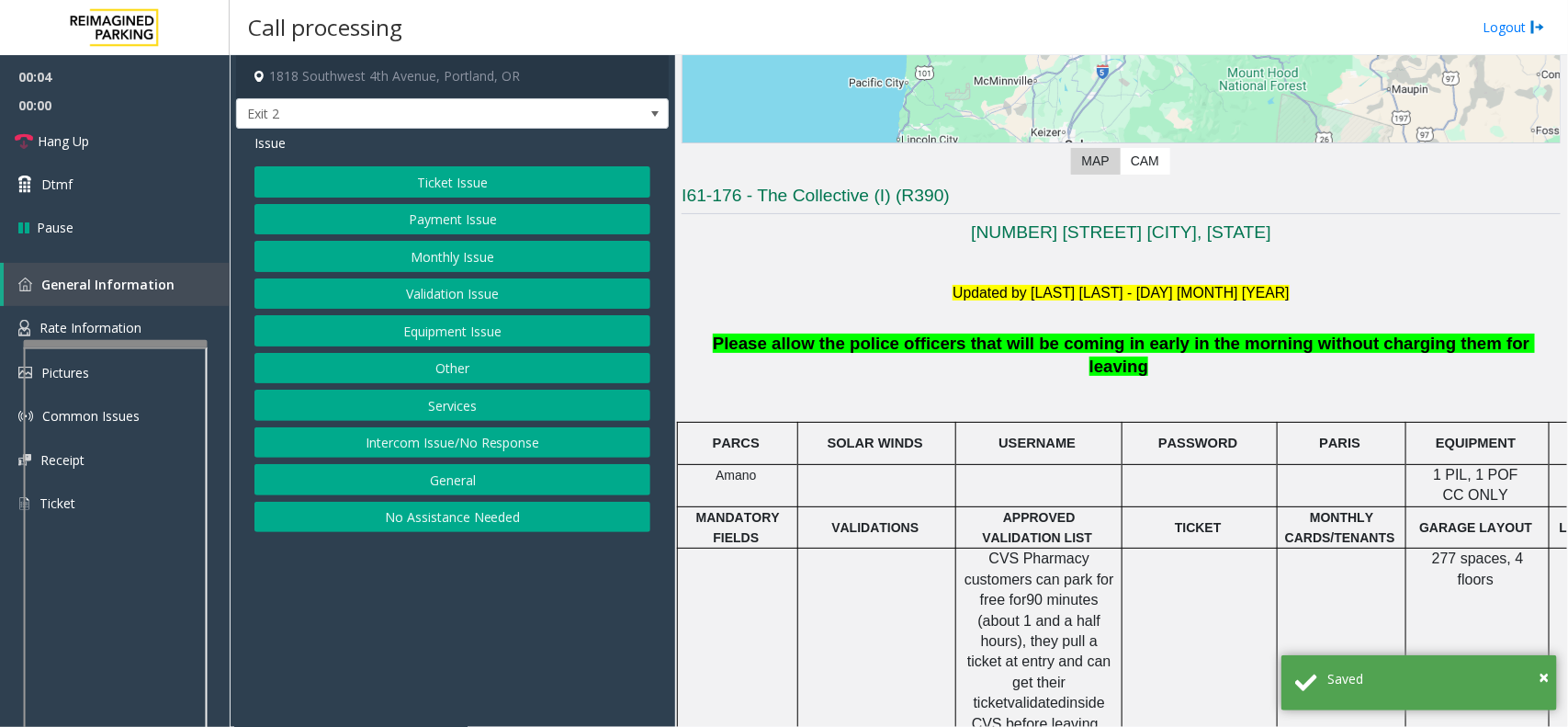 click on "Intercom Issue/No Response" 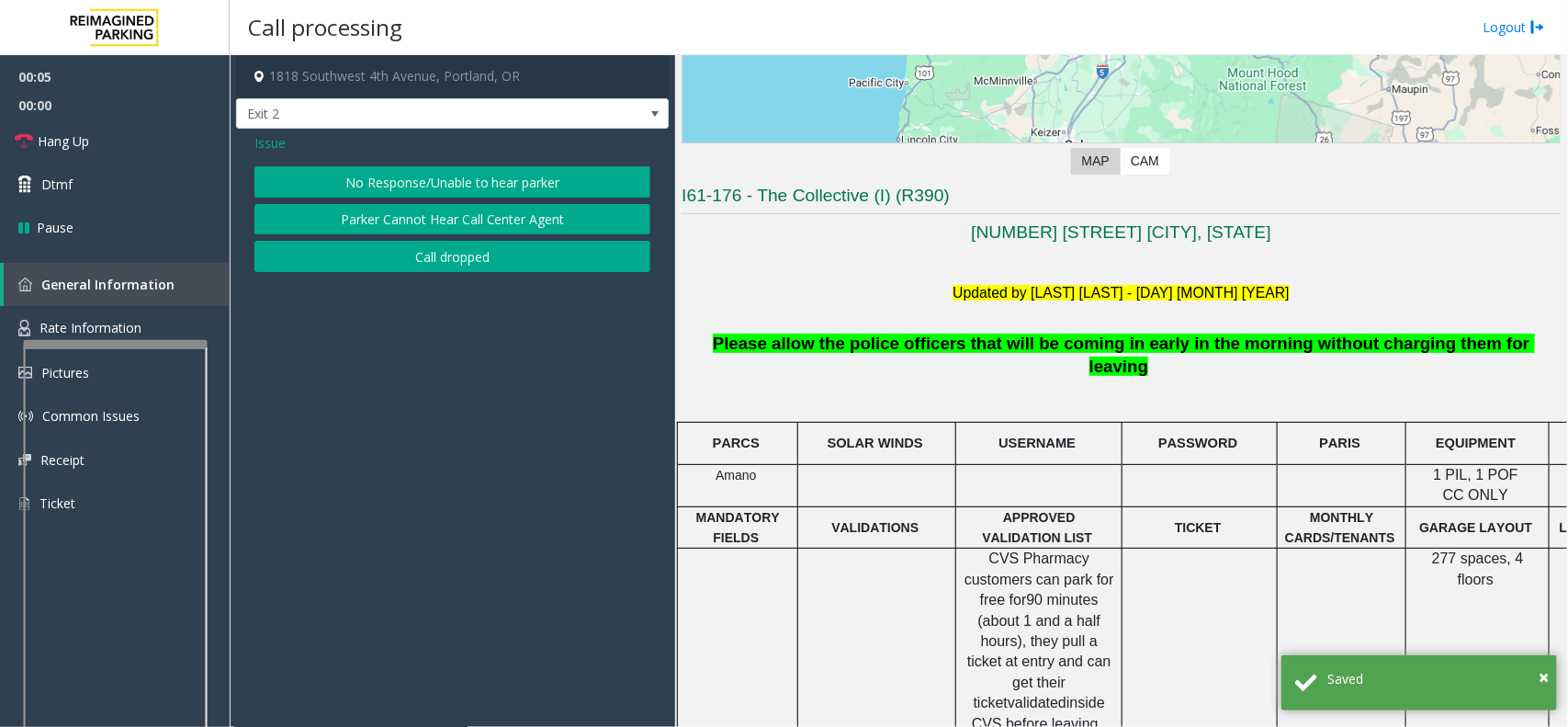 click on "No Response/Unable to hear parker" 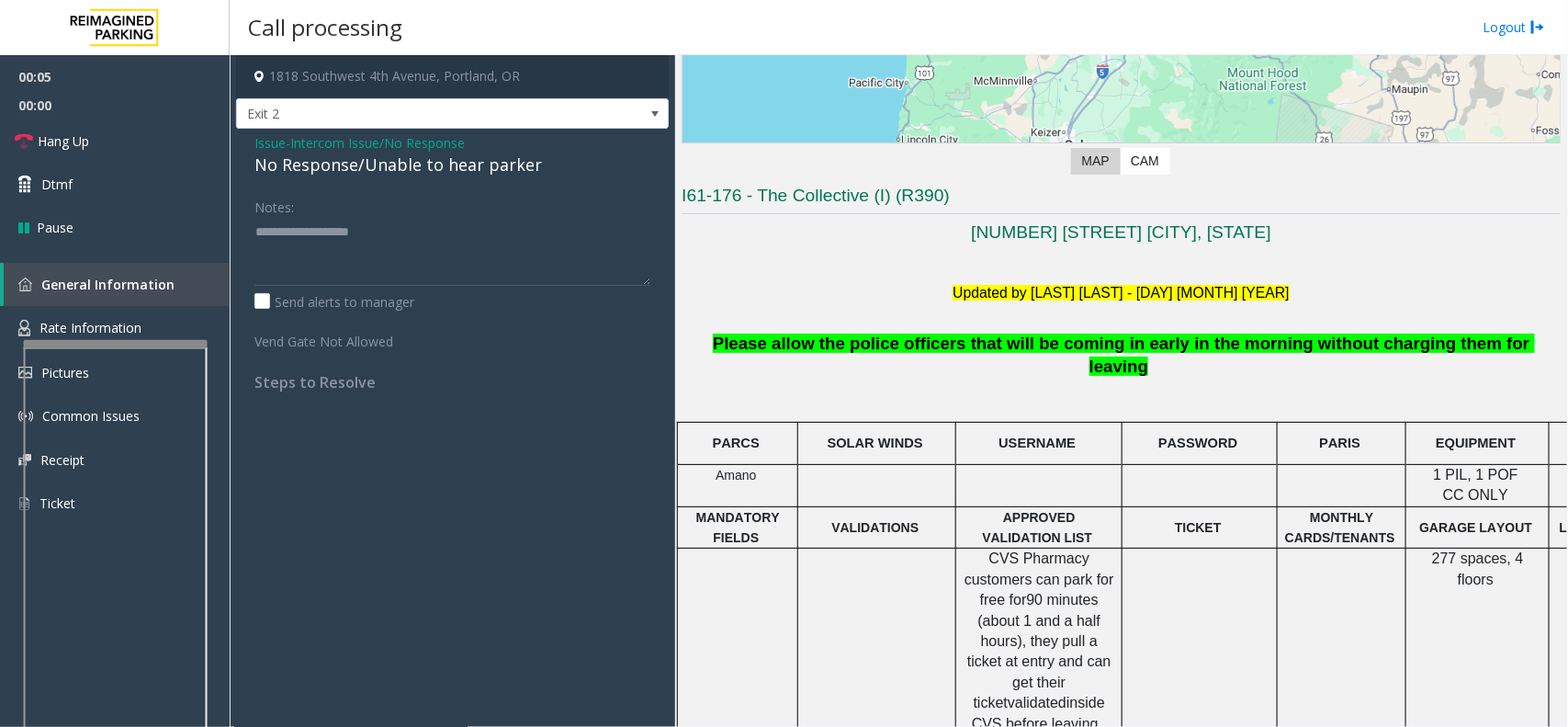 click on "No Response/Unable to hear parker" 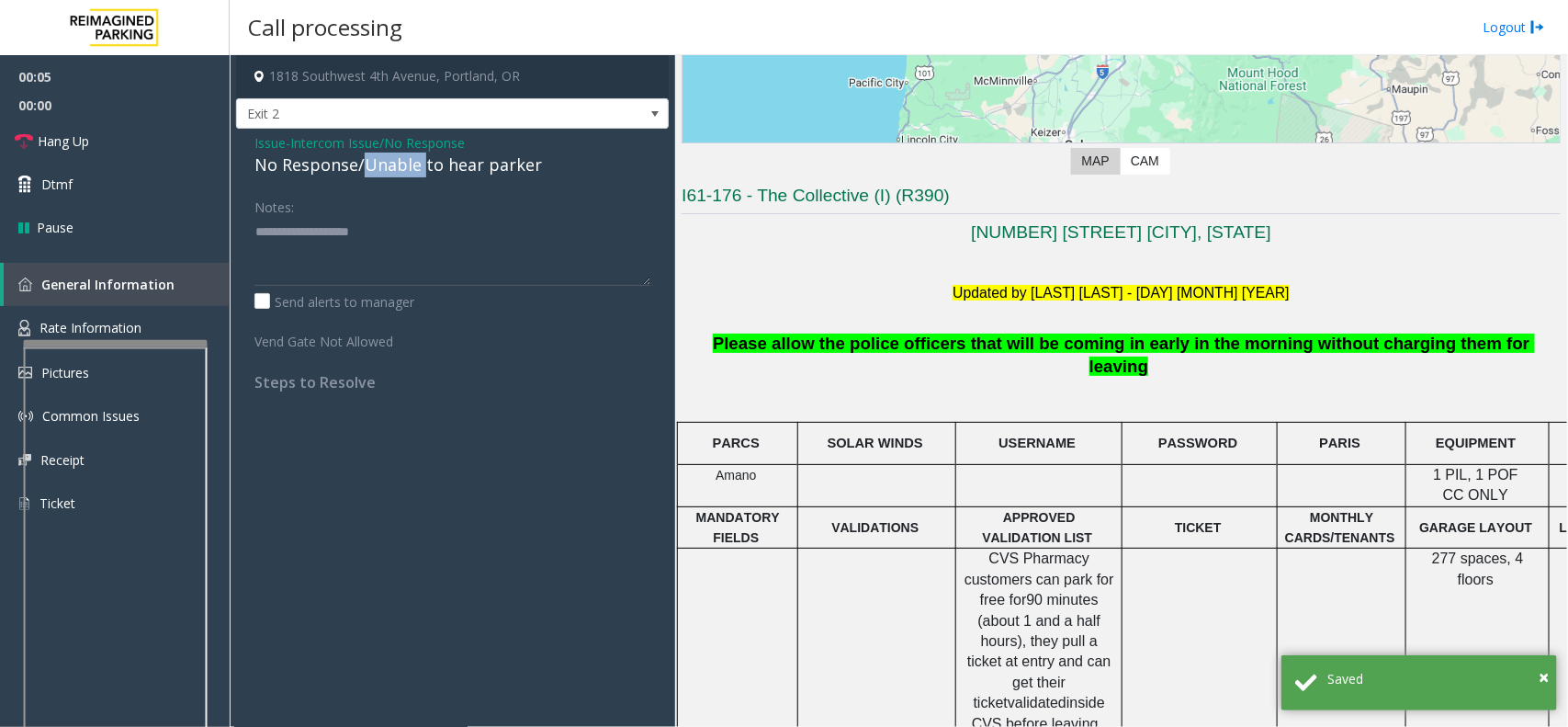 click on "No Response/Unable to hear parker" 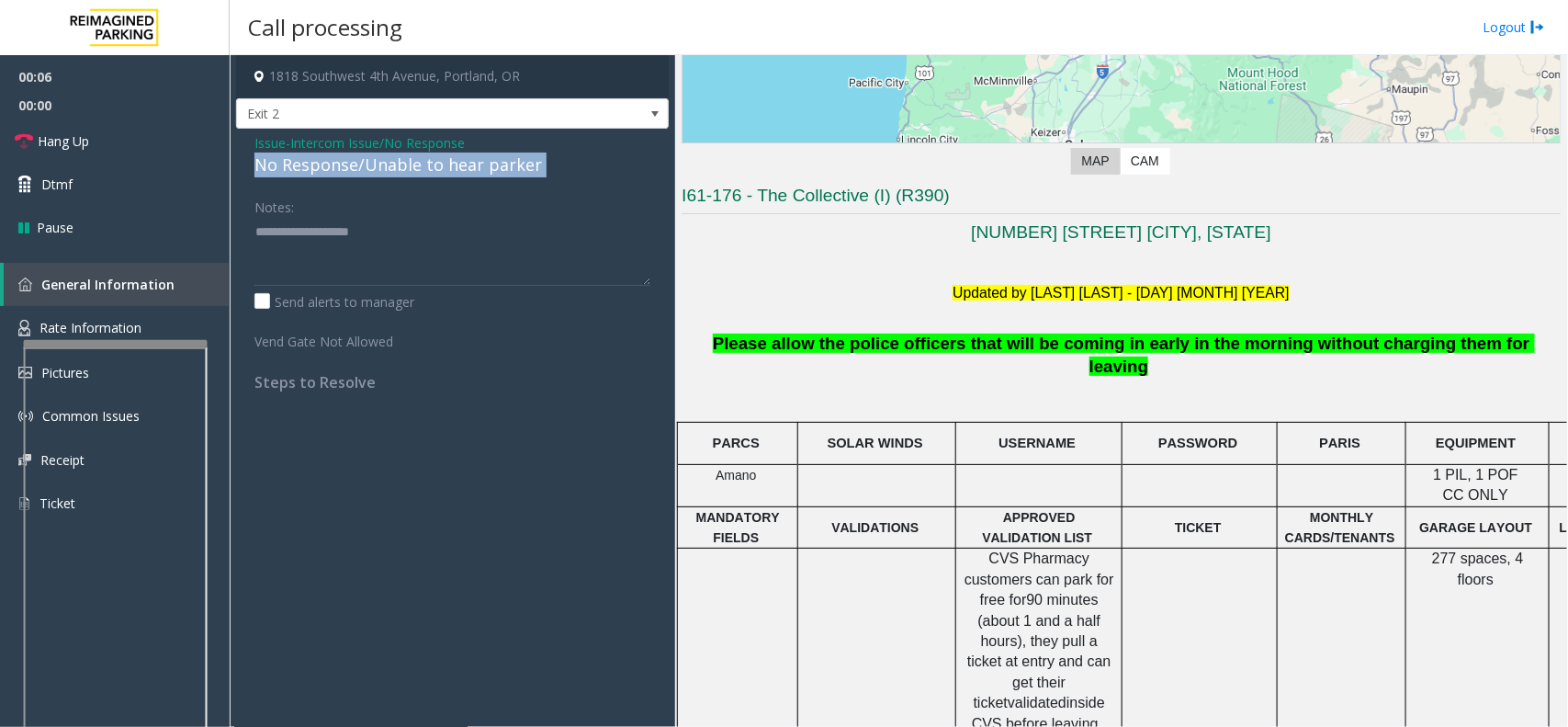 click on "No Response/Unable to hear parker" 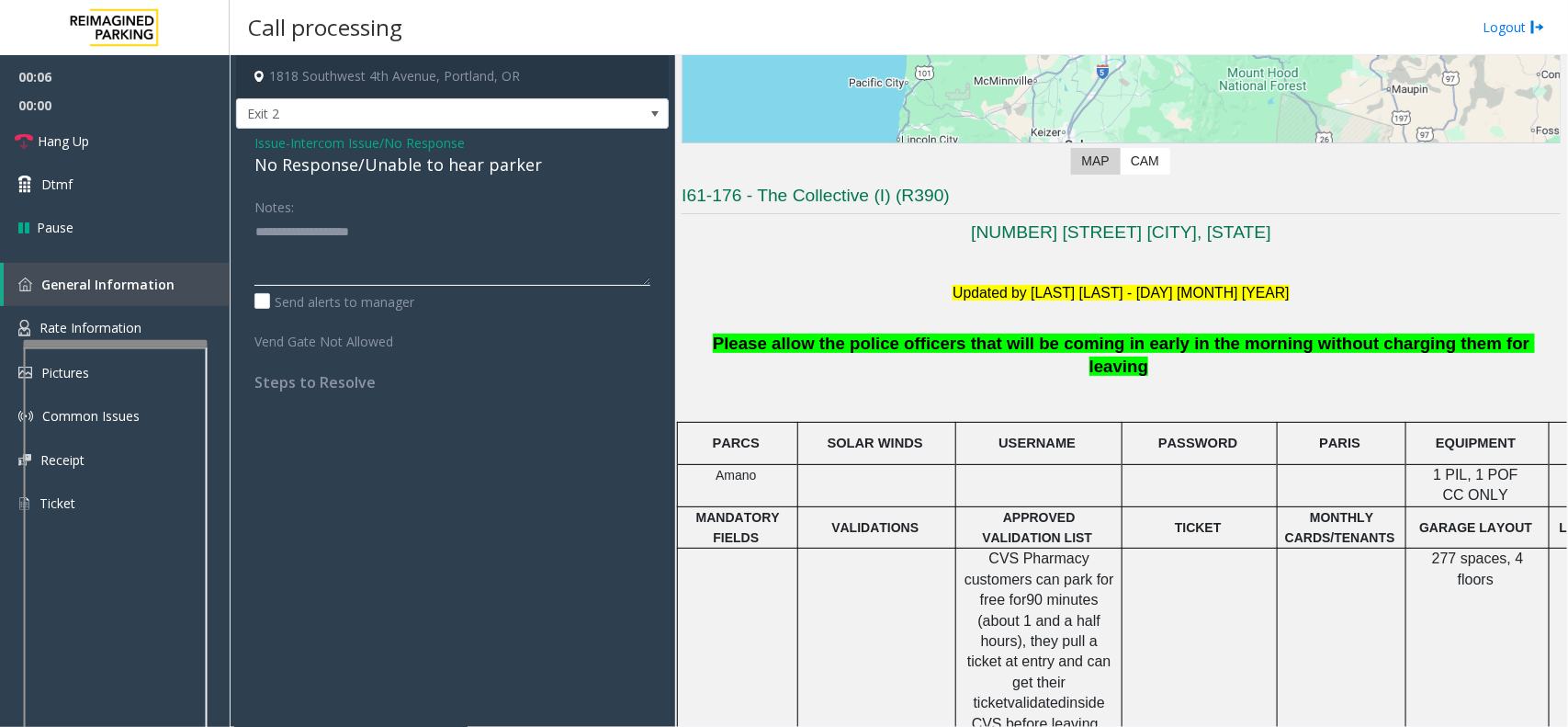 click 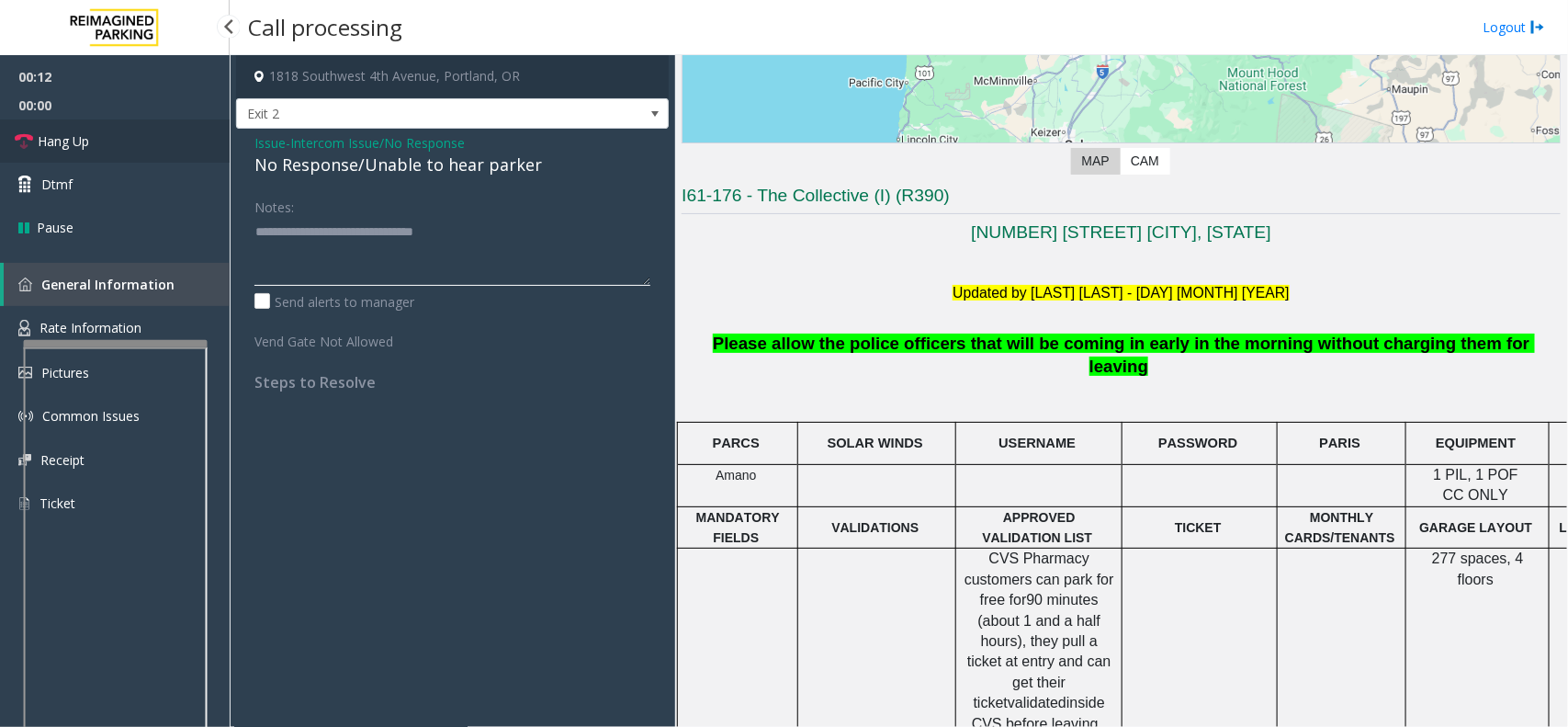 type on "**********" 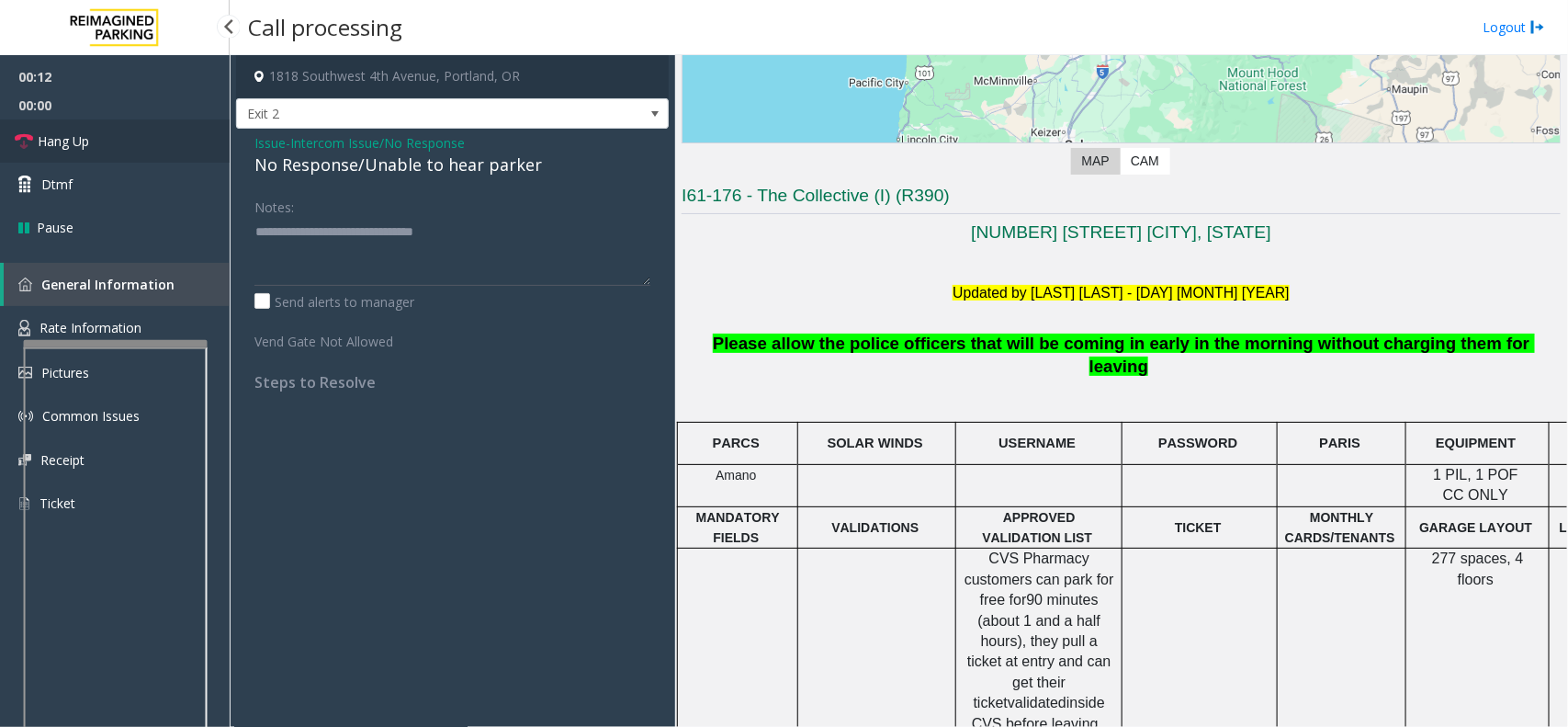 click on "Hang Up" at bounding box center (115, 141) 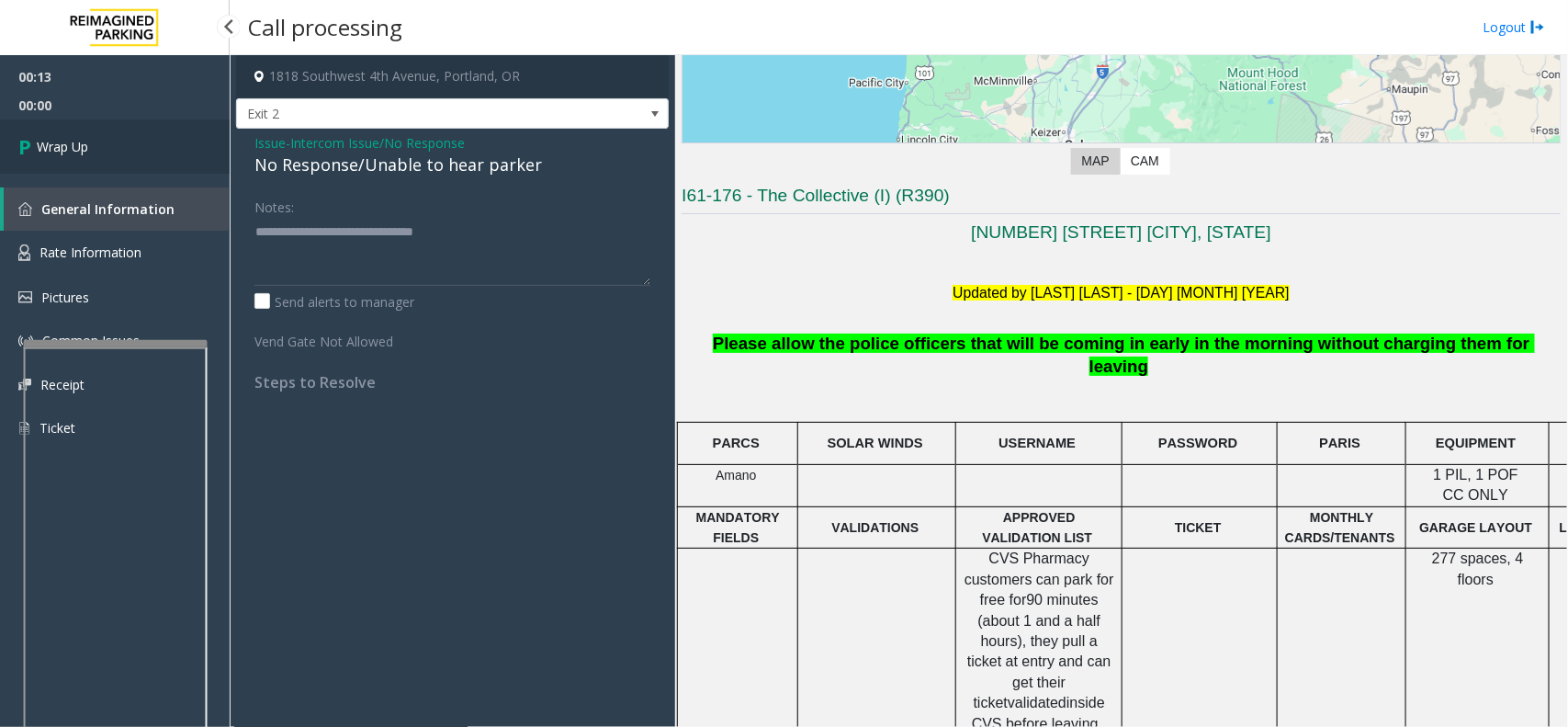 click on "Wrap Up" at bounding box center [115, 146] 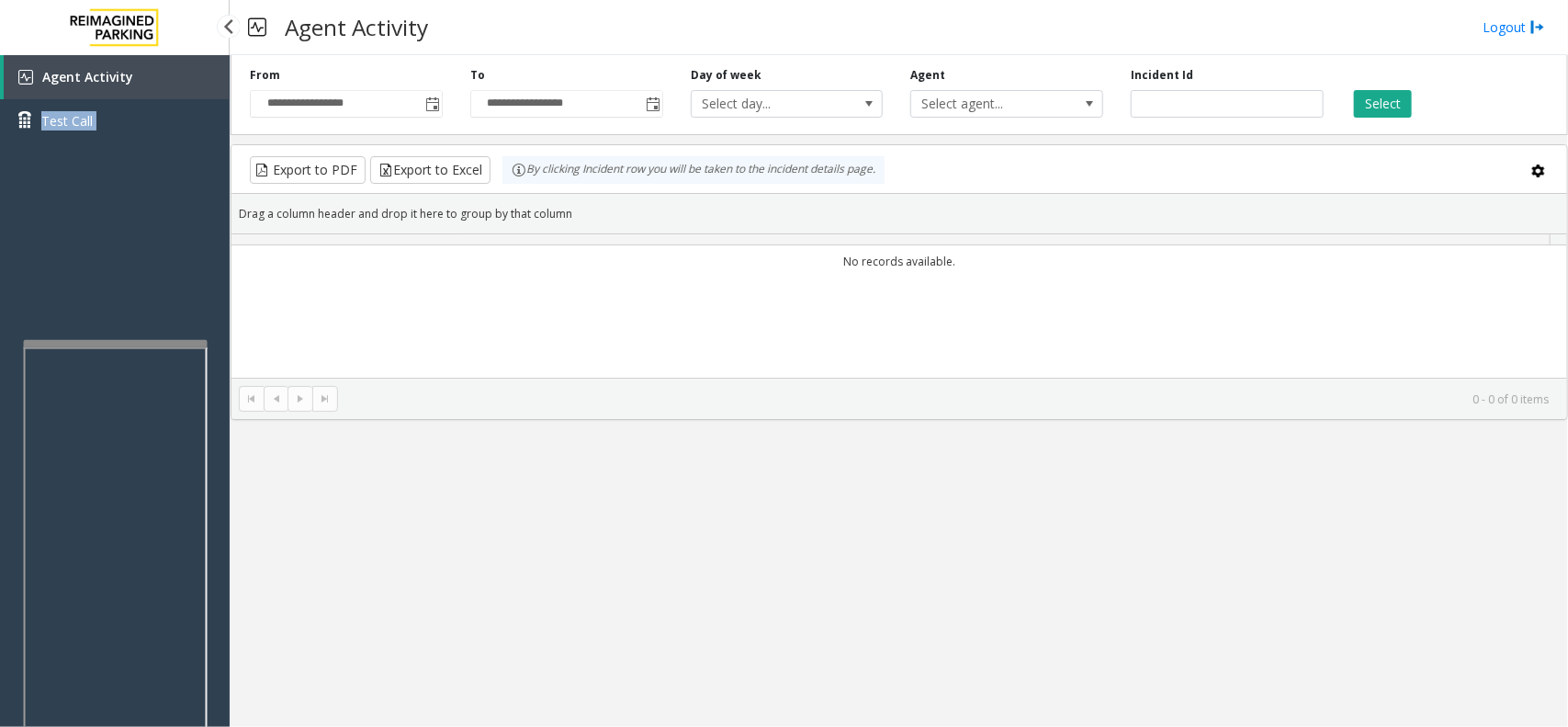 click on "Agent Activity Test Call" at bounding box center [115, 106] 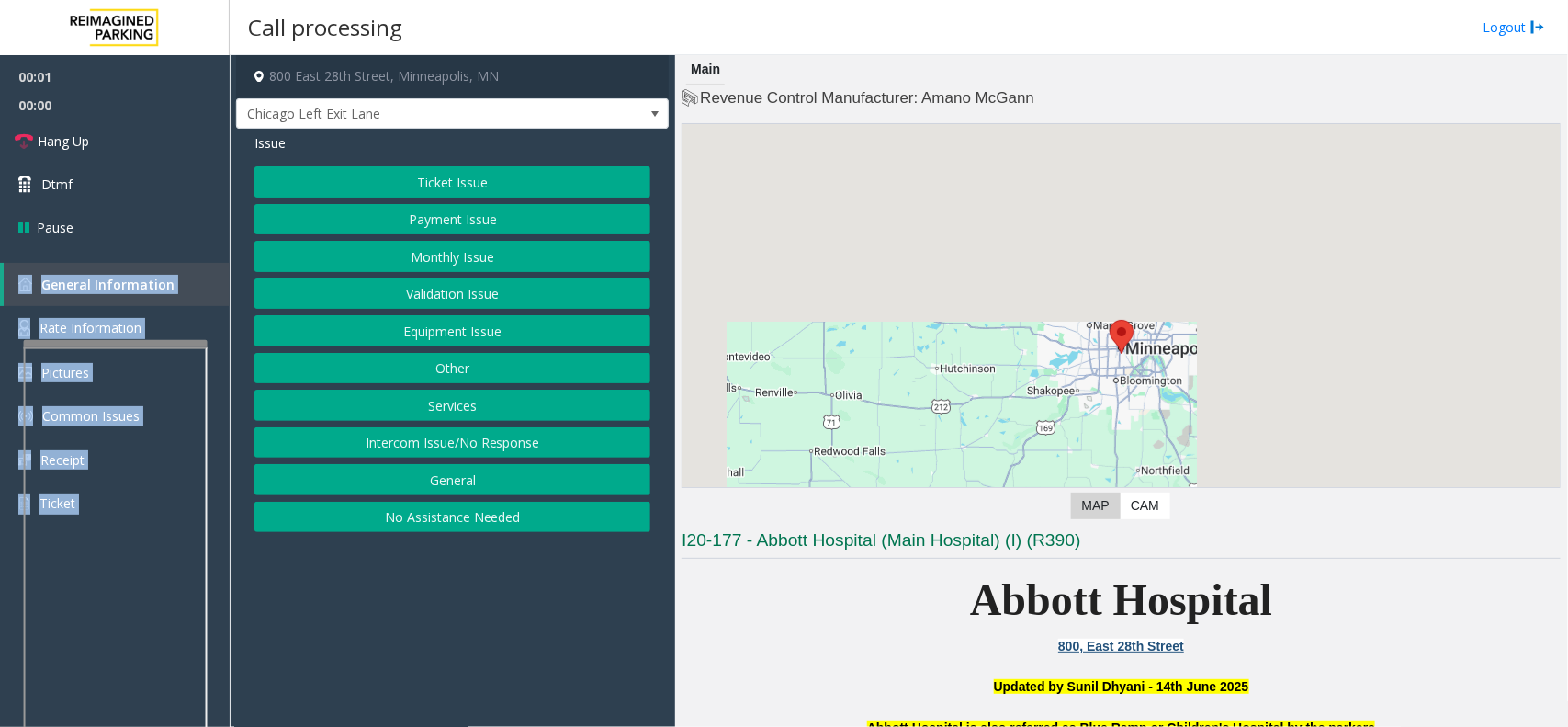 scroll, scrollTop: 460, scrollLeft: 0, axis: vertical 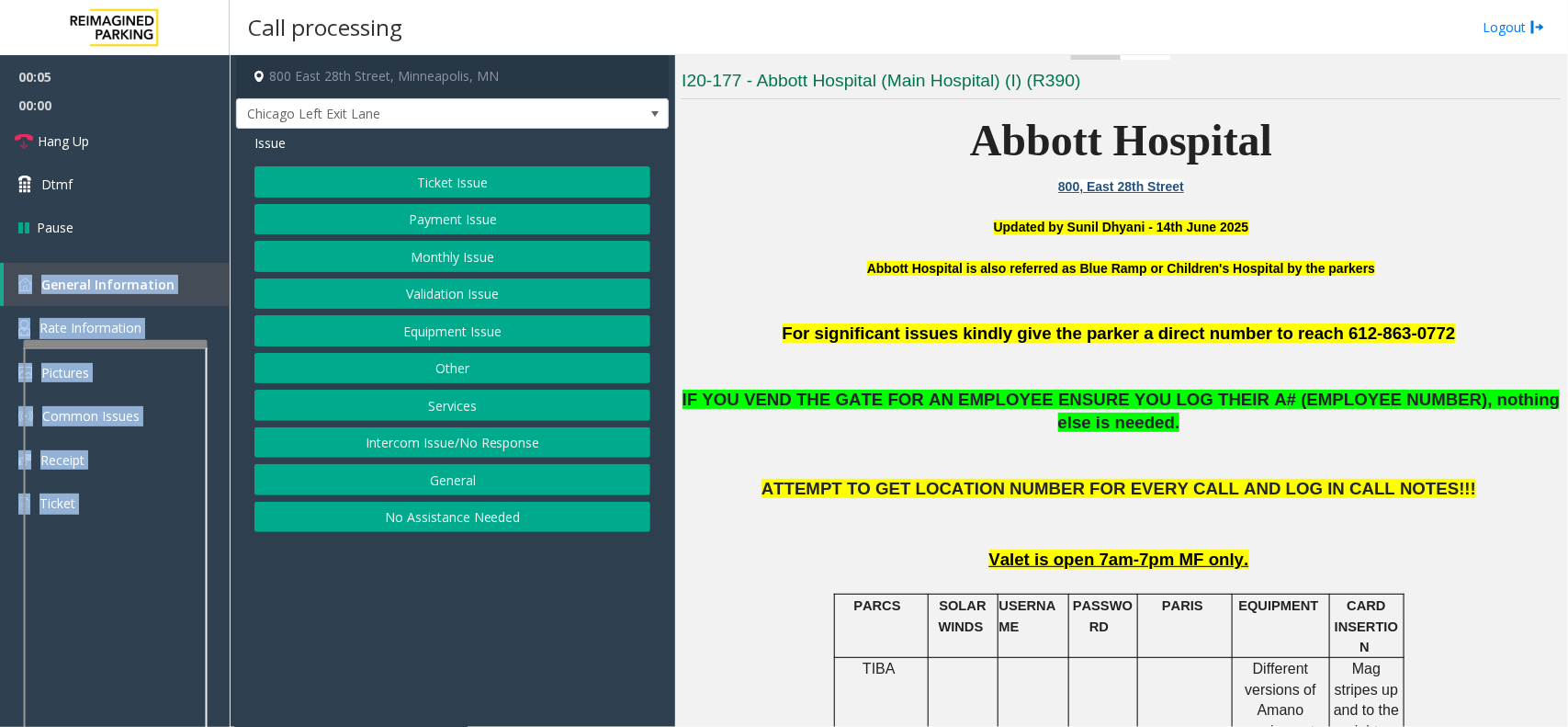 click on "Payment Issue" 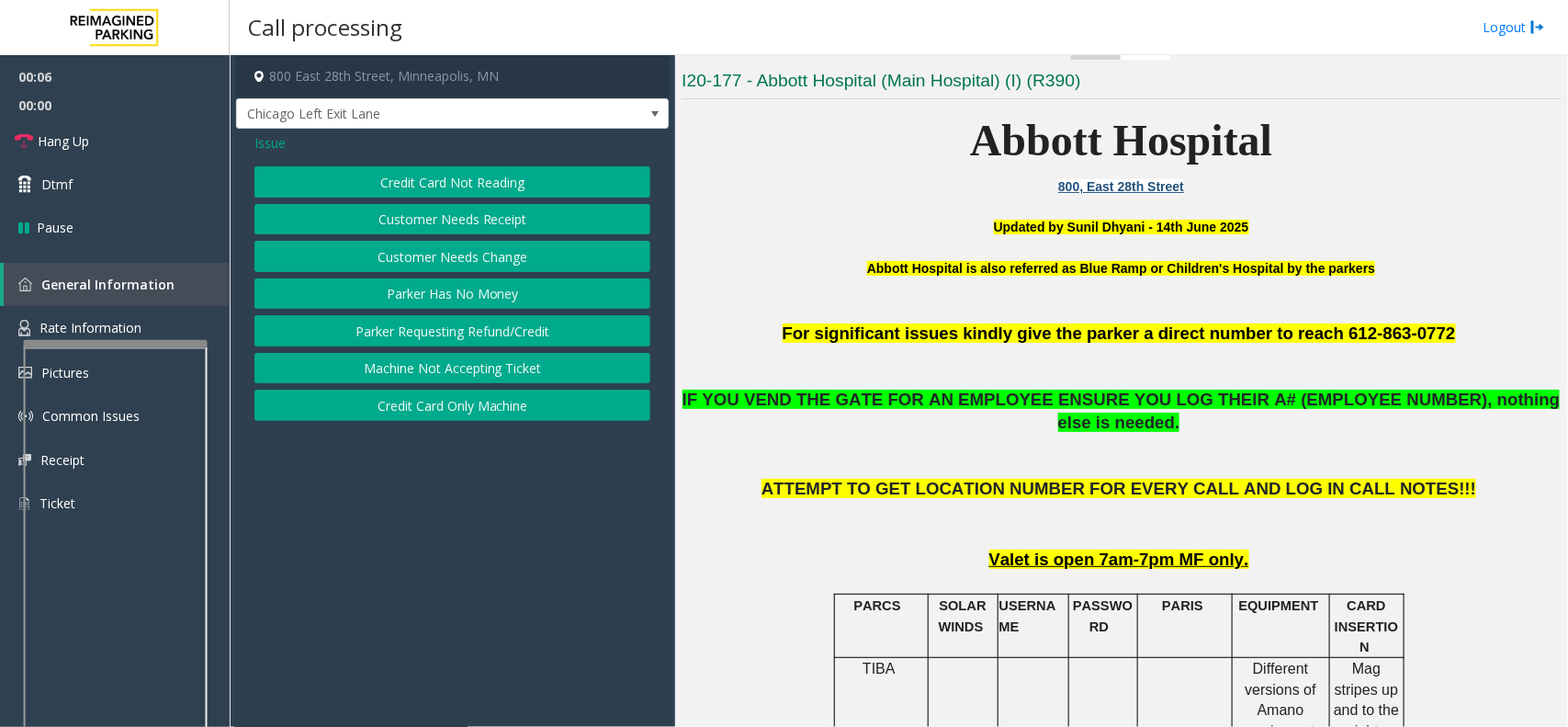 click on "Issue" 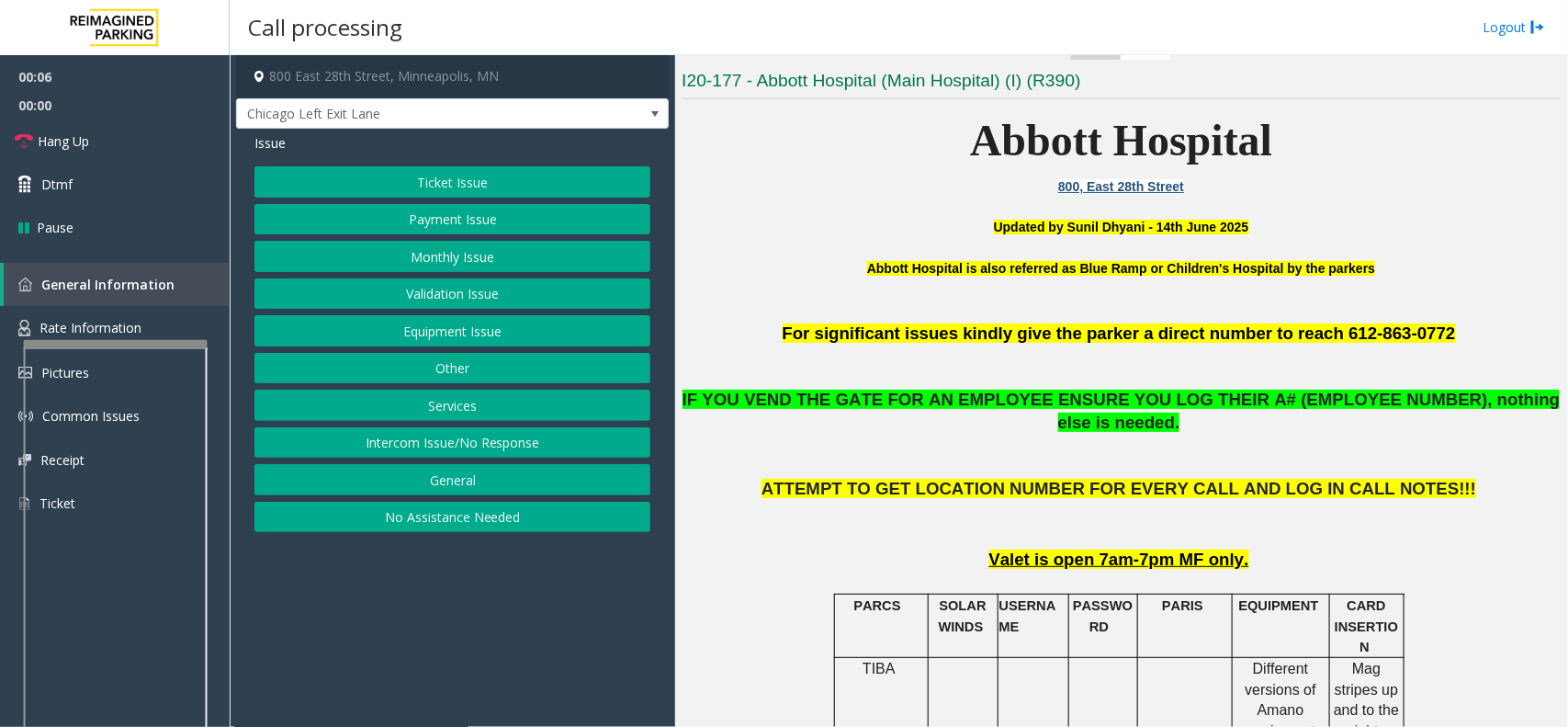 click on "Monthly Issue" 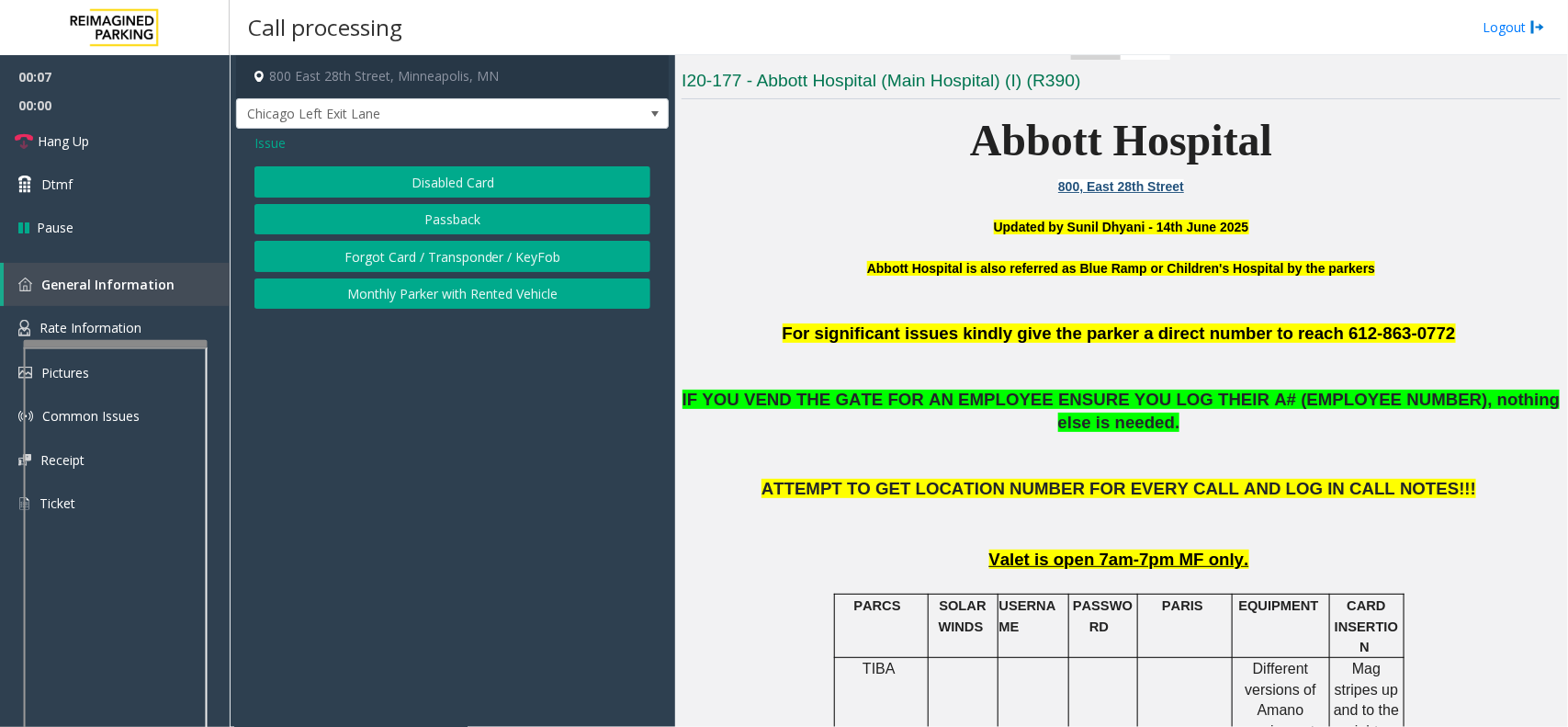 click on "Disabled Card" 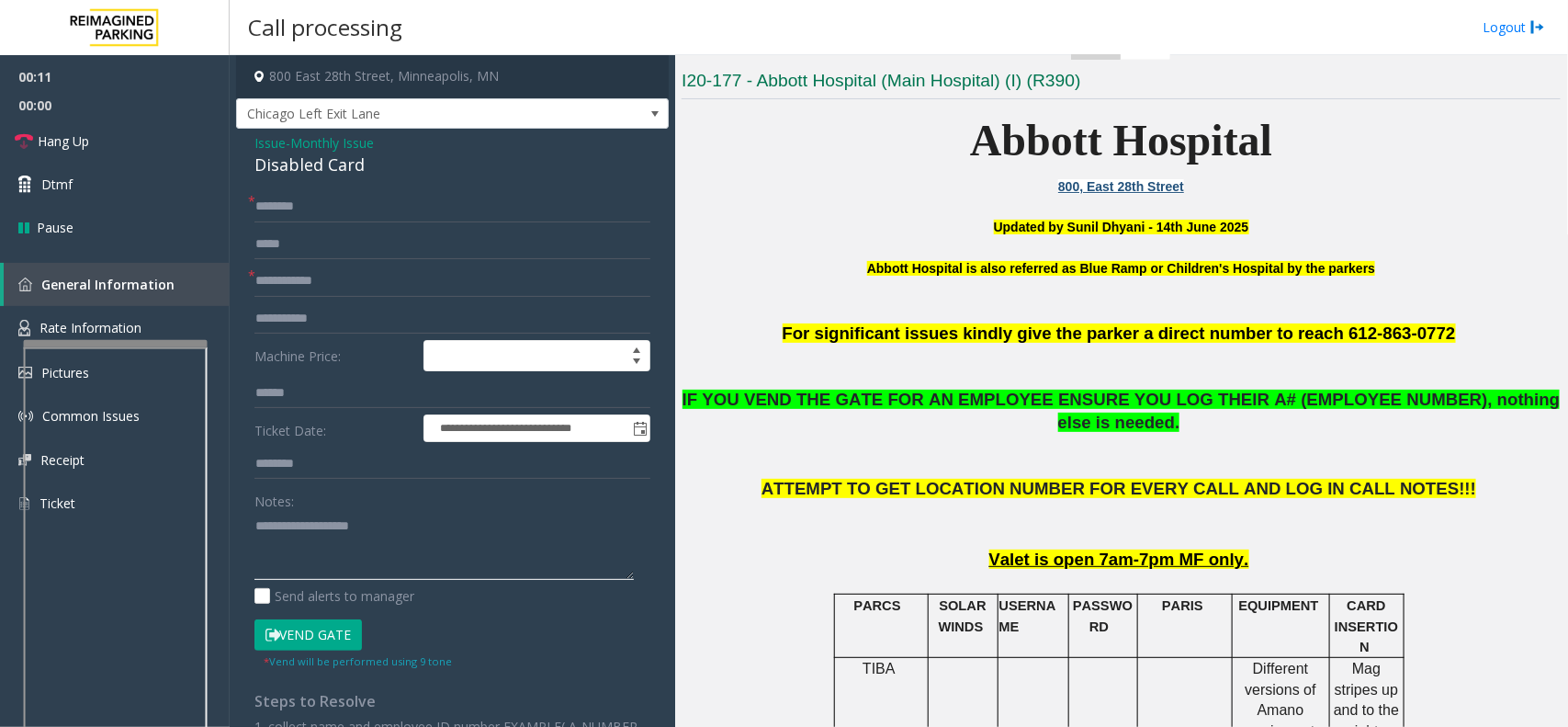 click 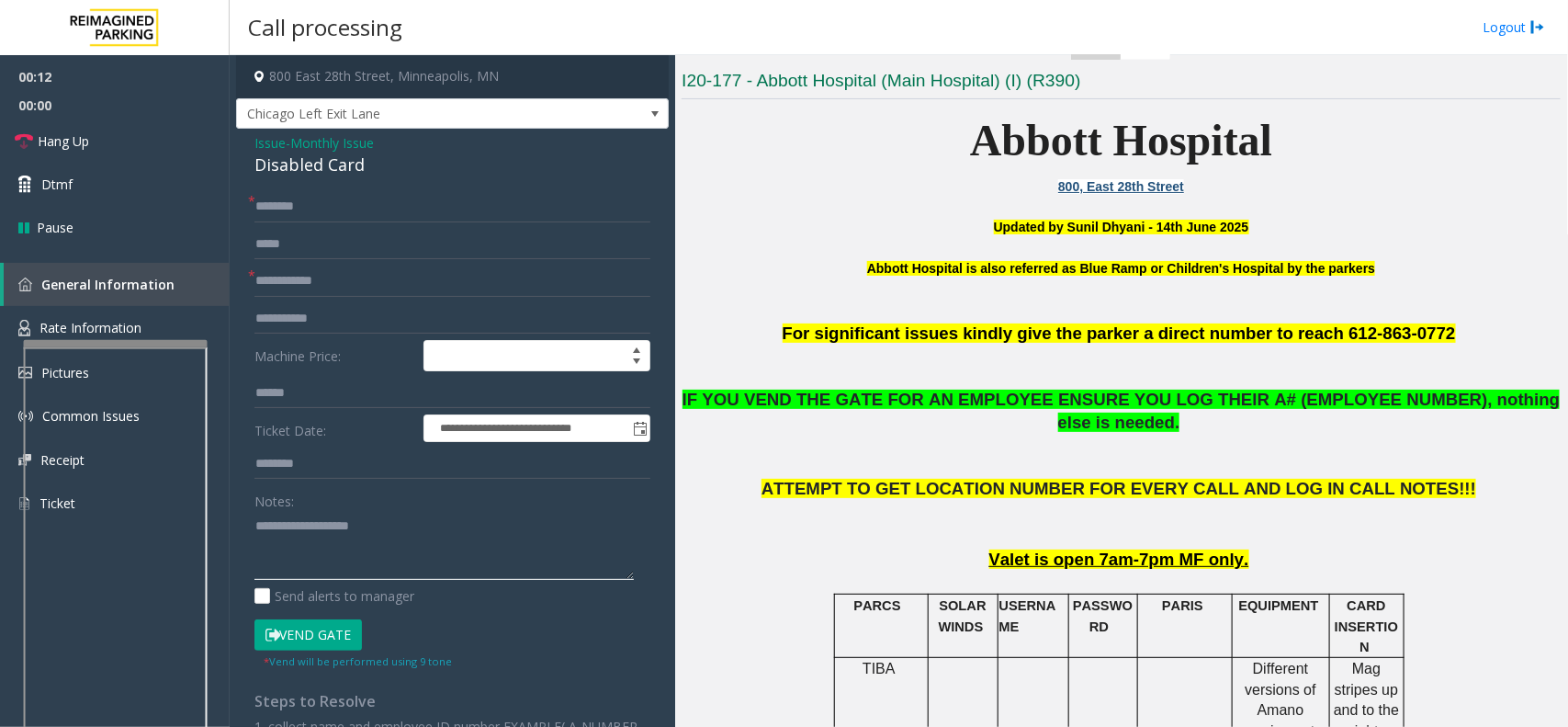 paste on "**********" 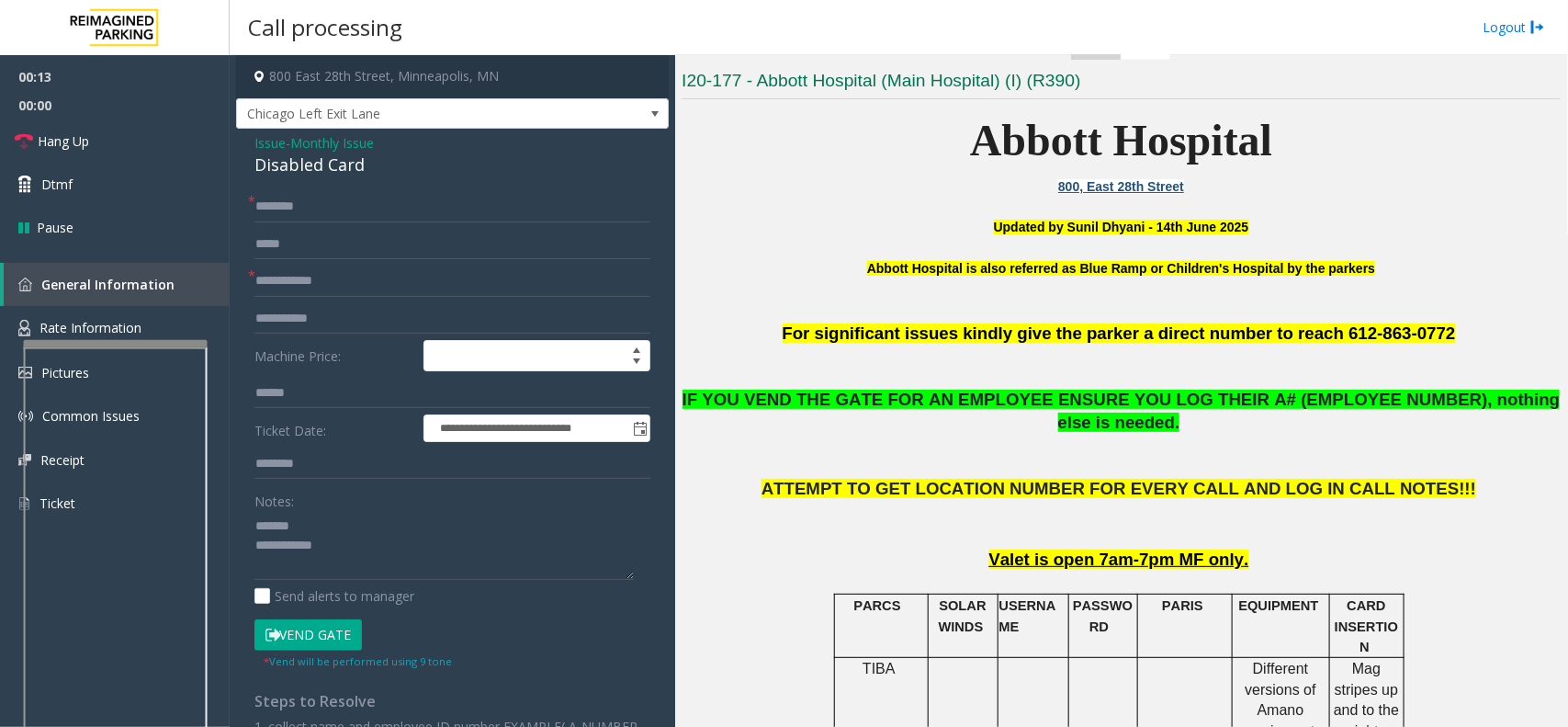 click on "Disabled Card" 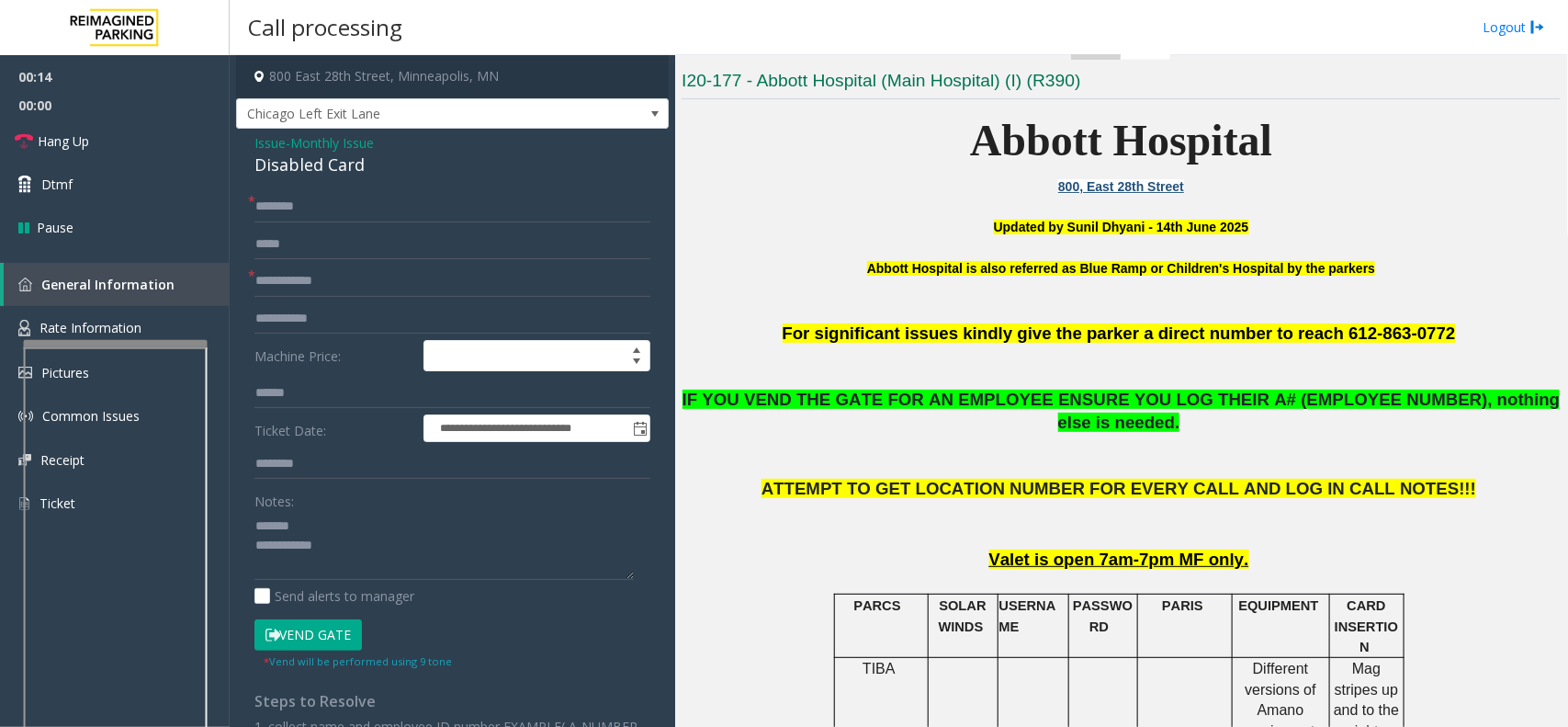 click on "Disabled Card" 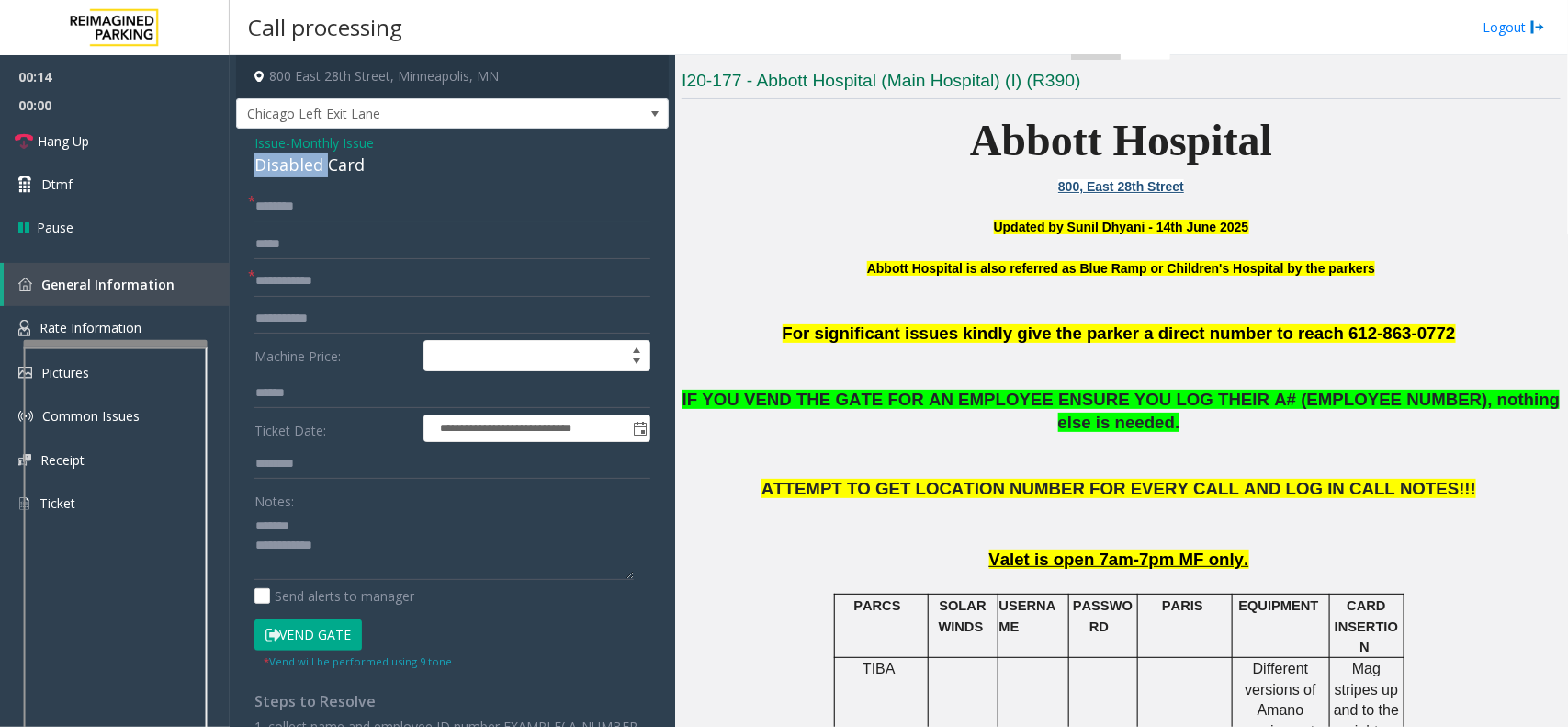 click on "Disabled Card" 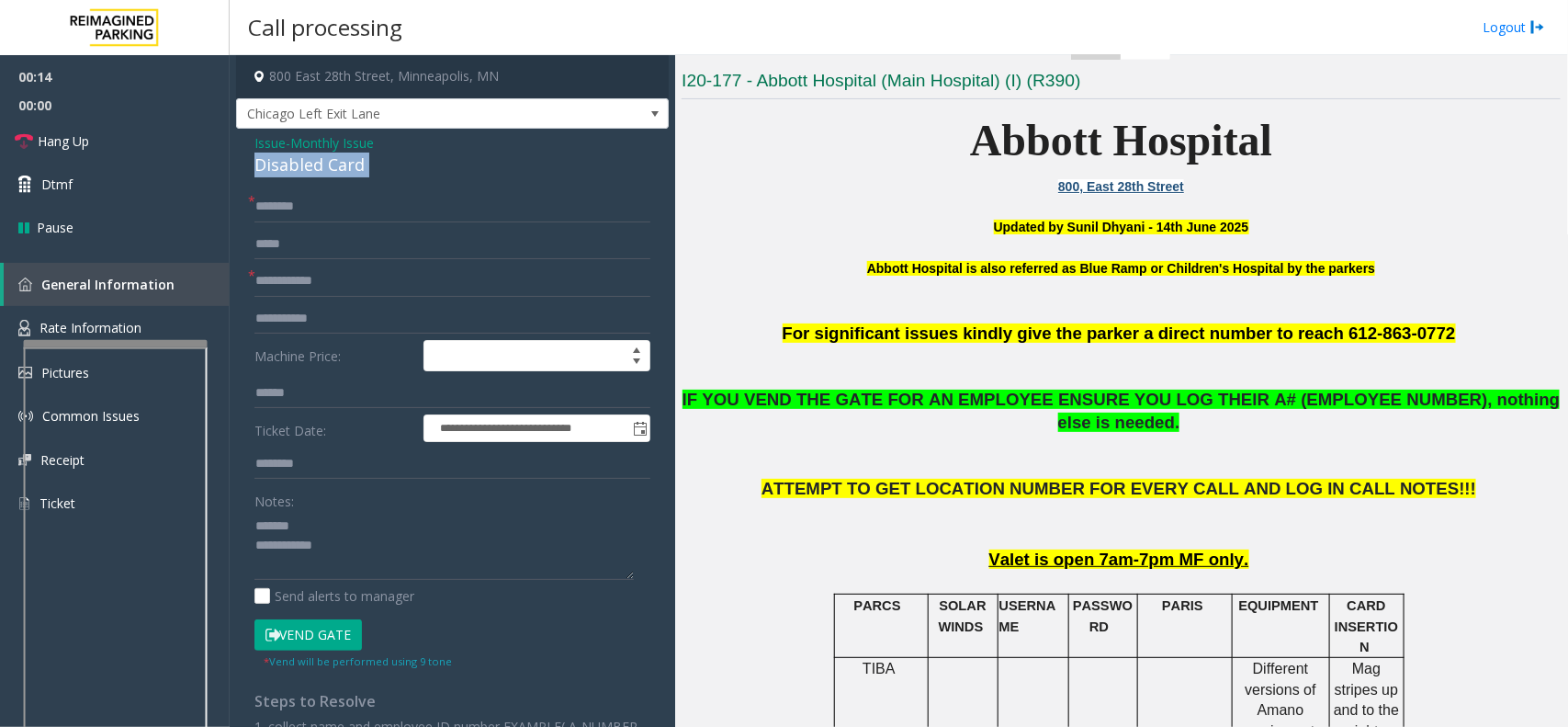 copy on "Disabled Card" 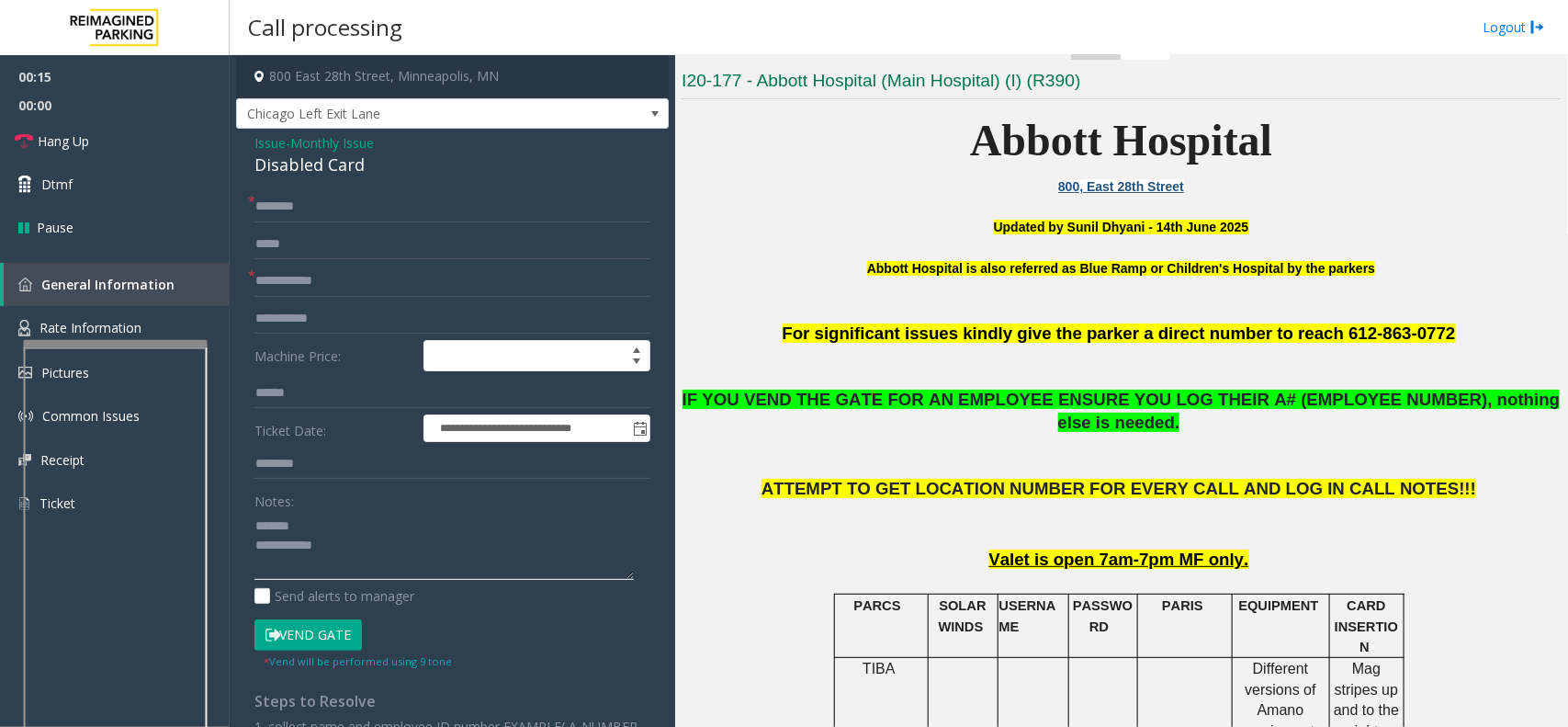 click 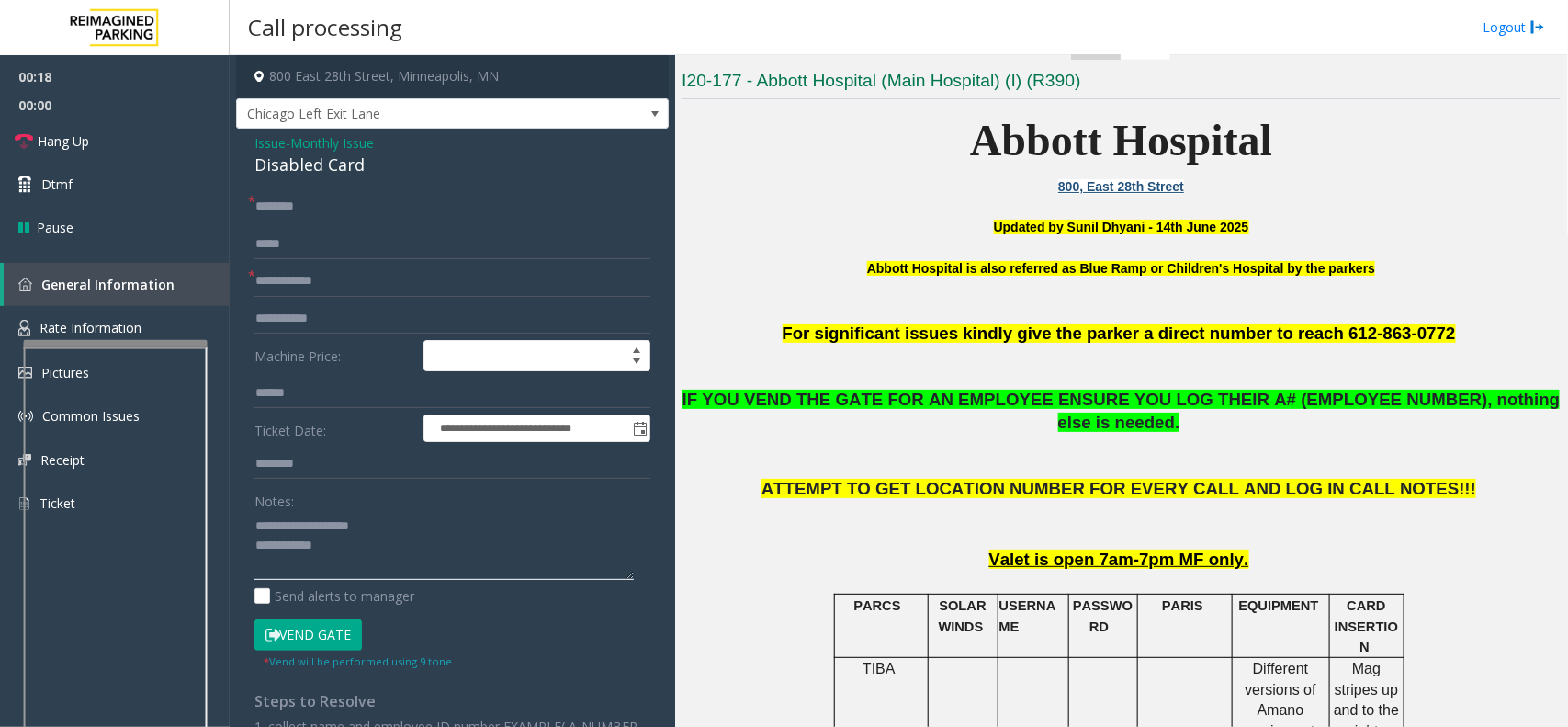 click 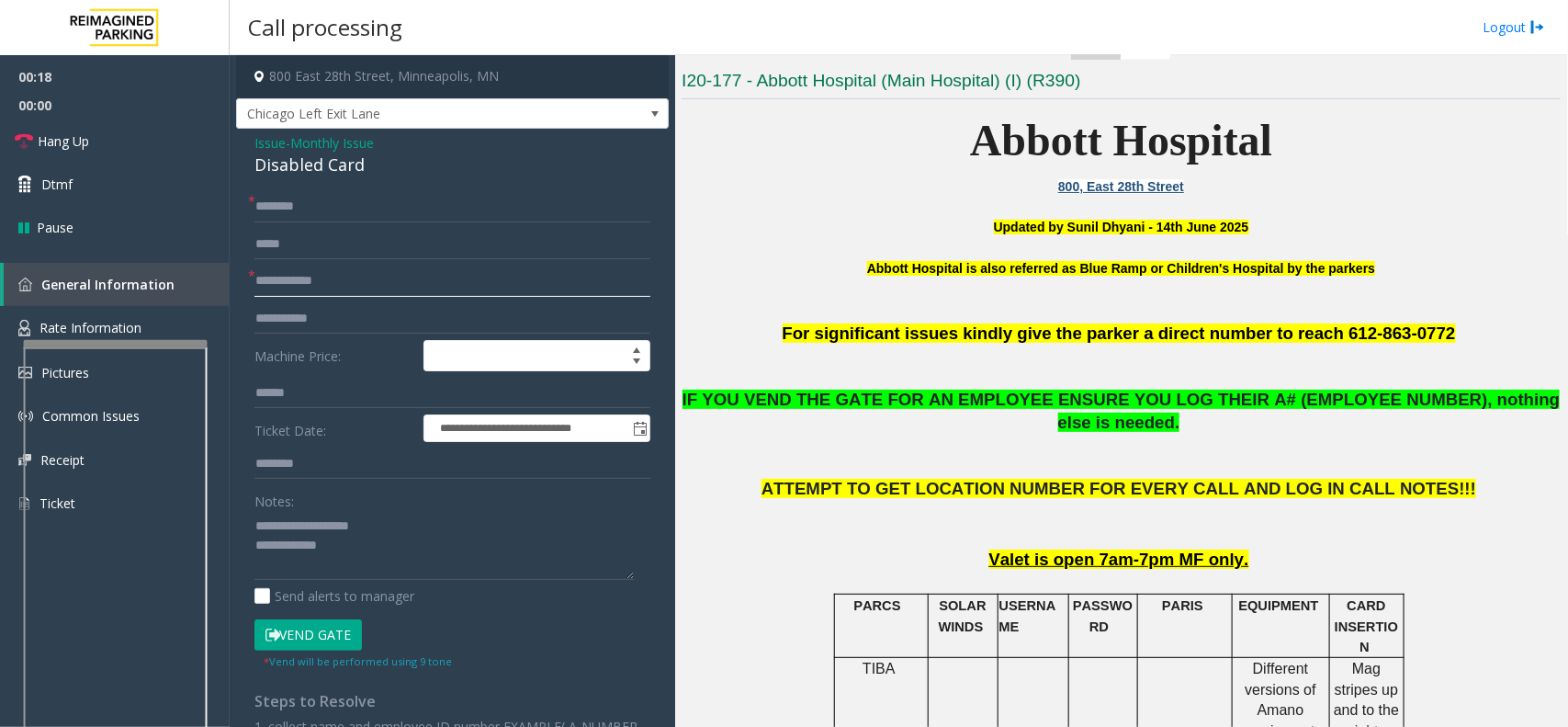 click 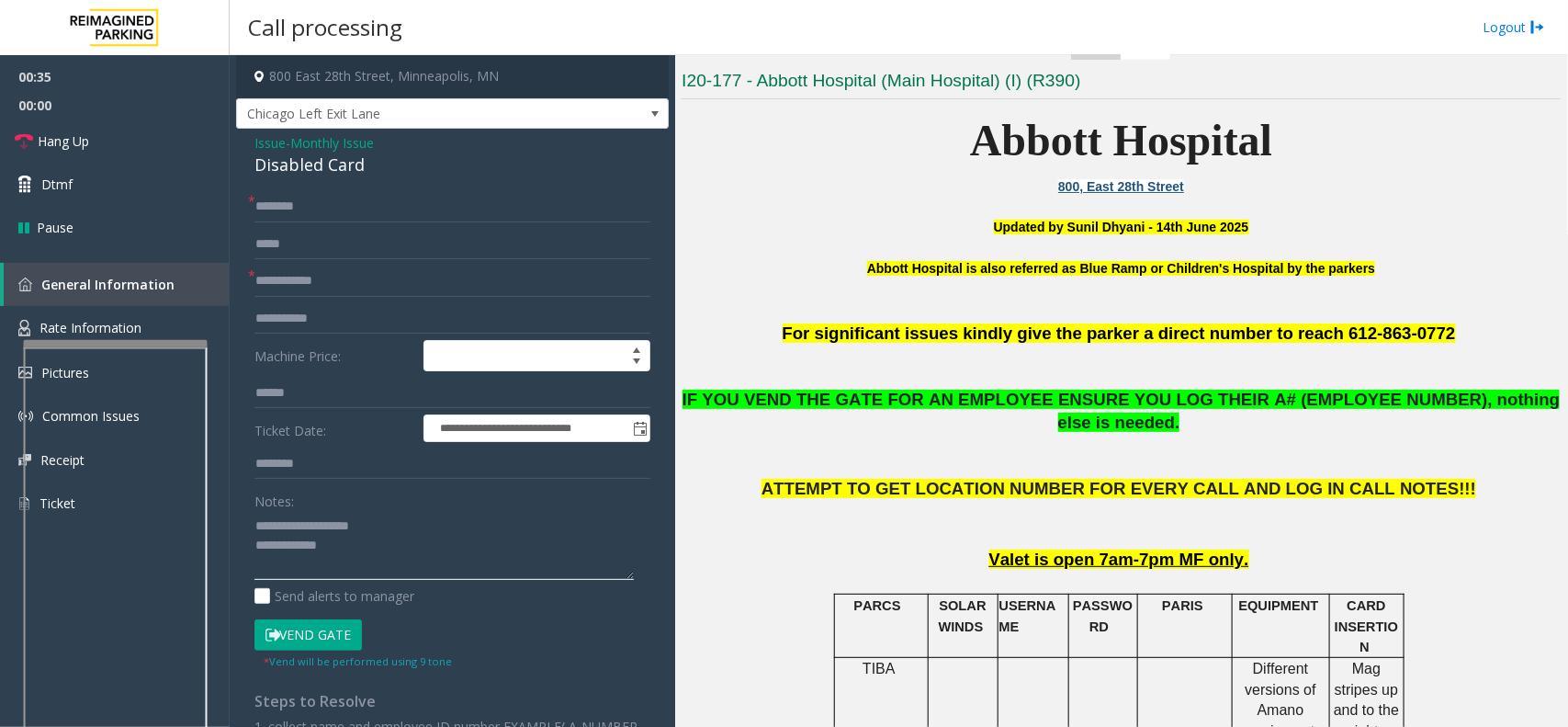 drag, startPoint x: 323, startPoint y: 547, endPoint x: 358, endPoint y: 551, distance: 35.22783 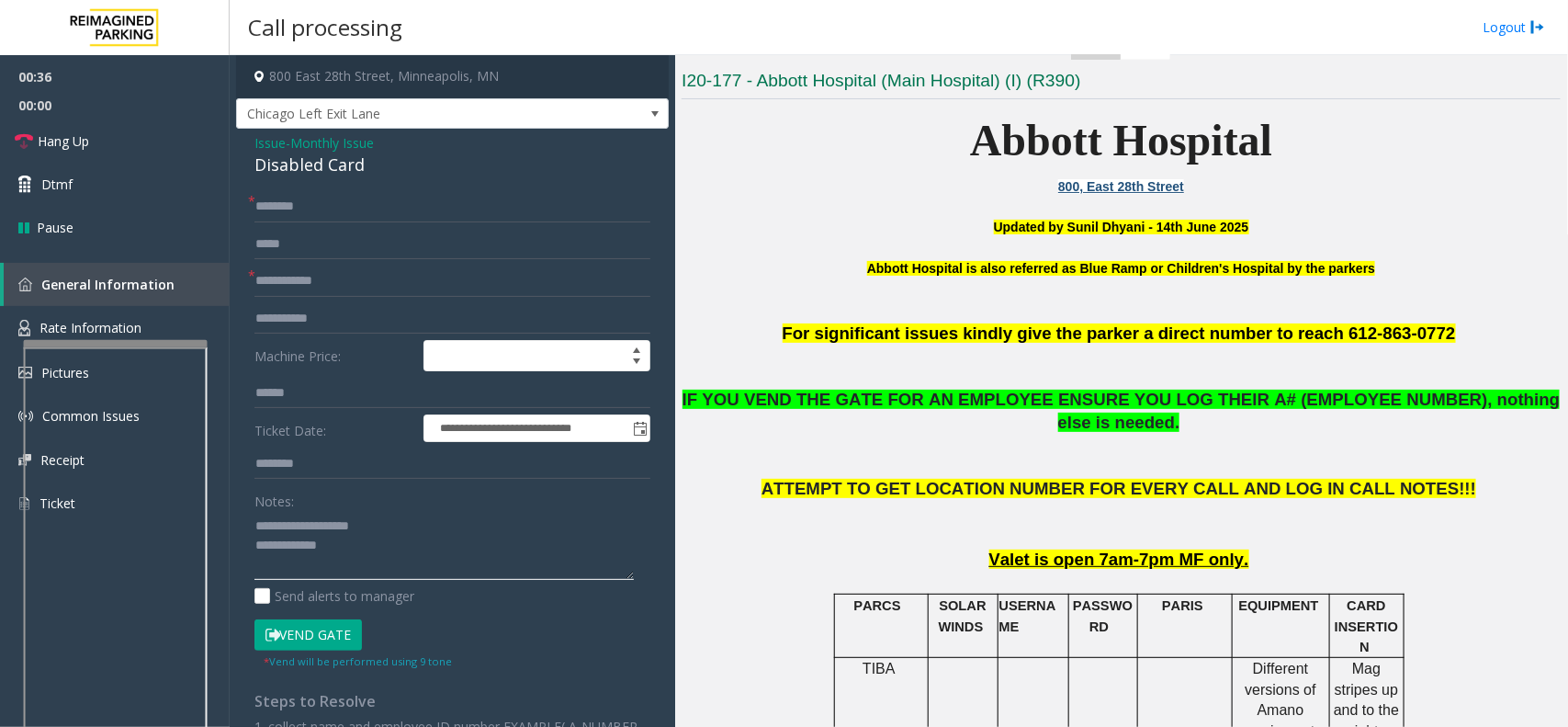 scroll, scrollTop: 0, scrollLeft: 0, axis: both 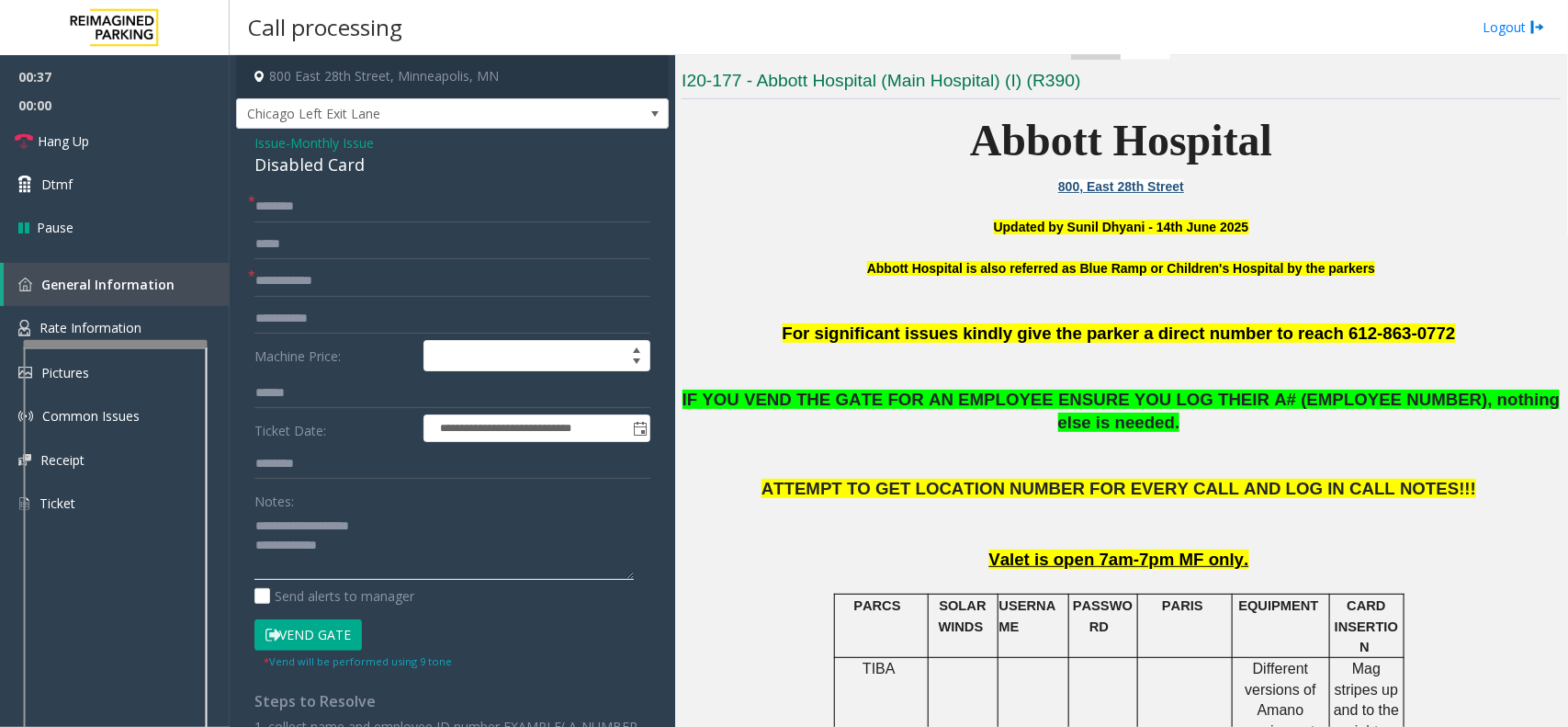 click 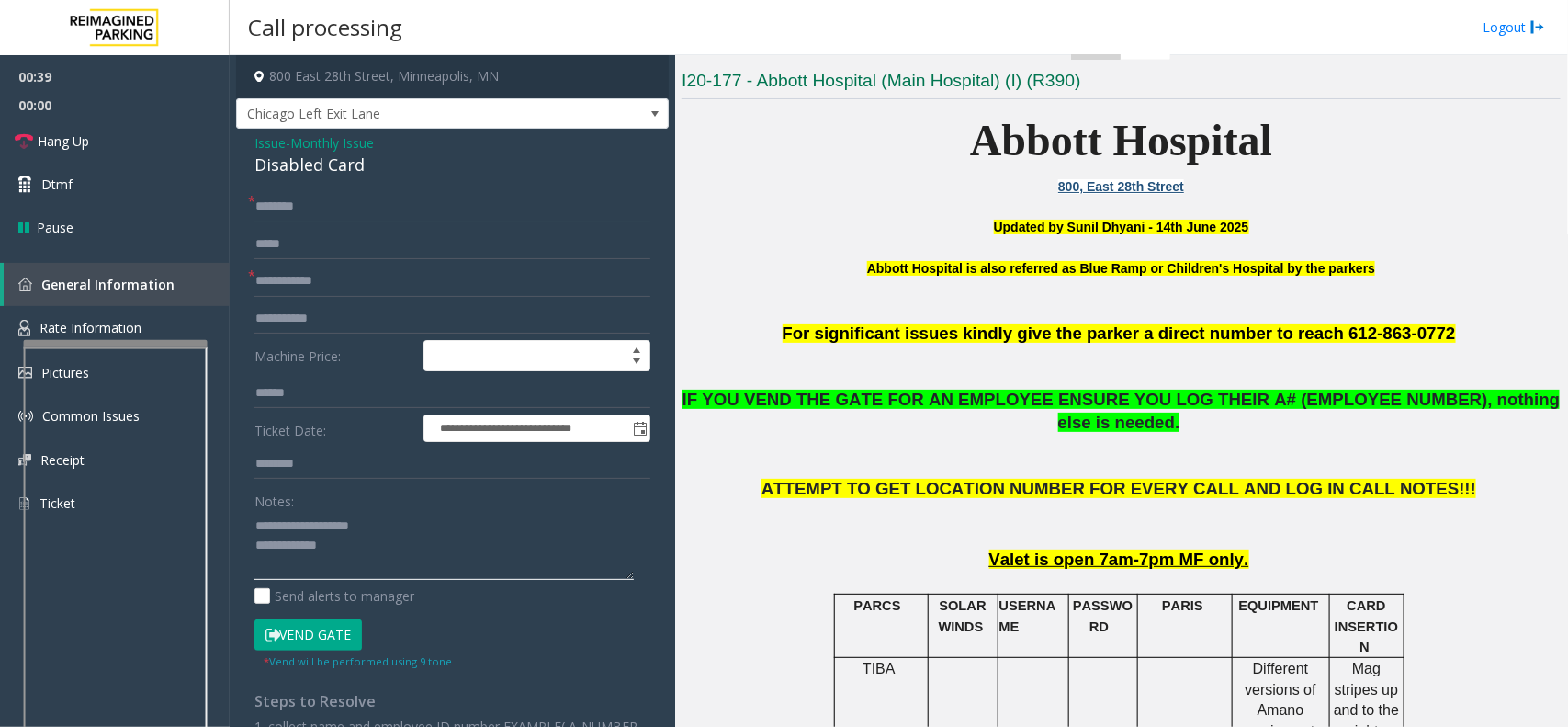 paste on "**********" 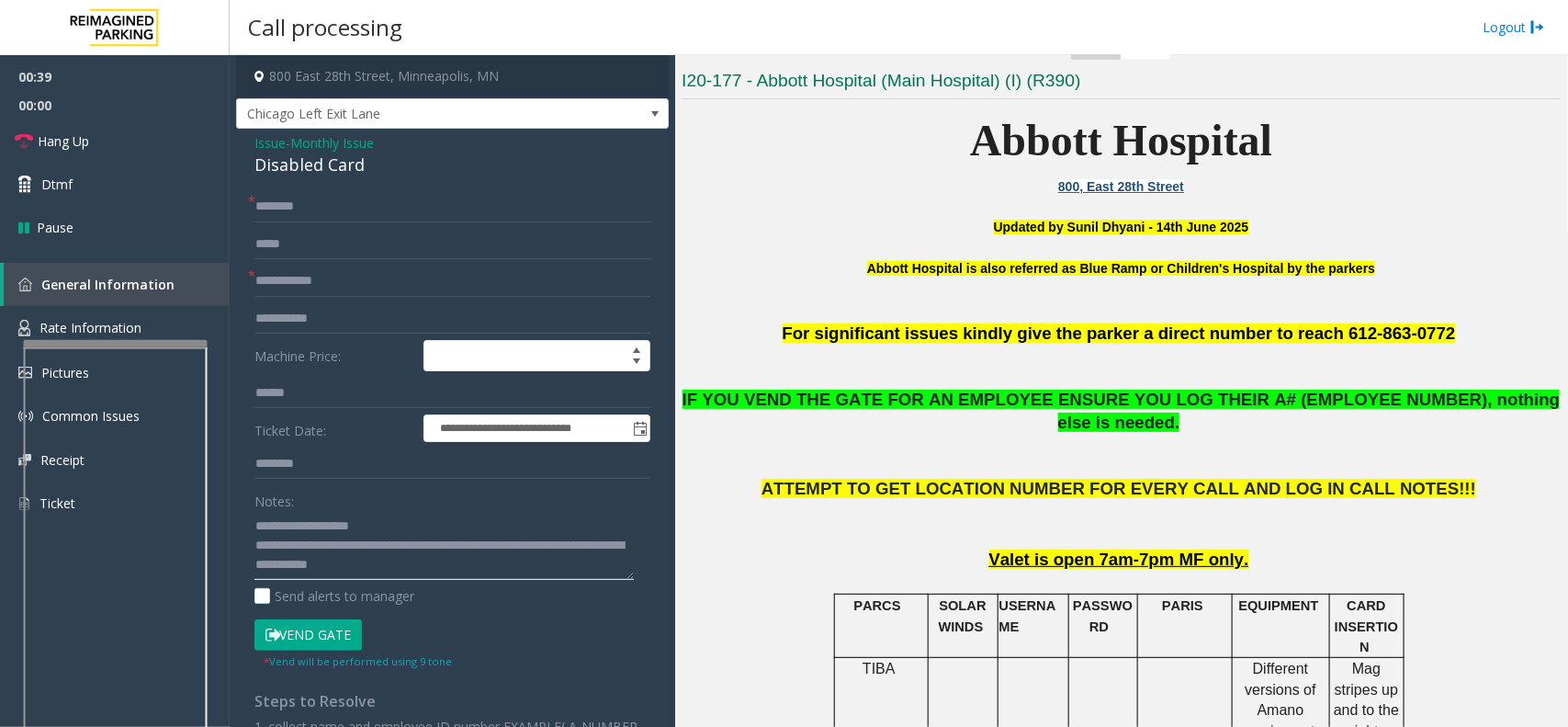 scroll, scrollTop: 12, scrollLeft: 0, axis: vertical 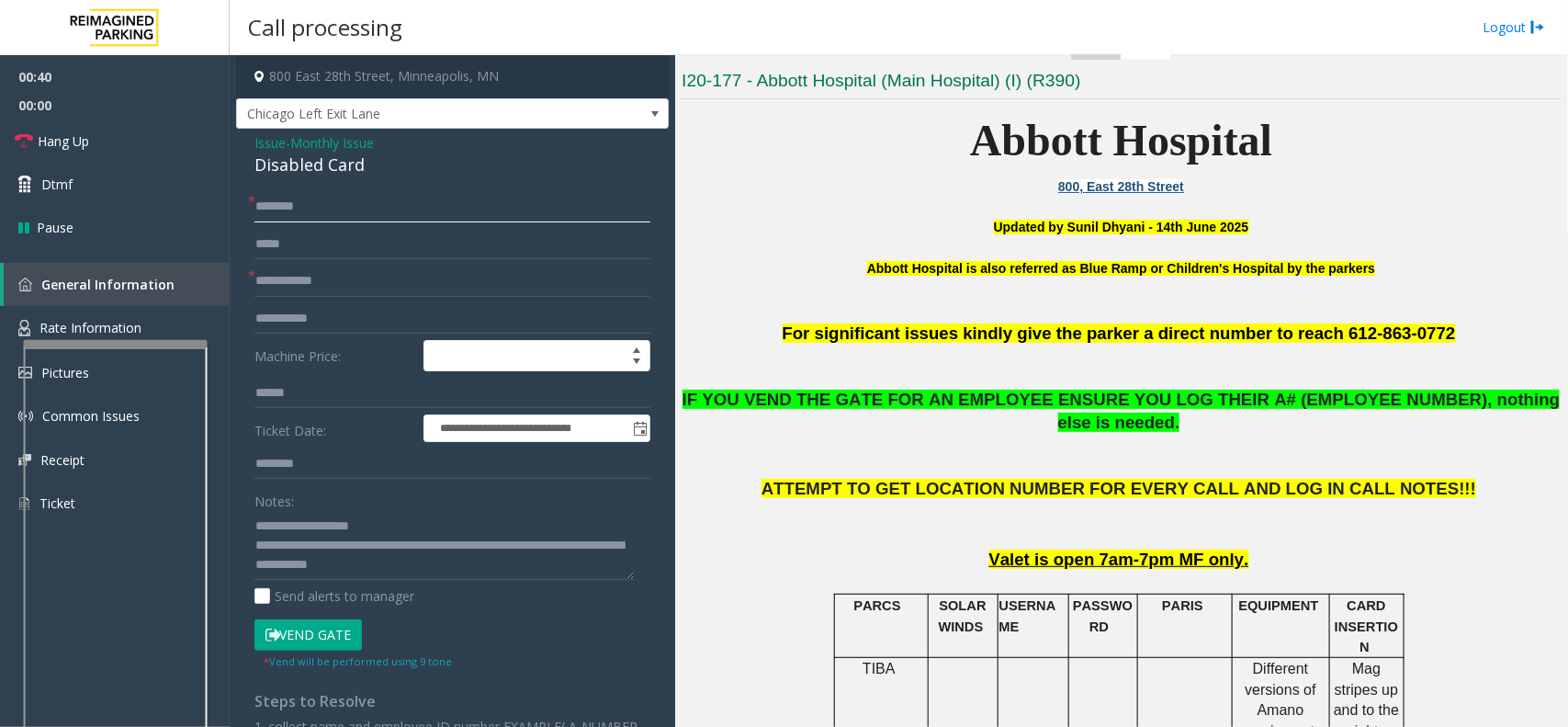 click 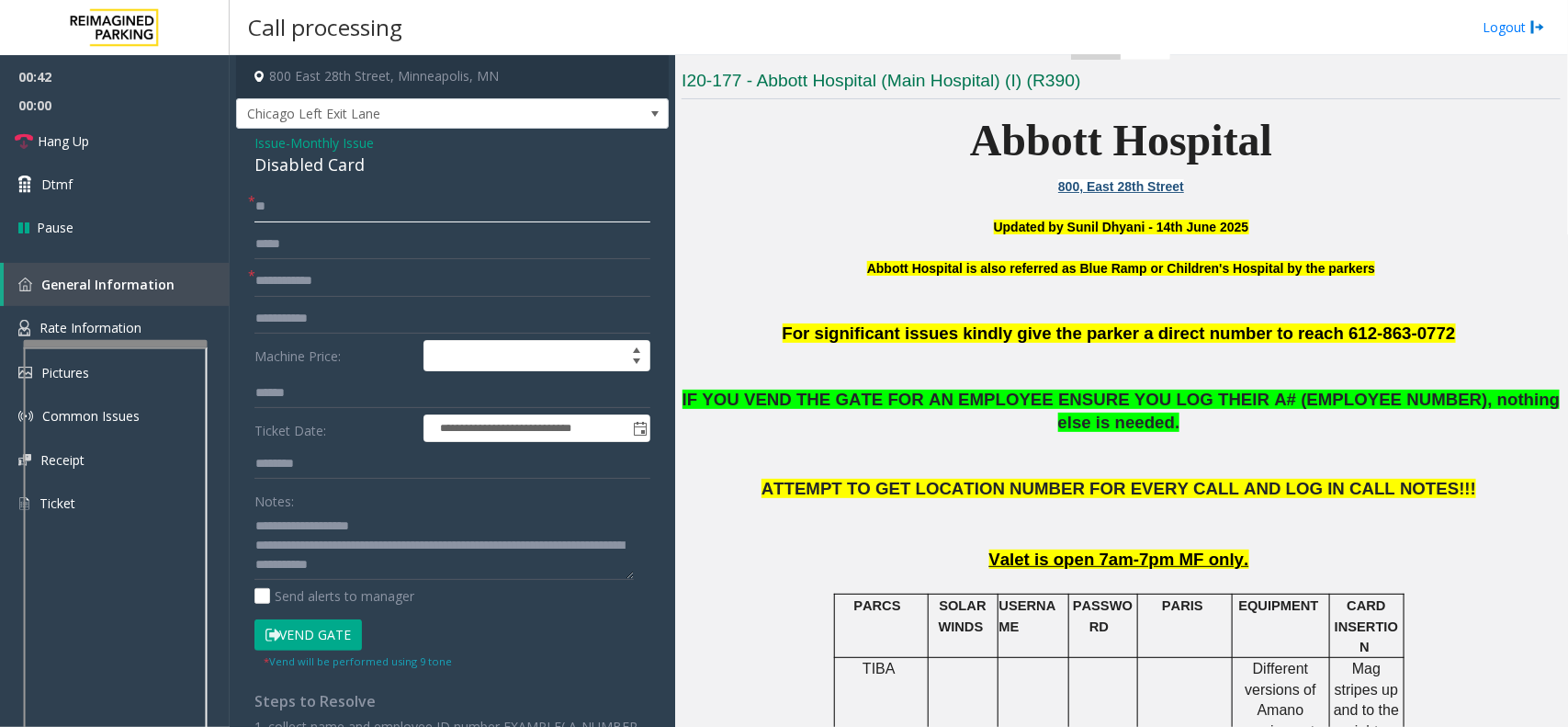 type on "**" 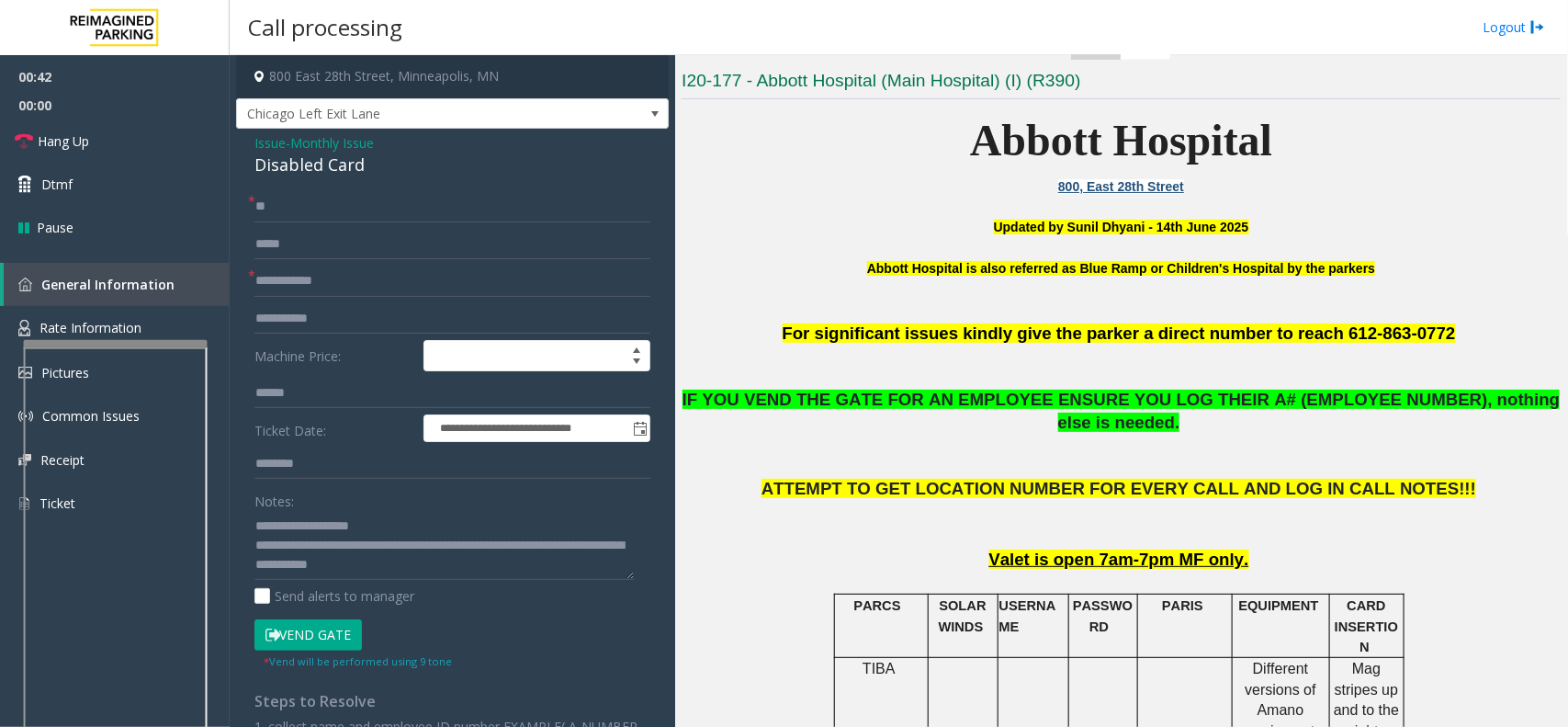 click on "Vend Gate" 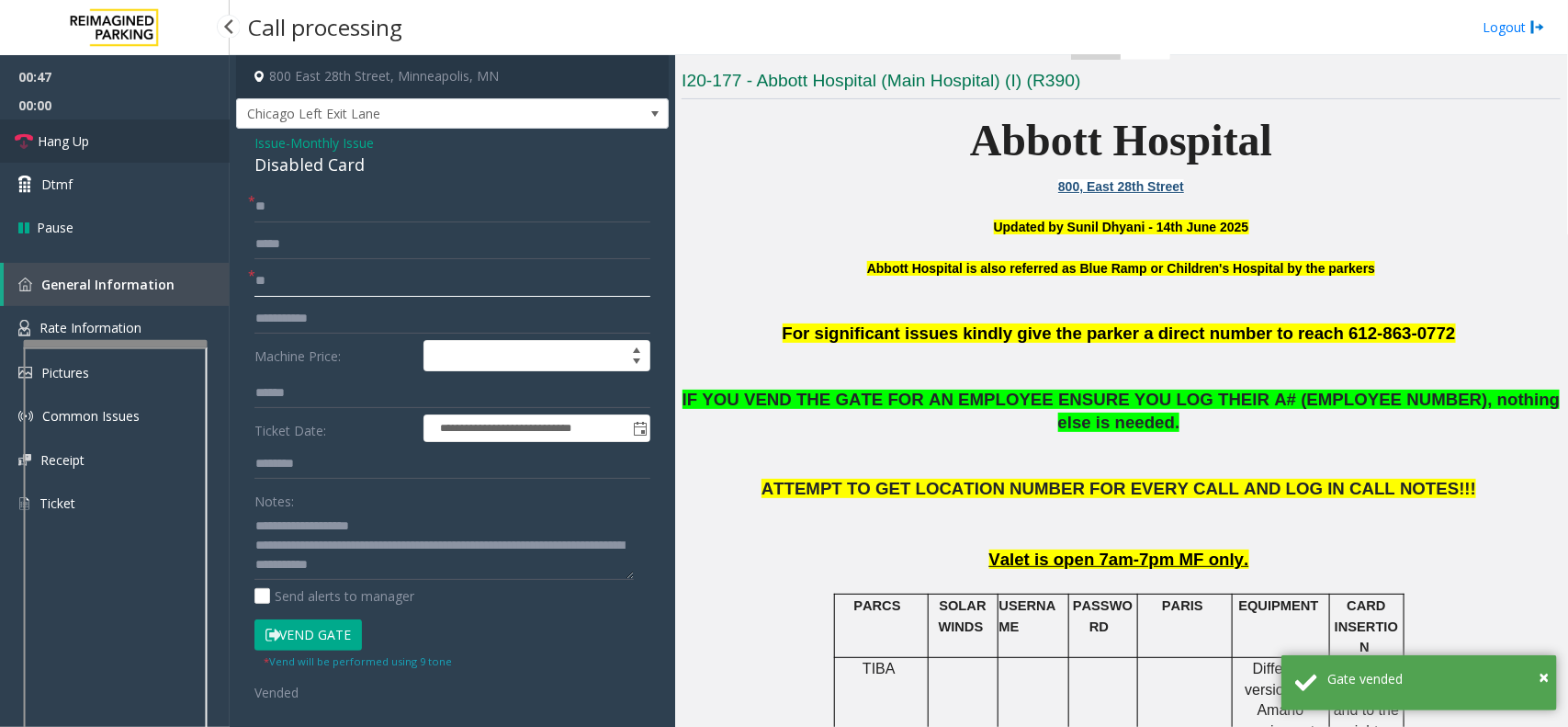 type on "**" 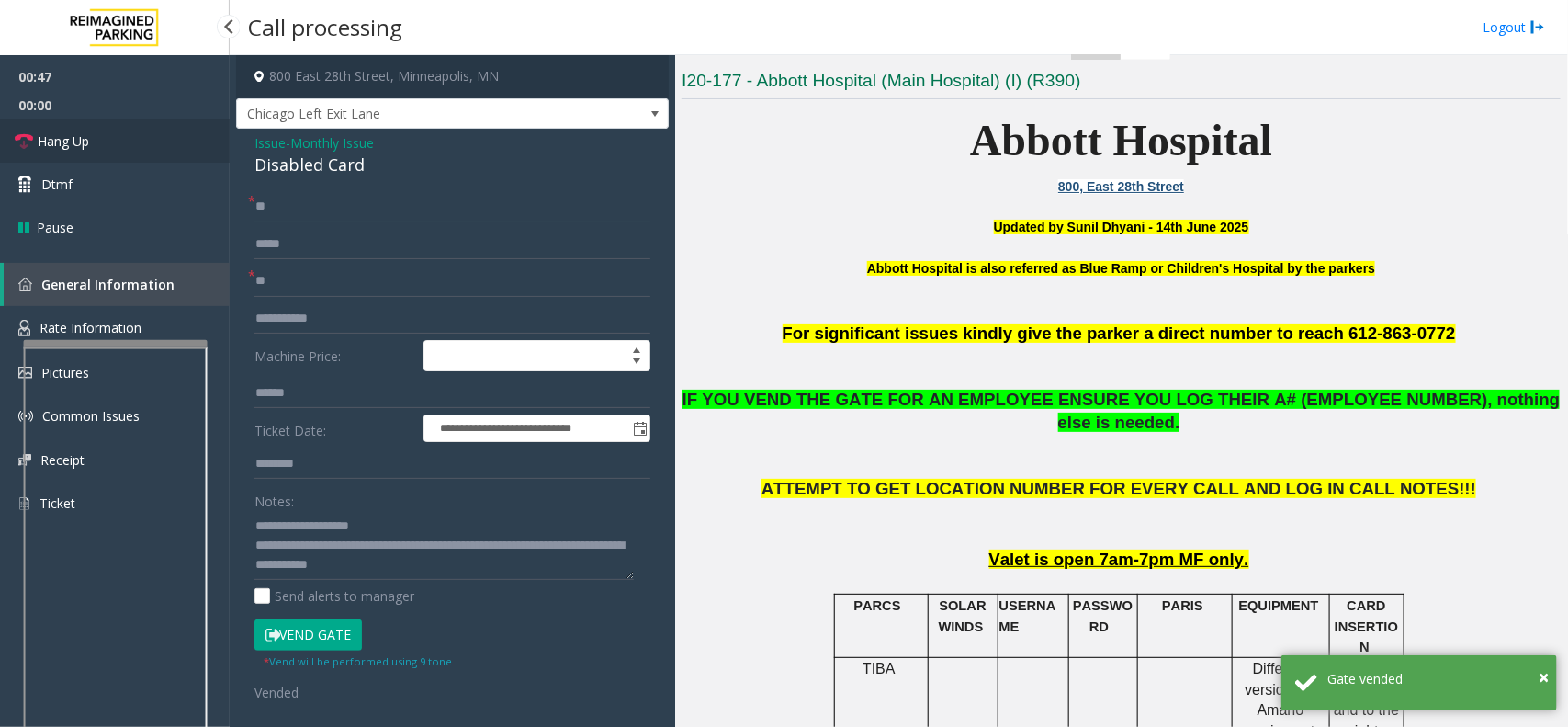 click on "Hang Up" at bounding box center [115, 141] 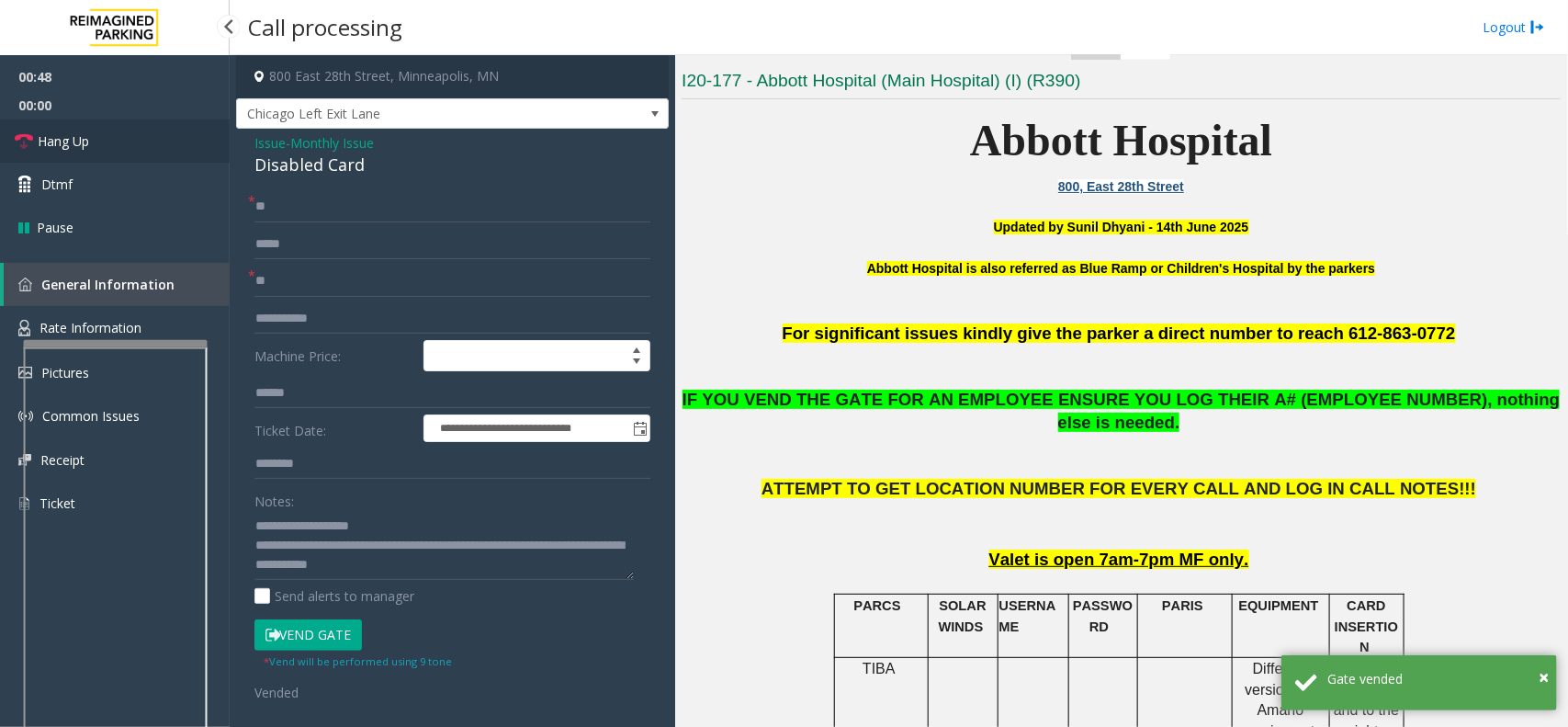 click on "Hang Up" at bounding box center [115, 141] 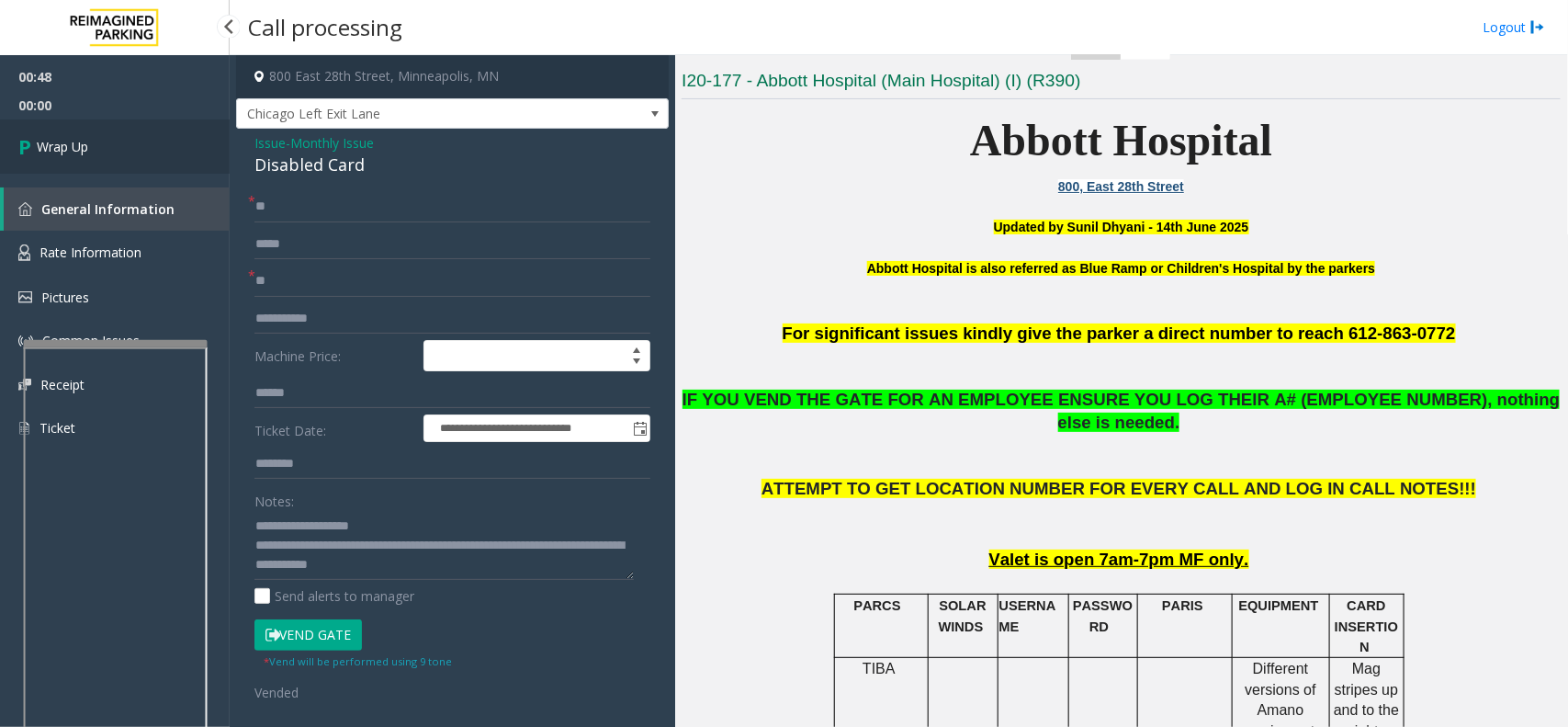 click on "Wrap Up" at bounding box center [115, 146] 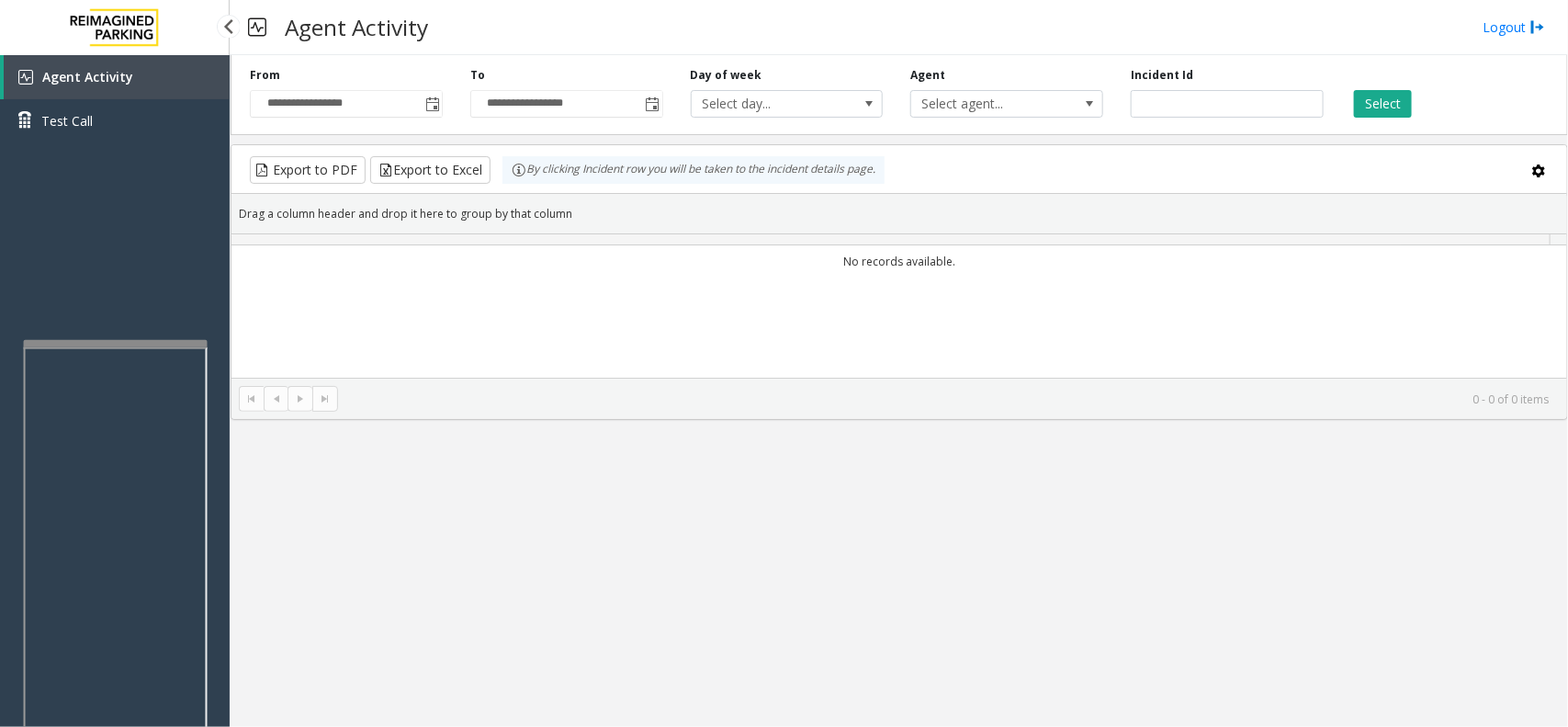 click on "Test Call" at bounding box center (115, 120) 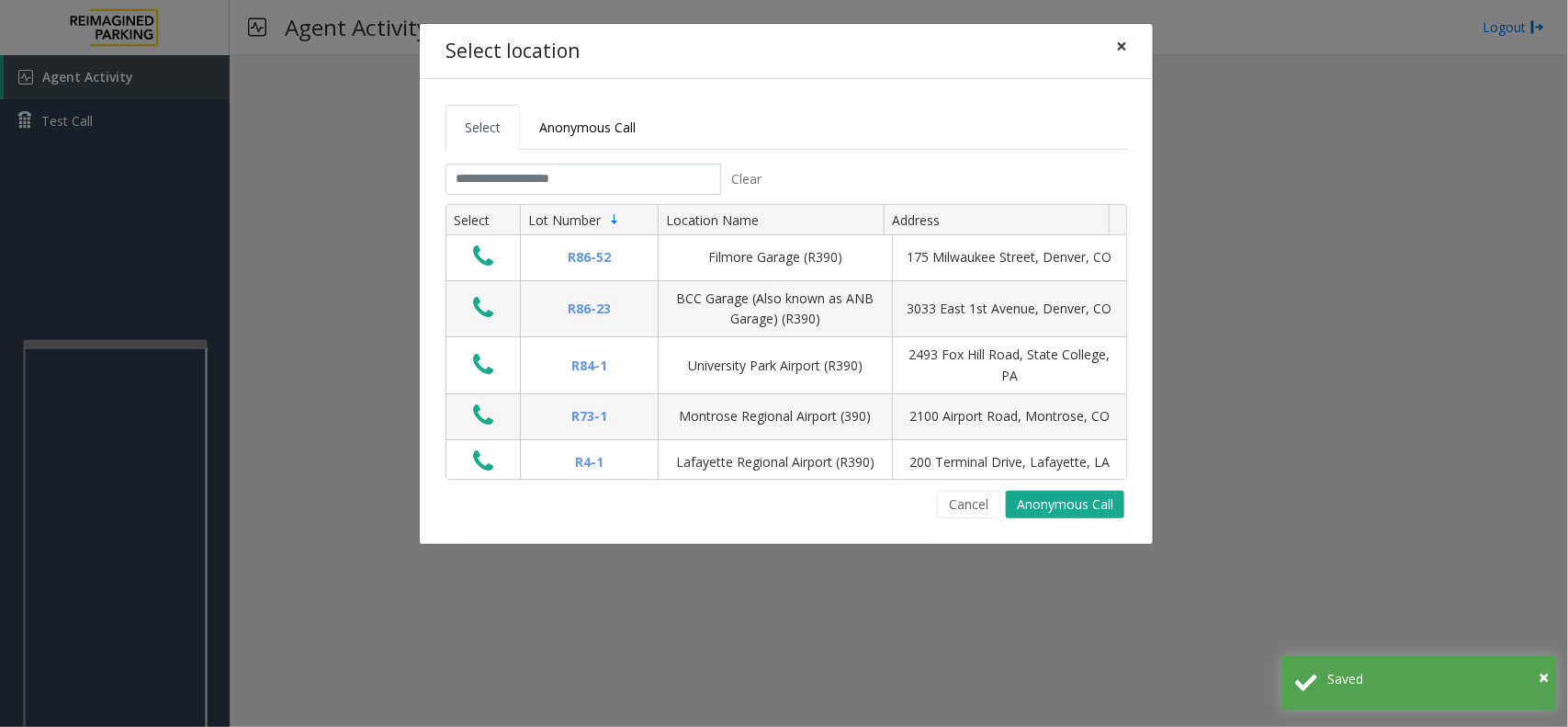 click on "×" 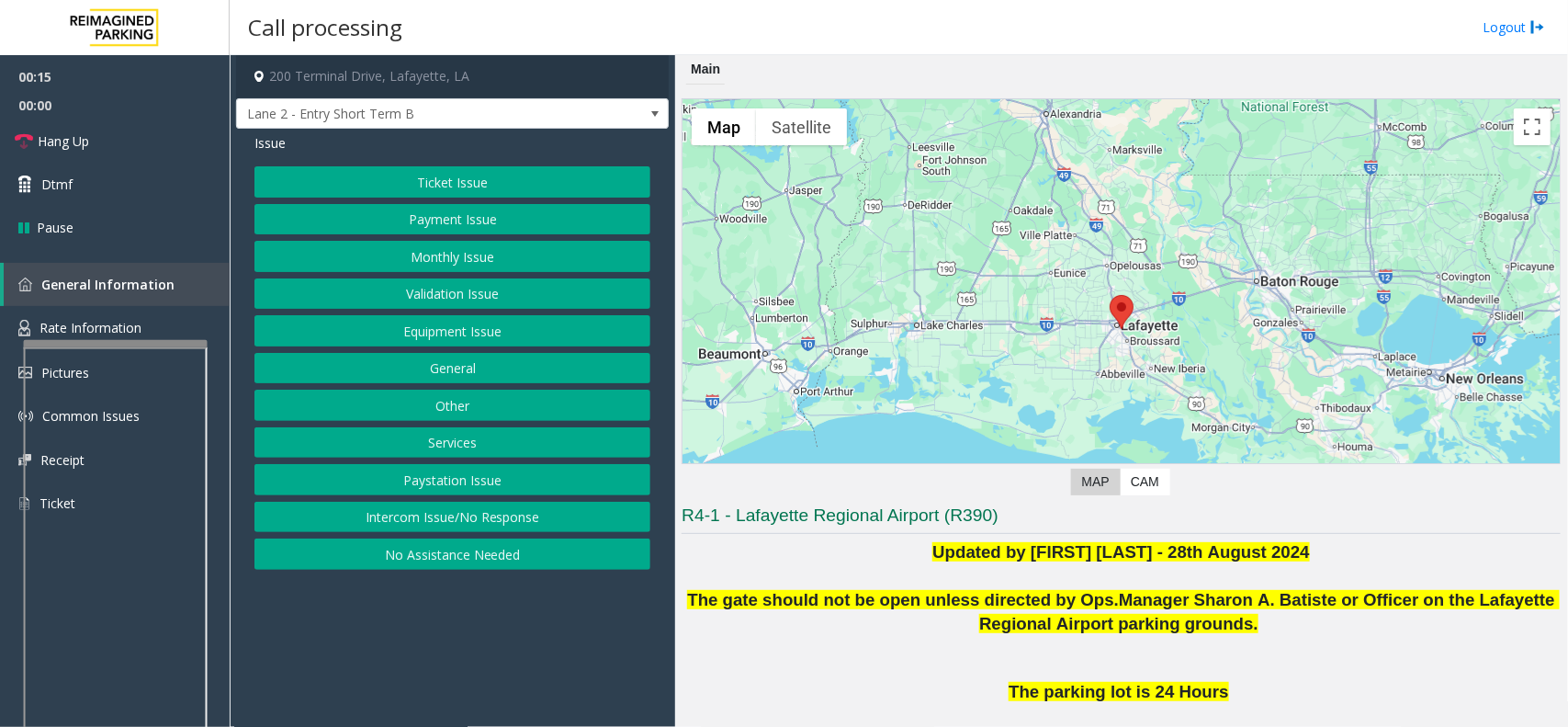 click on "Intercom Issue/No Response" 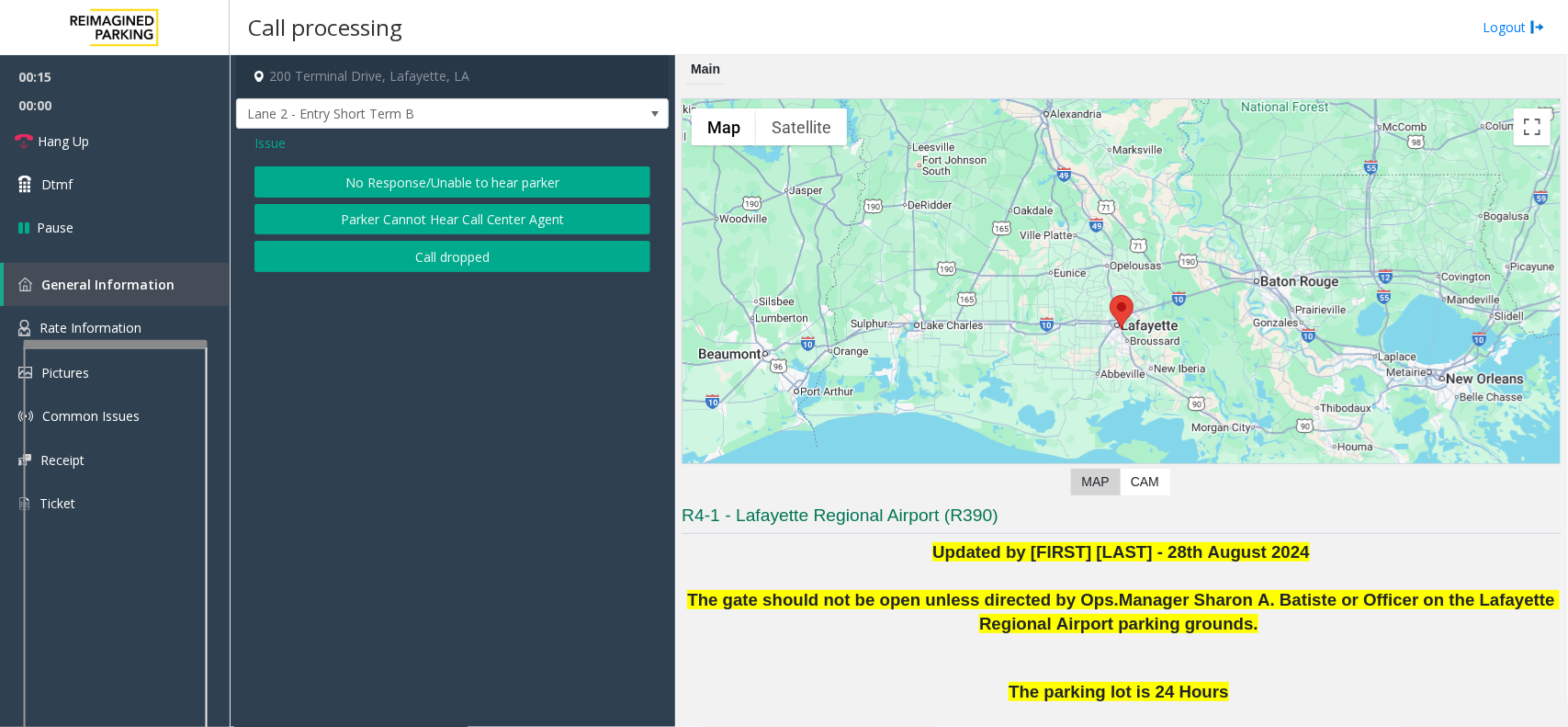 click on "No Response/Unable to hear parker" 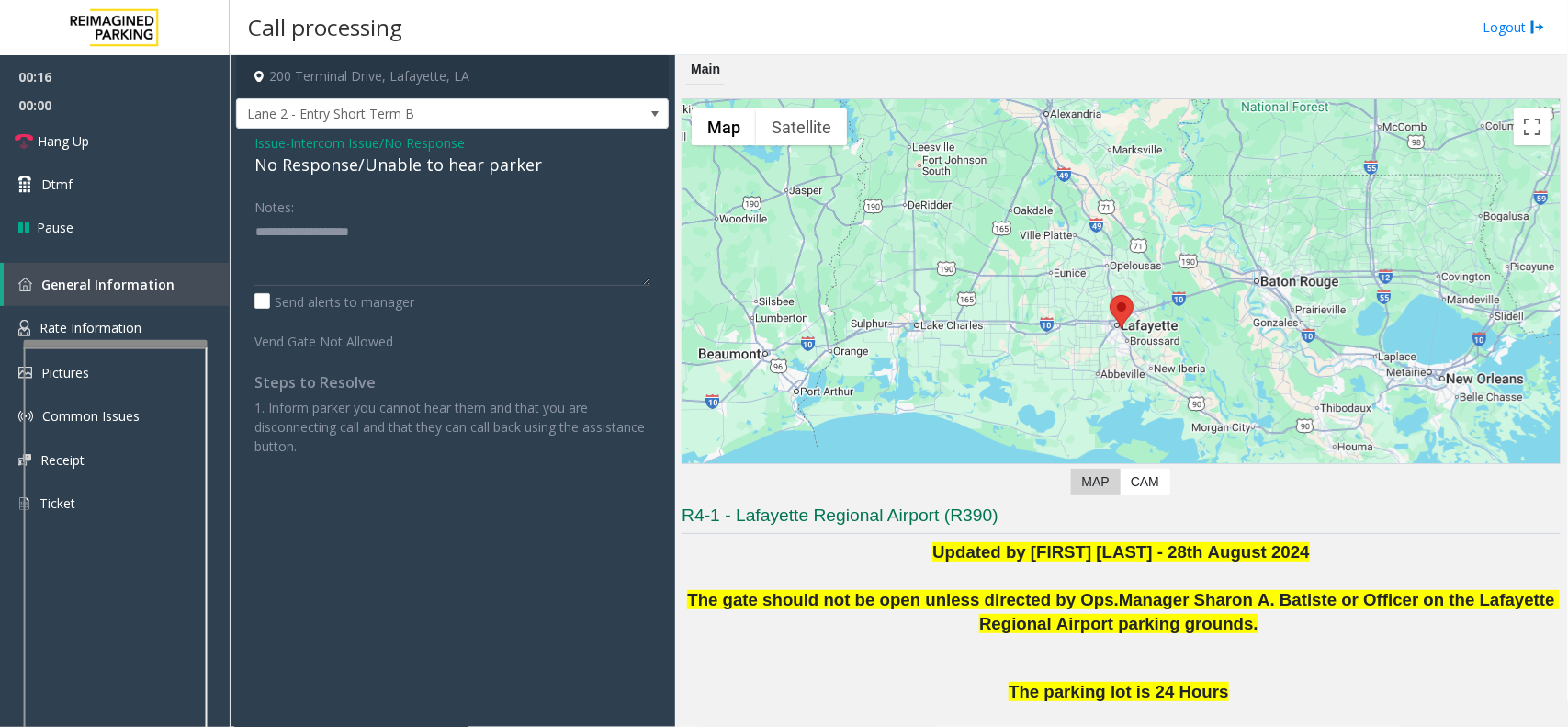 click on "No Response/Unable to hear parker" 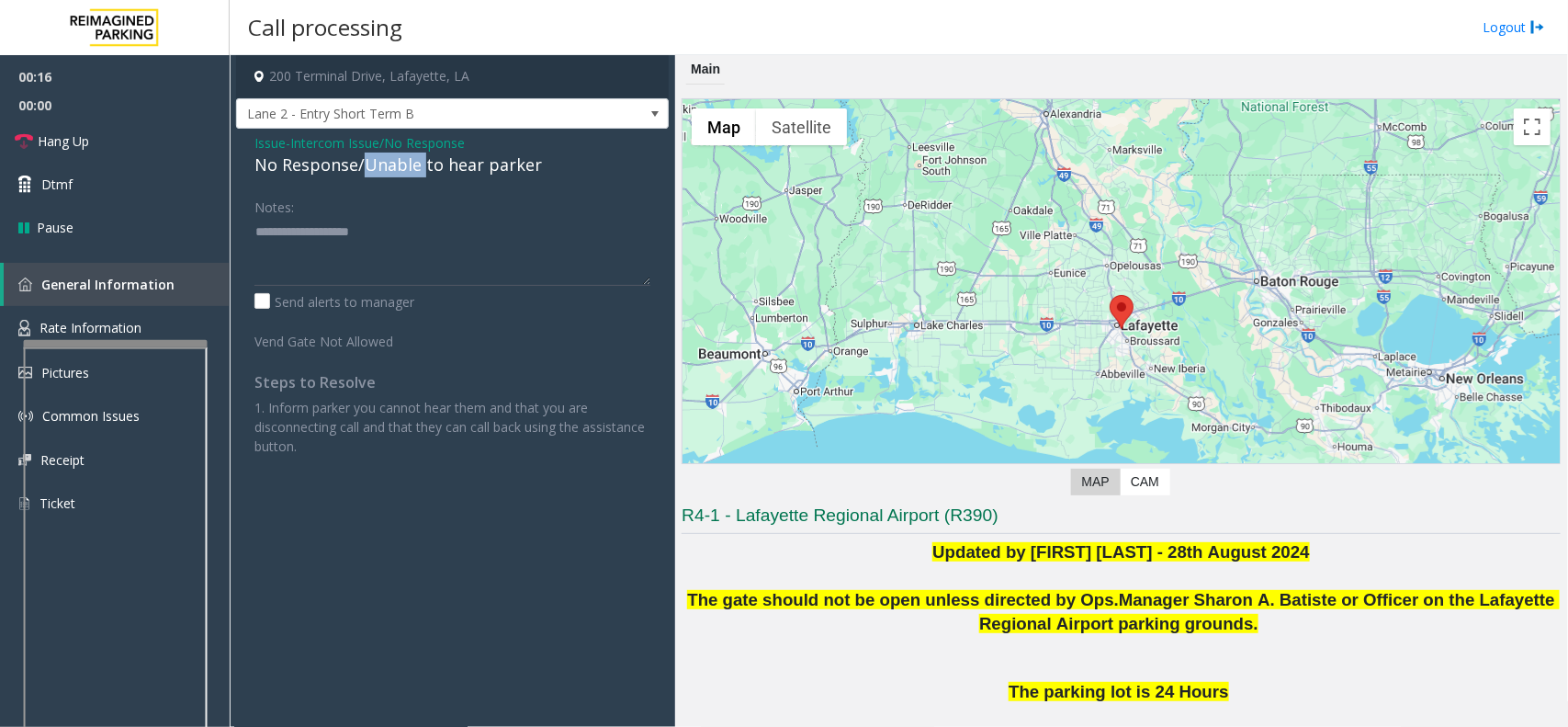 click on "No Response/Unable to hear parker" 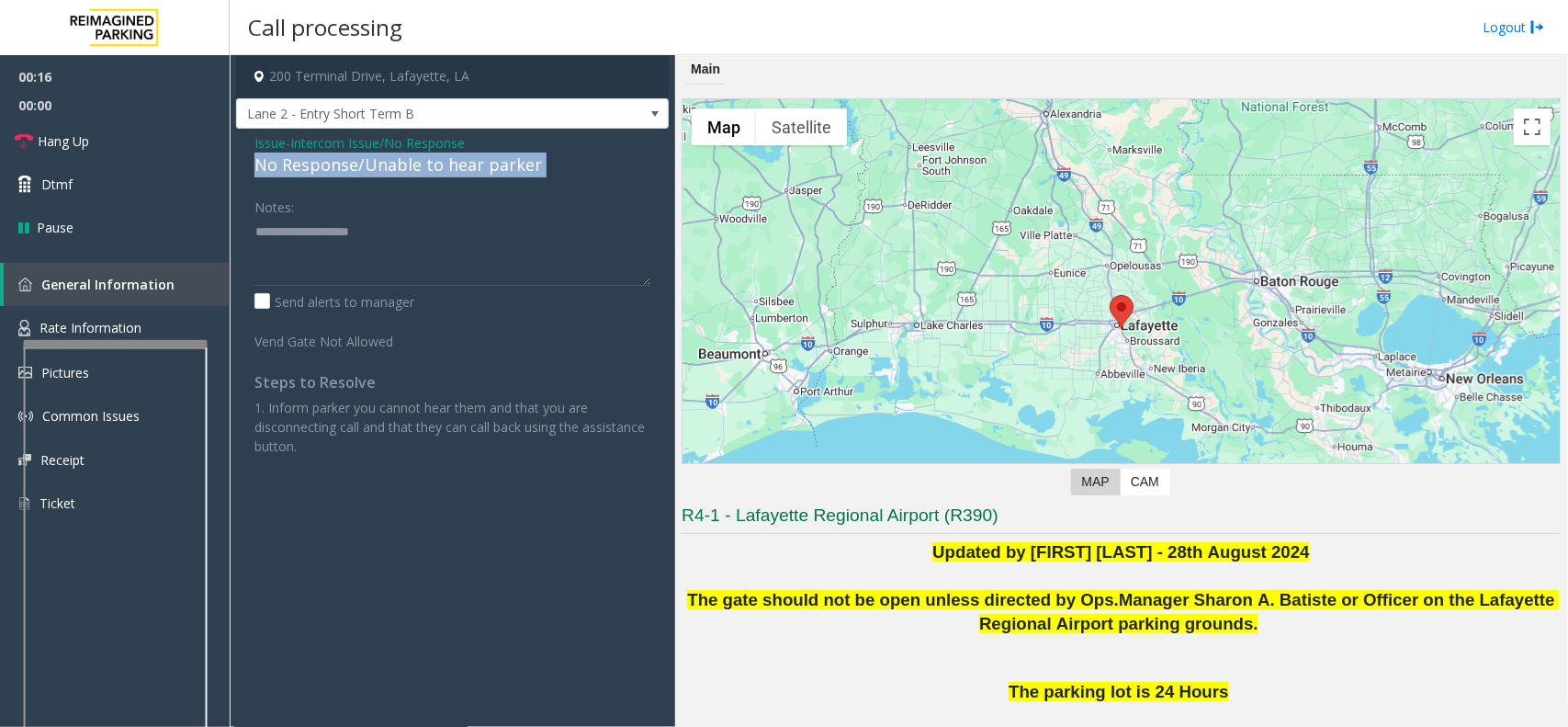click on "No Response/Unable to hear parker" 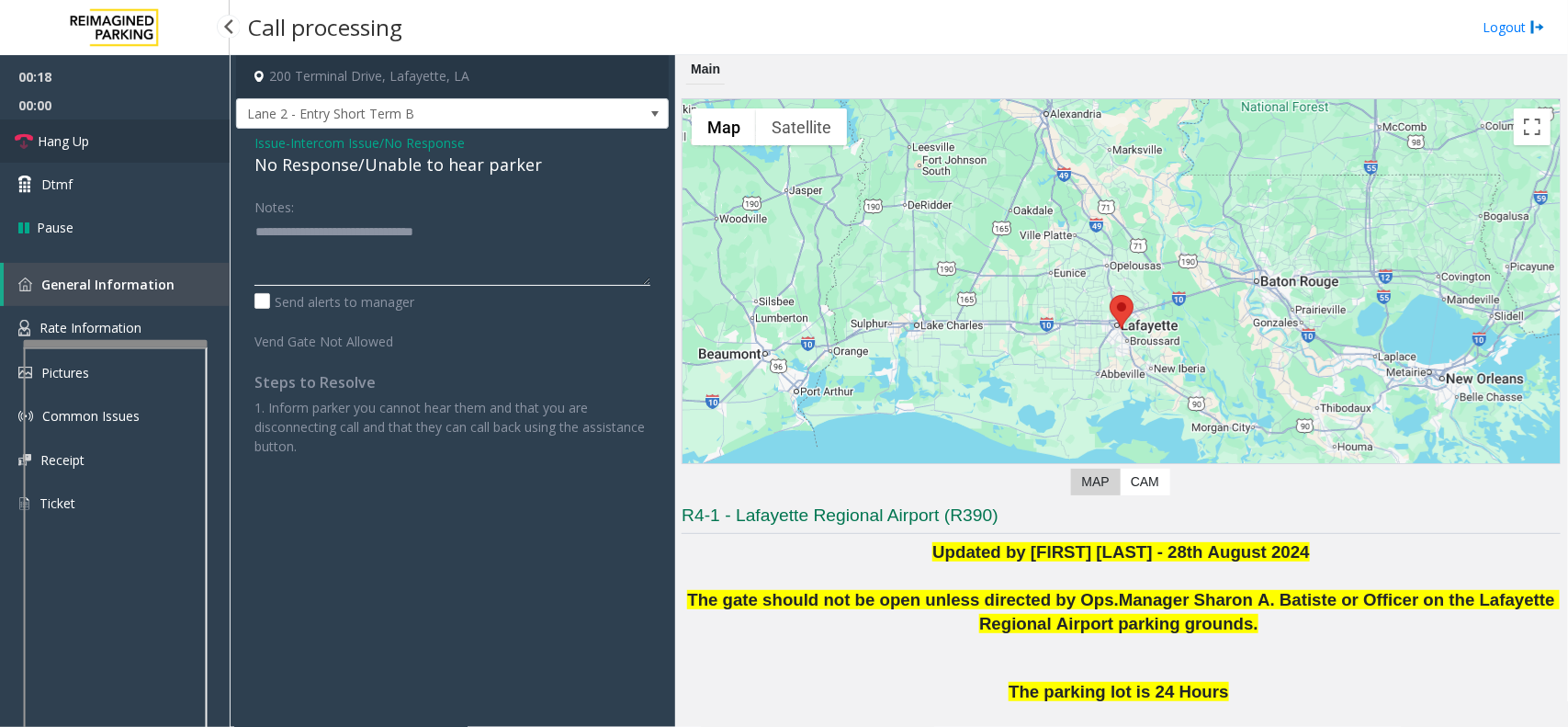 type on "**********" 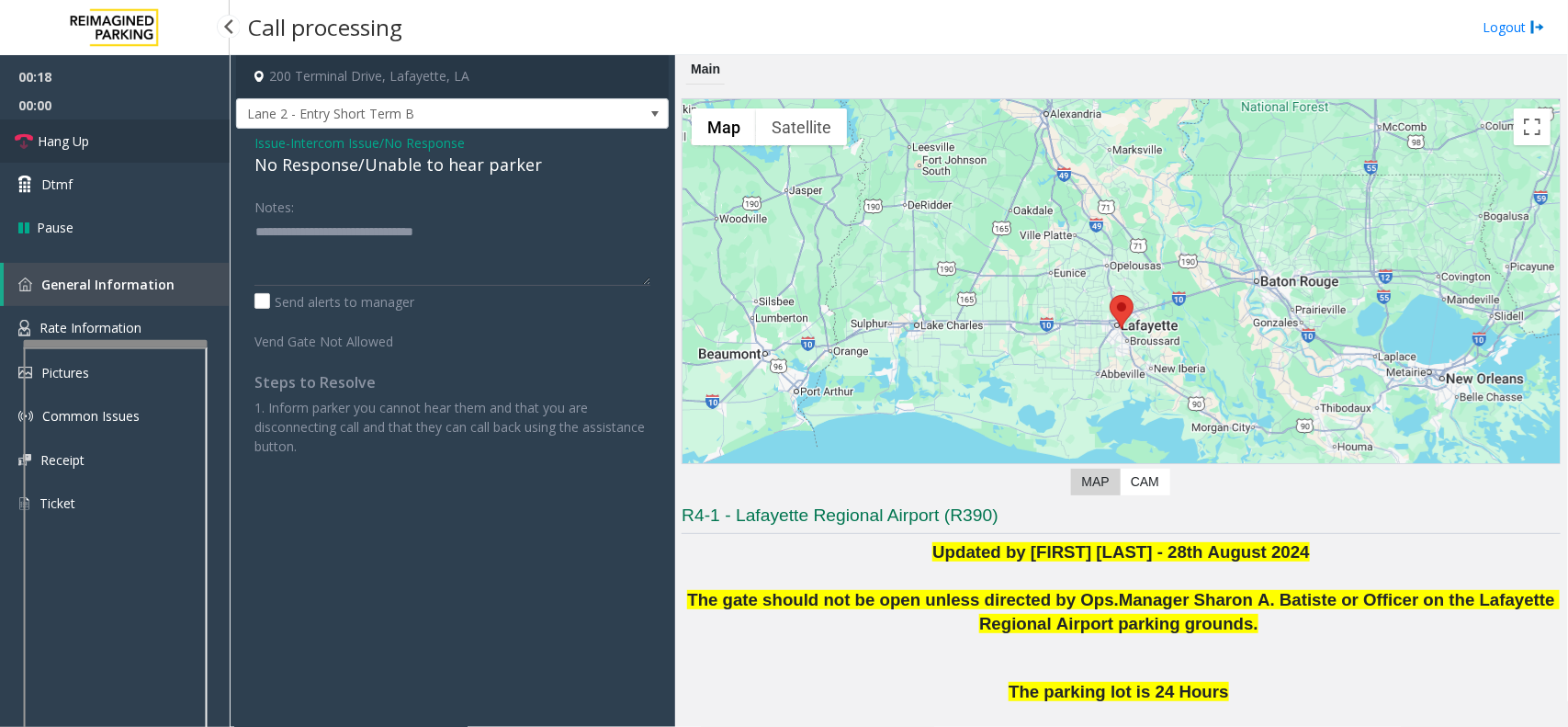 click on "Hang Up" at bounding box center (63, 141) 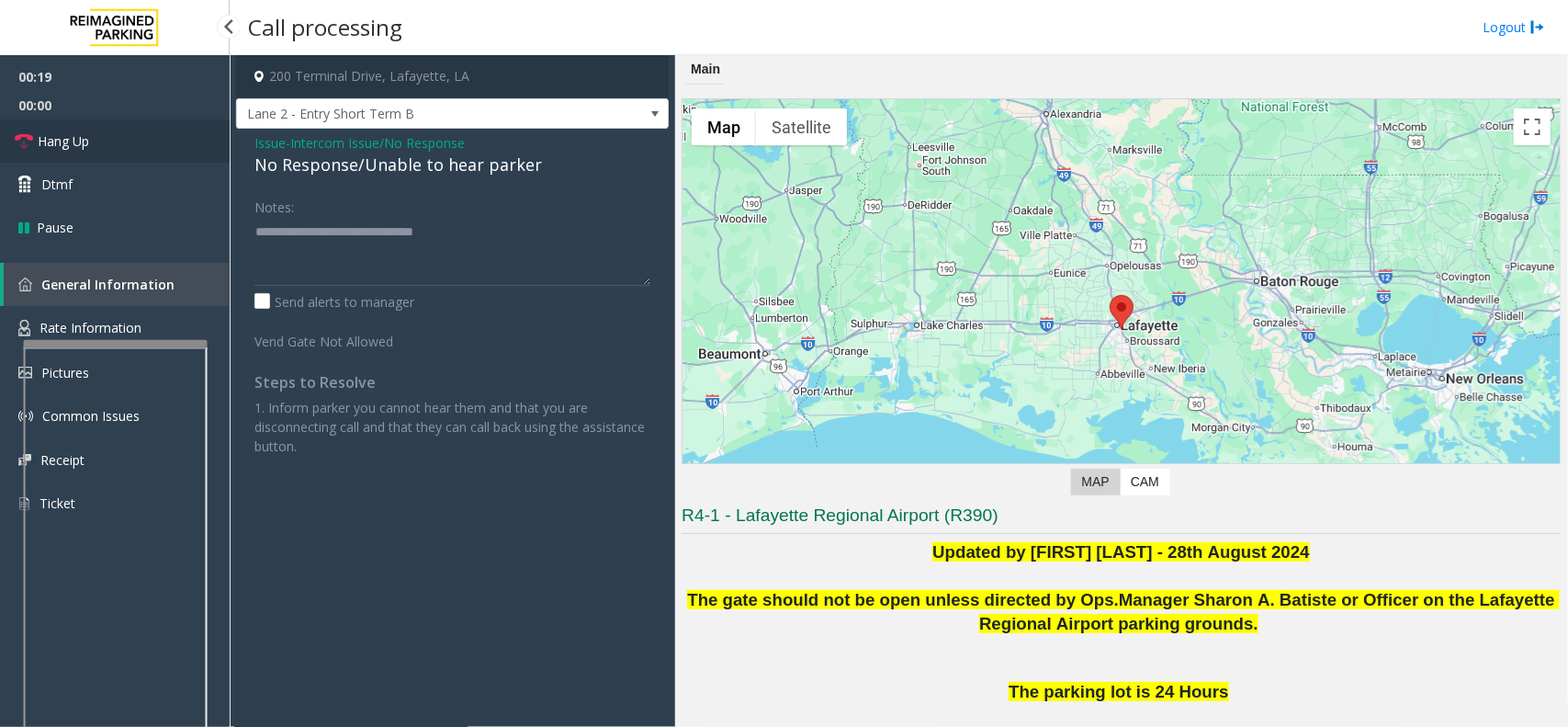 click on "Hang Up" at bounding box center (63, 141) 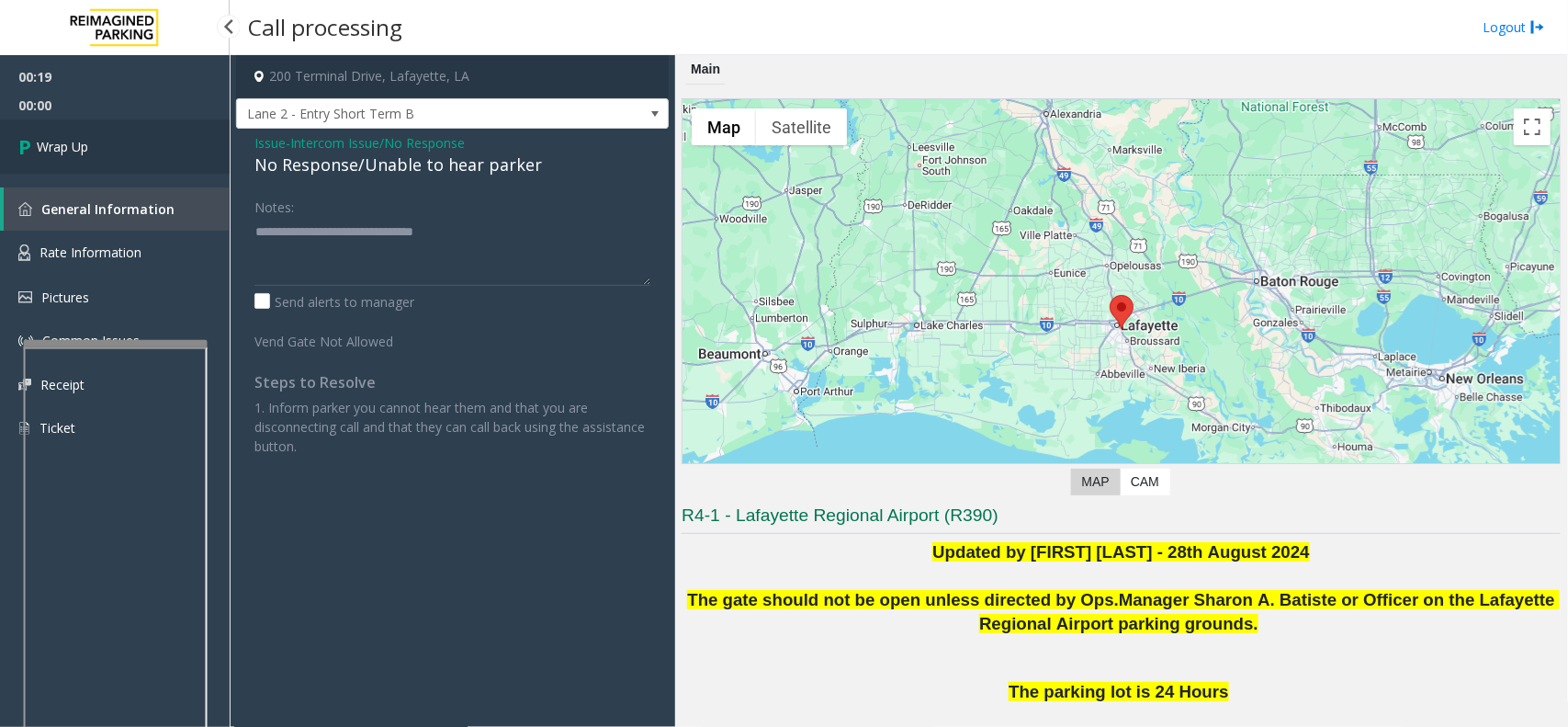 click on "Wrap Up" at bounding box center (115, 146) 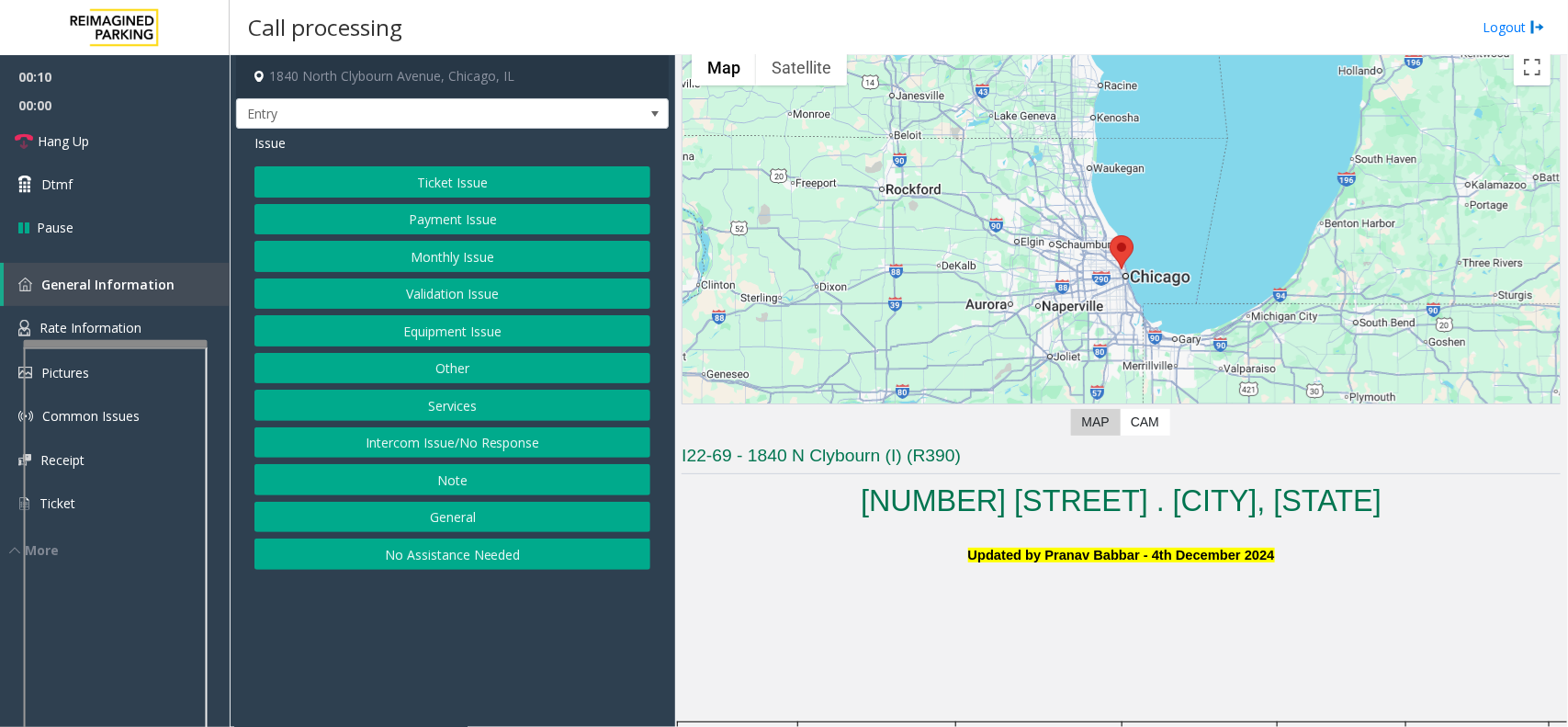 scroll, scrollTop: 115, scrollLeft: 0, axis: vertical 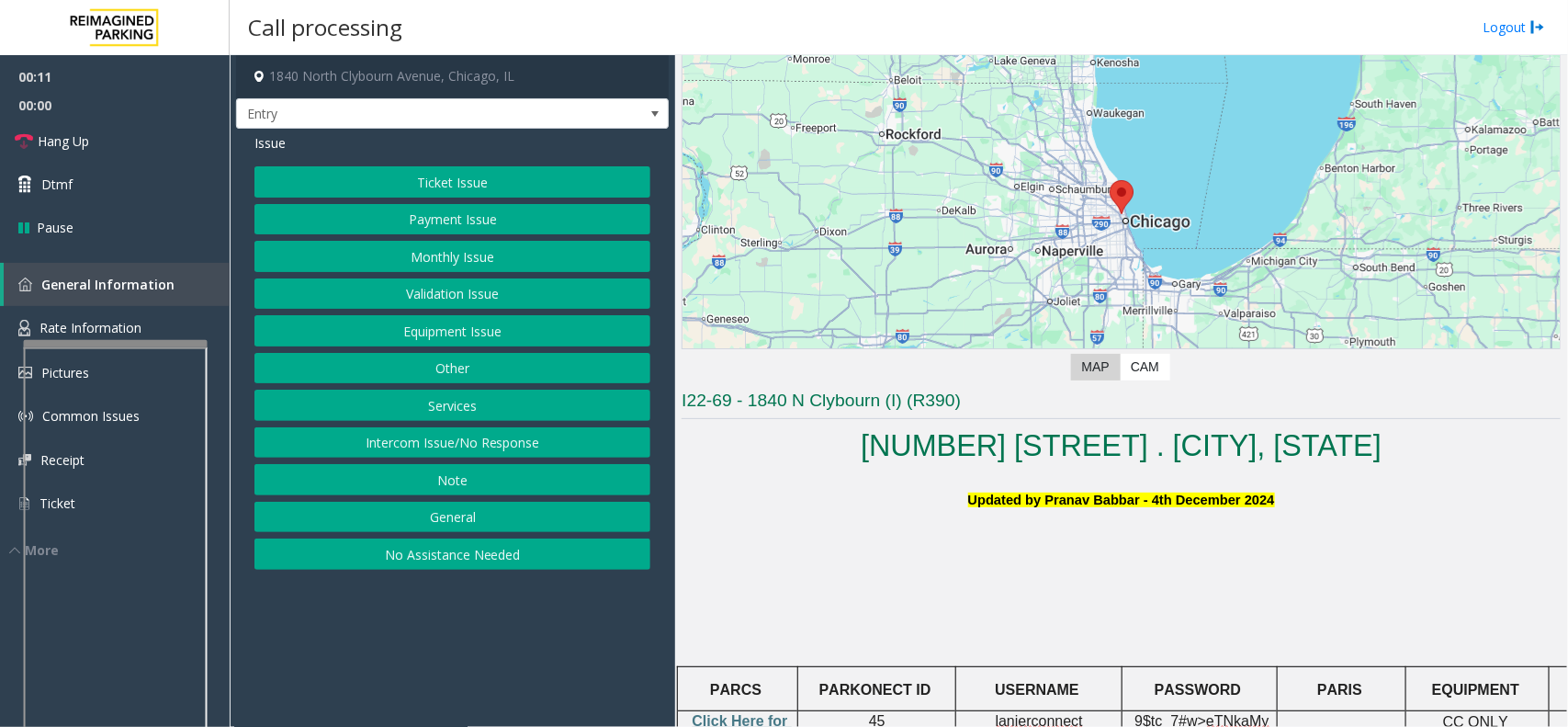 click on "No Assistance Needed" 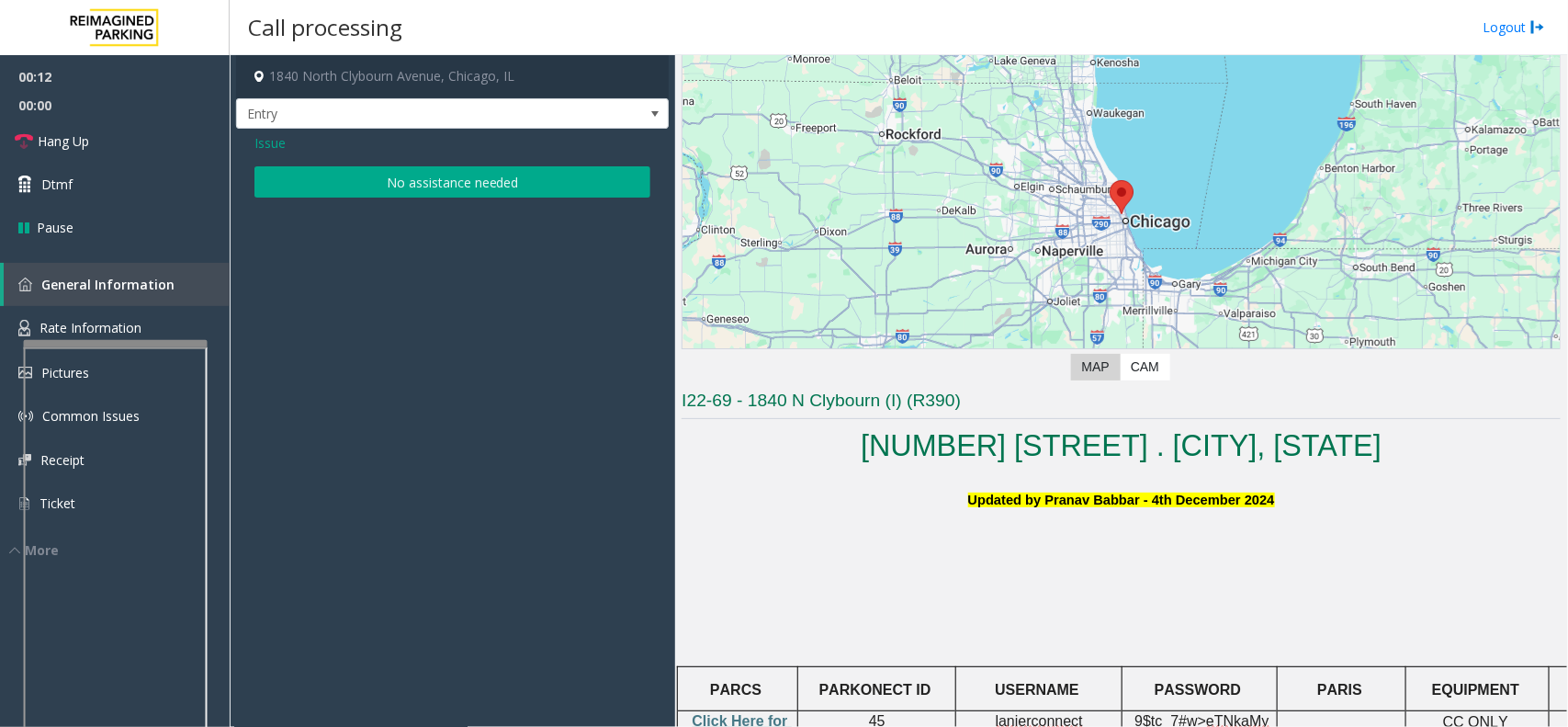 click on "No assistance needed" 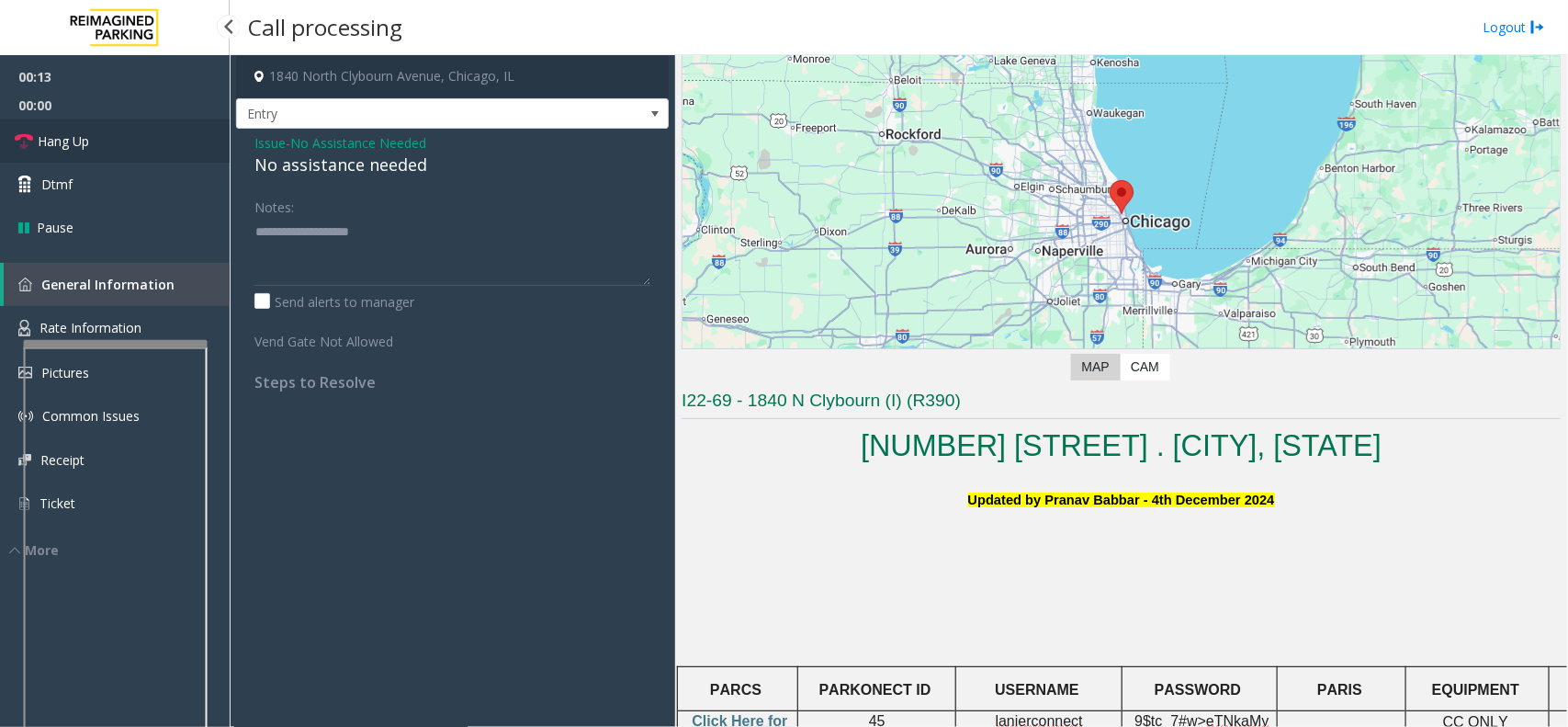 click on "Hang Up" at bounding box center (115, 141) 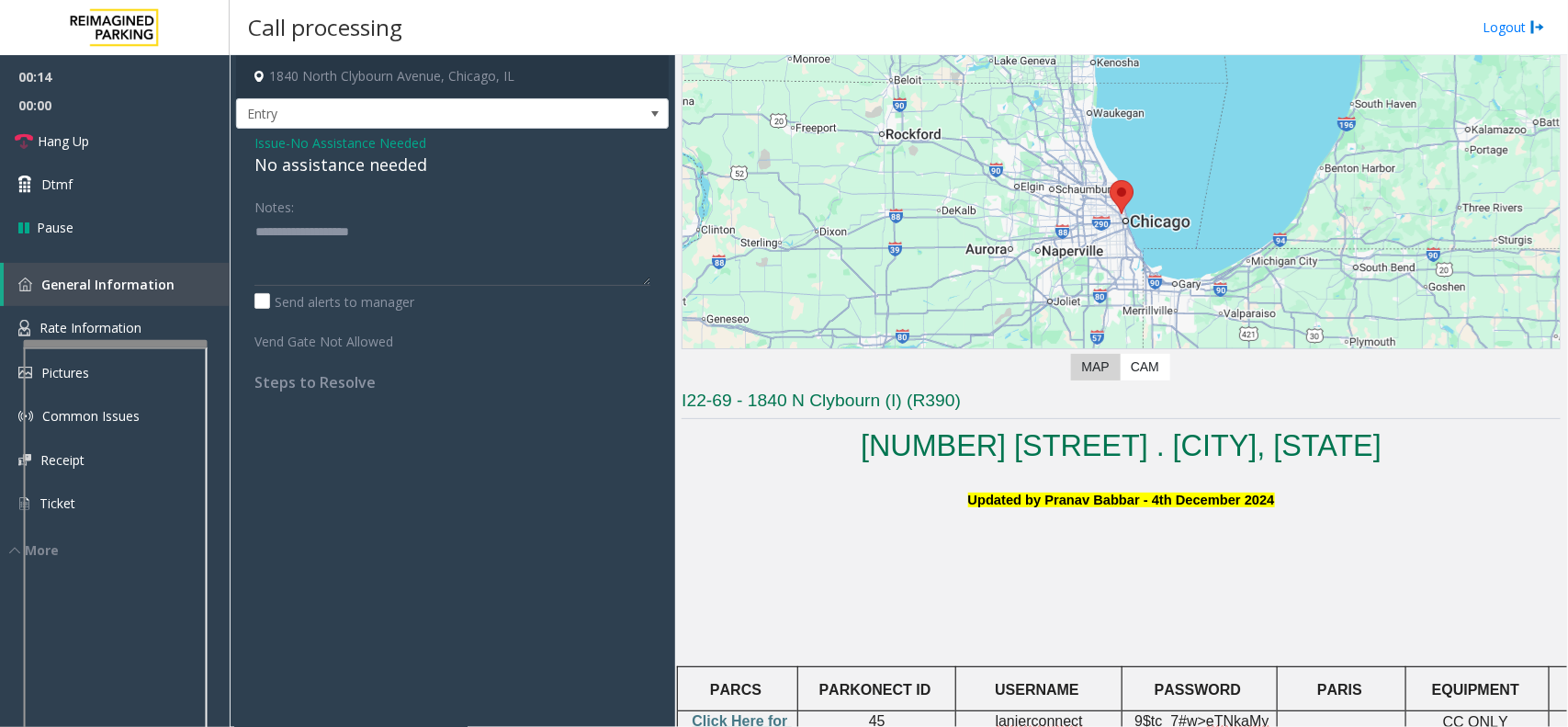 click on "No assistance needed" 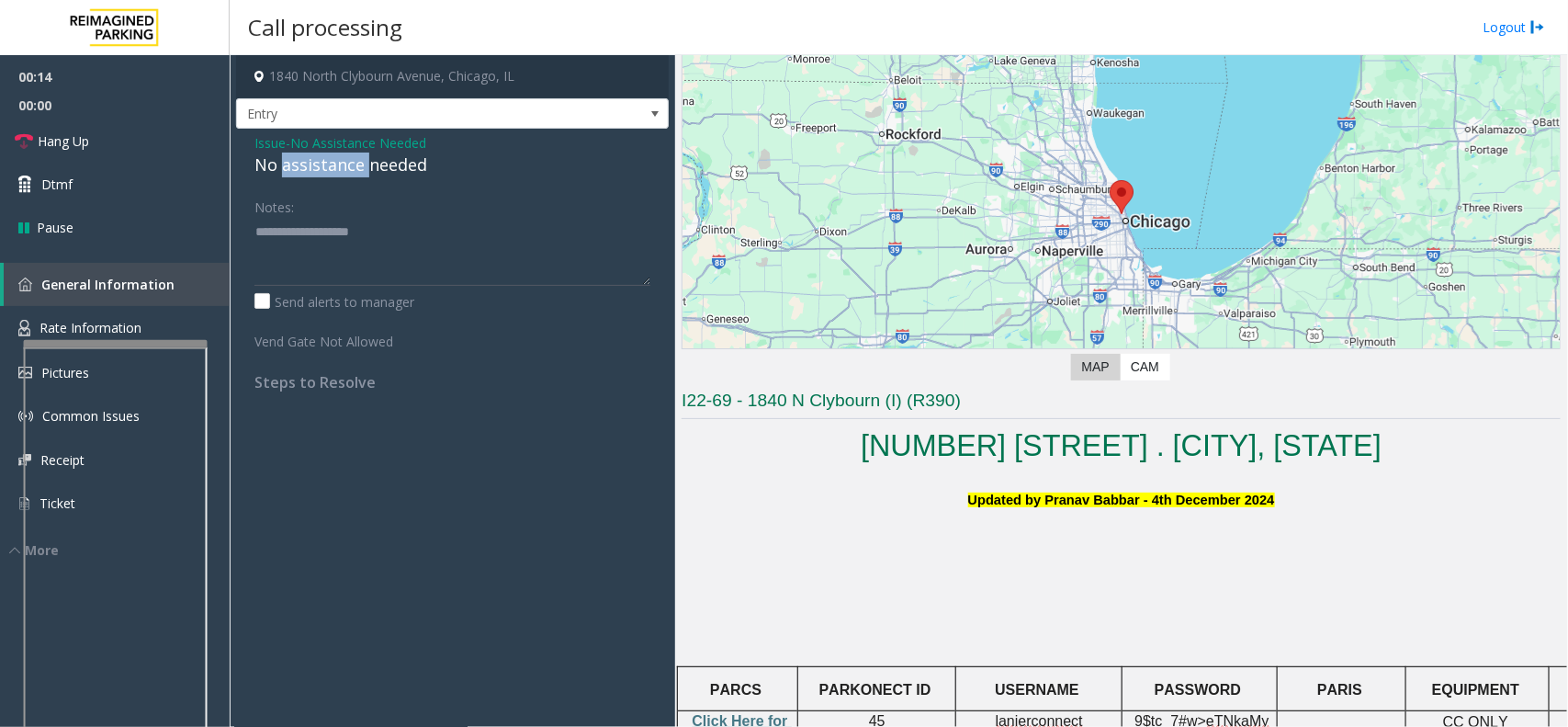 click on "No assistance needed" 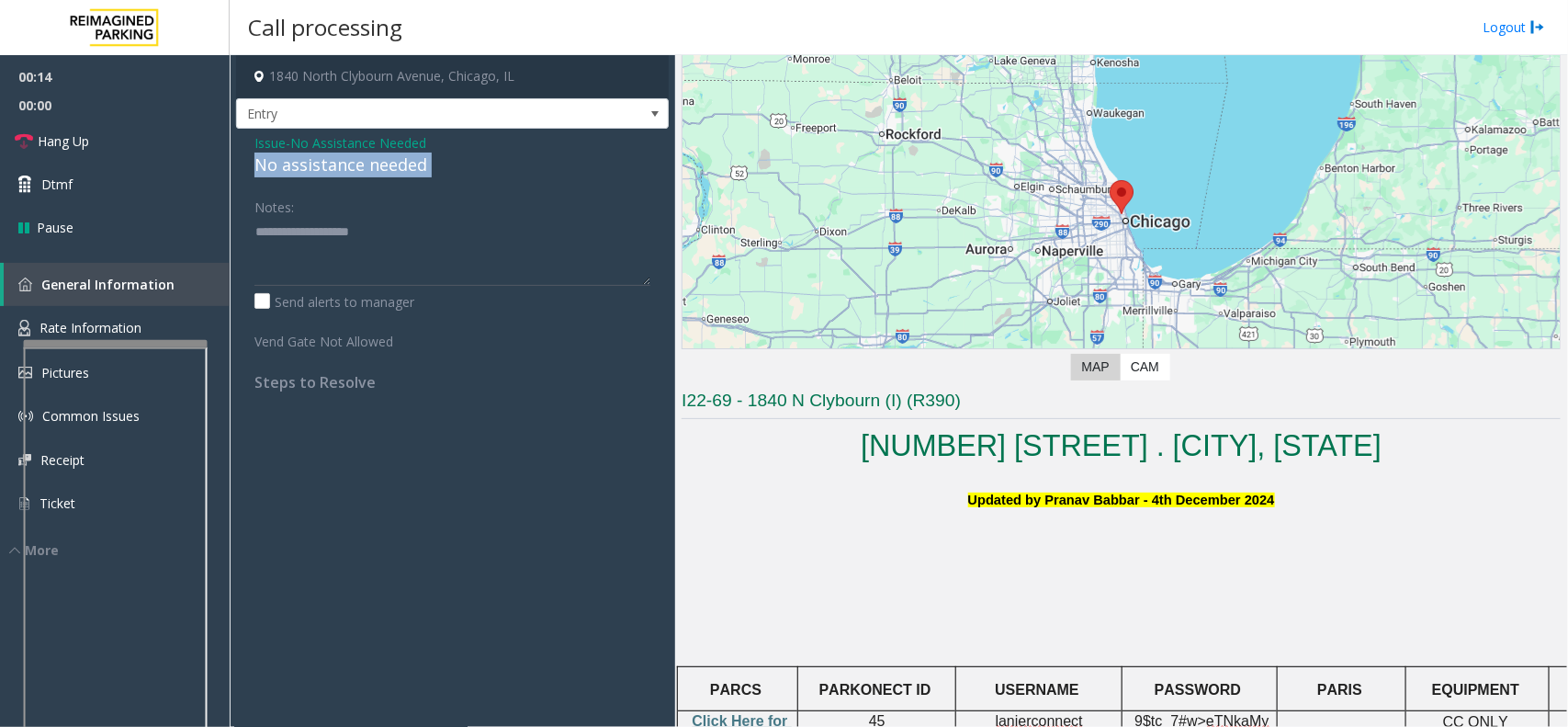 click on "No assistance needed" 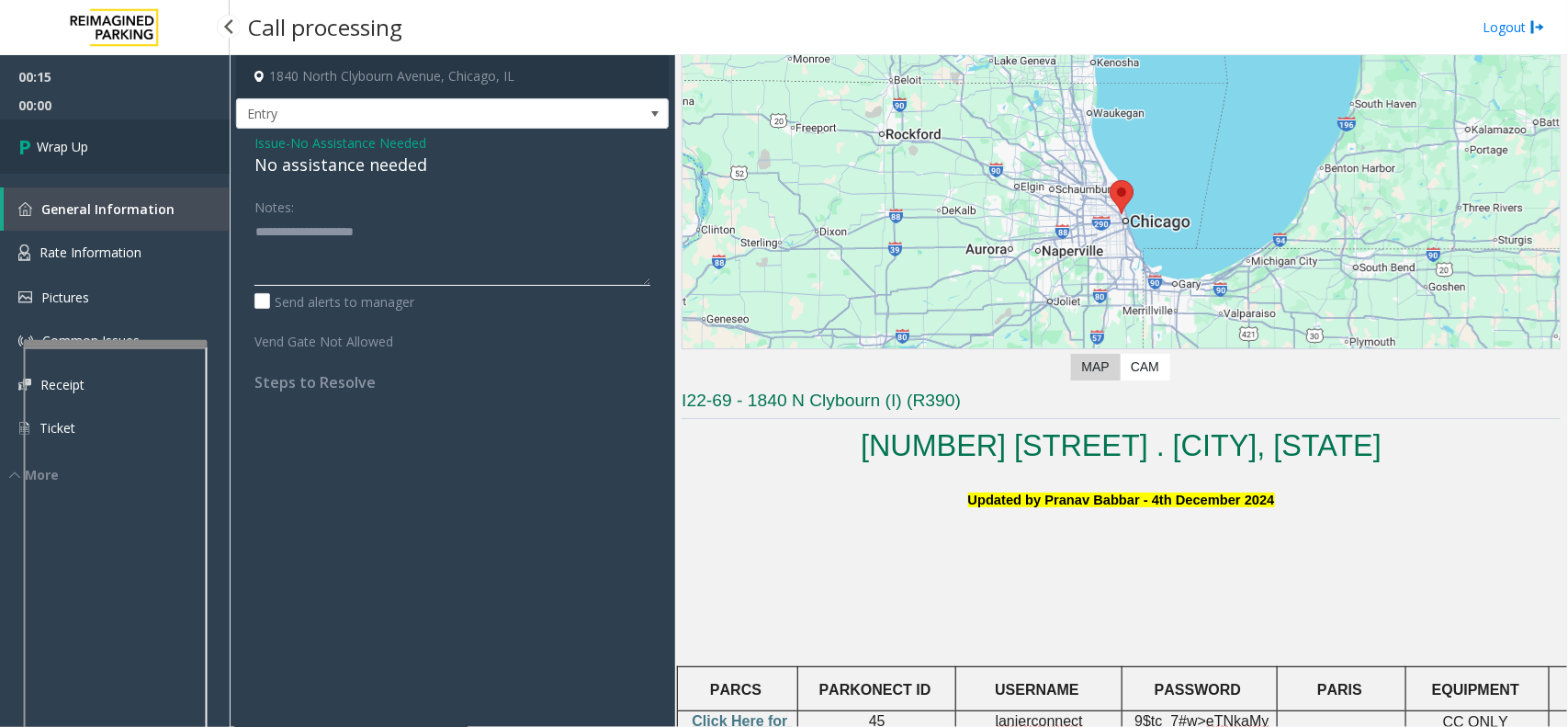 type on "**********" 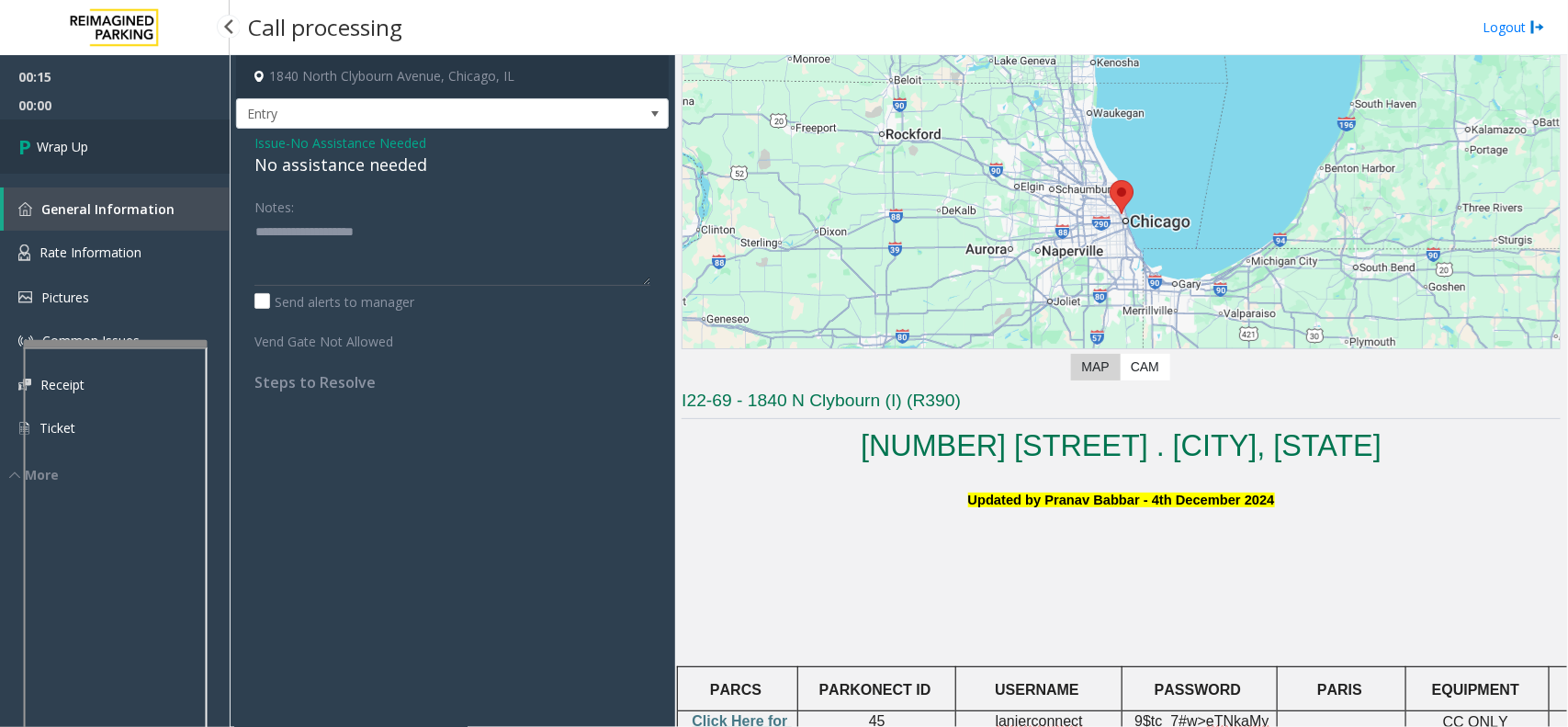 click on "Wrap Up" at bounding box center [115, 146] 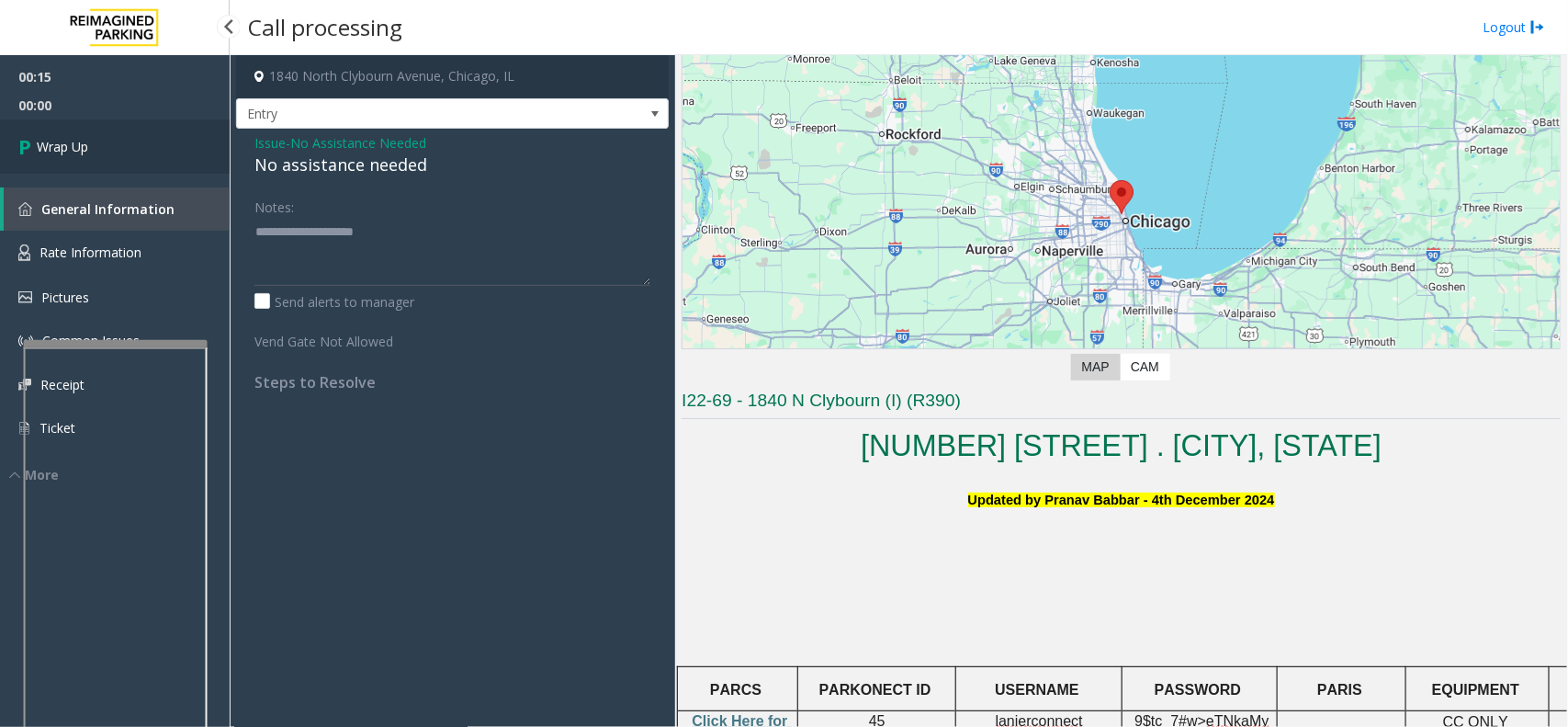 click on "Wrap Up" at bounding box center [115, 146] 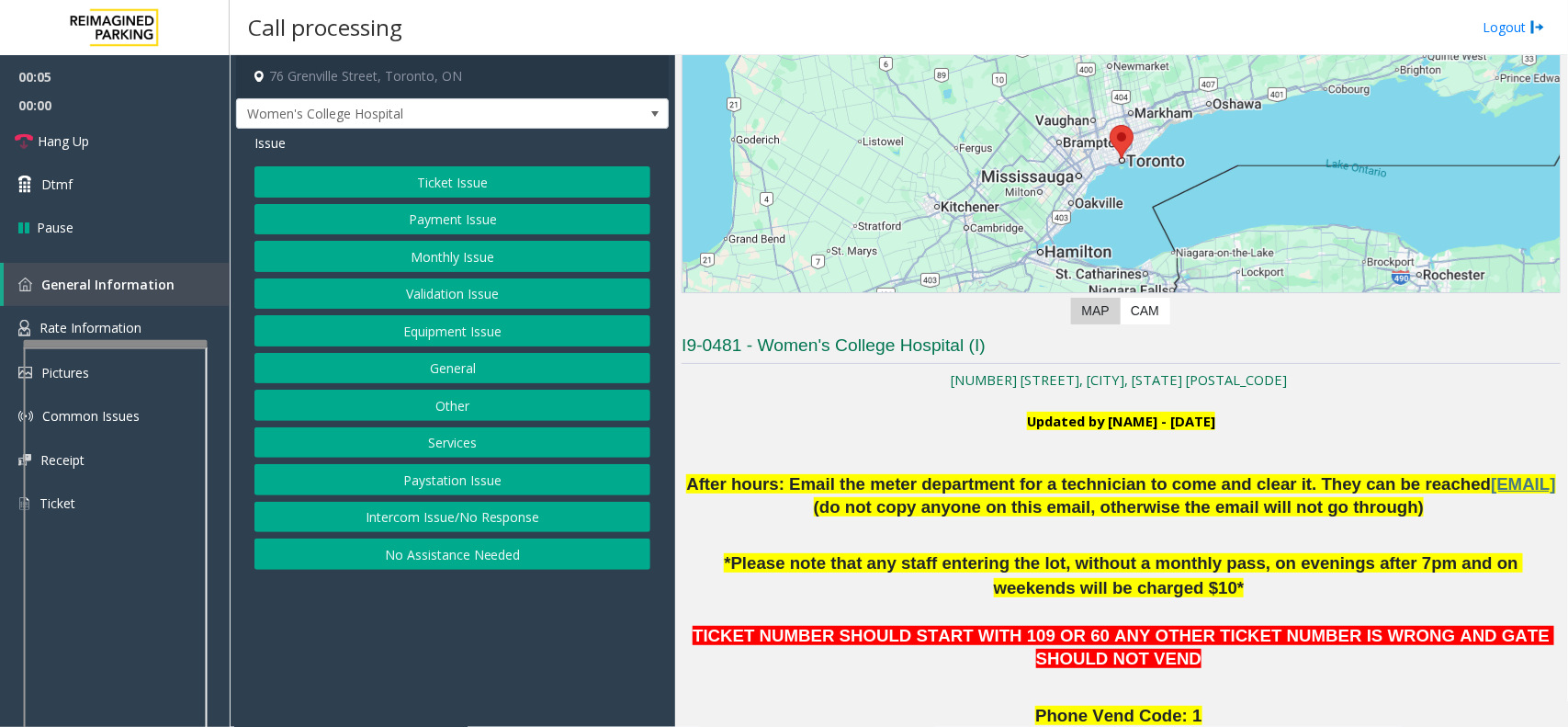 scroll, scrollTop: 230, scrollLeft: 0, axis: vertical 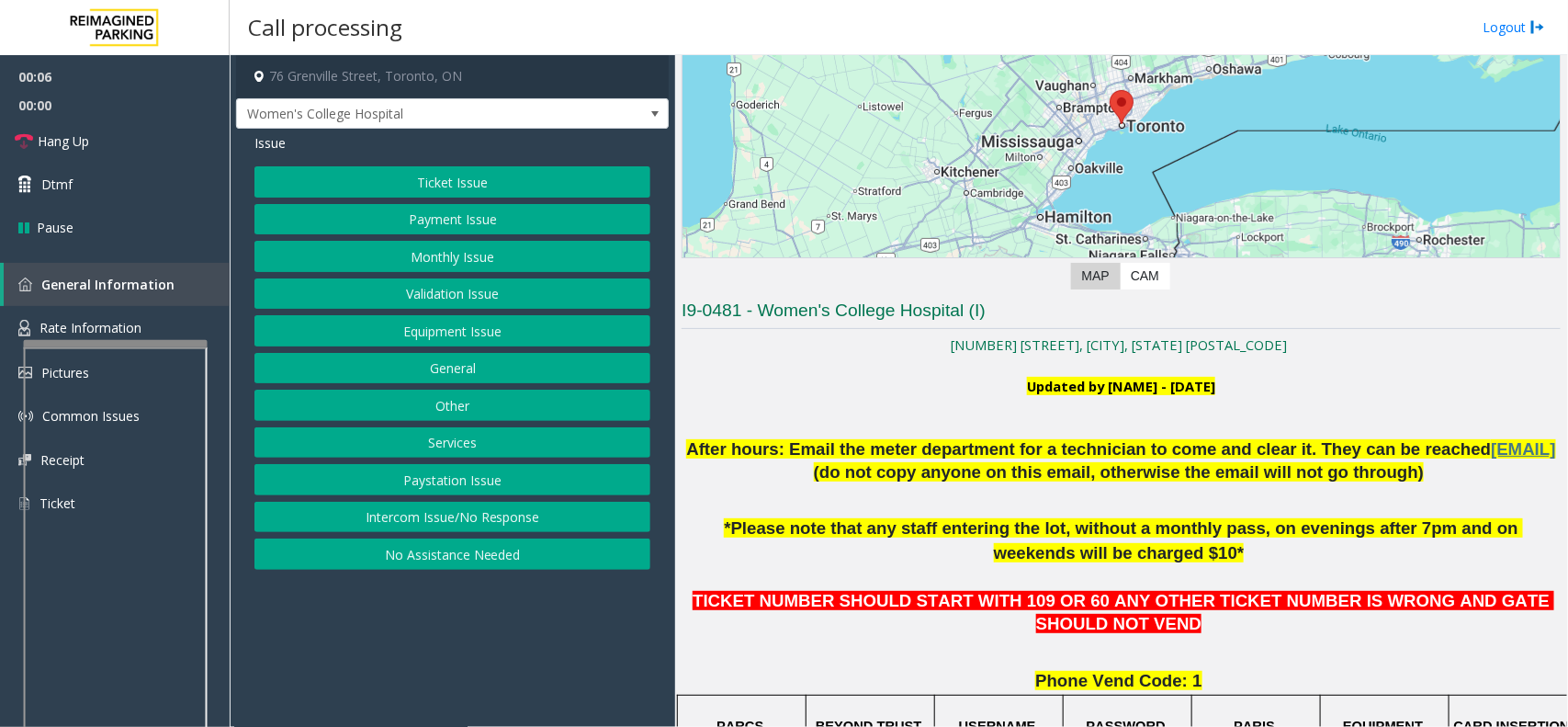 click on "Ticket Issue" 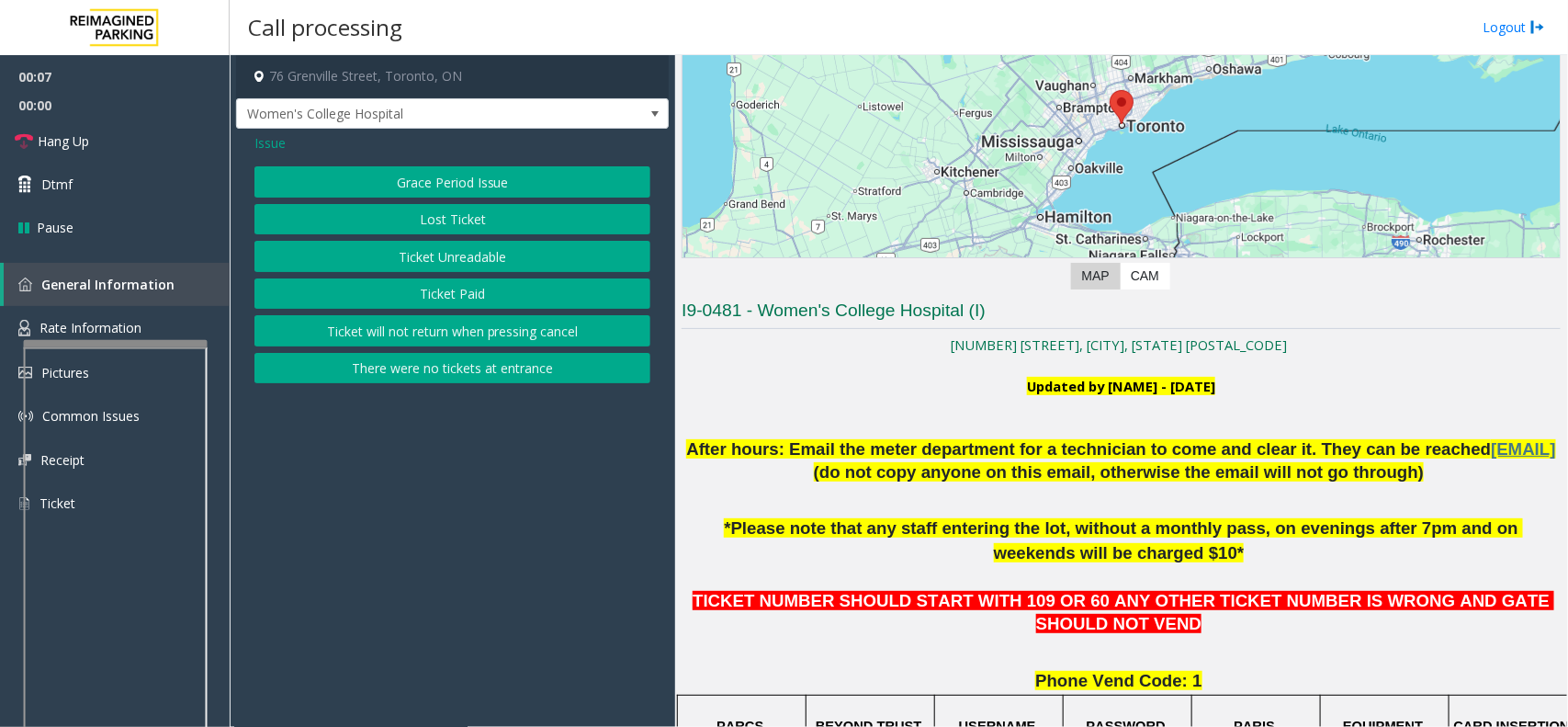 click on "Ticket Unreadable" 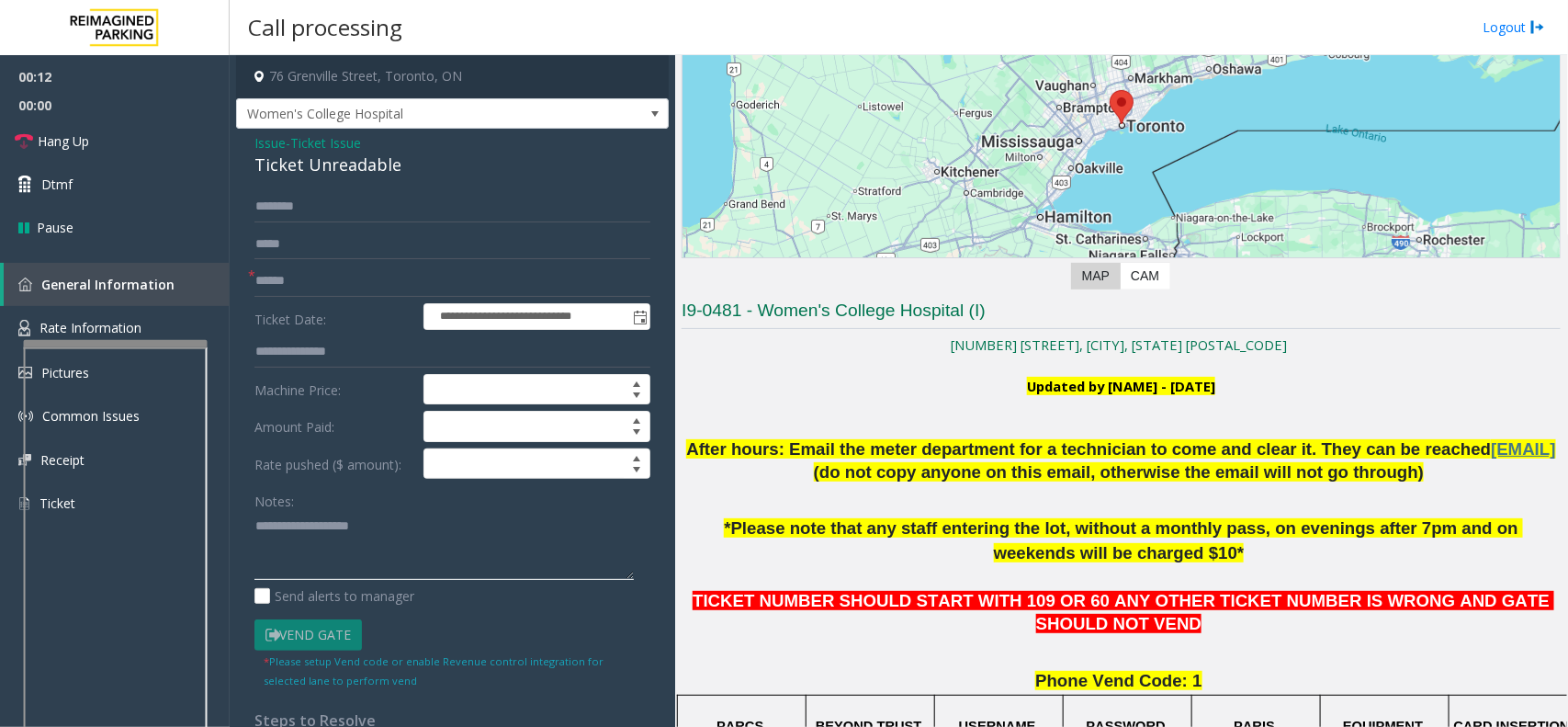 click 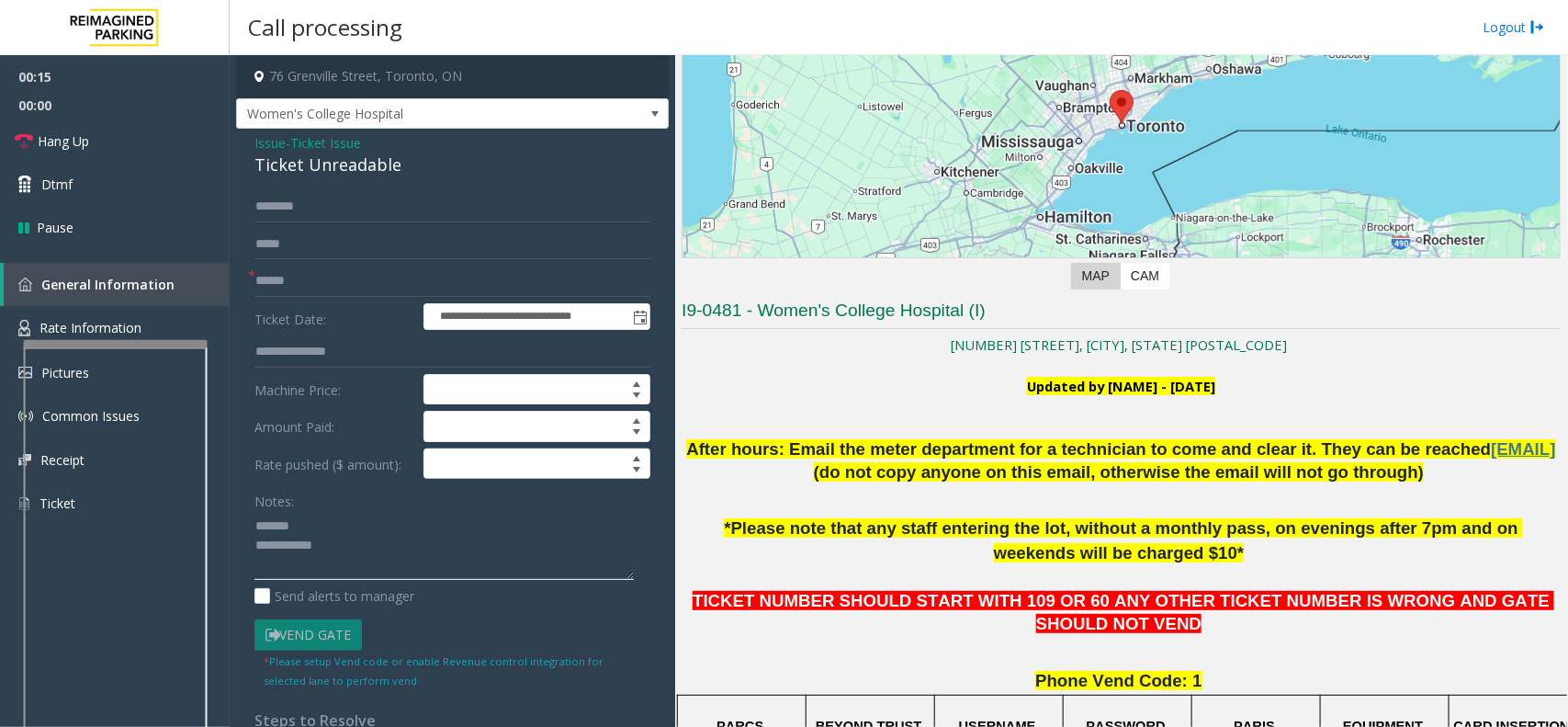 click 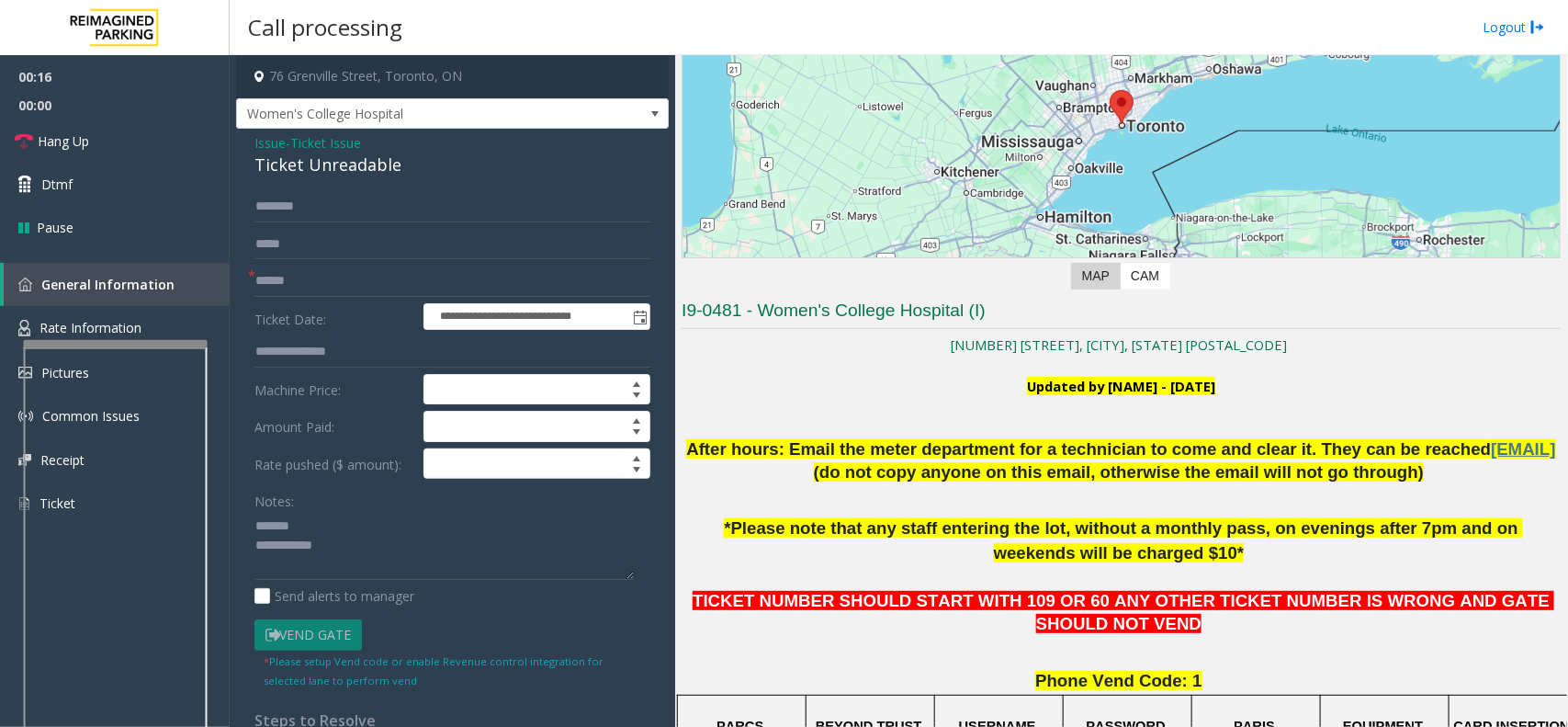 click on "Ticket Unreadable" 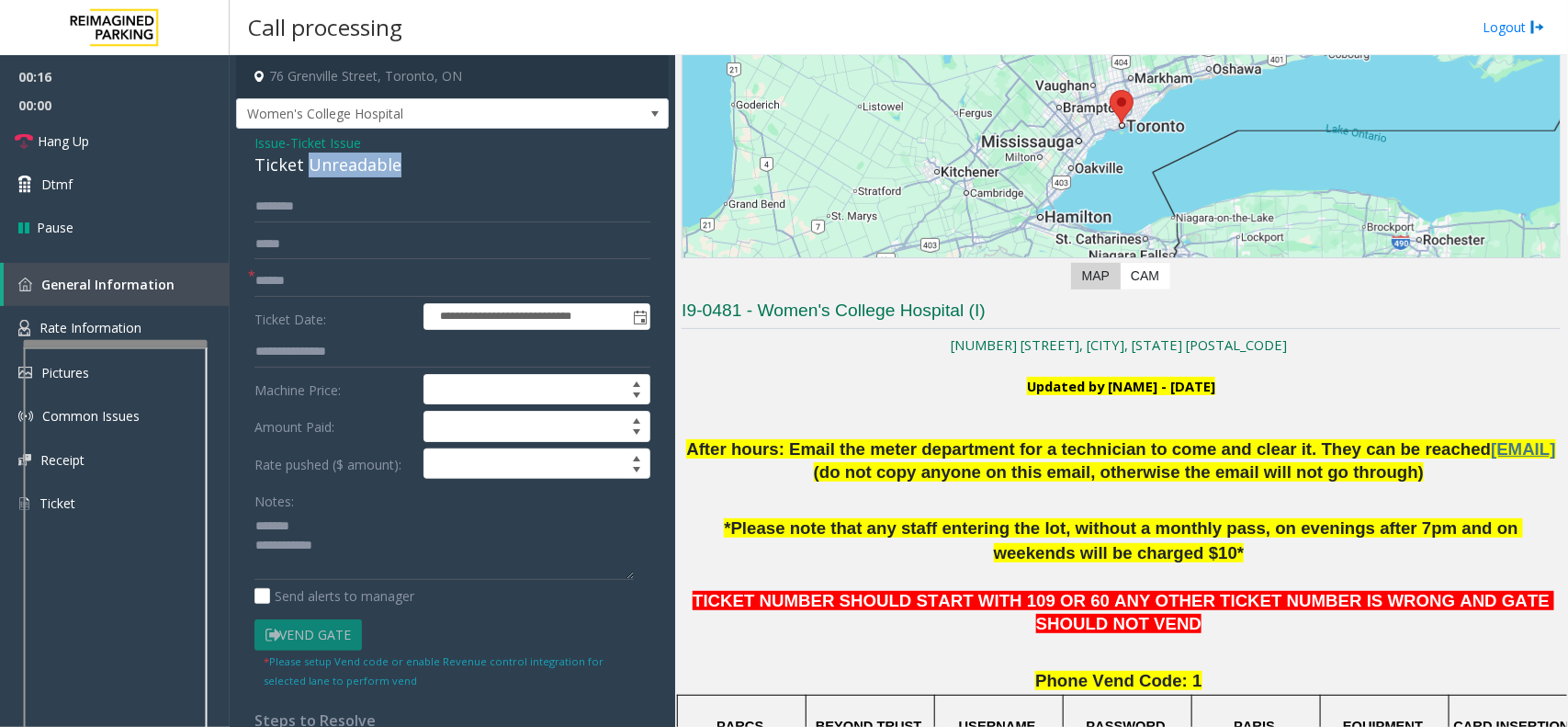 click on "Ticket Unreadable" 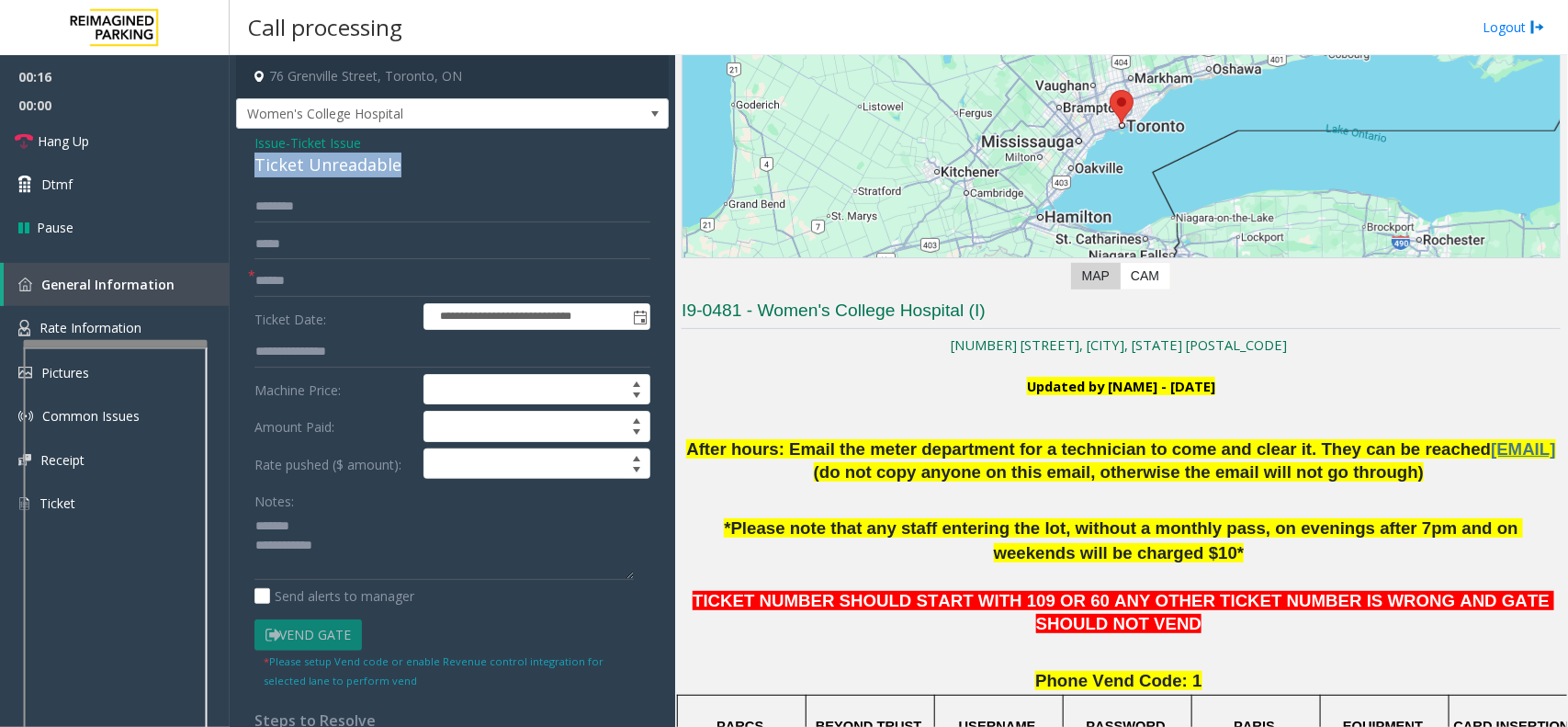 click on "Ticket Unreadable" 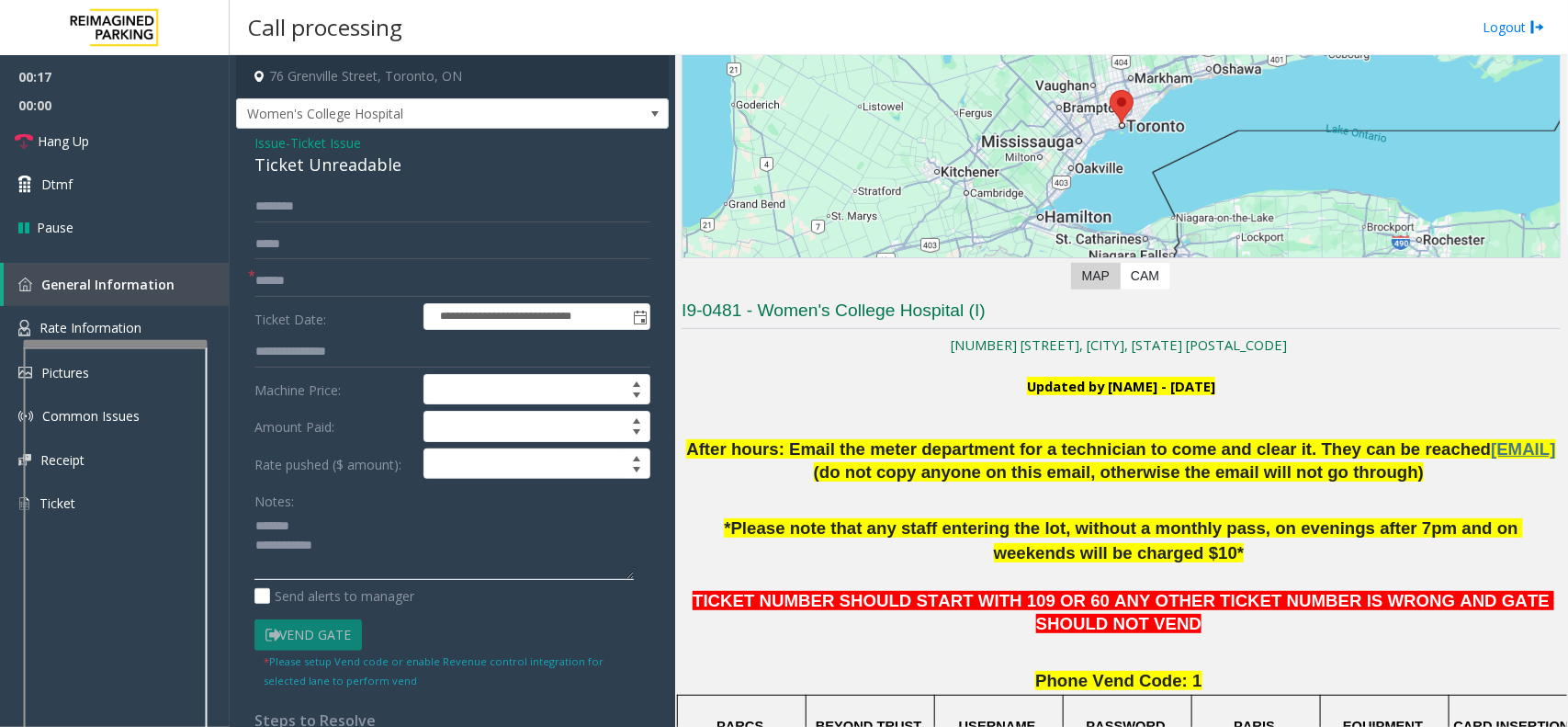 click 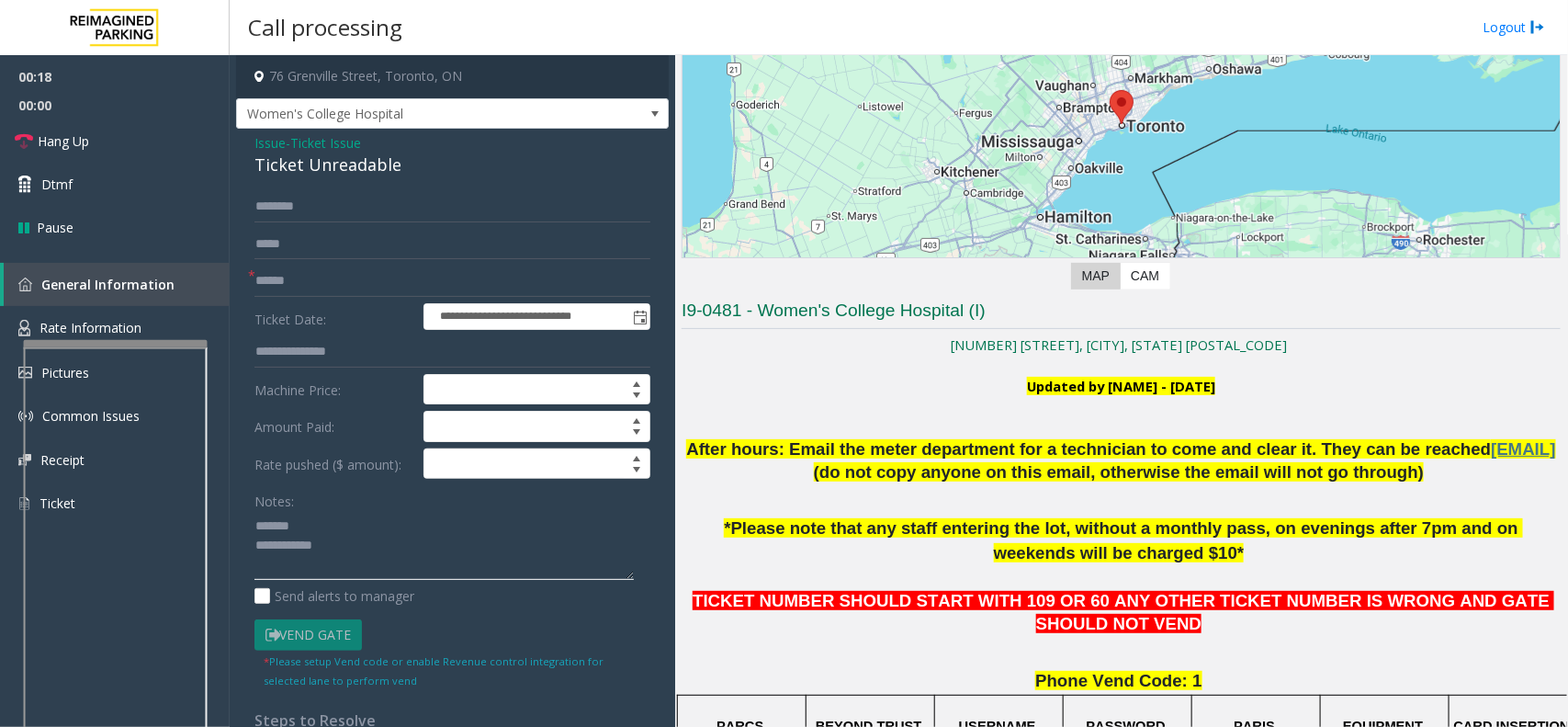 paste on "**********" 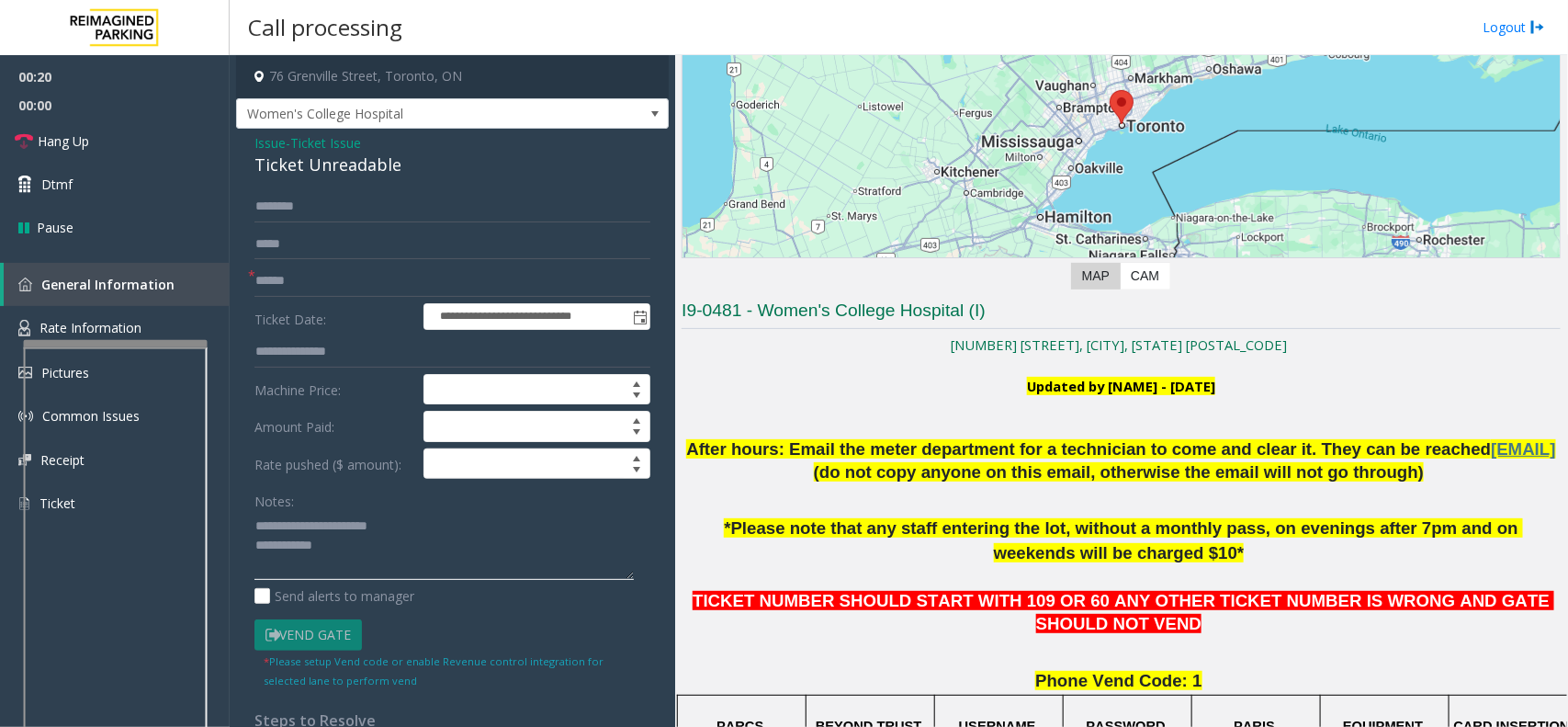 click 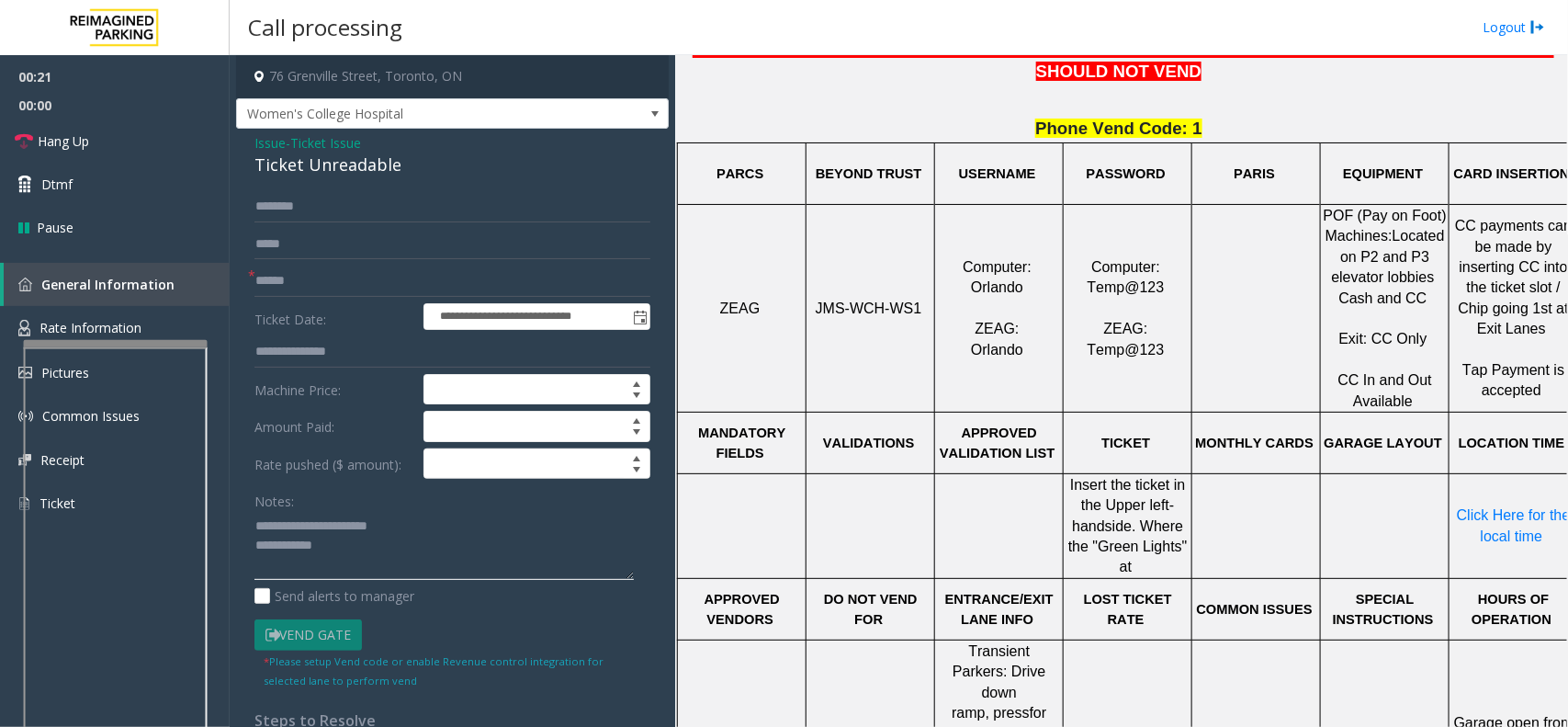 scroll, scrollTop: 804, scrollLeft: 0, axis: vertical 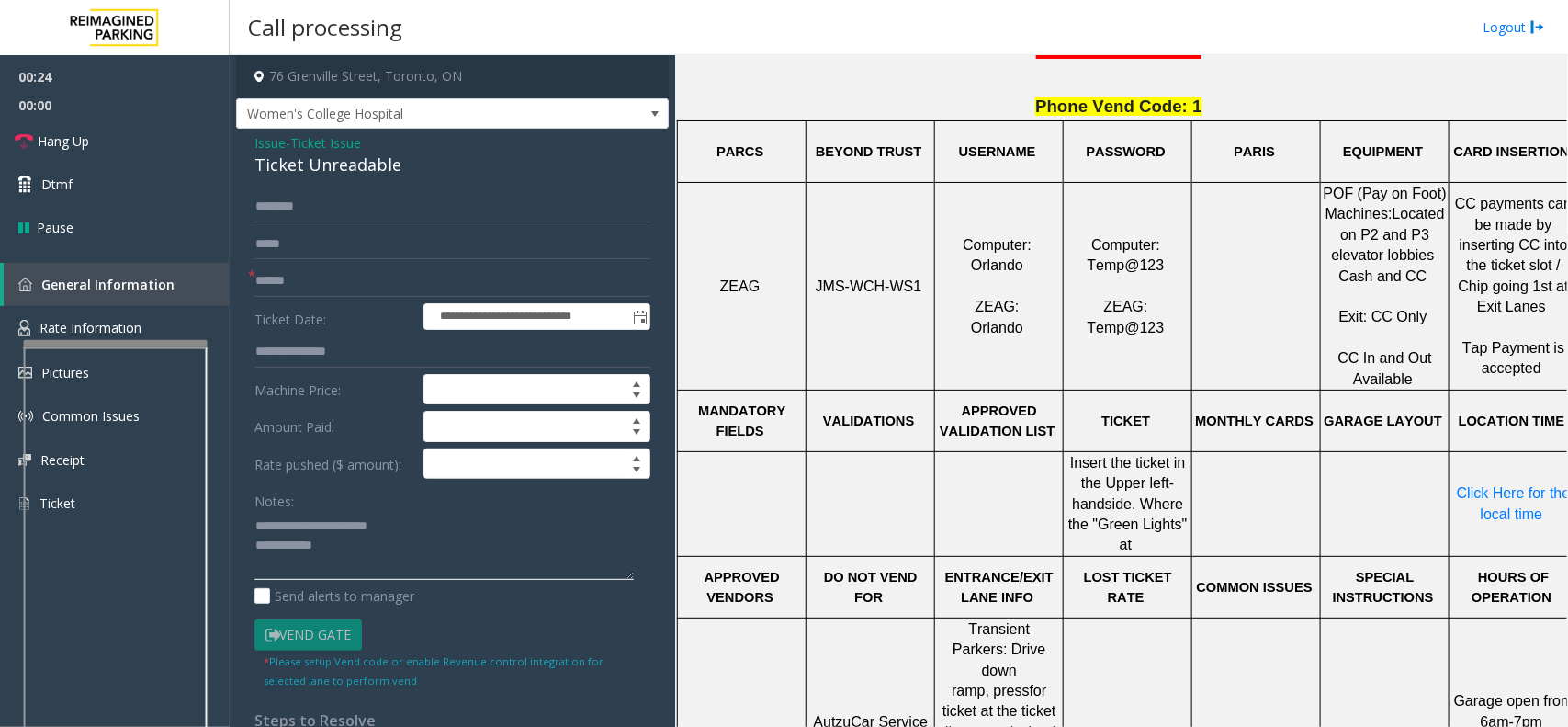 type on "**********" 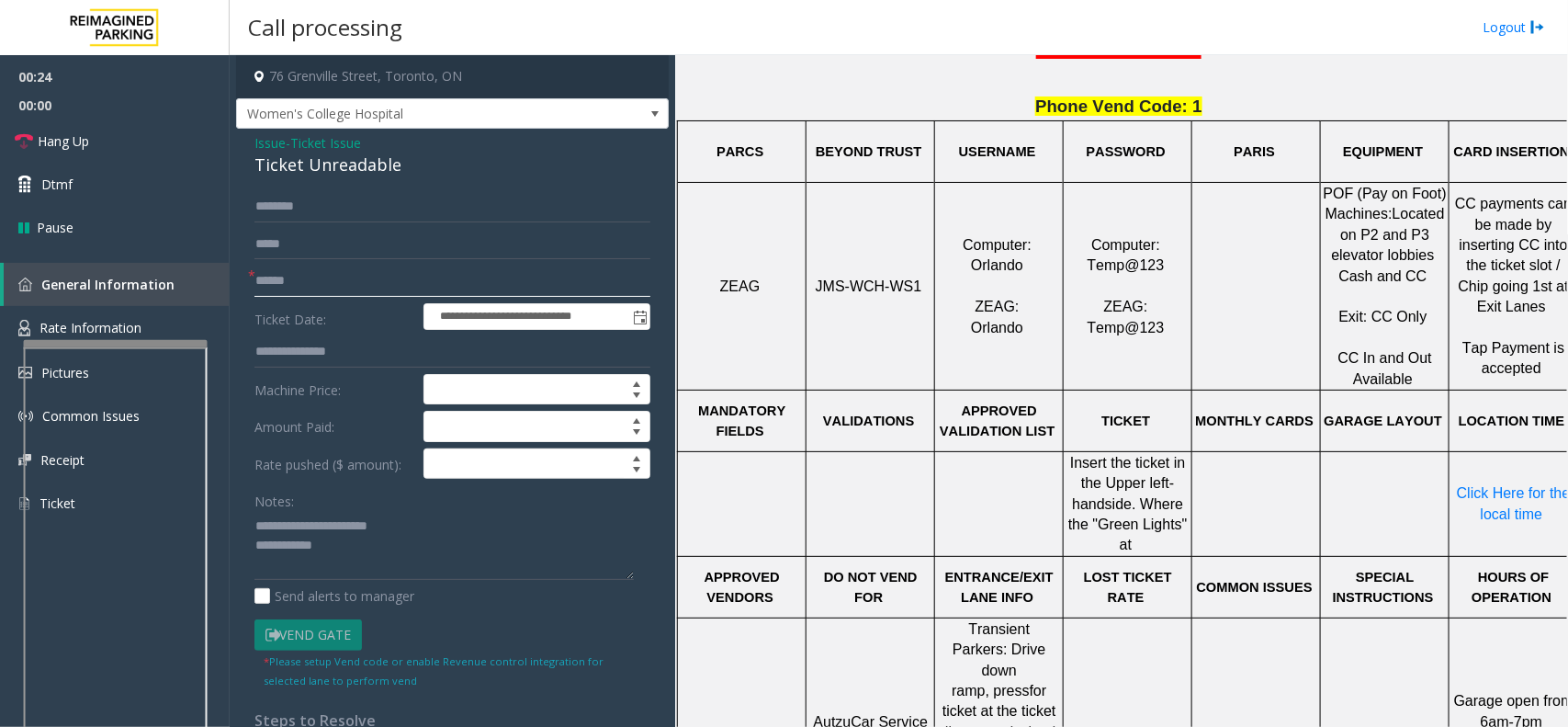 click 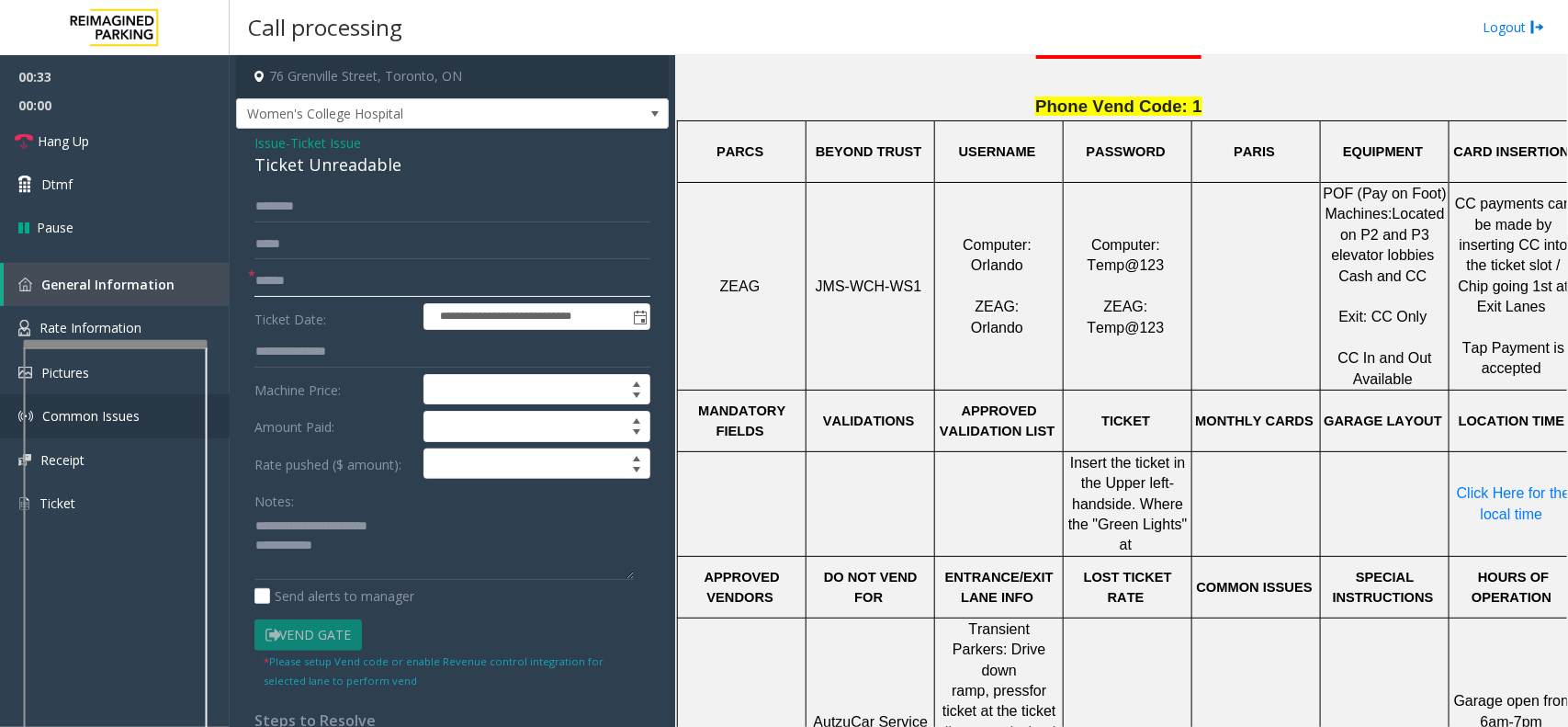 type on "******" 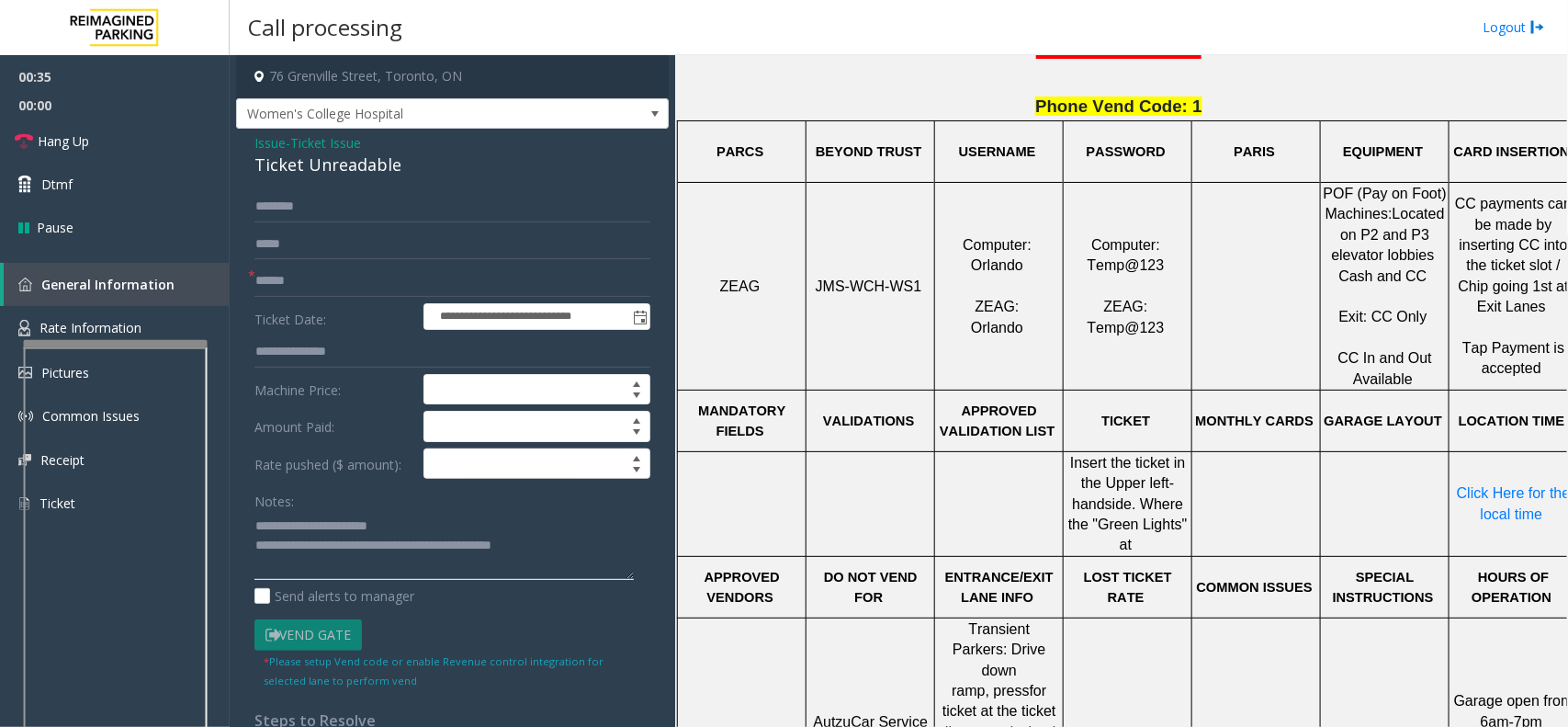 type on "**********" 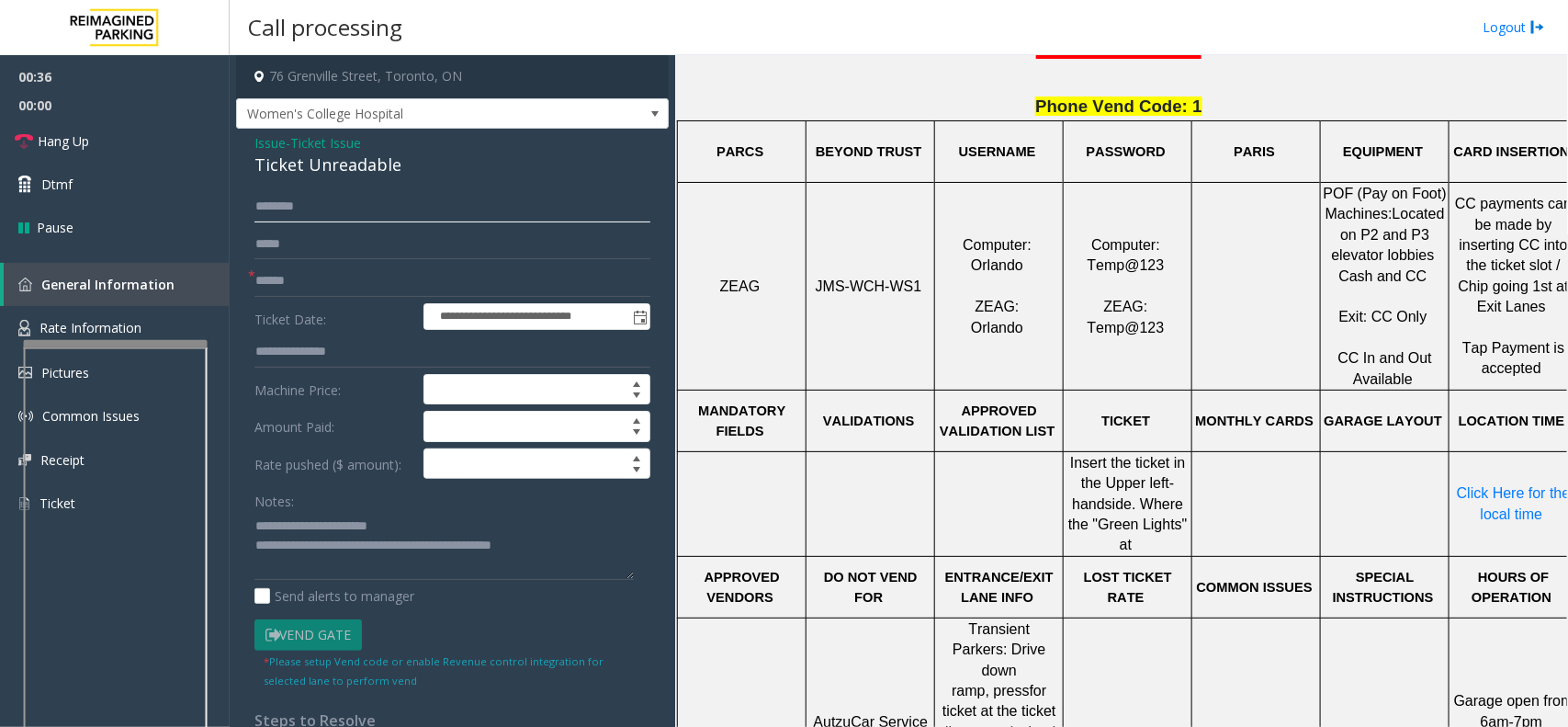 click 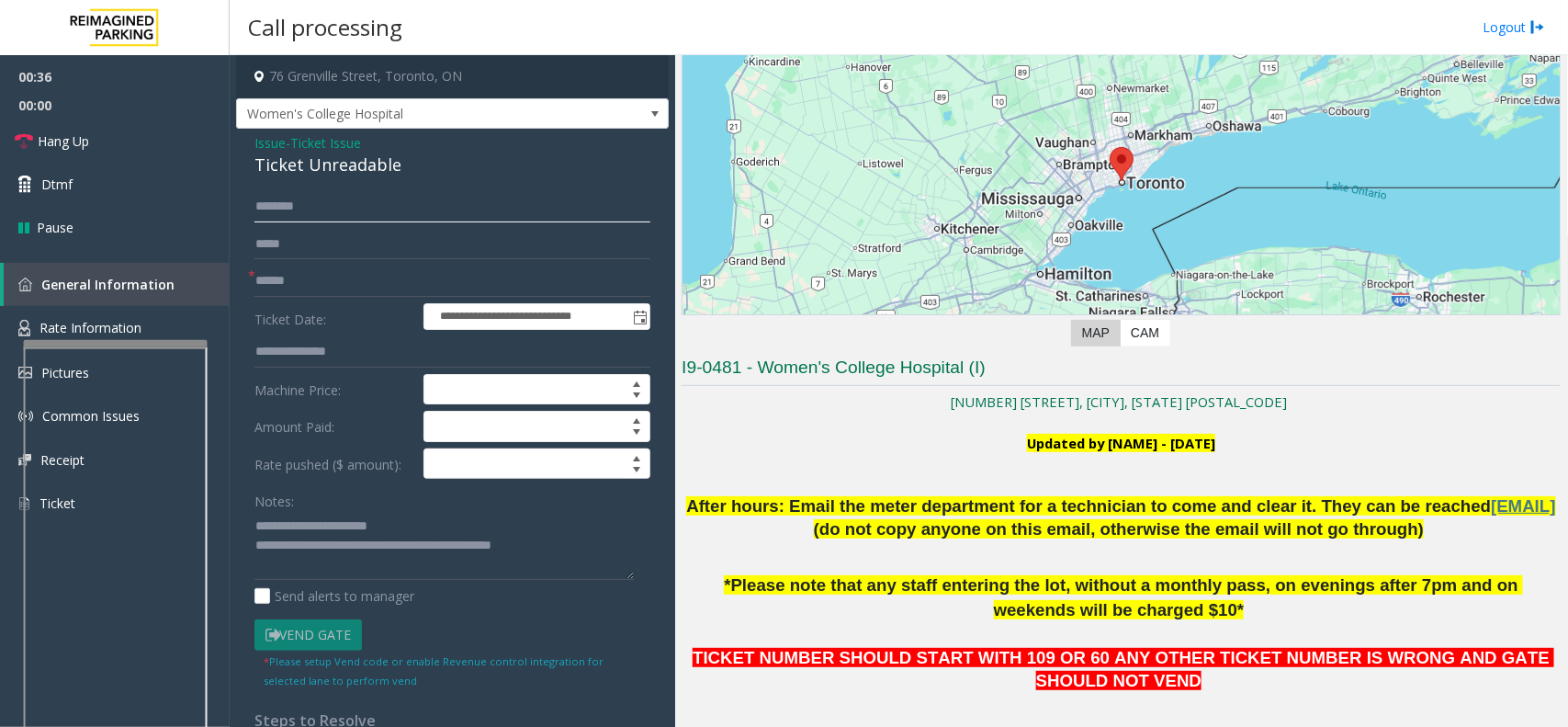 scroll, scrollTop: 230, scrollLeft: 0, axis: vertical 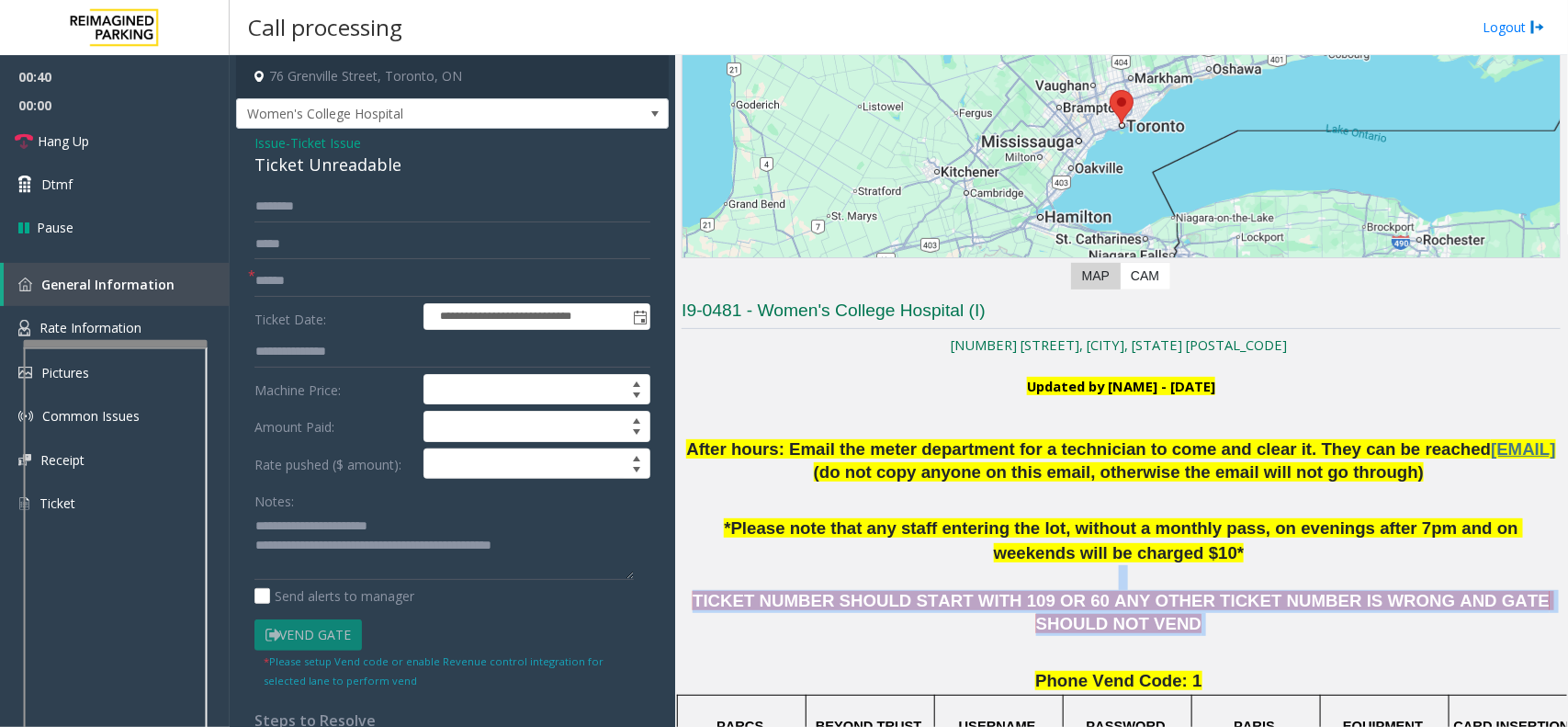 drag, startPoint x: 1394, startPoint y: 614, endPoint x: 976, endPoint y: 567, distance: 420.63405 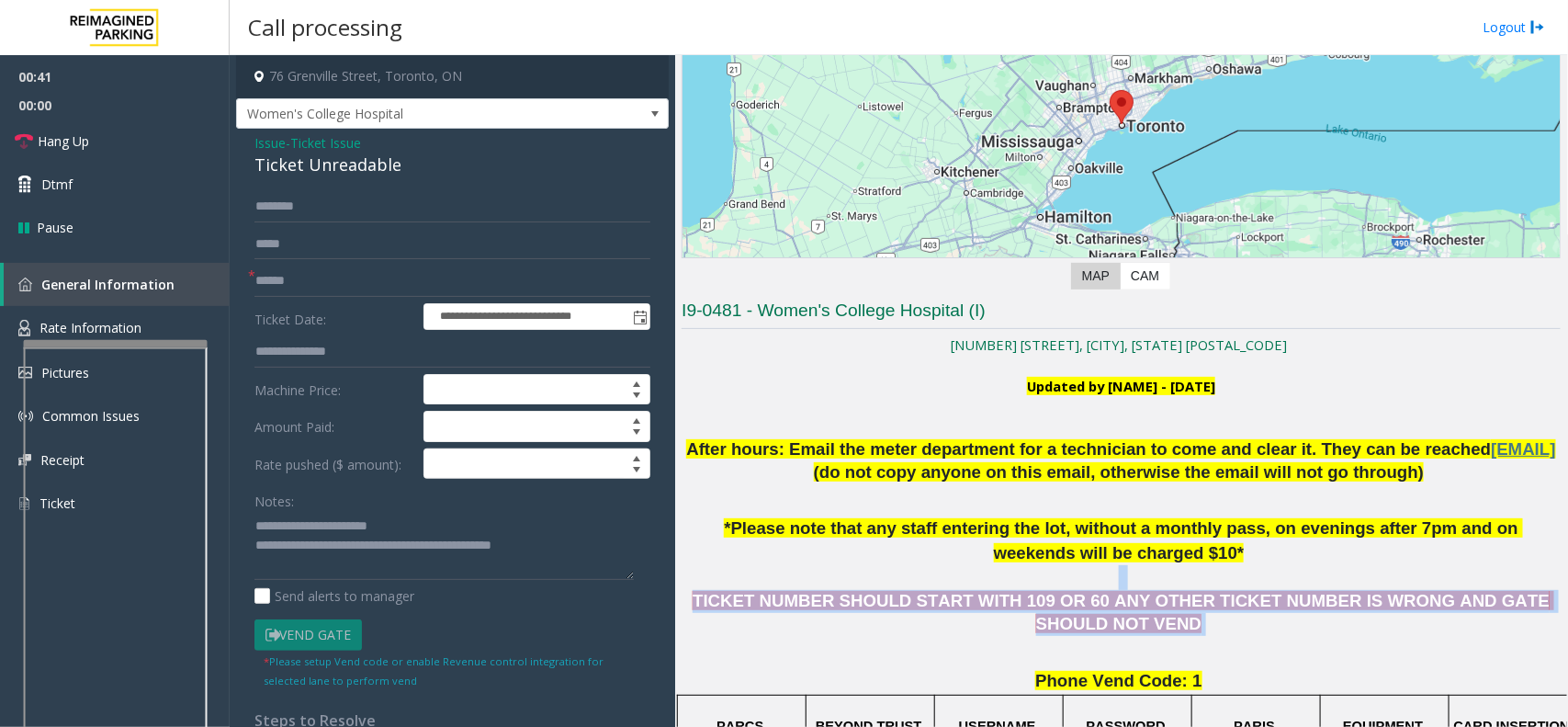 click on "TICKET NUMBER SHOULD START WITH 109 OR 60 ANY OTHER TICKET NUMBER IS WRONG AND GATE SHOULD NOT VEND" 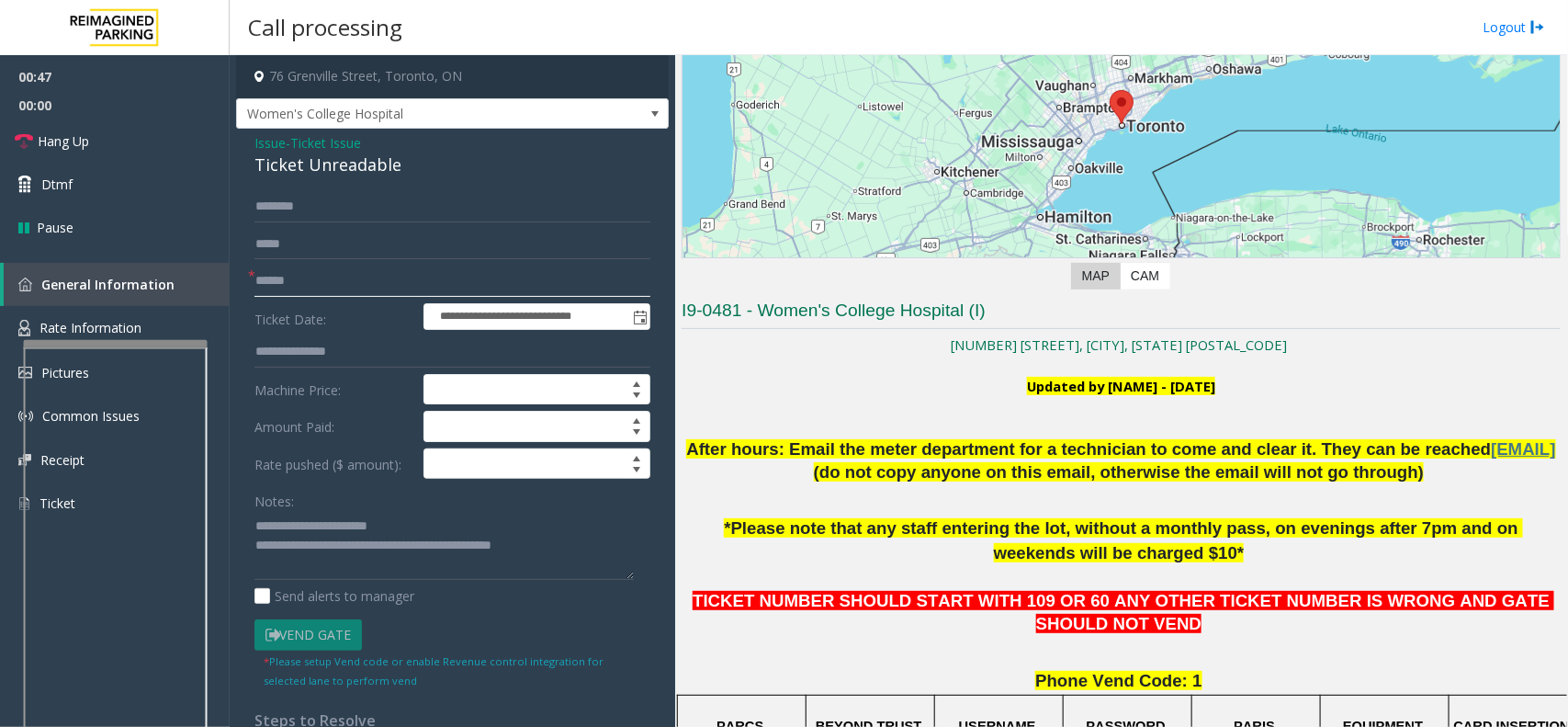 drag, startPoint x: 294, startPoint y: 283, endPoint x: 234, endPoint y: 268, distance: 61.84658 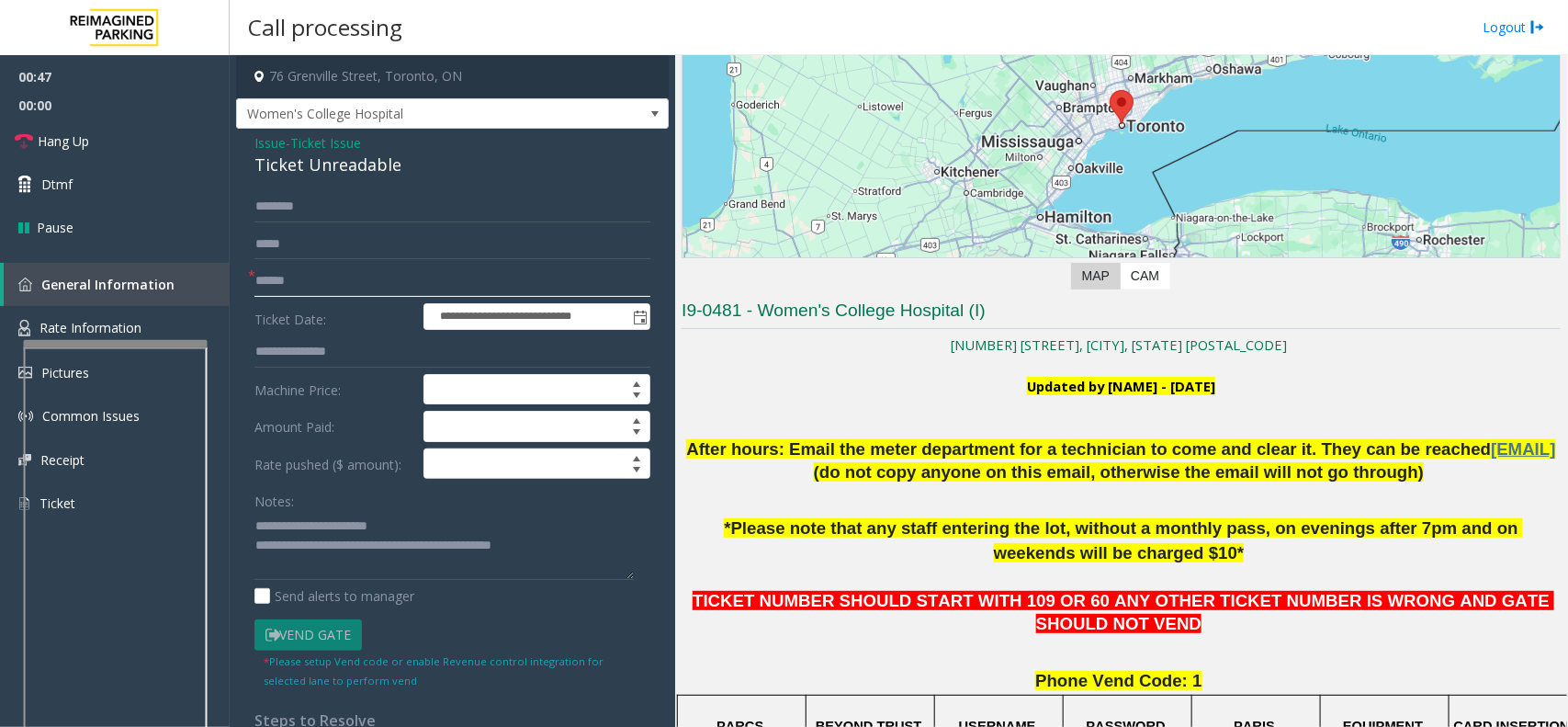 click on "Ticket Number , Rate Pushed ($), NOTES" 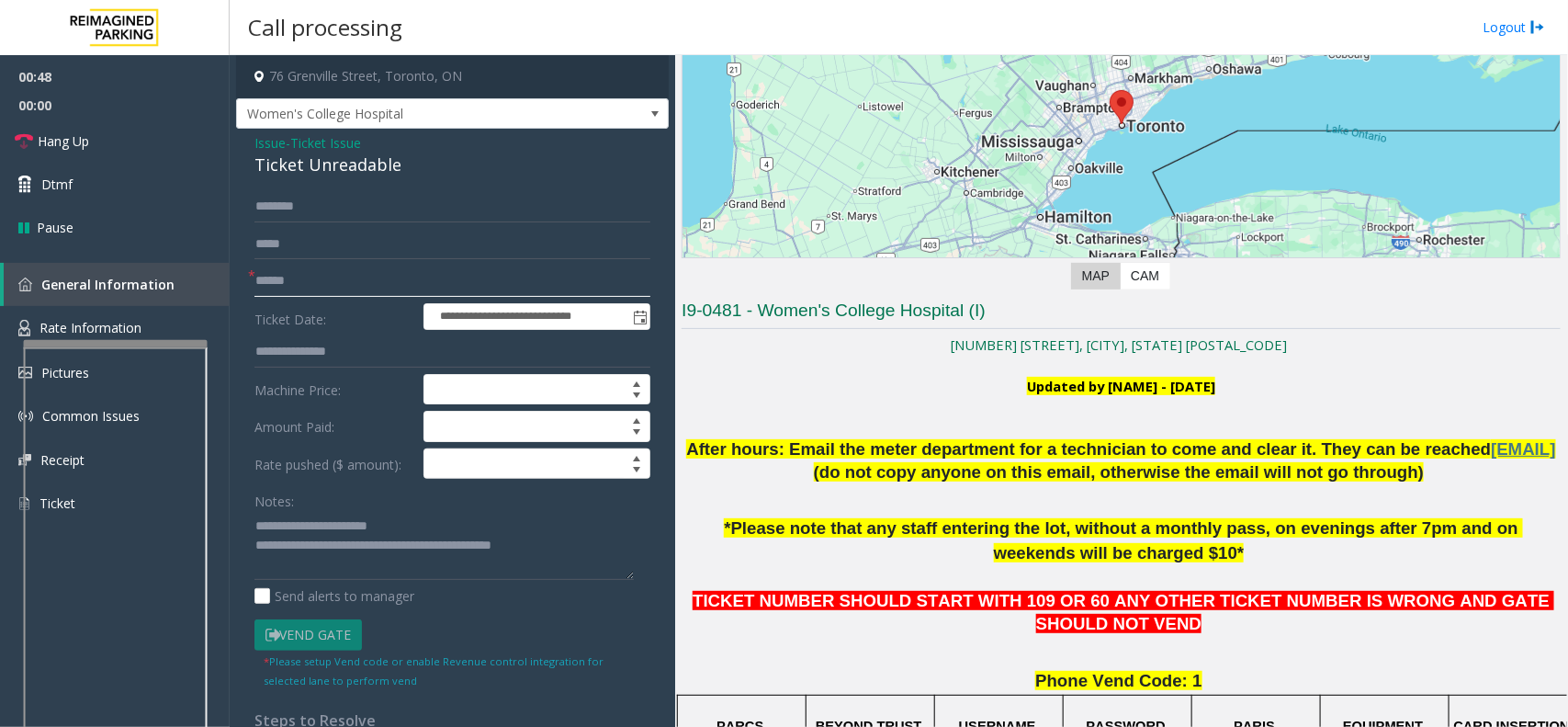 type 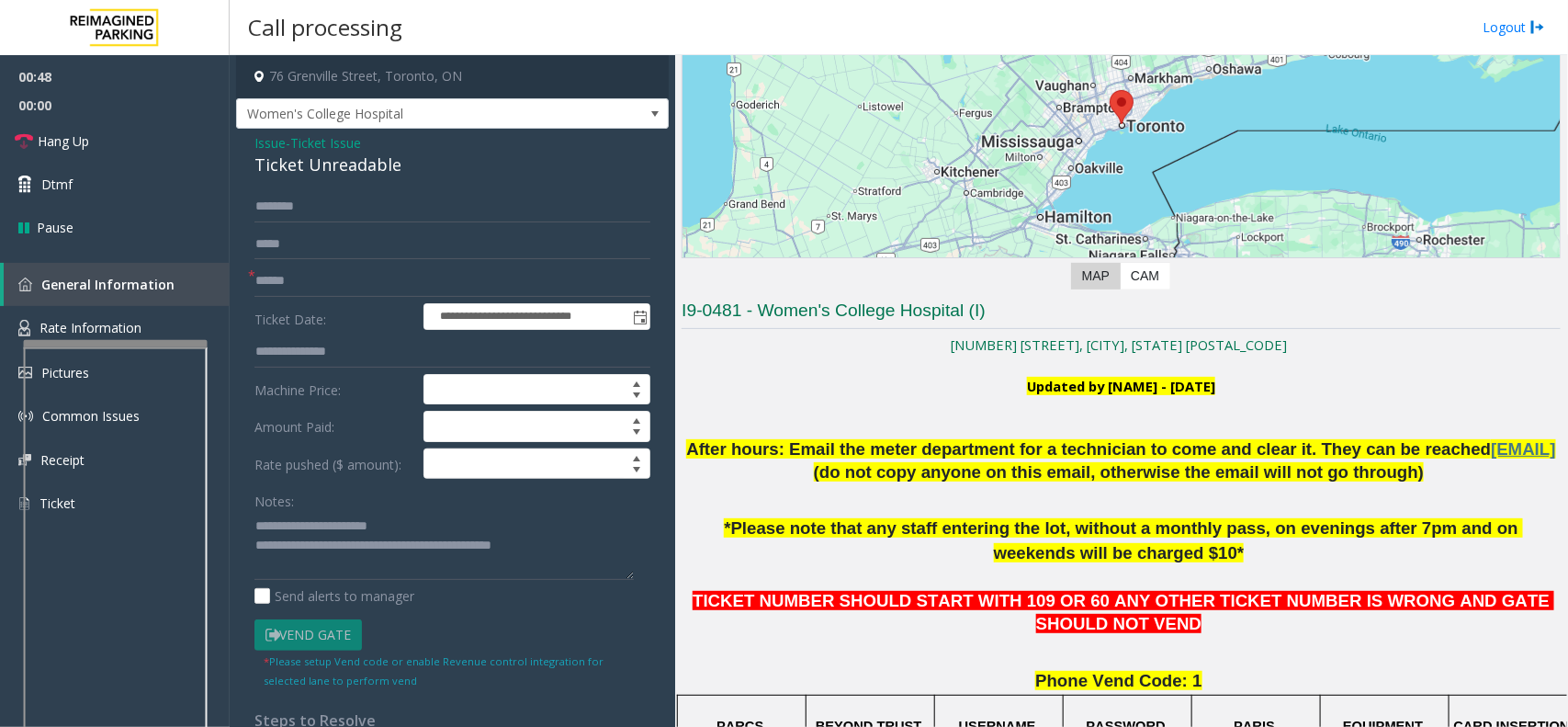 click on "Ticket Issue" 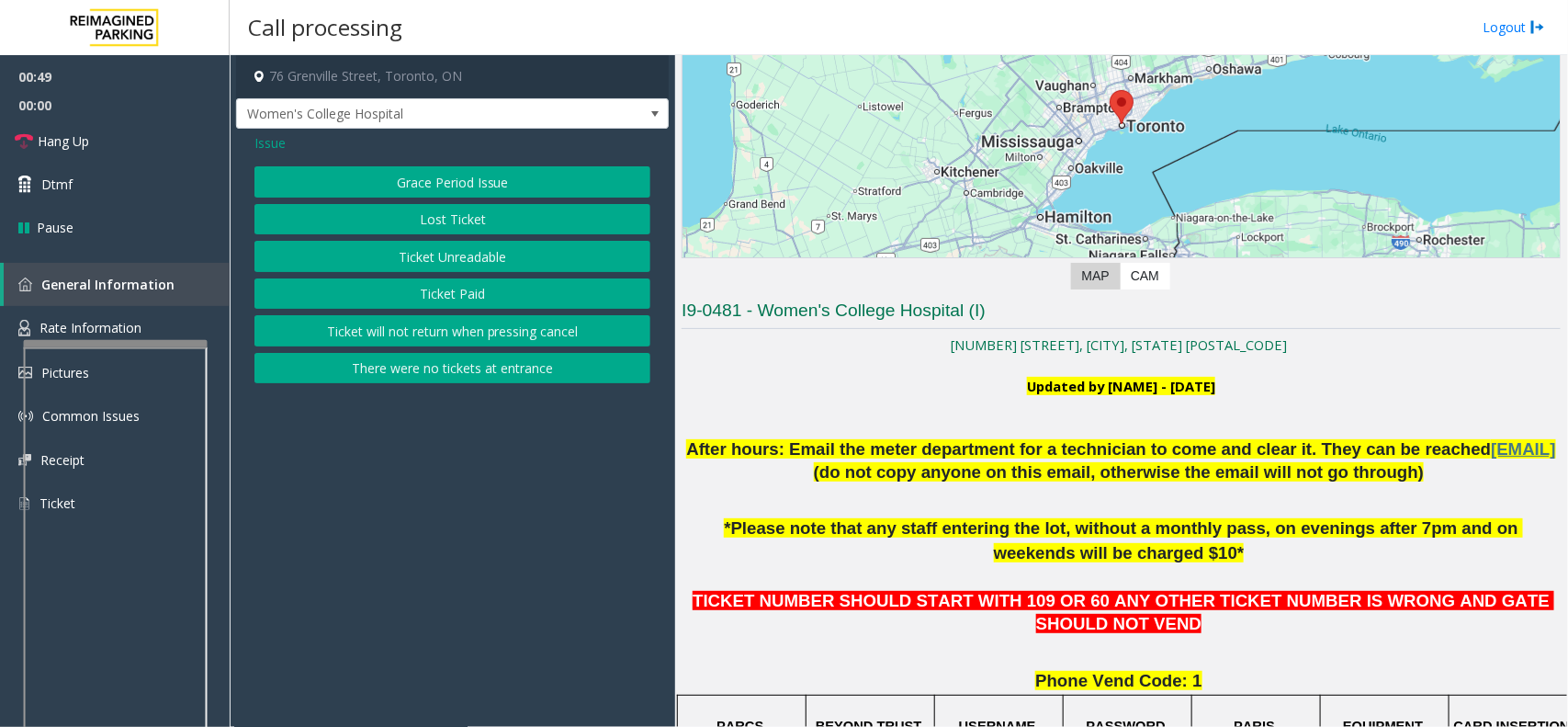 click on "Issue" 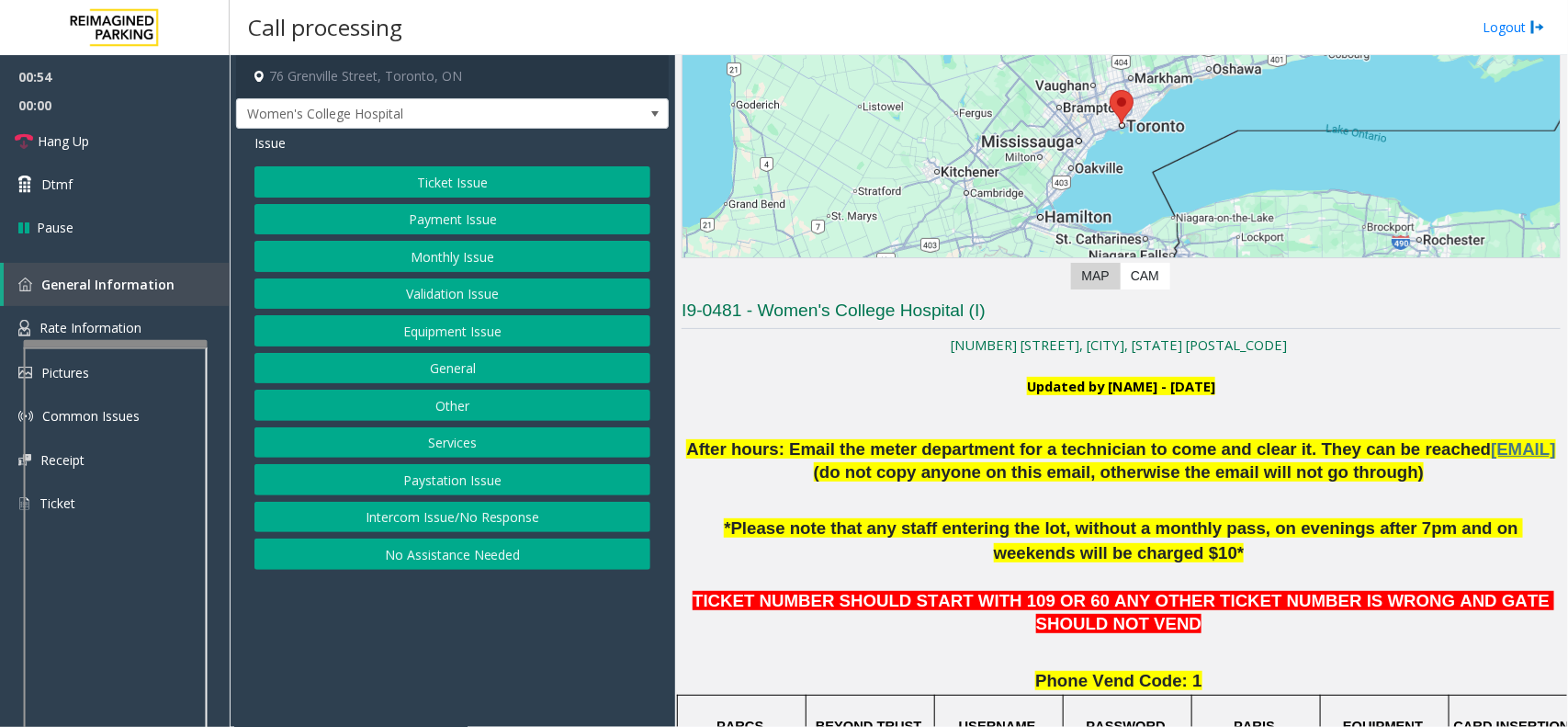 click on "Ticket Issue" 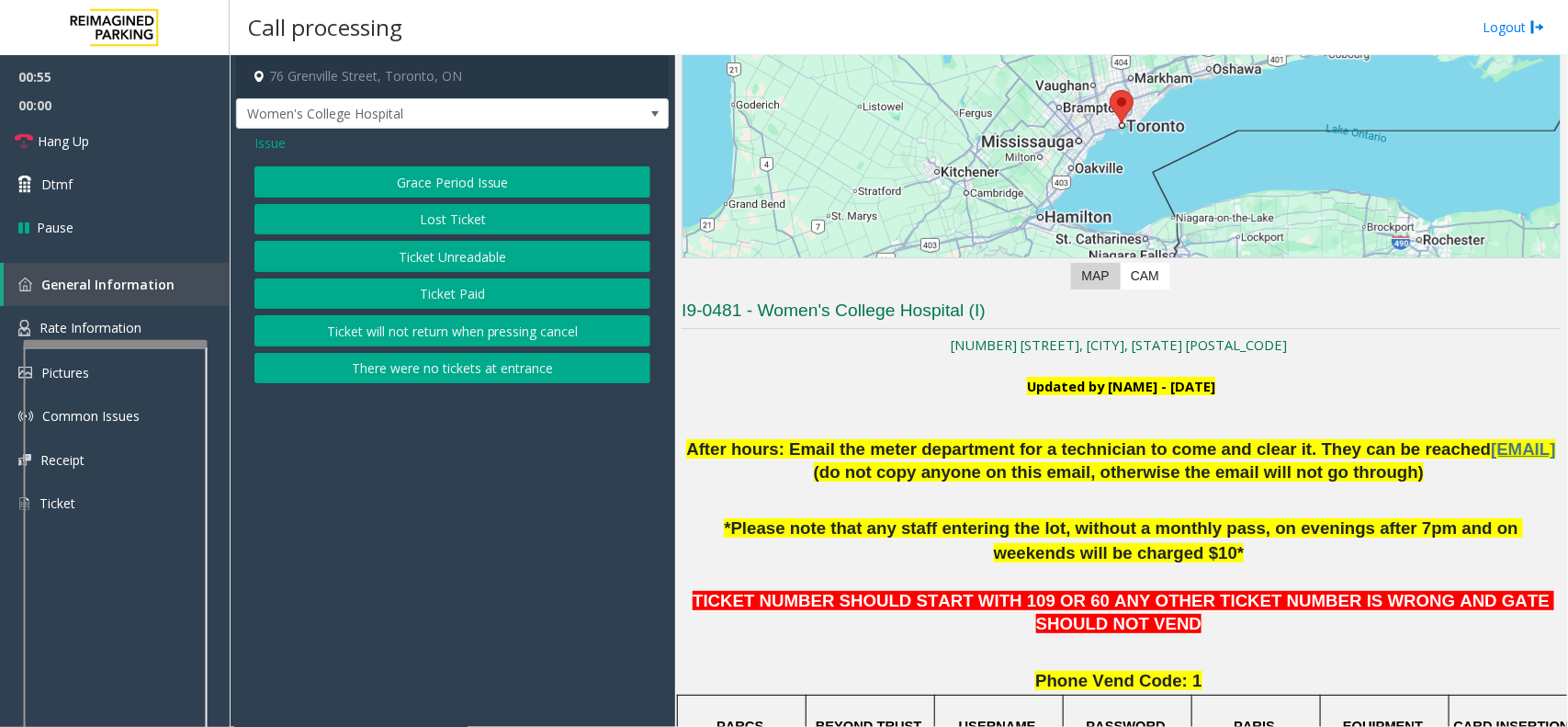 click on "Ticket Unreadable" 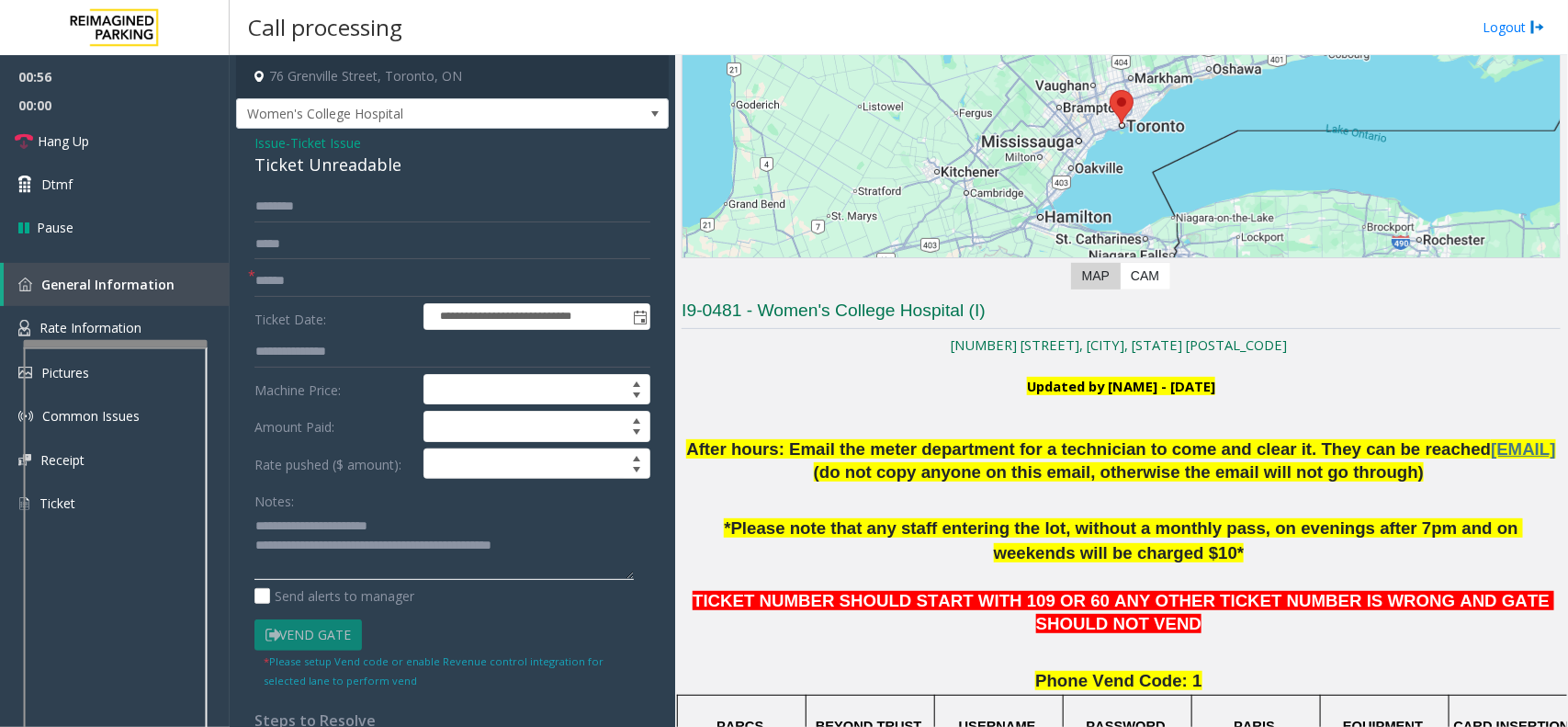 click 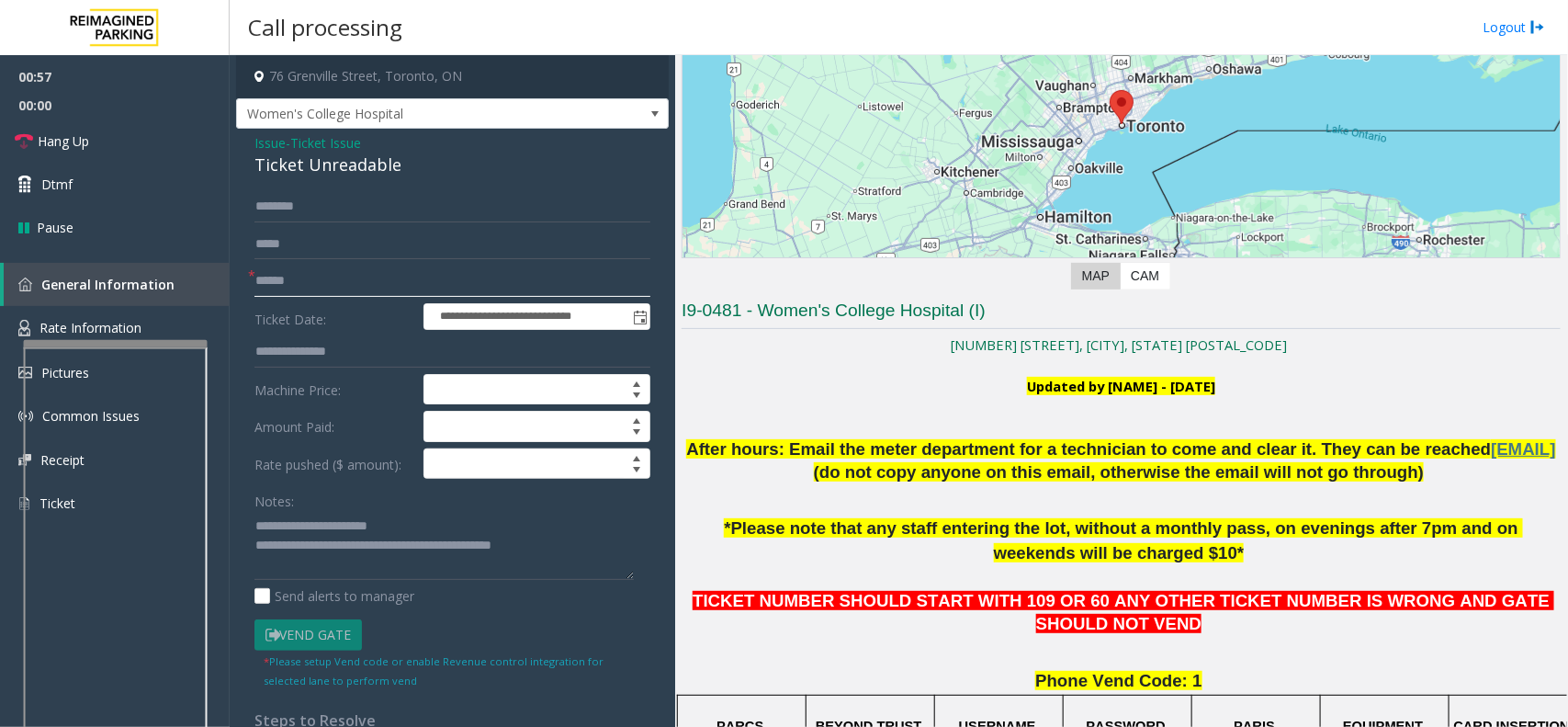 click 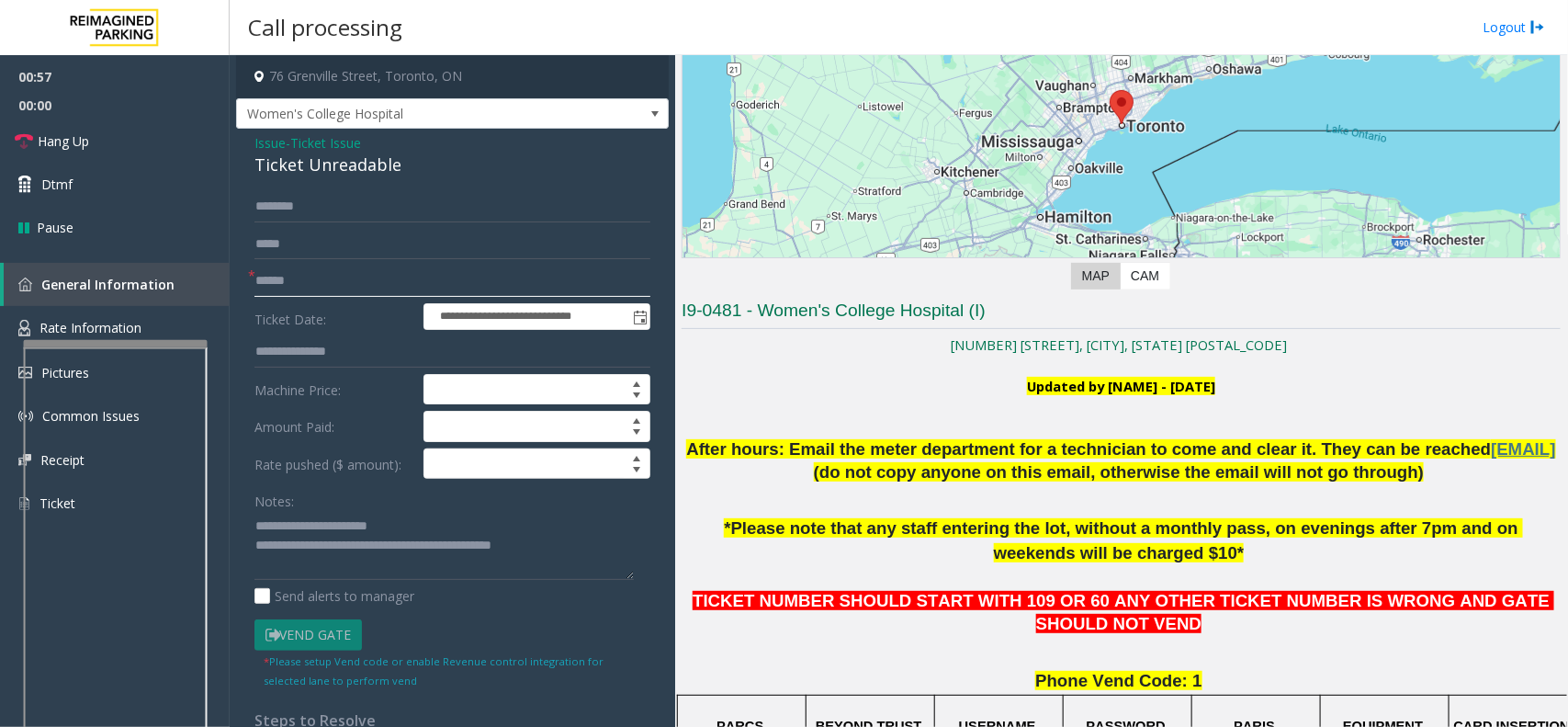 paste on "******" 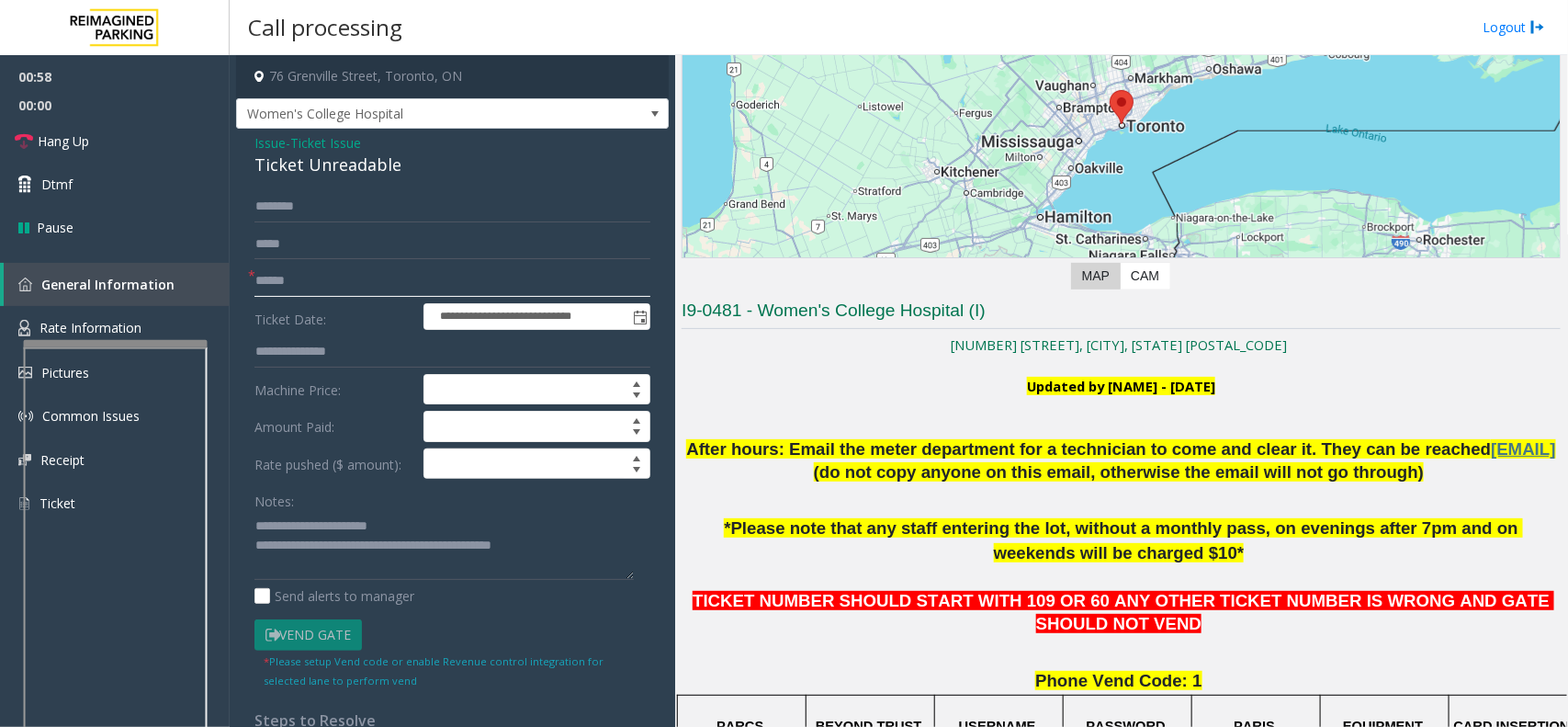 type on "******" 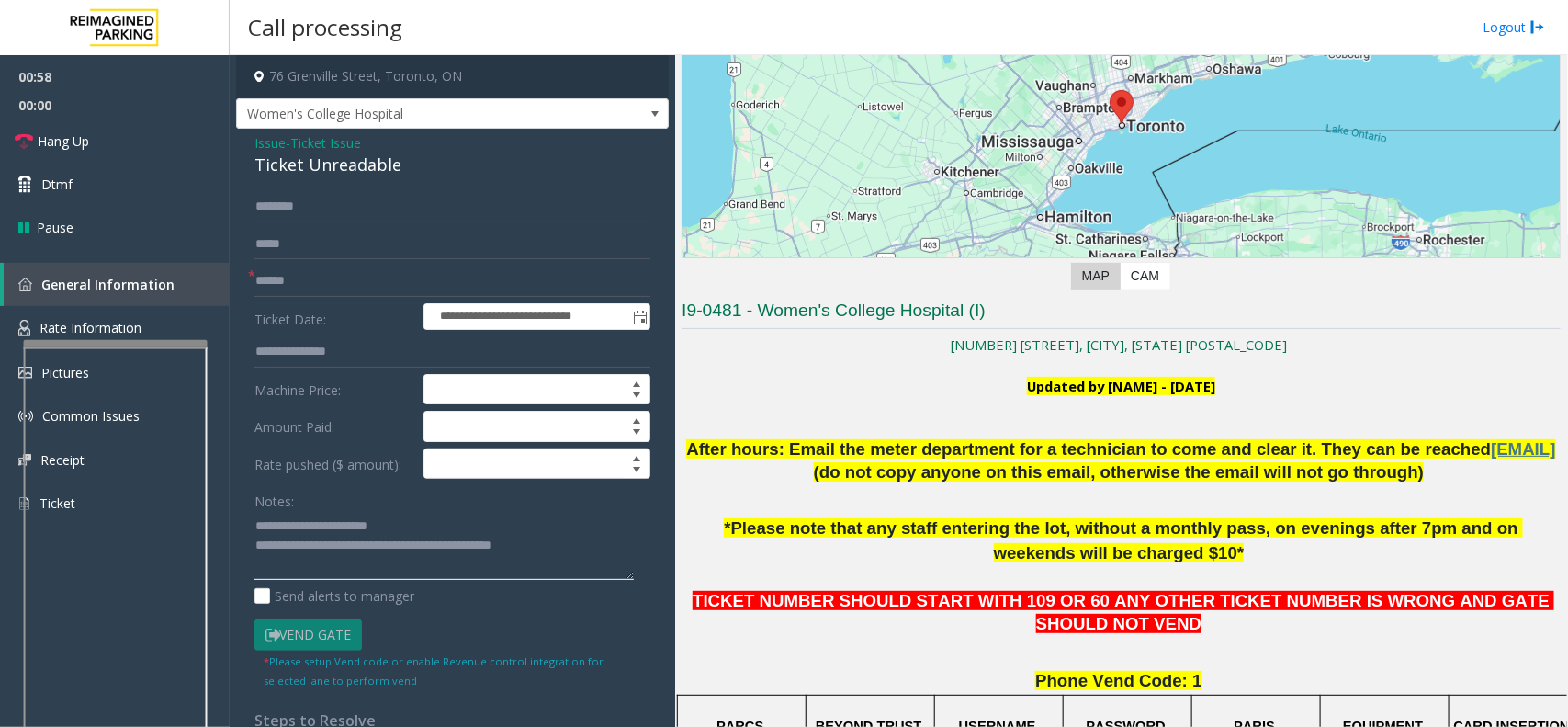 click 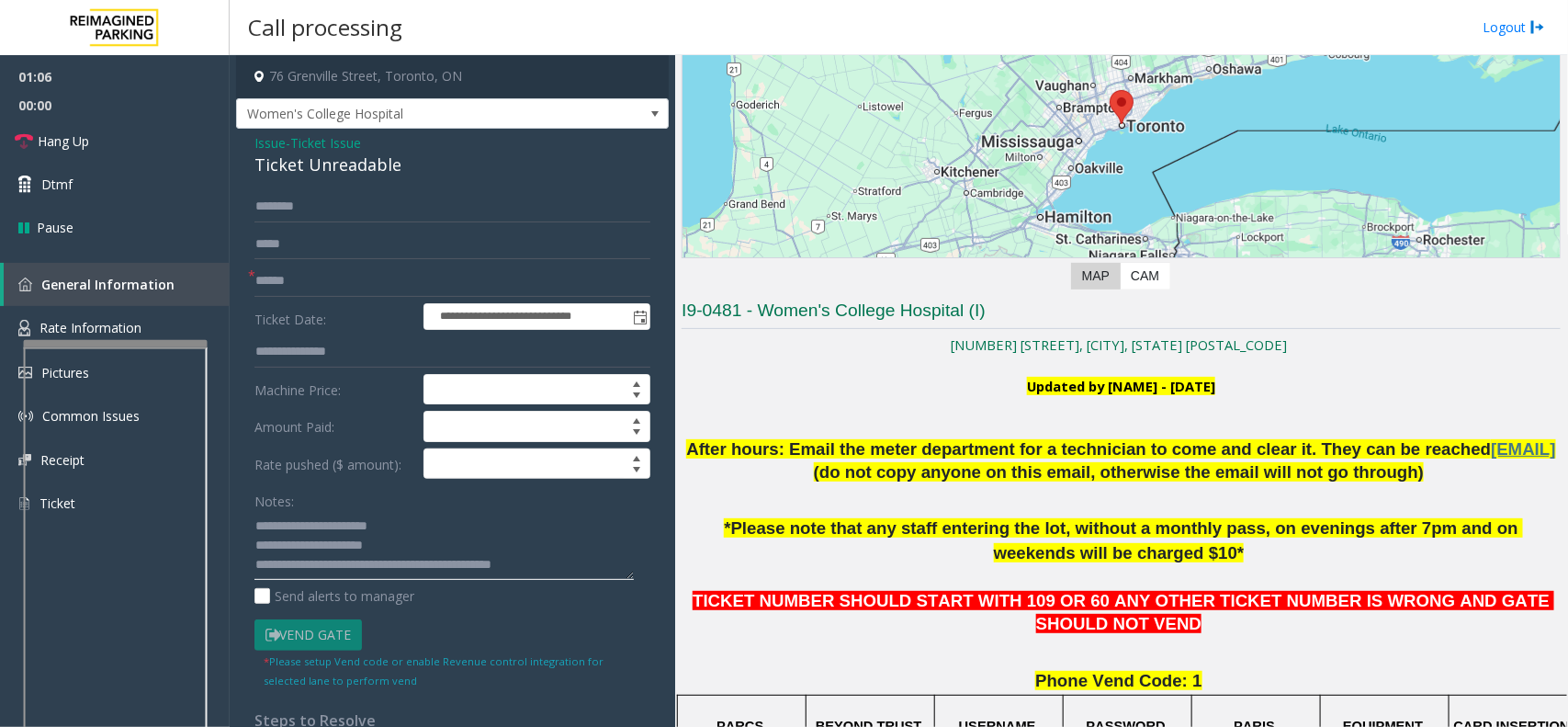 type on "**********" 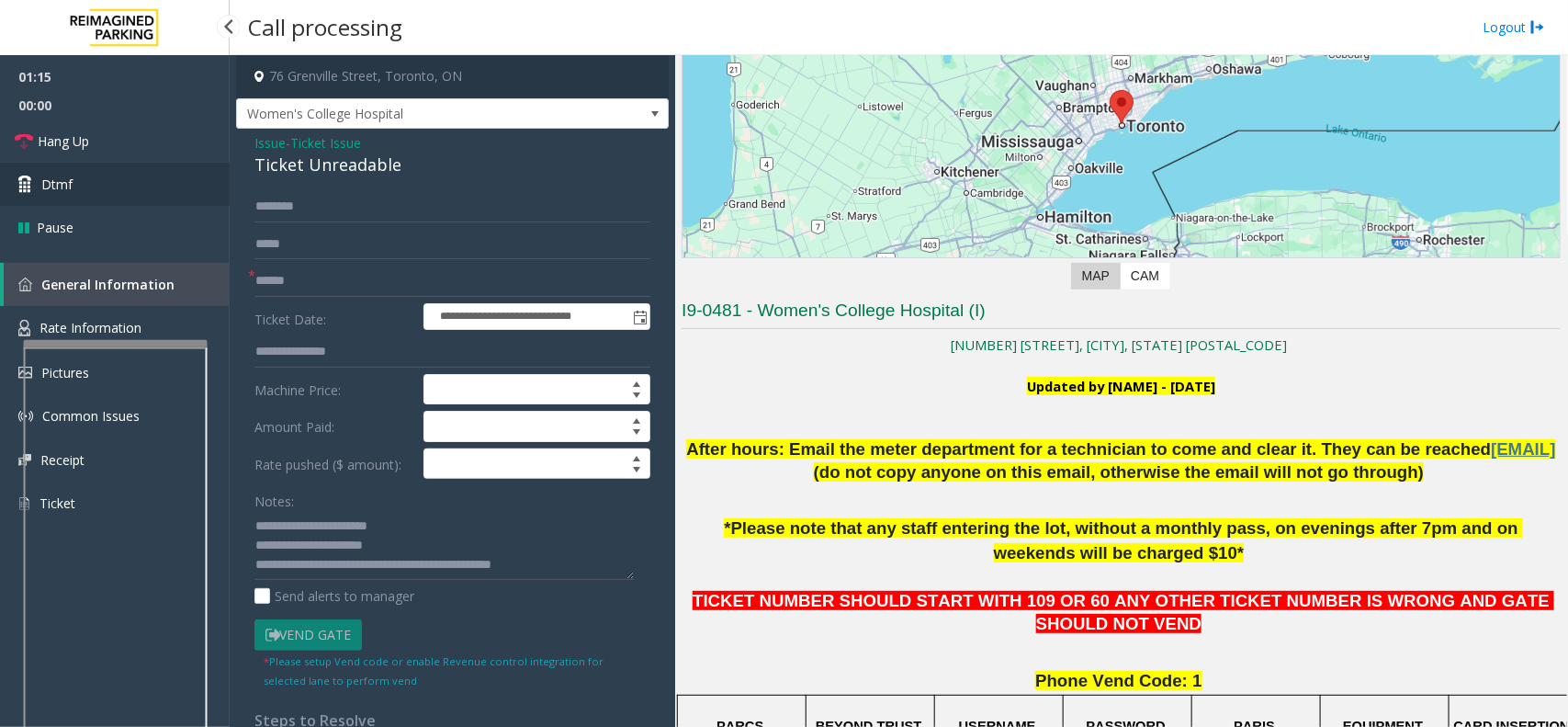 click on "Dtmf" at bounding box center (115, 184) 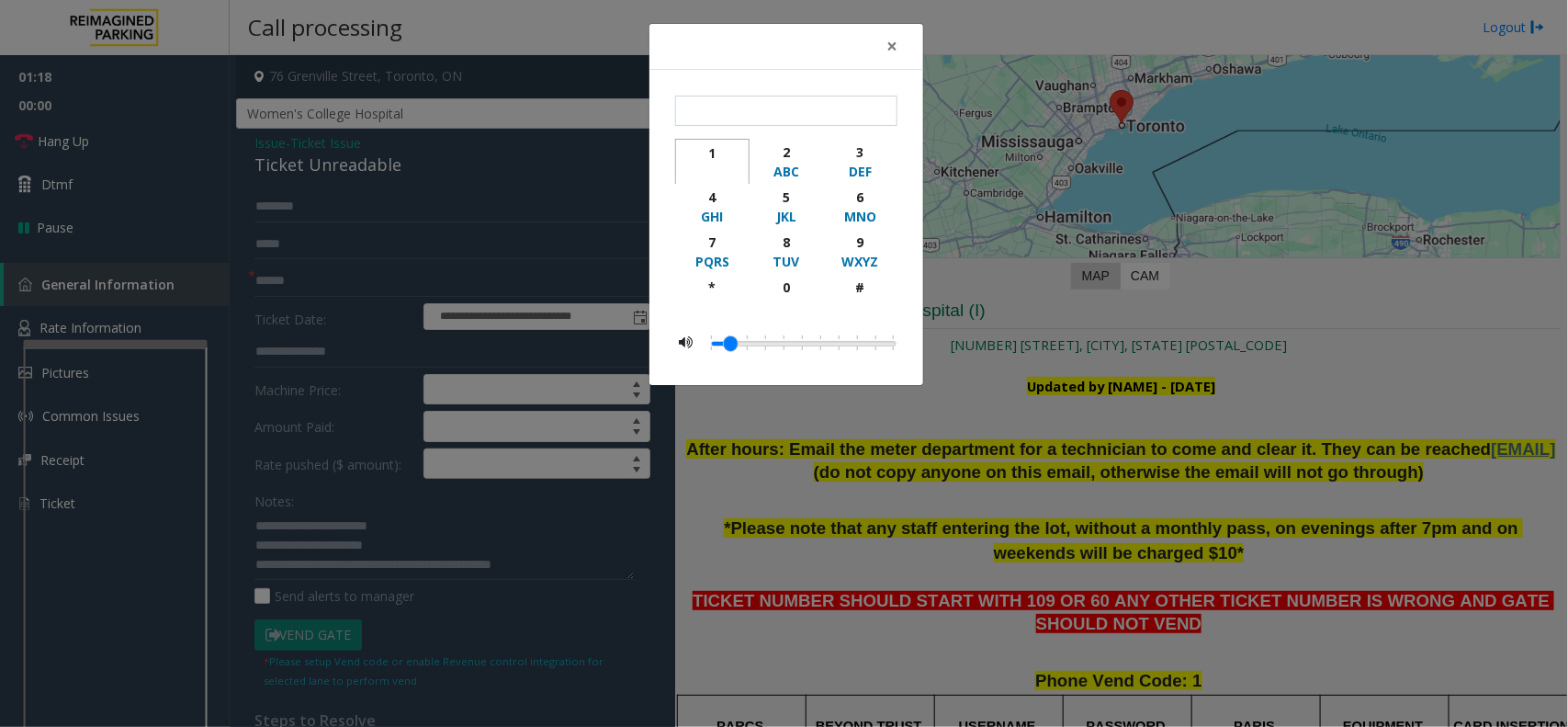 click on "1" 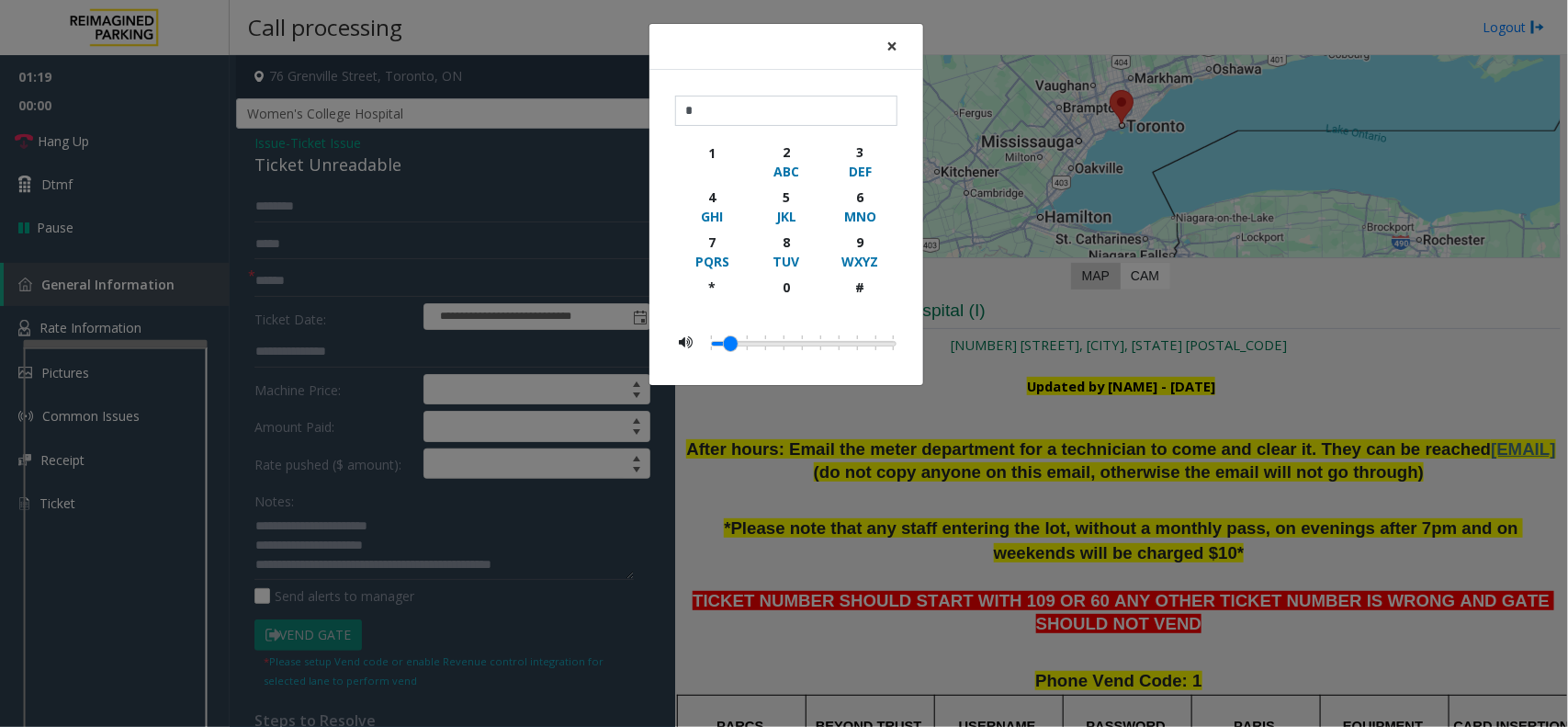 click on "×" 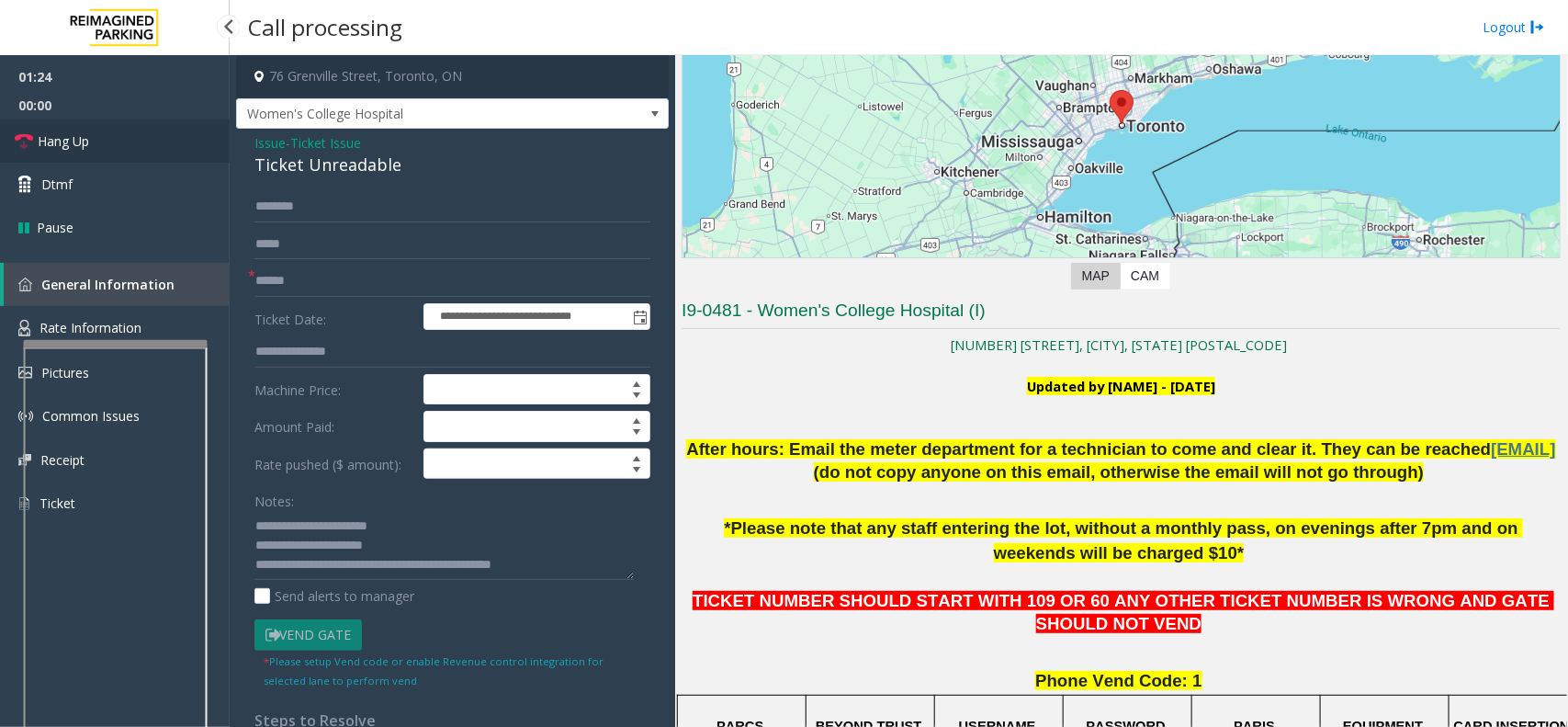 click on "Hang Up" at bounding box center [115, 141] 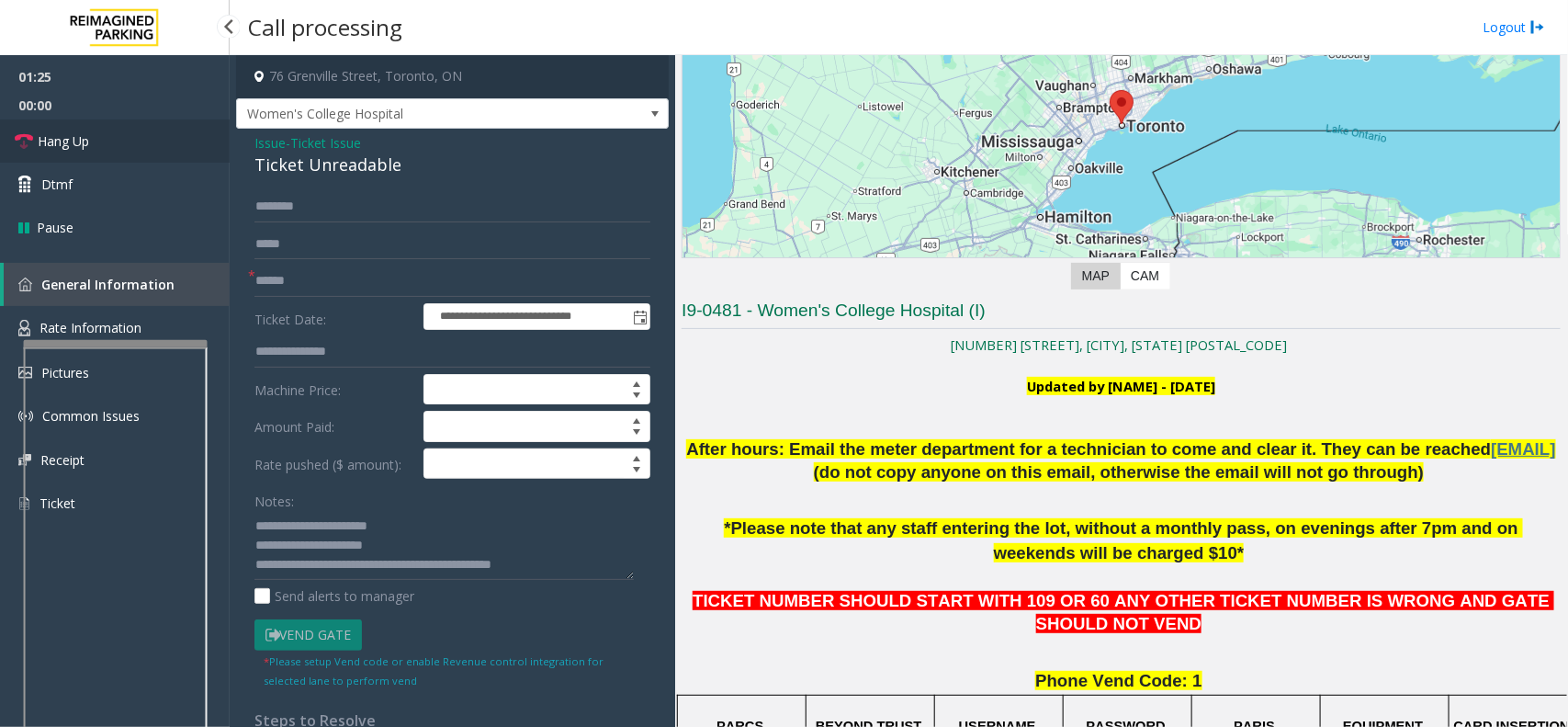 click on "Hang Up" at bounding box center (115, 141) 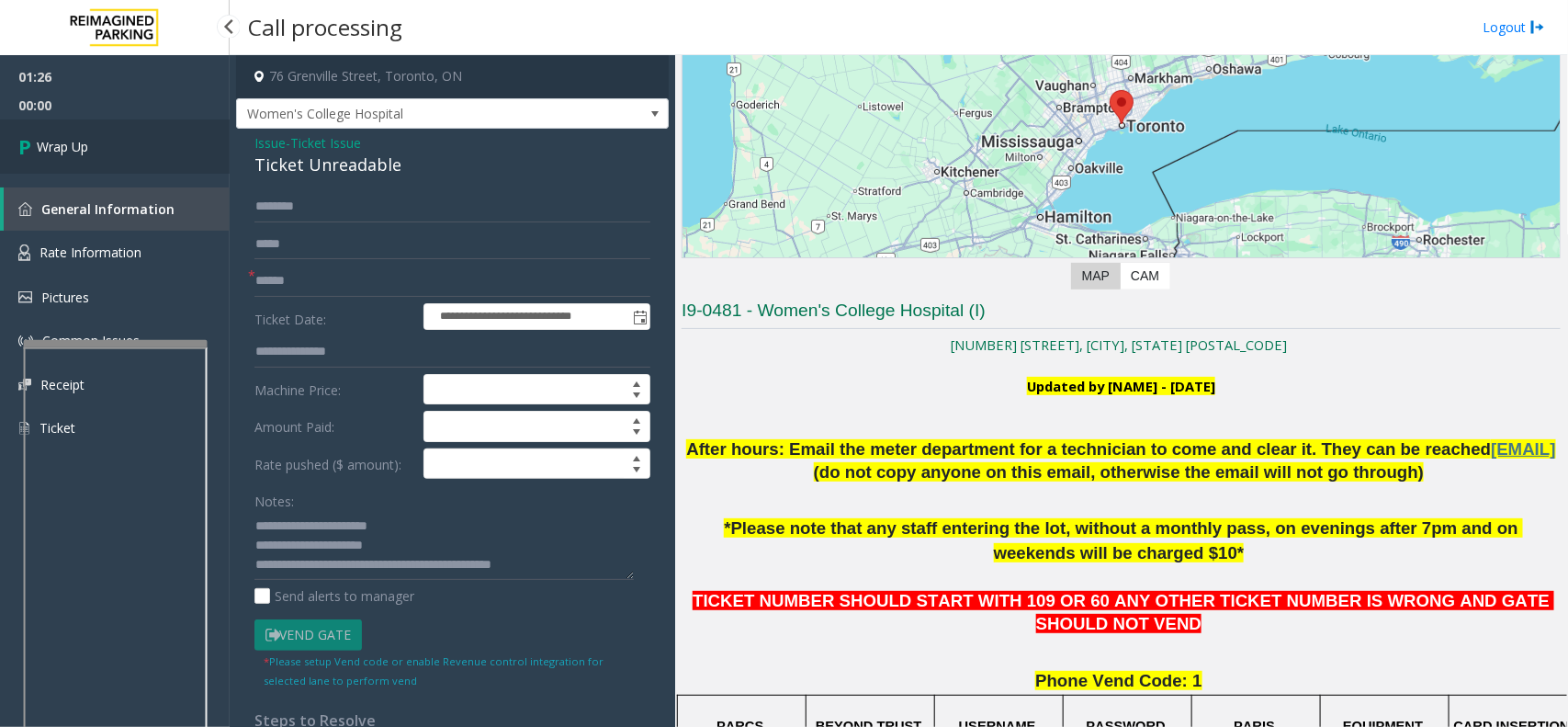 click on "Wrap Up" at bounding box center (115, 146) 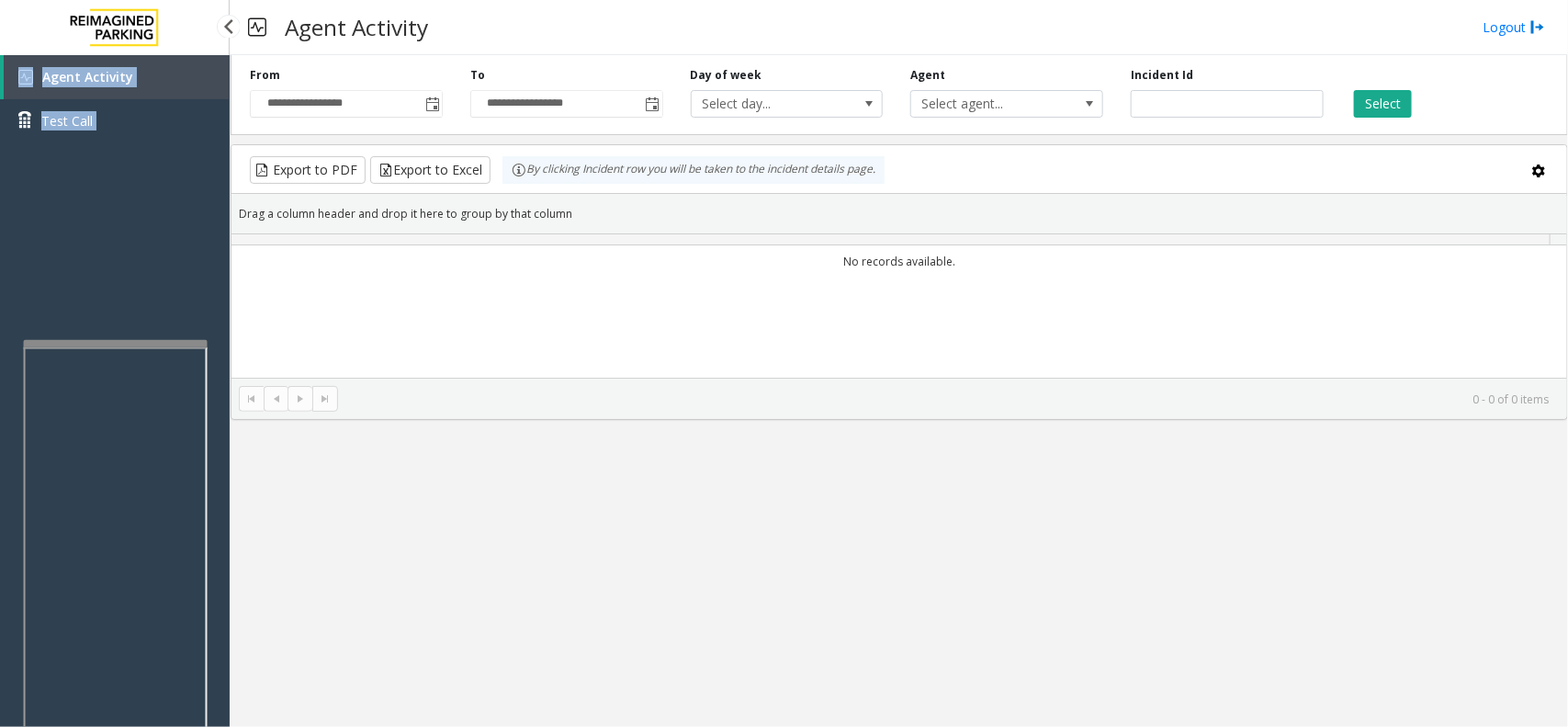 click on "Agent Activity Test Call" at bounding box center (115, 106) 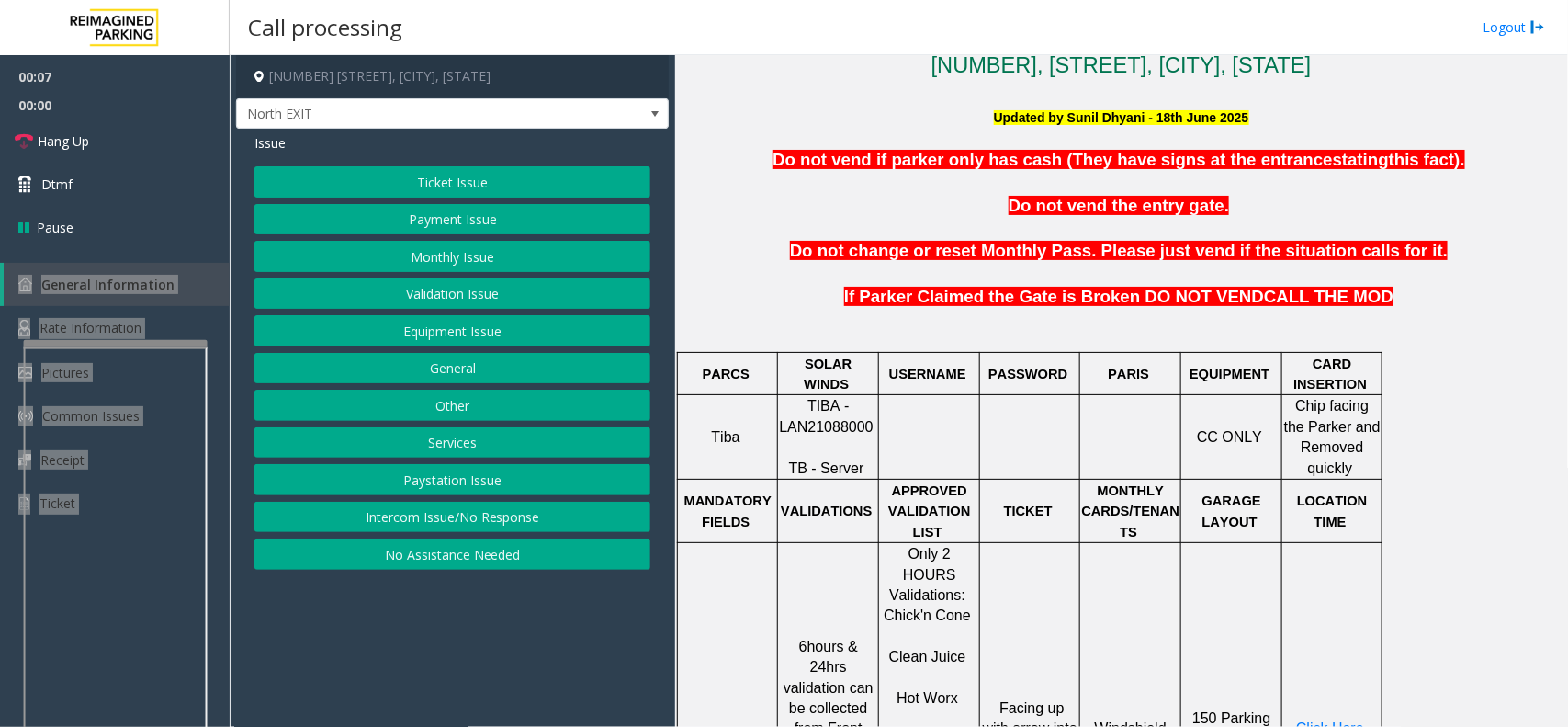 scroll, scrollTop: 574, scrollLeft: 0, axis: vertical 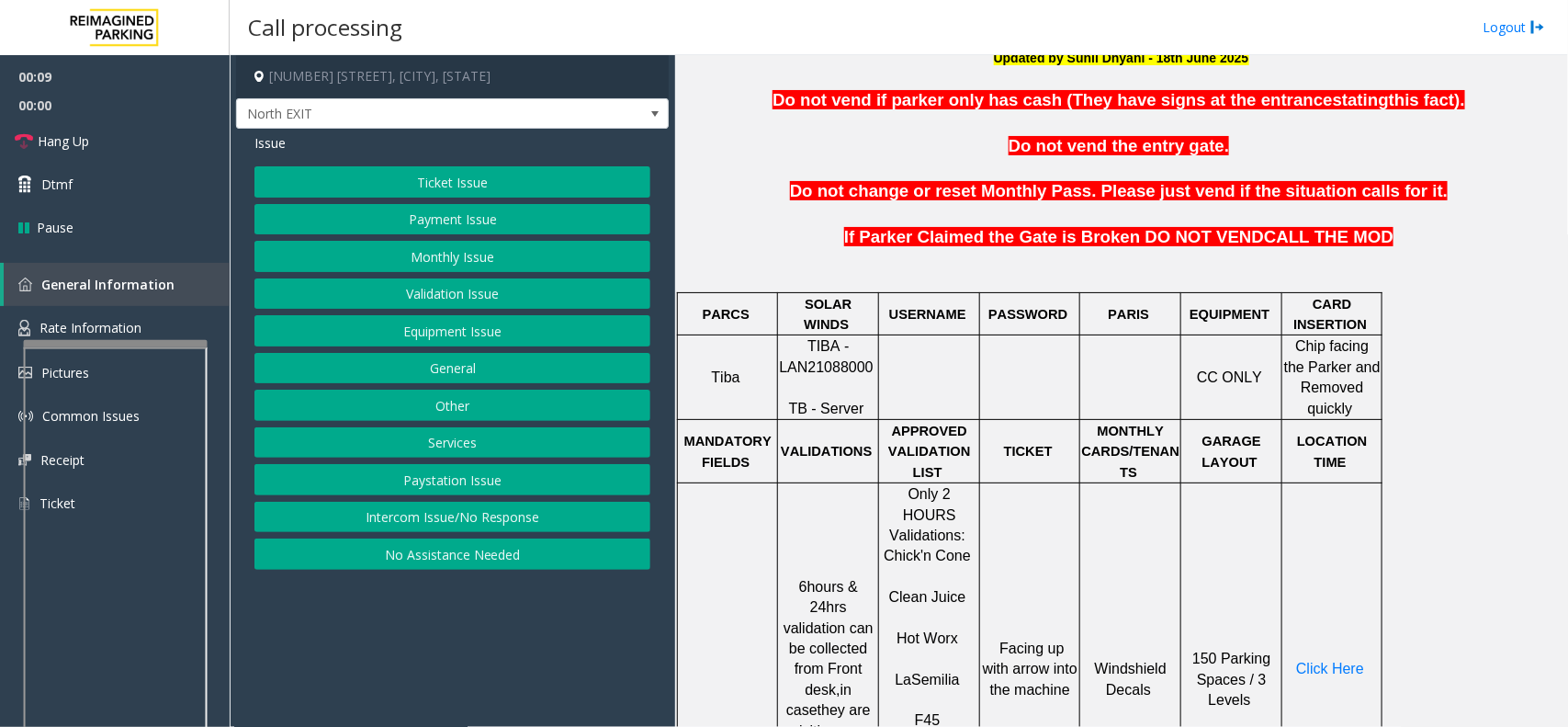 click on "TIBA - LAN21088000" 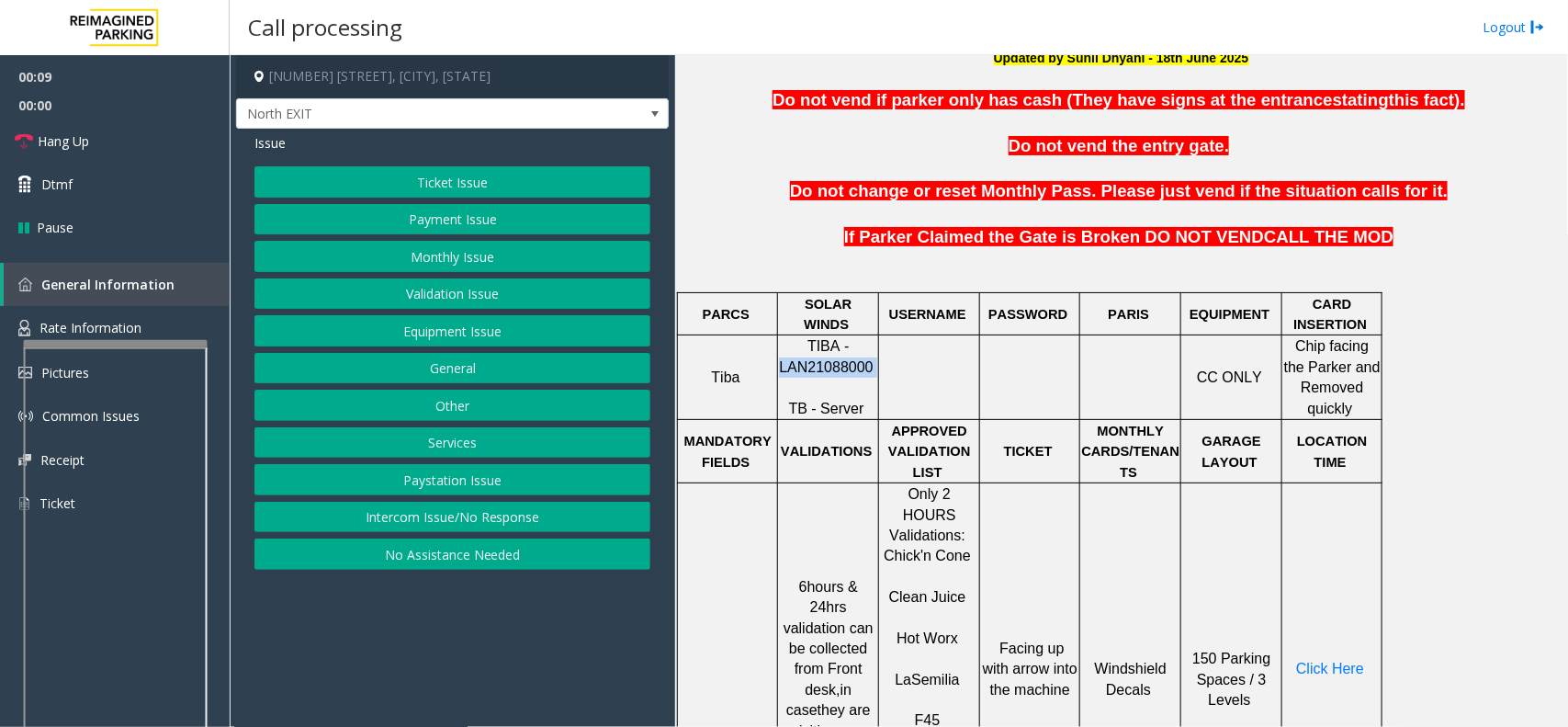 click on "TIBA - LAN21088000" 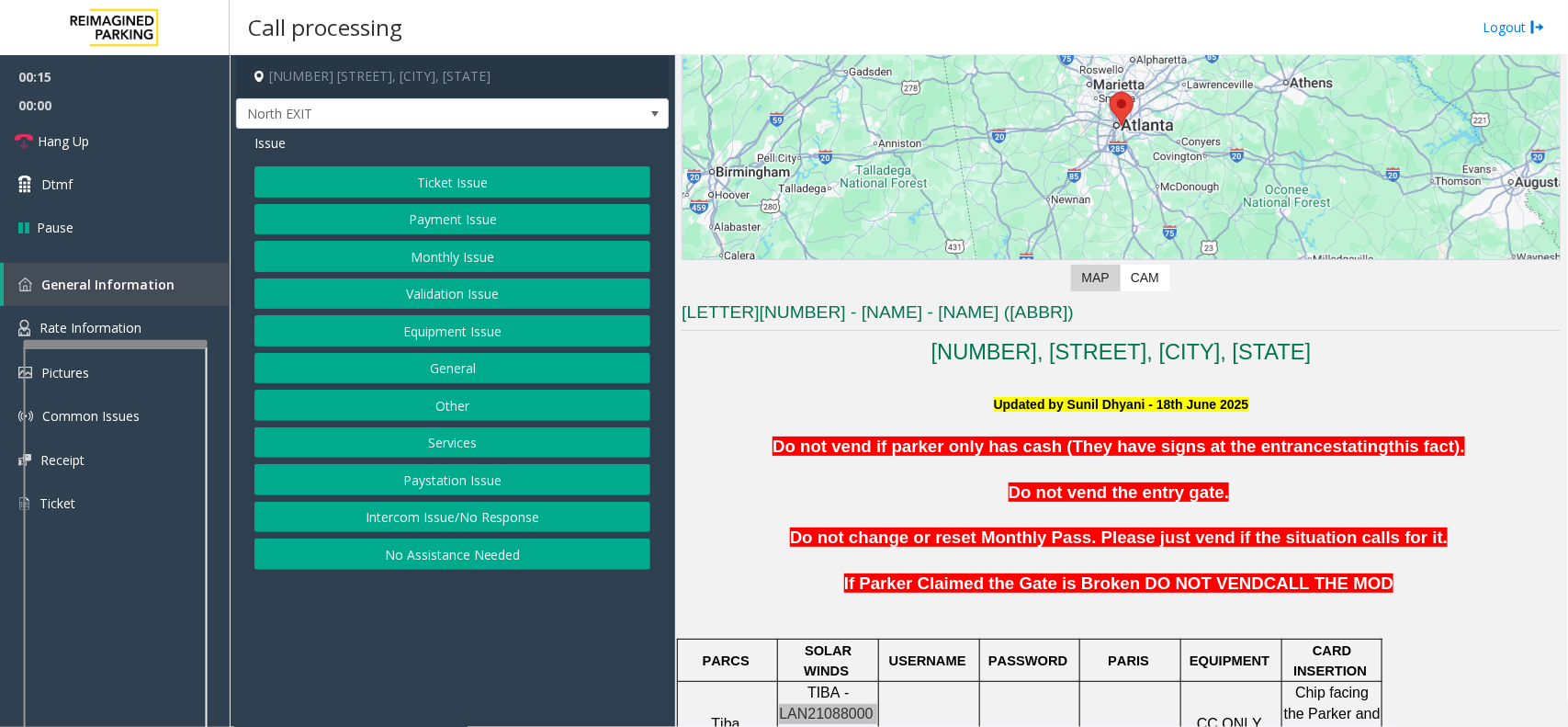 scroll, scrollTop: 230, scrollLeft: 0, axis: vertical 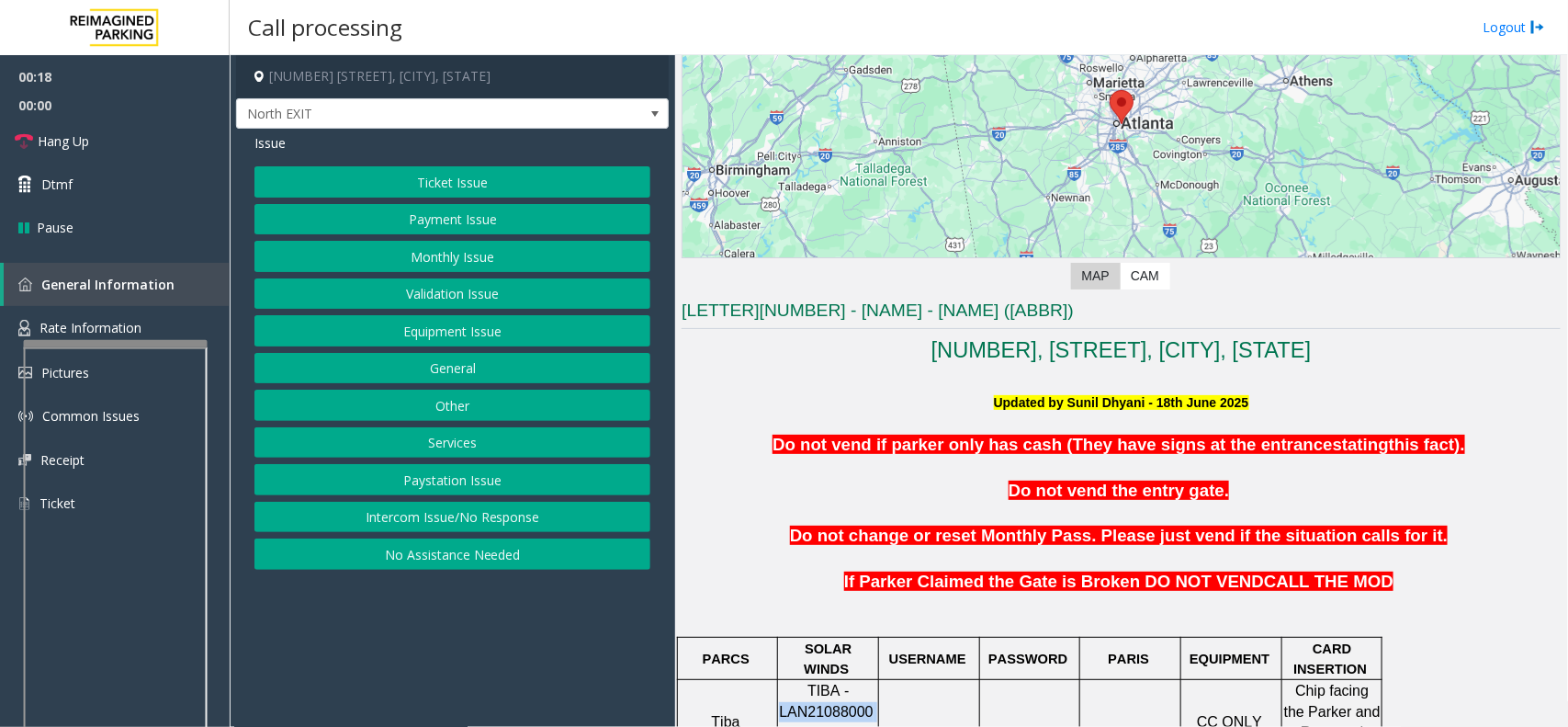 click on "Validation Issue" 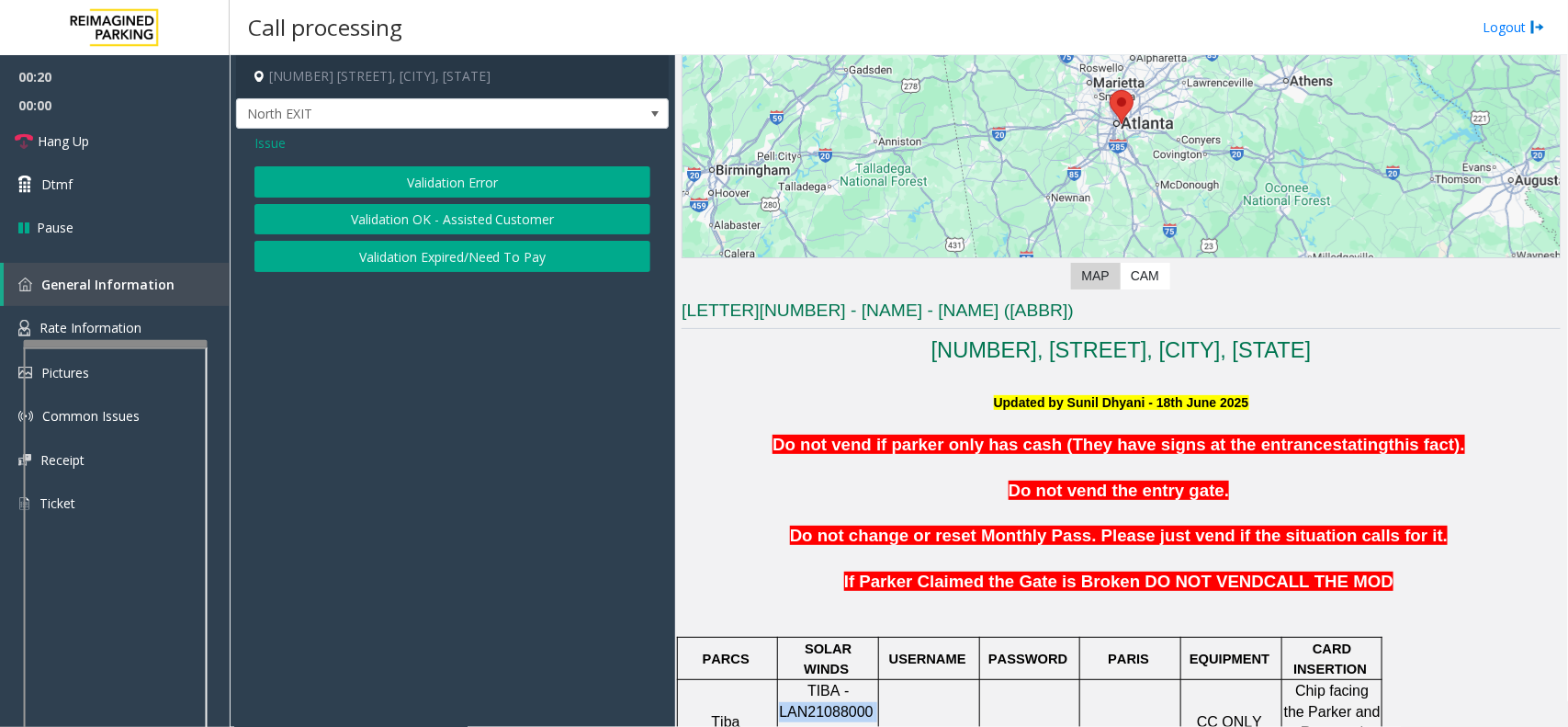 click on "Validation Error" 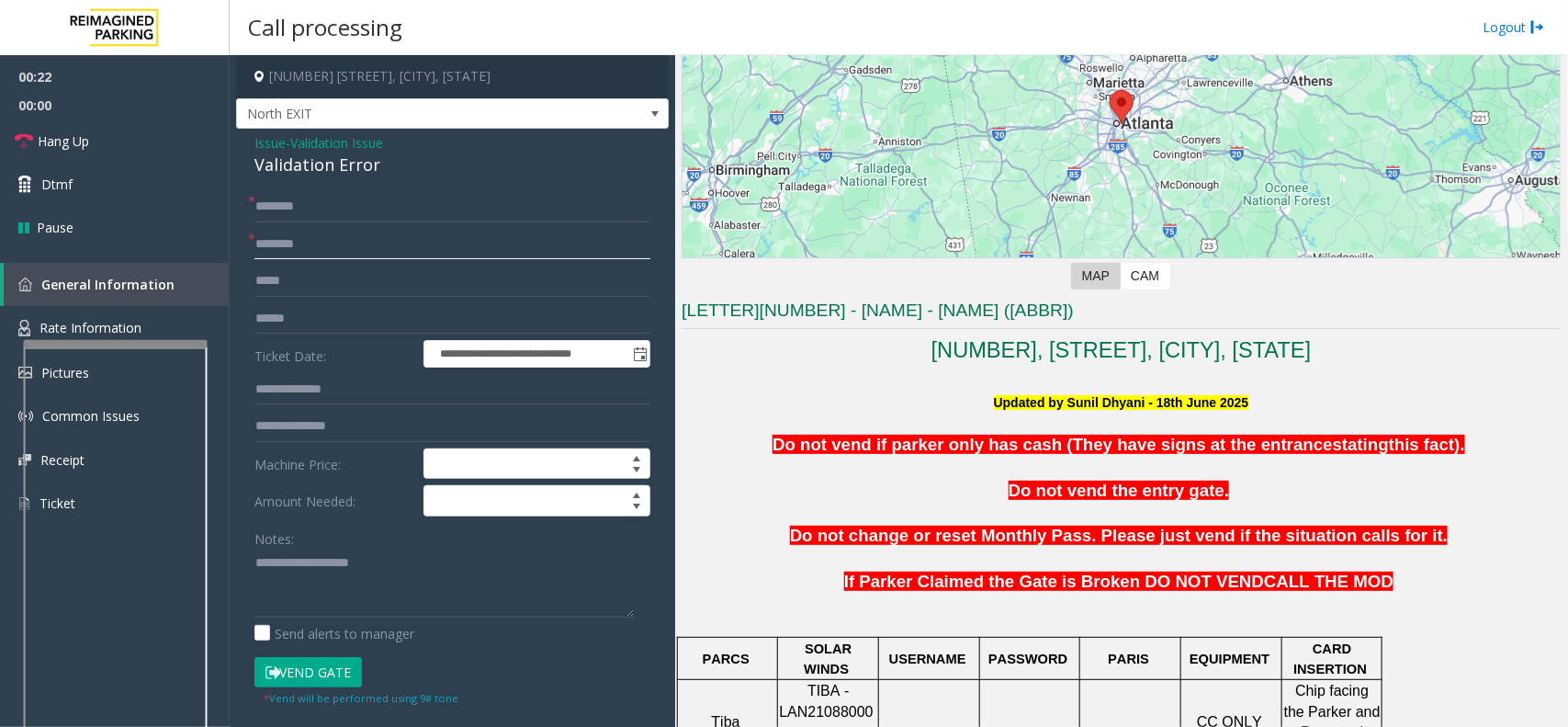 click 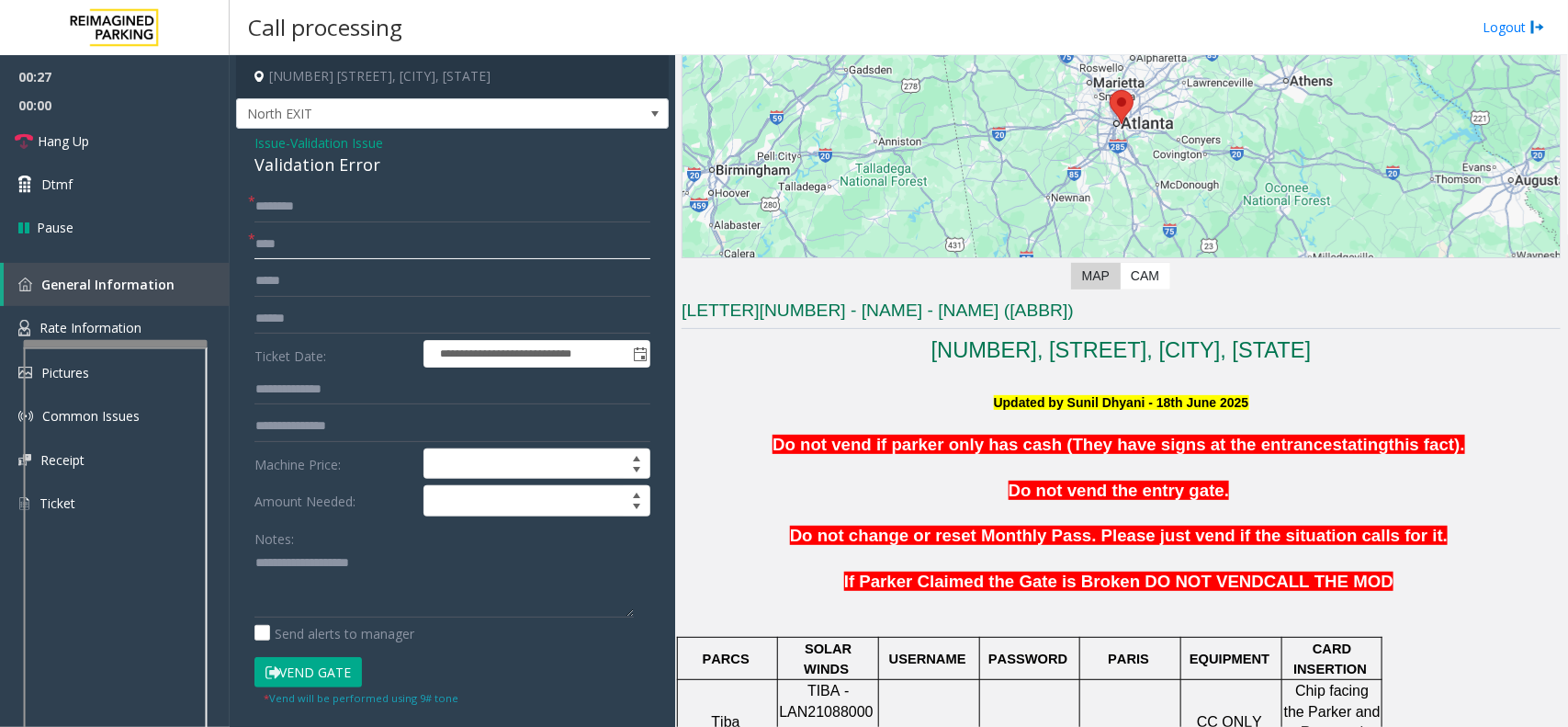 type on "****" 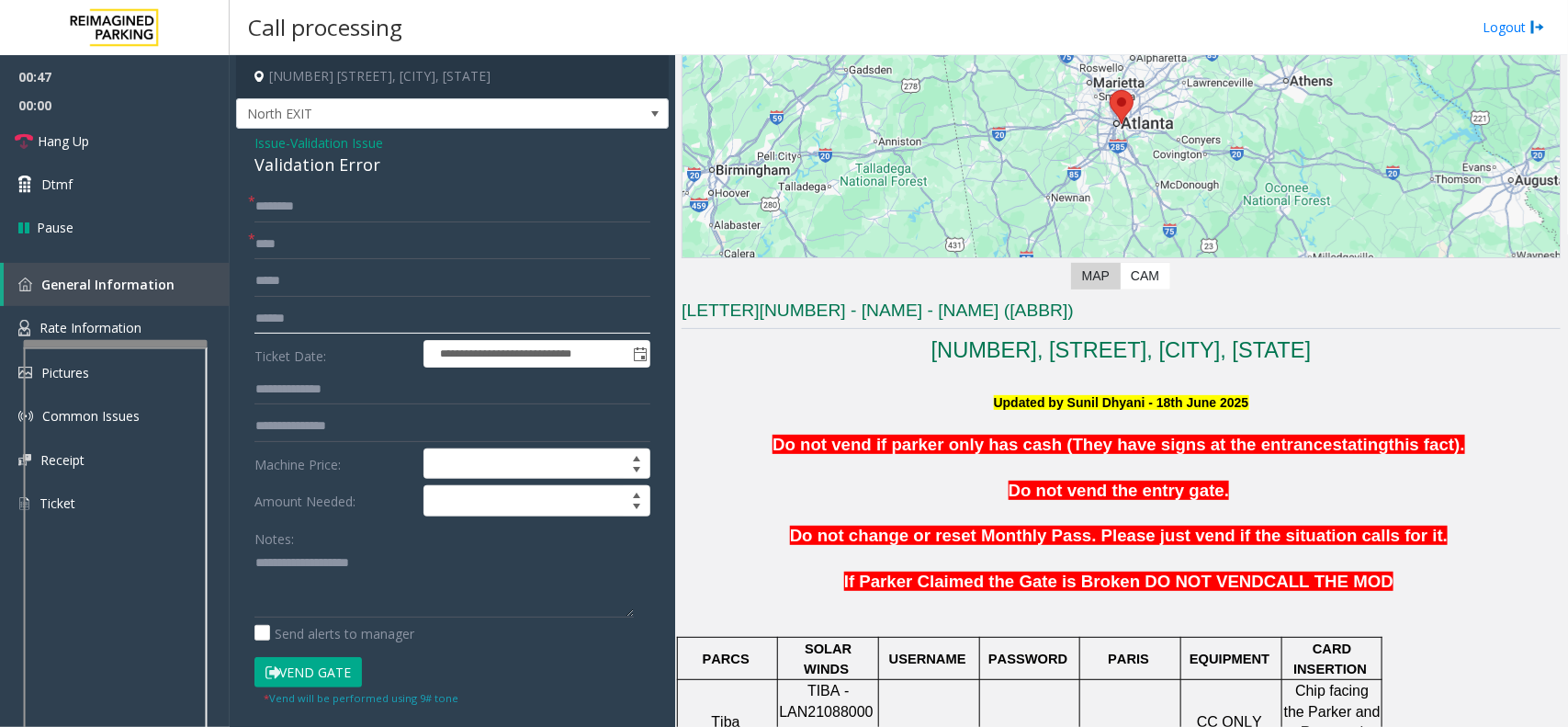 click 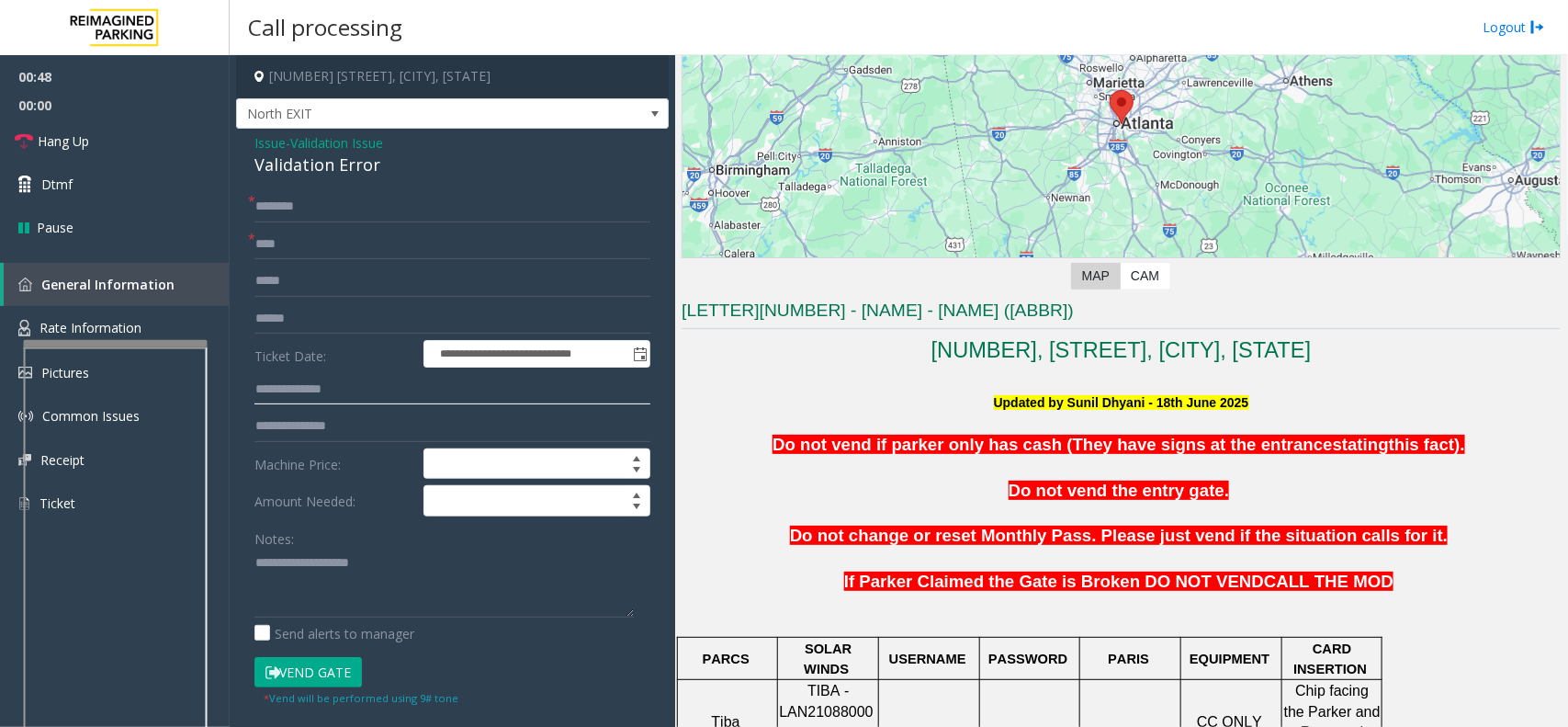 click 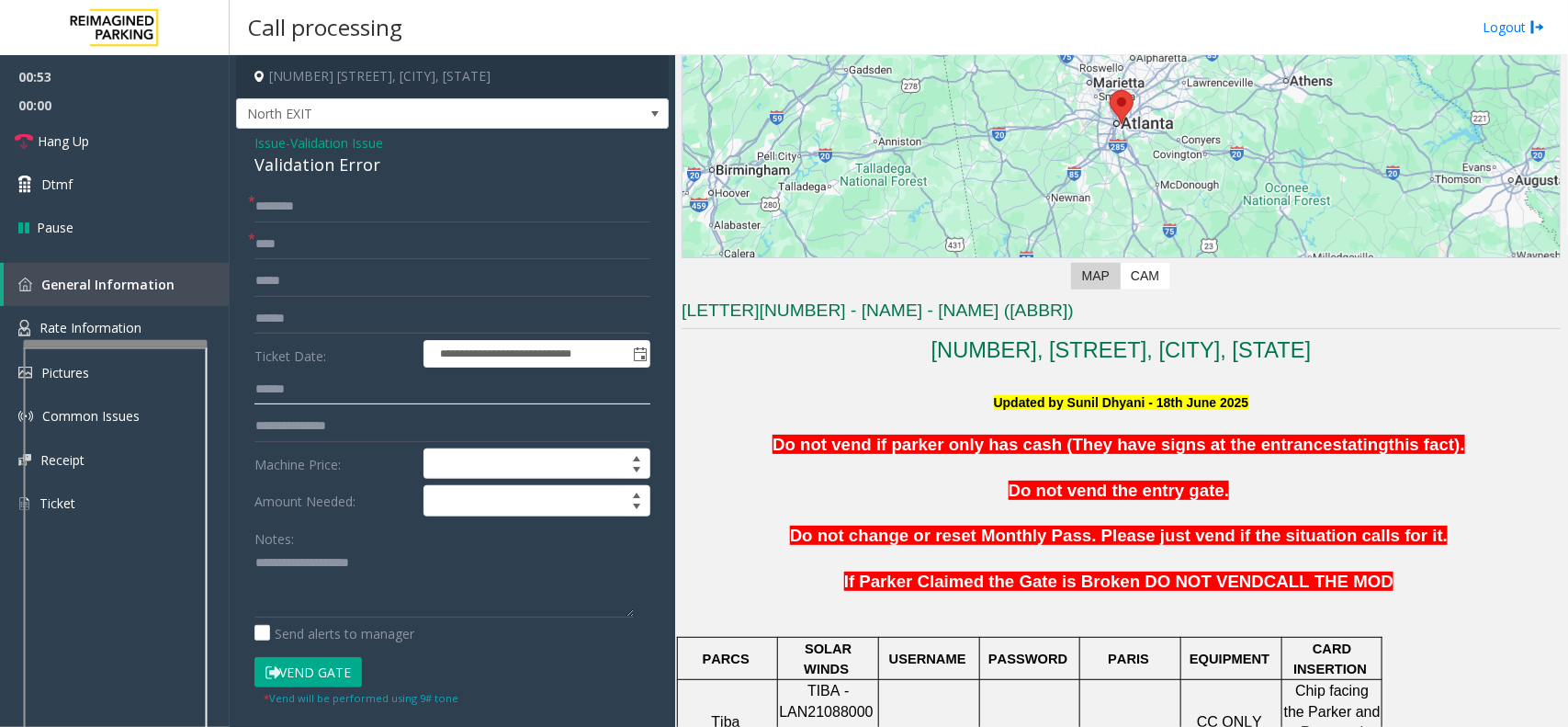 type on "******" 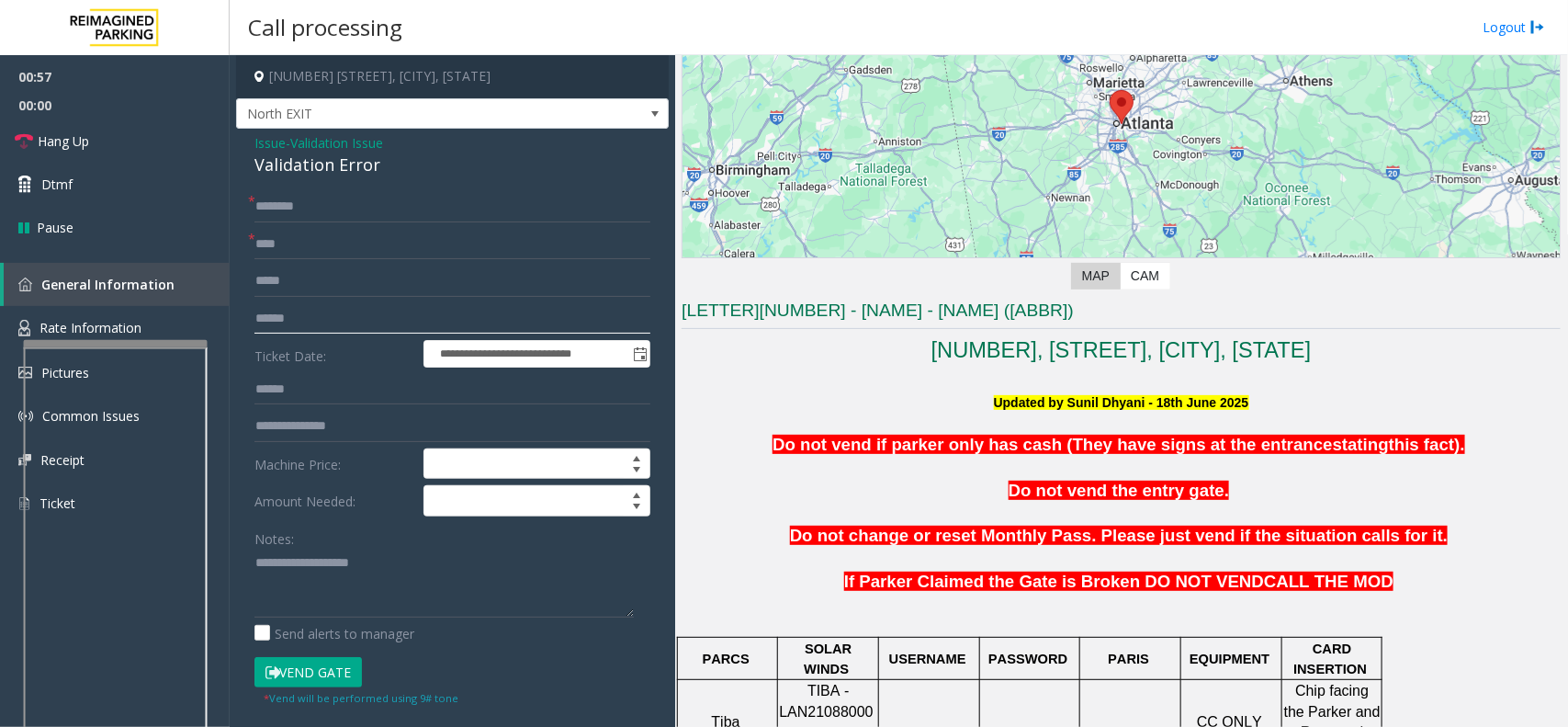 click 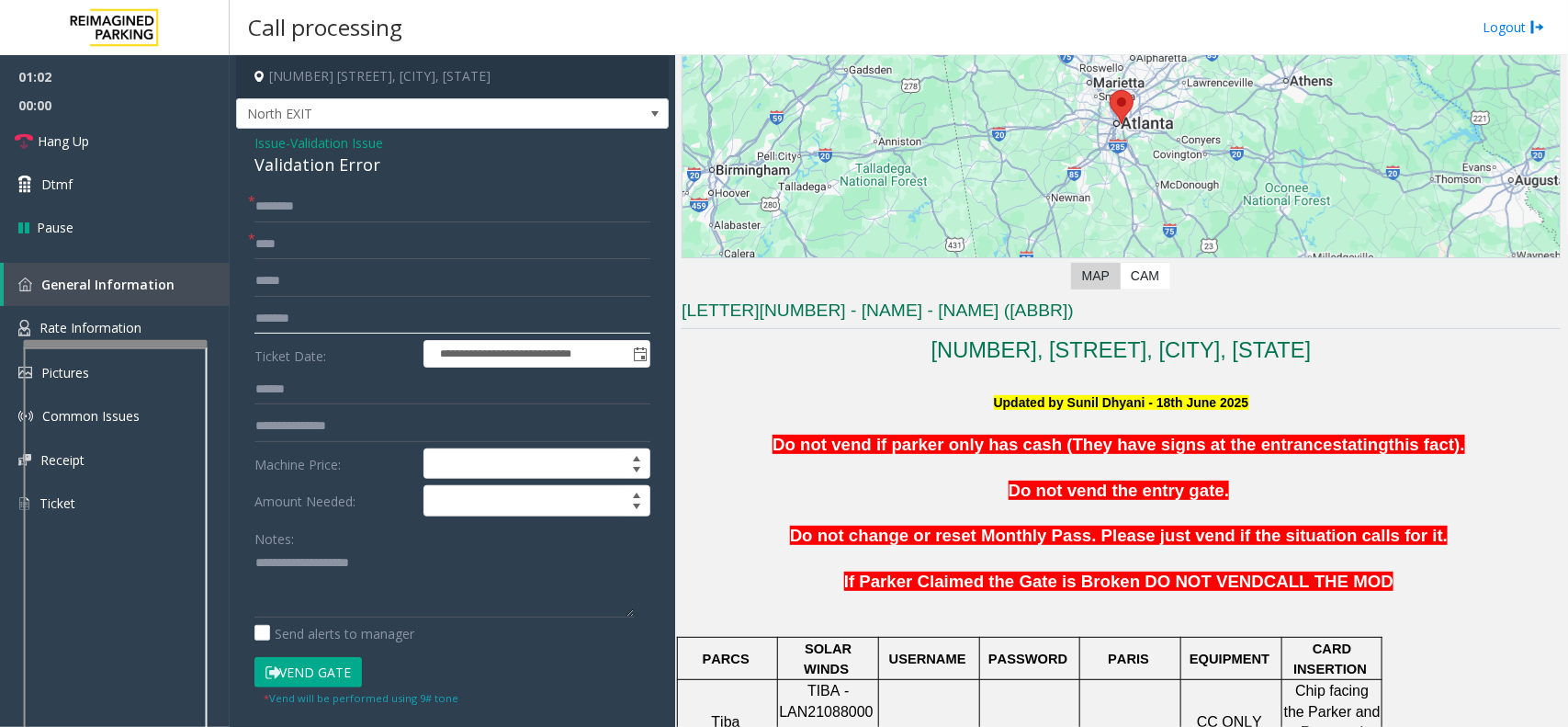 type on "*******" 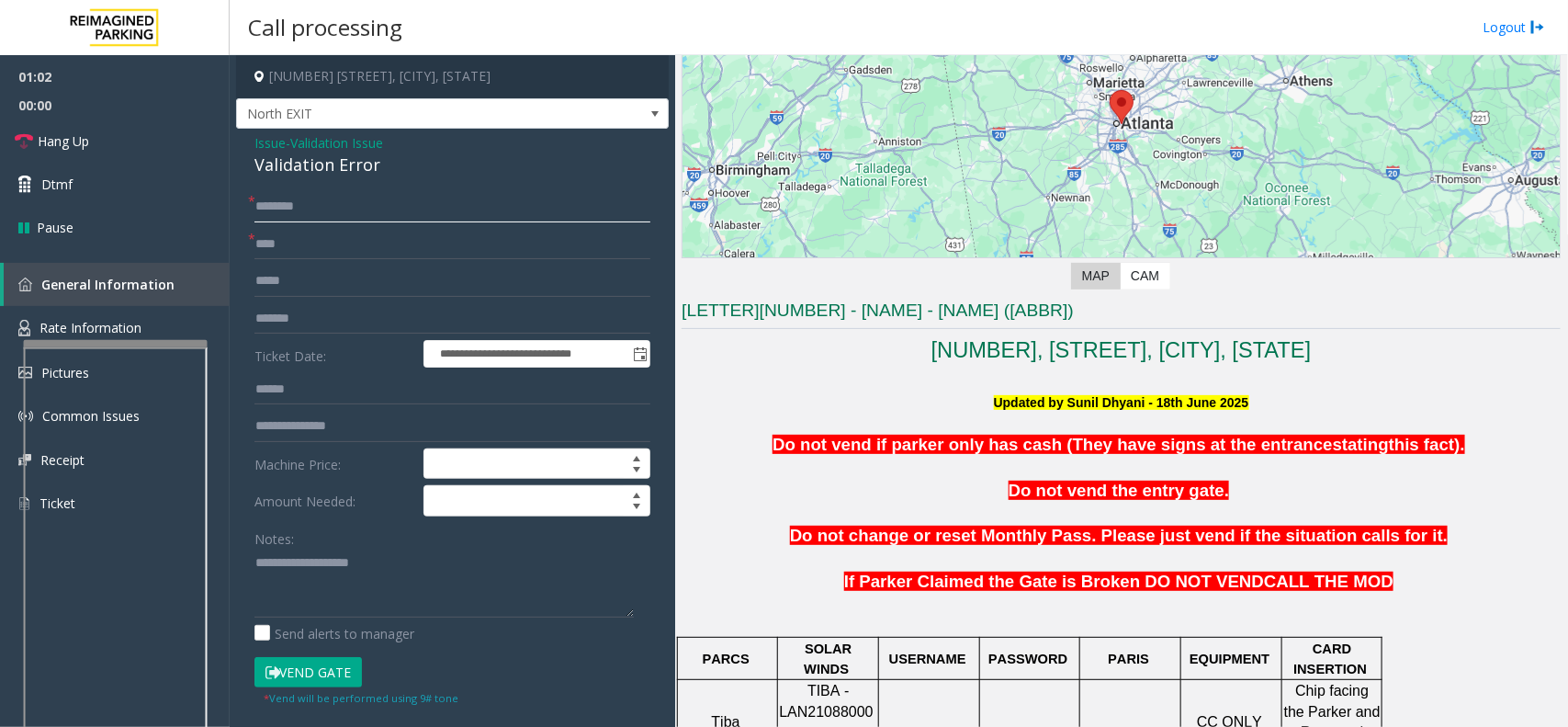 click 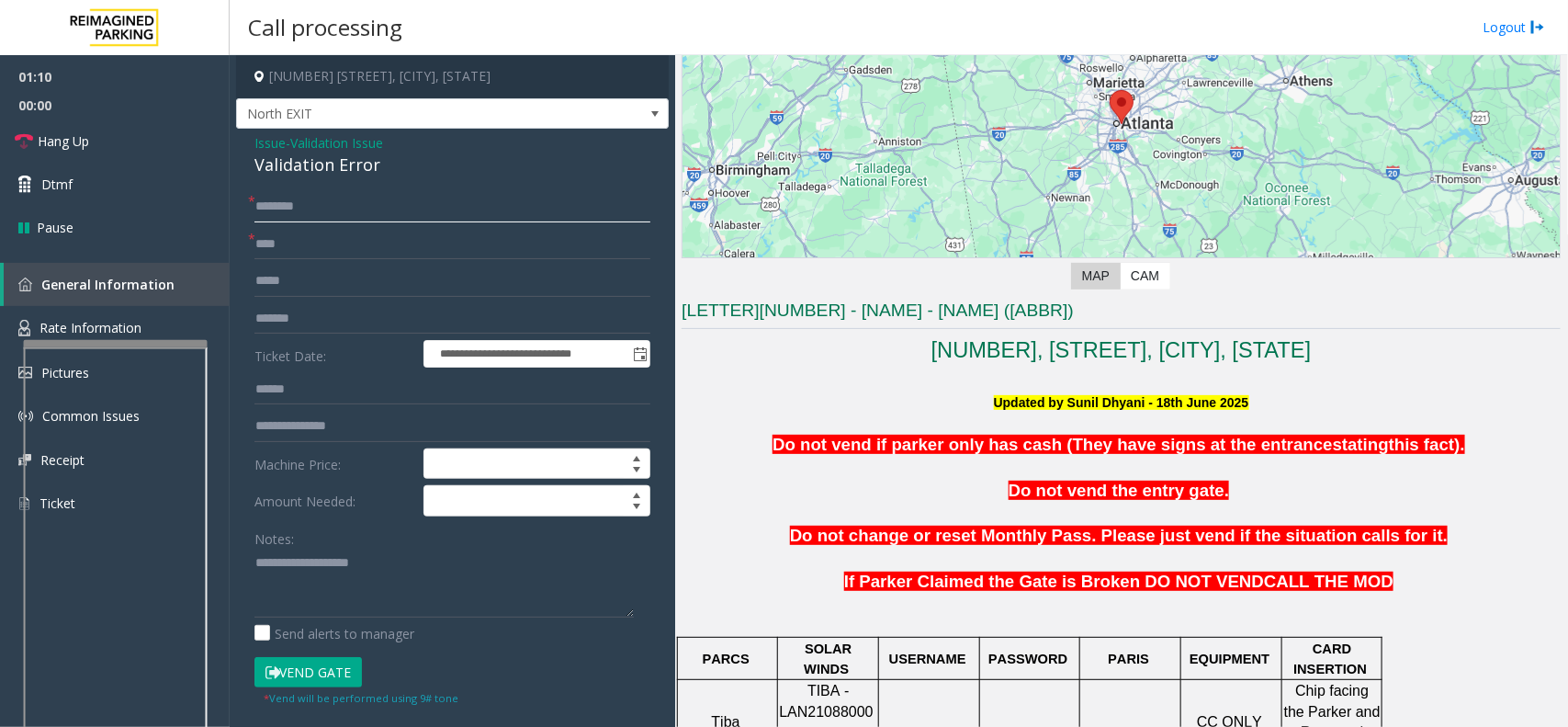 click 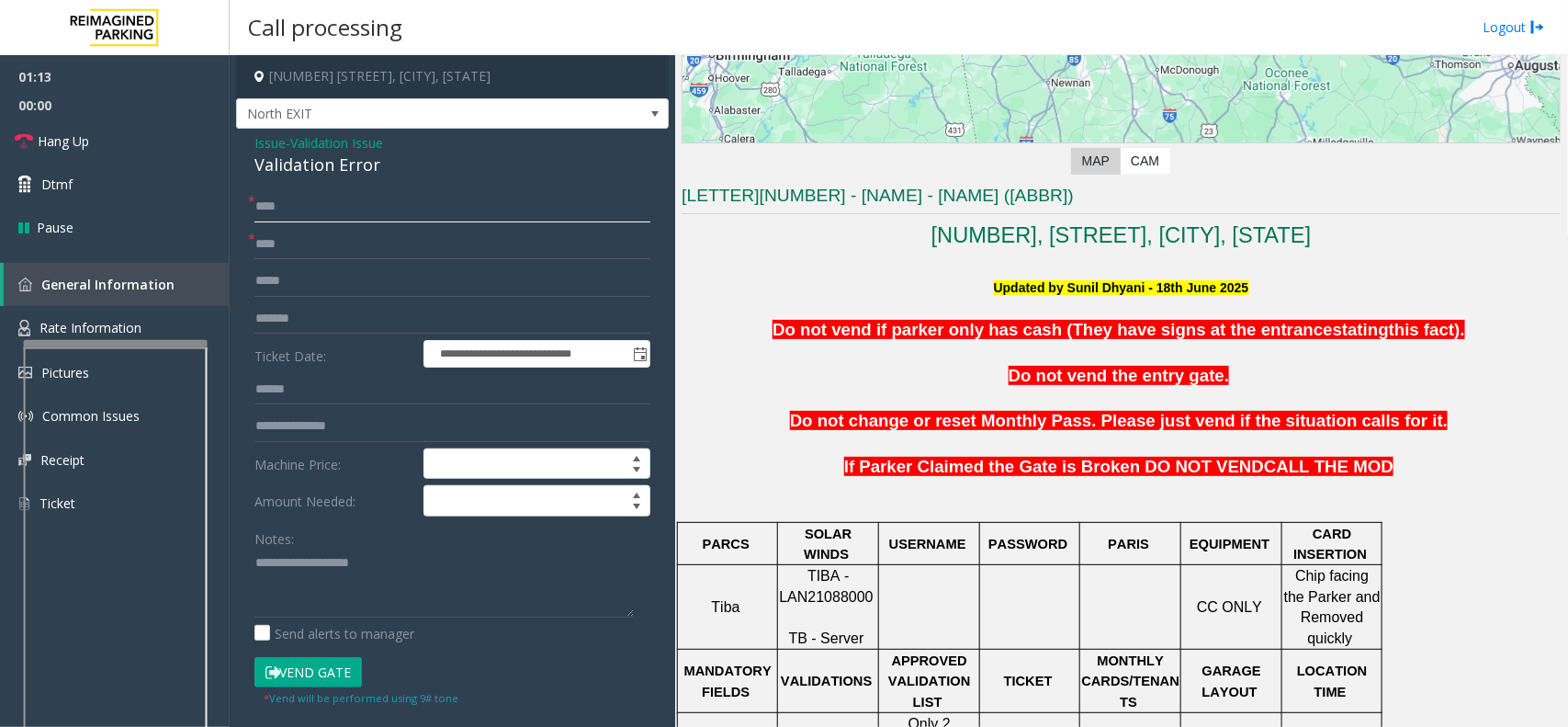 scroll, scrollTop: 804, scrollLeft: 0, axis: vertical 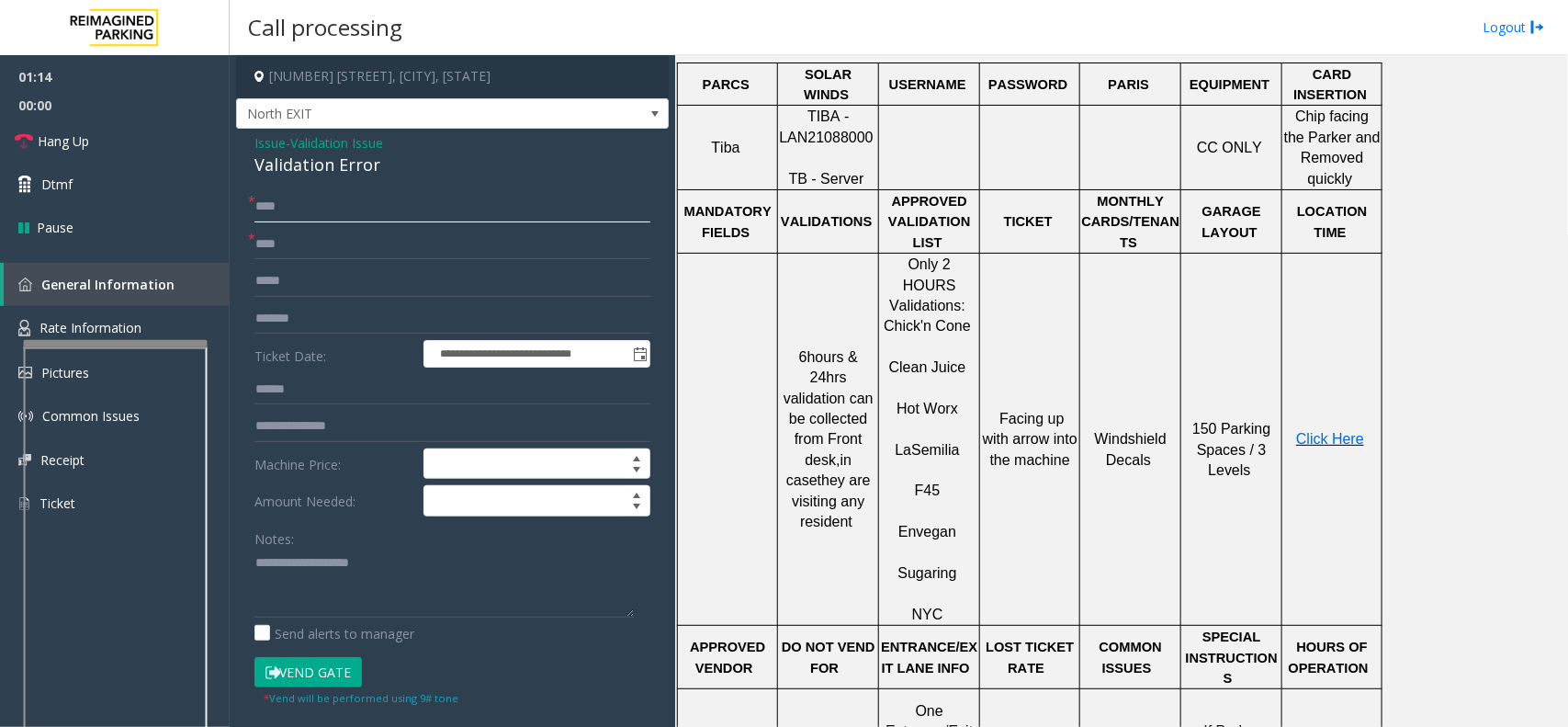type on "****" 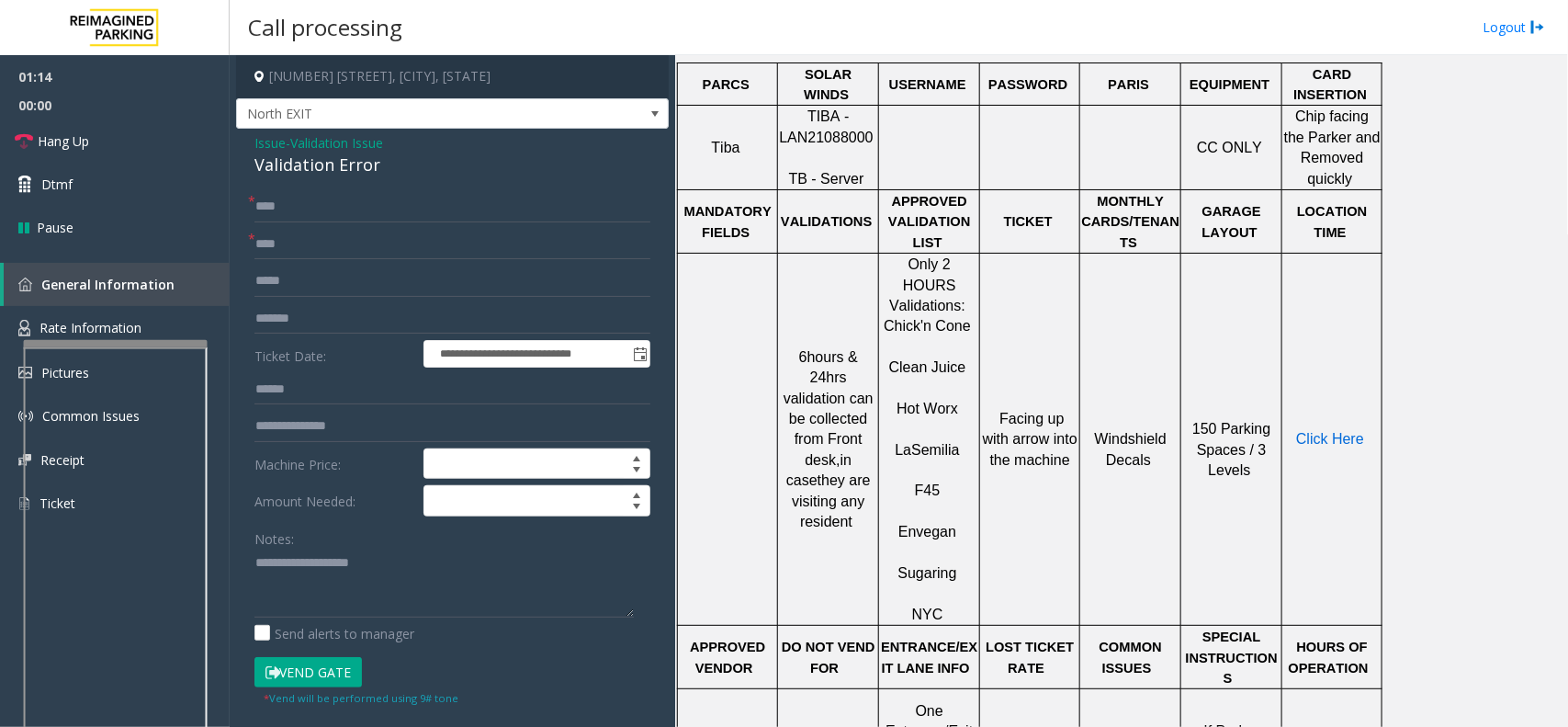 click on "Click Here" 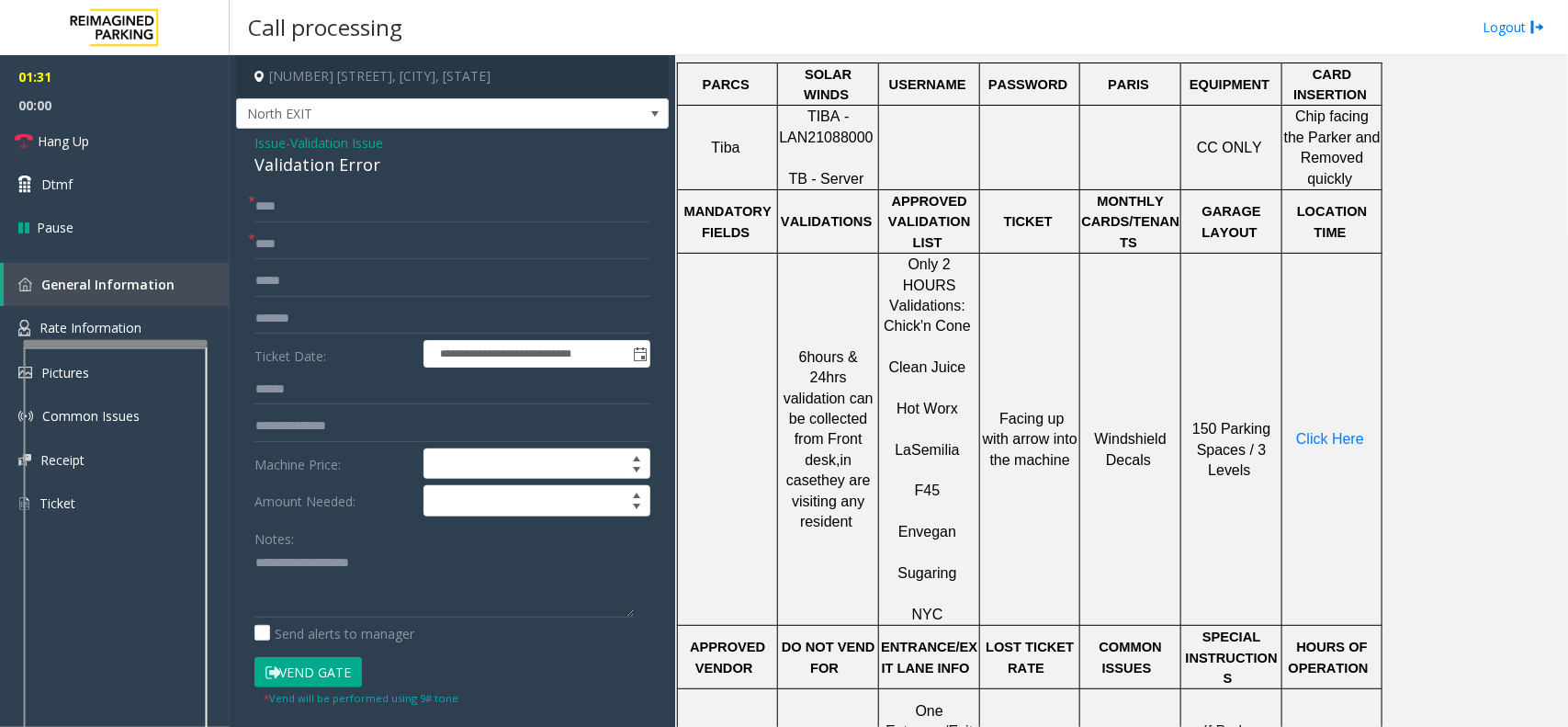 click on "Vend Gate" 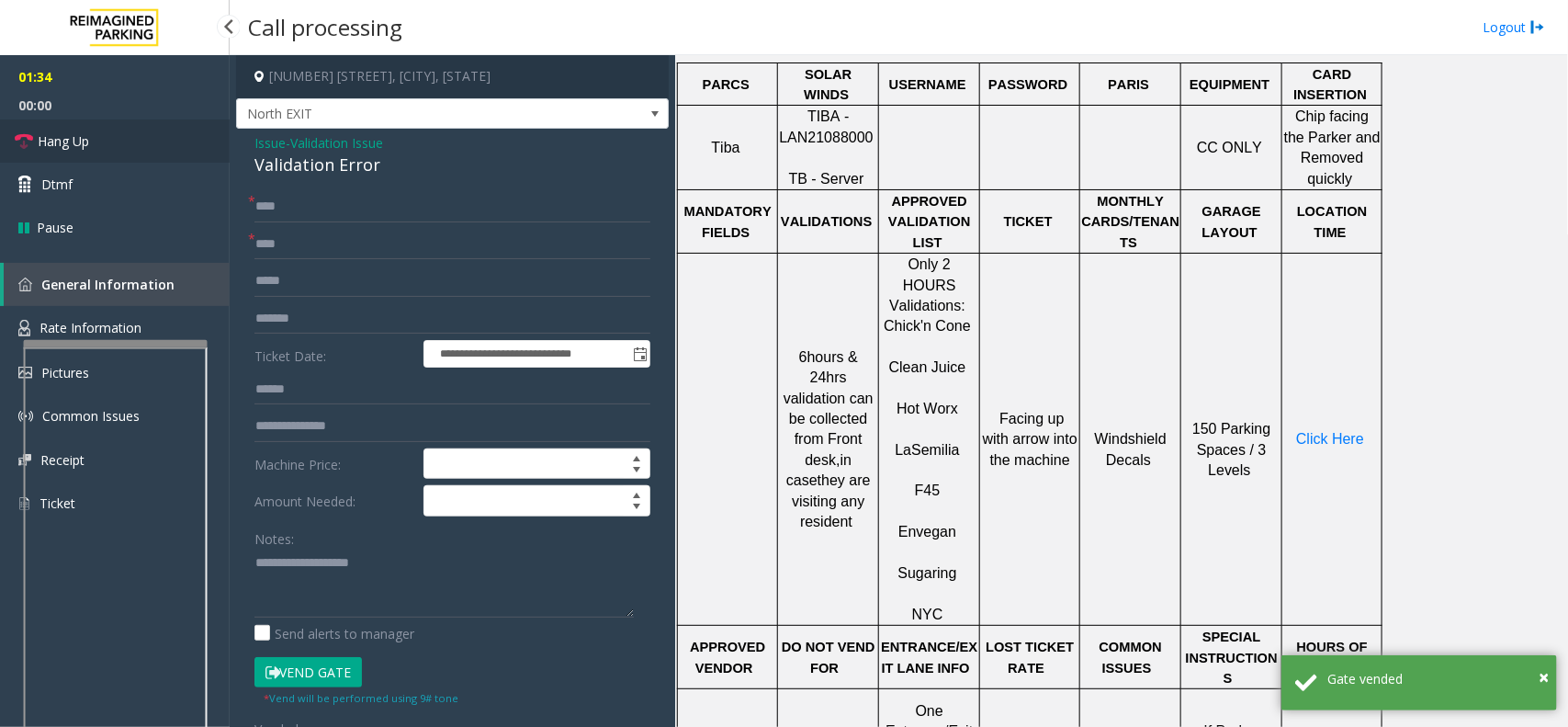 drag, startPoint x: 90, startPoint y: 136, endPoint x: 78, endPoint y: 134, distance: 12.165525 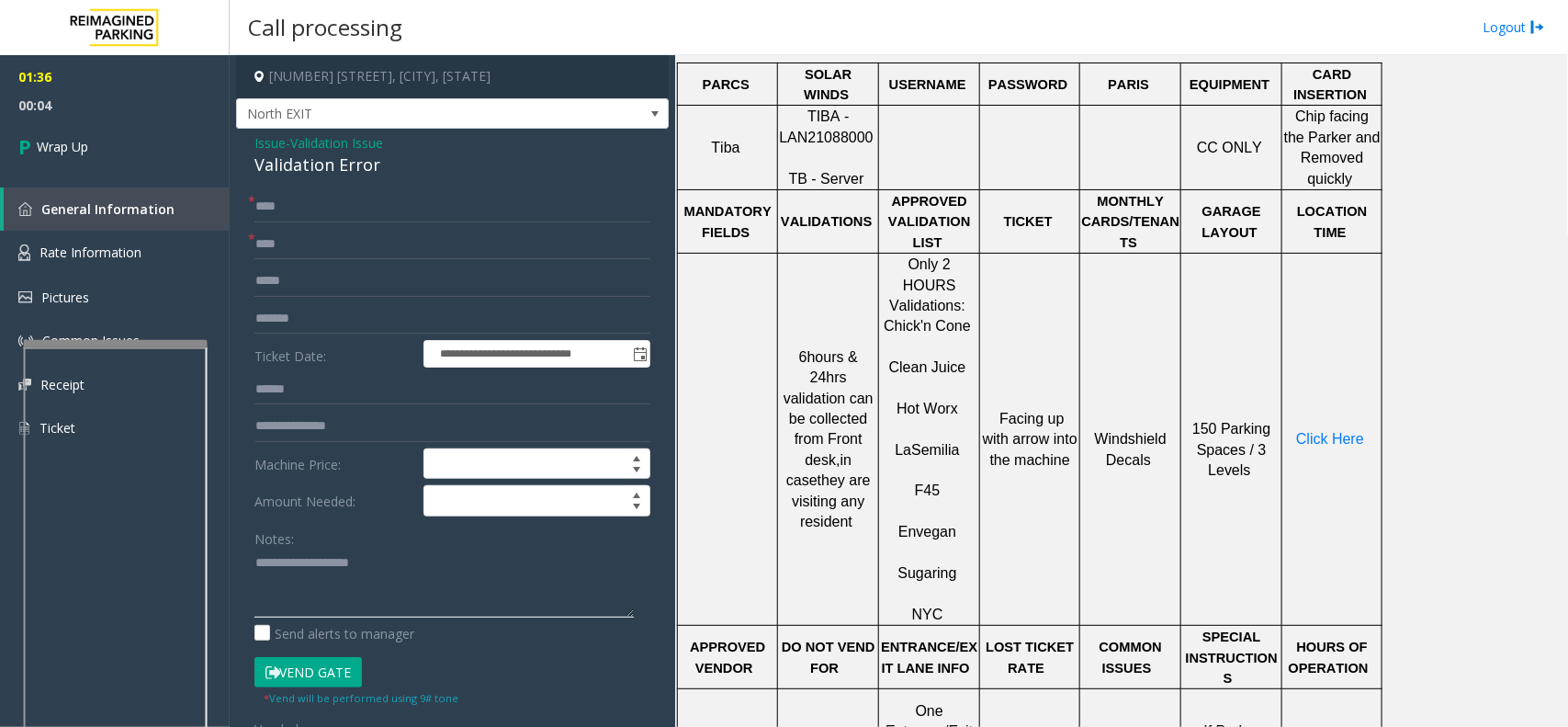 paste on "**********" 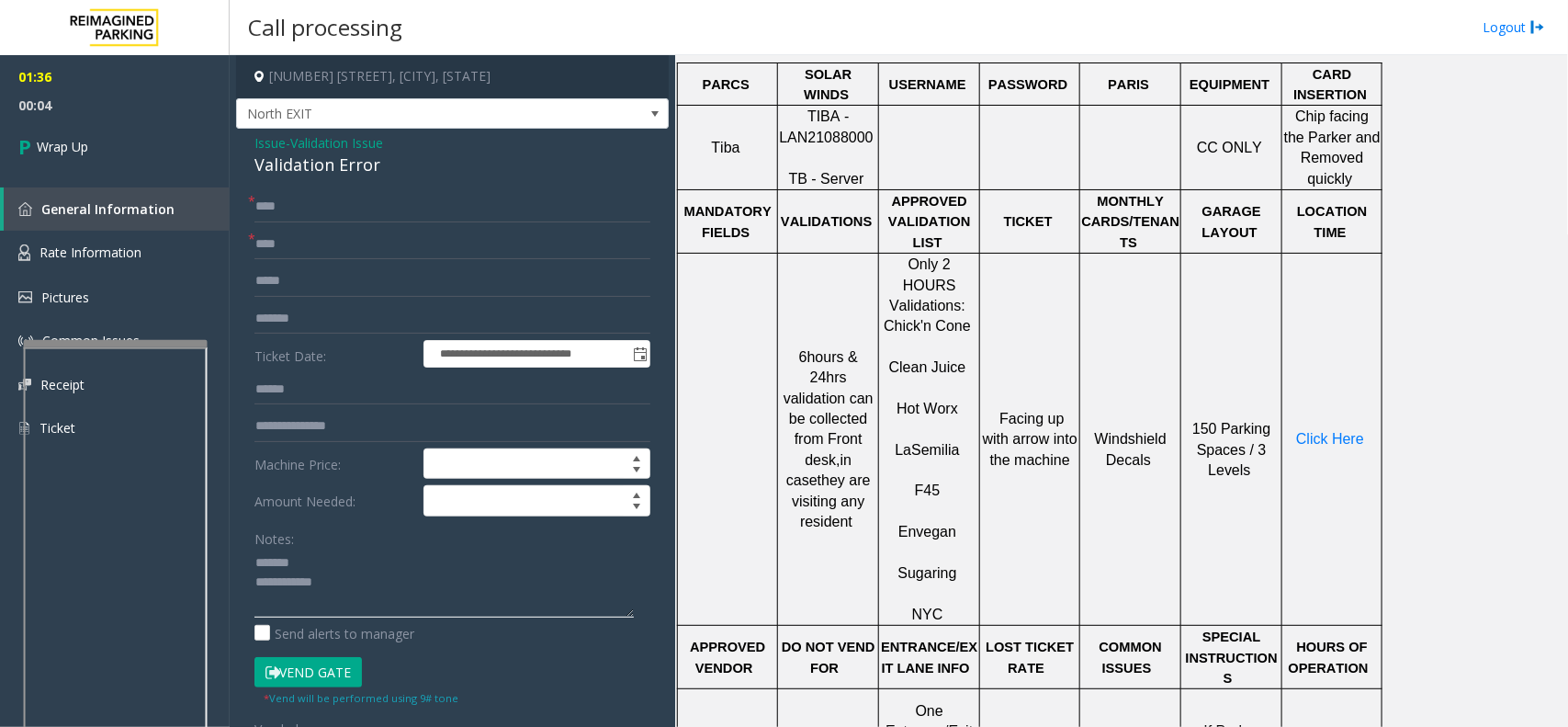 drag, startPoint x: 299, startPoint y: 562, endPoint x: 299, endPoint y: 529, distance: 33 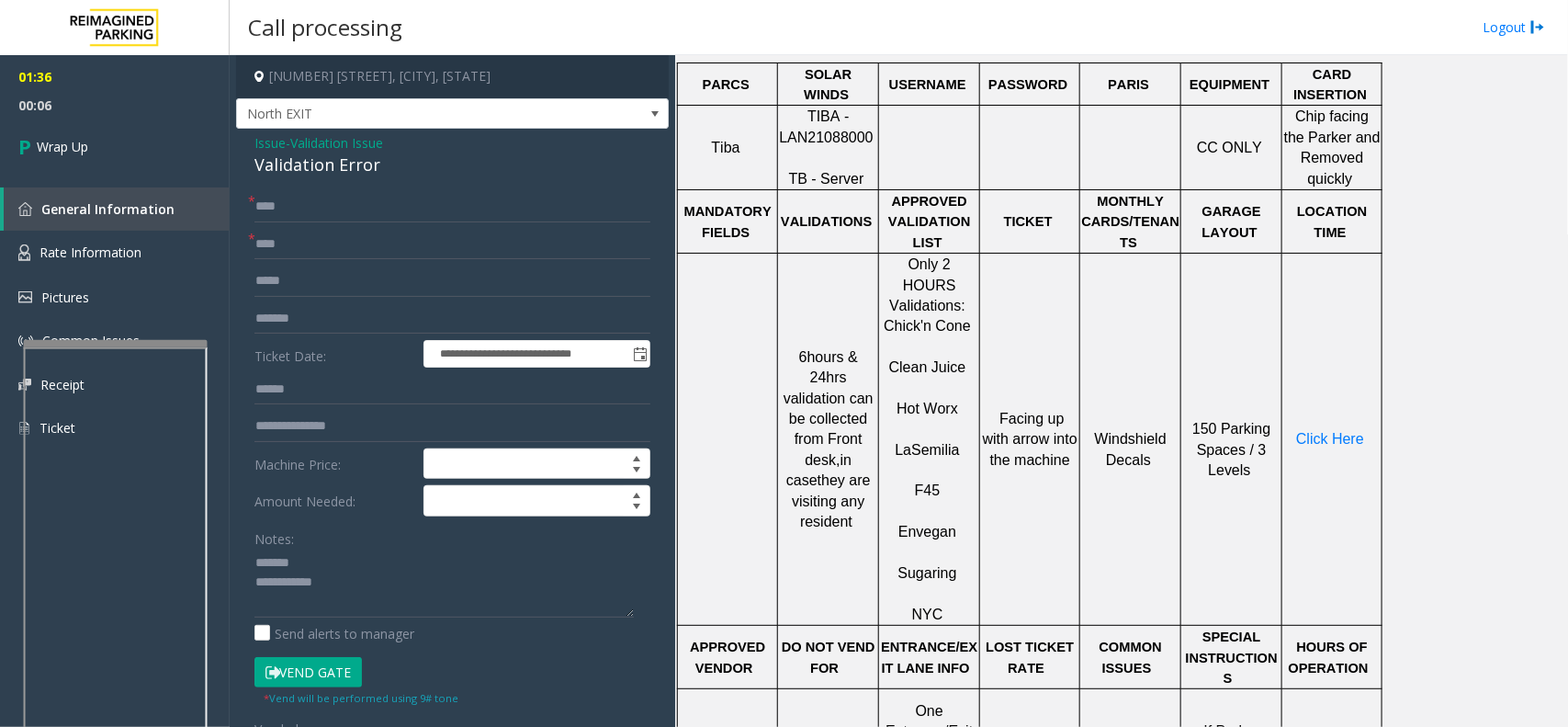 click on "Validation Error" 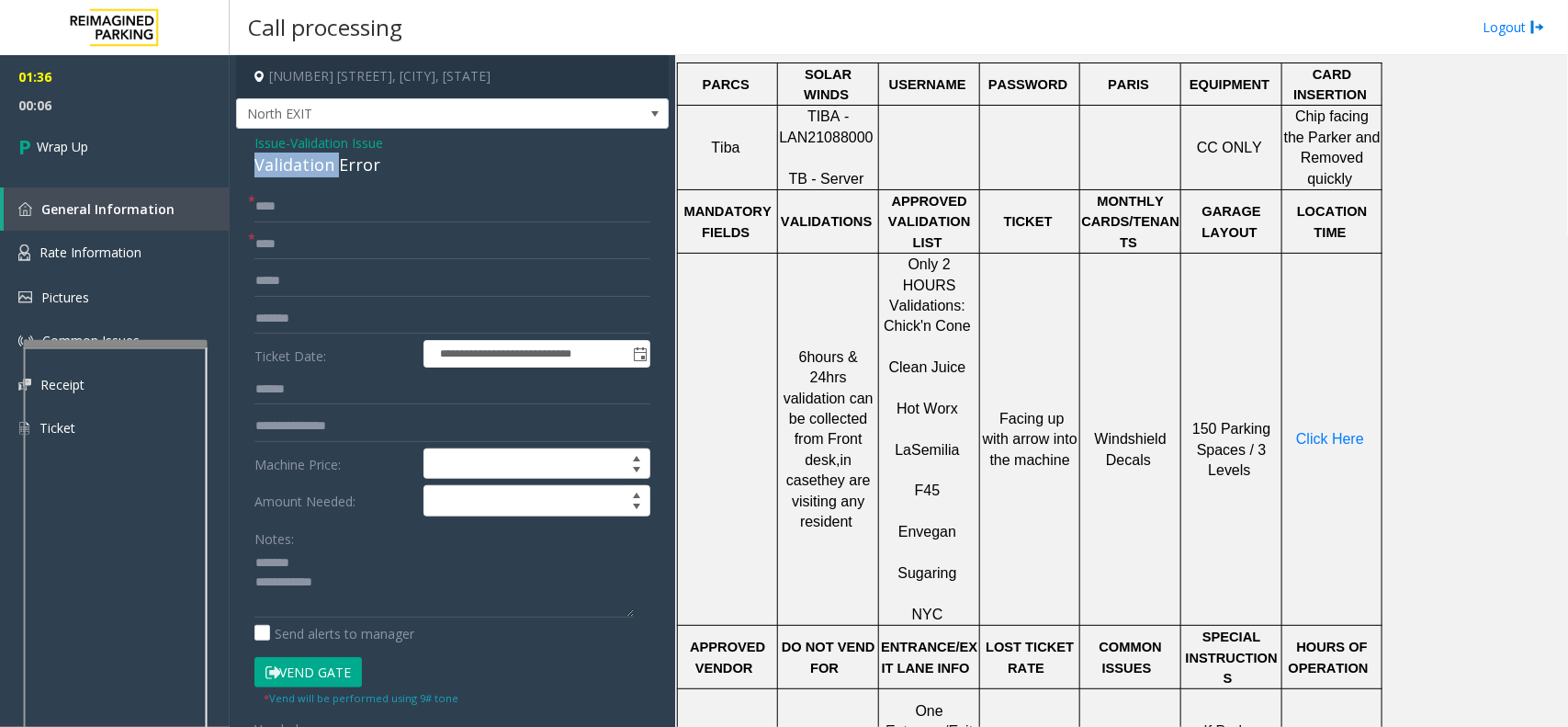 click on "Validation Error" 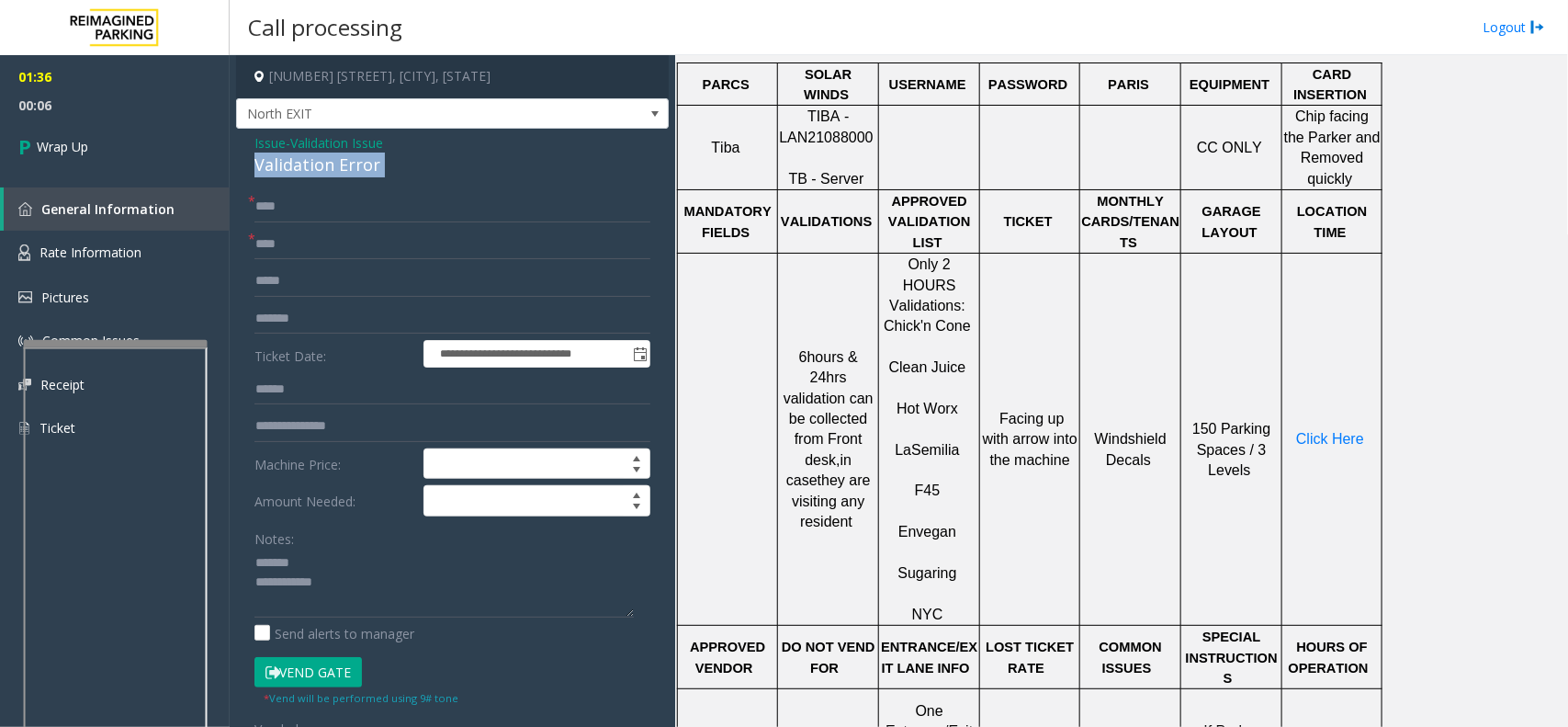 click on "Validation Error" 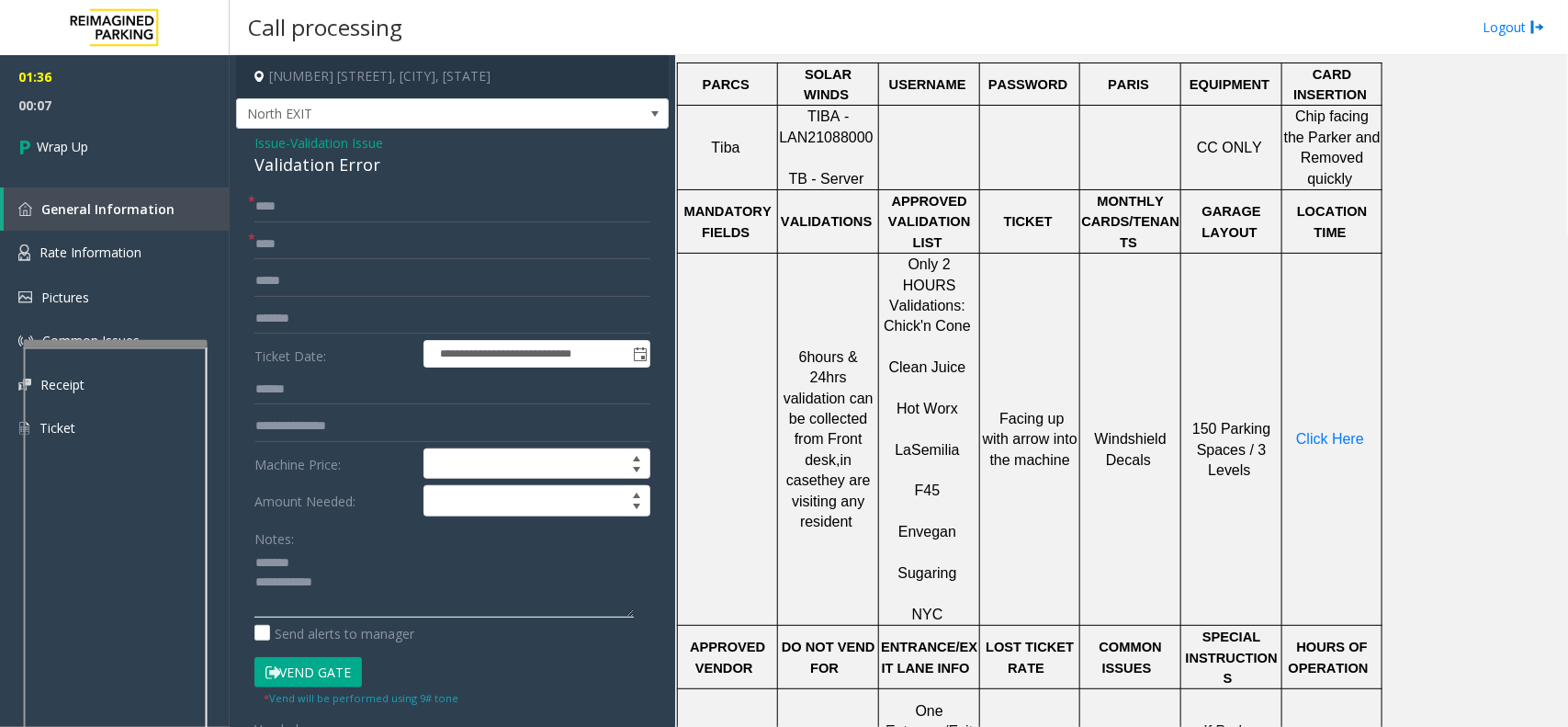 click 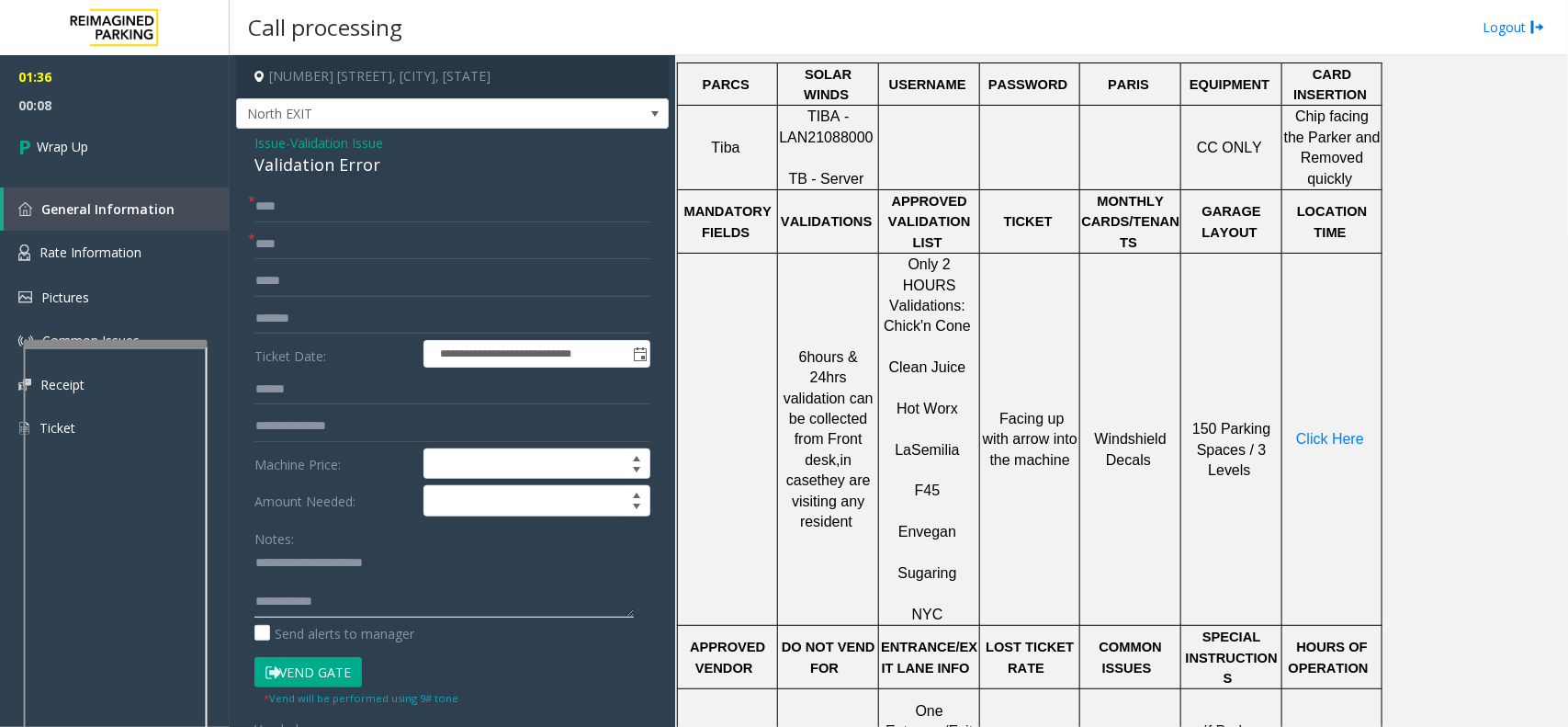 click 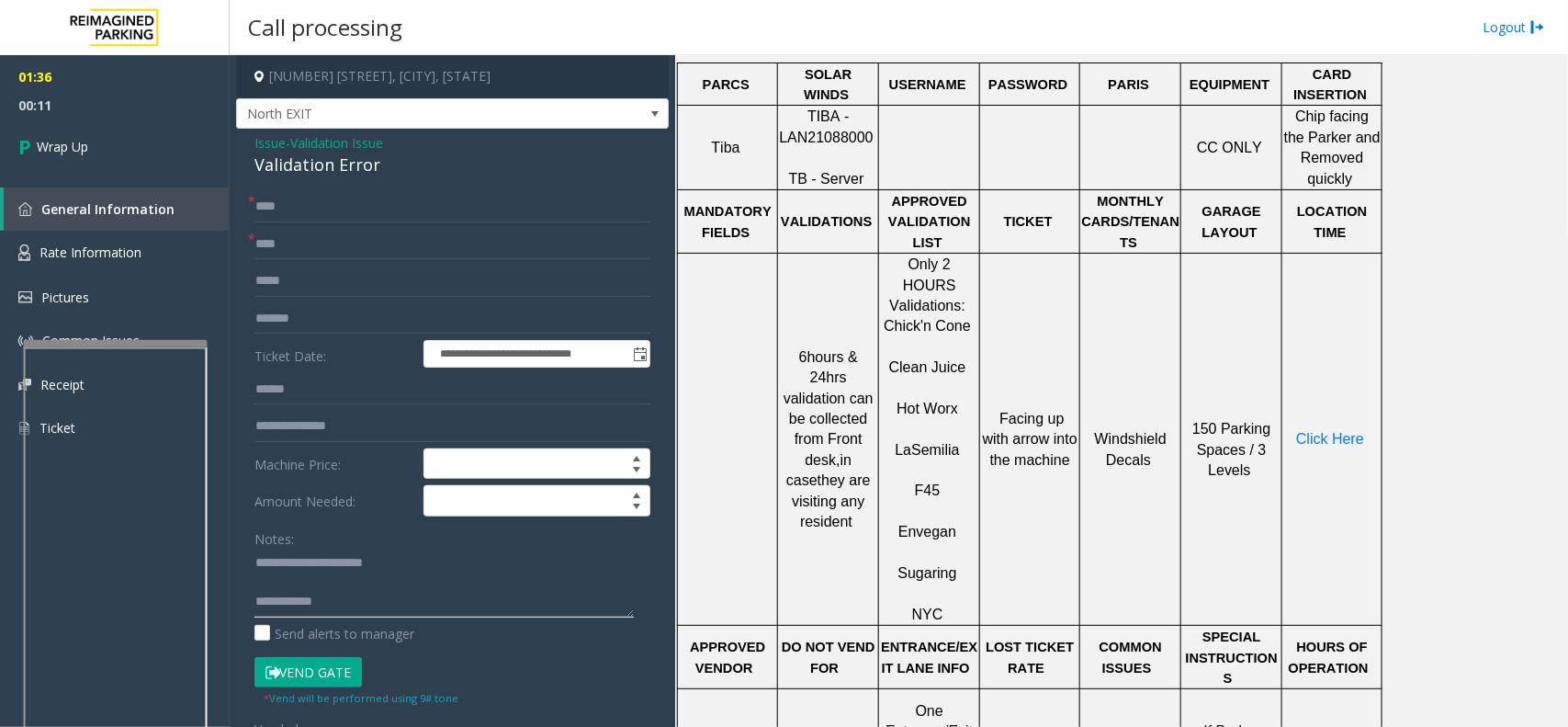 paste on "**********" 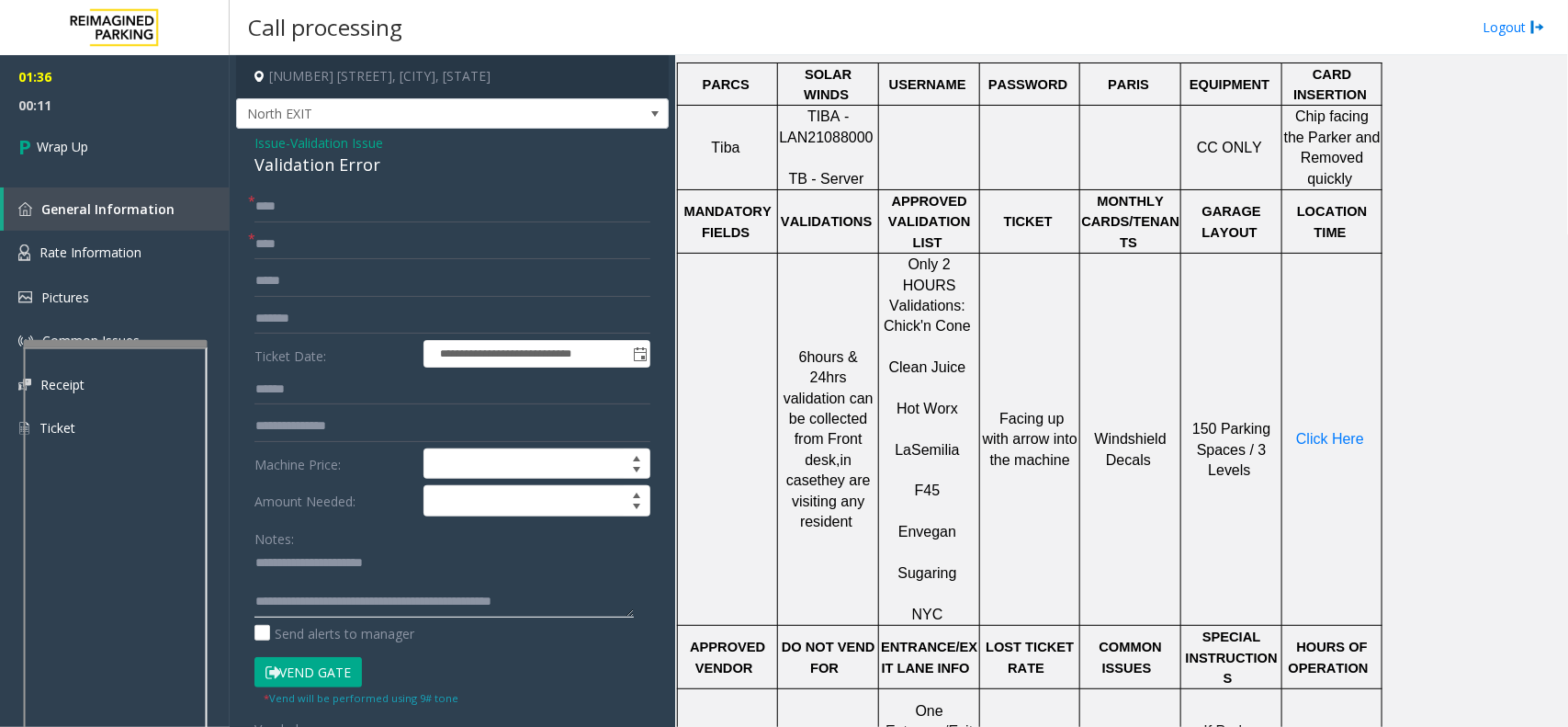scroll, scrollTop: 12, scrollLeft: 0, axis: vertical 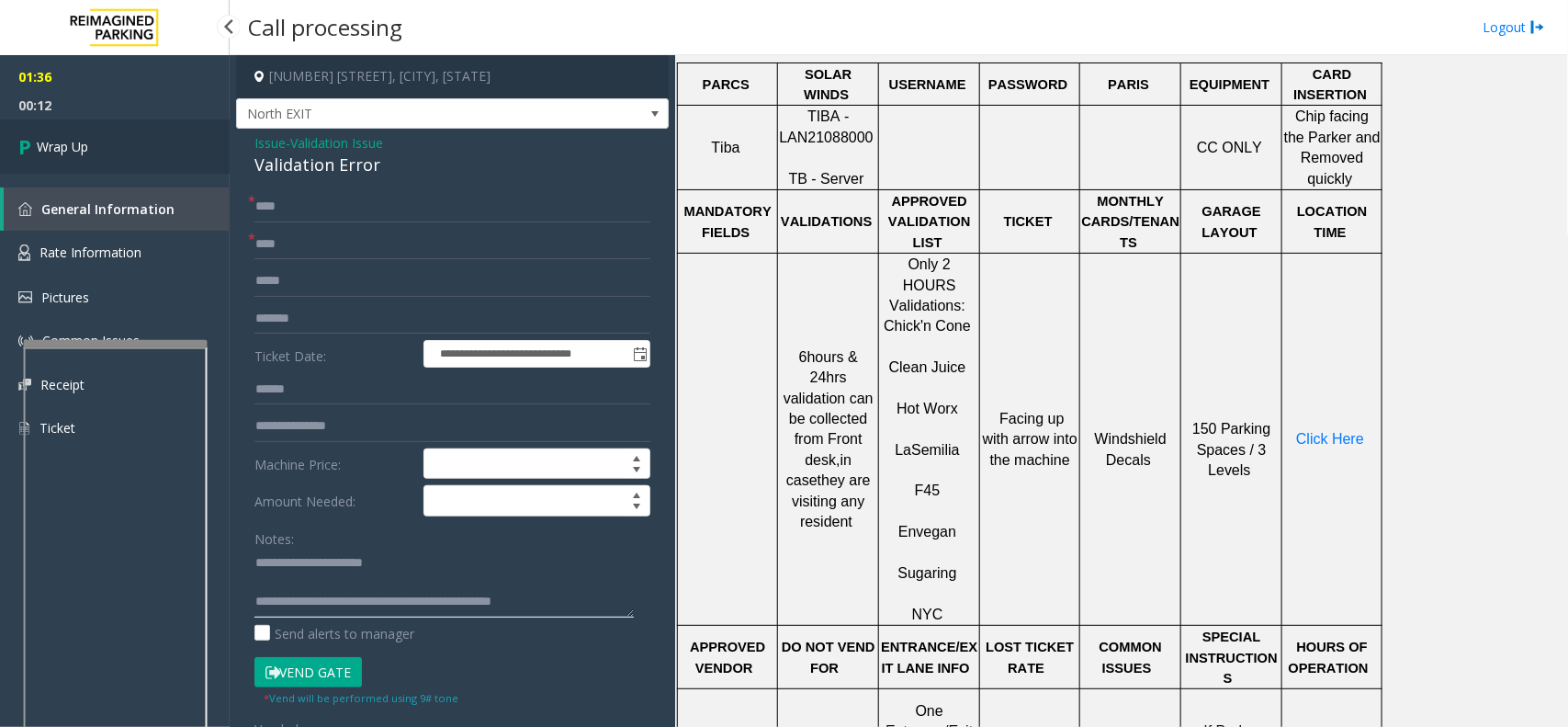 type on "**********" 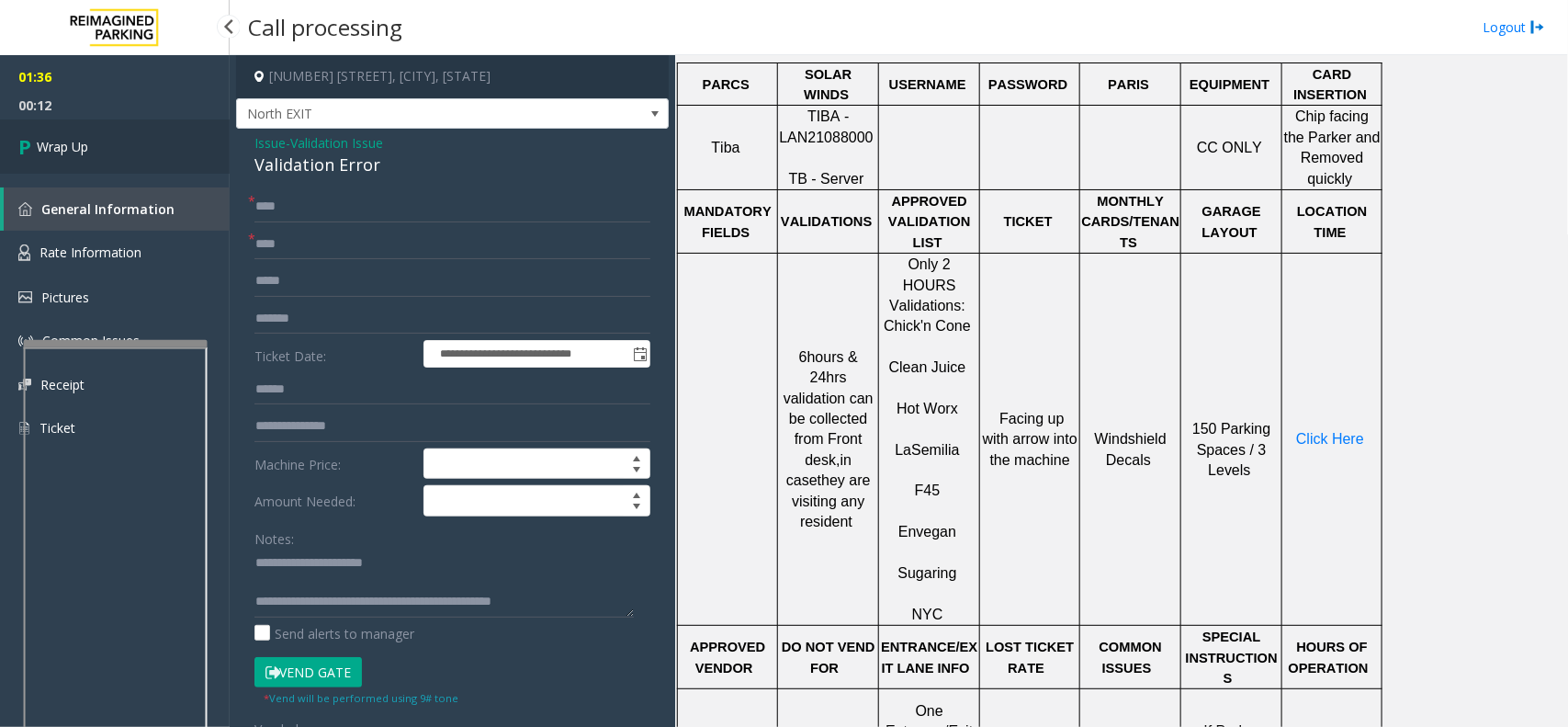 click at bounding box center (28, 146) 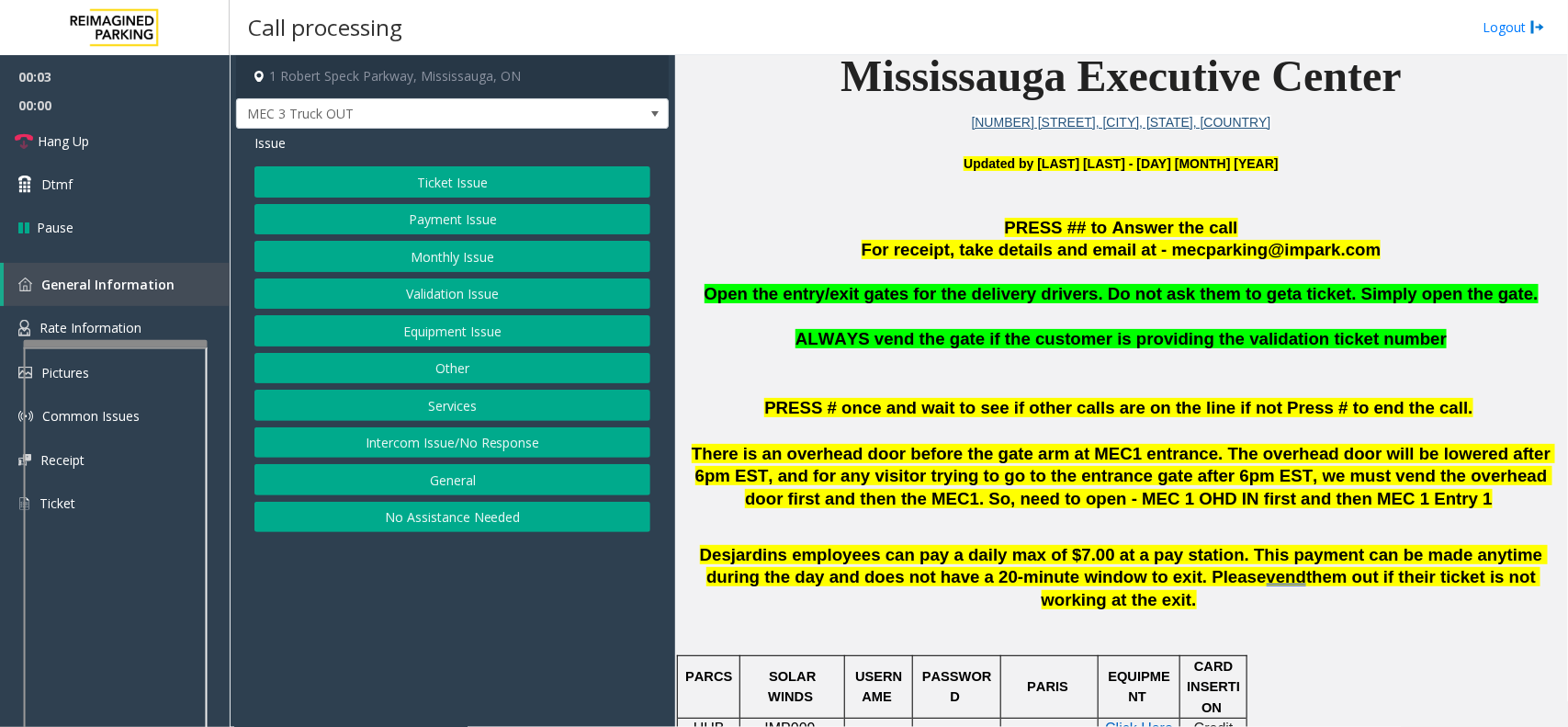 scroll, scrollTop: 574, scrollLeft: 0, axis: vertical 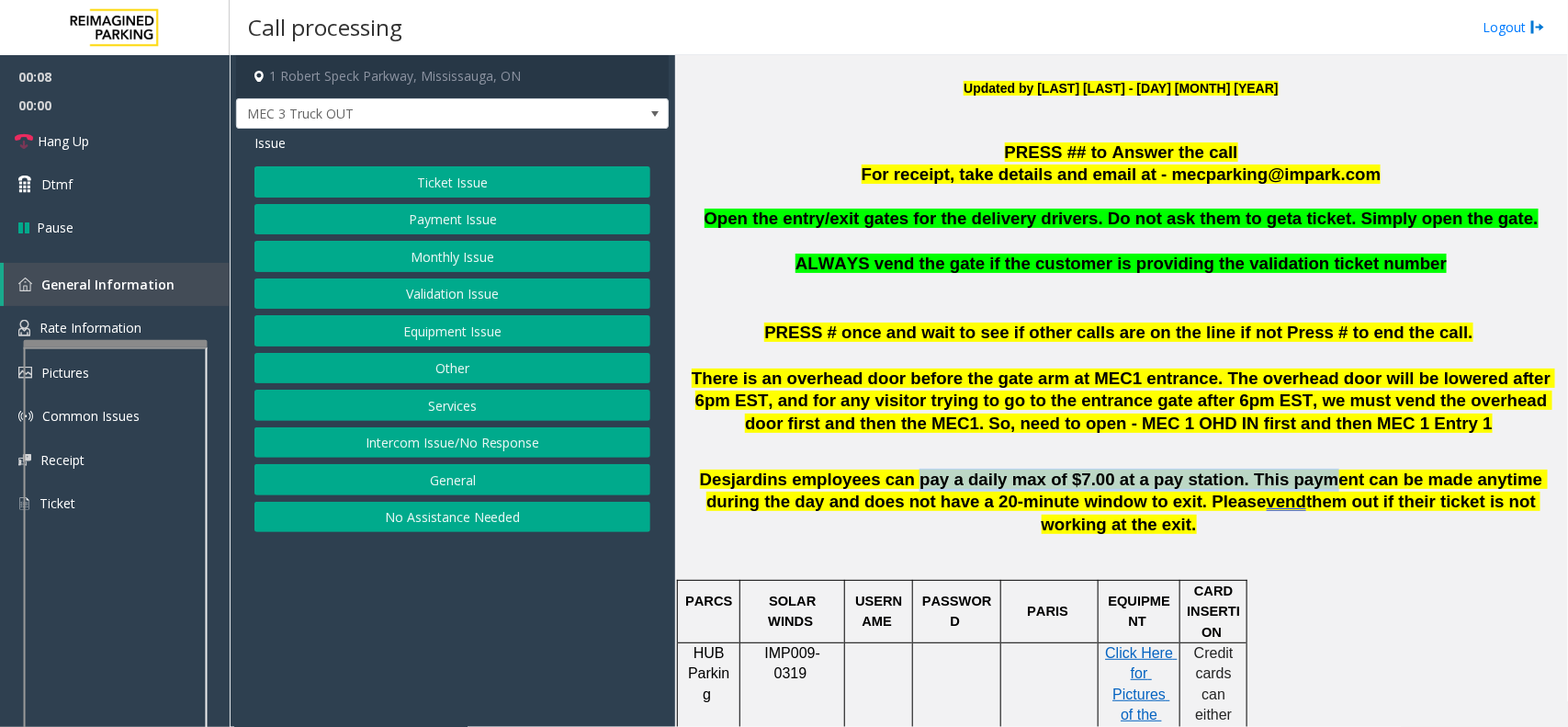 drag, startPoint x: 879, startPoint y: 480, endPoint x: 1241, endPoint y: 473, distance: 362.06767 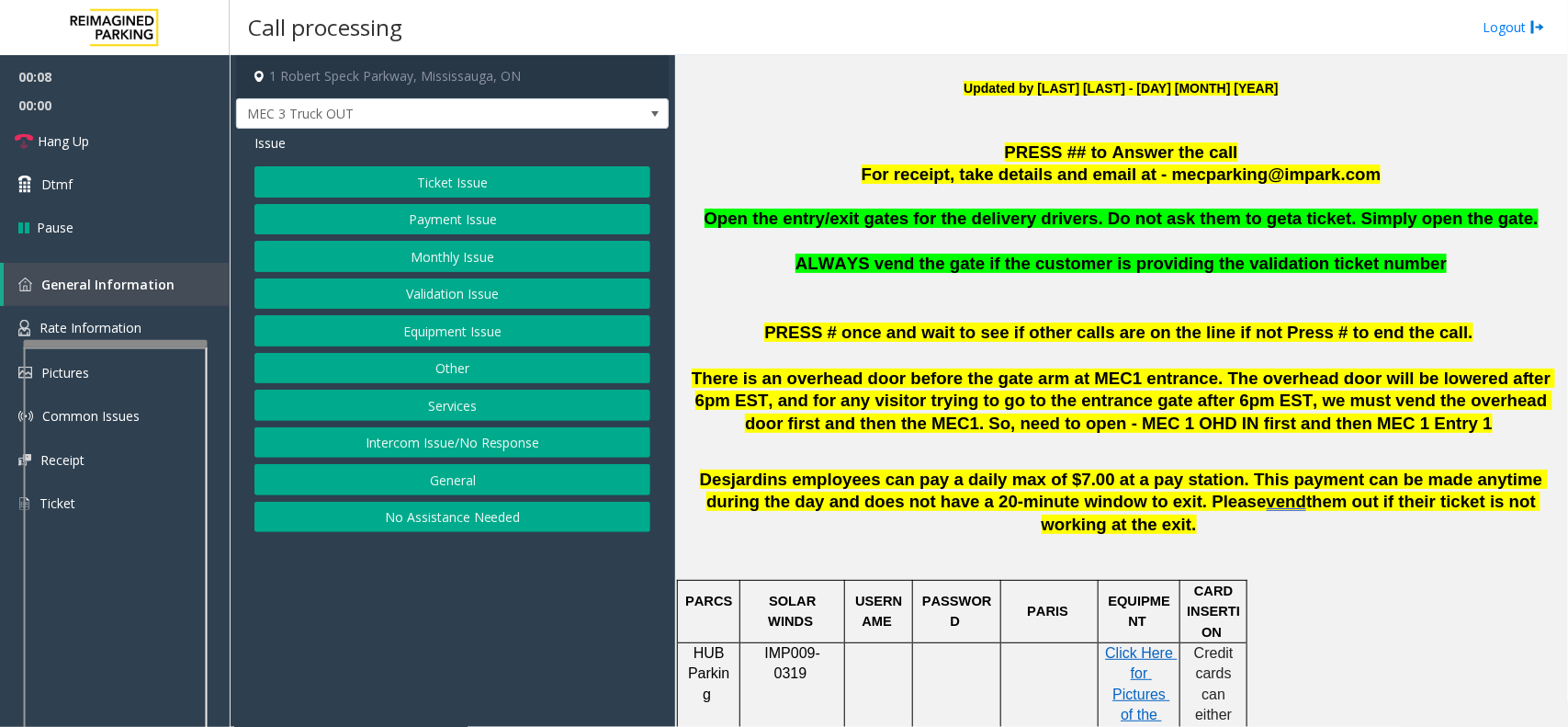 click on "Desjardins employees can pay a daily max of $7.00 at a pay station. This payment can be made anytime during the day and does not have a 20-minute window to exit. Please" at bounding box center [1123, 491] 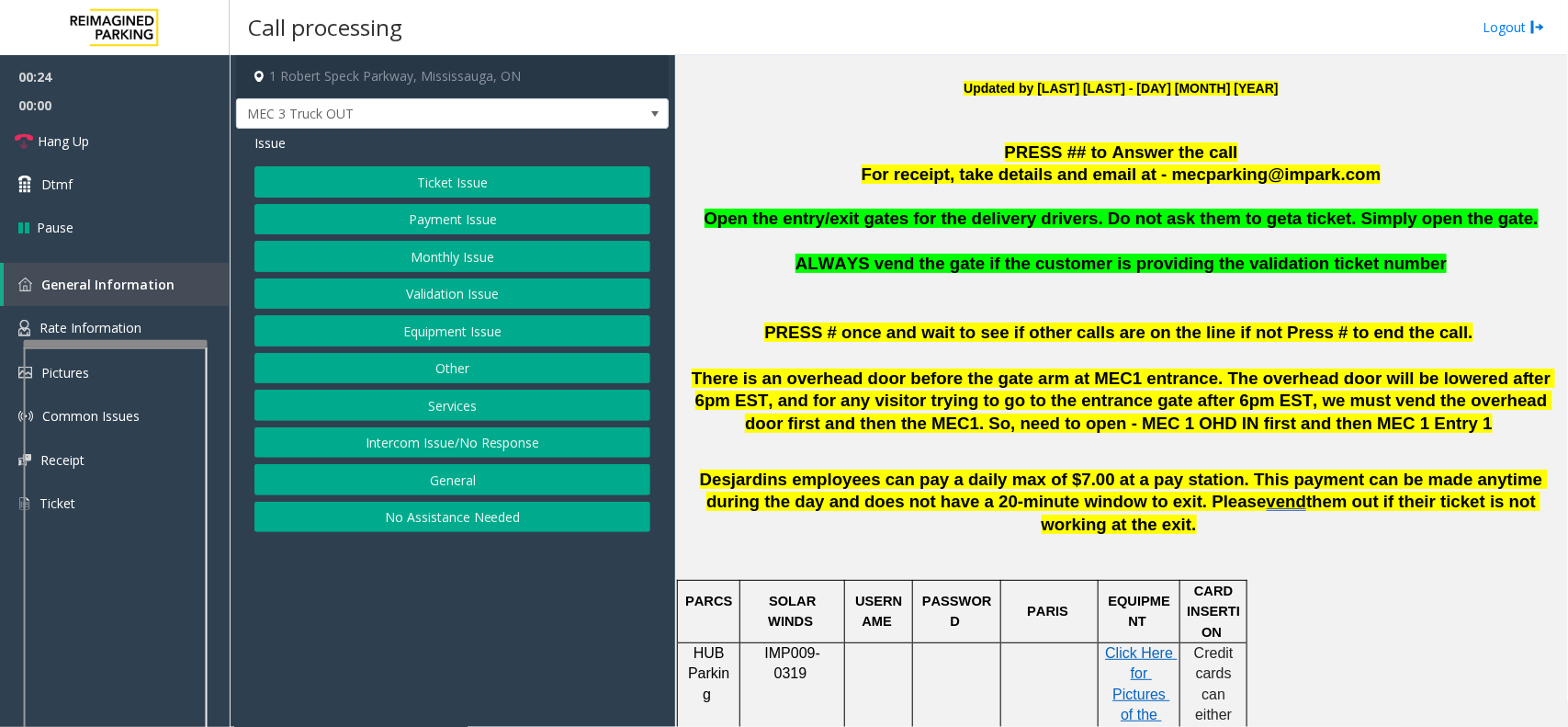 click on "Services" 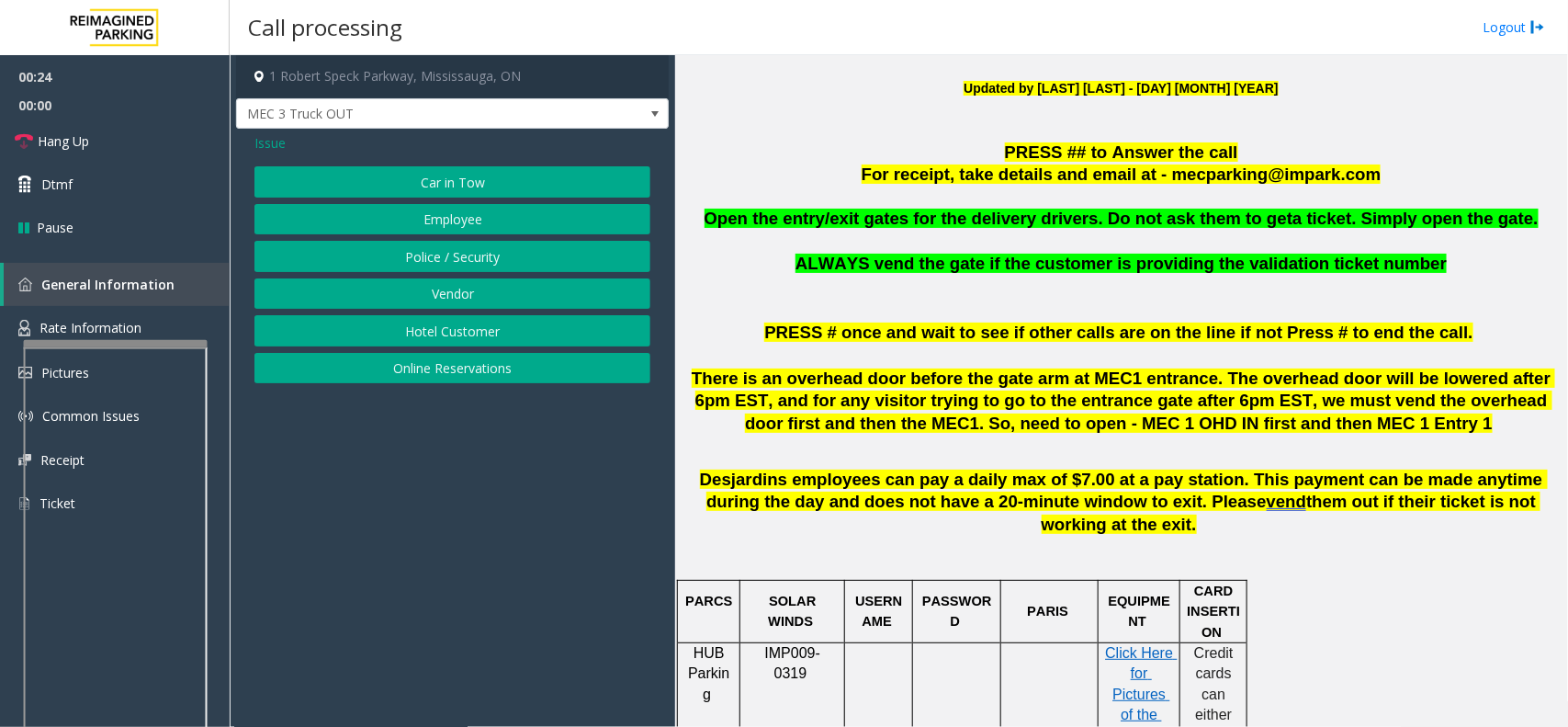 click on "Vendor" 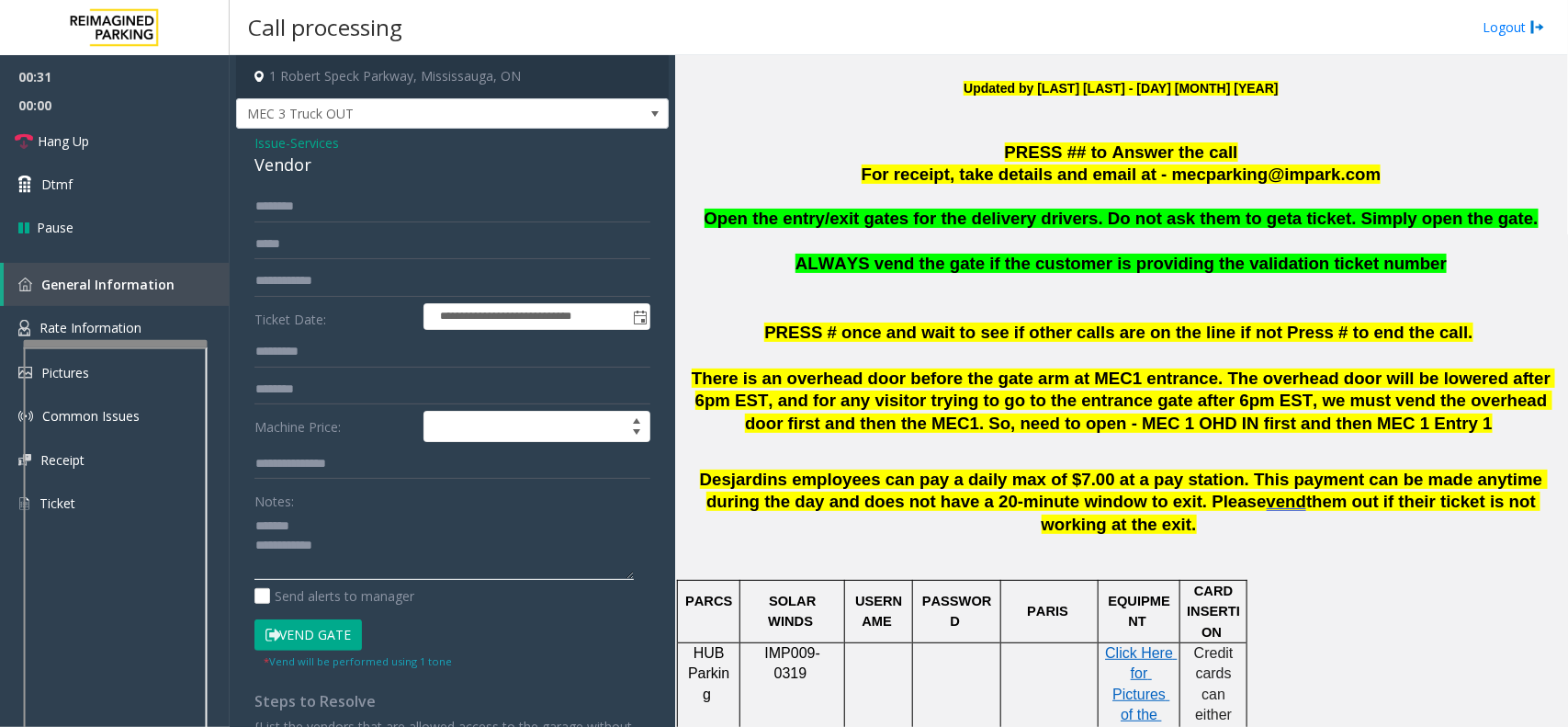 click 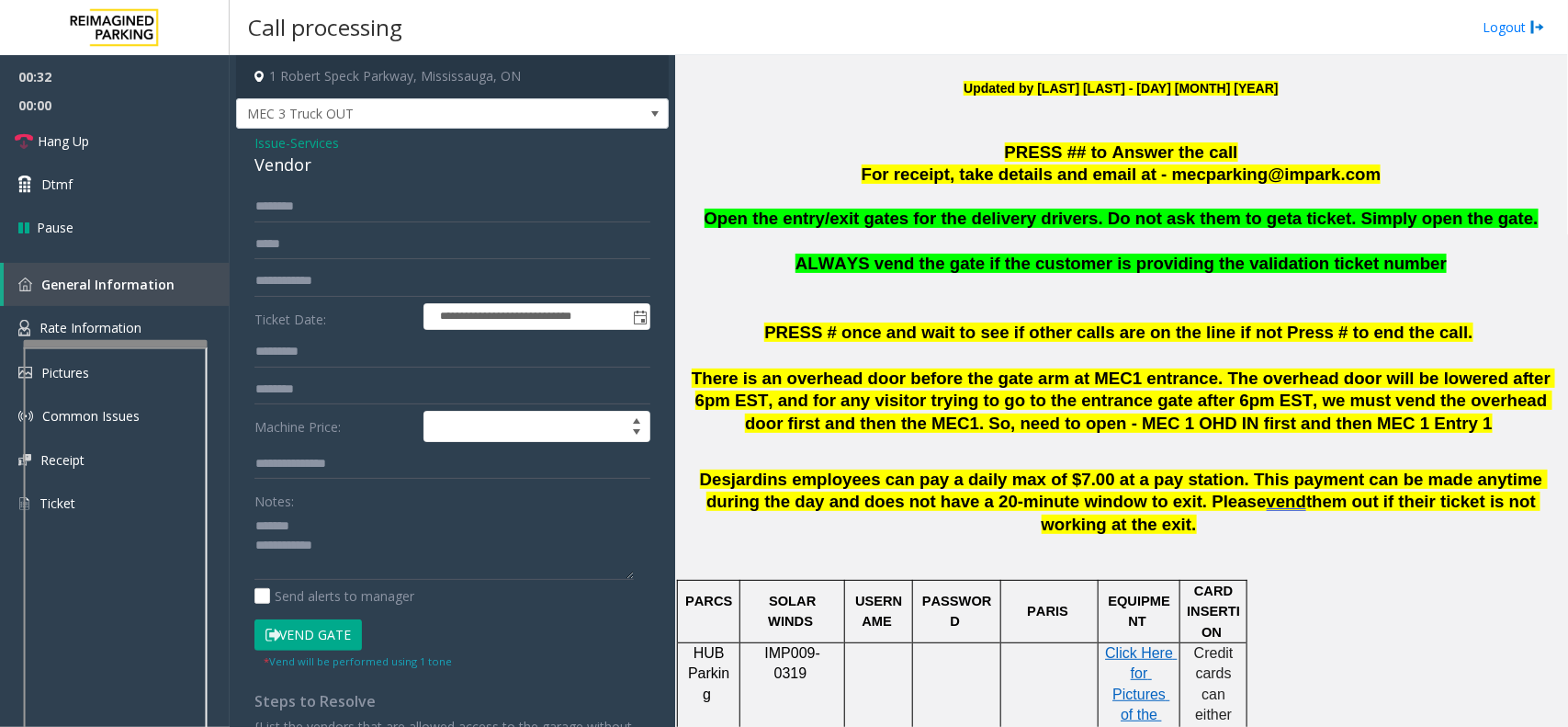 click on "Vend Gate" 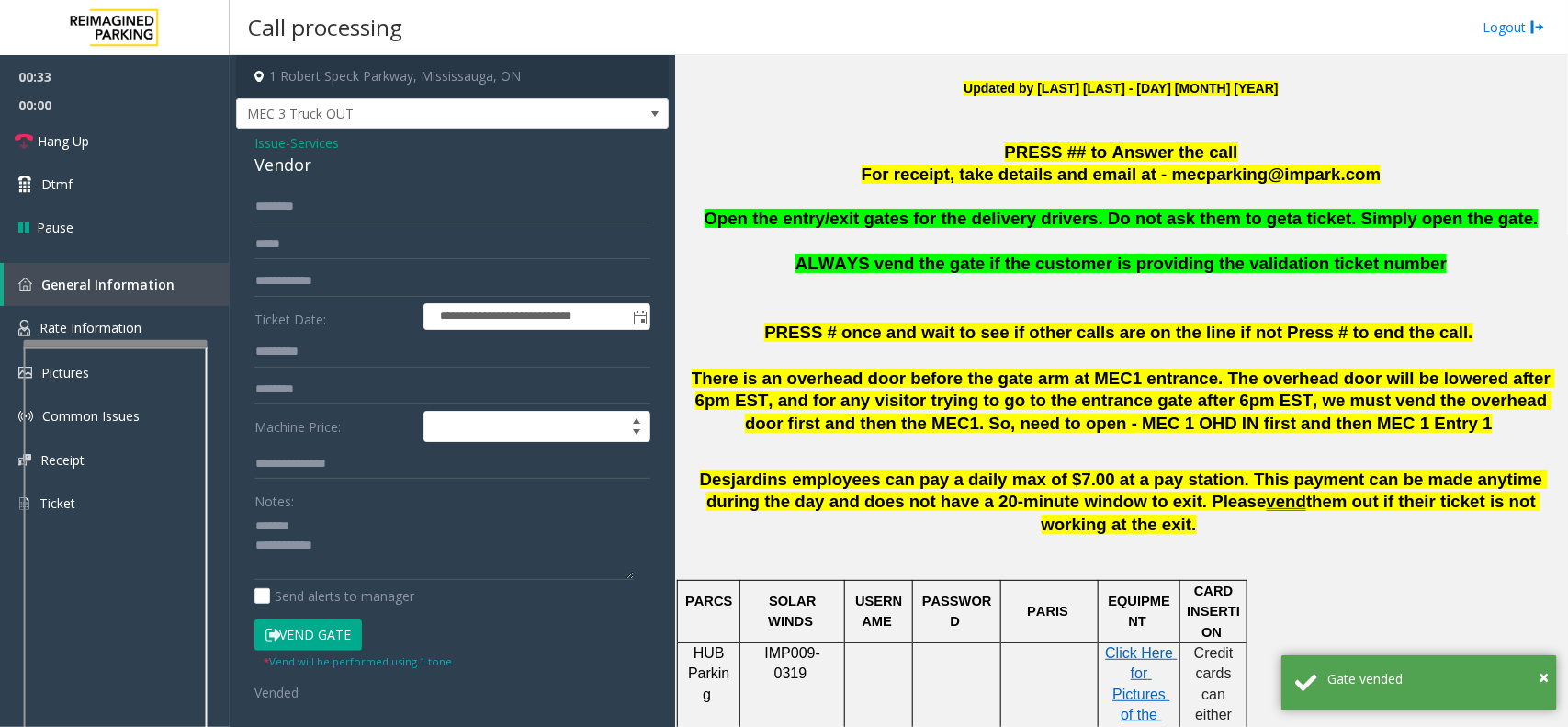 click on "Vendor" 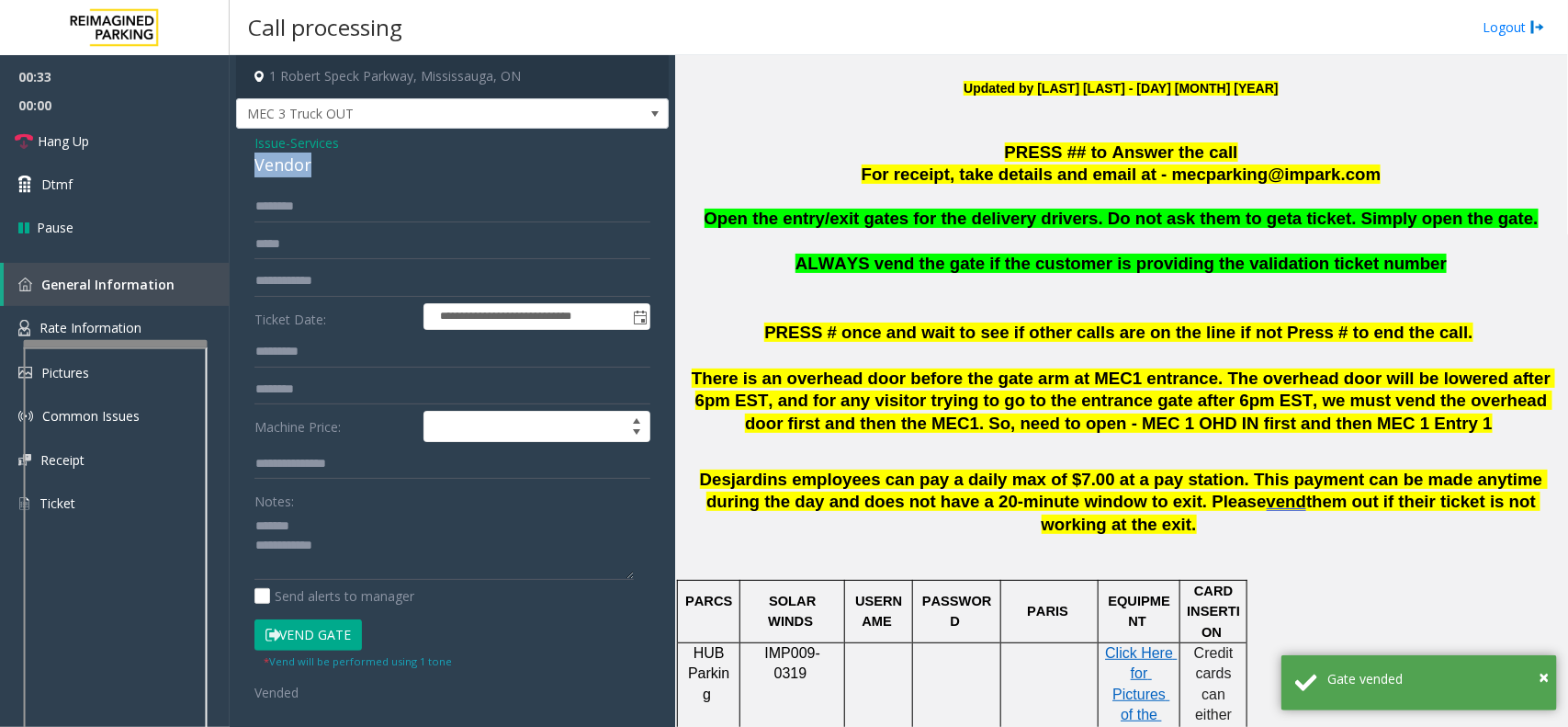 click on "Vendor" 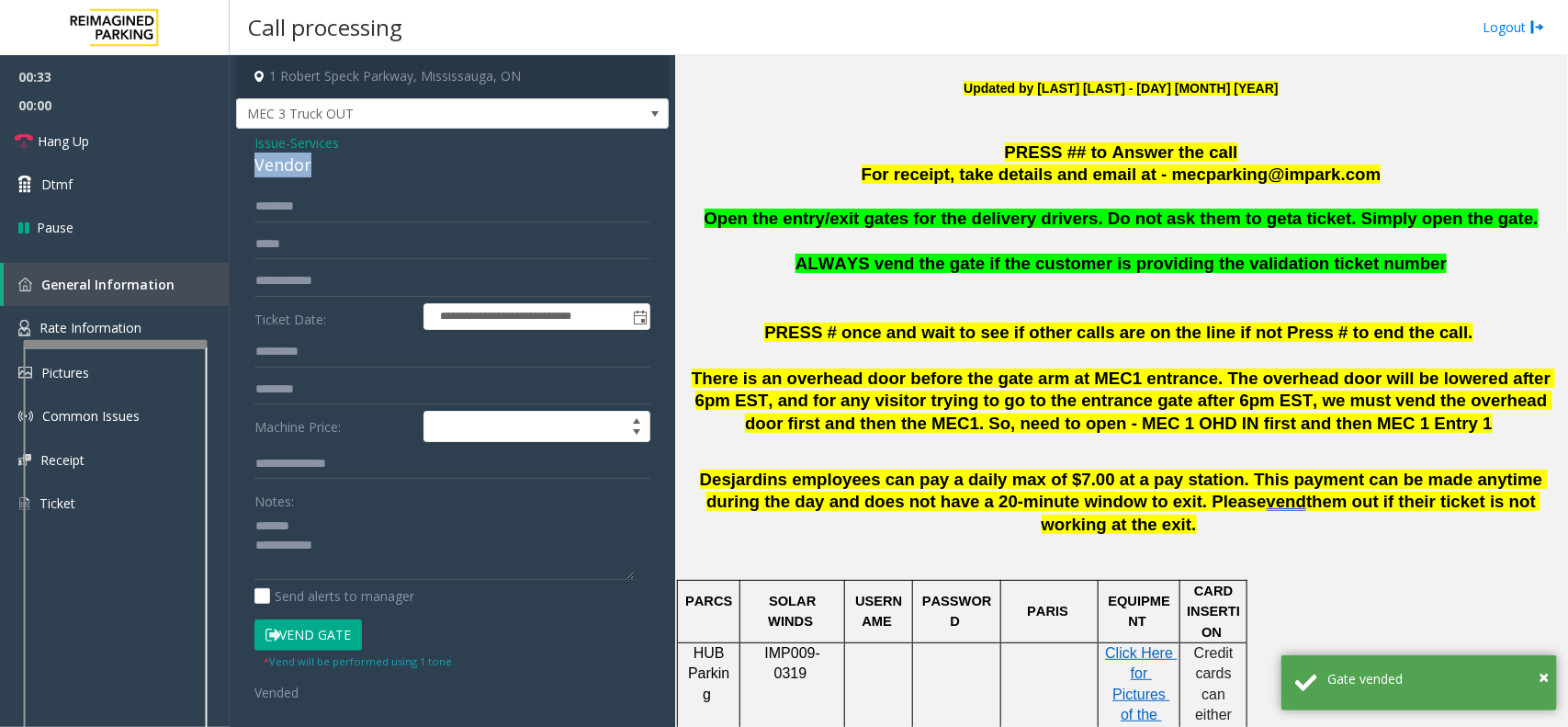 click on "Vendor" 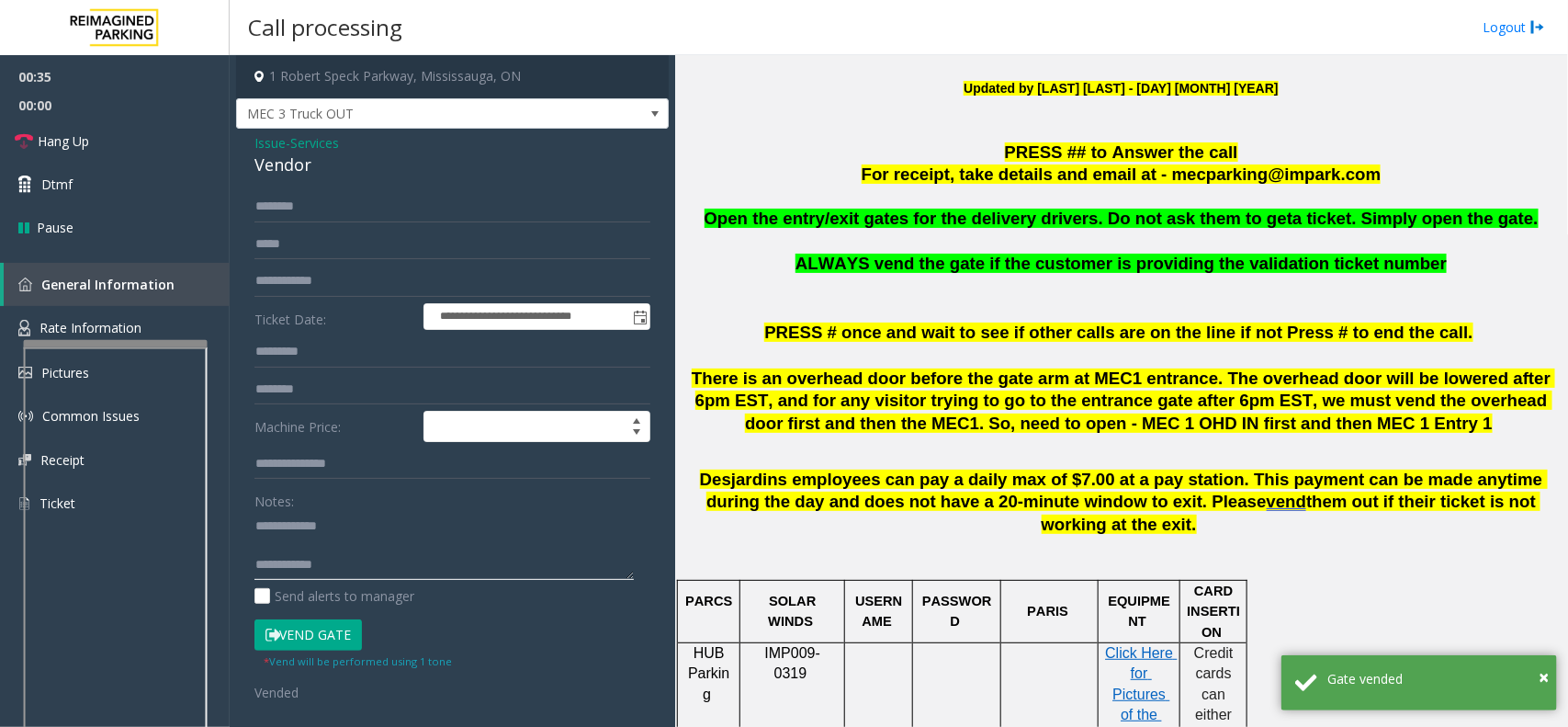 click 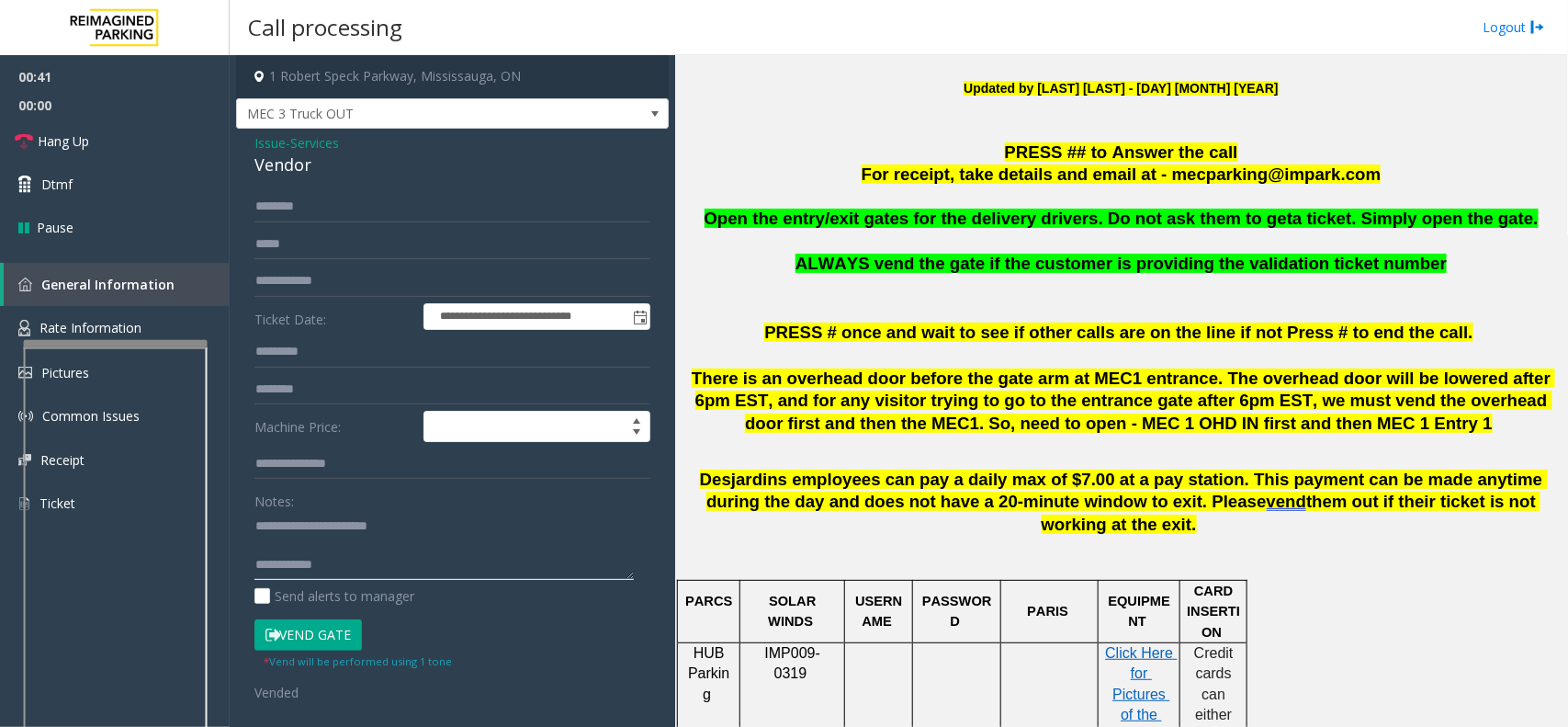 click 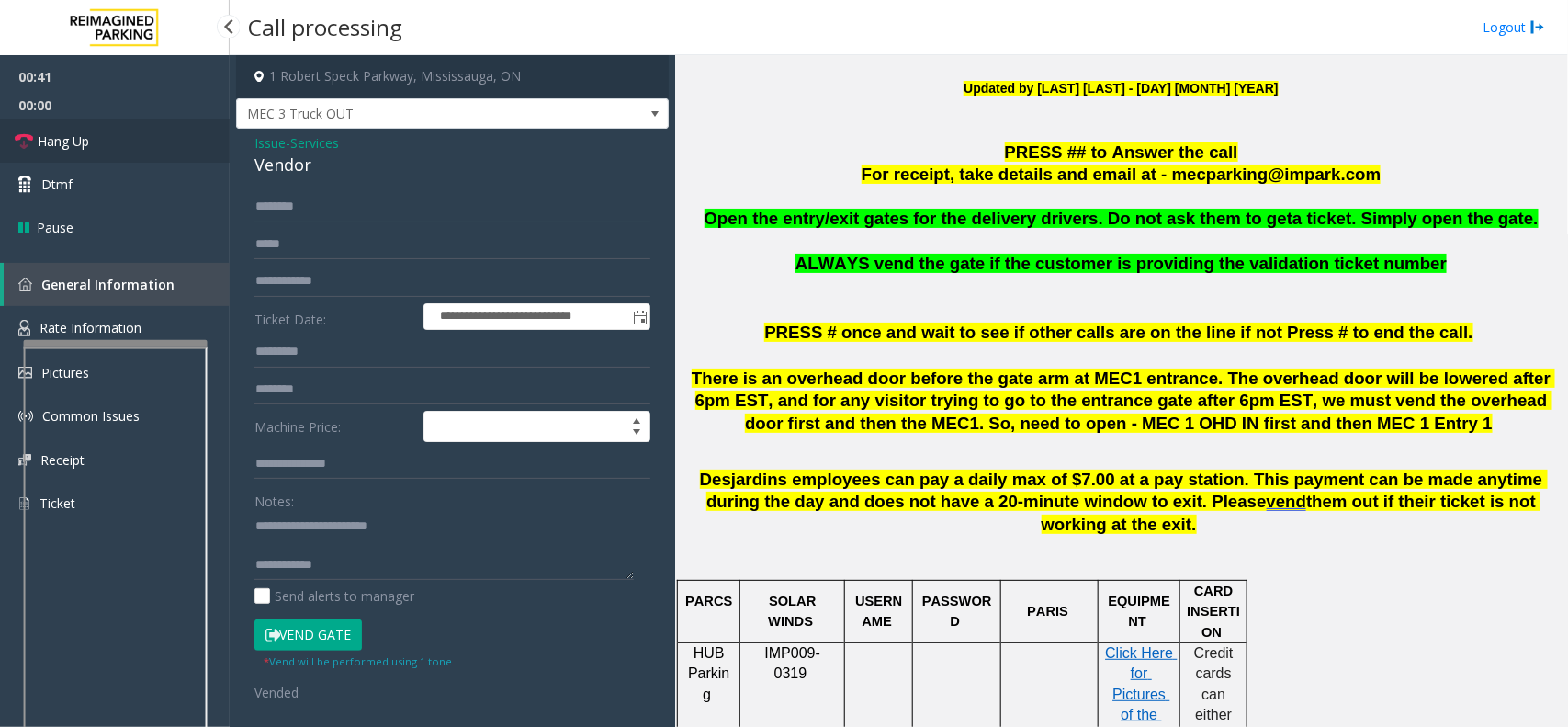 click on "Hang Up" at bounding box center (115, 141) 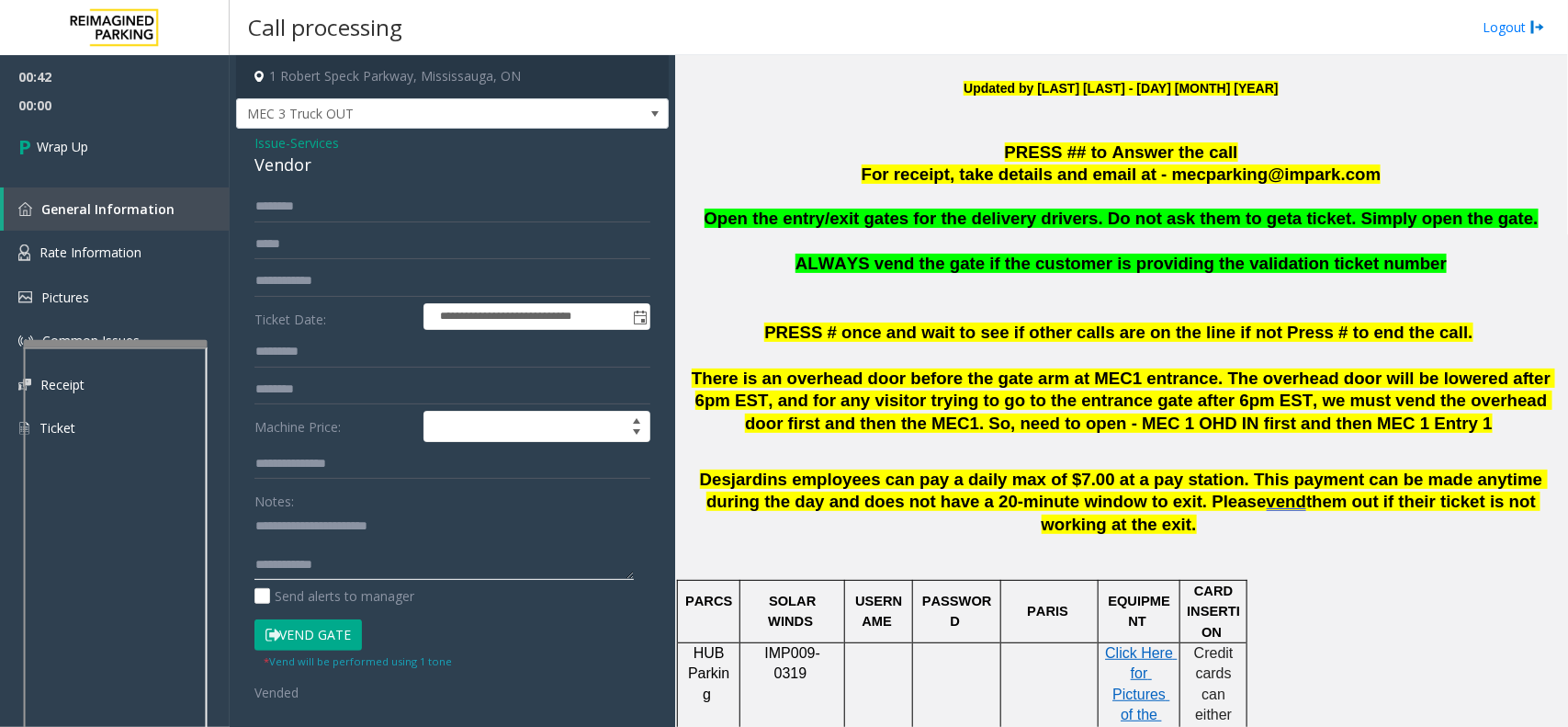 click 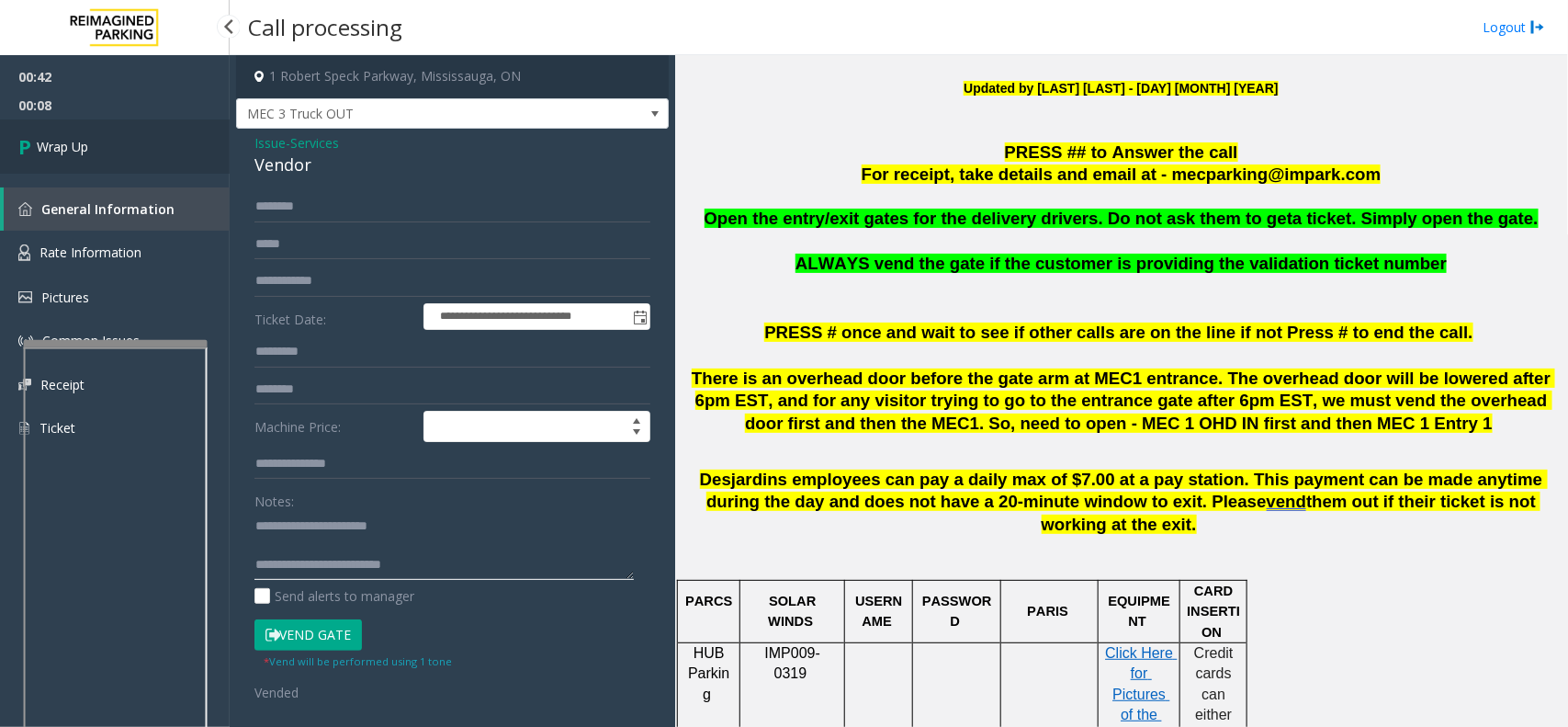 type on "**********" 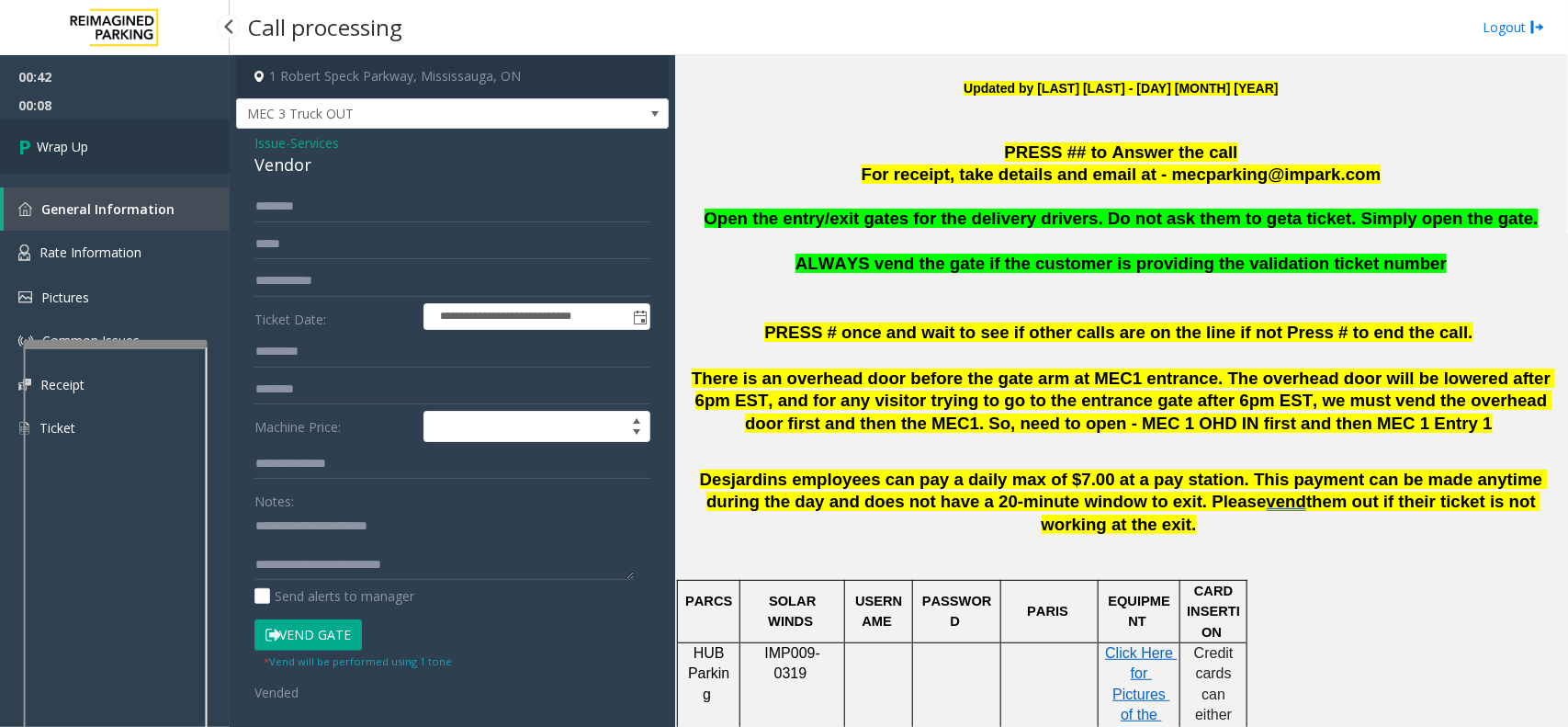 click on "Wrap Up" at bounding box center (115, 146) 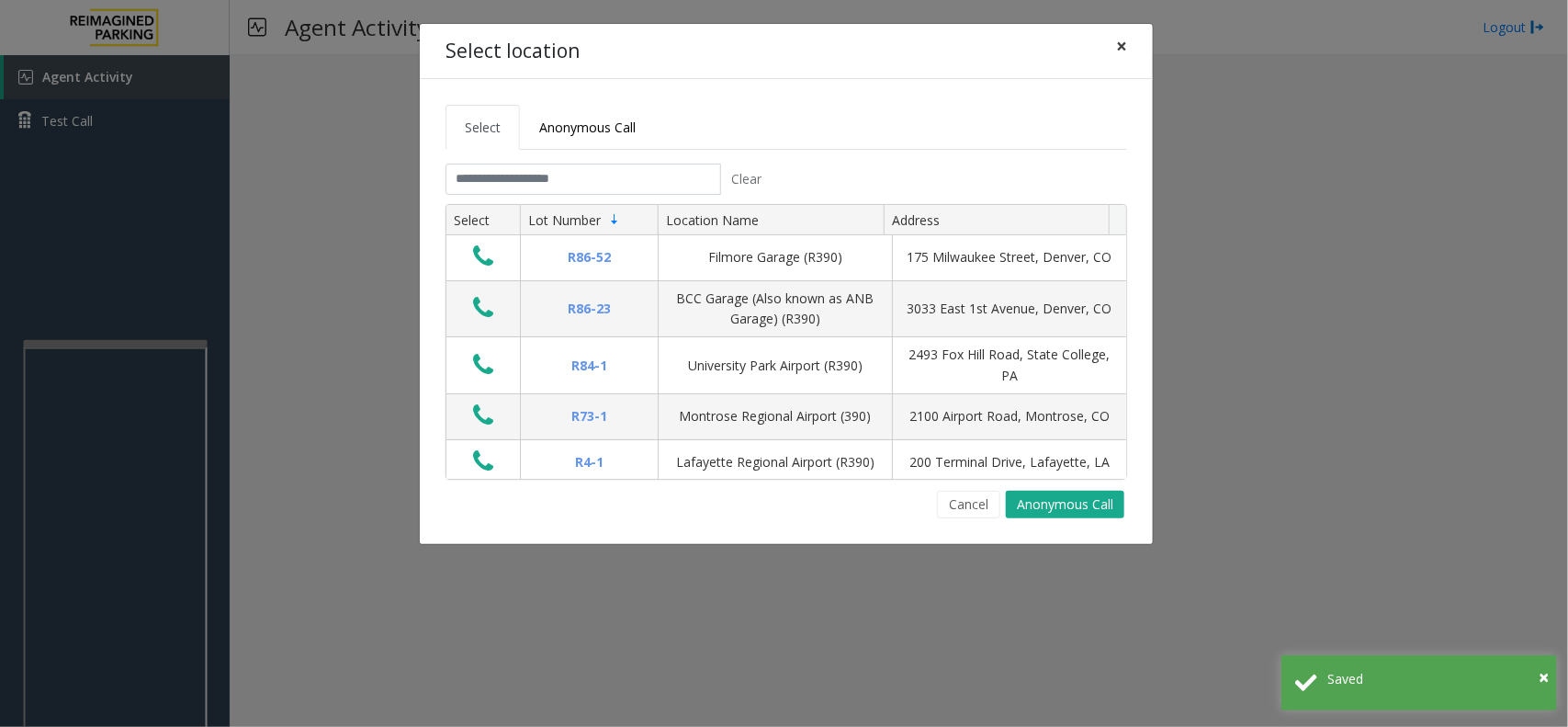 click on "×" 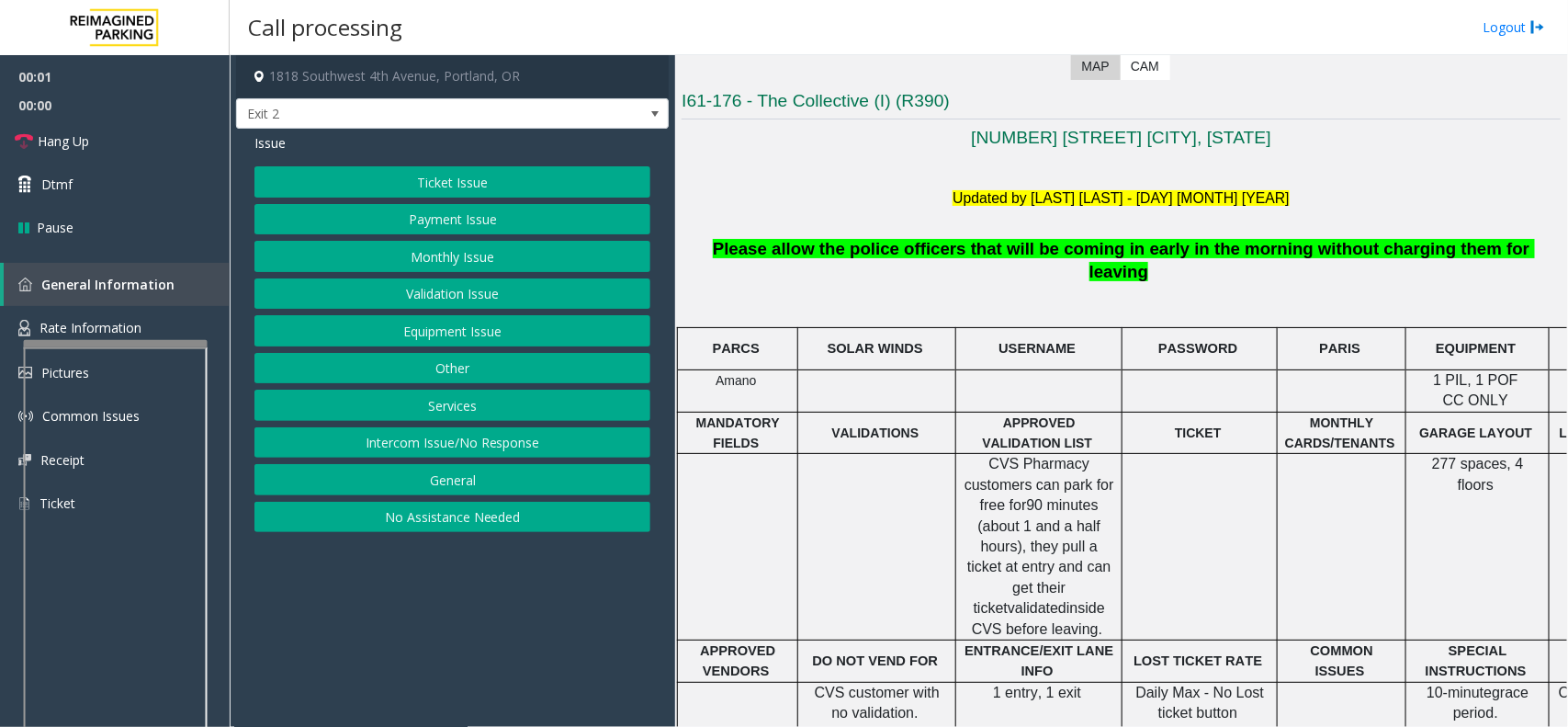 scroll, scrollTop: 460, scrollLeft: 0, axis: vertical 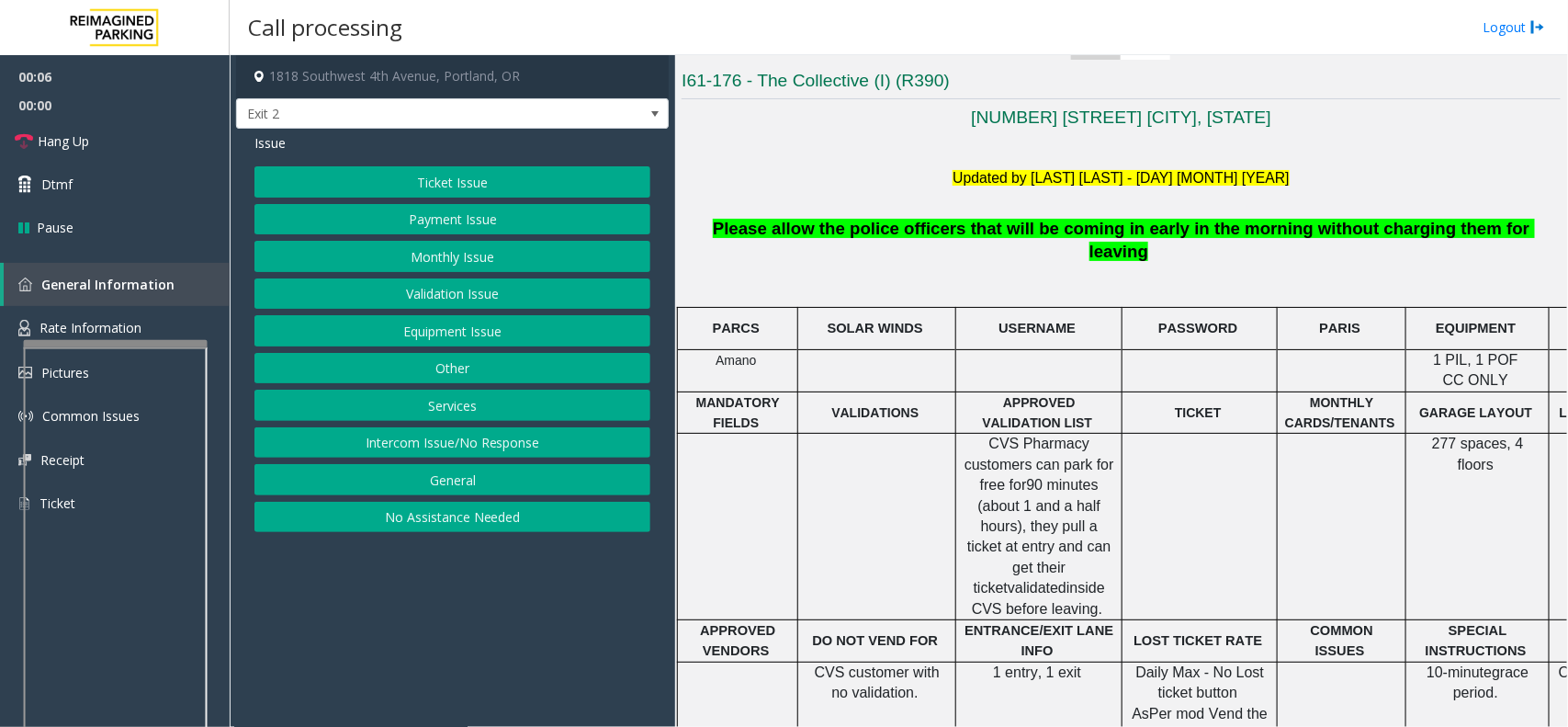 click on "Ticket Issue" 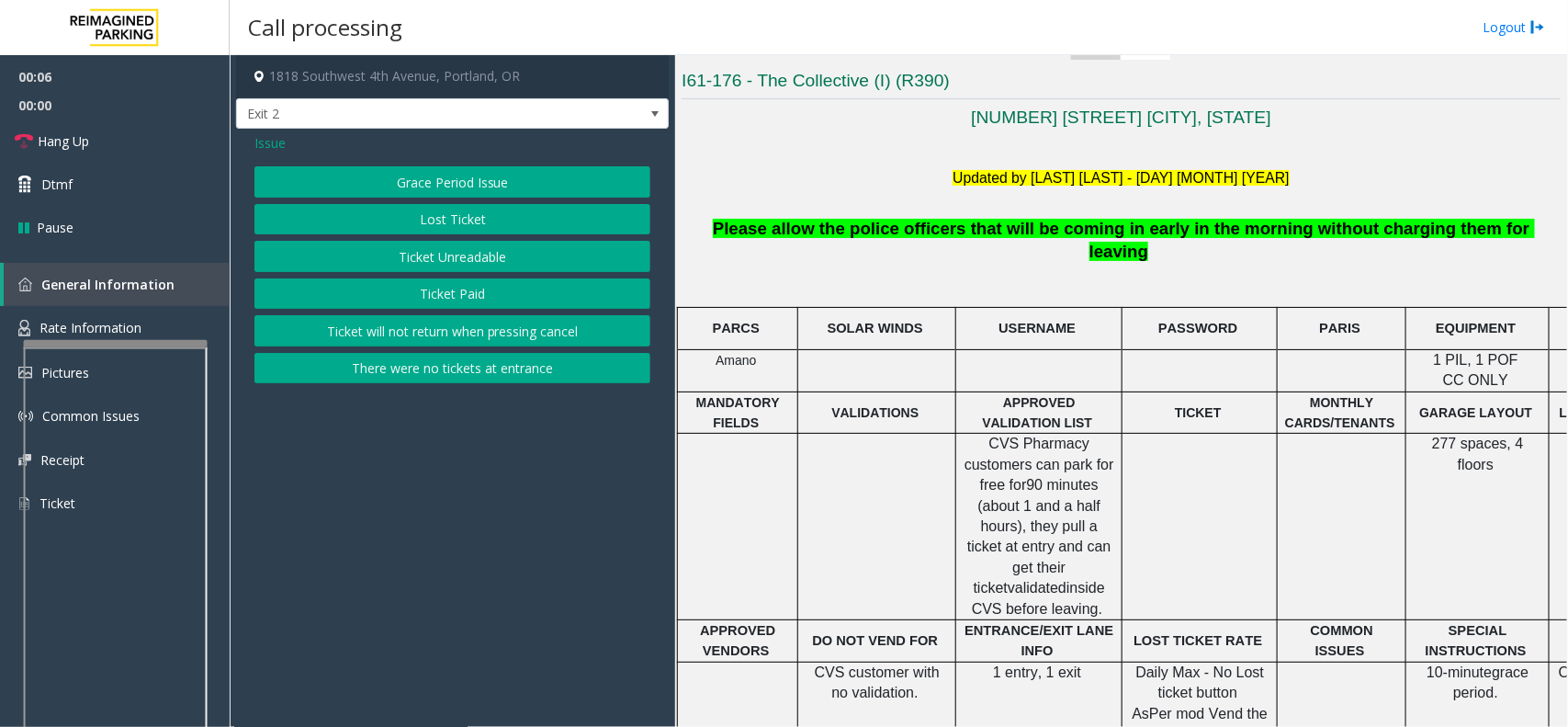 click on "Ticket Unreadable" 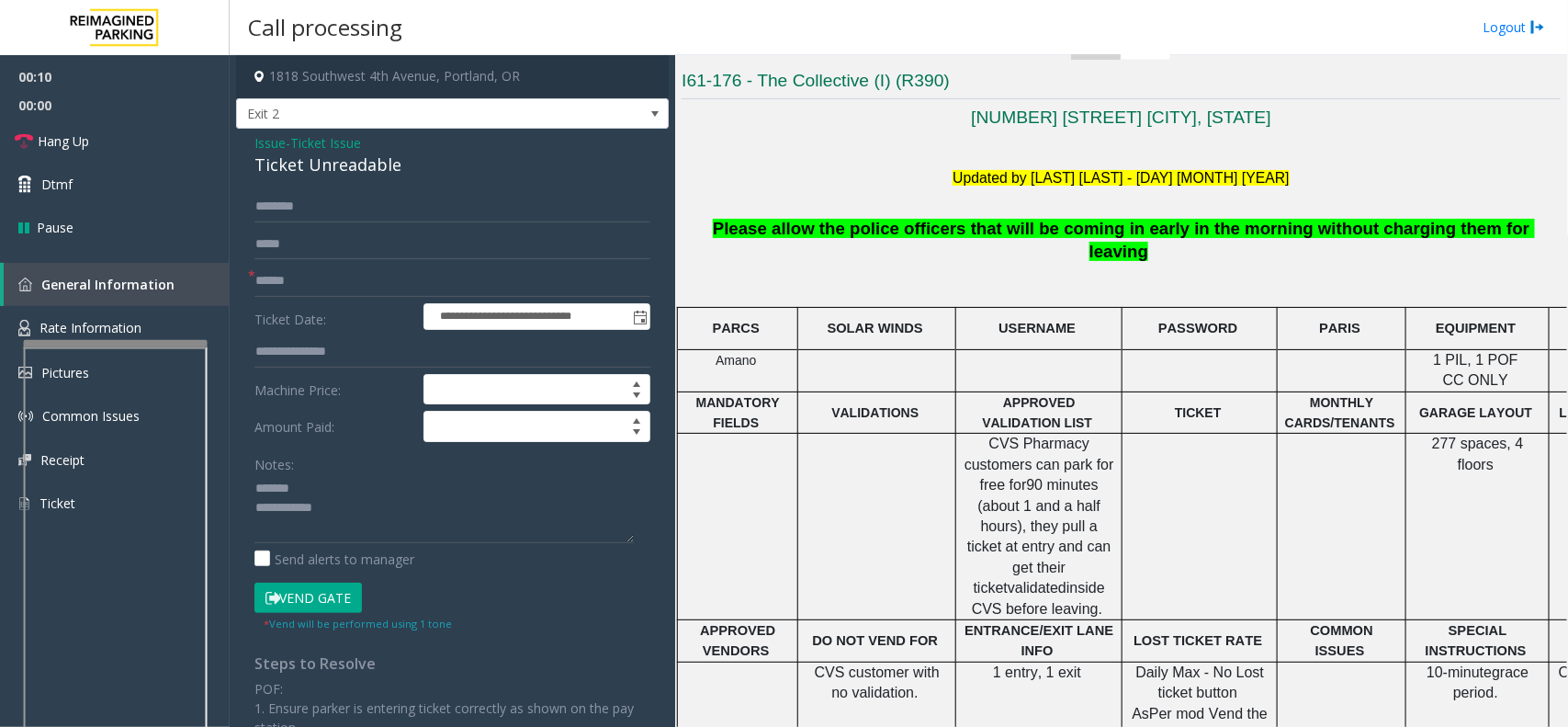 click on "Ticket Unreadable" 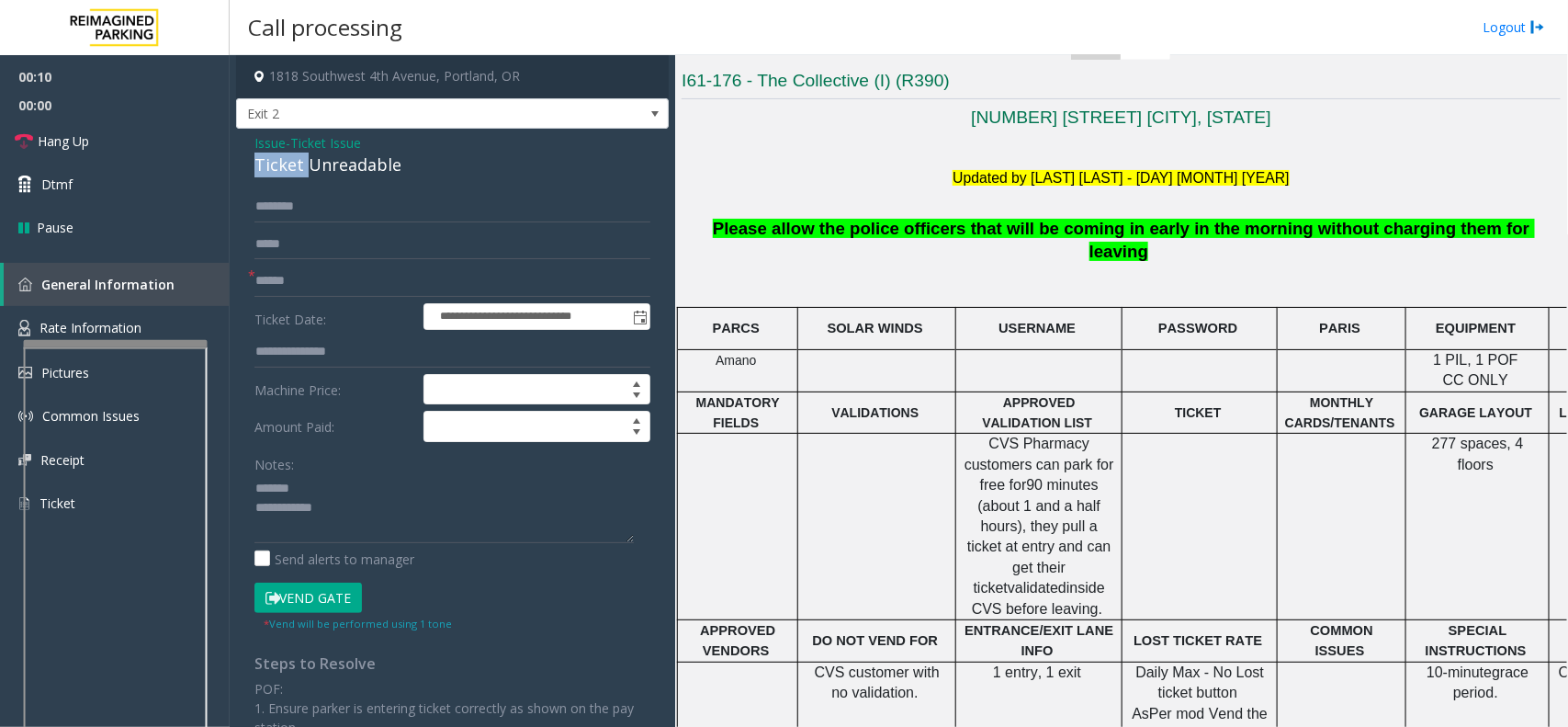 click on "Ticket Unreadable" 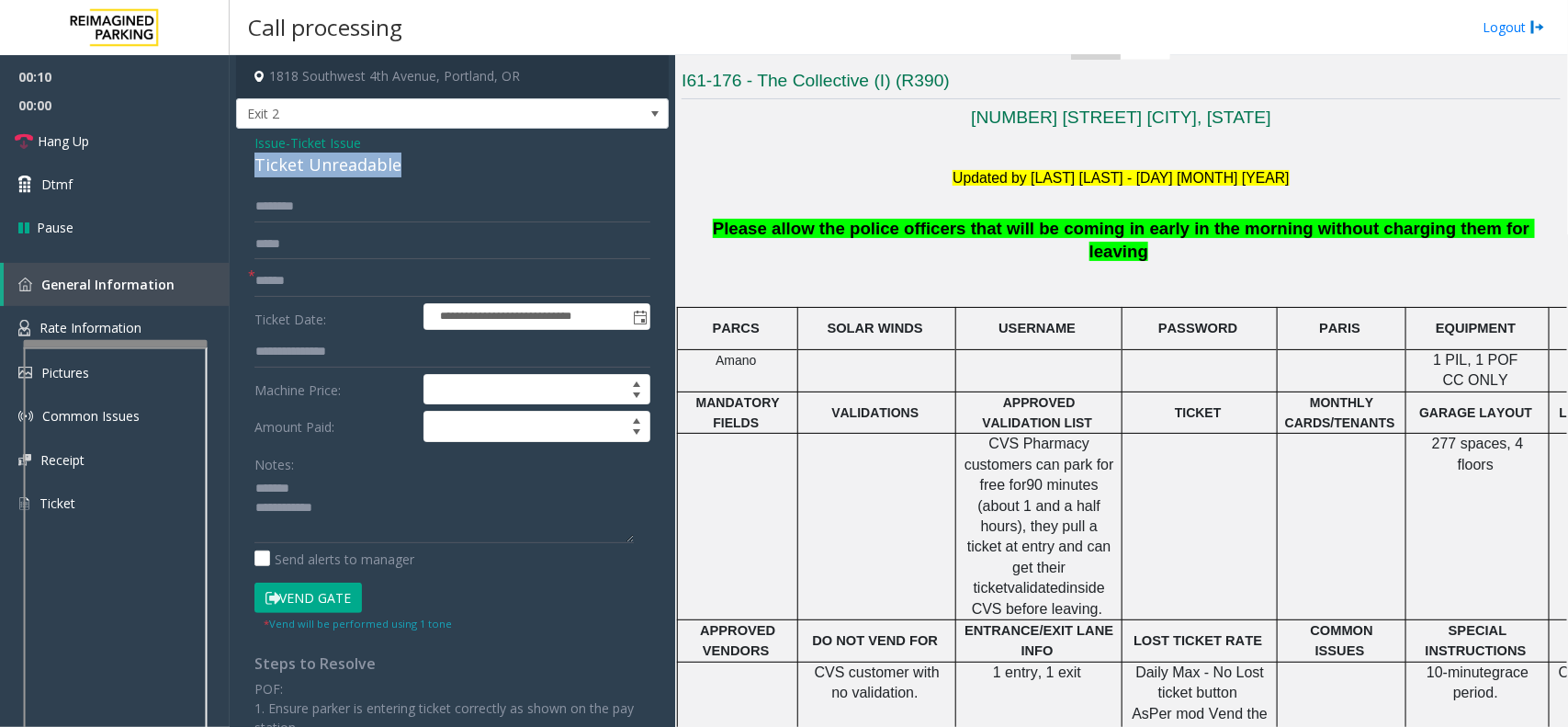 click on "Ticket Unreadable" 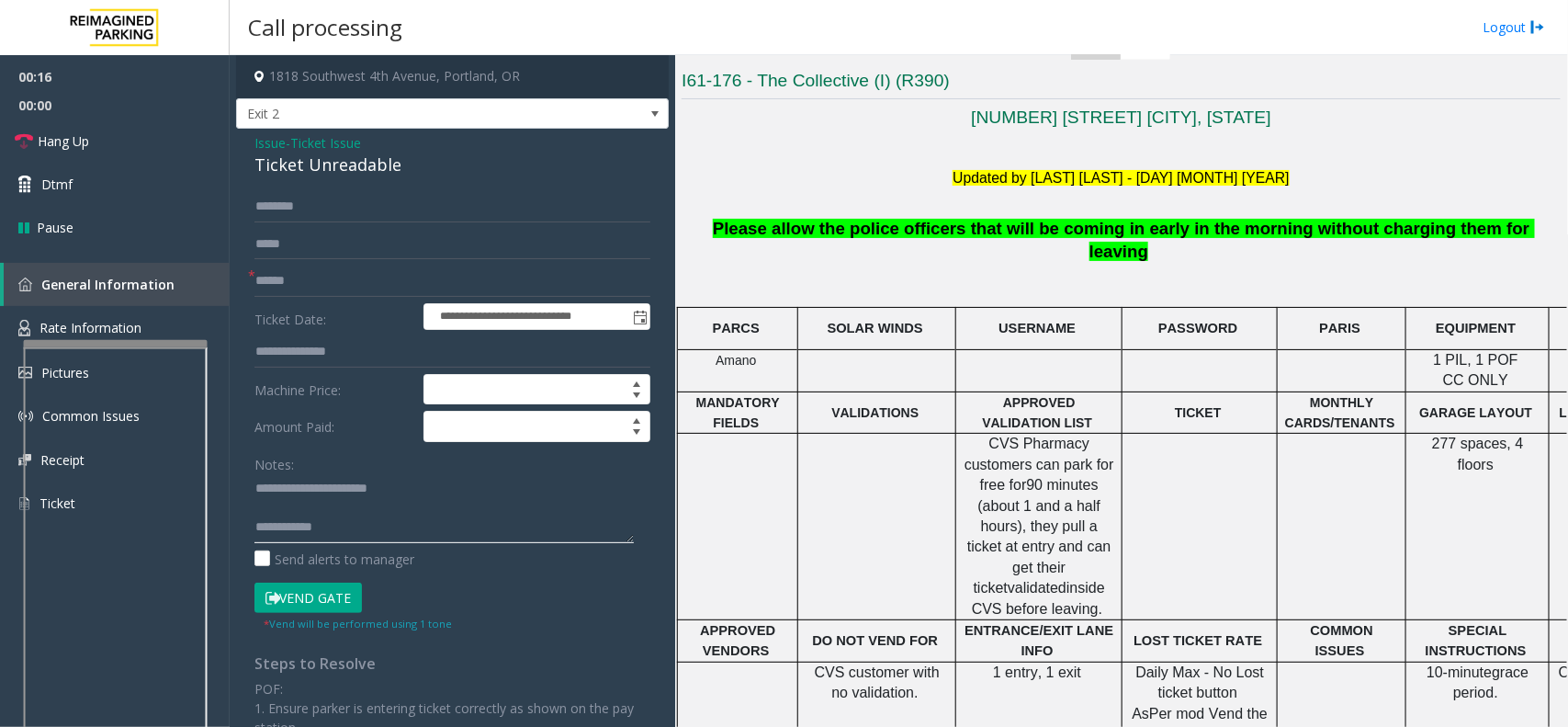 click 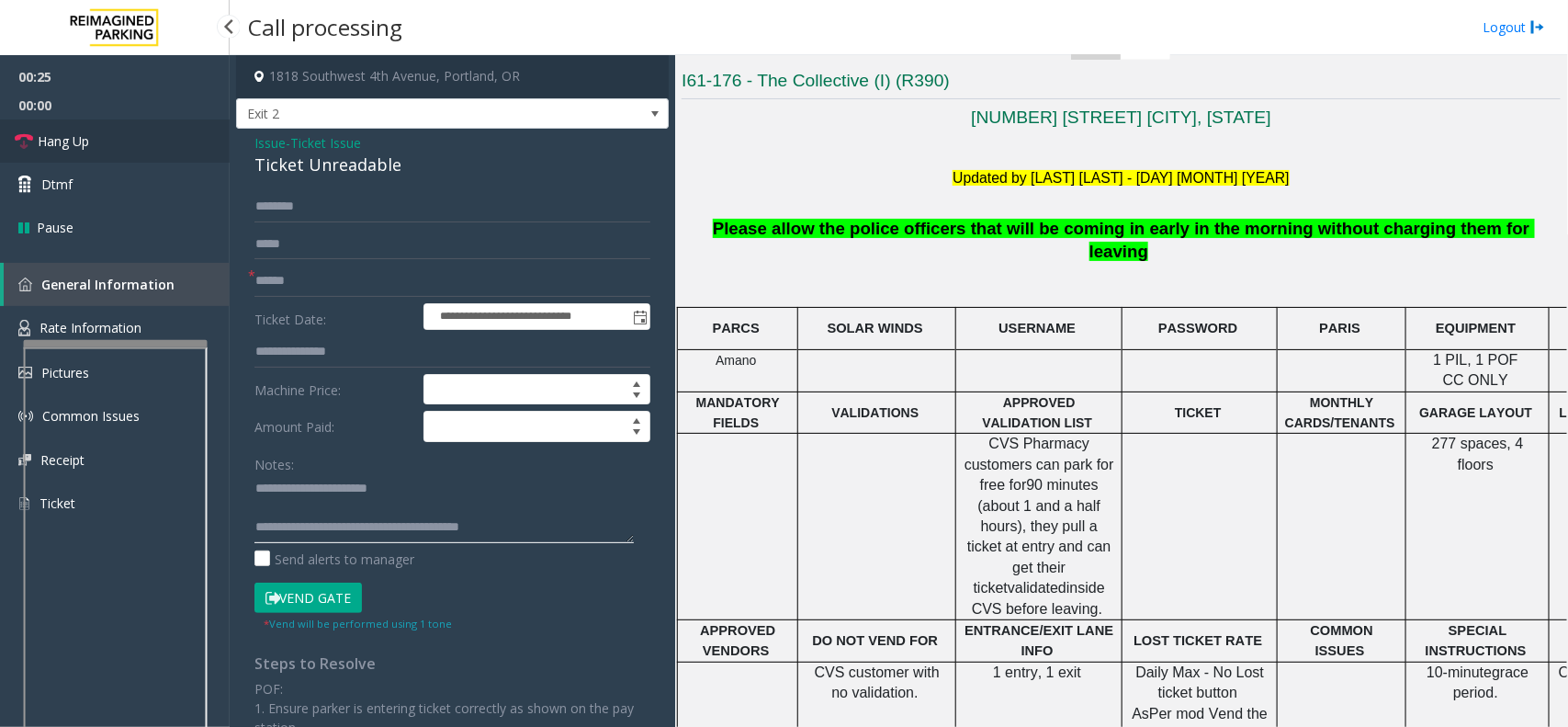 type on "**********" 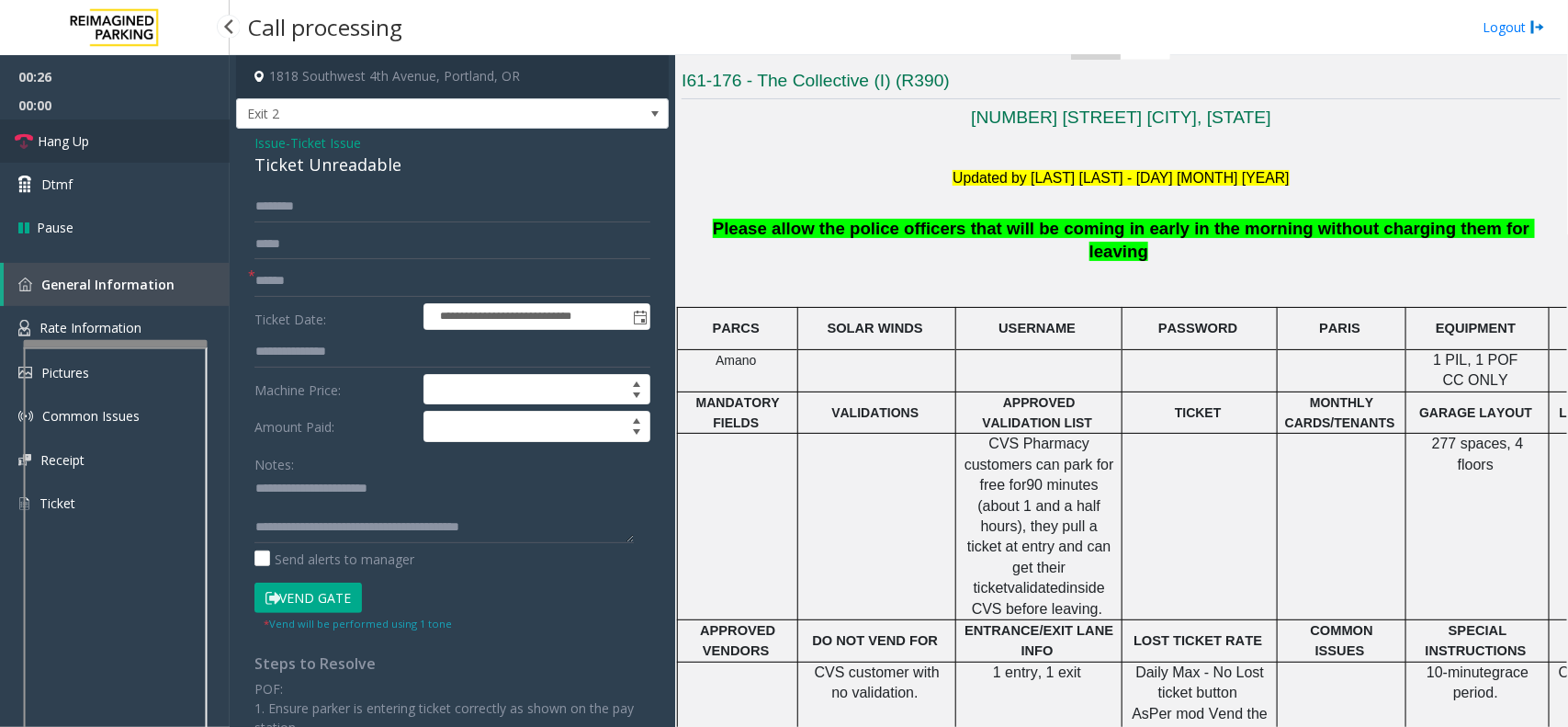 click on "Hang Up" at bounding box center [115, 141] 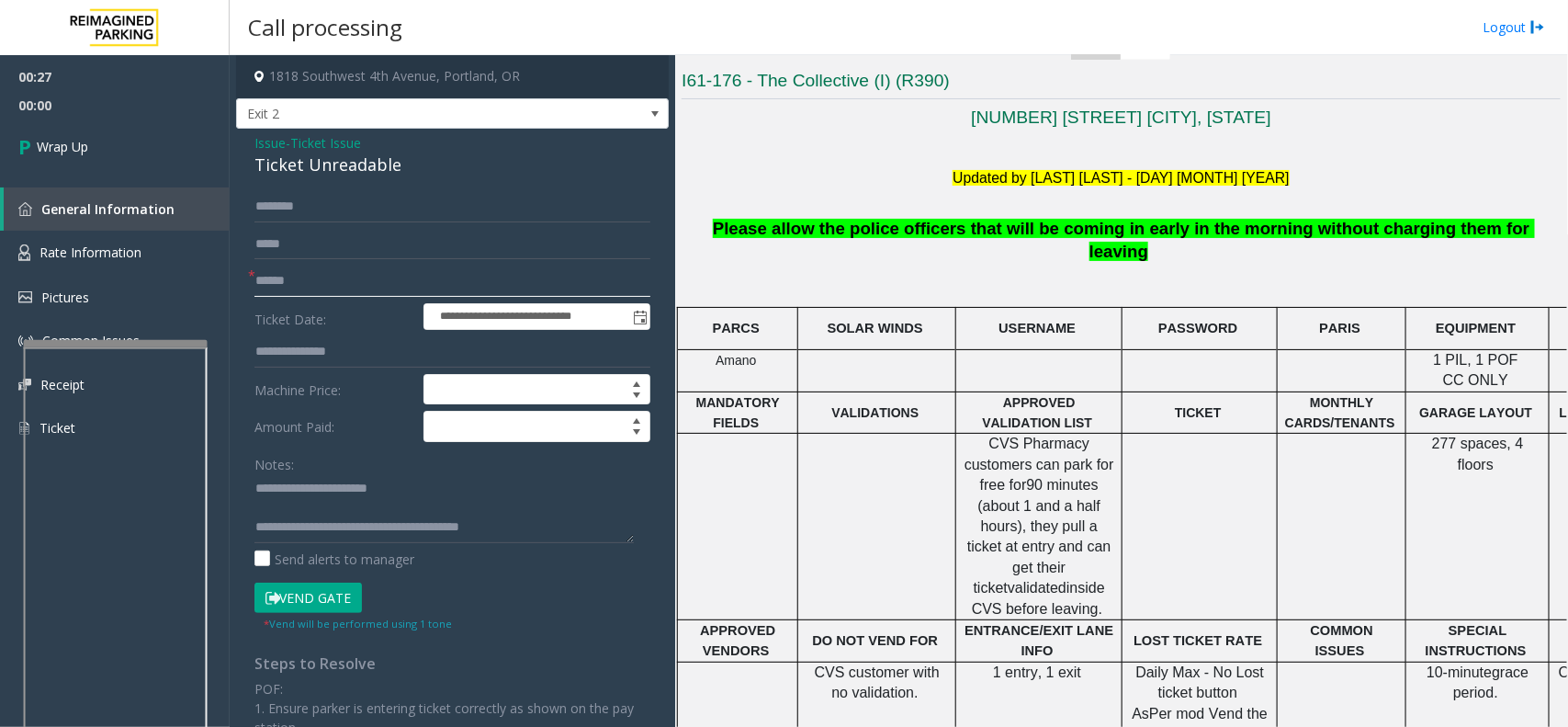 click 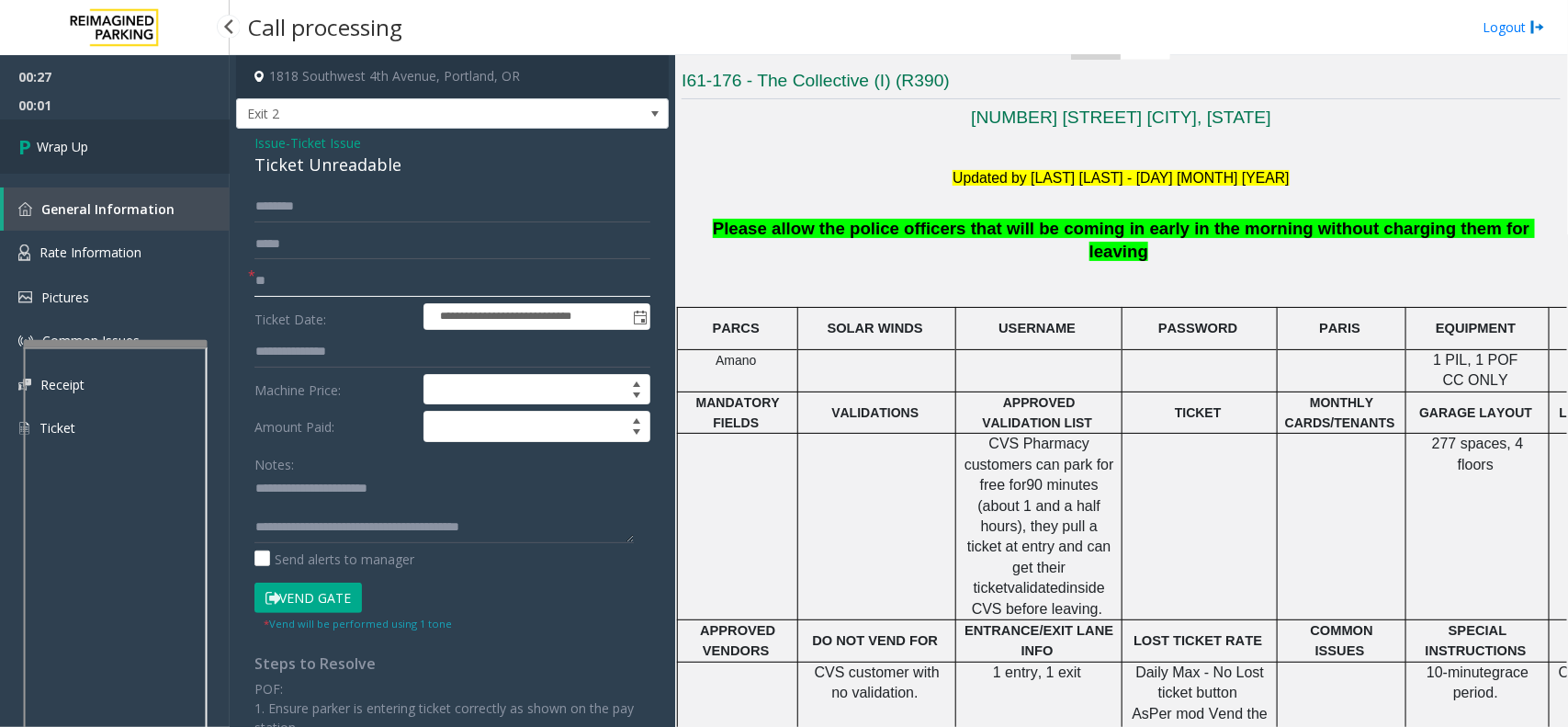 type on "**" 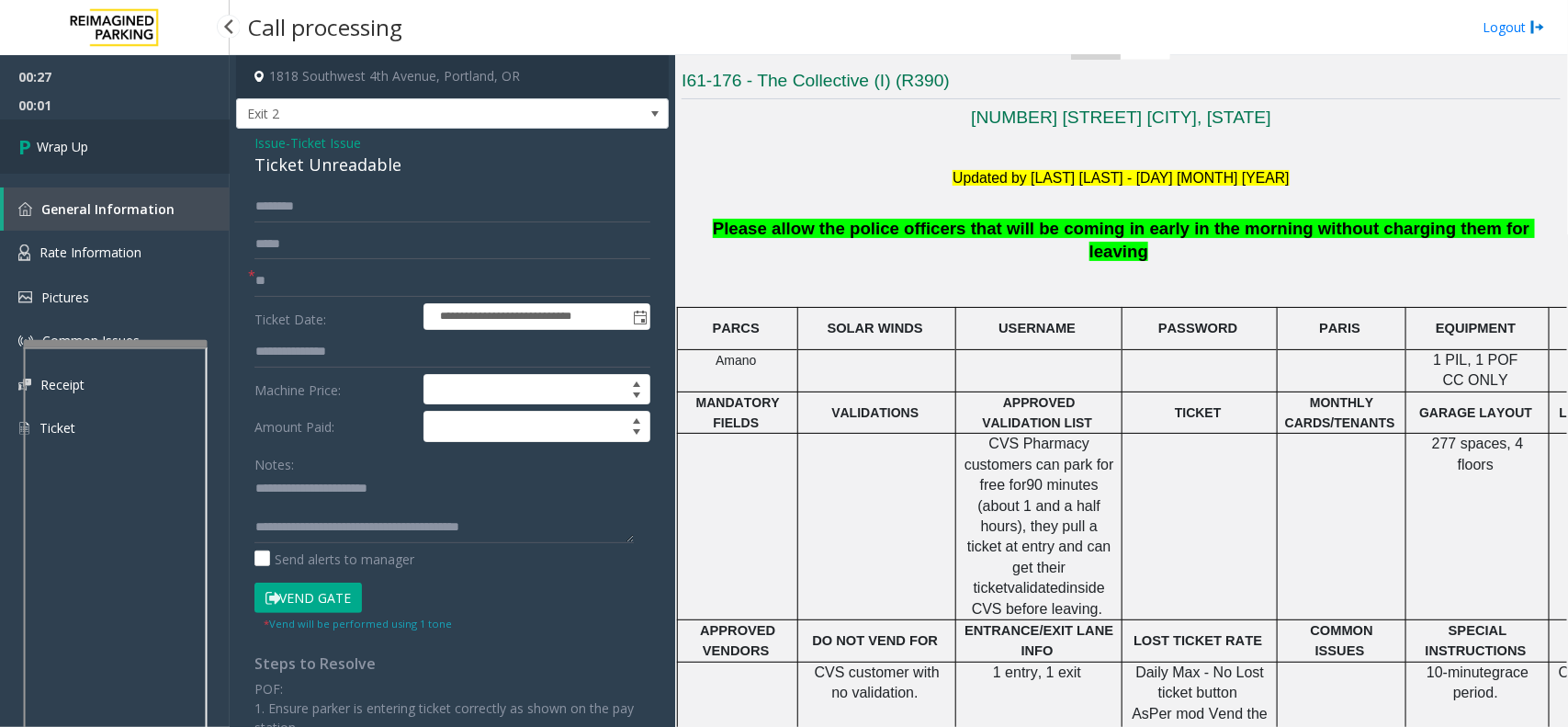 click on "Wrap Up" at bounding box center (115, 146) 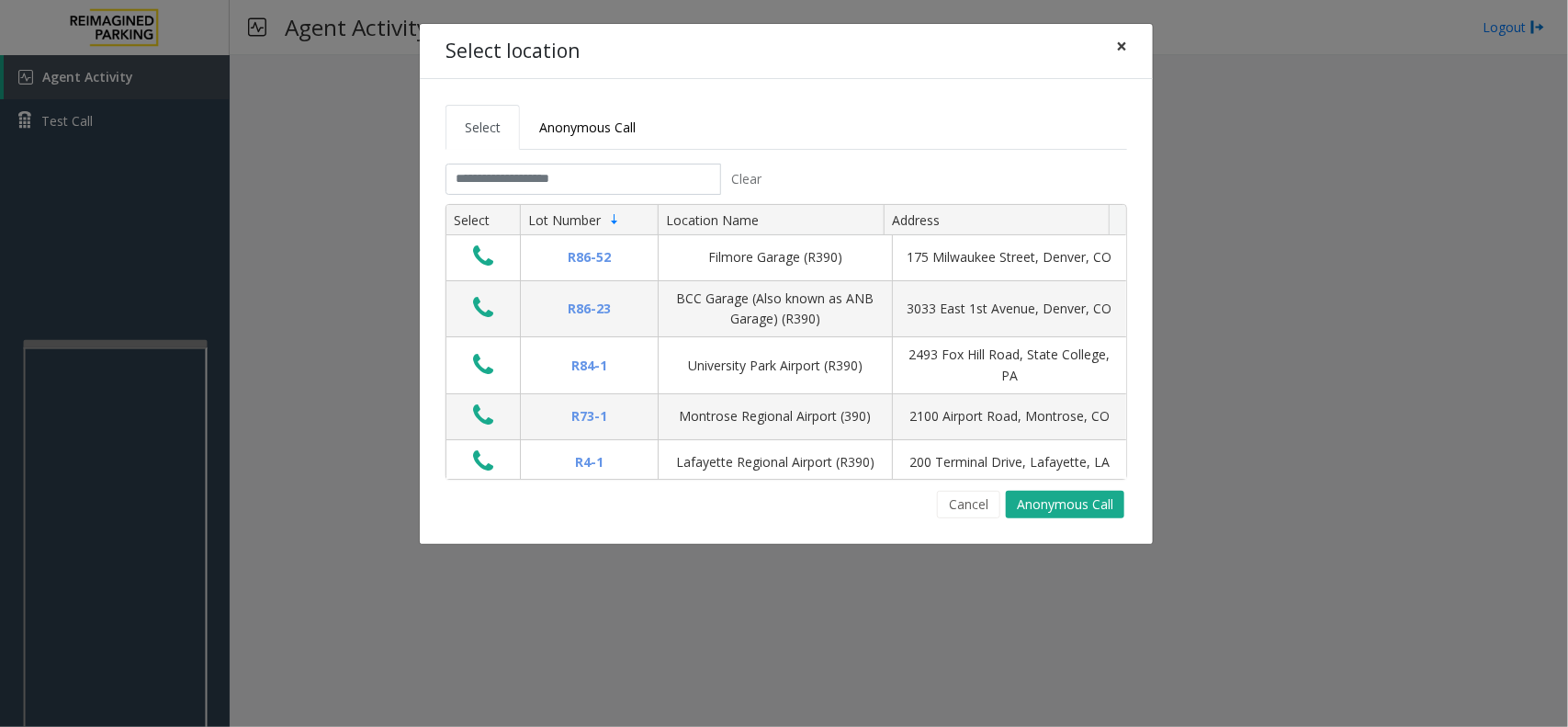 click on "×" 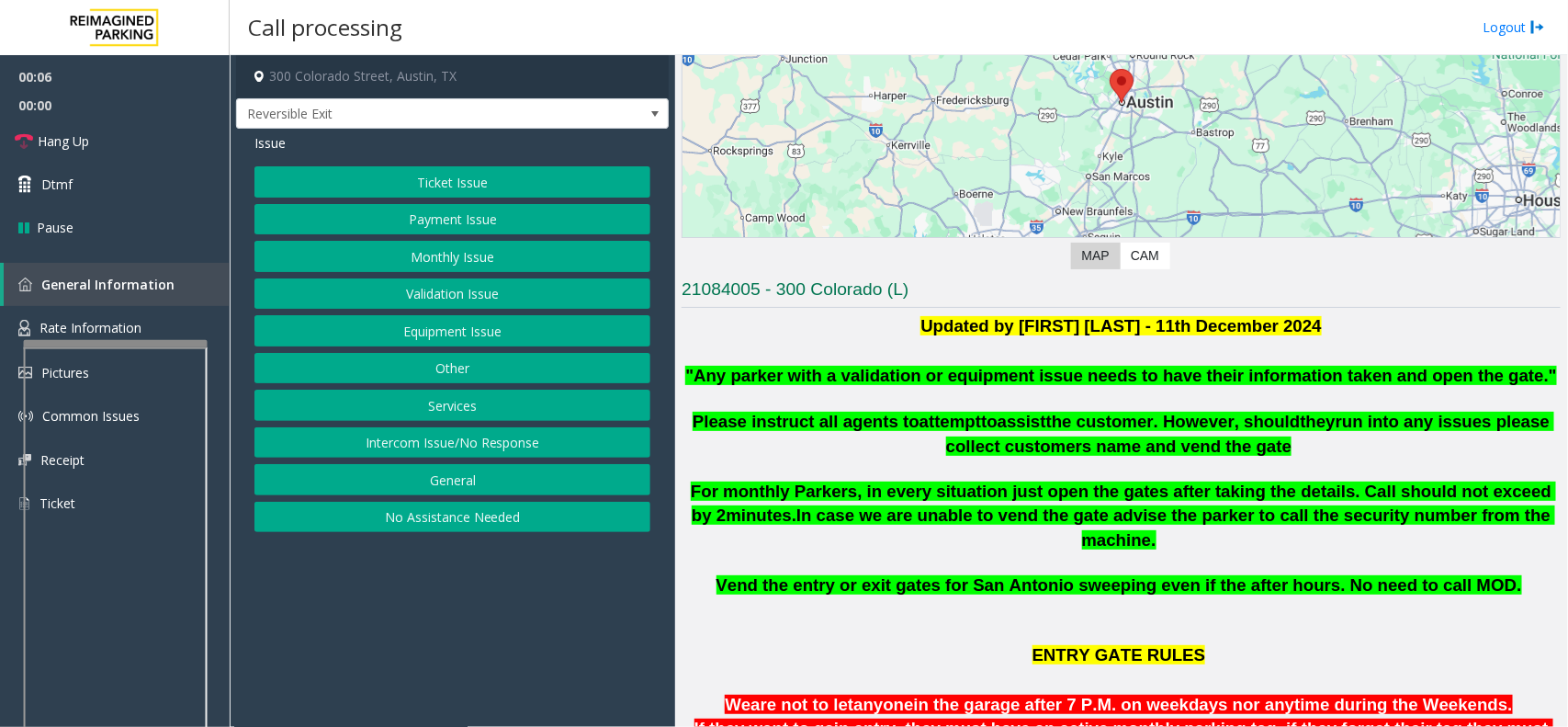 scroll, scrollTop: 230, scrollLeft: 0, axis: vertical 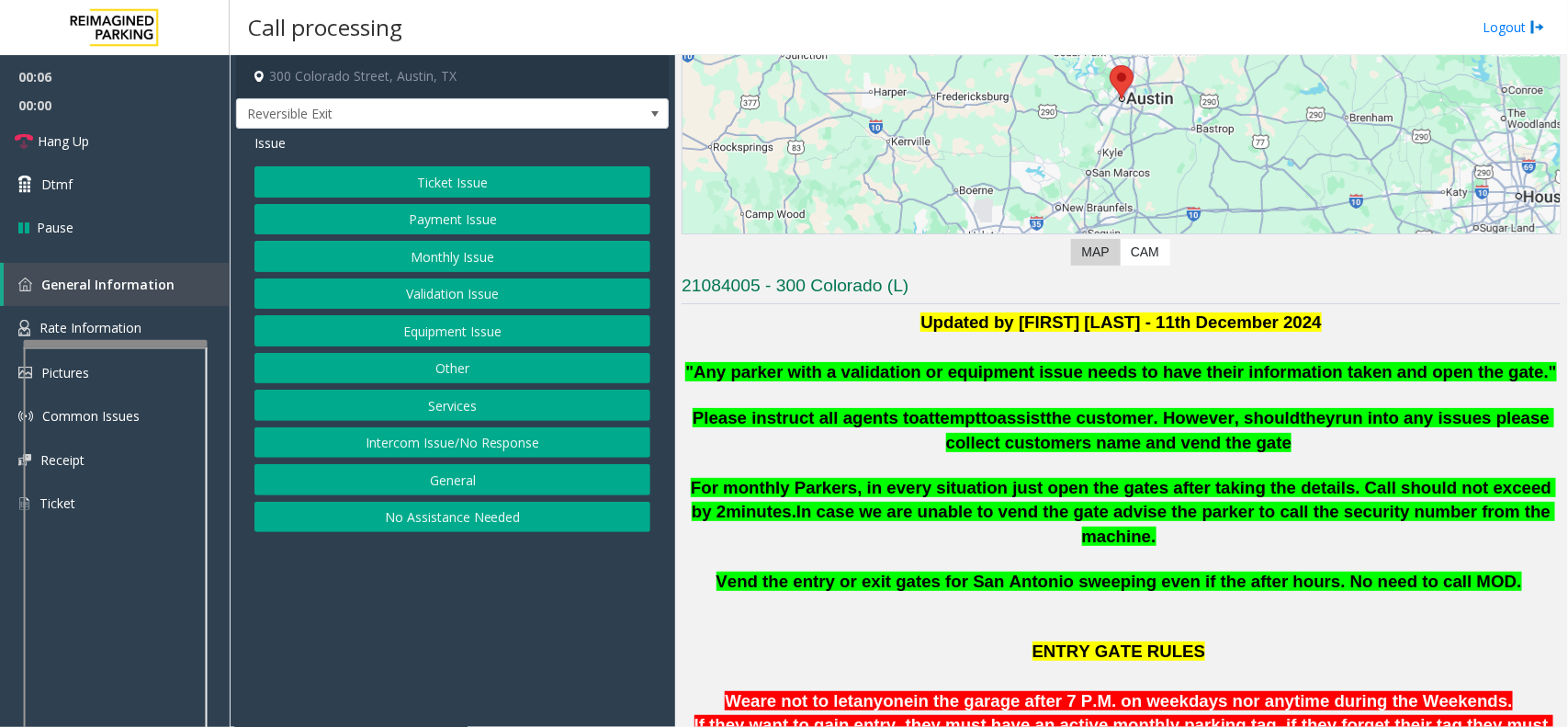 click on "Intercom Issue/No Response" 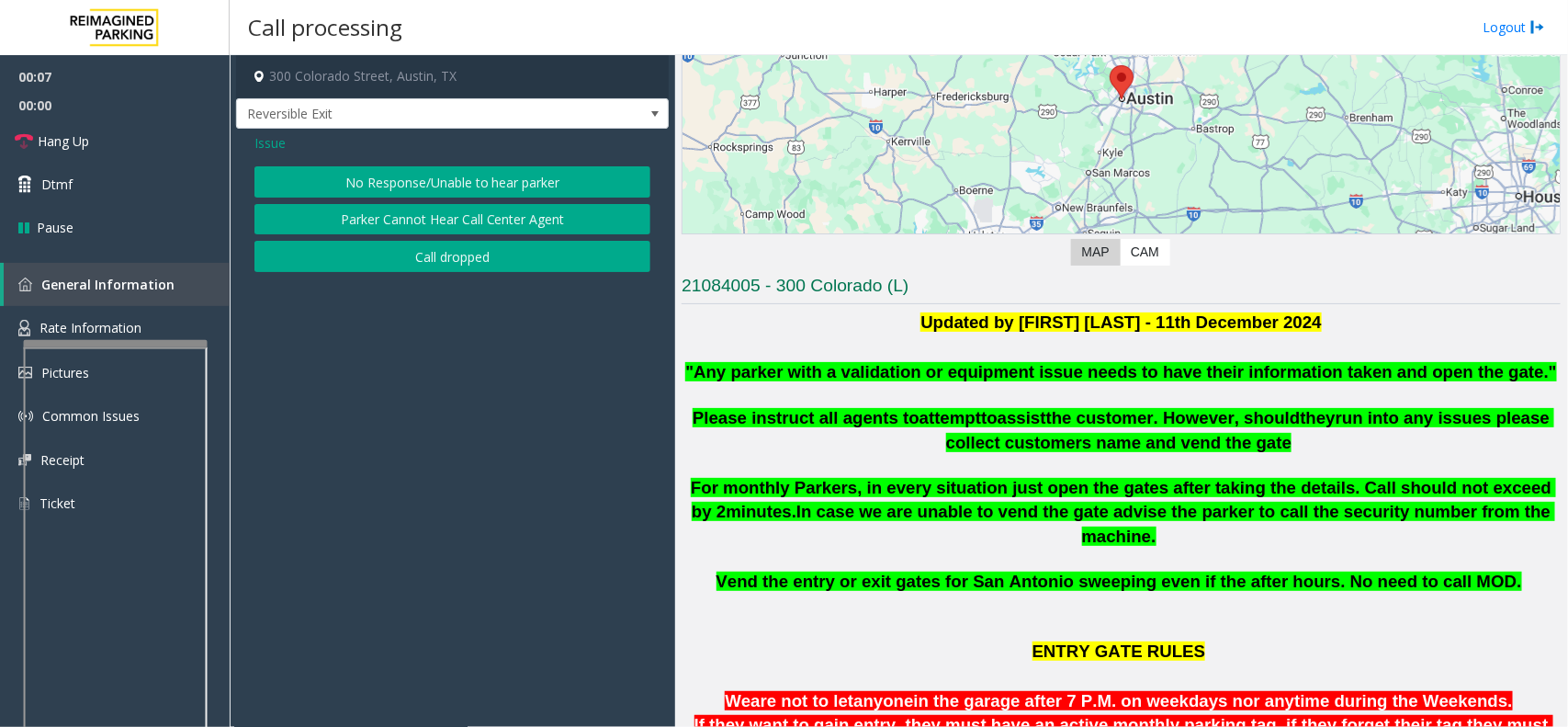 click on "No Response/Unable to hear parker" 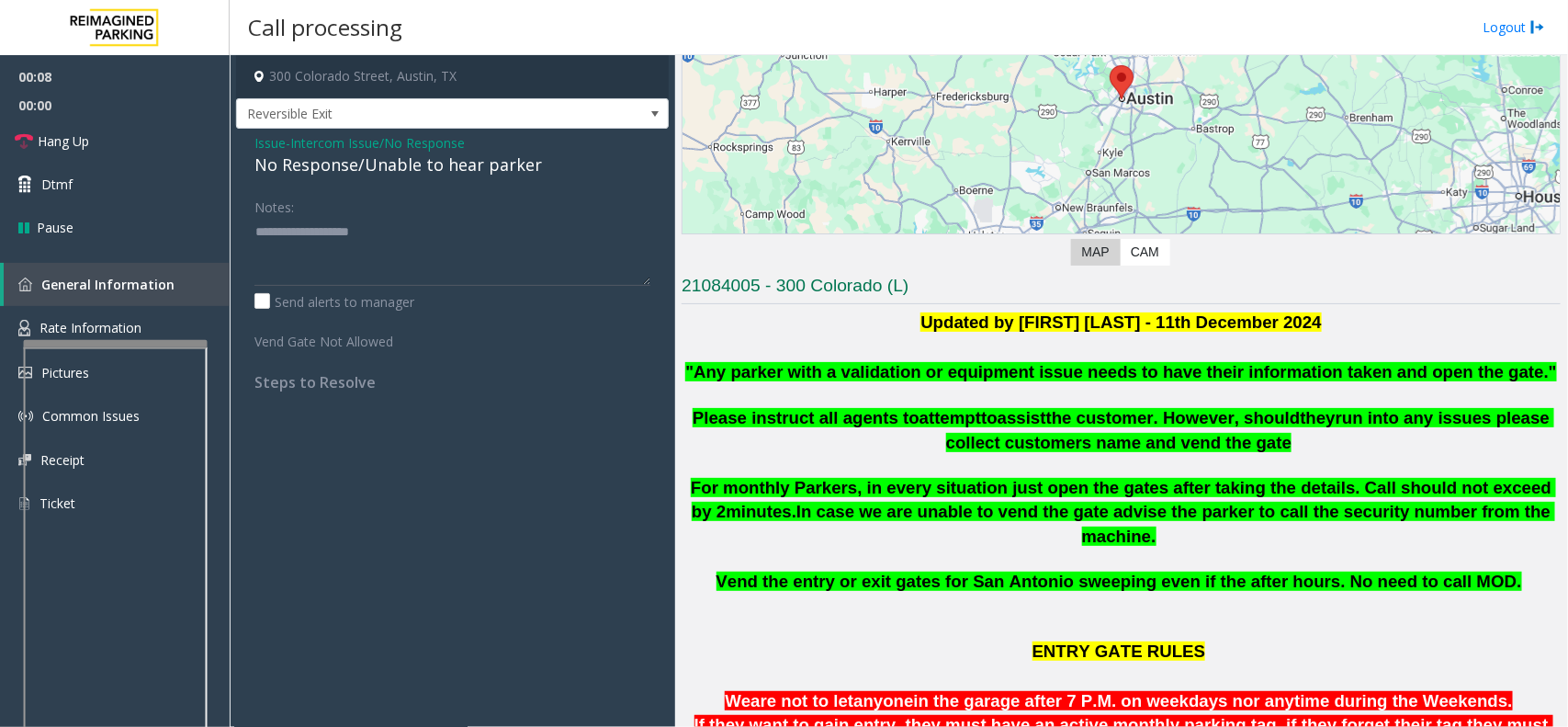 click on "No Response/Unable to hear parker" 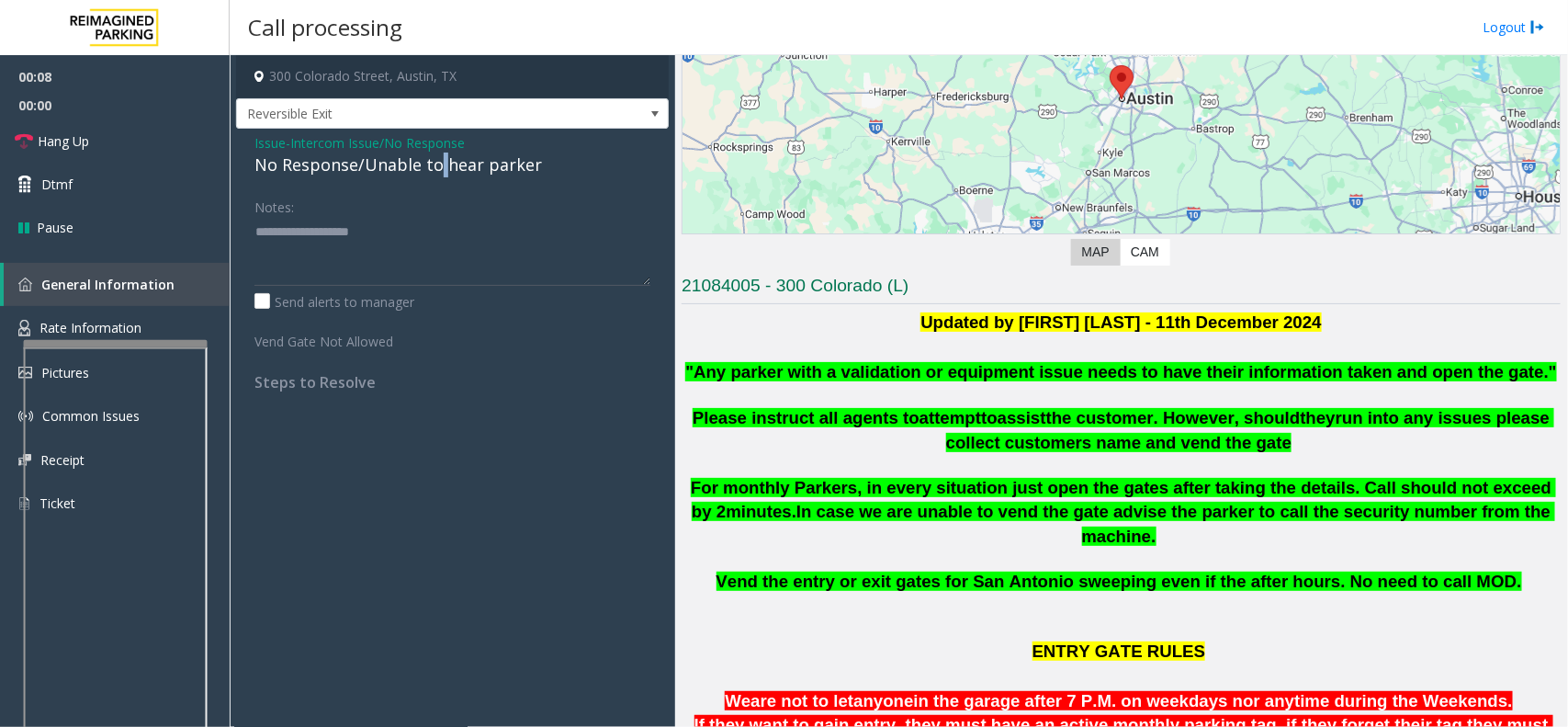 click on "No Response/Unable to hear parker" 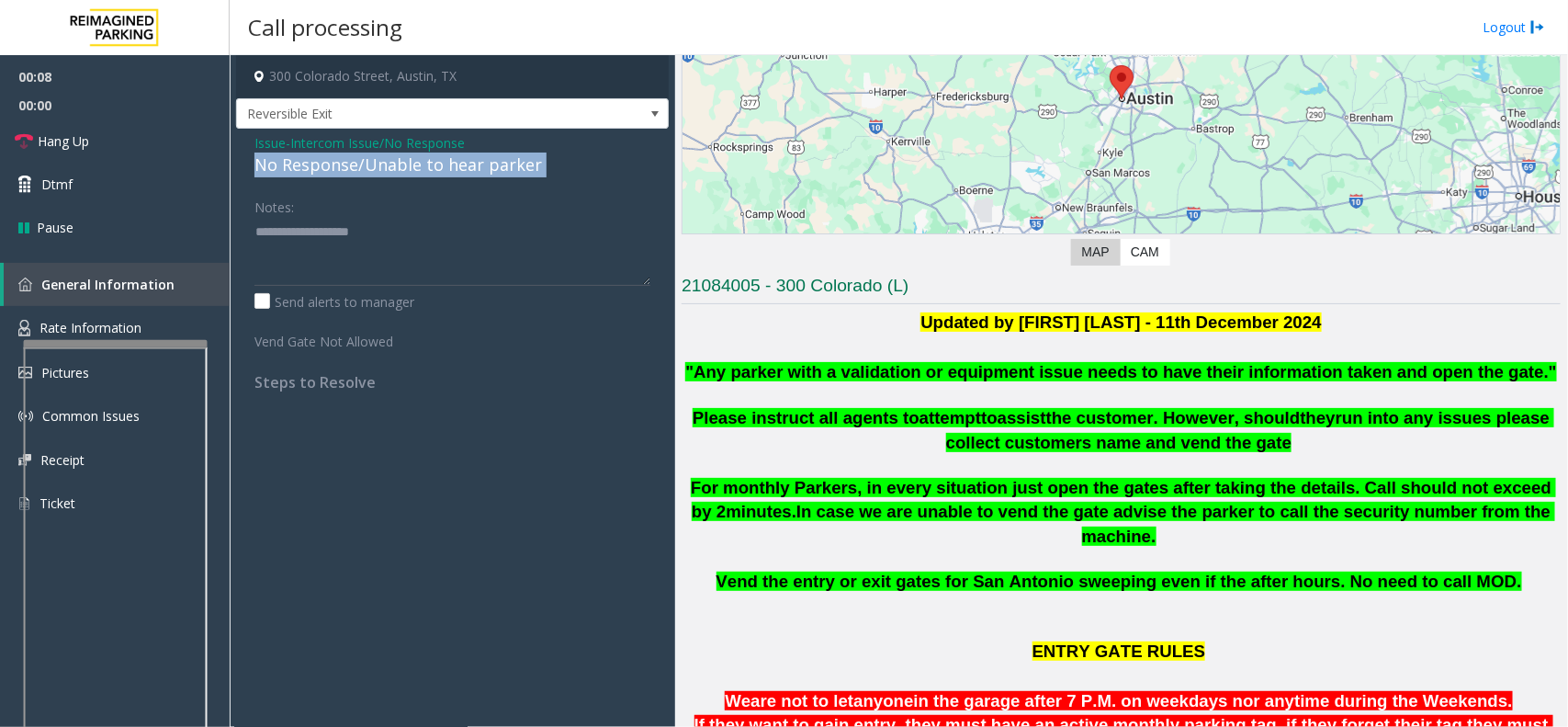 click on "No Response/Unable to hear parker" 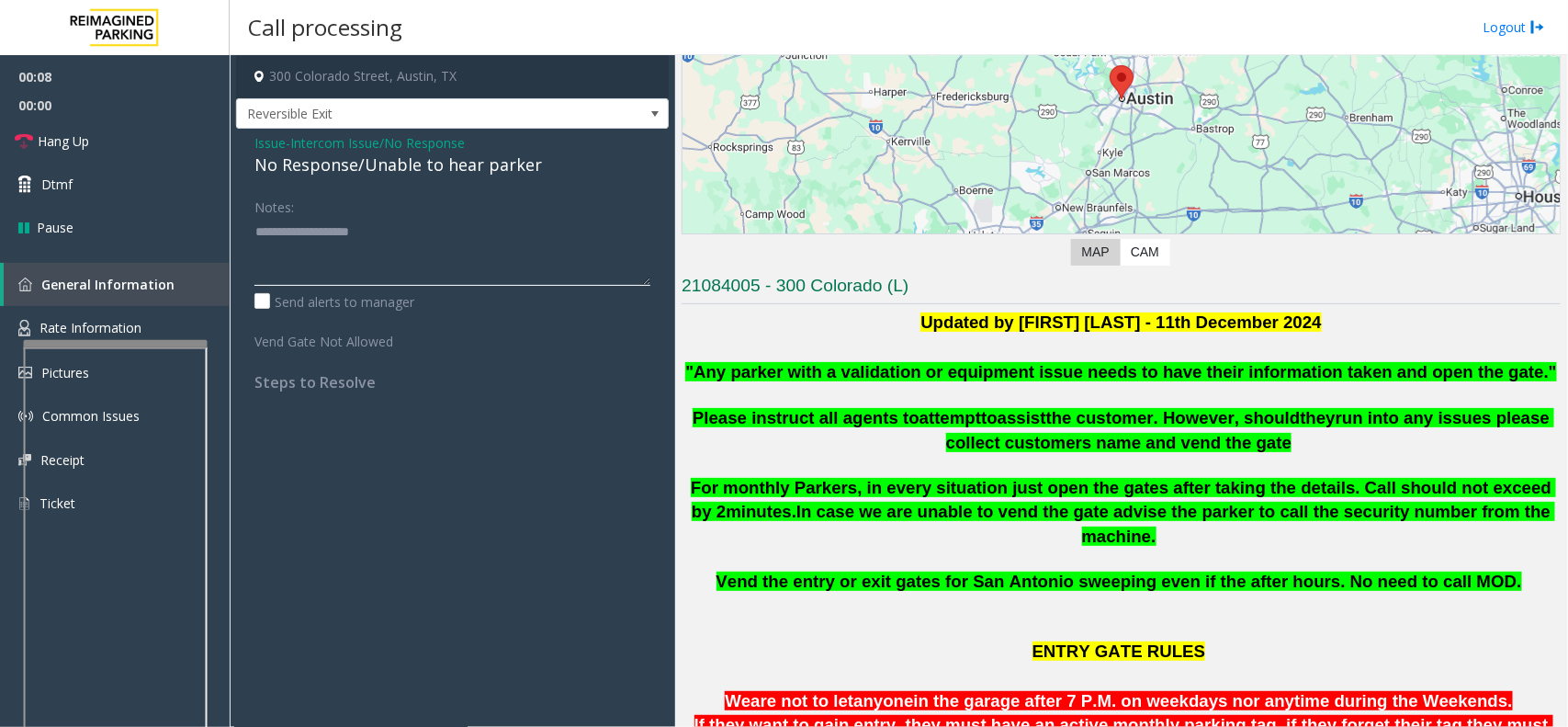 click 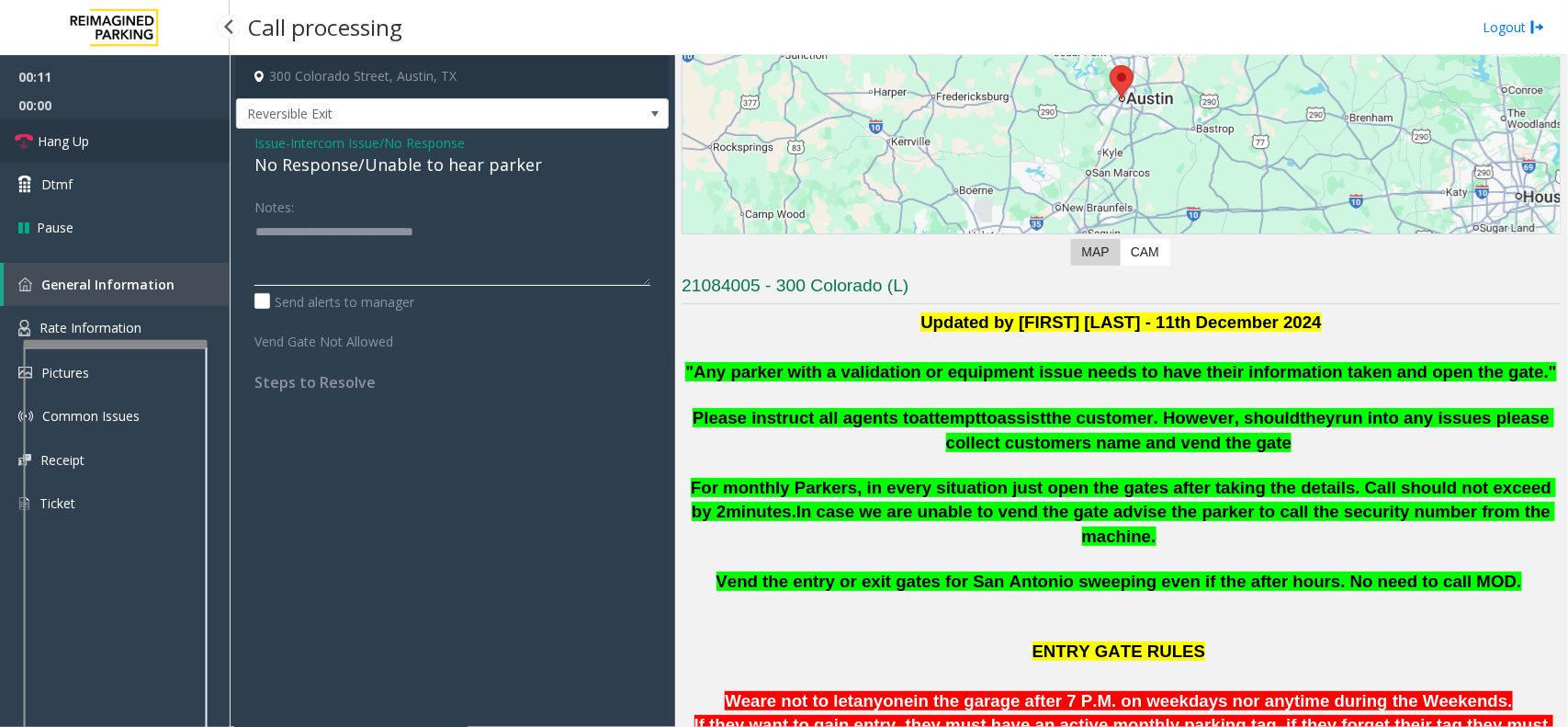 type on "**********" 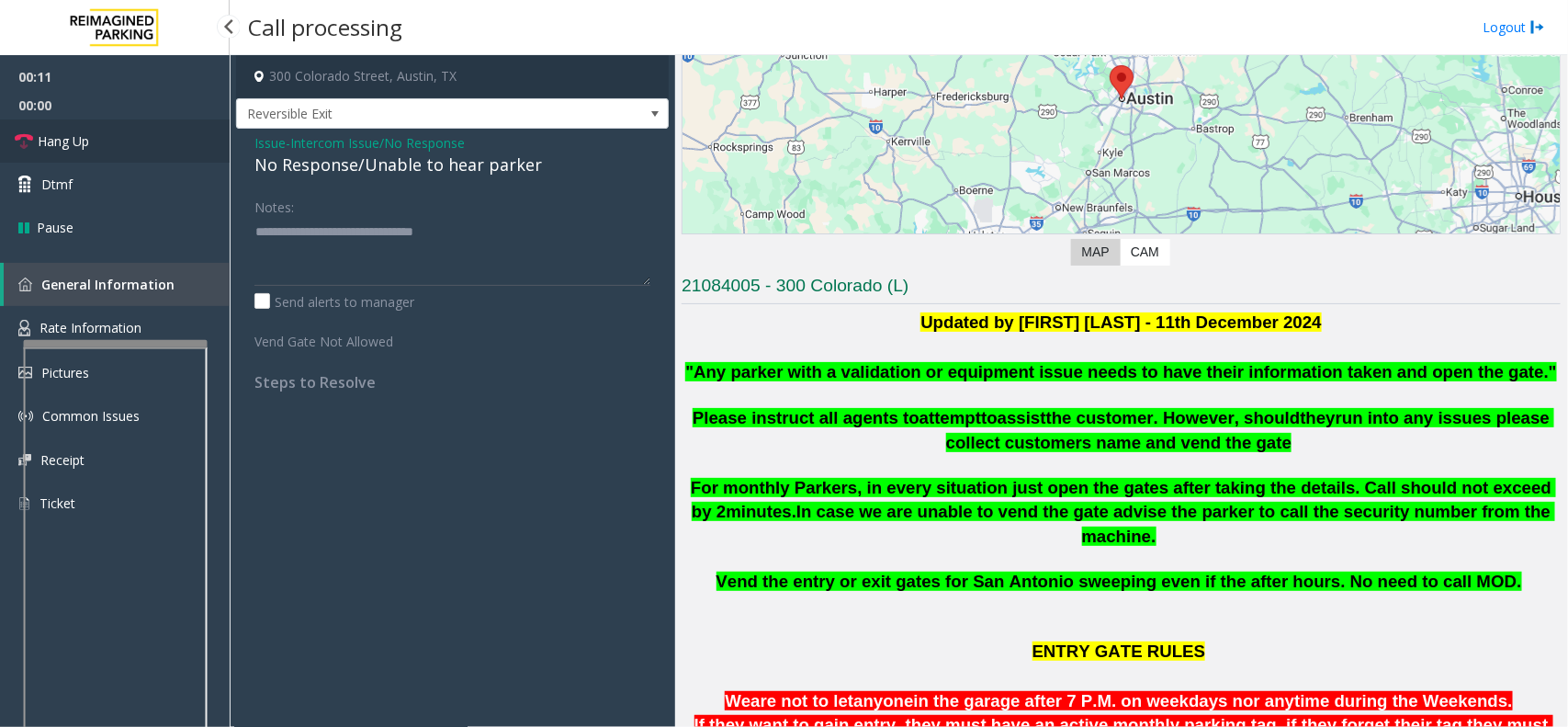 click on "Hang Up" at bounding box center [115, 141] 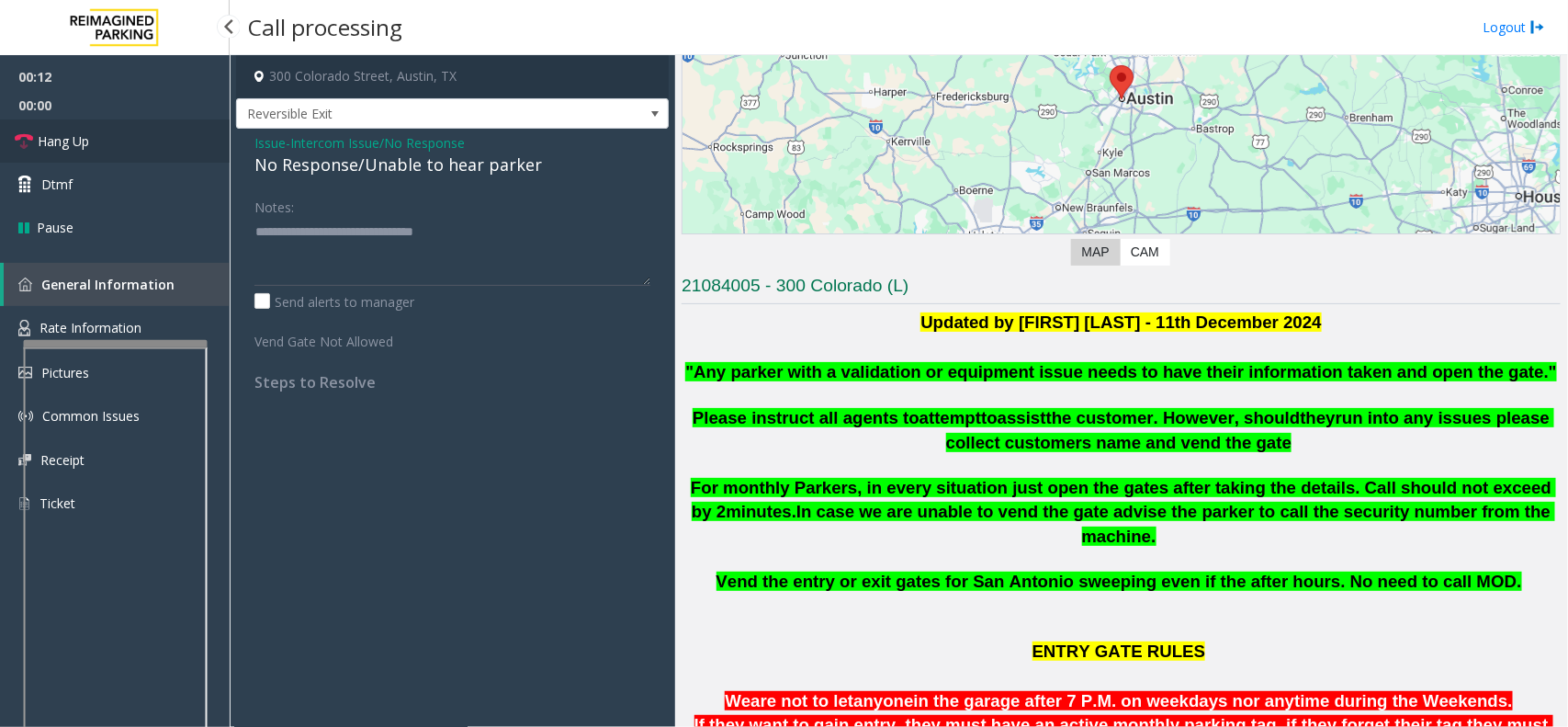 click on "Hang Up" at bounding box center [115, 141] 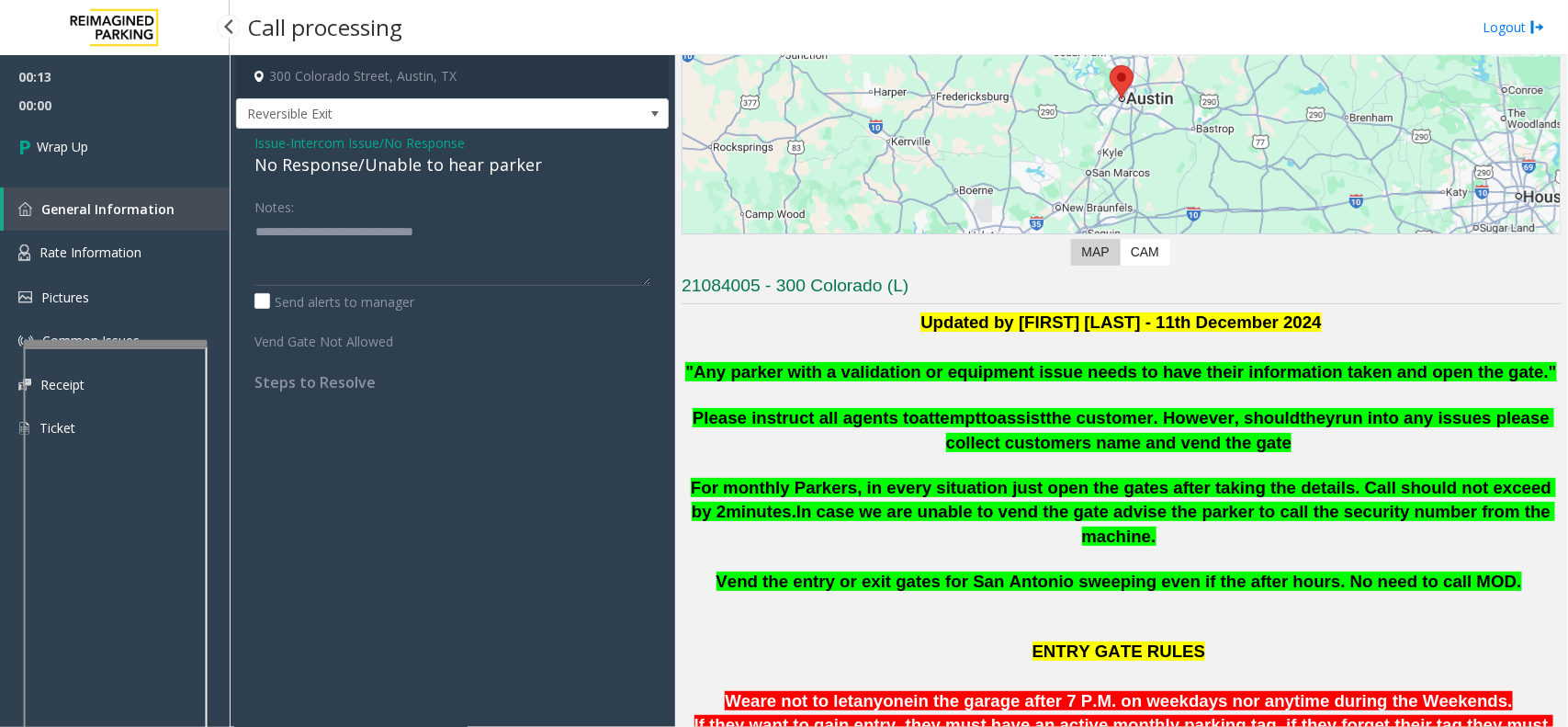 click on "Wrap Up" at bounding box center (115, 146) 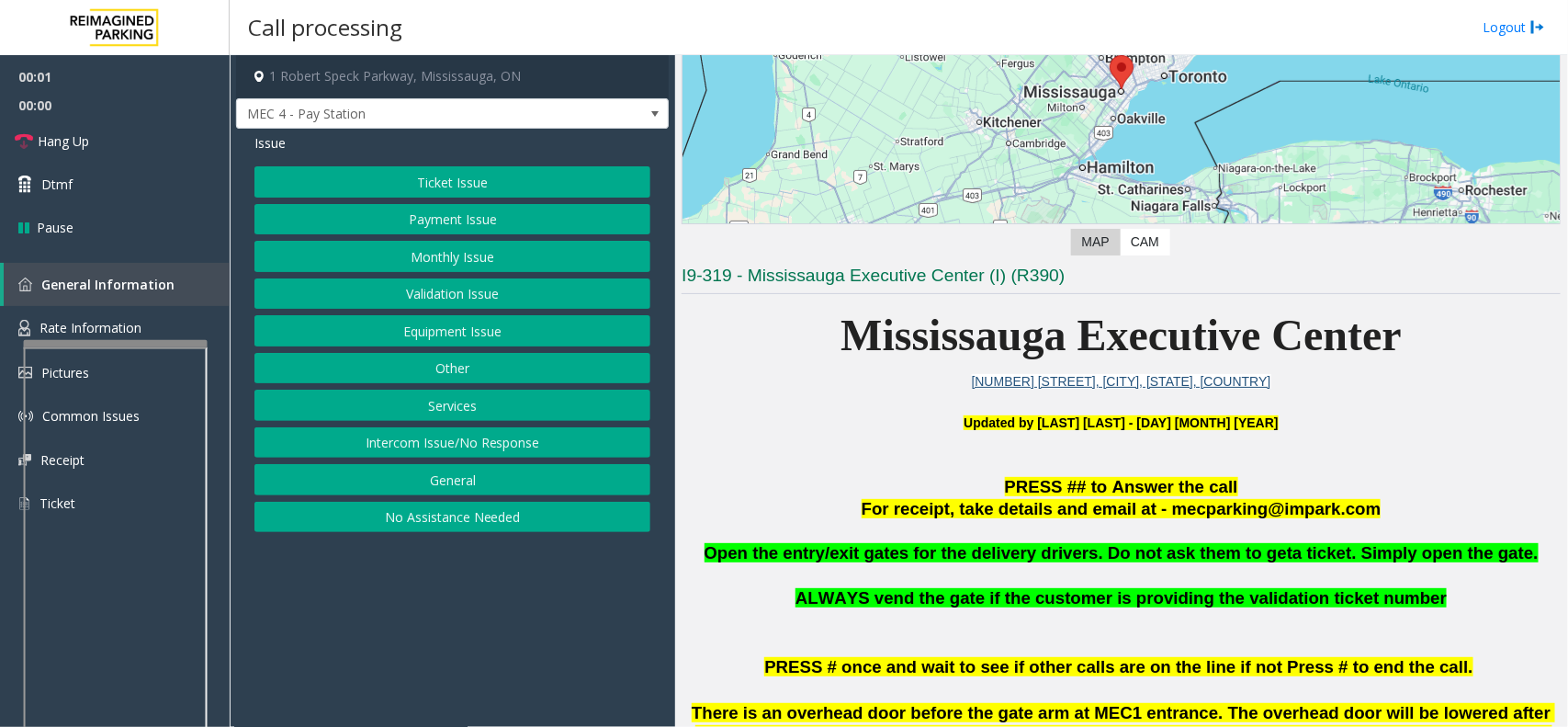 scroll, scrollTop: 574, scrollLeft: 0, axis: vertical 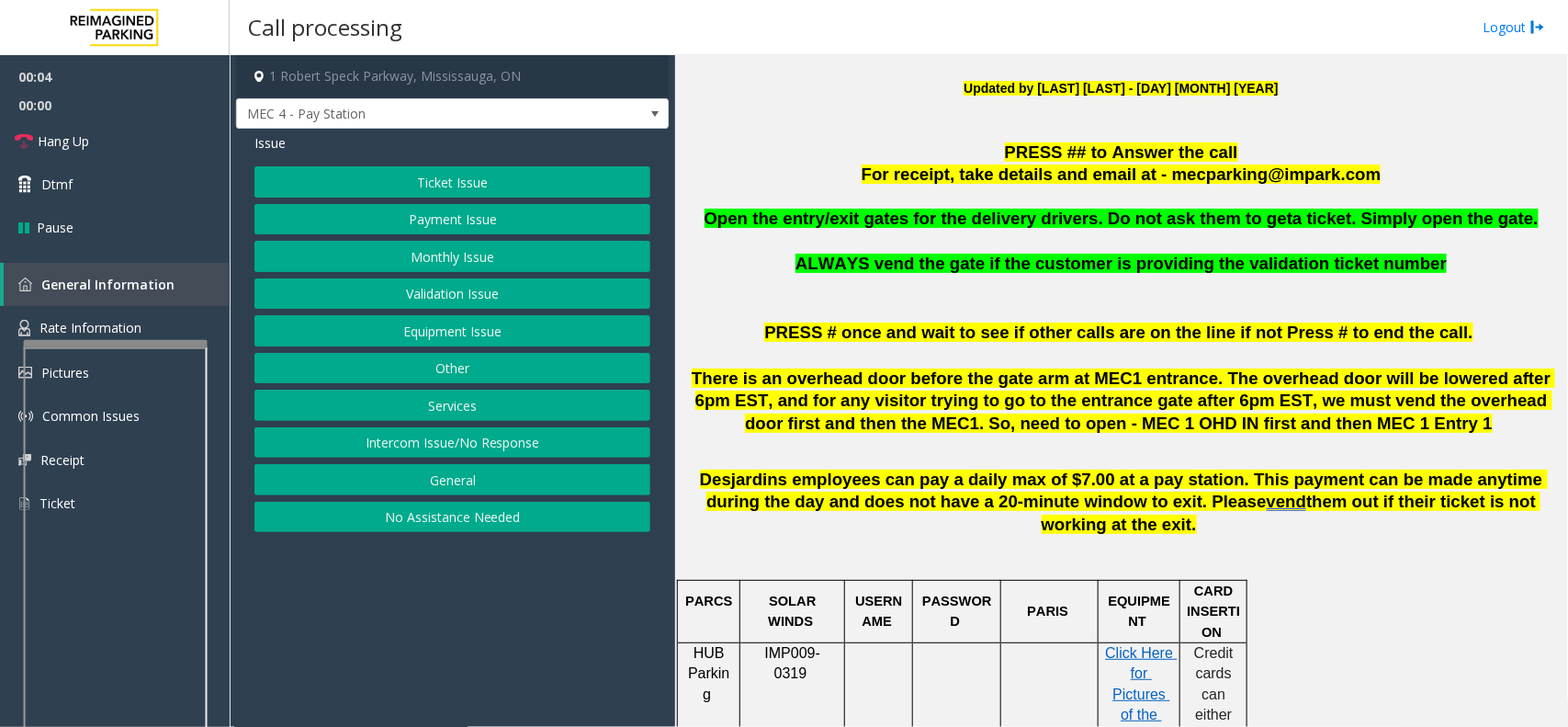 click on "Ticket Issue" 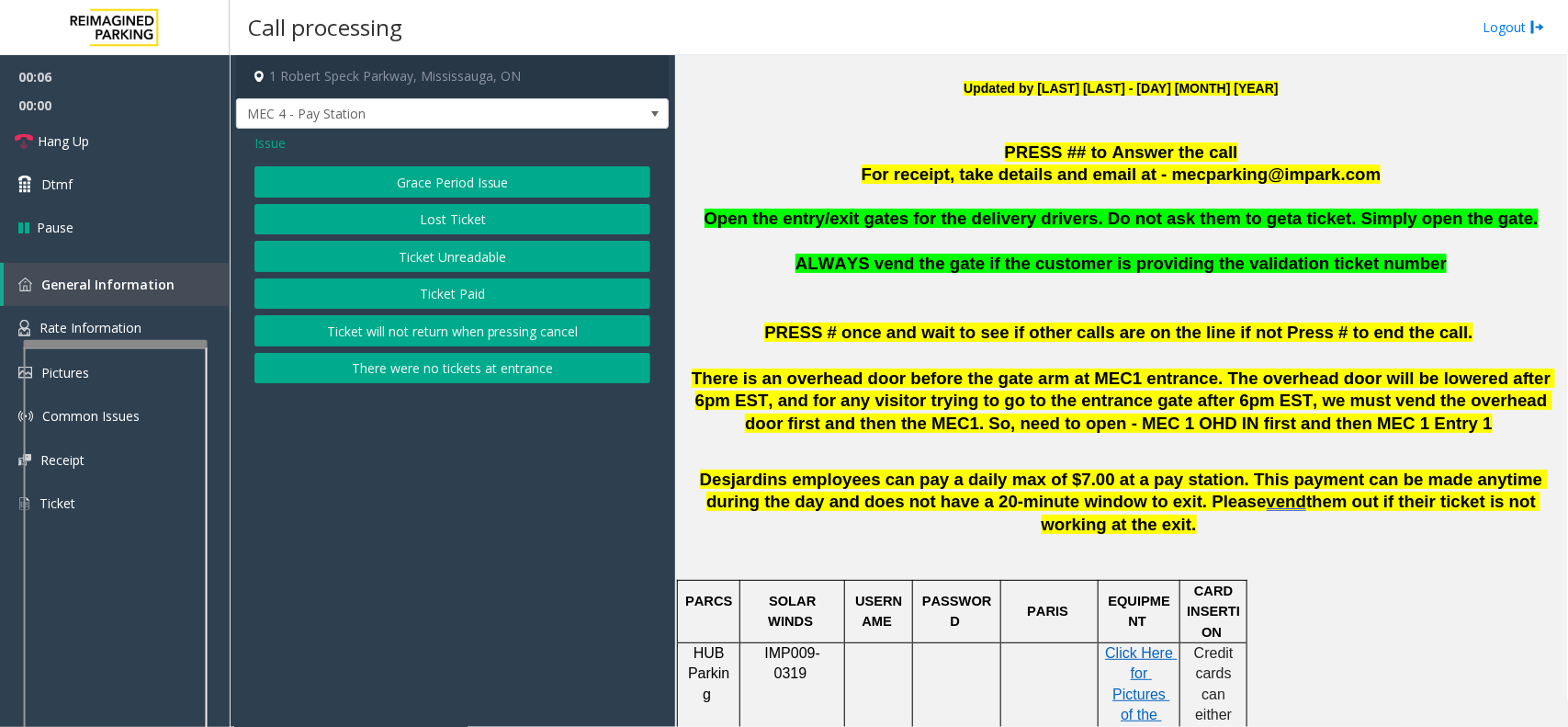 click on "Lost Ticket" 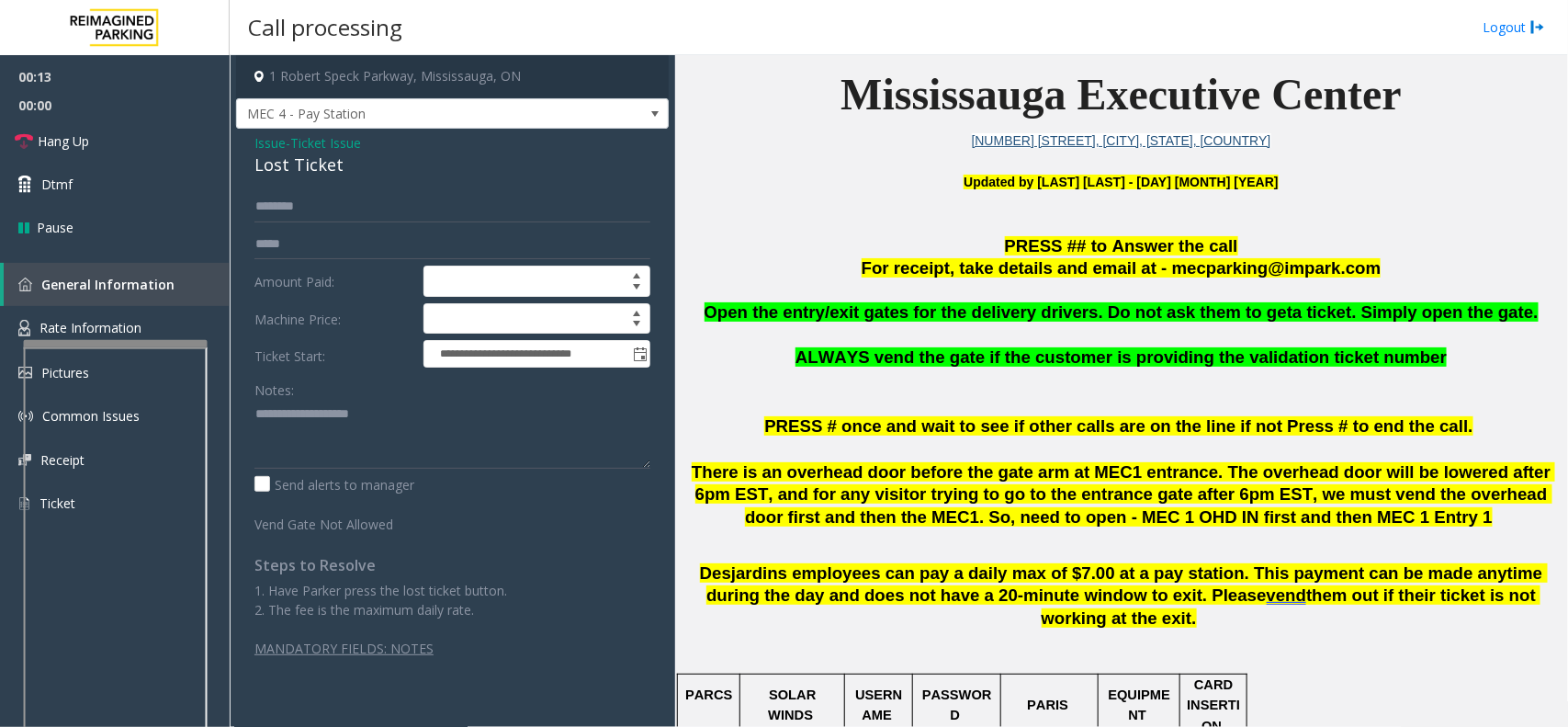 scroll, scrollTop: 460, scrollLeft: 0, axis: vertical 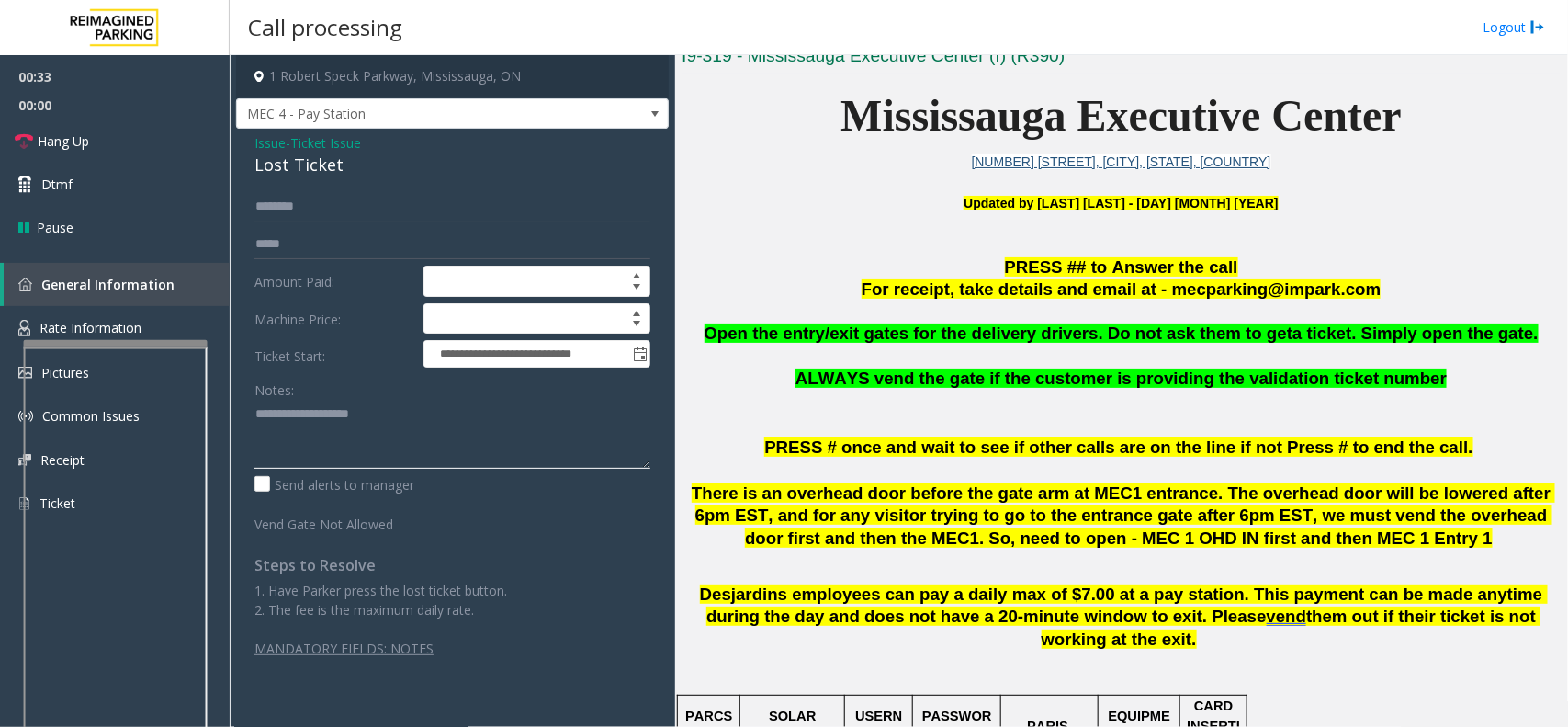 click 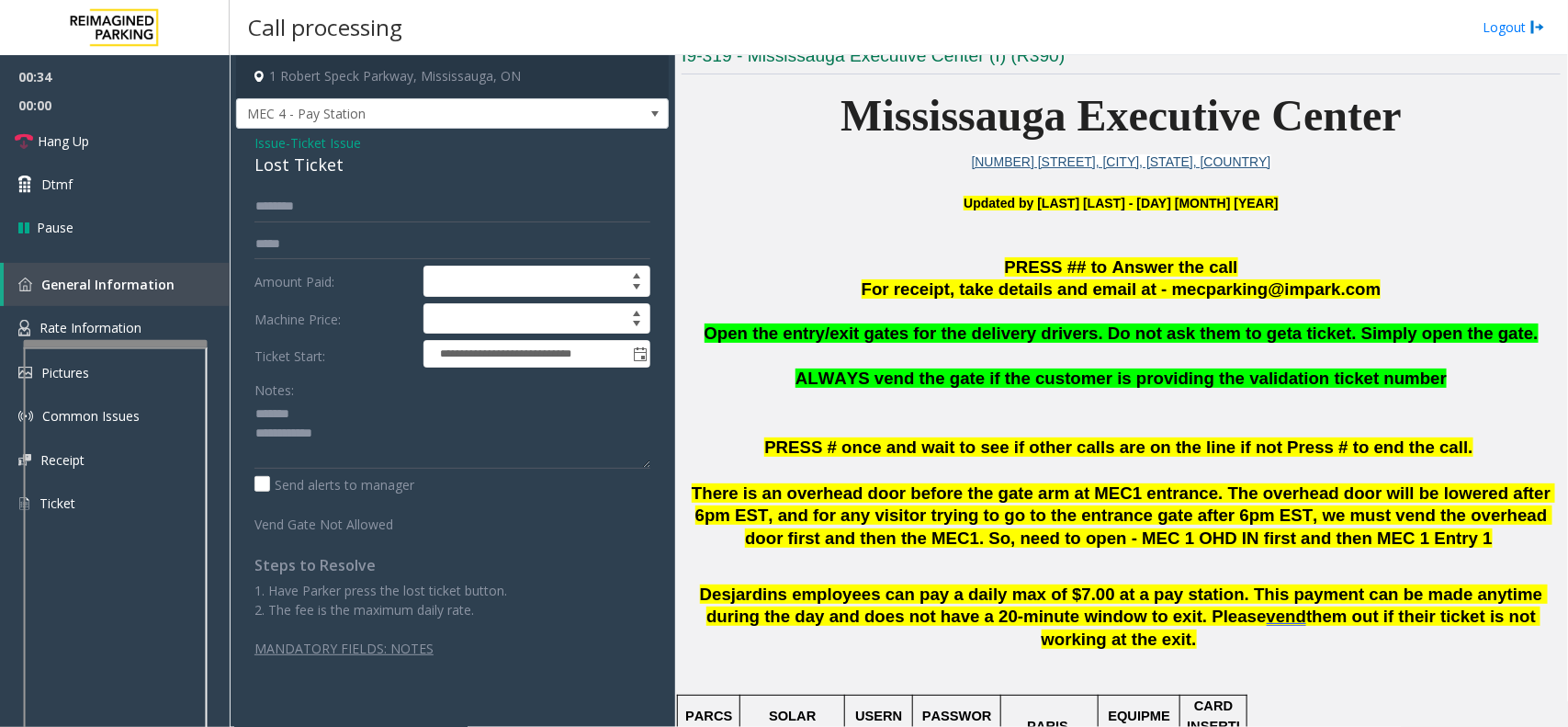 click on "Lost Ticket" 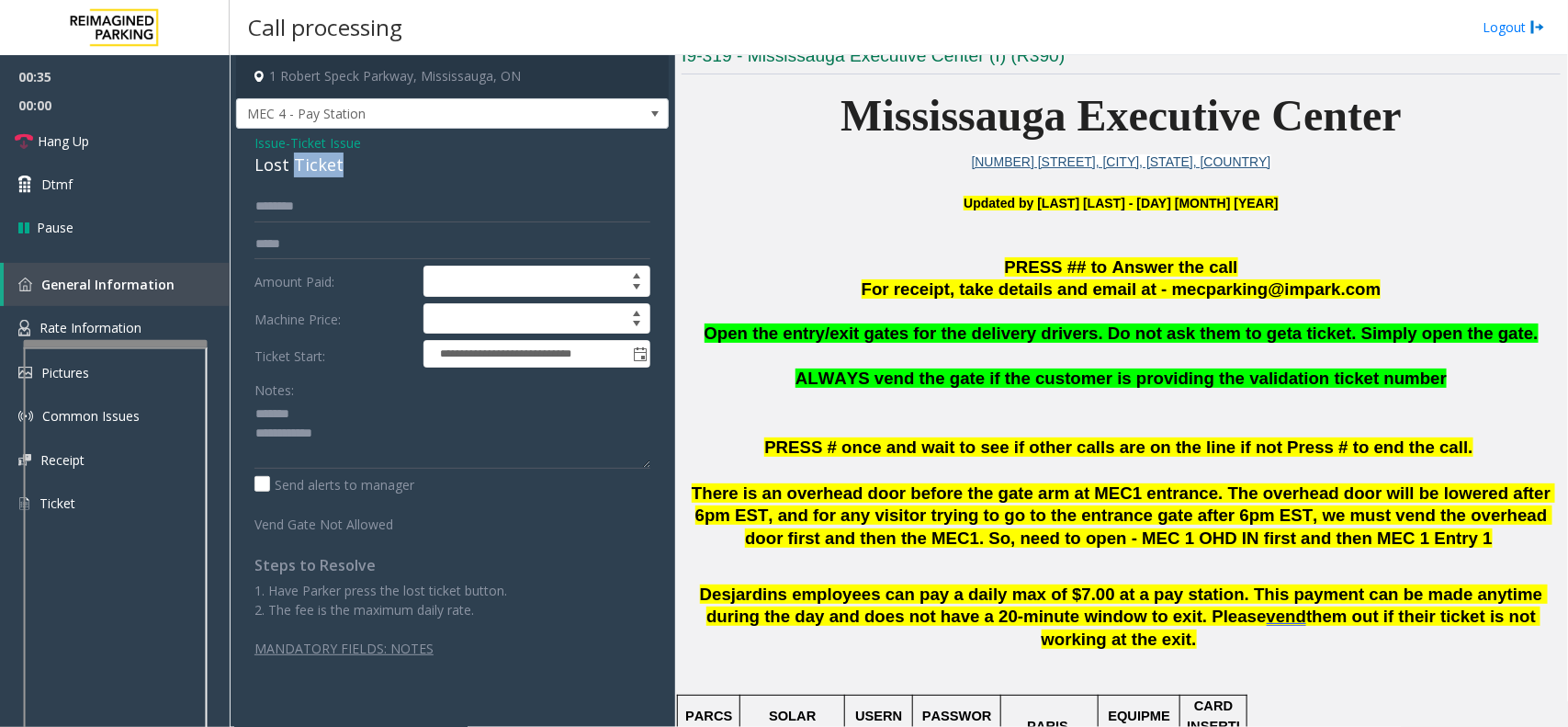click on "Lost Ticket" 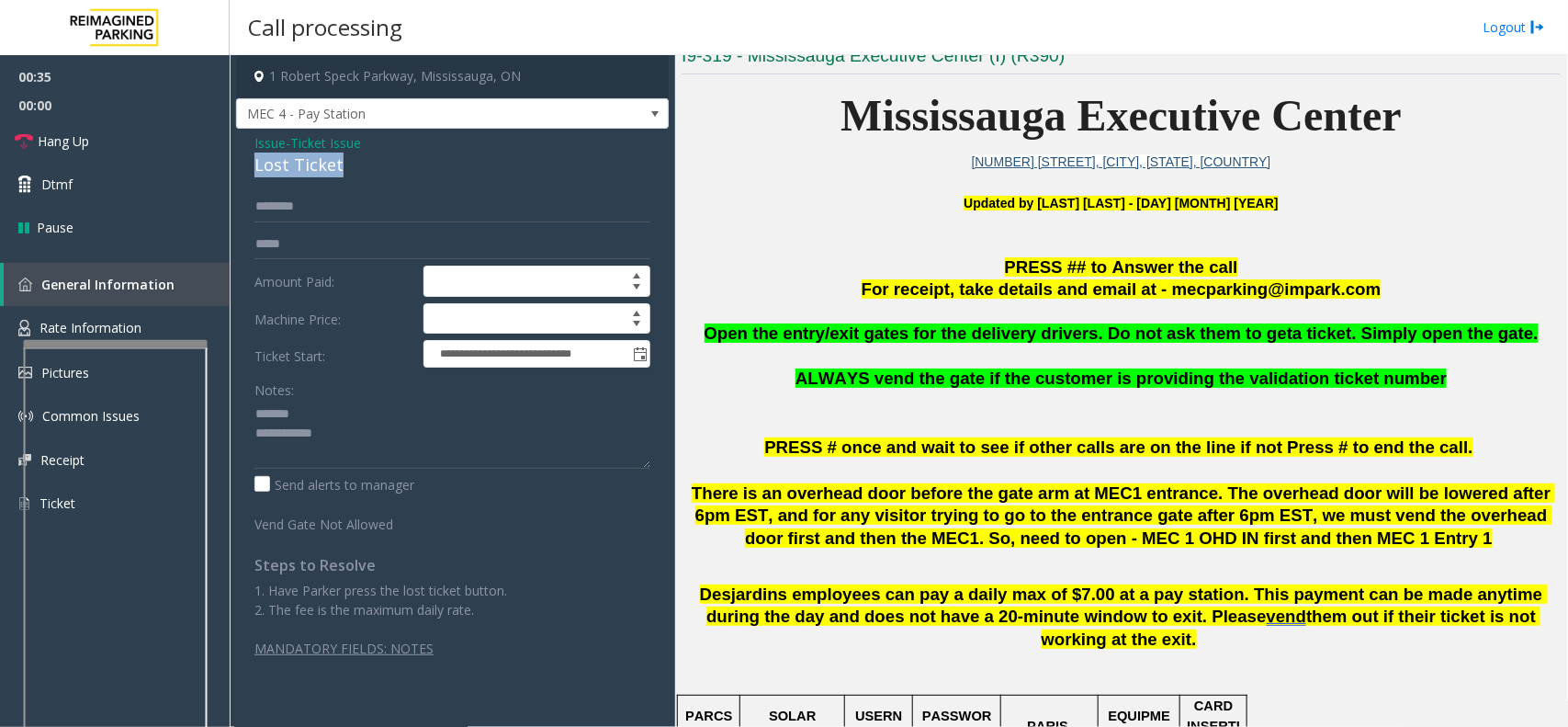 click on "Lost Ticket" 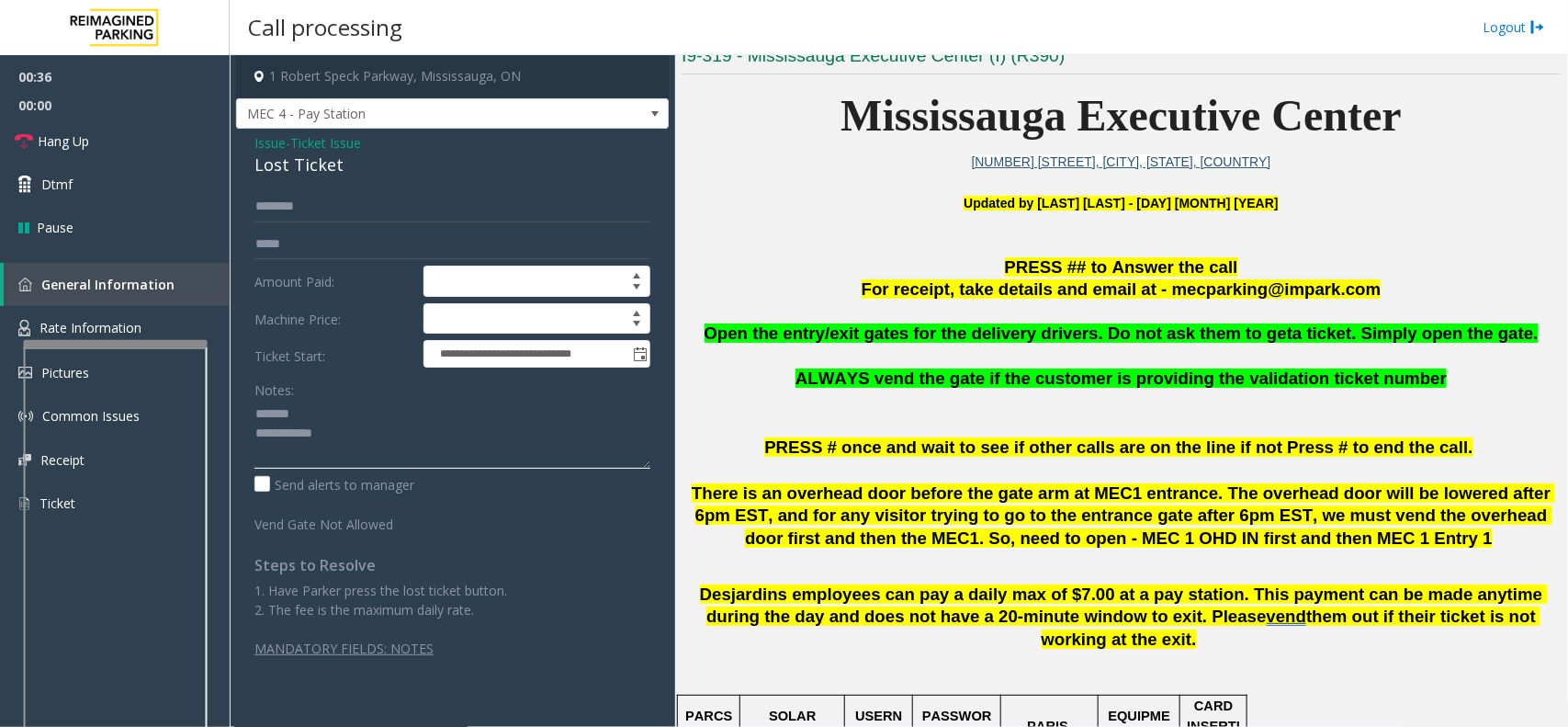 click 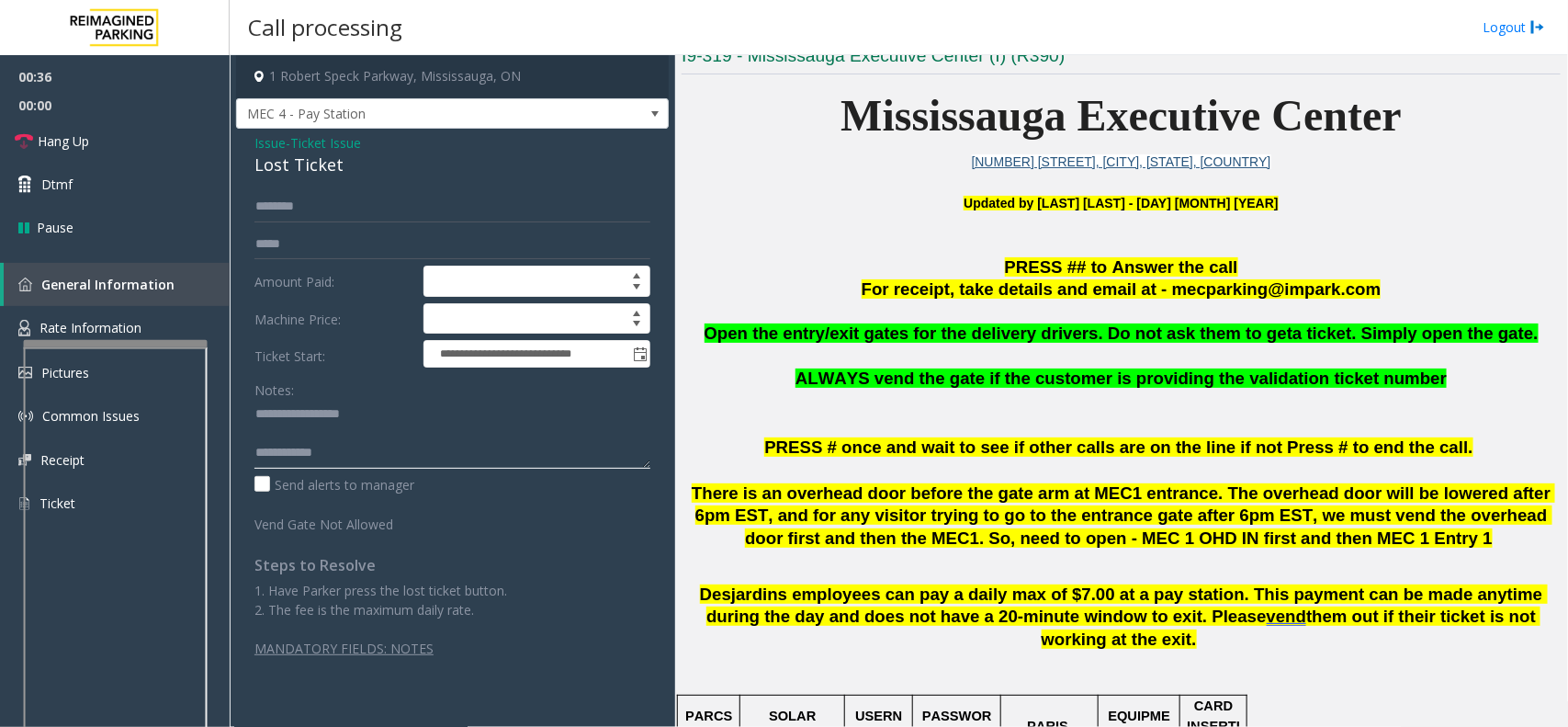 click 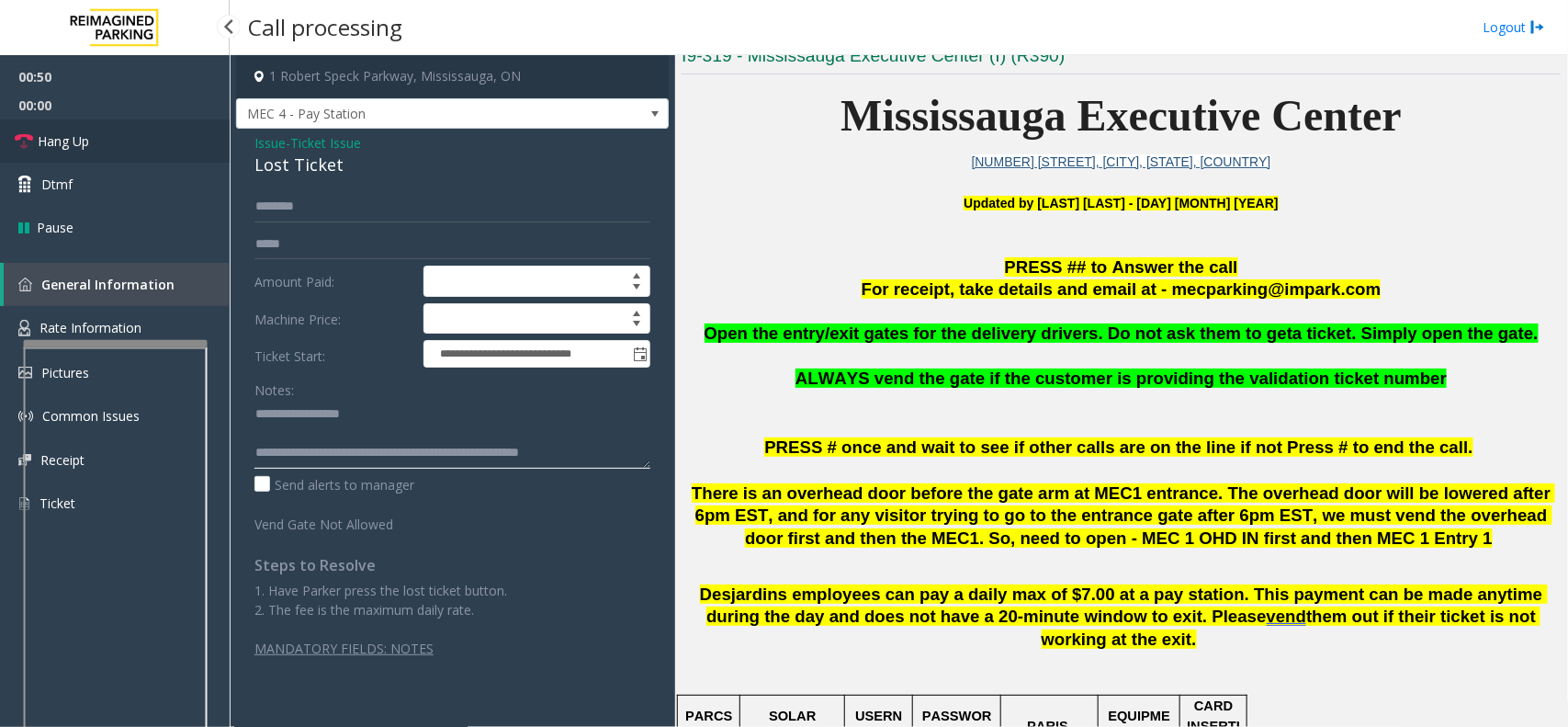 type on "**********" 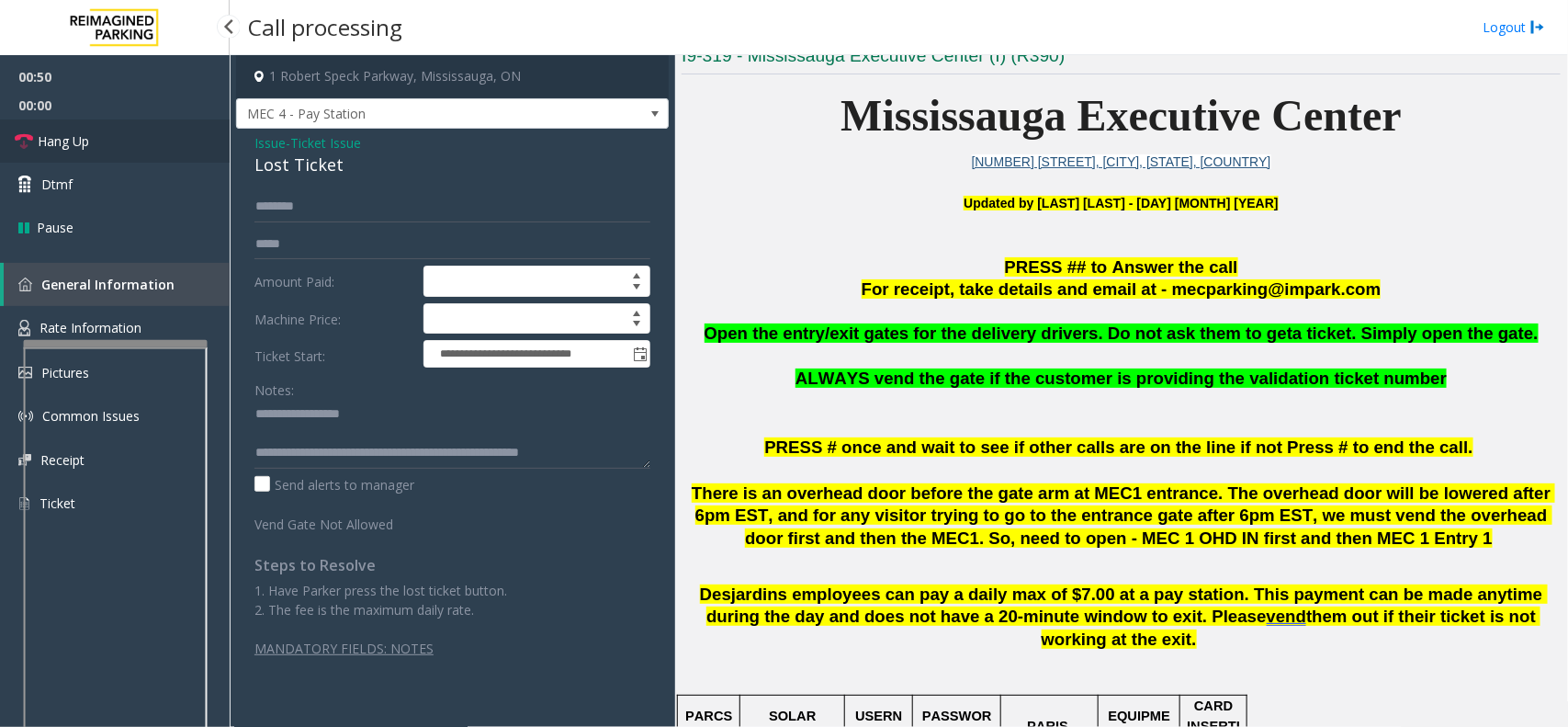 click on "Hang Up" at bounding box center (115, 141) 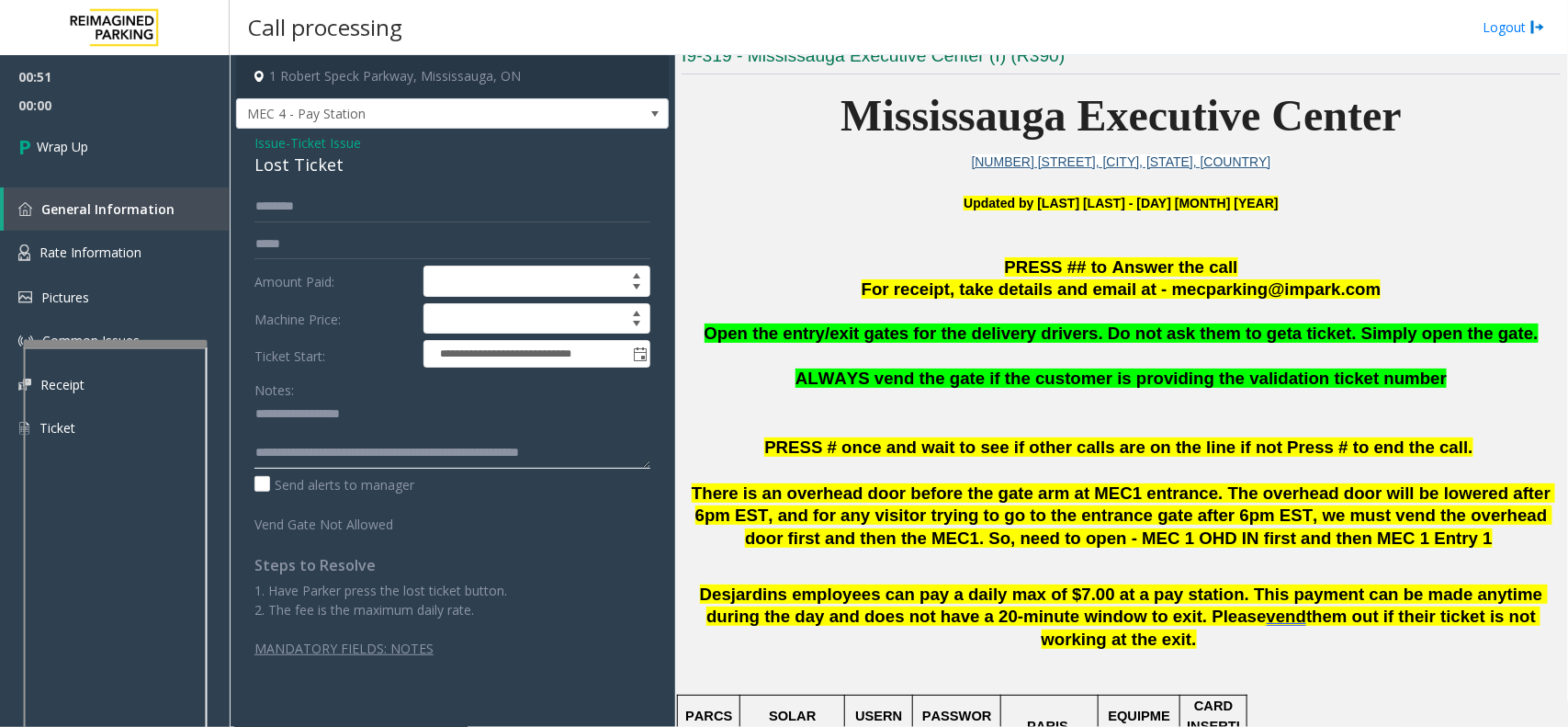 click 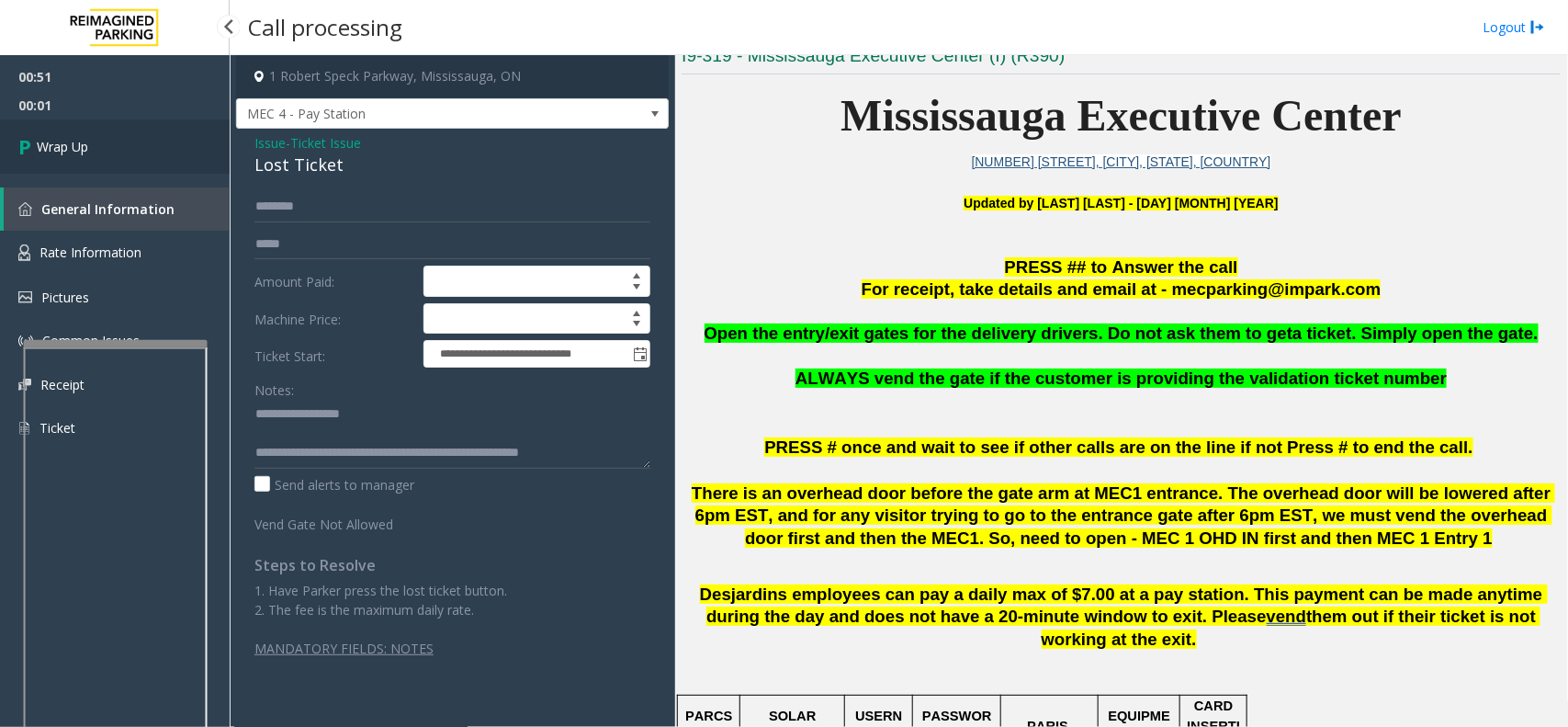 click on "Wrap Up" at bounding box center [115, 146] 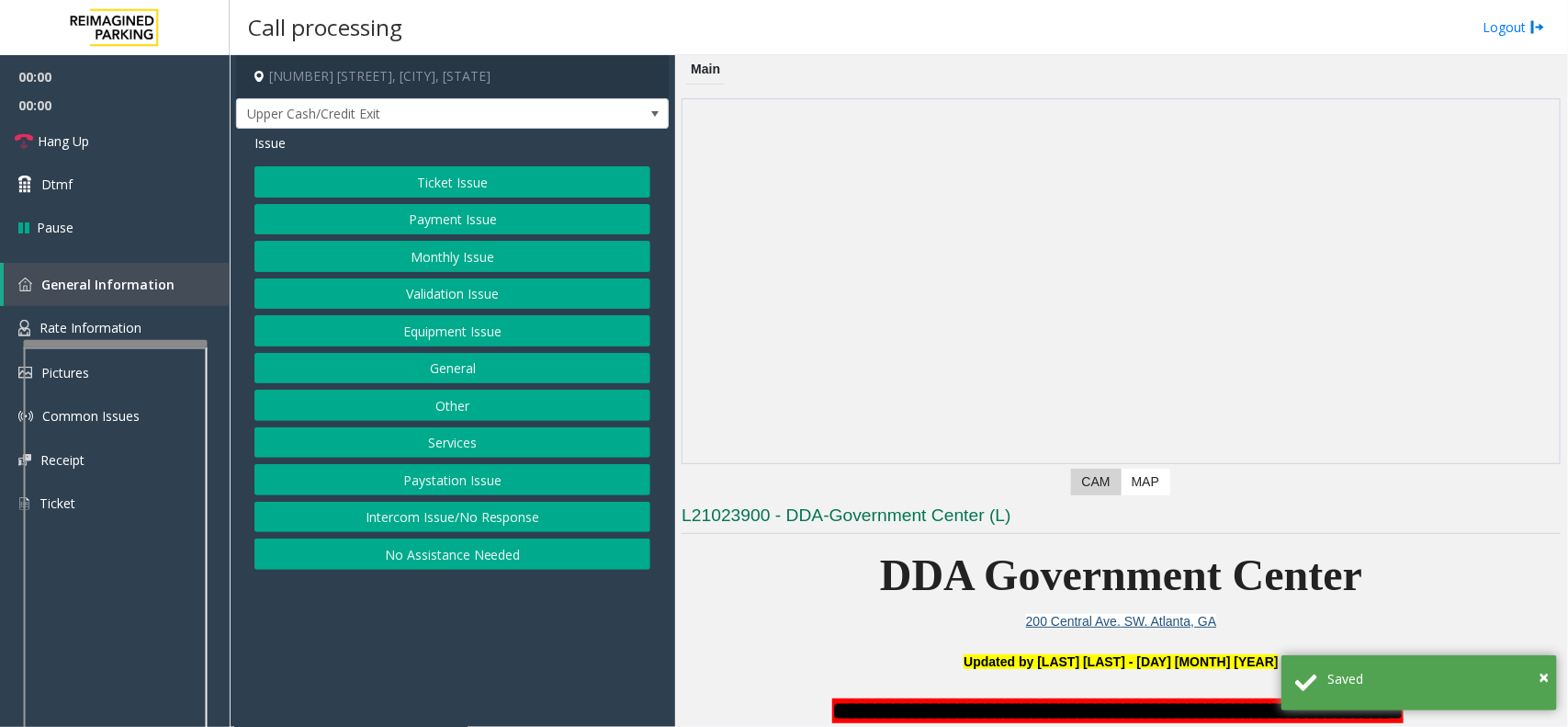 scroll, scrollTop: 460, scrollLeft: 0, axis: vertical 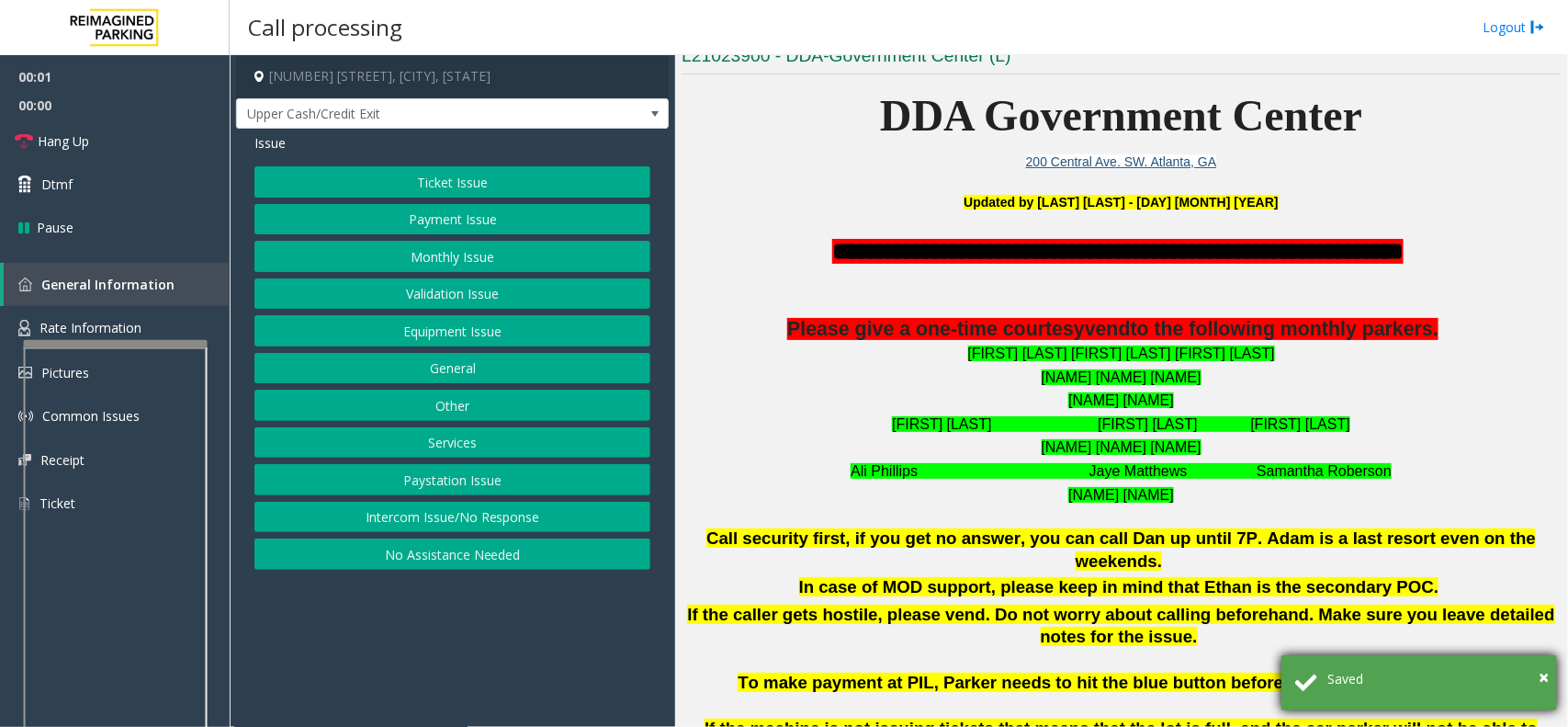 click on "×  Saved" at bounding box center [1419, 683] 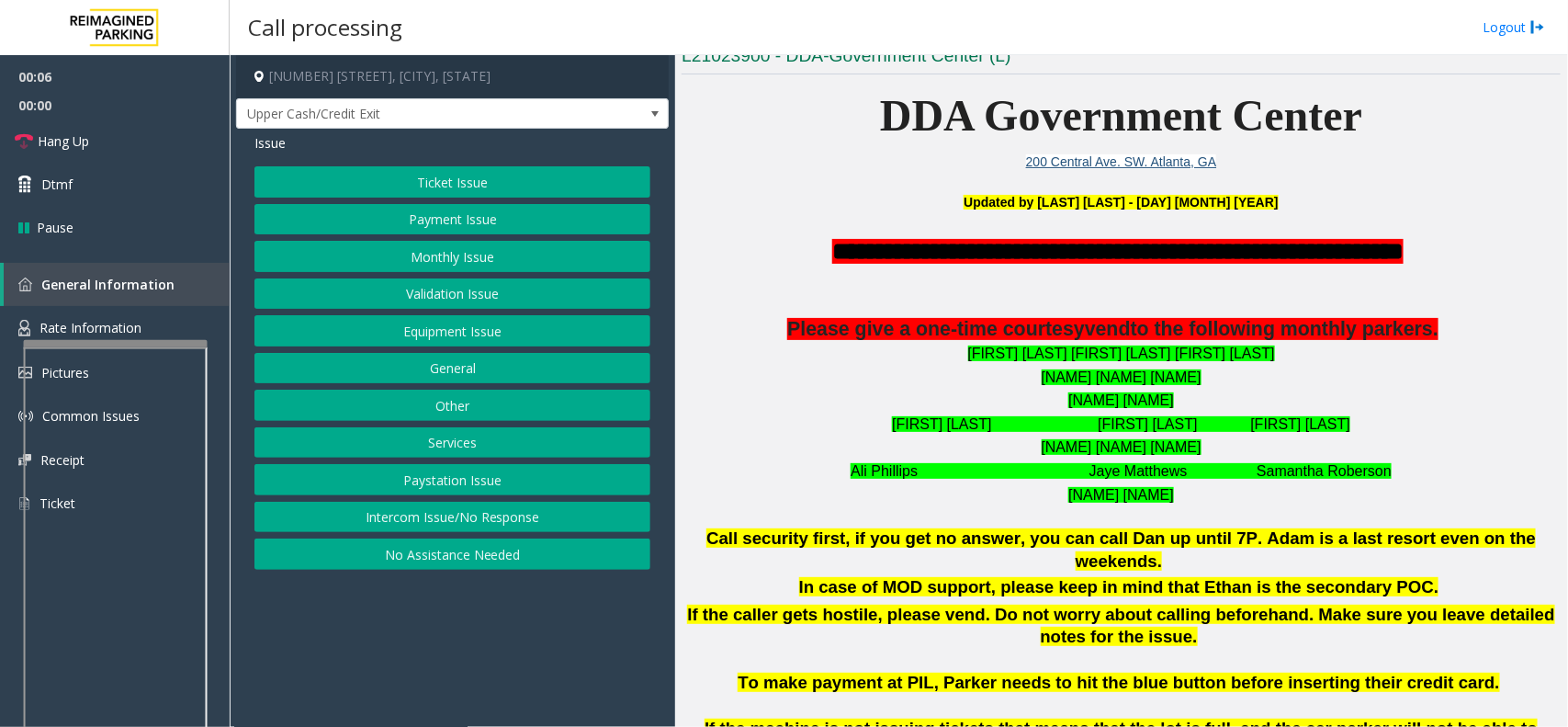 click on "Ticket Issue" 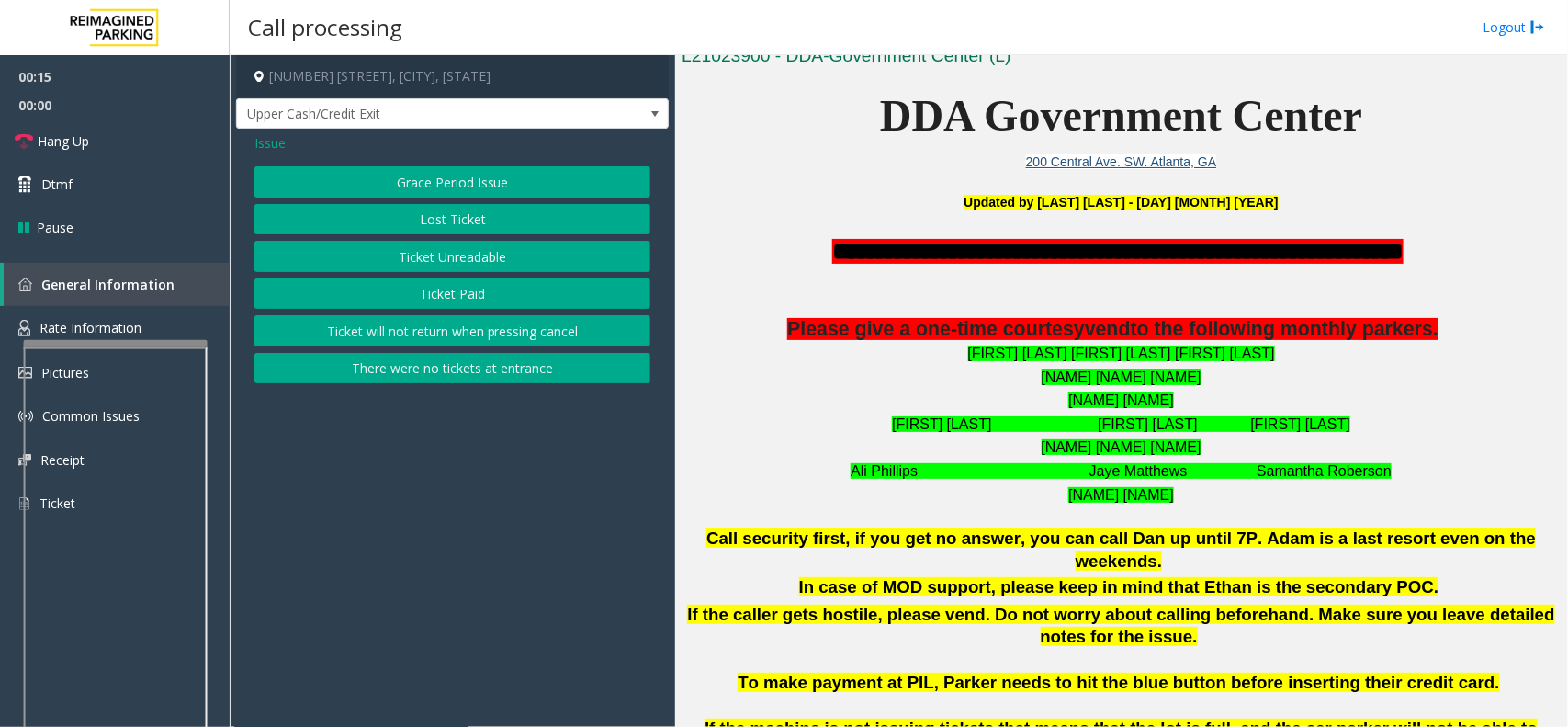 click on "Ticket Paid" 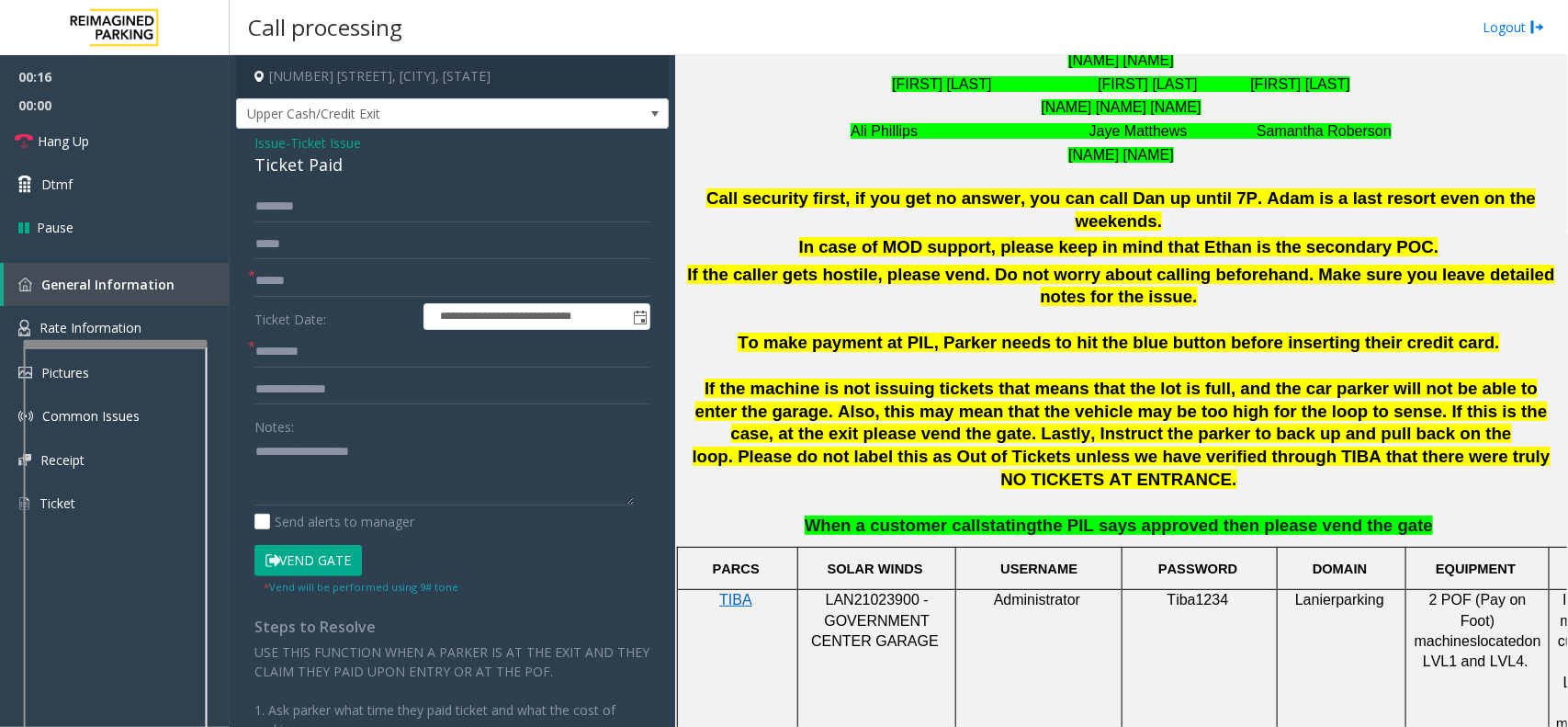 scroll, scrollTop: 1034, scrollLeft: 0, axis: vertical 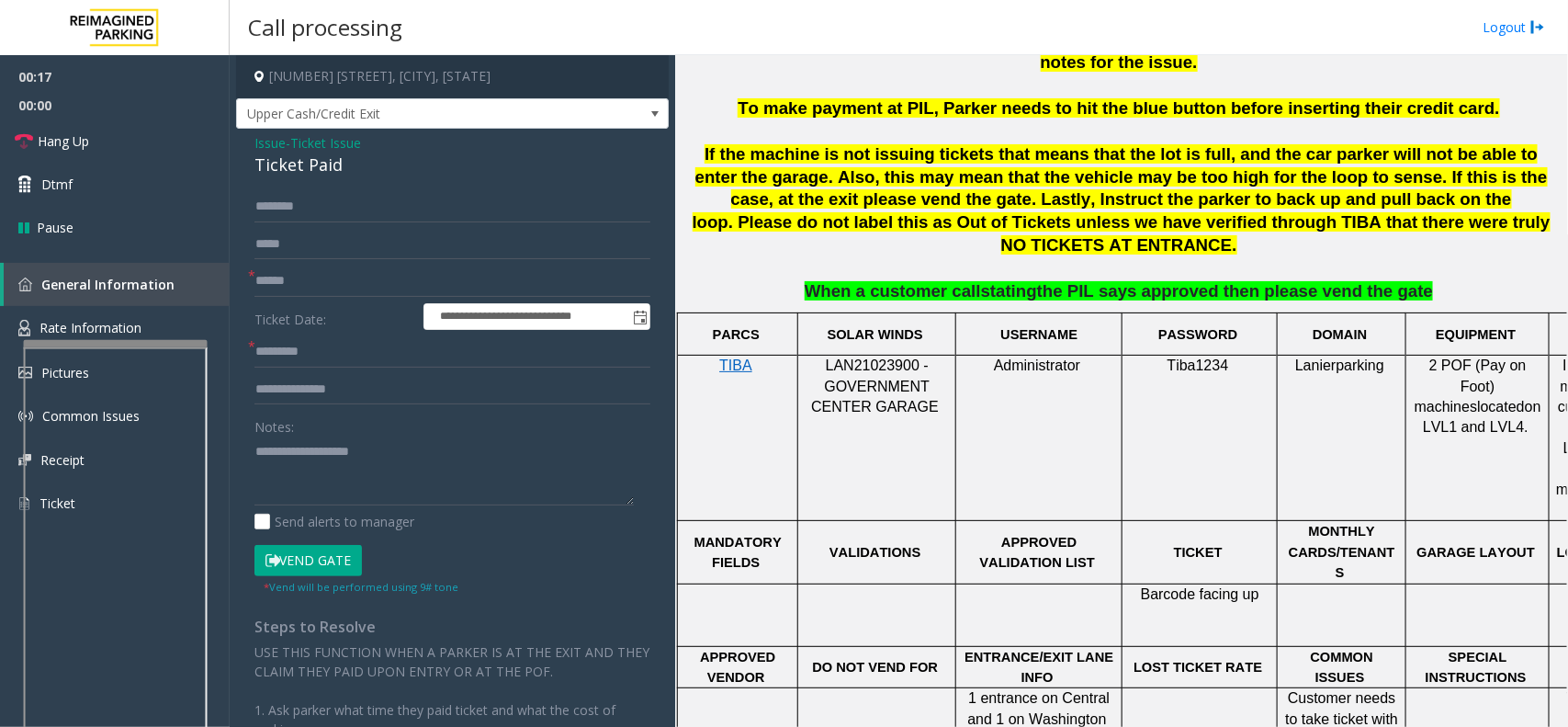 click on "LAN21023900 - GOVERNMENT CENTER GARAGE" 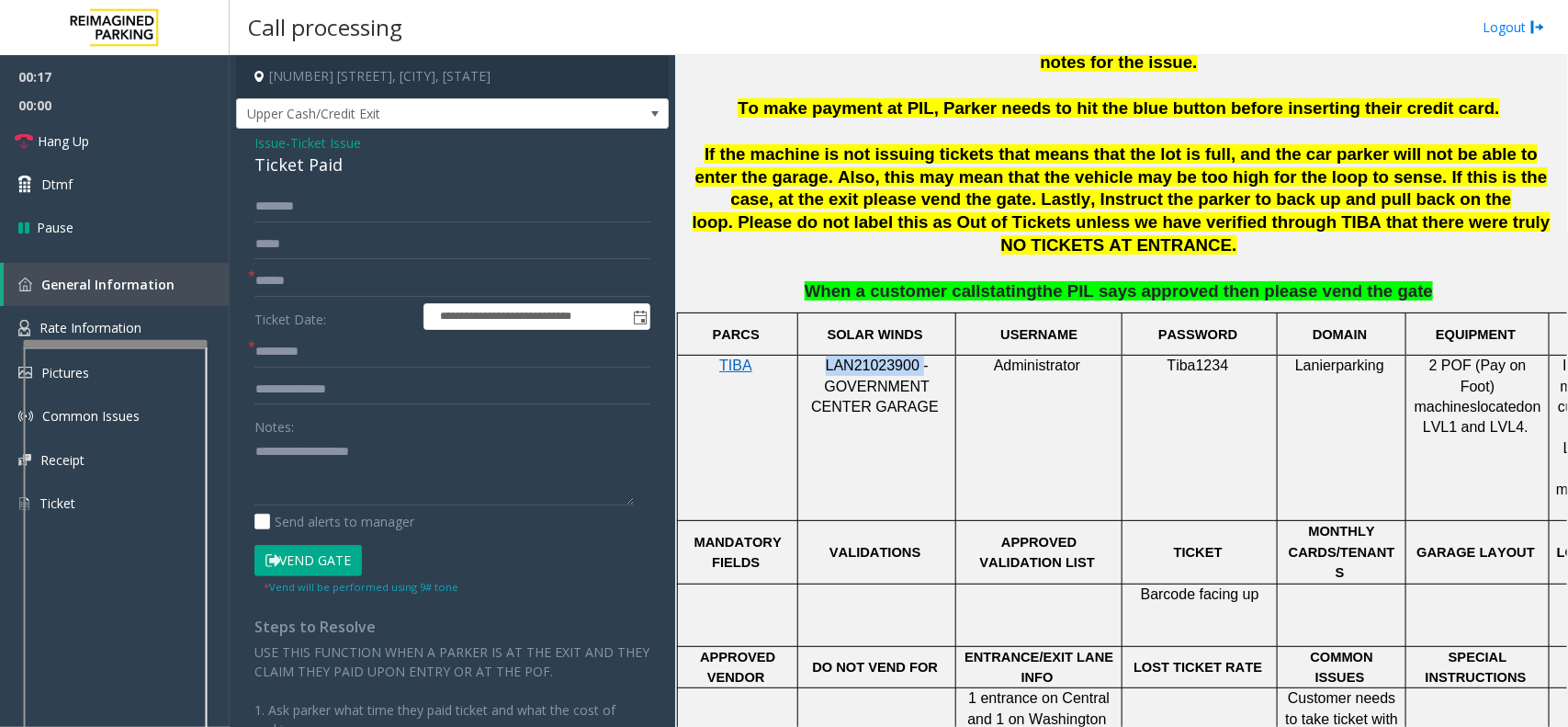 click on "LAN21023900 - GOVERNMENT CENTER GARAGE" 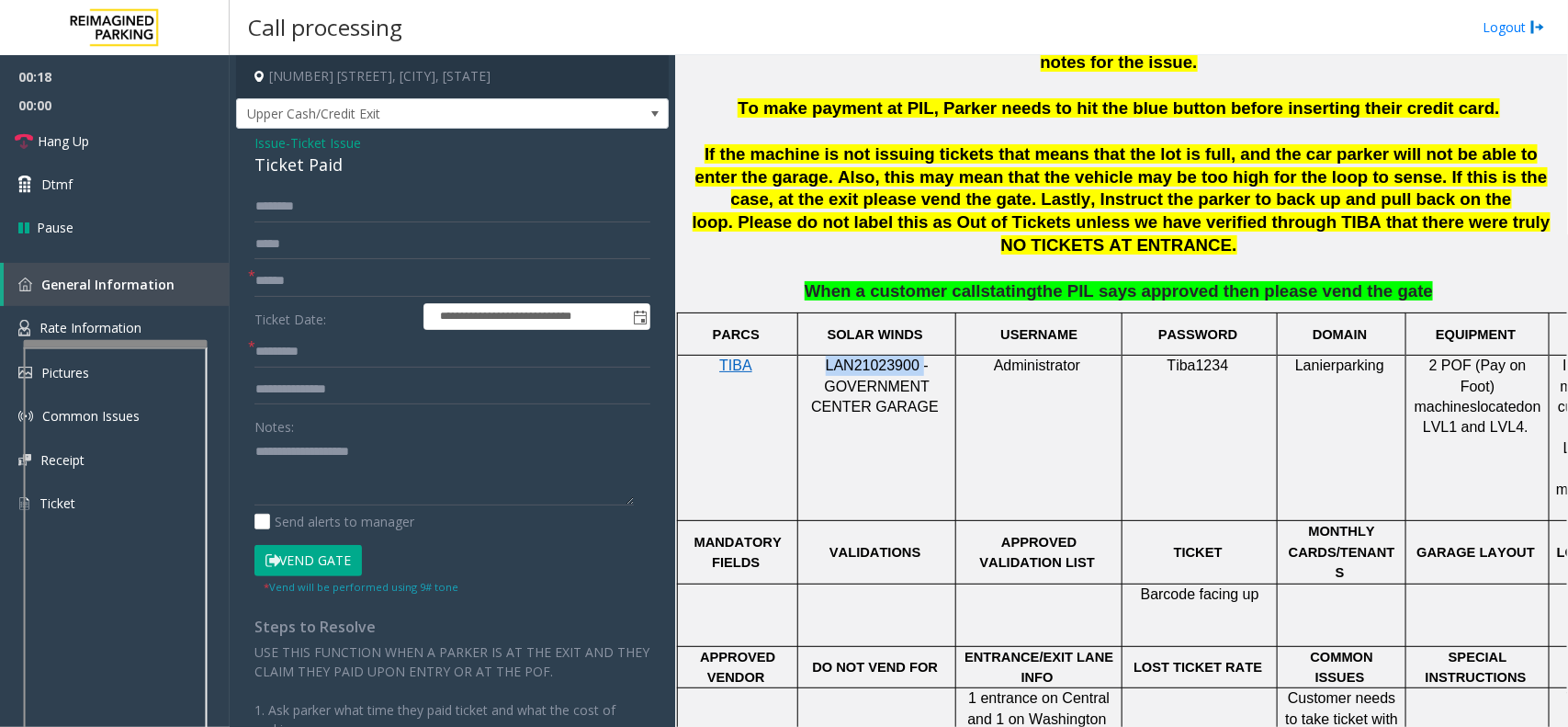 copy on "LAN21023900" 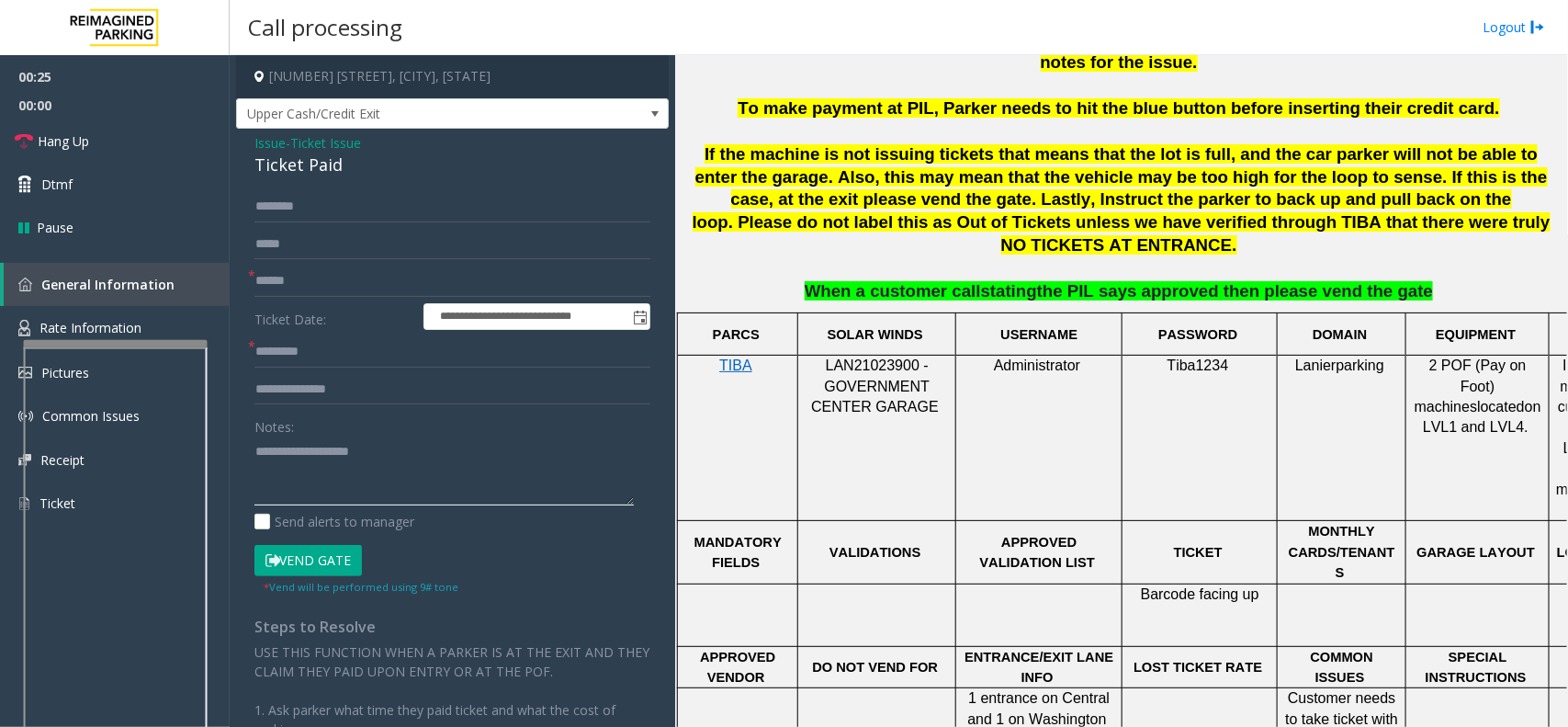 drag, startPoint x: 312, startPoint y: 466, endPoint x: 291, endPoint y: 460, distance: 21.84033 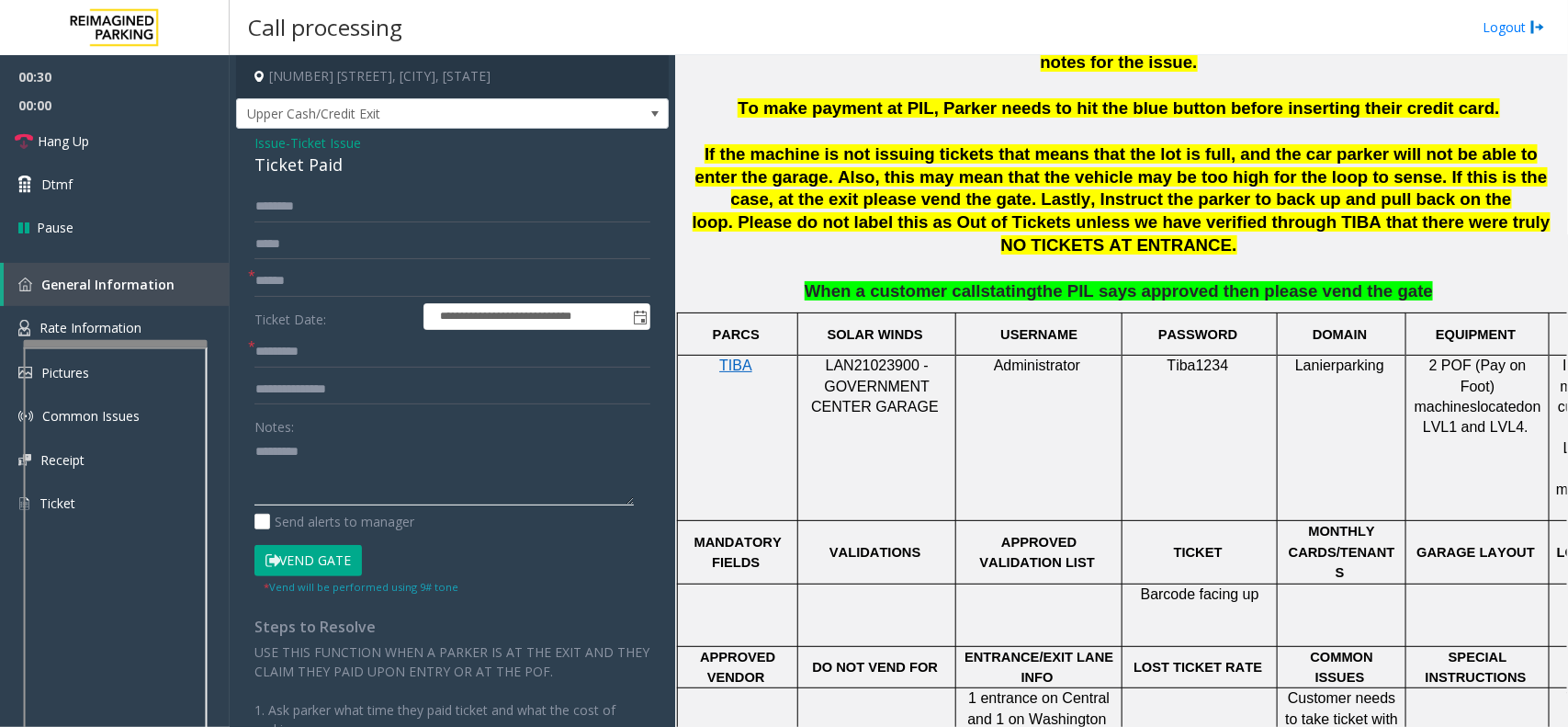 type on "********" 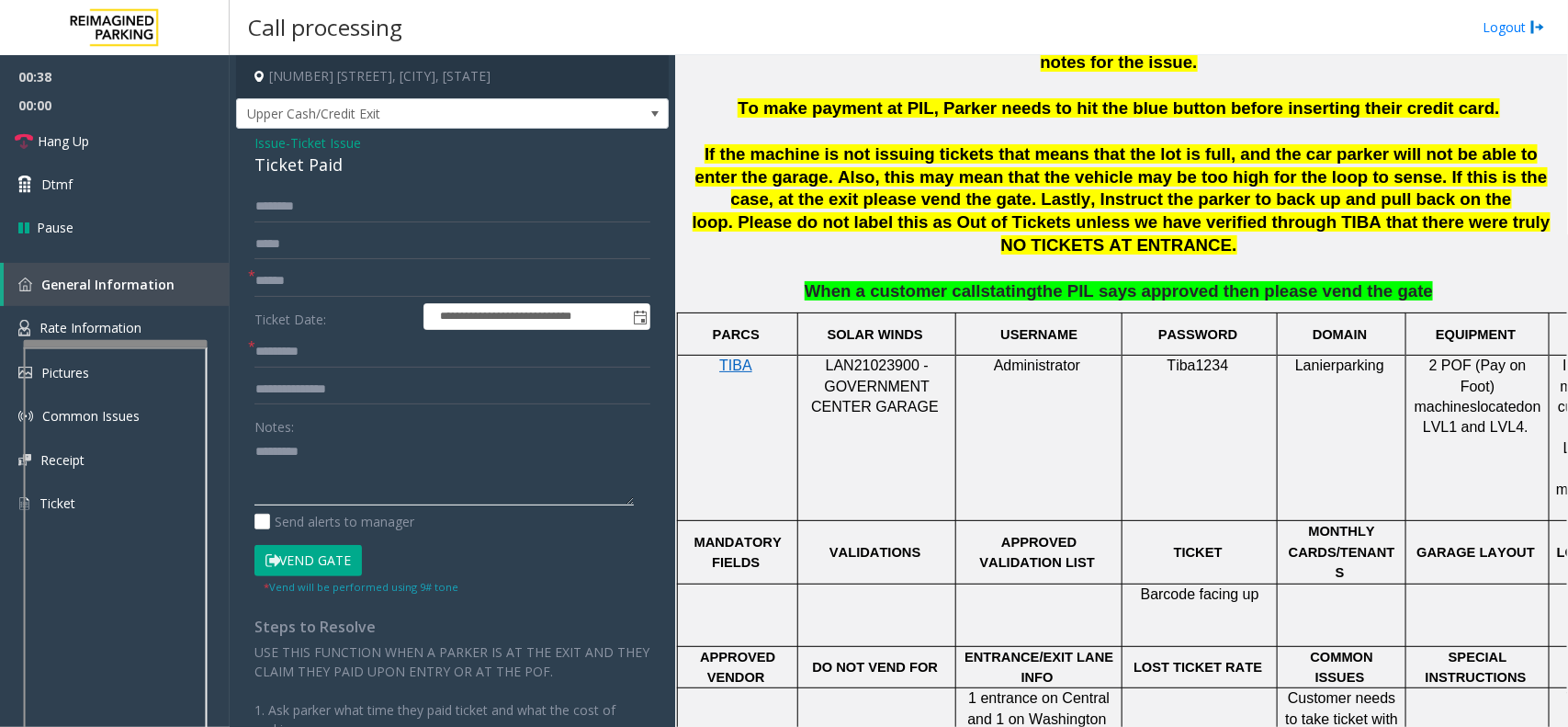 click 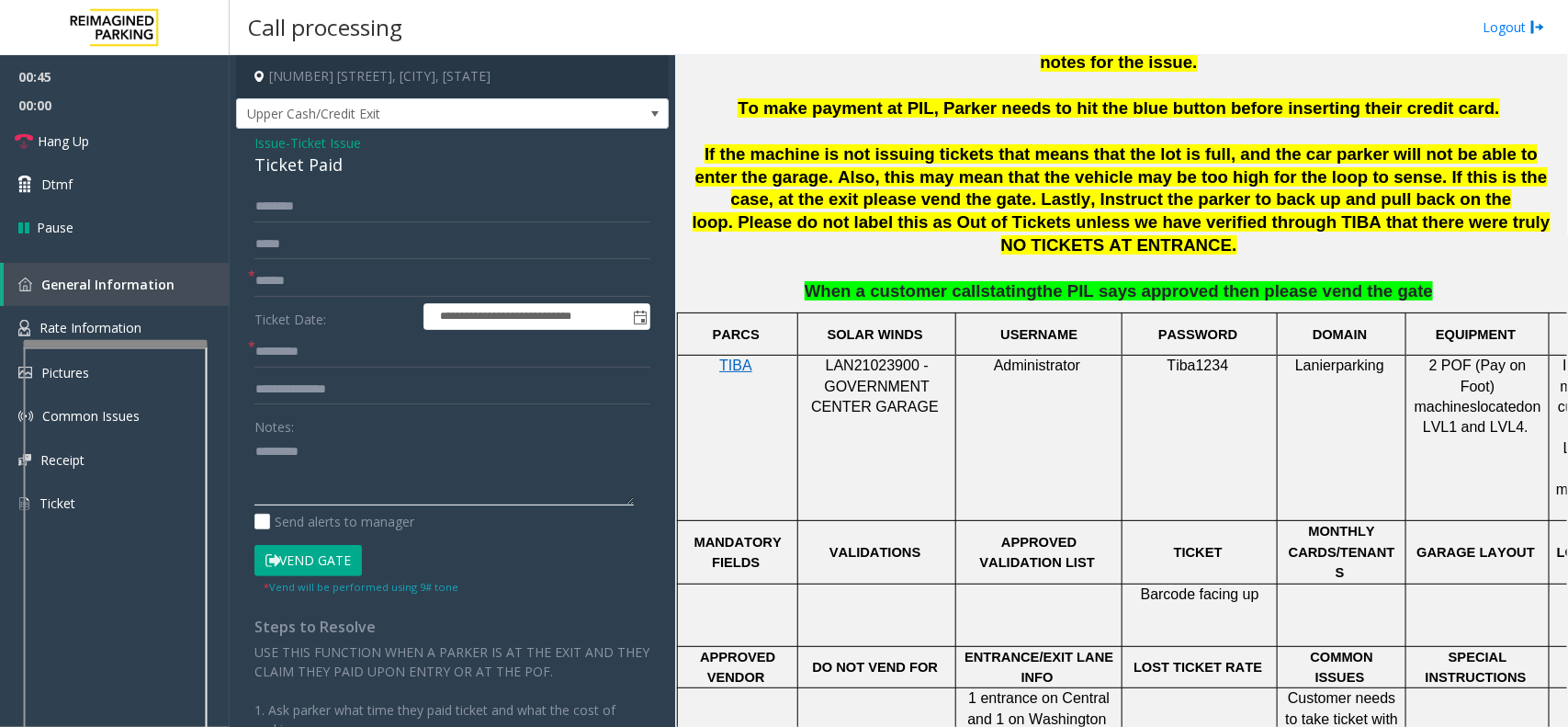 drag, startPoint x: 327, startPoint y: 453, endPoint x: 202, endPoint y: 449, distance: 125.06398 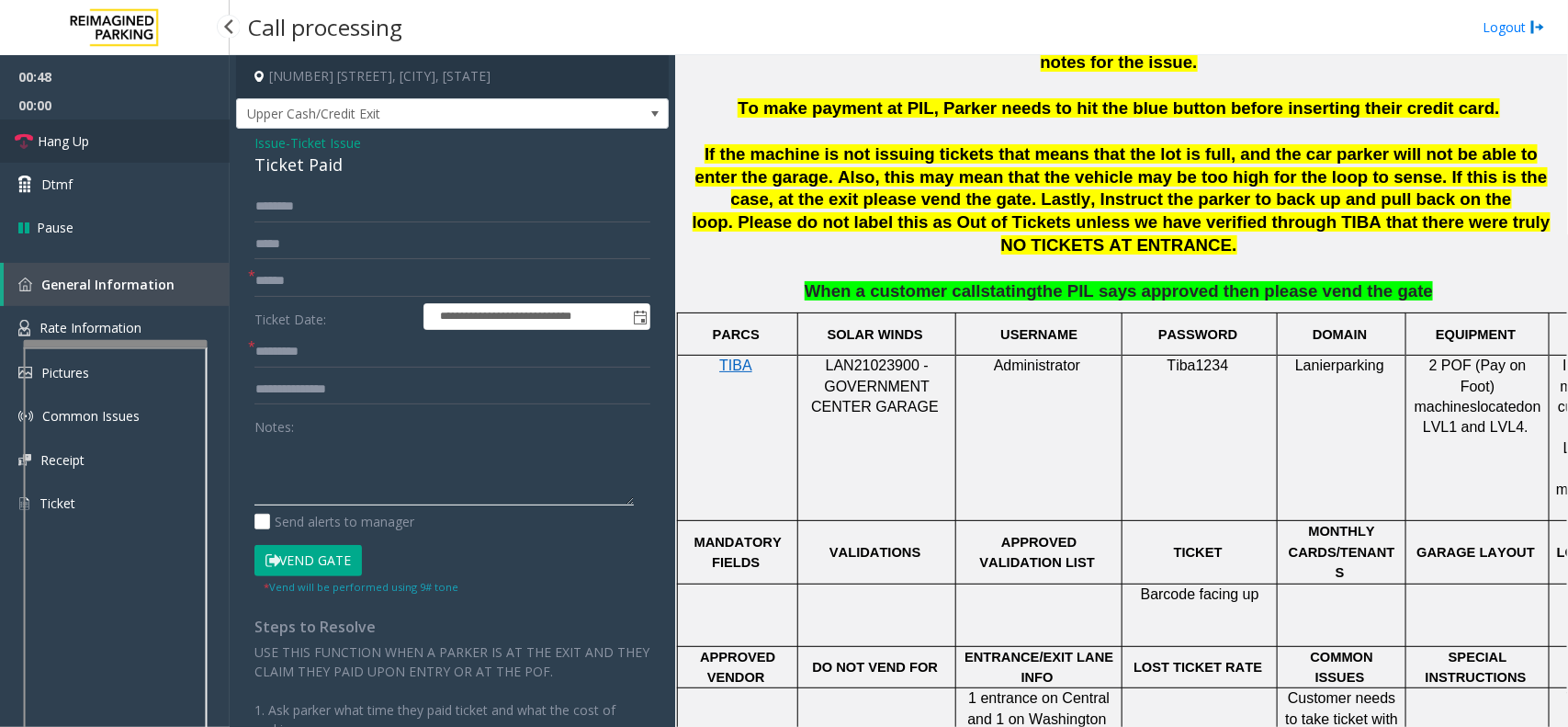 type 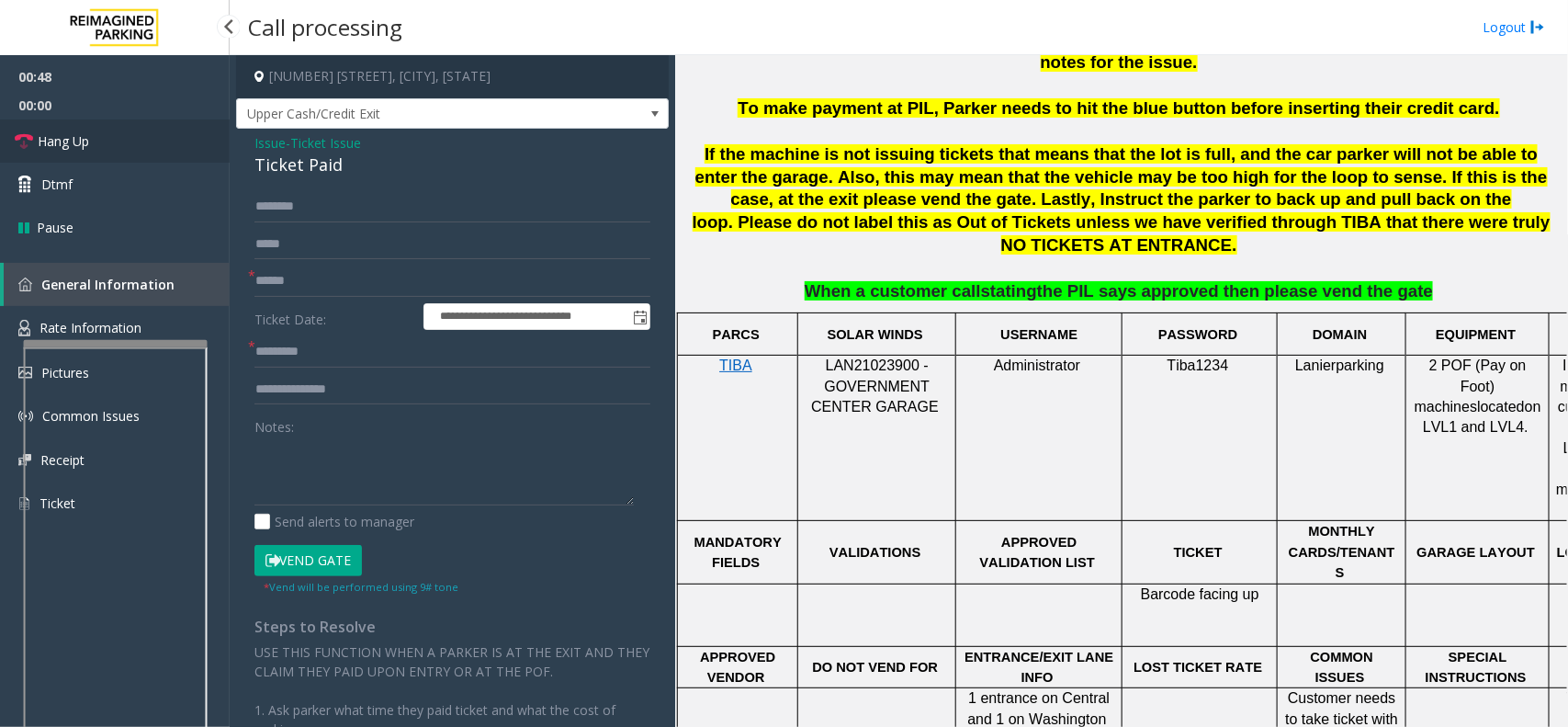 click on "Hang Up" at bounding box center [115, 141] 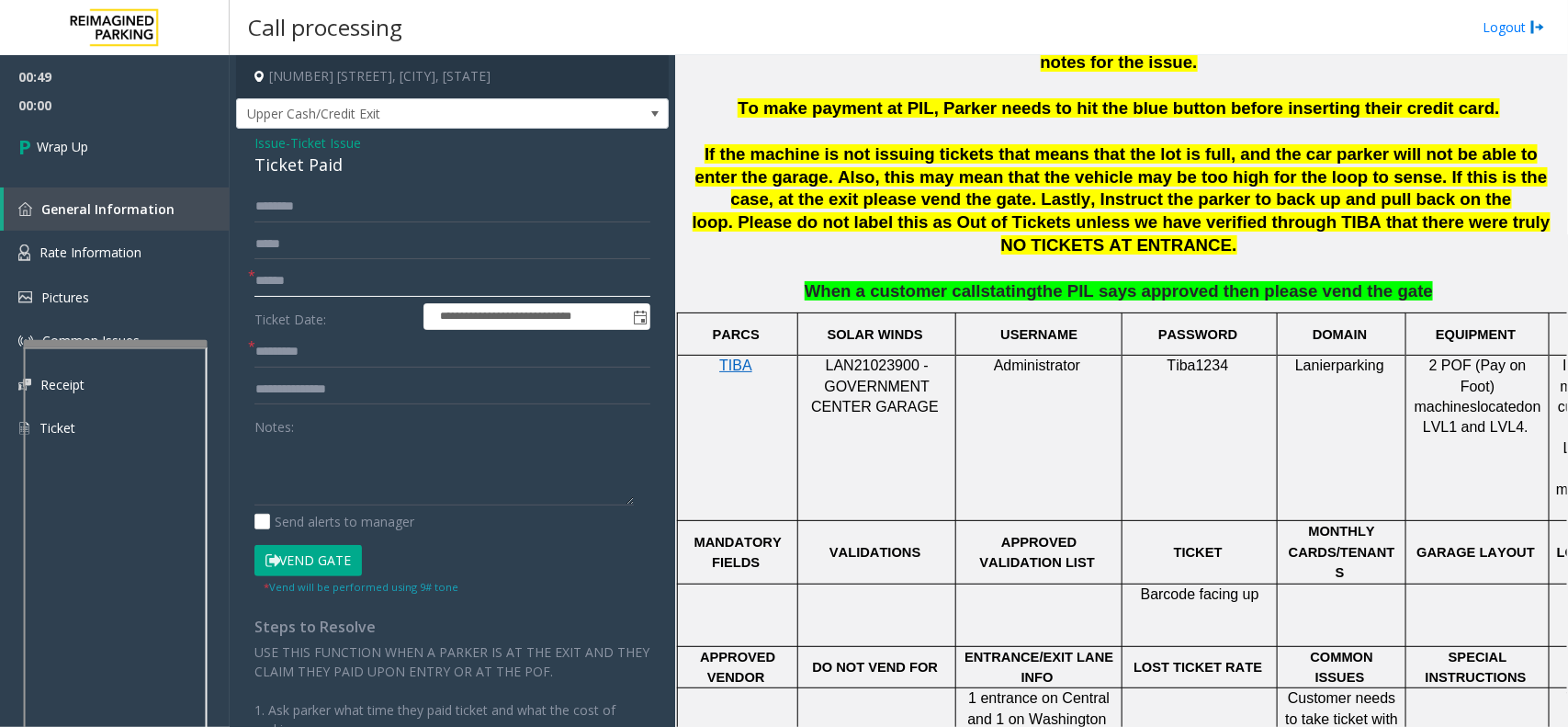 click 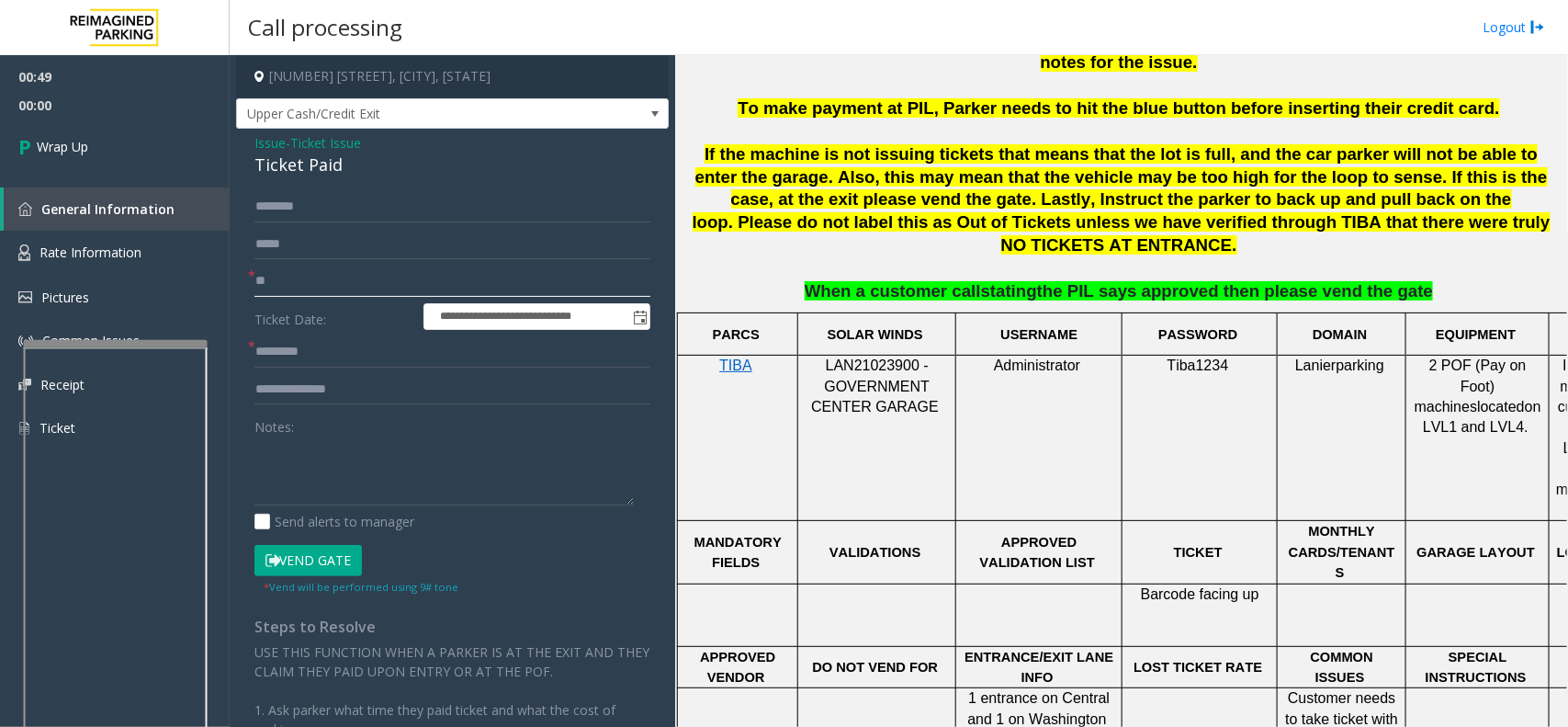 type on "**" 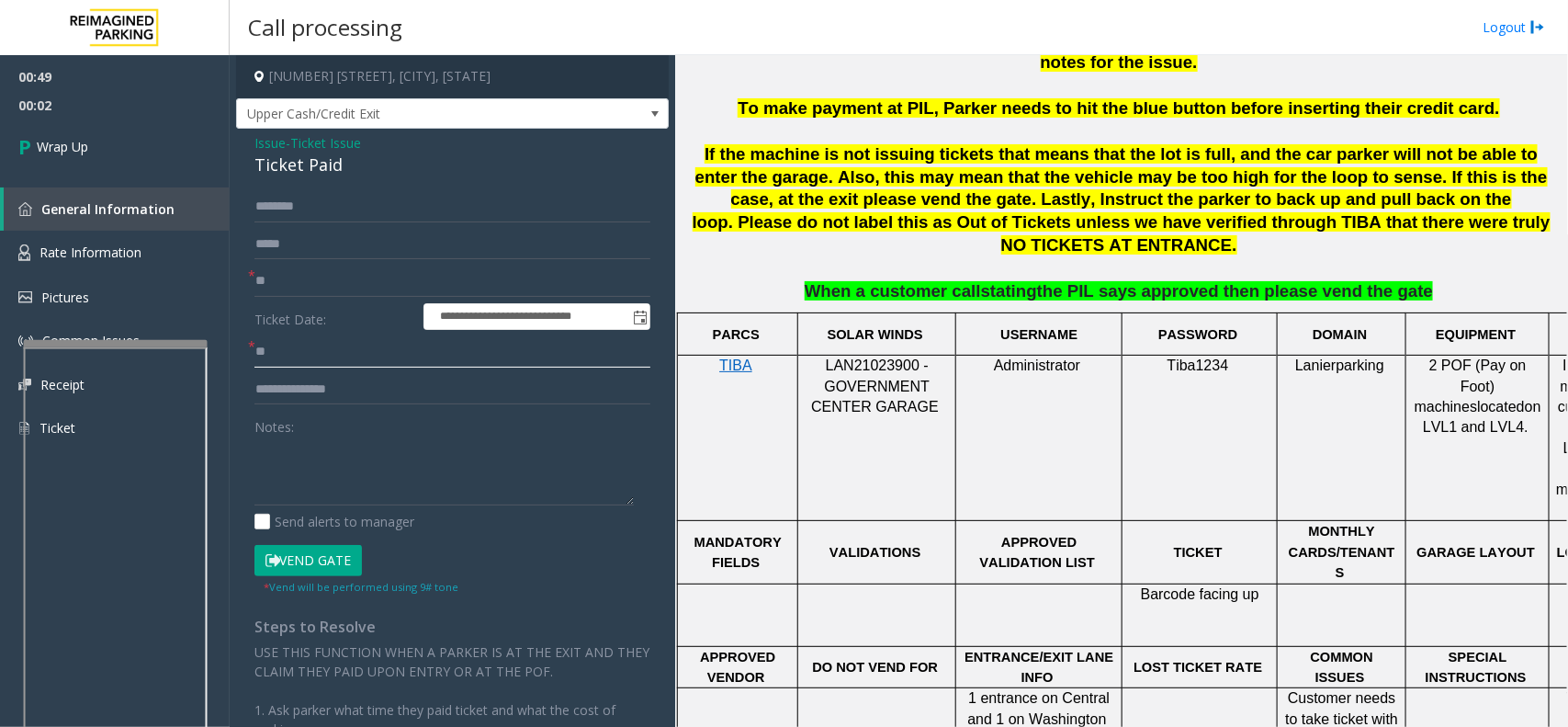 type on "**" 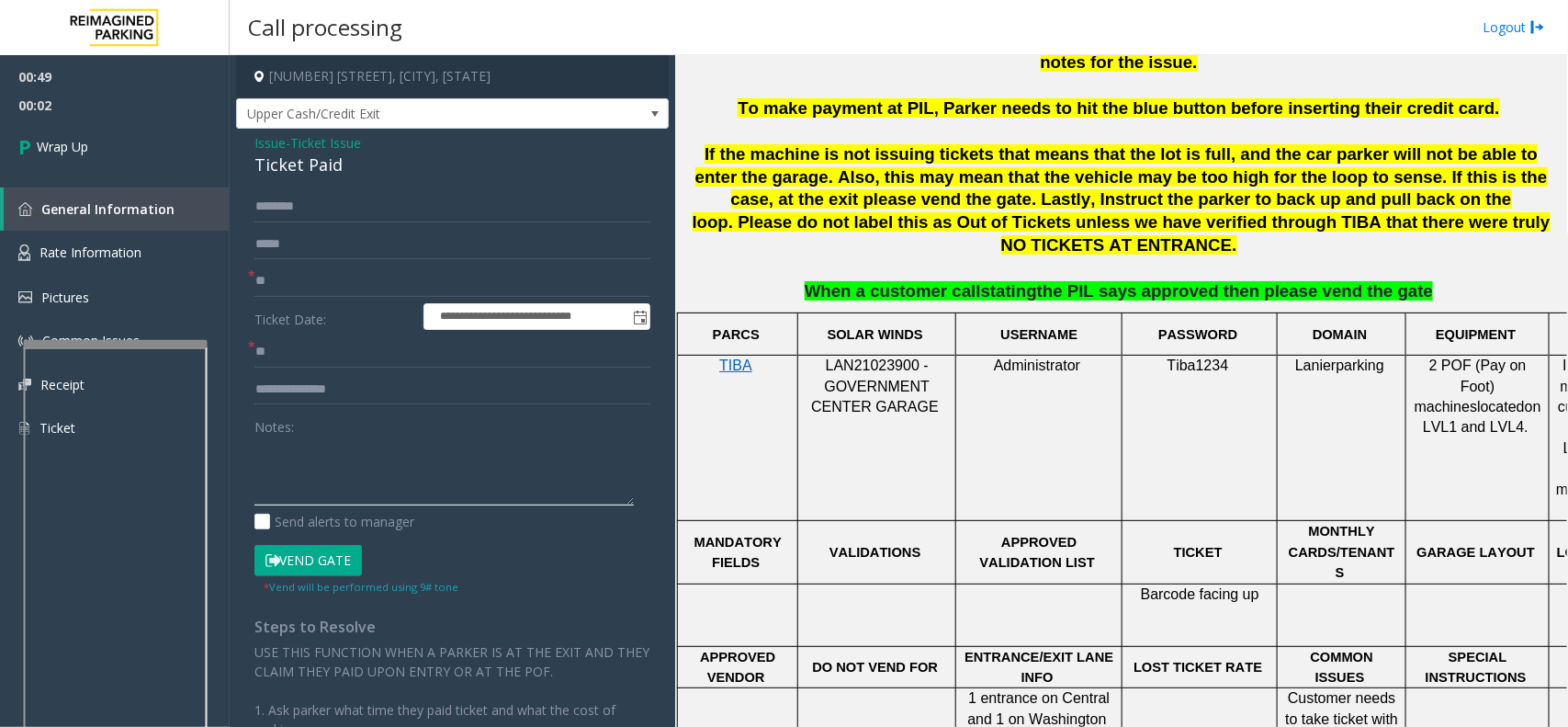 click 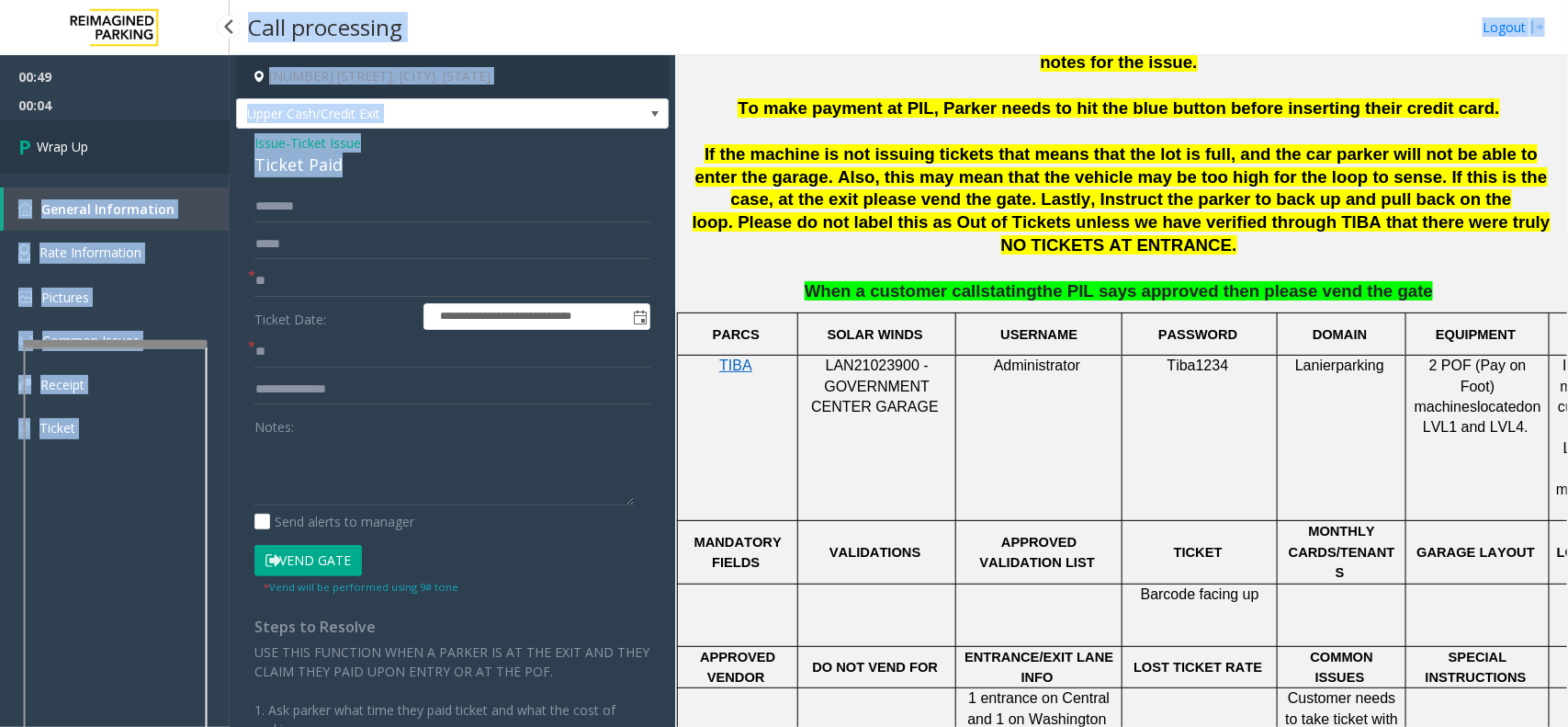 drag, startPoint x: 370, startPoint y: 172, endPoint x: 220, endPoint y: 131, distance: 155.50241 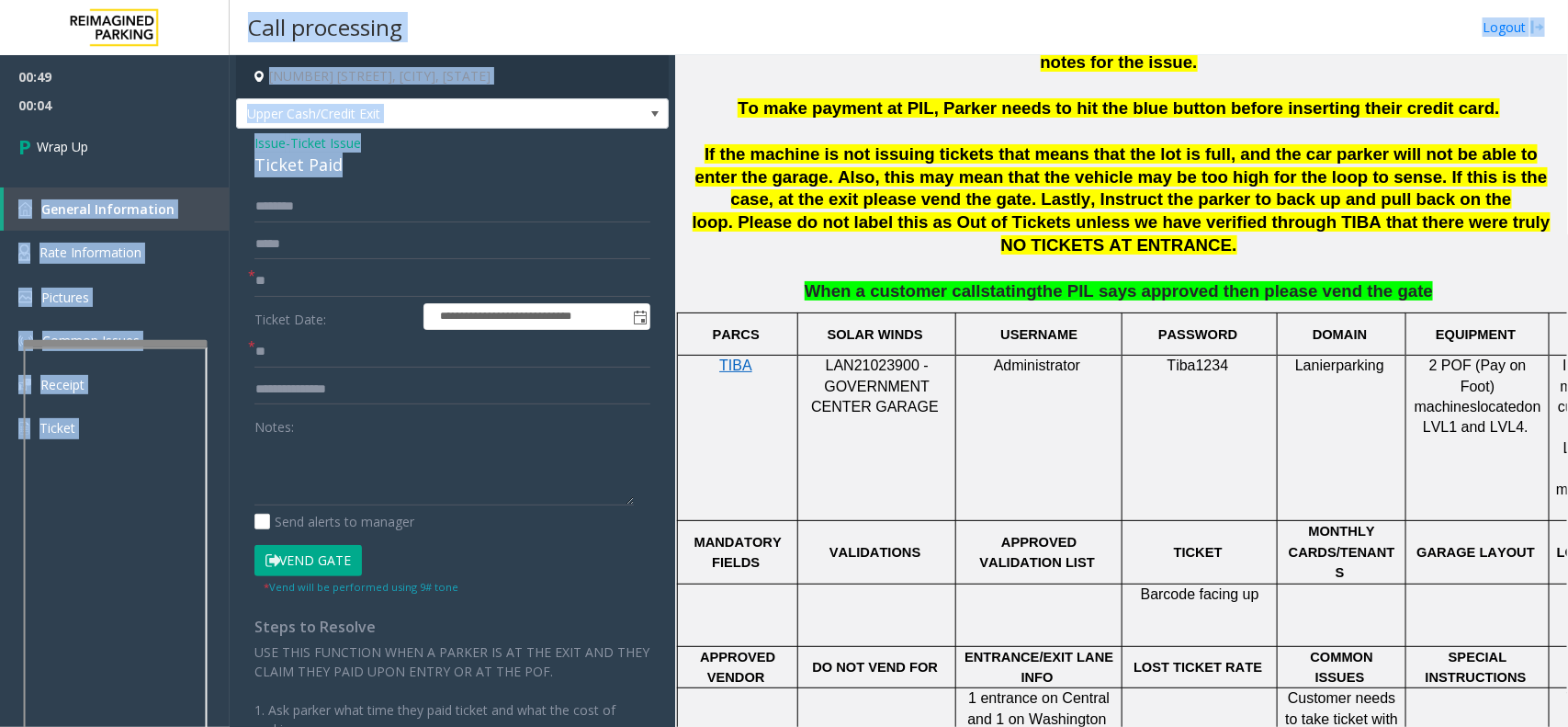 click on "Ticket Paid" 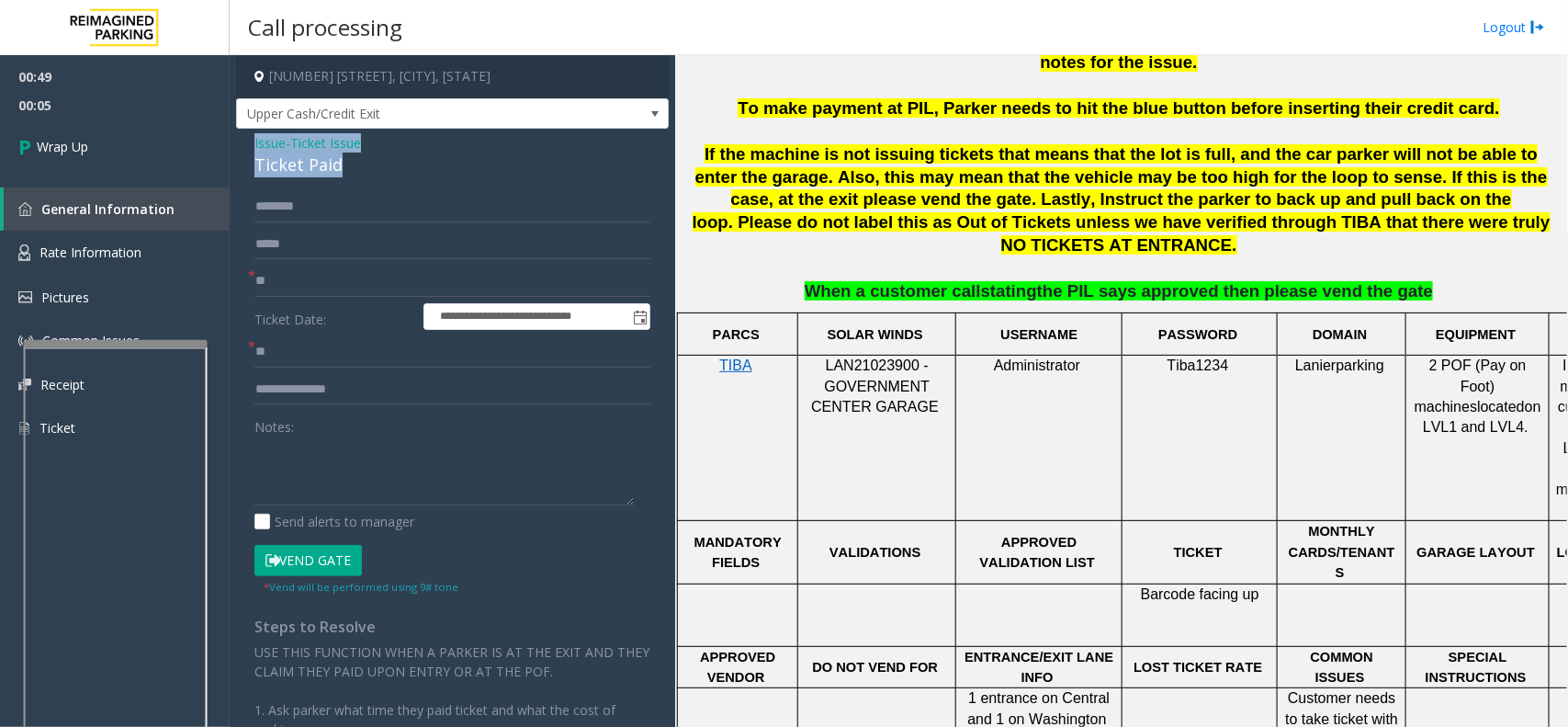 drag, startPoint x: 359, startPoint y: 168, endPoint x: 239, endPoint y: 141, distance: 123 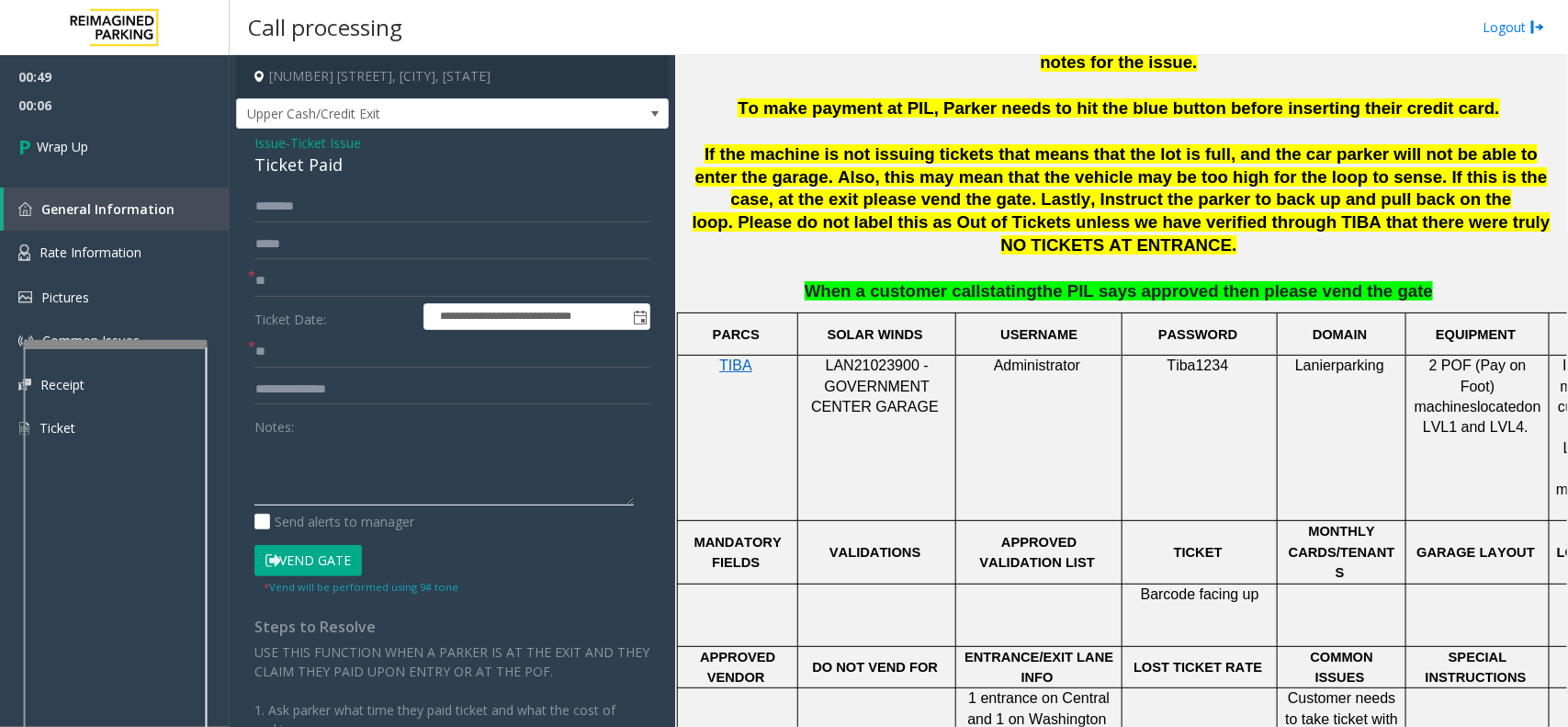 paste on "**********" 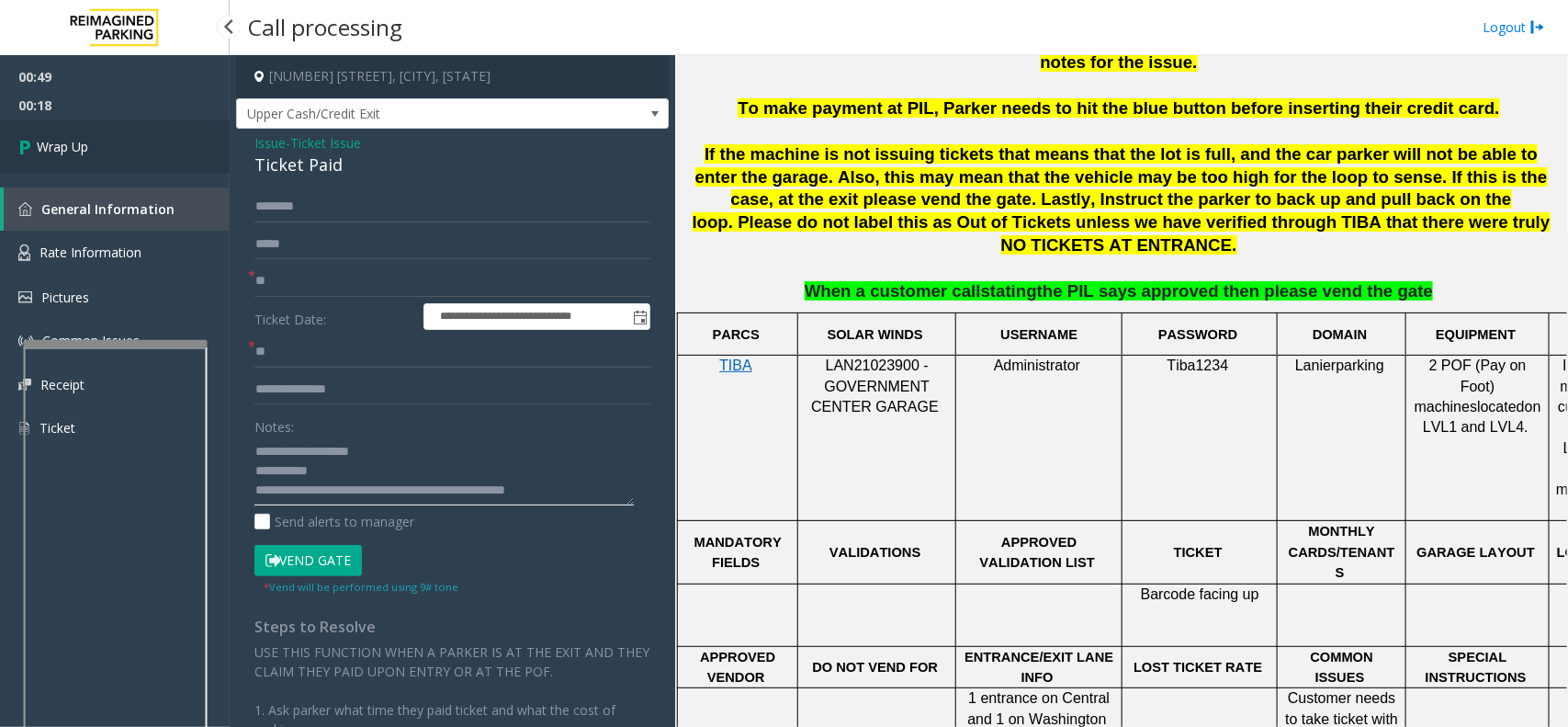 type on "**********" 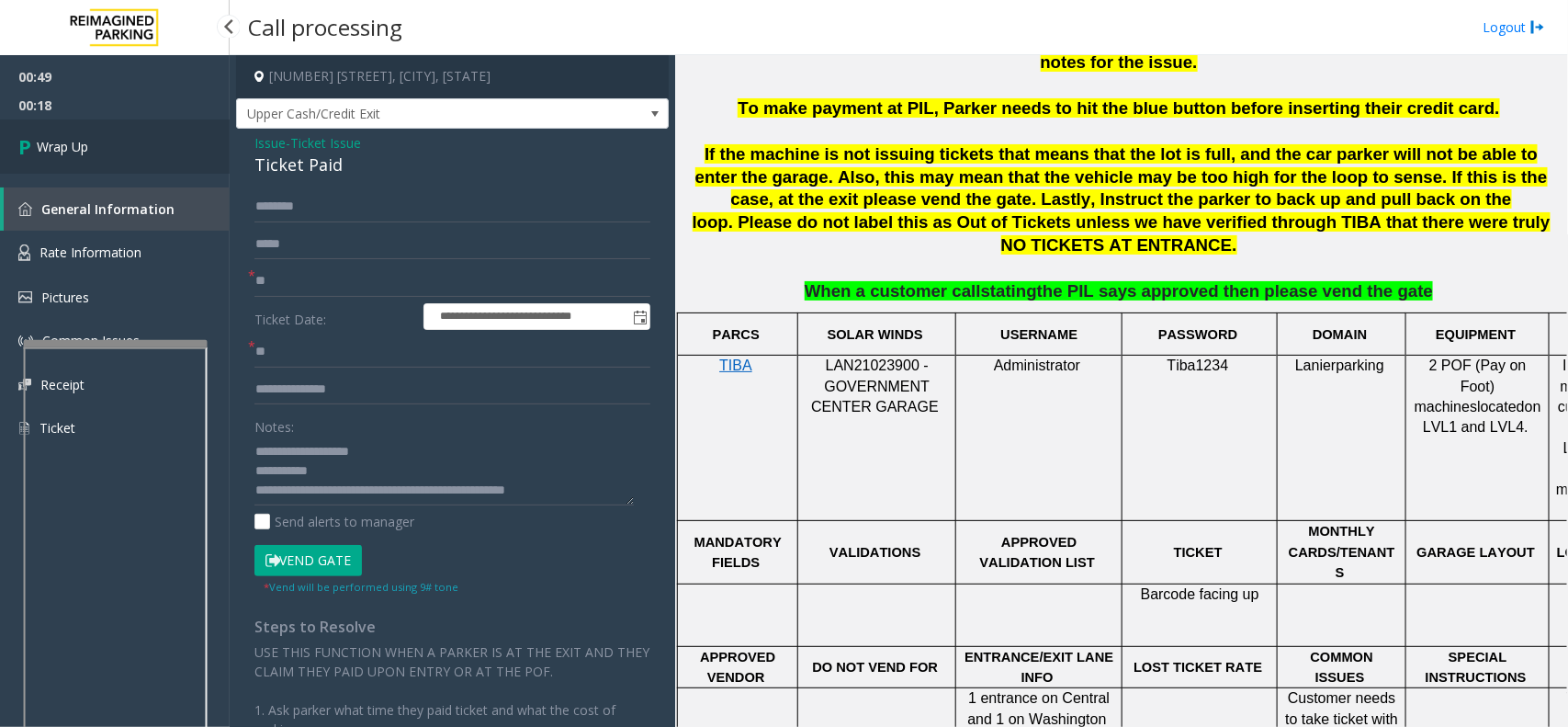 click on "Wrap Up" at bounding box center [115, 146] 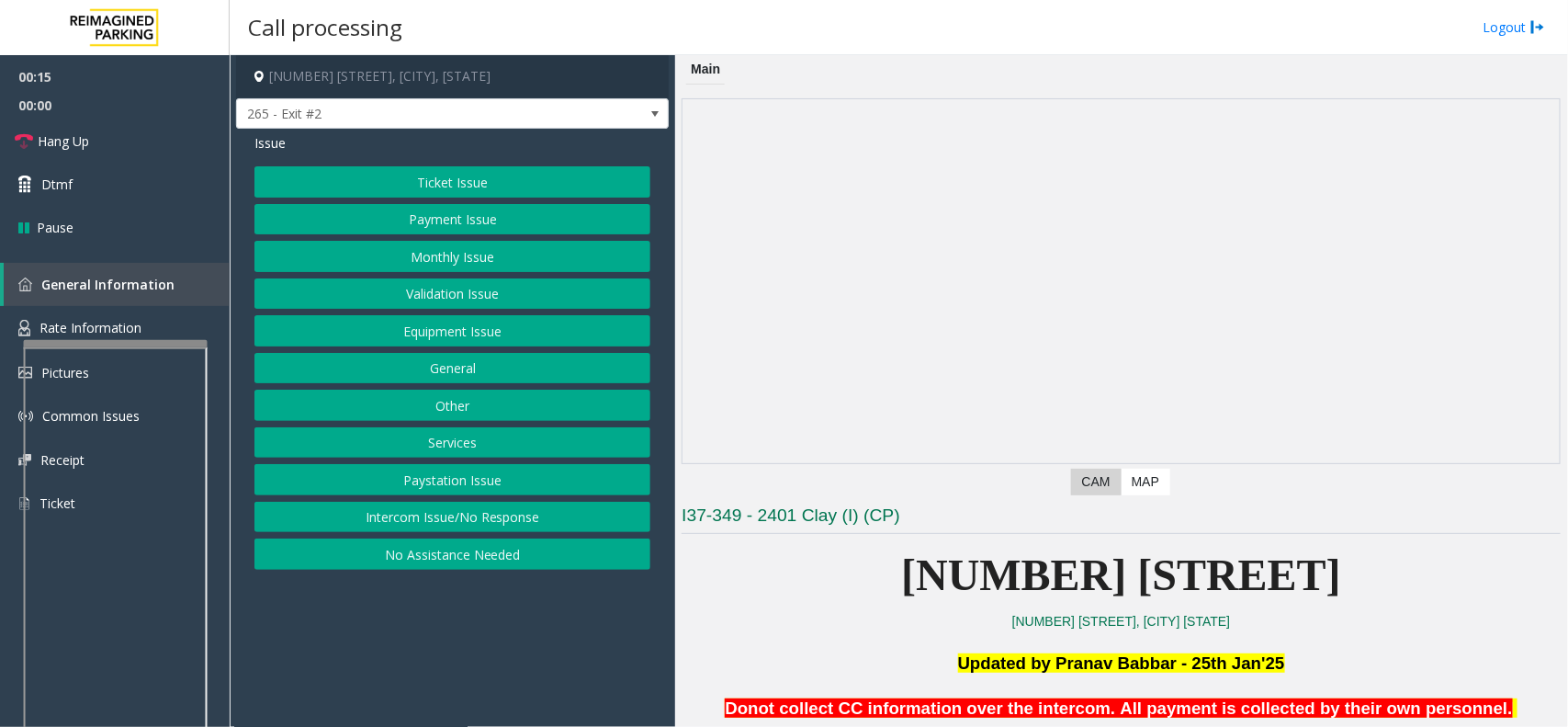 click on "Ticket Issue" 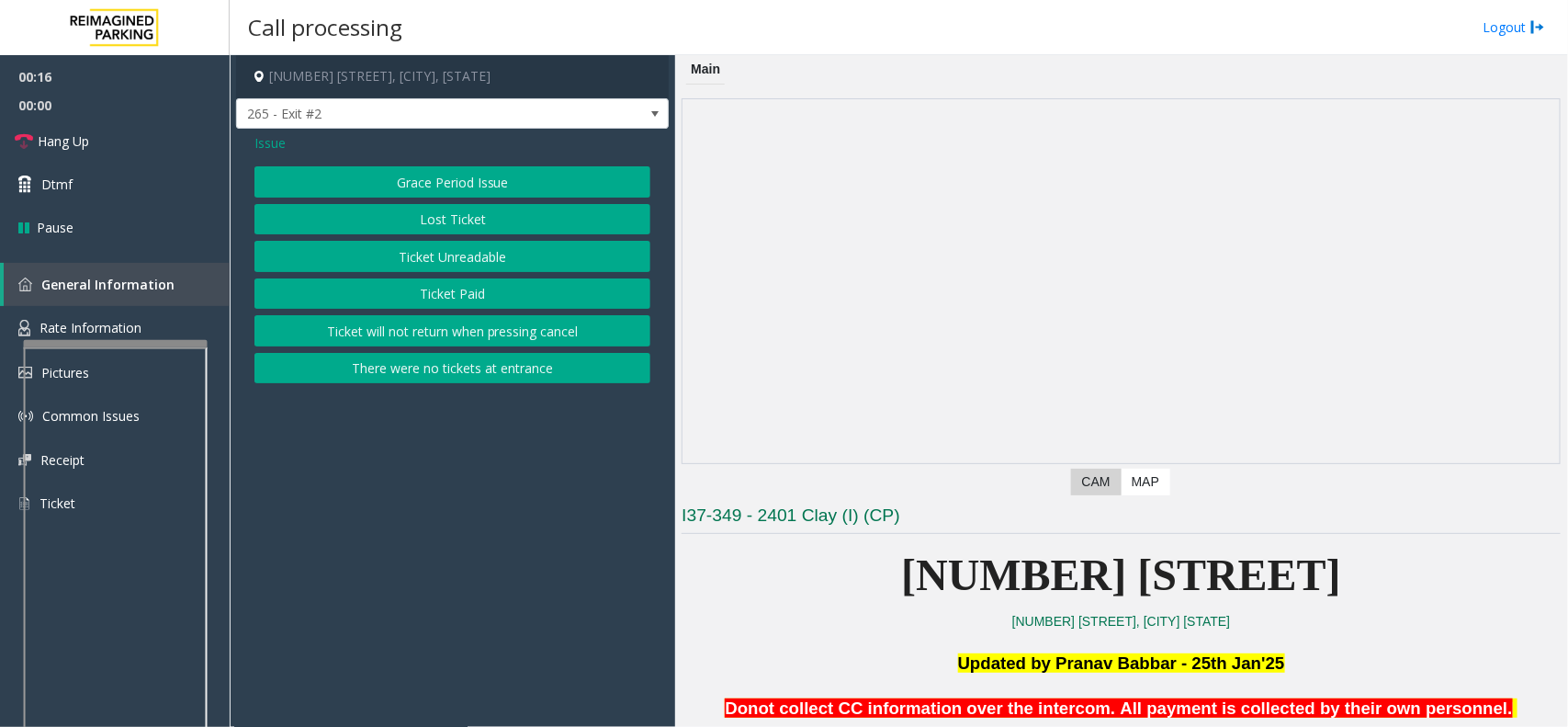 click on "Ticket Paid" 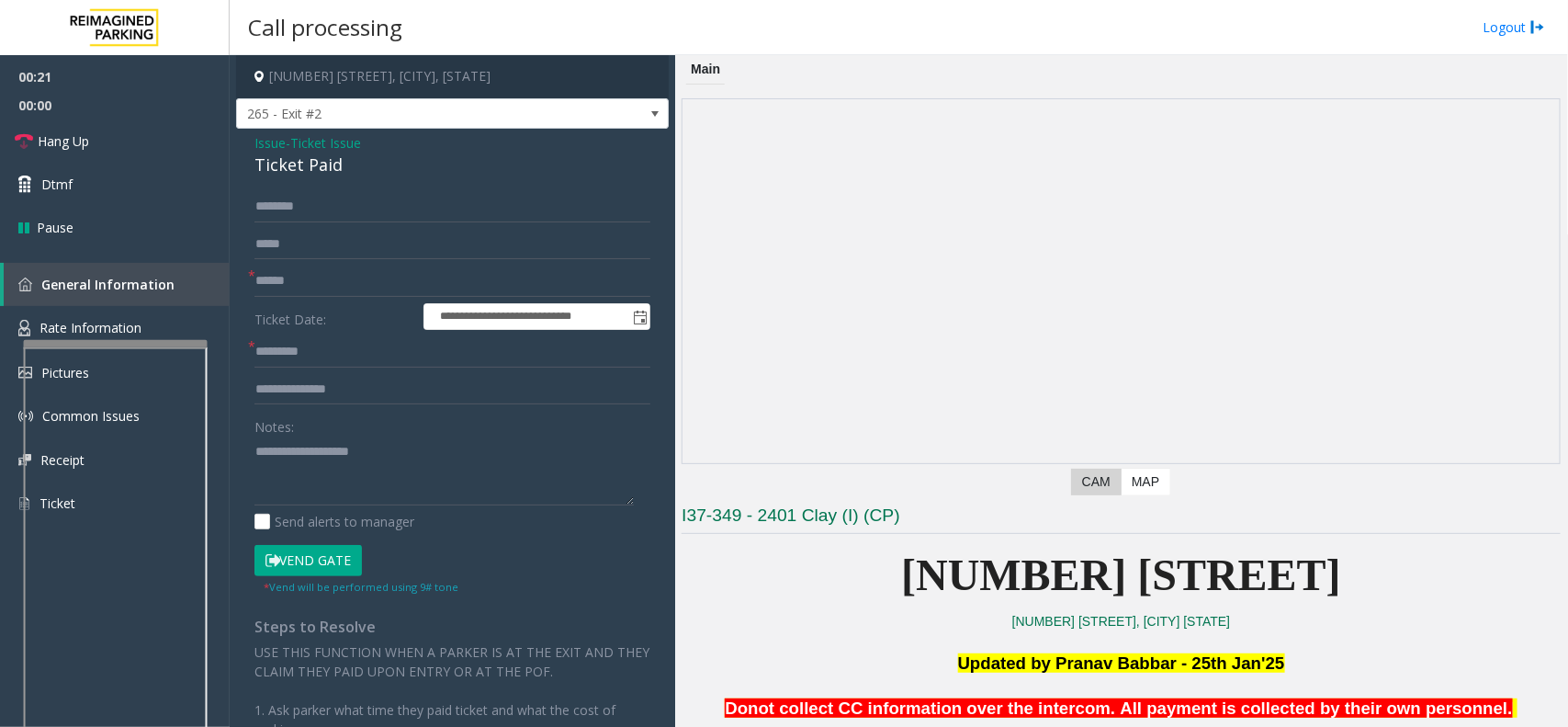 click on "Ticket Issue" 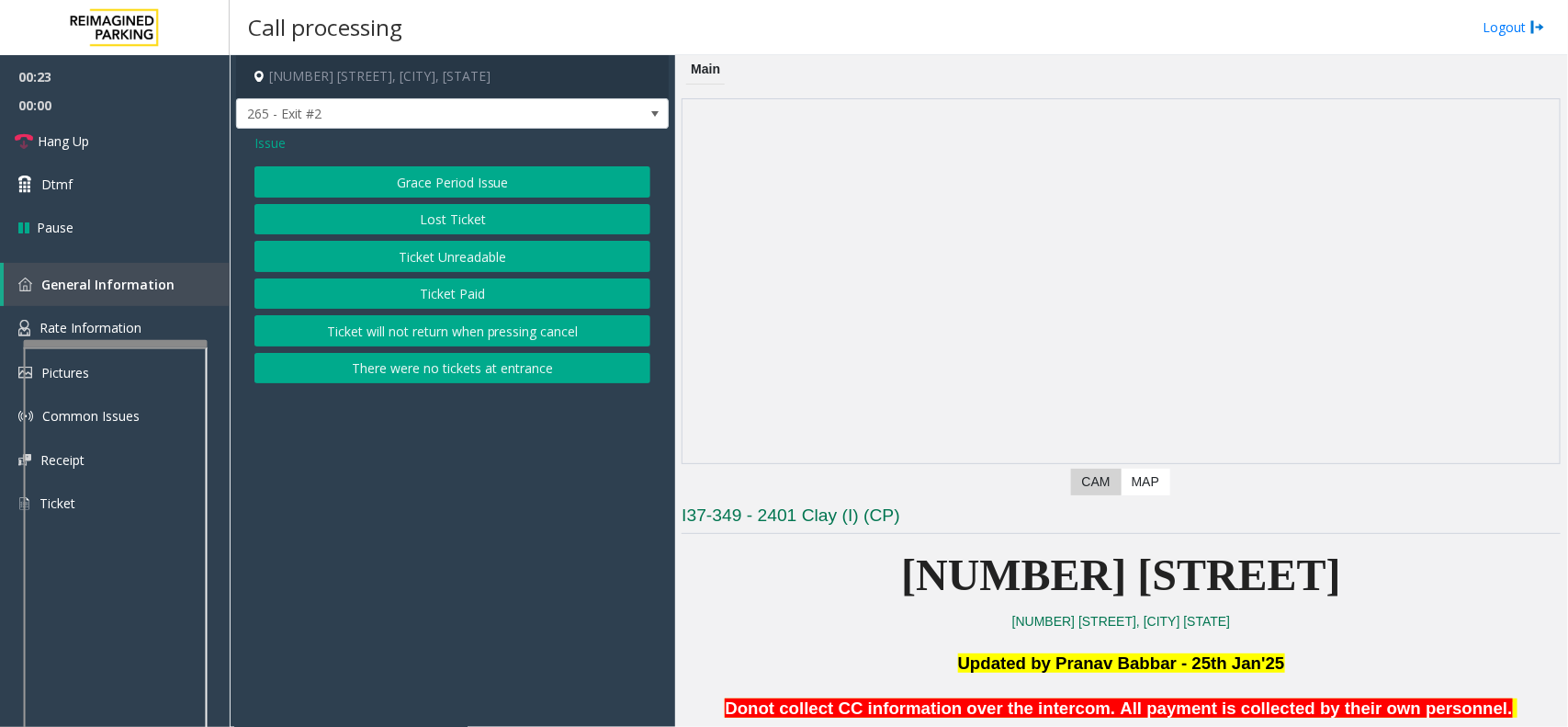 click on "Issue" 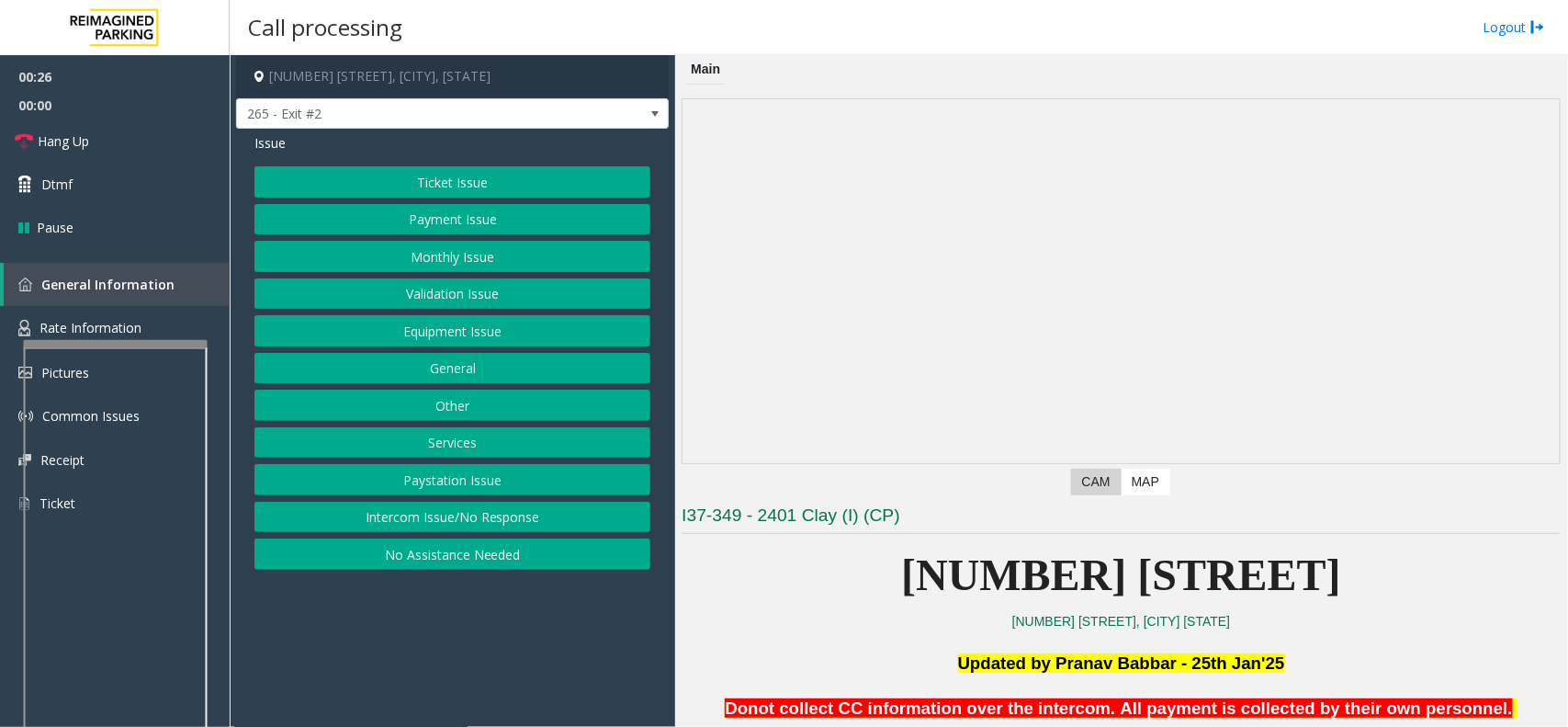 click on "Ticket Issue" 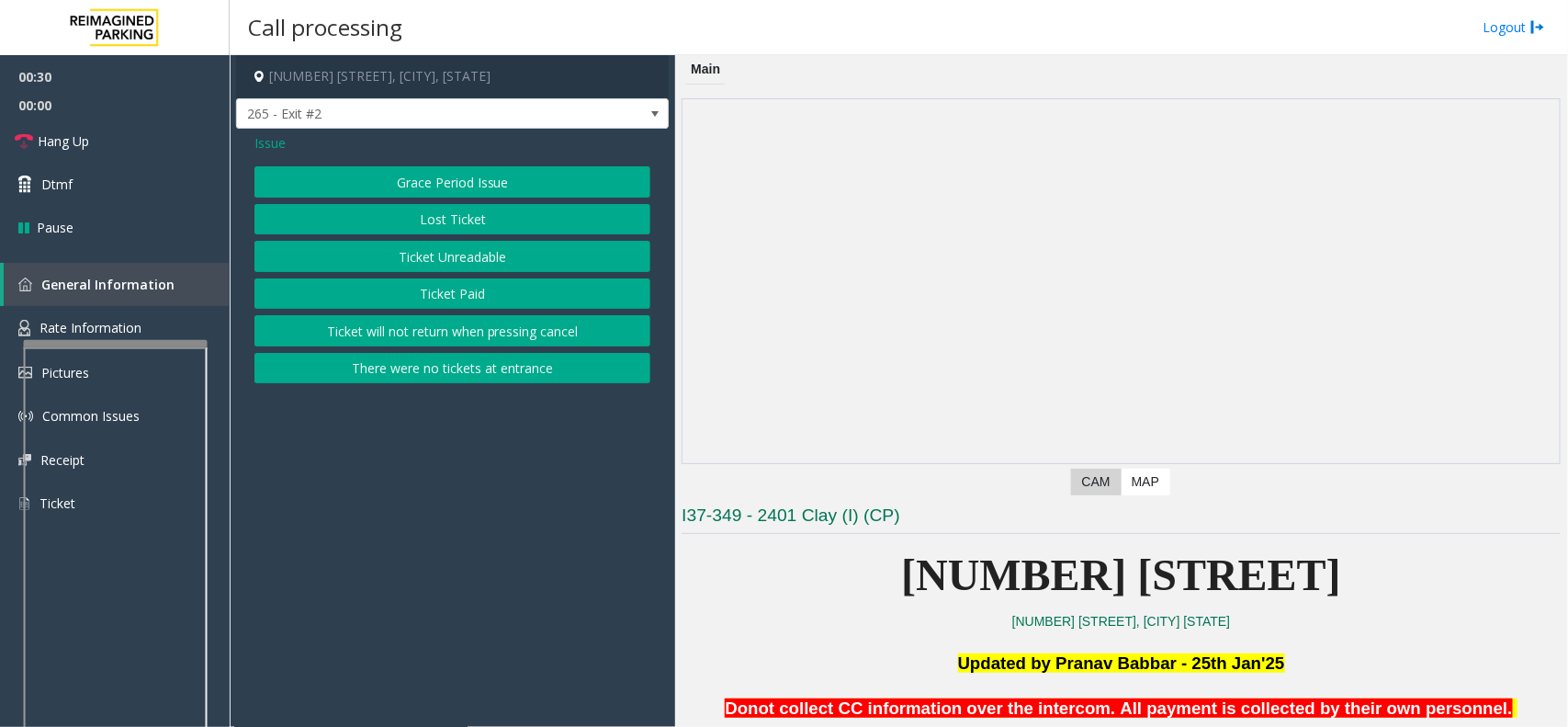 click on "Issue" 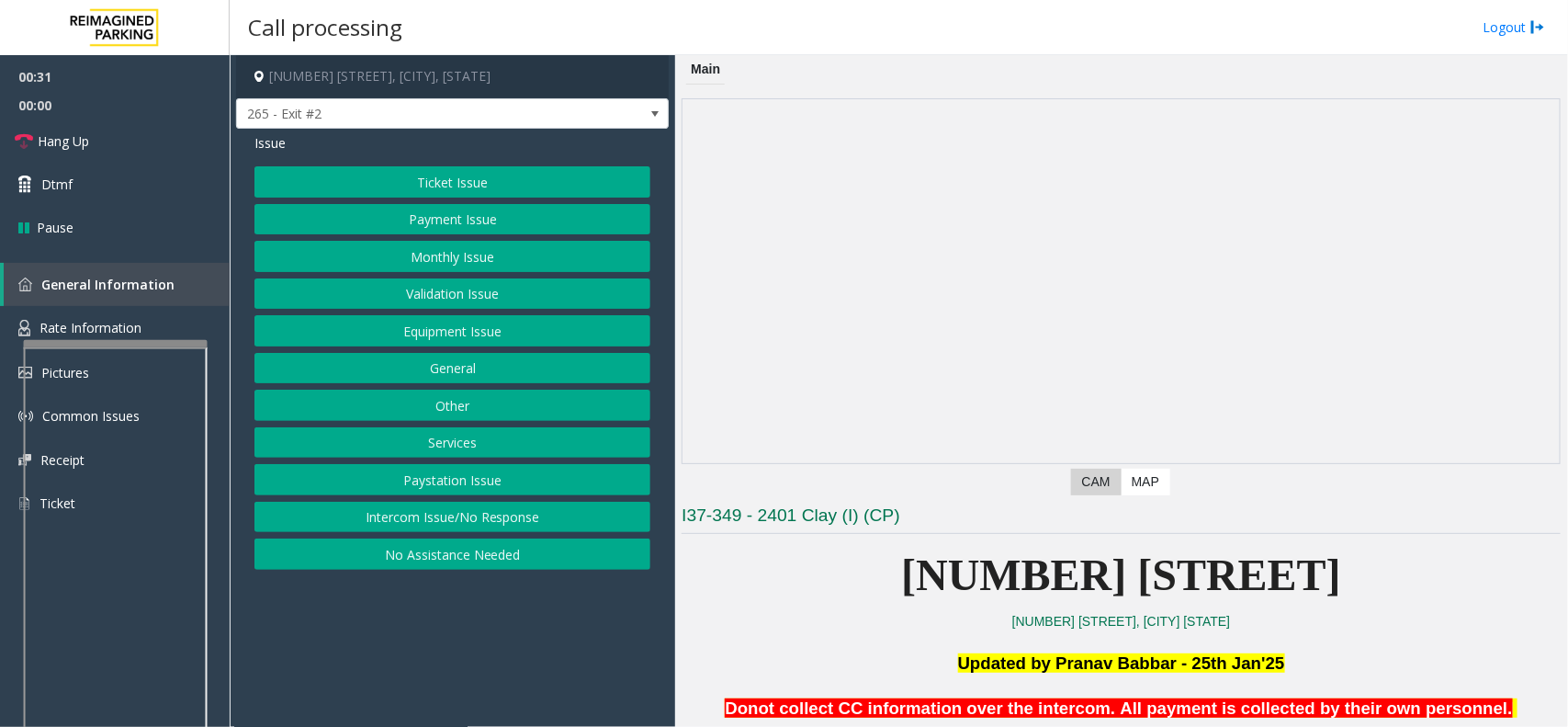 click on "No Assistance Needed" 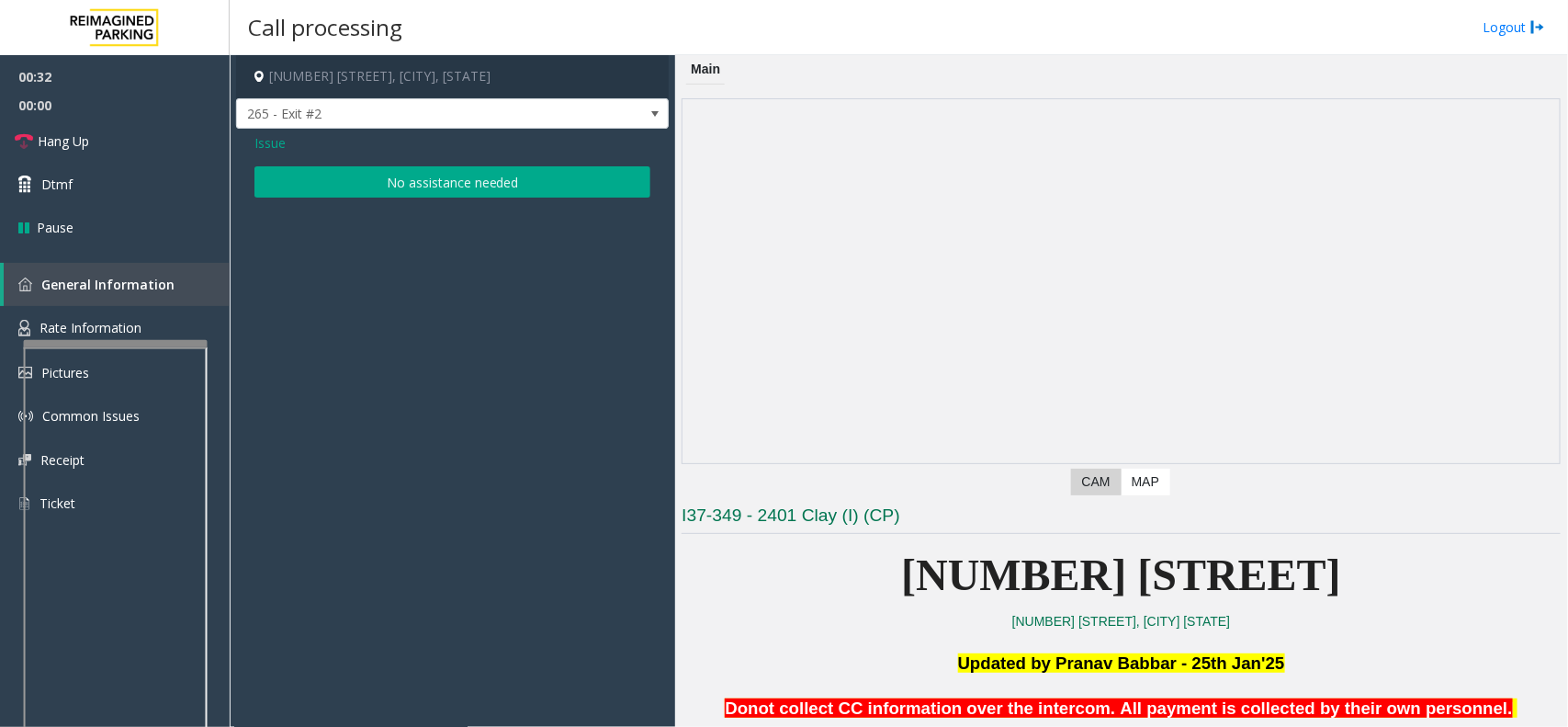 click on "No assistance needed" 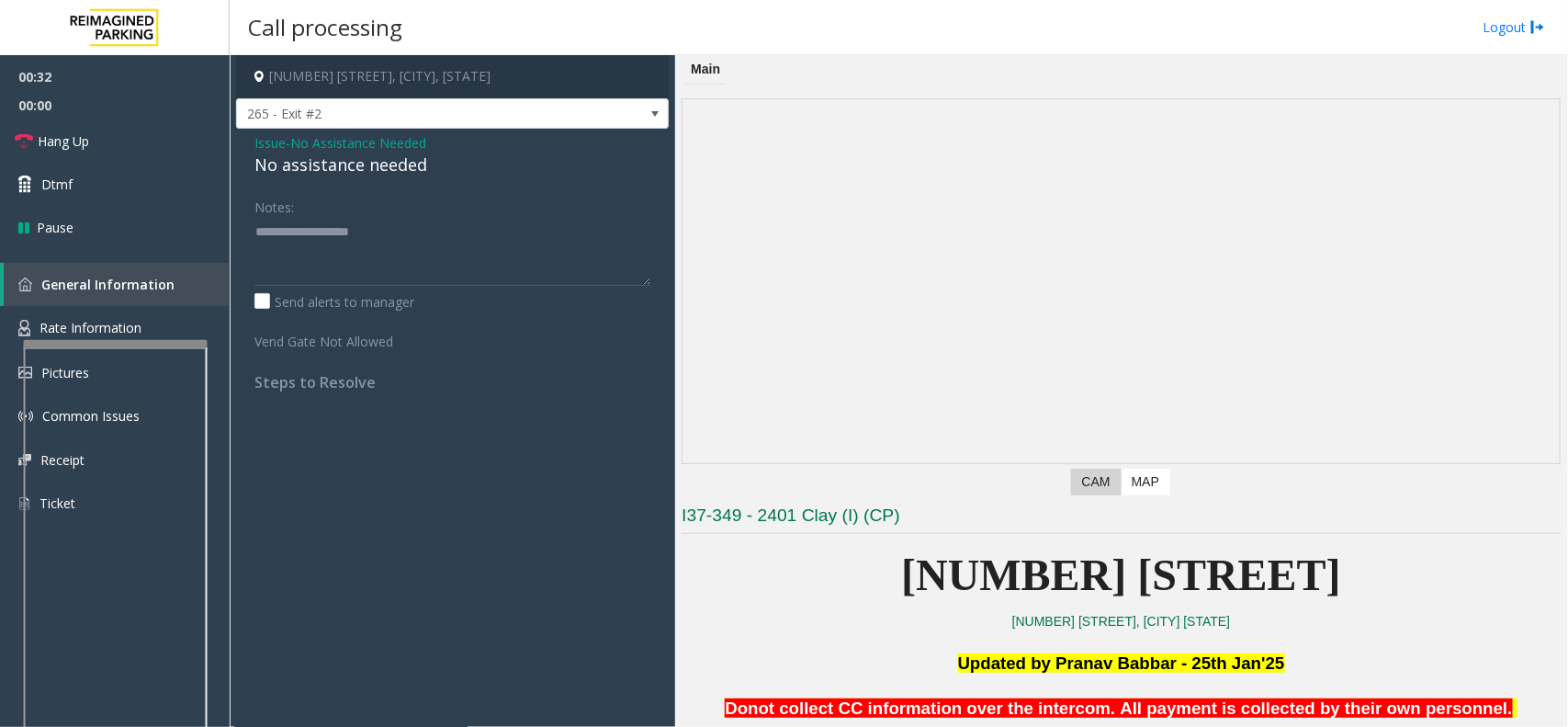 click on "No assistance needed" 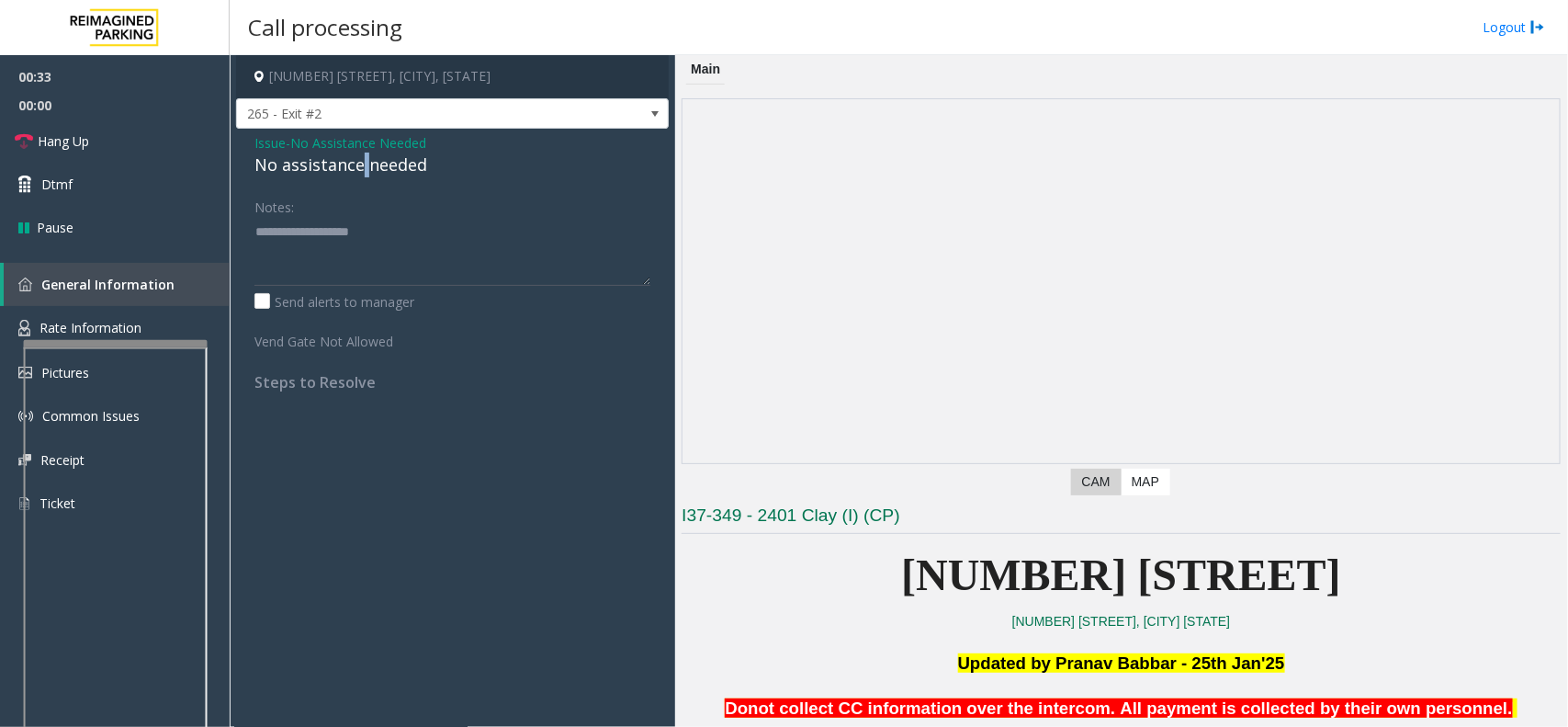 click on "No assistance needed" 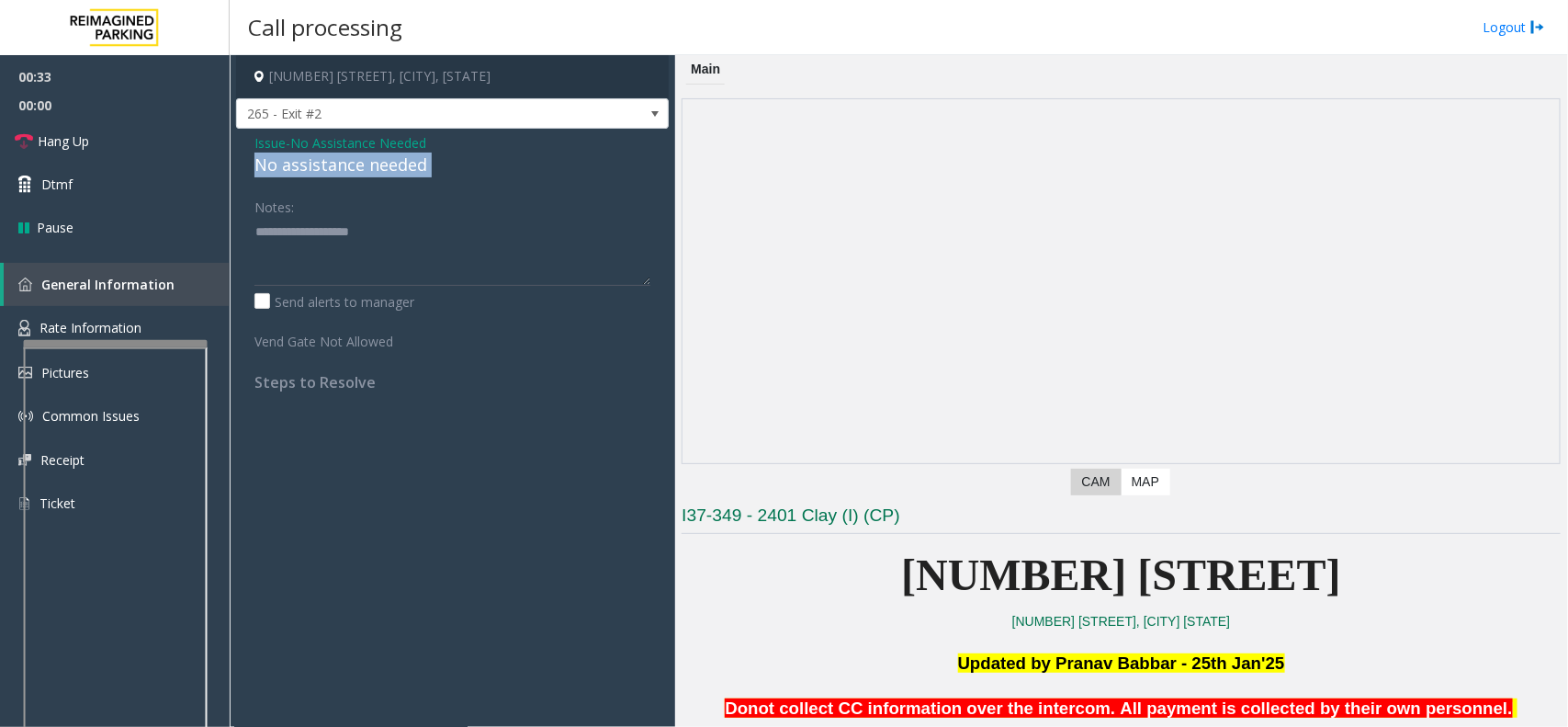 click on "No assistance needed" 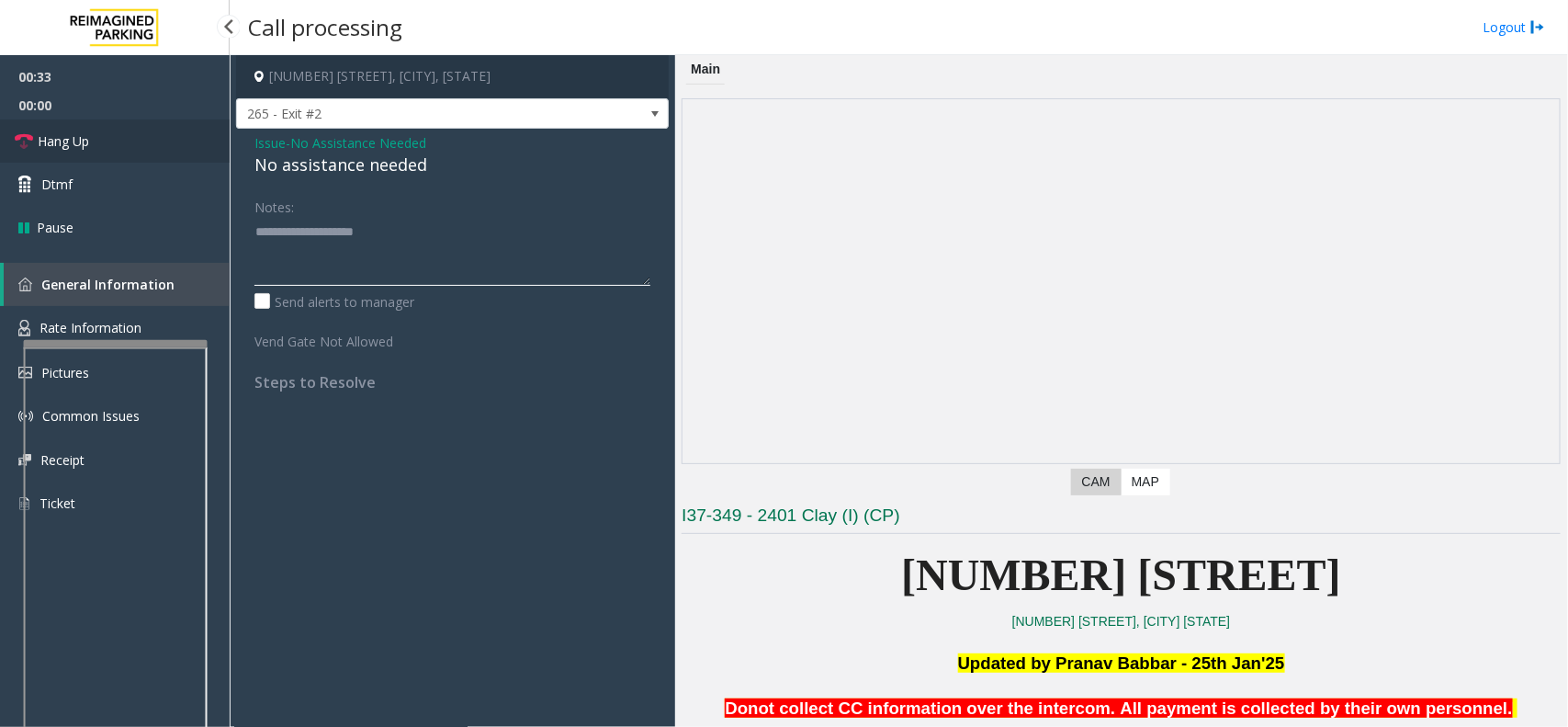 type on "**********" 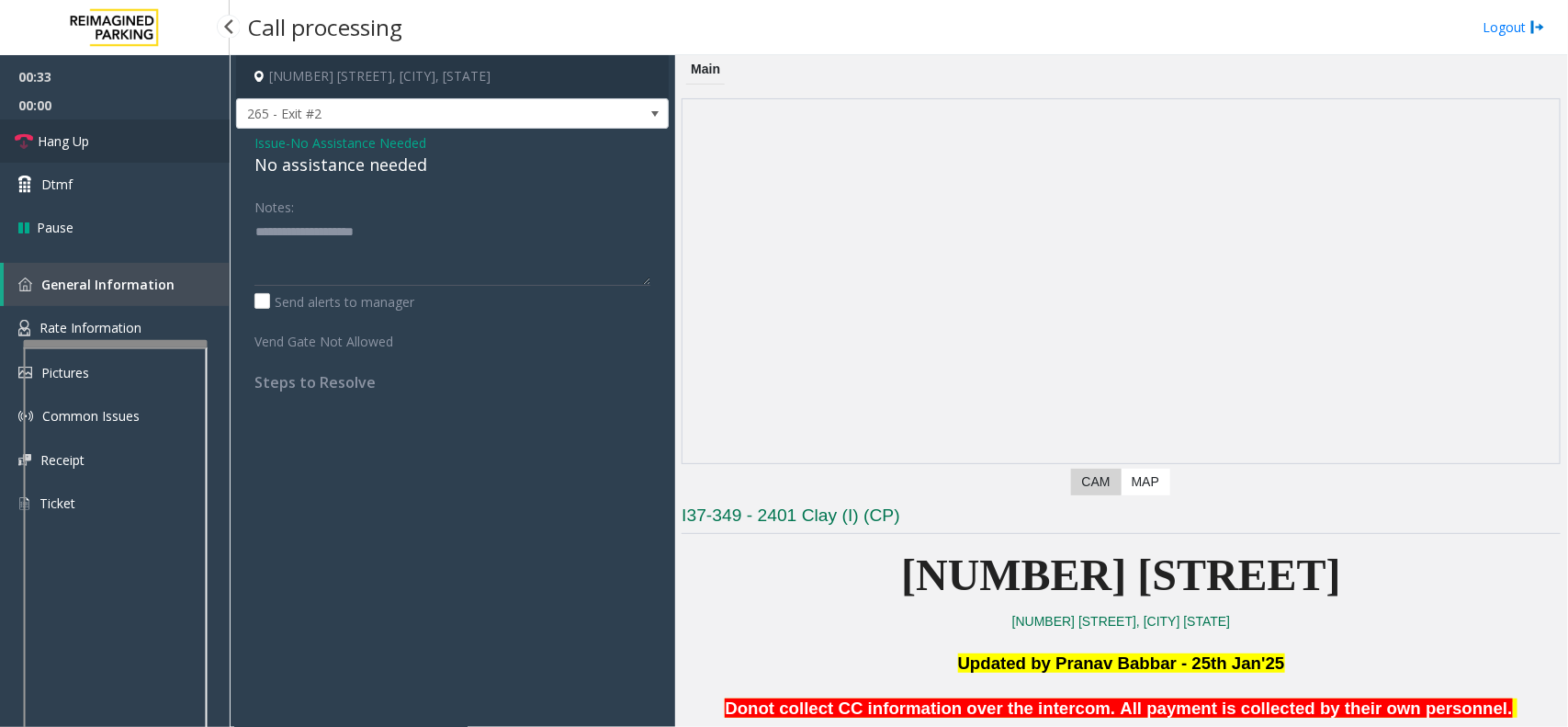 click on "Hang Up" at bounding box center [115, 141] 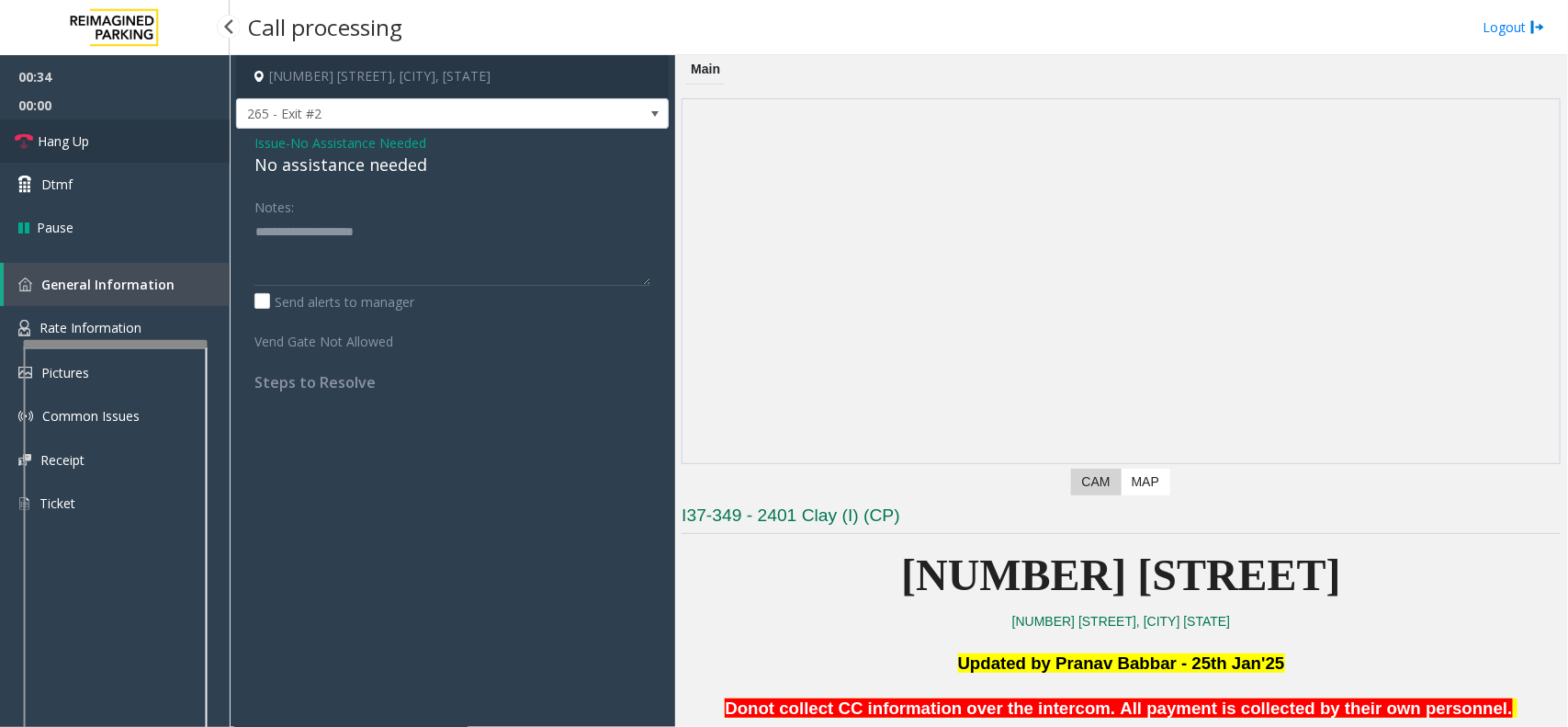 click on "Hang Up" at bounding box center [115, 141] 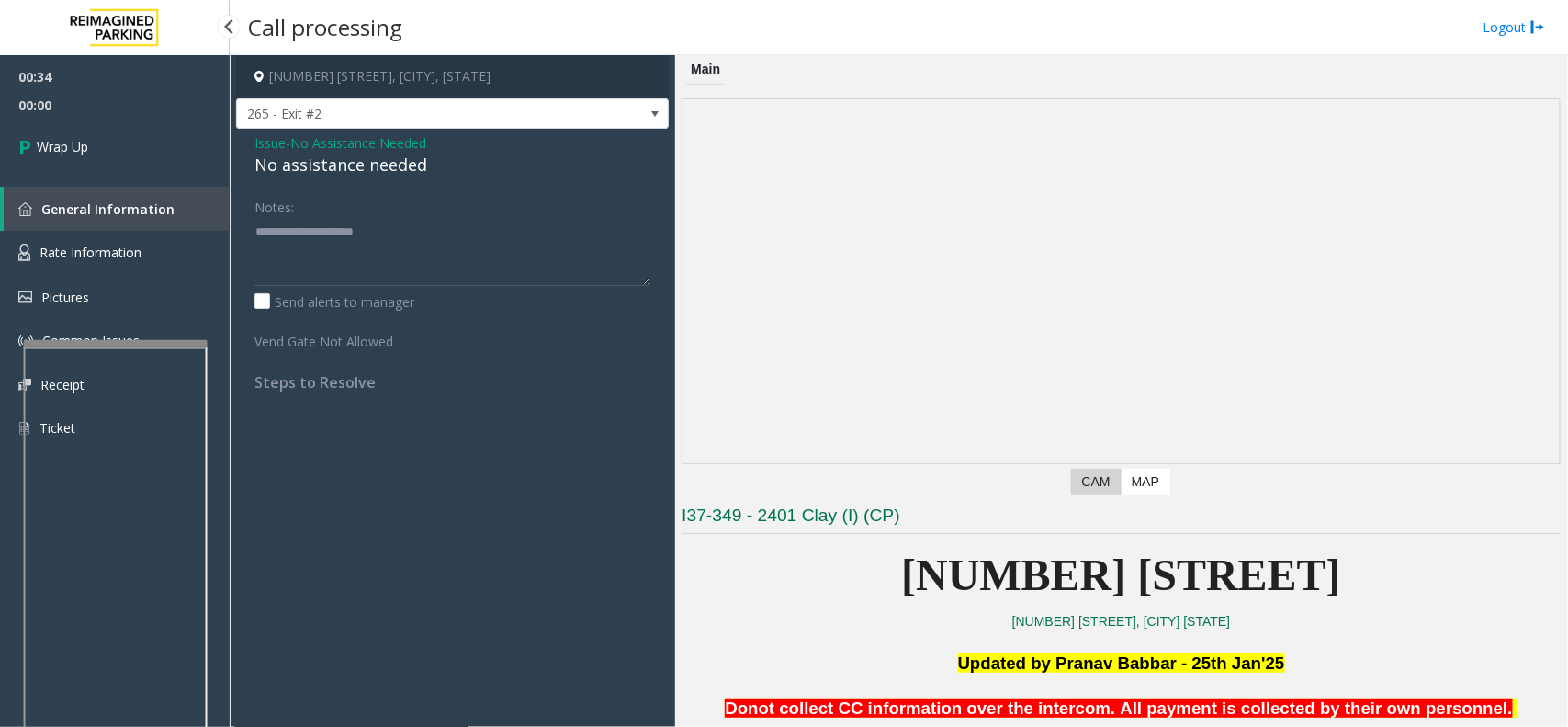 click on "Wrap Up" at bounding box center (115, 146) 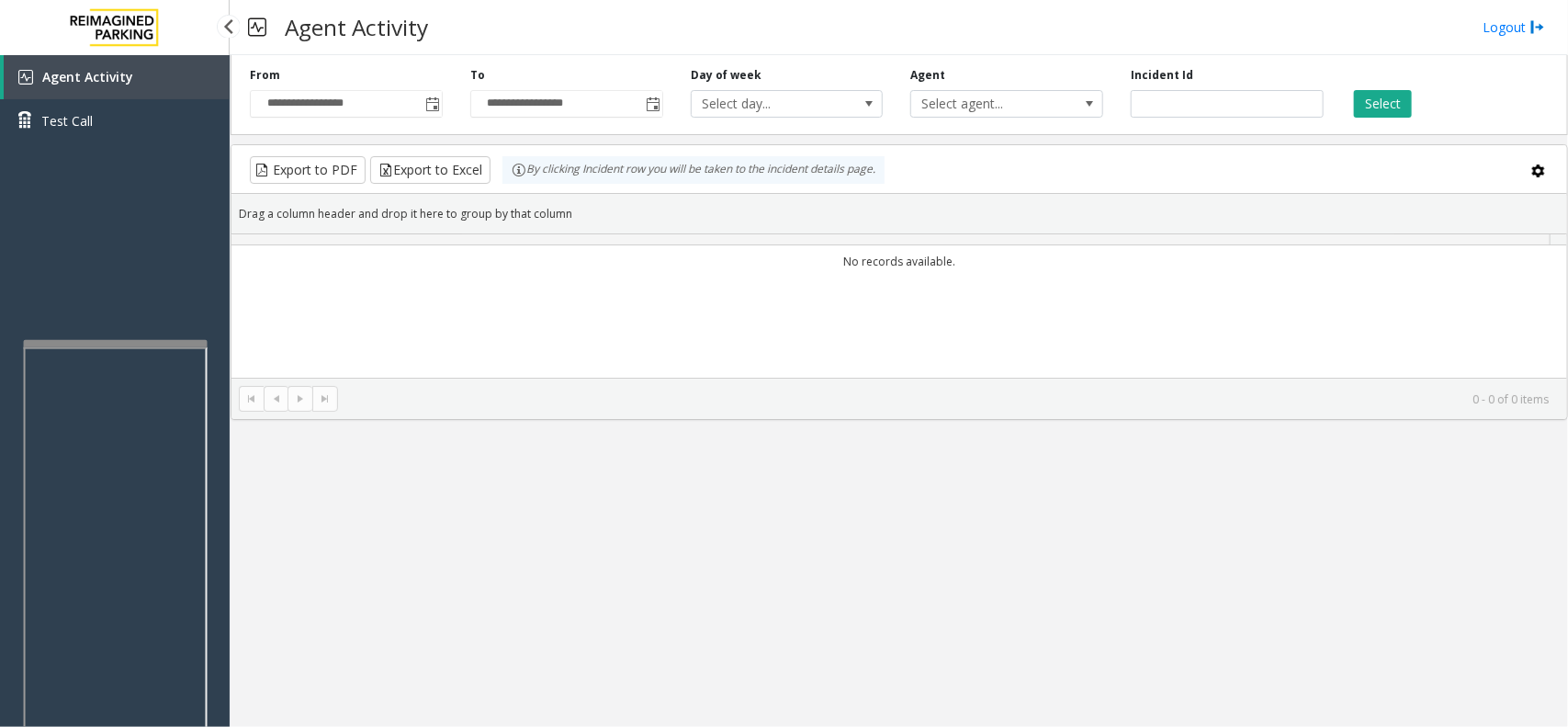 click on "Test Call" at bounding box center (115, 120) 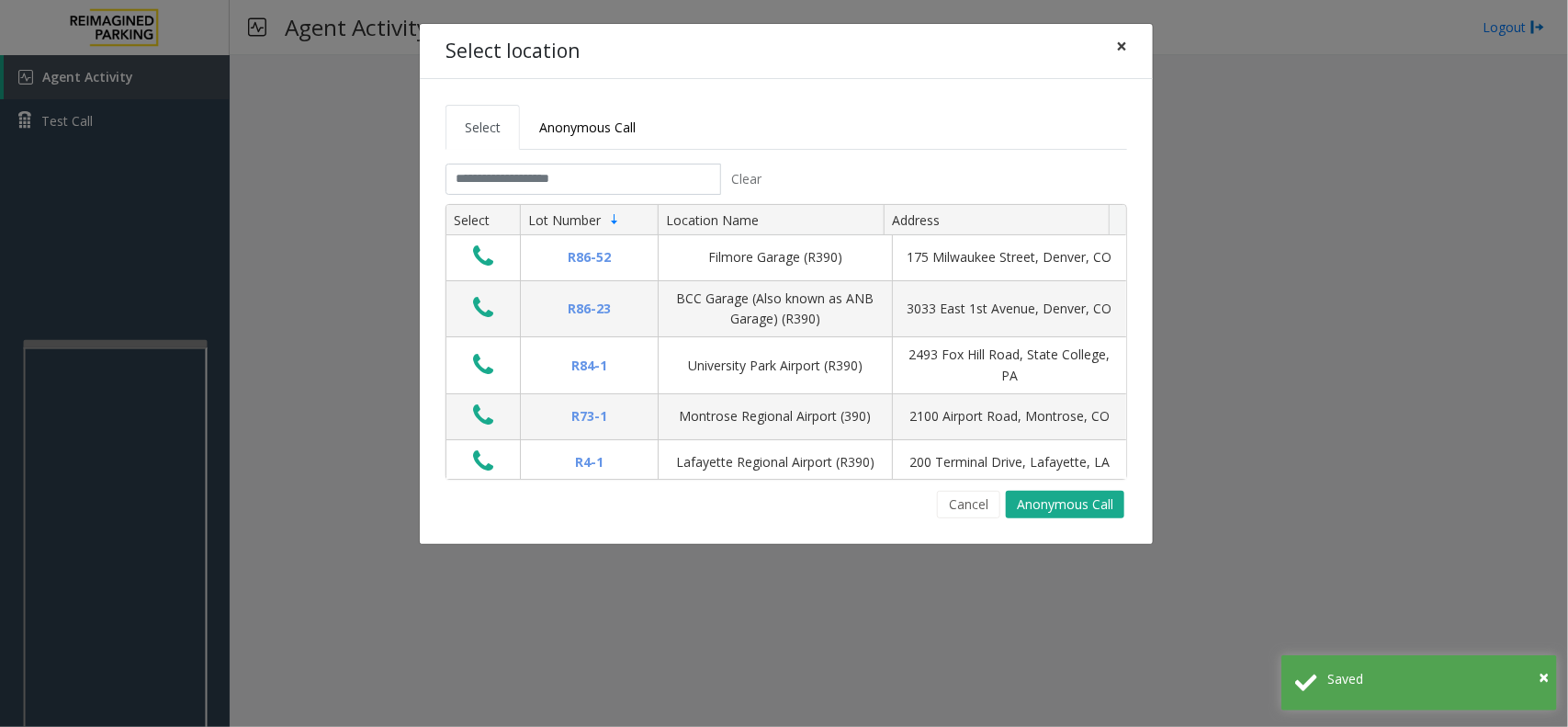 click on "×" 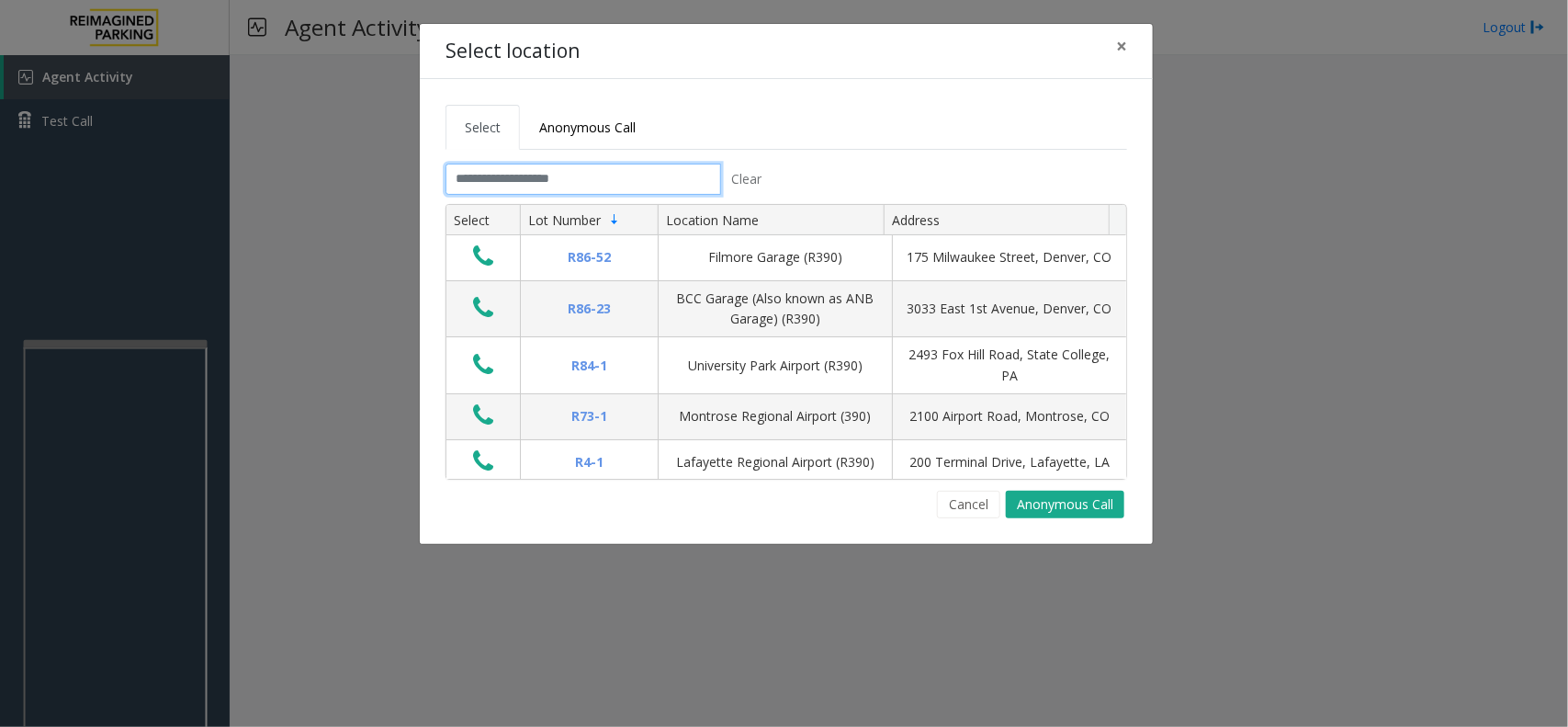 click 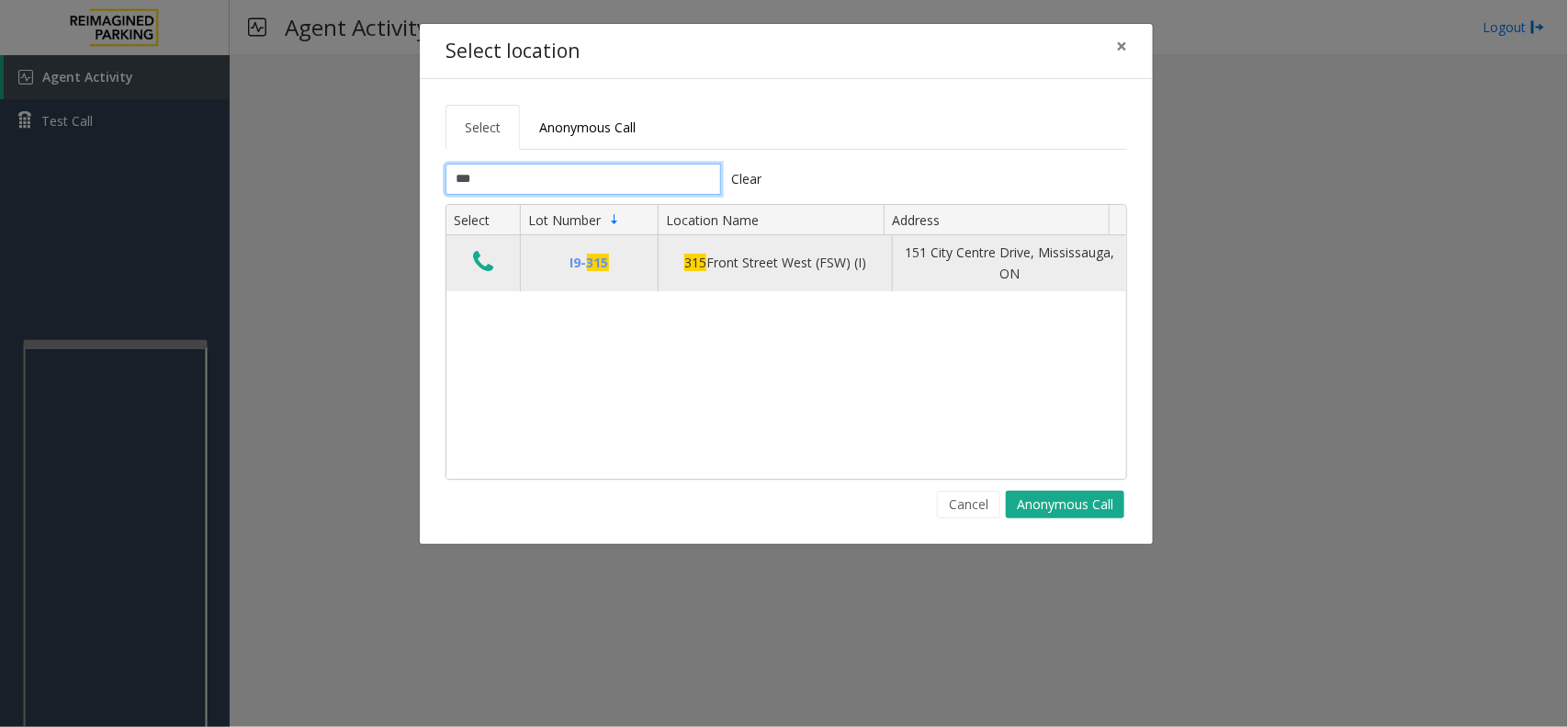type on "***" 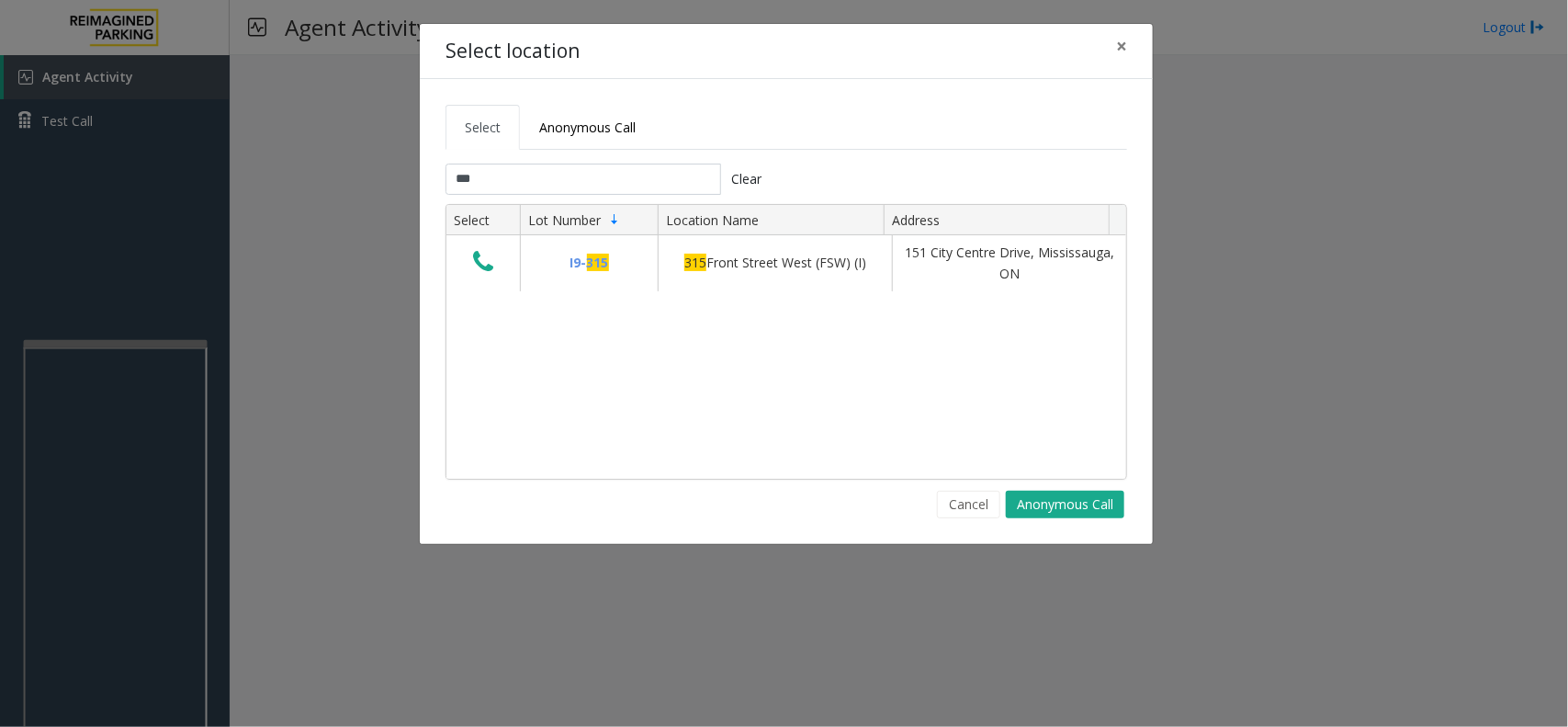 drag, startPoint x: 475, startPoint y: 263, endPoint x: 444, endPoint y: 264, distance: 31.0161 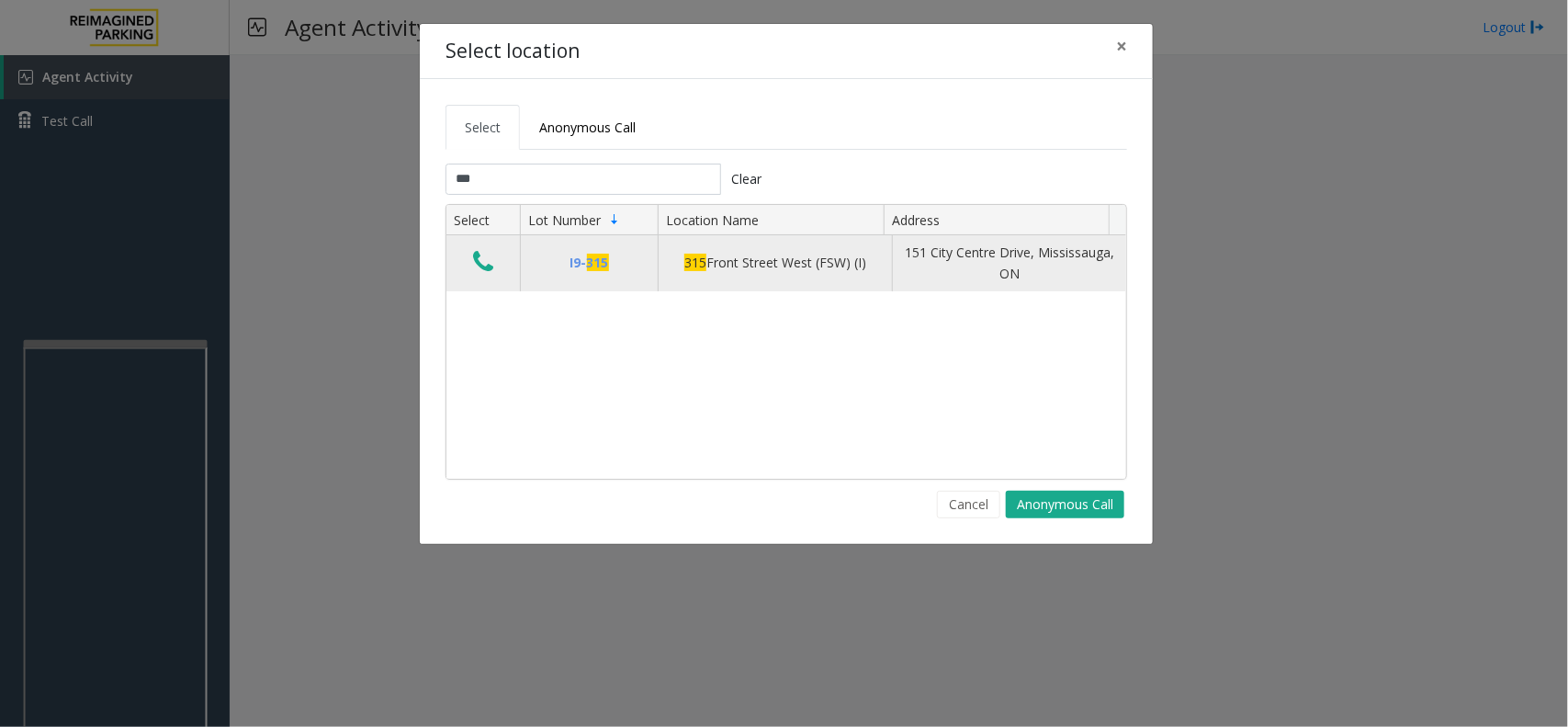 click 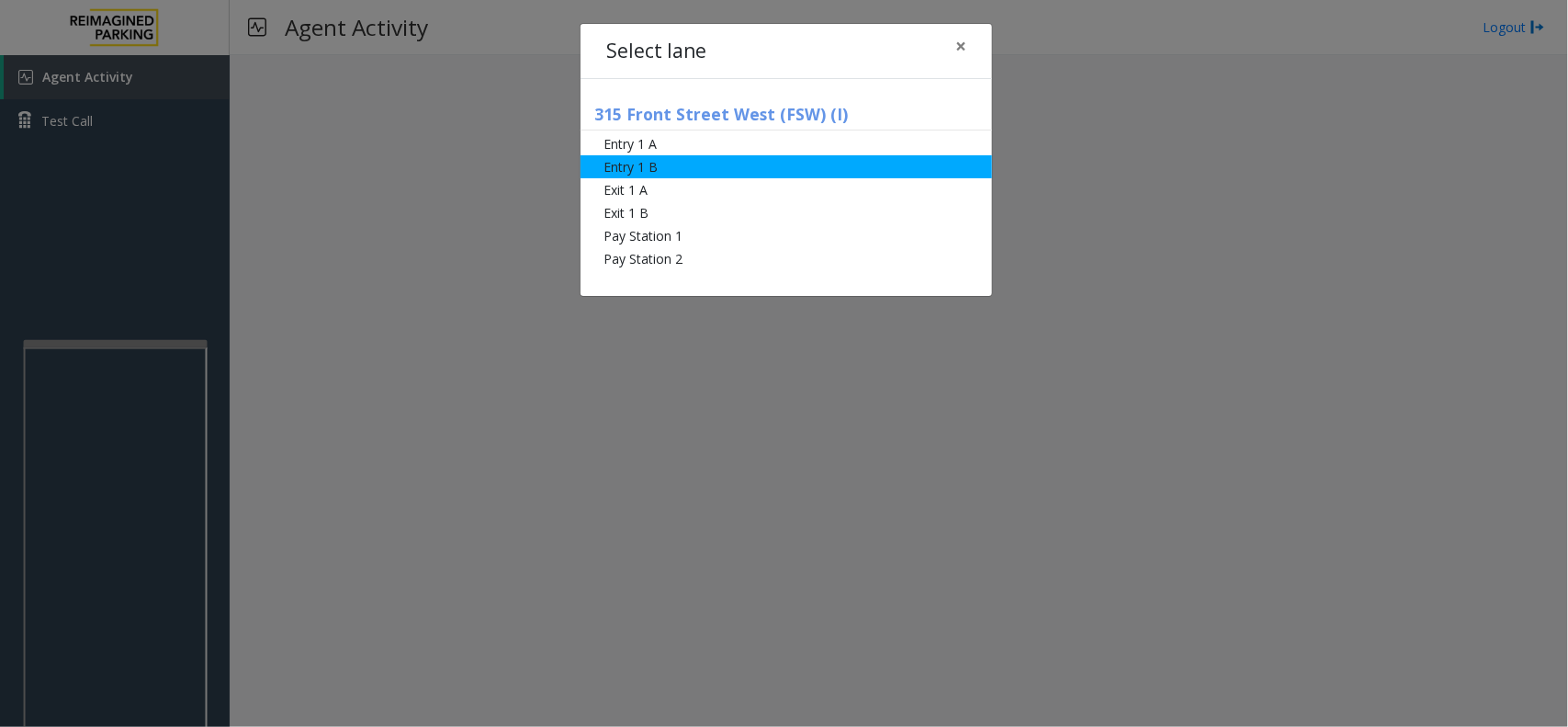 click on "Entry 1 B" 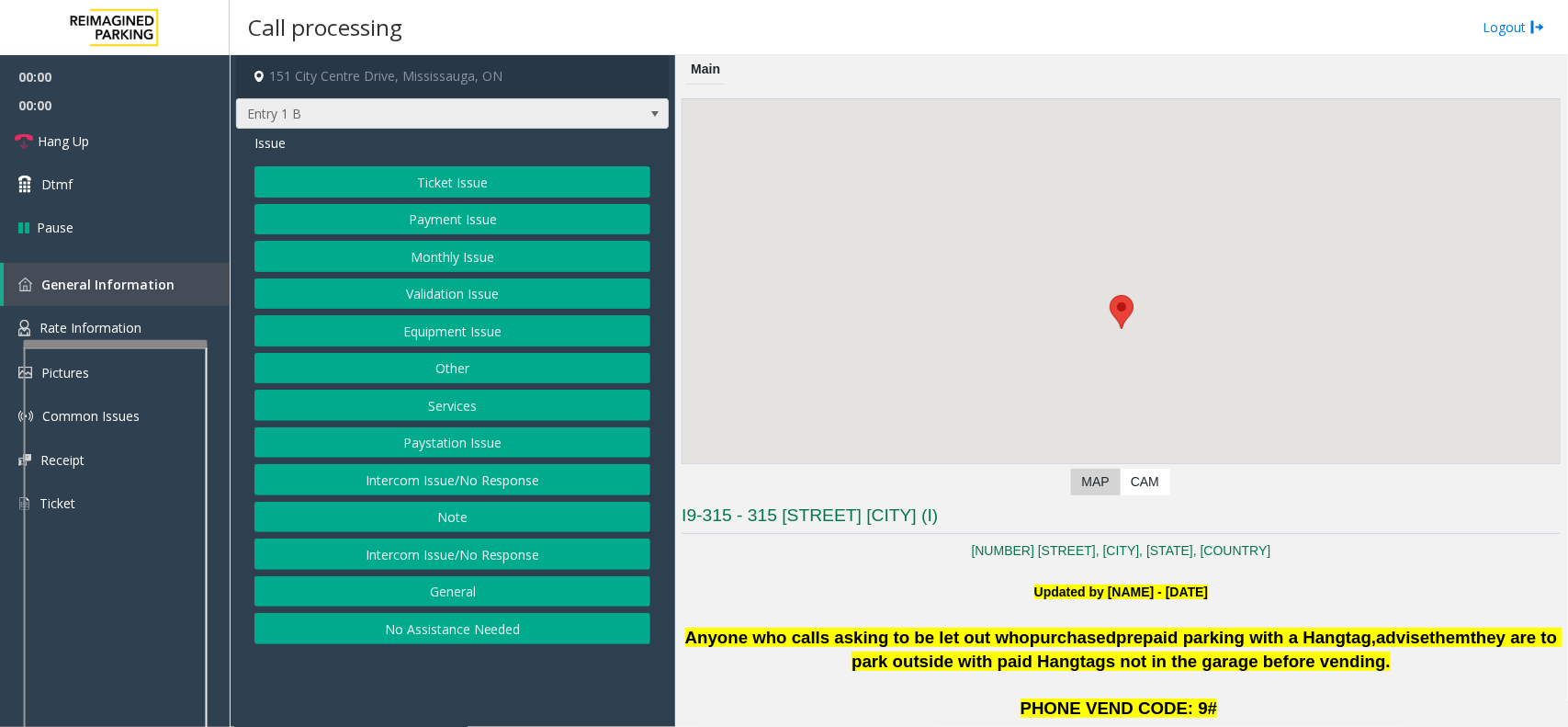 click on "Entry 1 B" at bounding box center [409, 114] 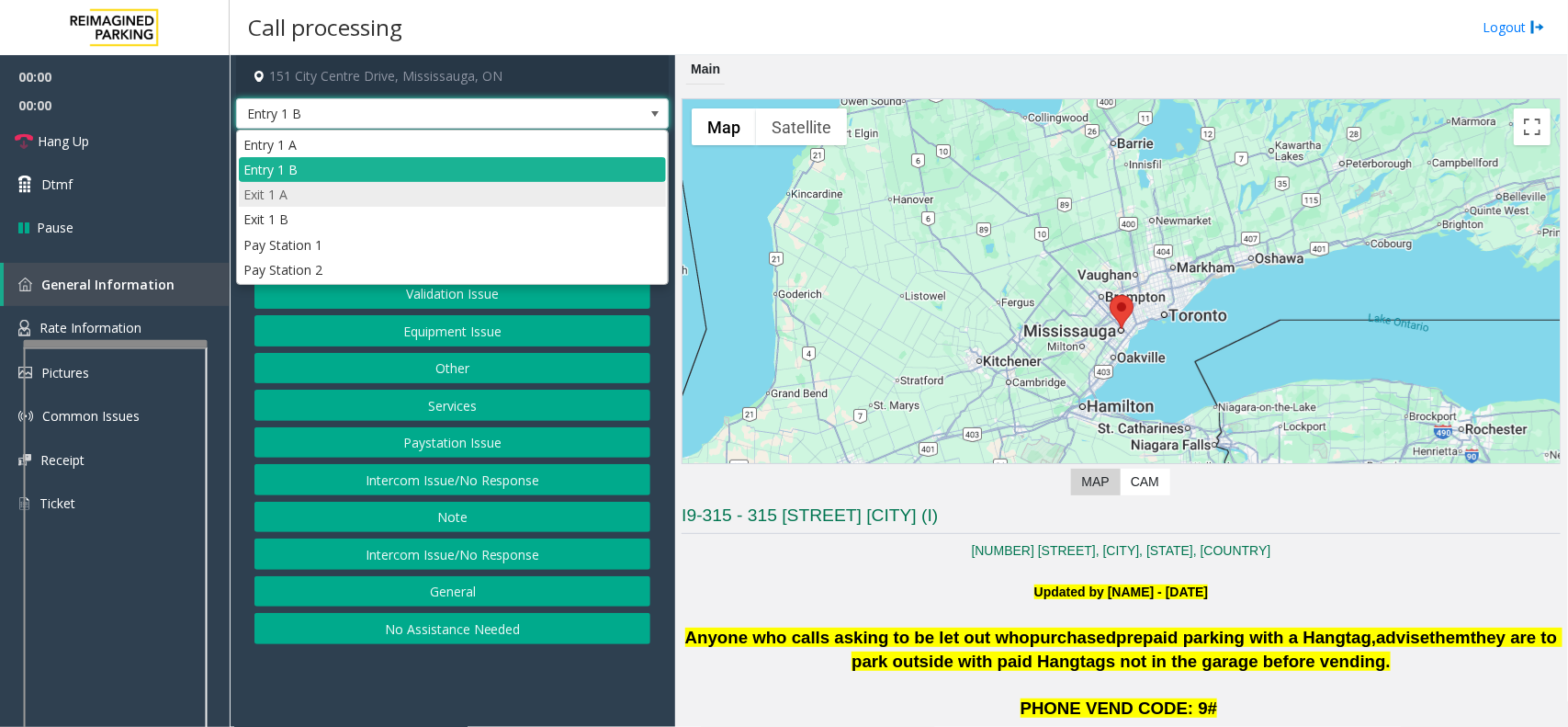 click on "Exit 1 A" at bounding box center [452, 194] 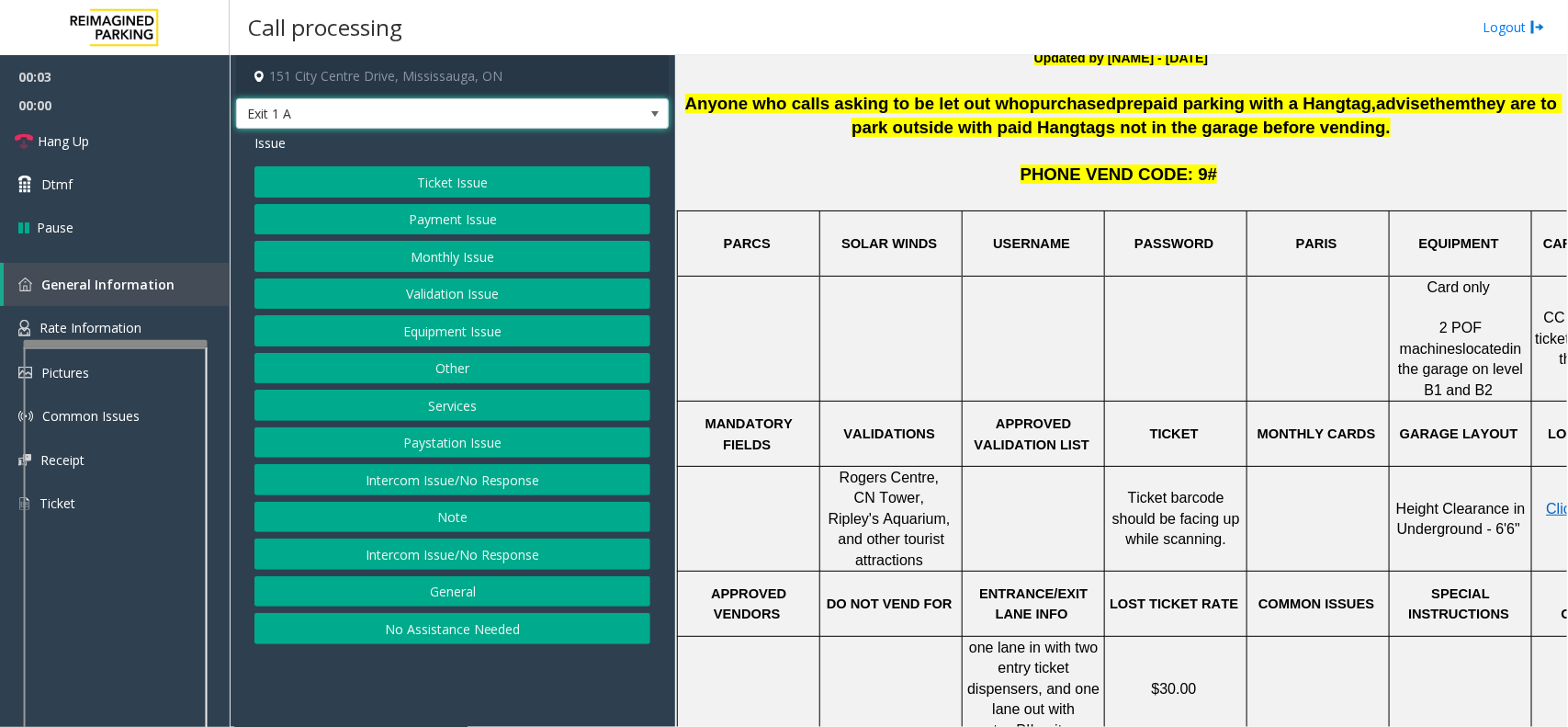 scroll, scrollTop: 574, scrollLeft: 0, axis: vertical 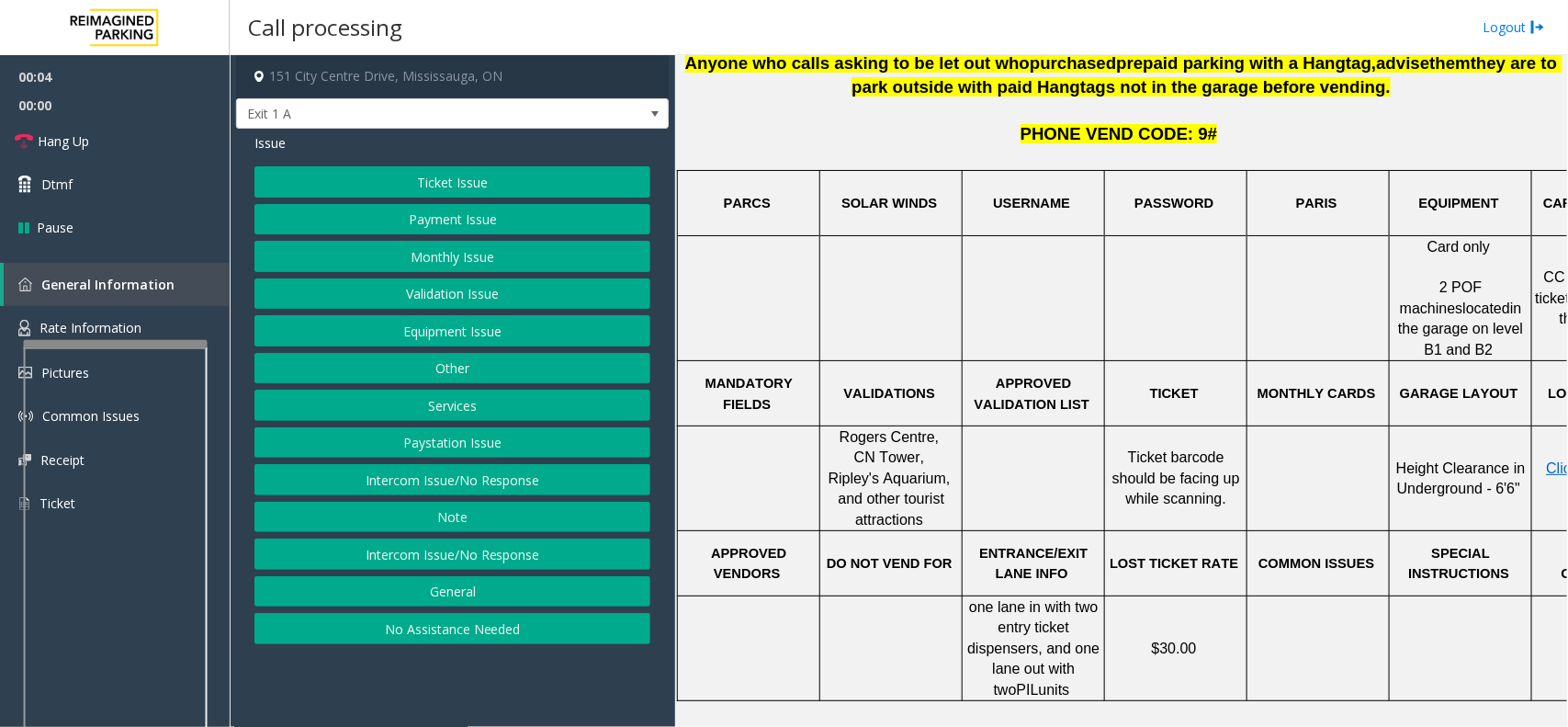 drag, startPoint x: 1218, startPoint y: 496, endPoint x: 1100, endPoint y: 427, distance: 136.69309 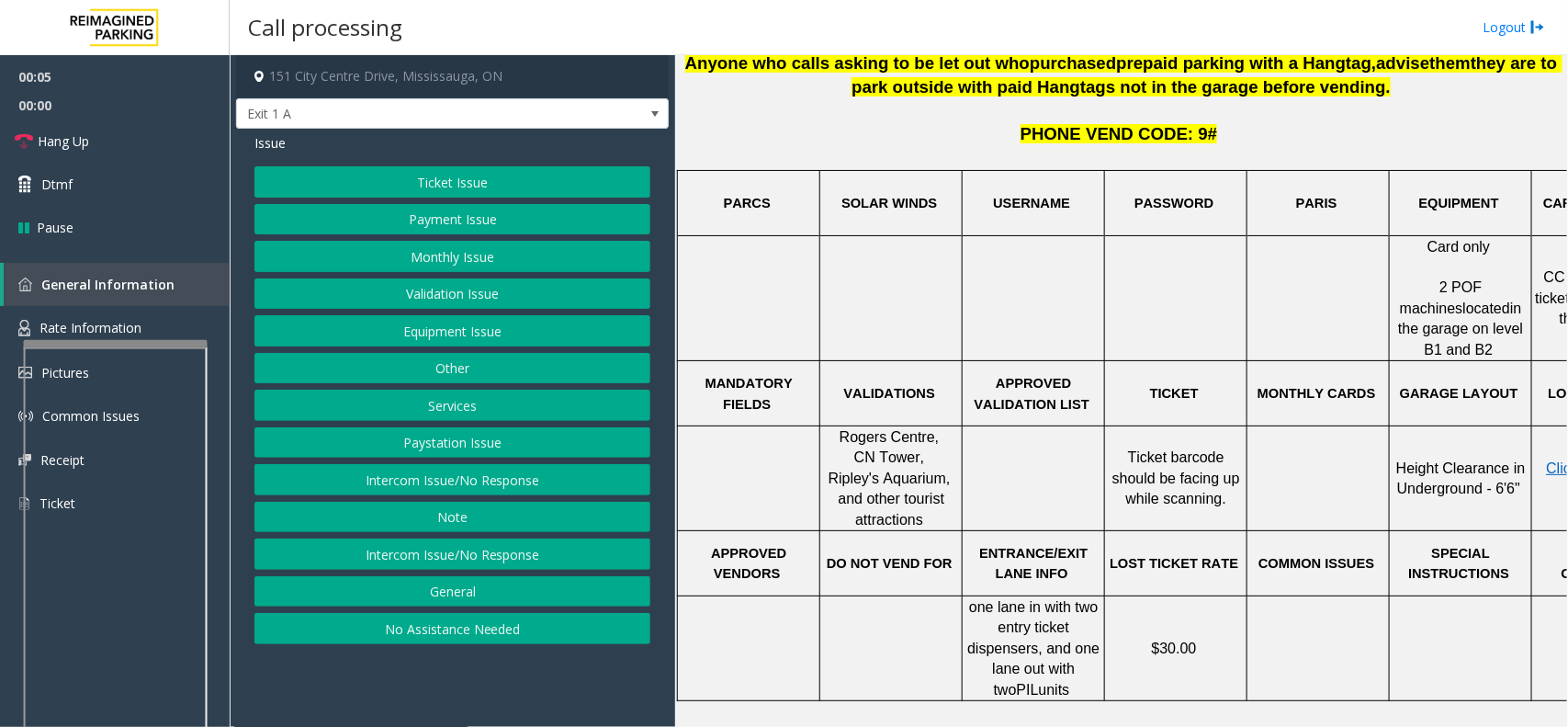 click on "Rogers Centre," 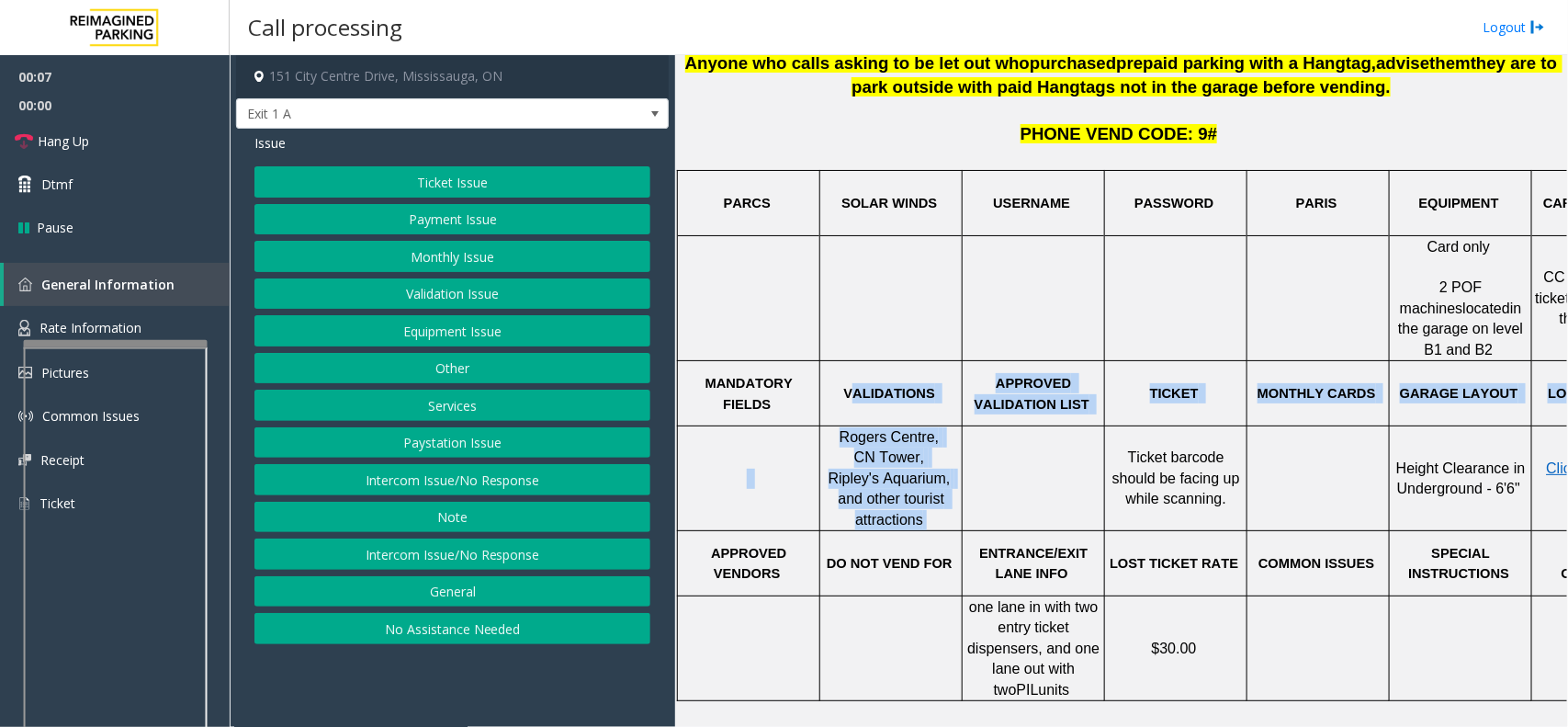 drag, startPoint x: 942, startPoint y: 499, endPoint x: 859, endPoint y: 378, distance: 146.73105 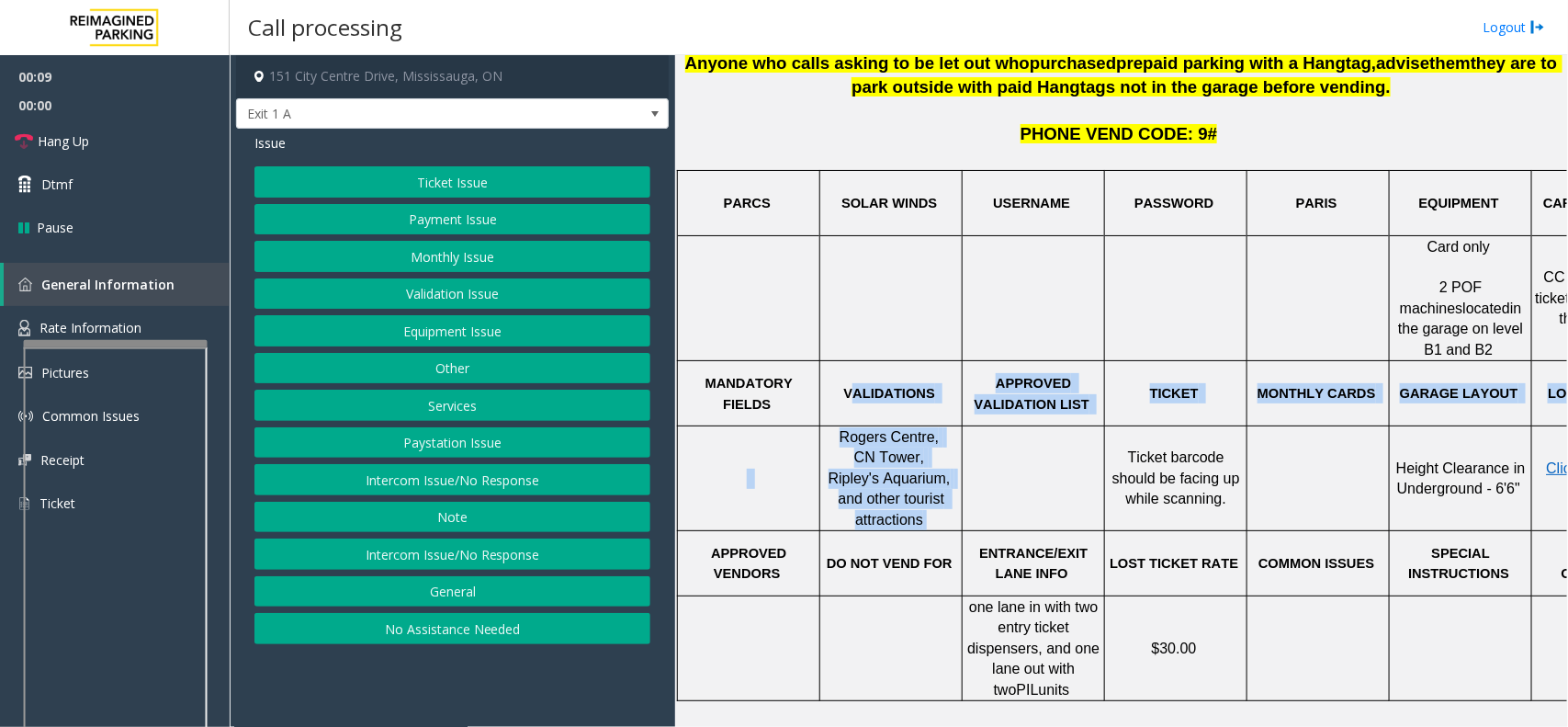 click on "Intercom Issue/No Response" 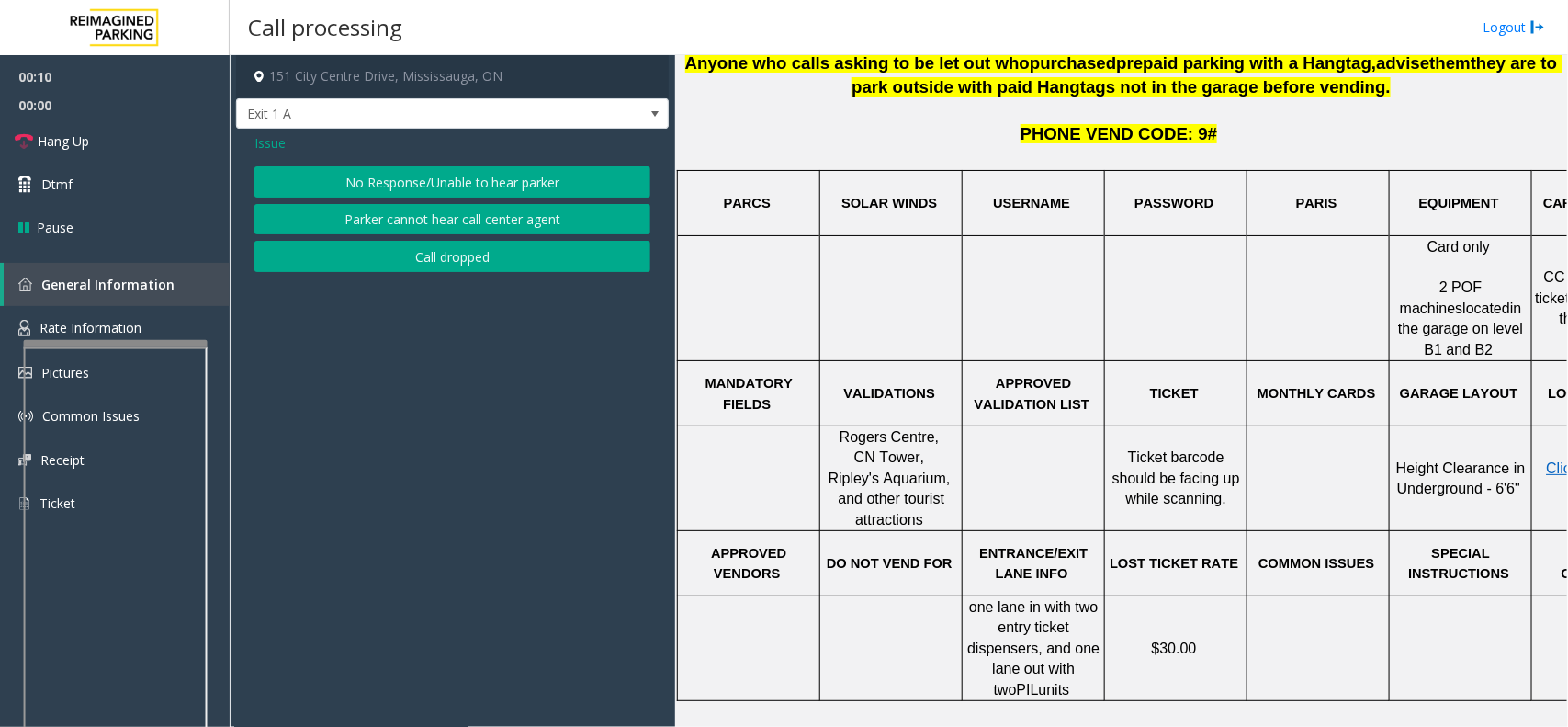 click on "No Response/Unable to hear parker   Parker cannot hear call center agent   Call dropped" 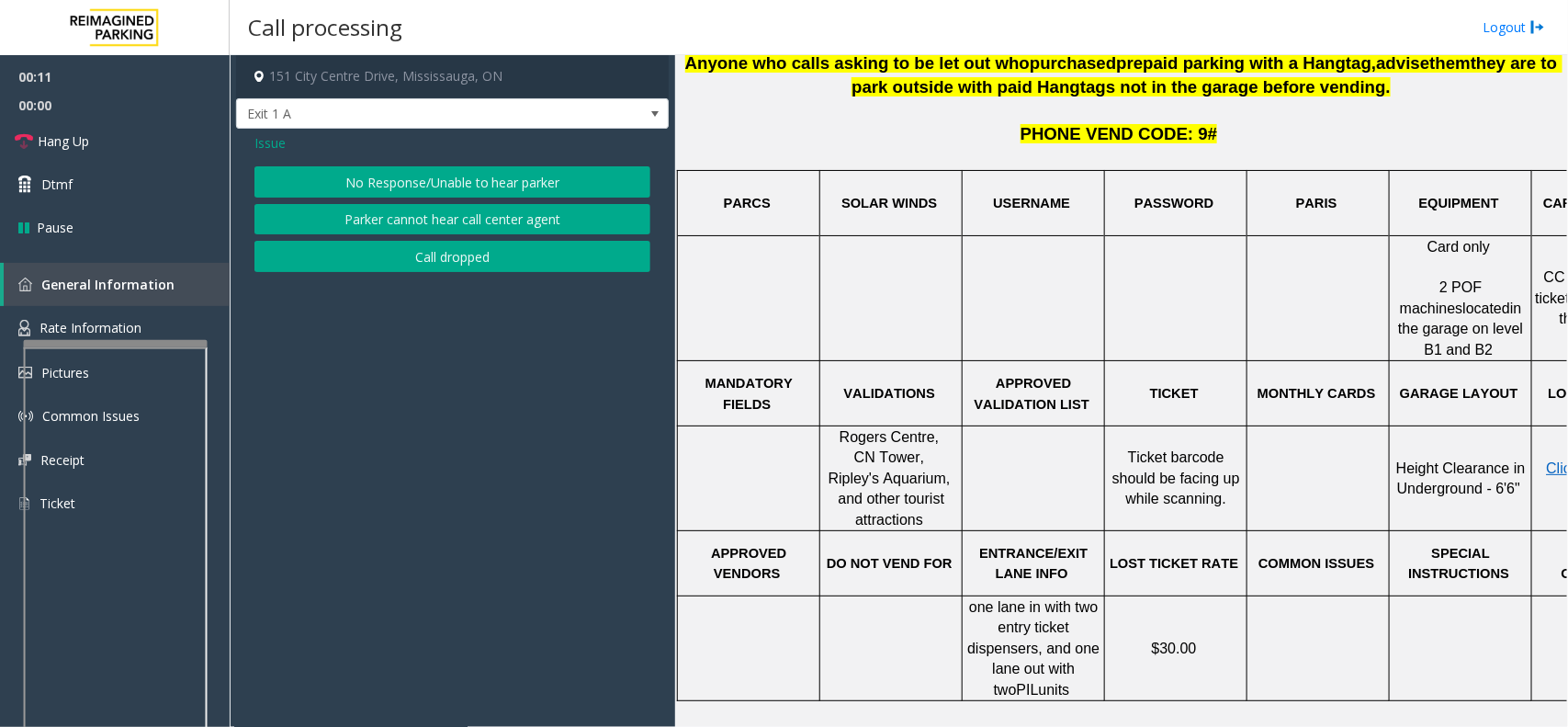 click on "Parker cannot hear call center agent" 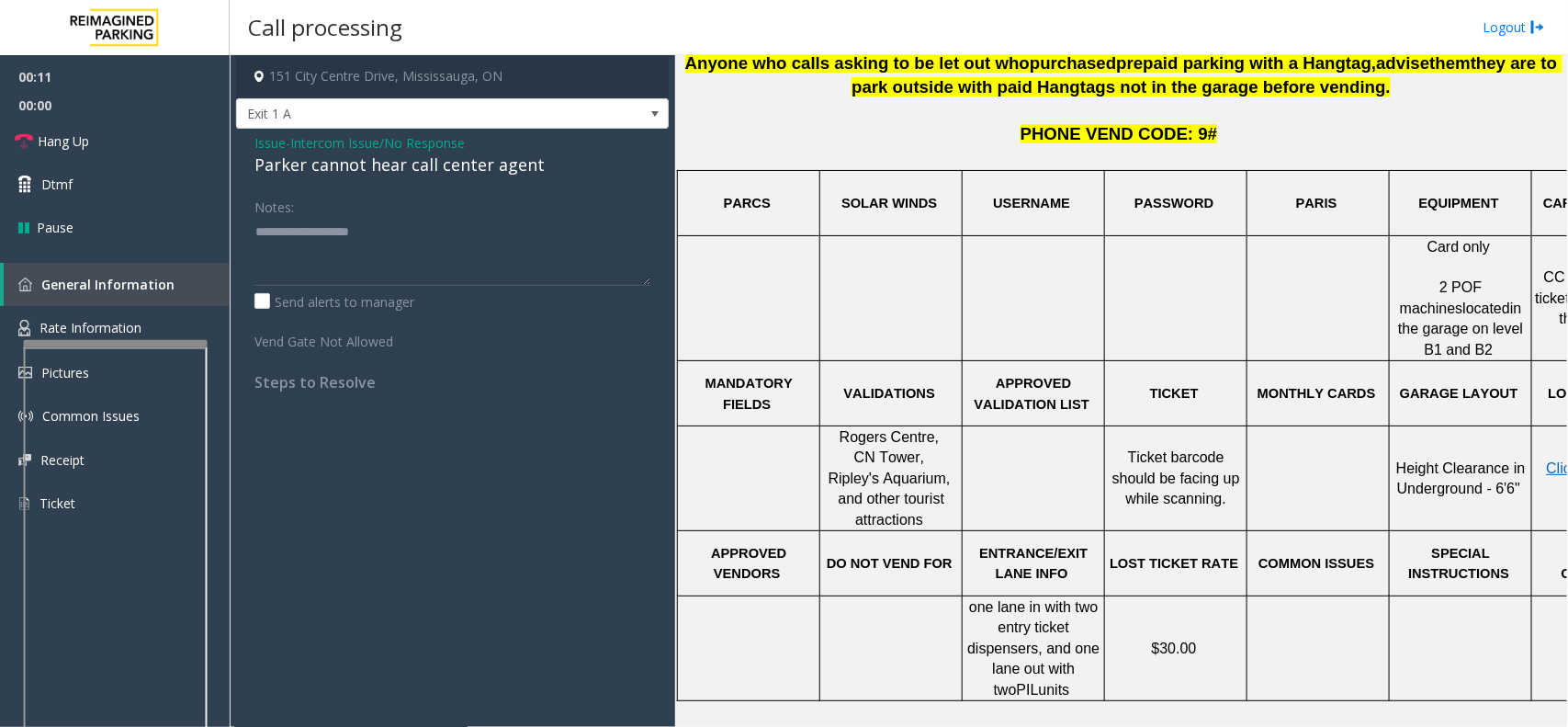 click on "Parker cannot hear call center agent" 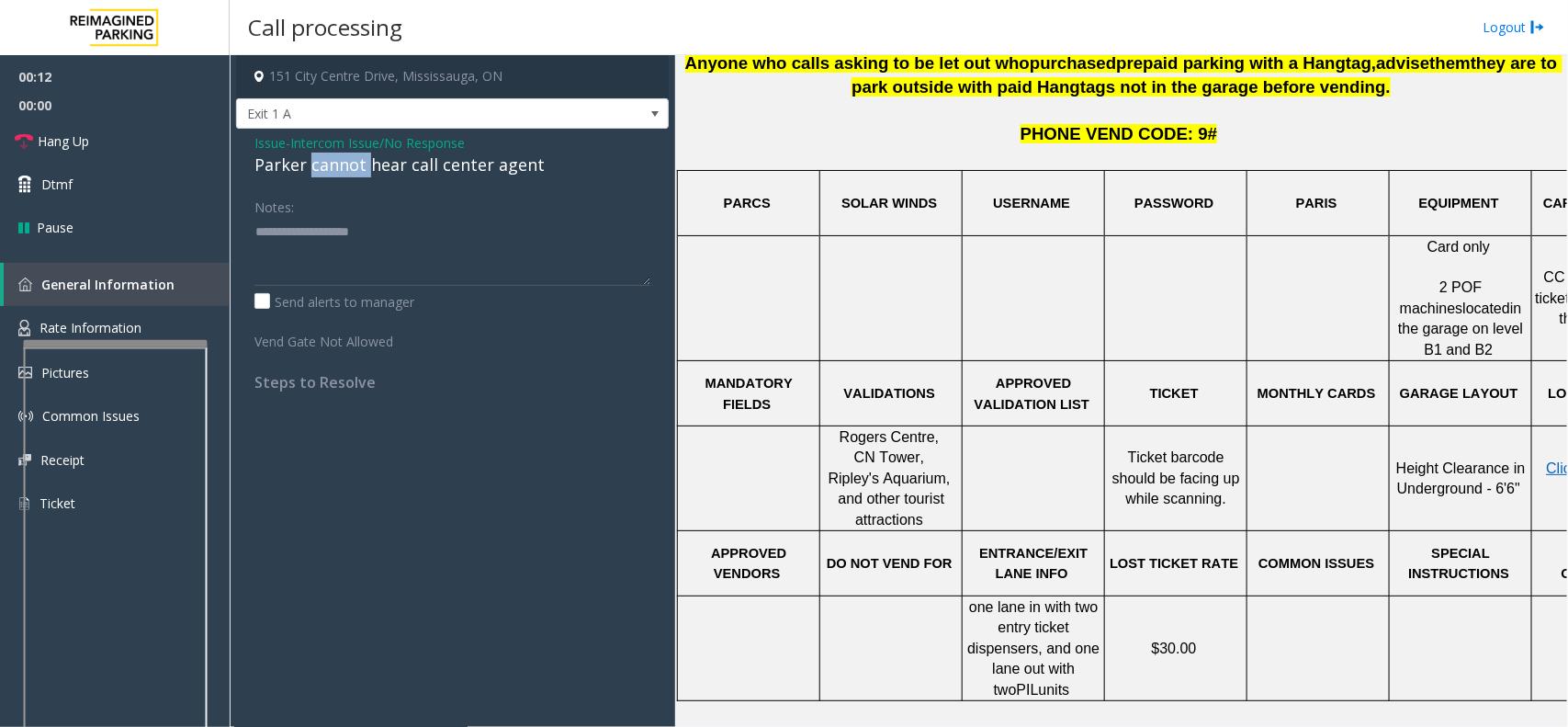 click on "Parker cannot hear call center agent" 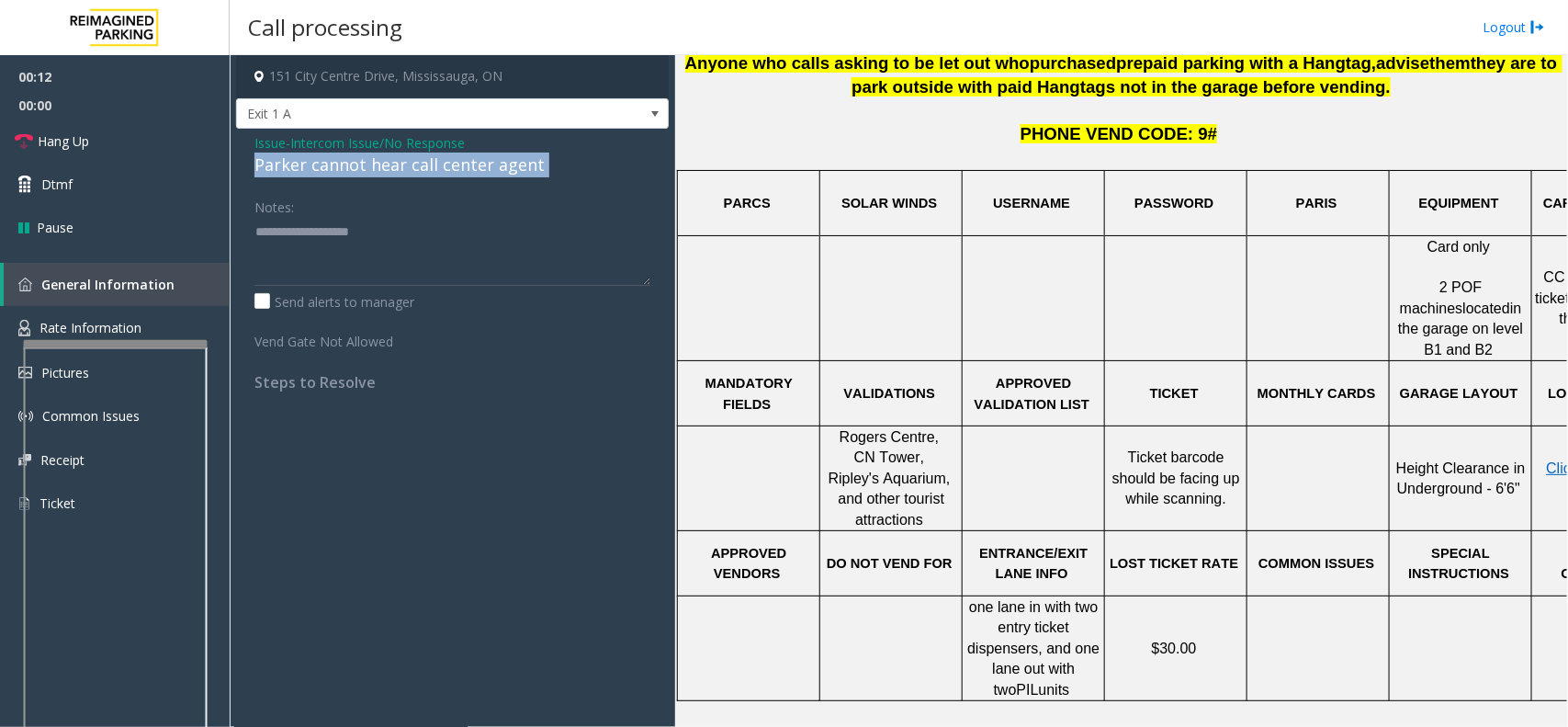 drag, startPoint x: 315, startPoint y: 166, endPoint x: 419, endPoint y: 173, distance: 104.235311 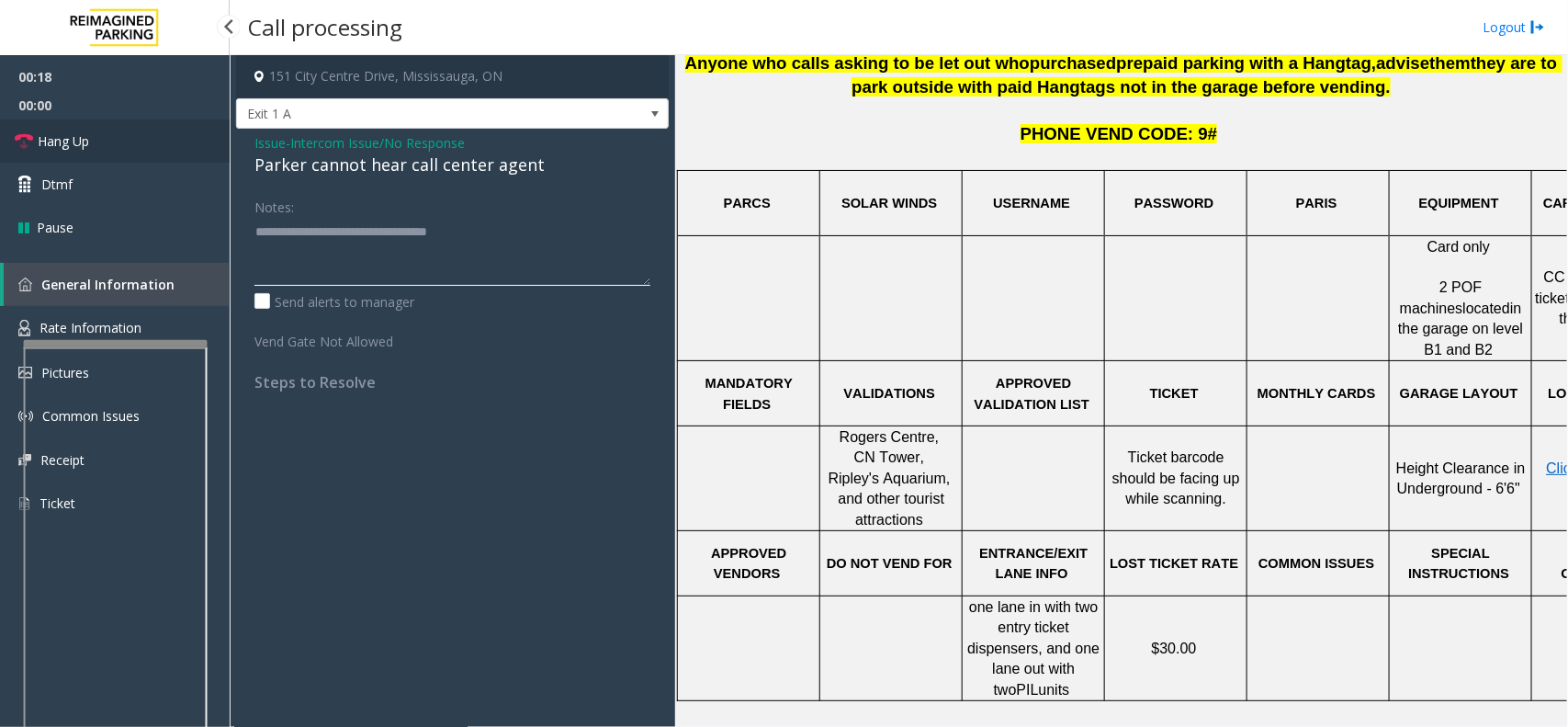 type on "**********" 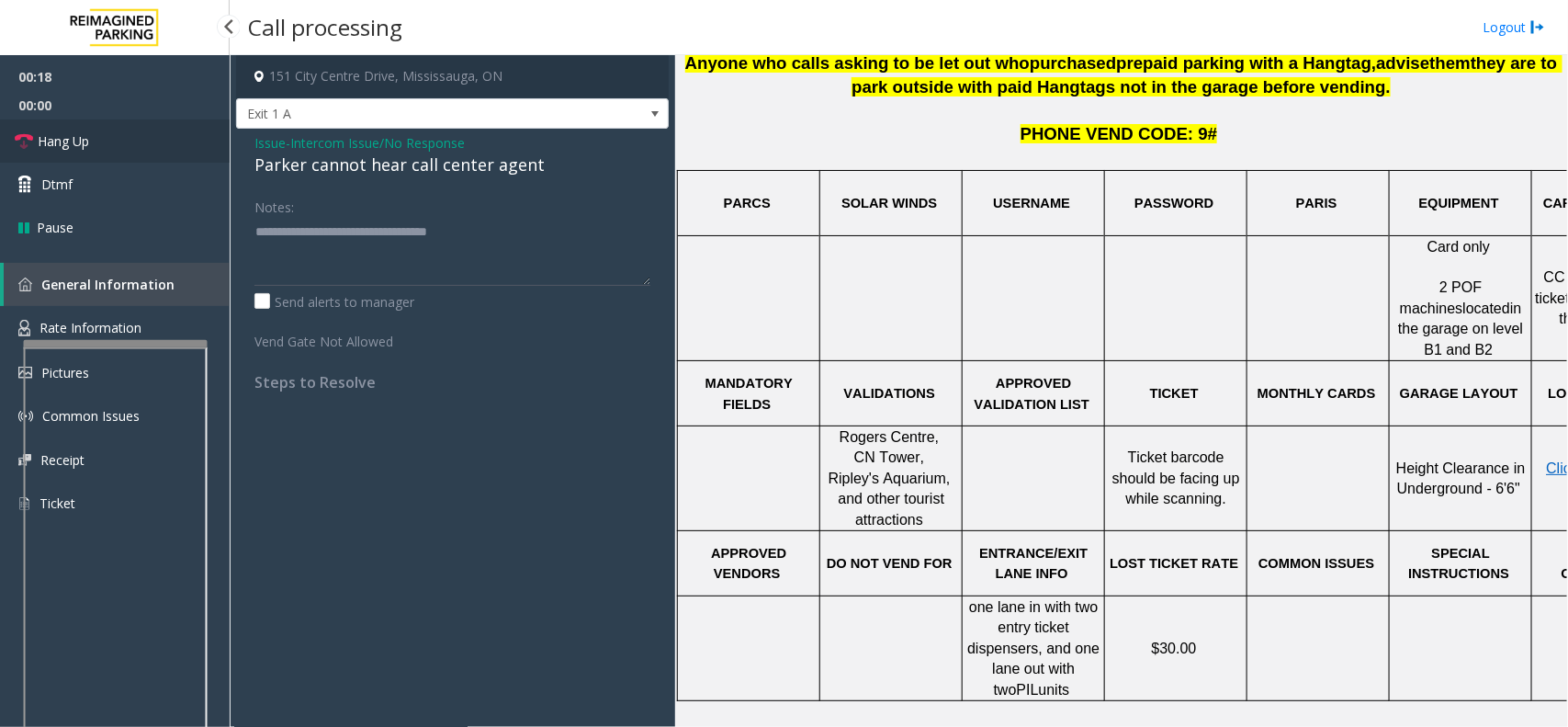 click on "Hang Up" at bounding box center (115, 141) 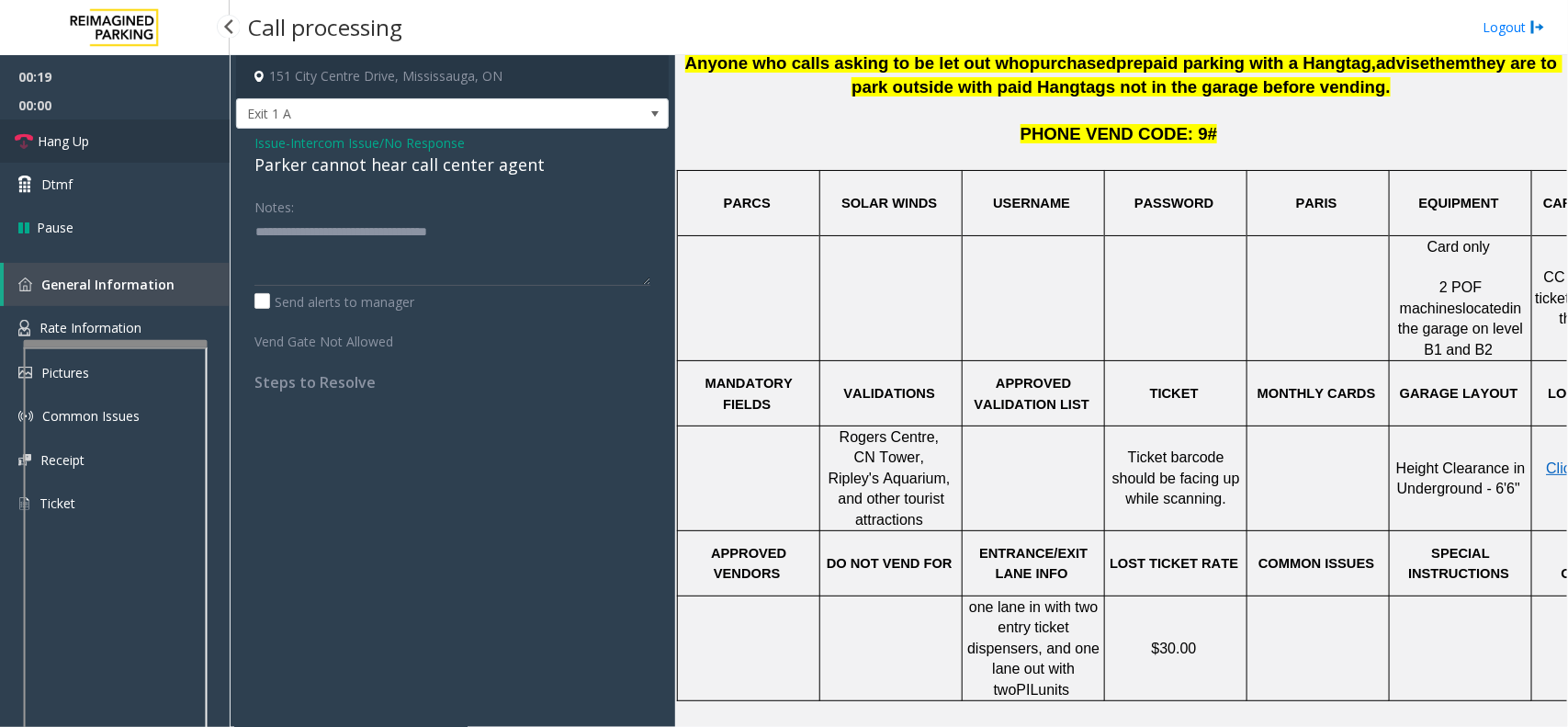 click on "Hang Up" at bounding box center [115, 141] 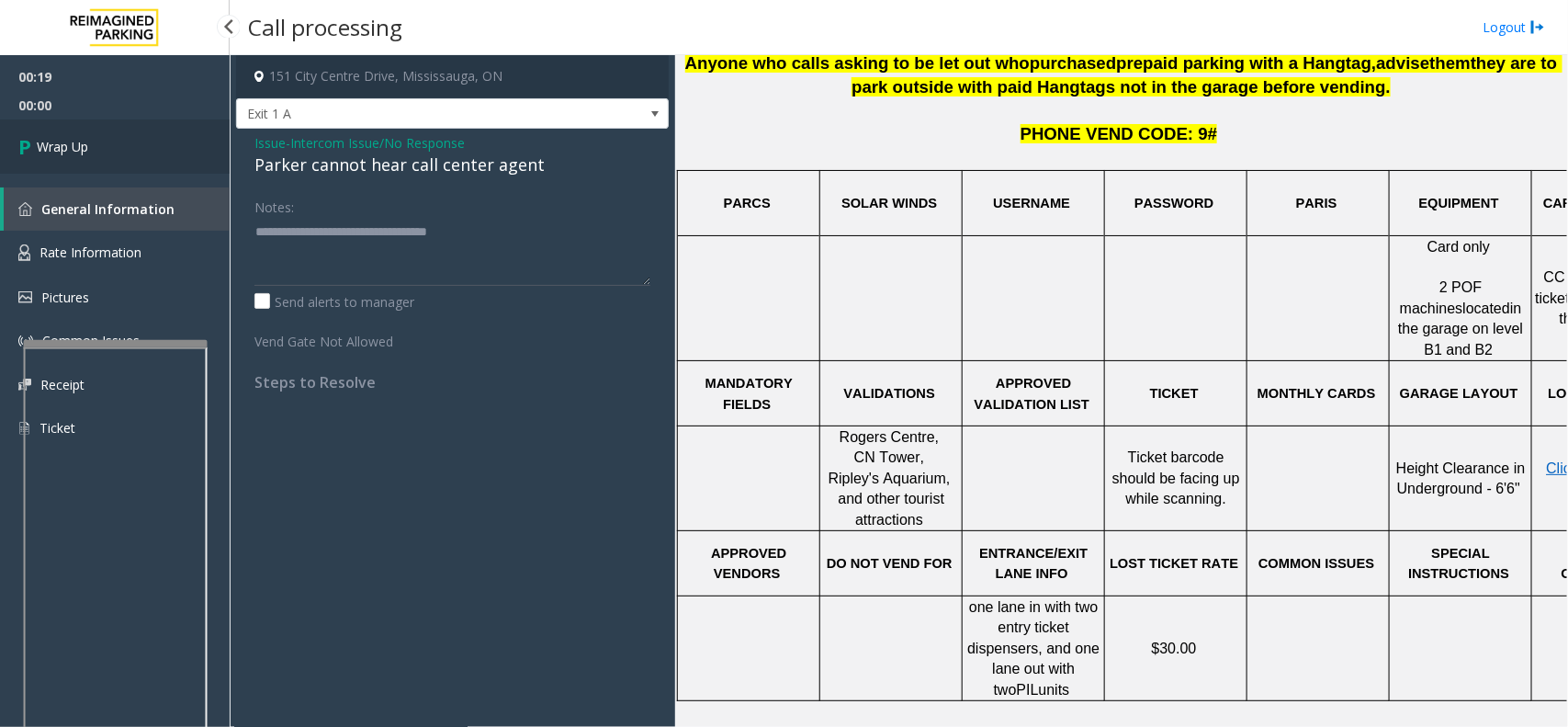 click on "Wrap Up" at bounding box center [115, 146] 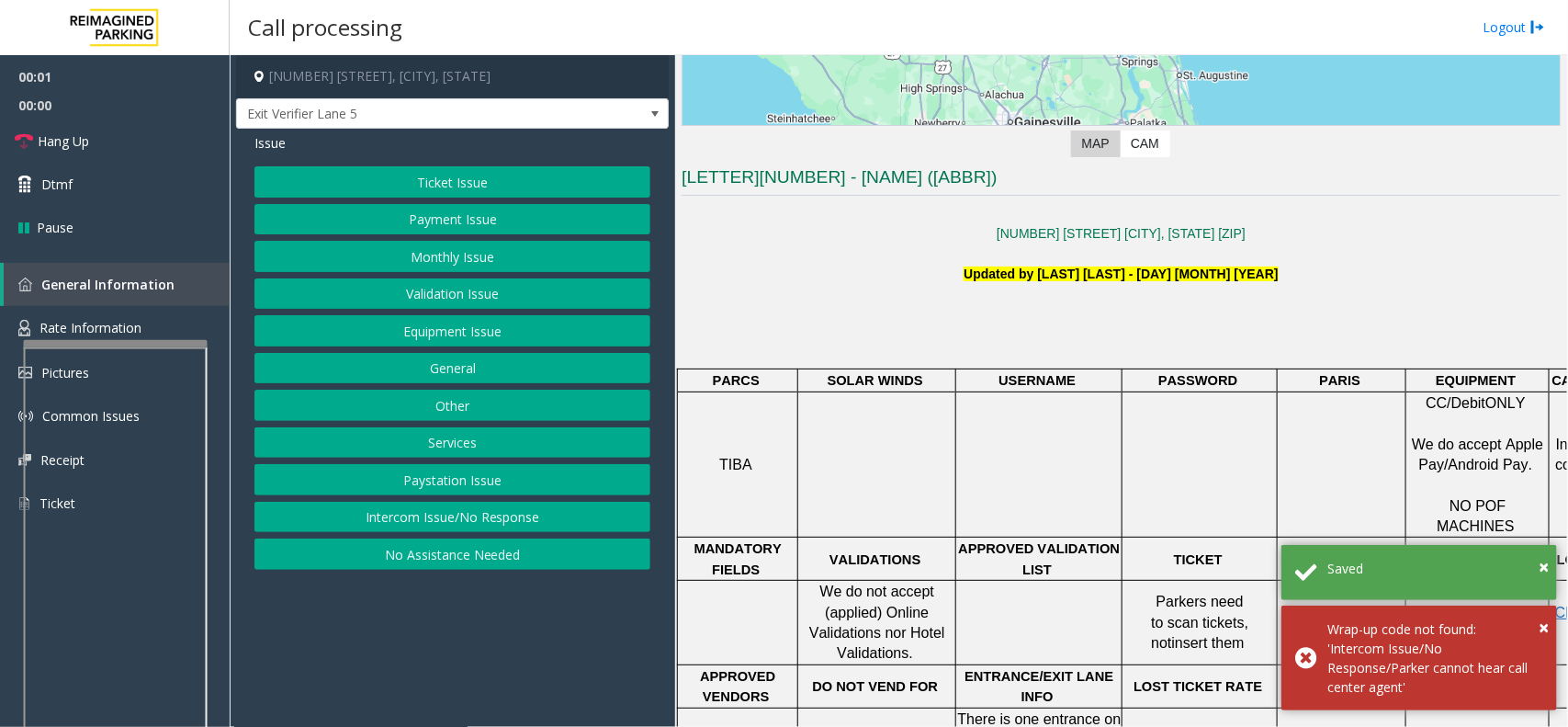 scroll, scrollTop: 345, scrollLeft: 0, axis: vertical 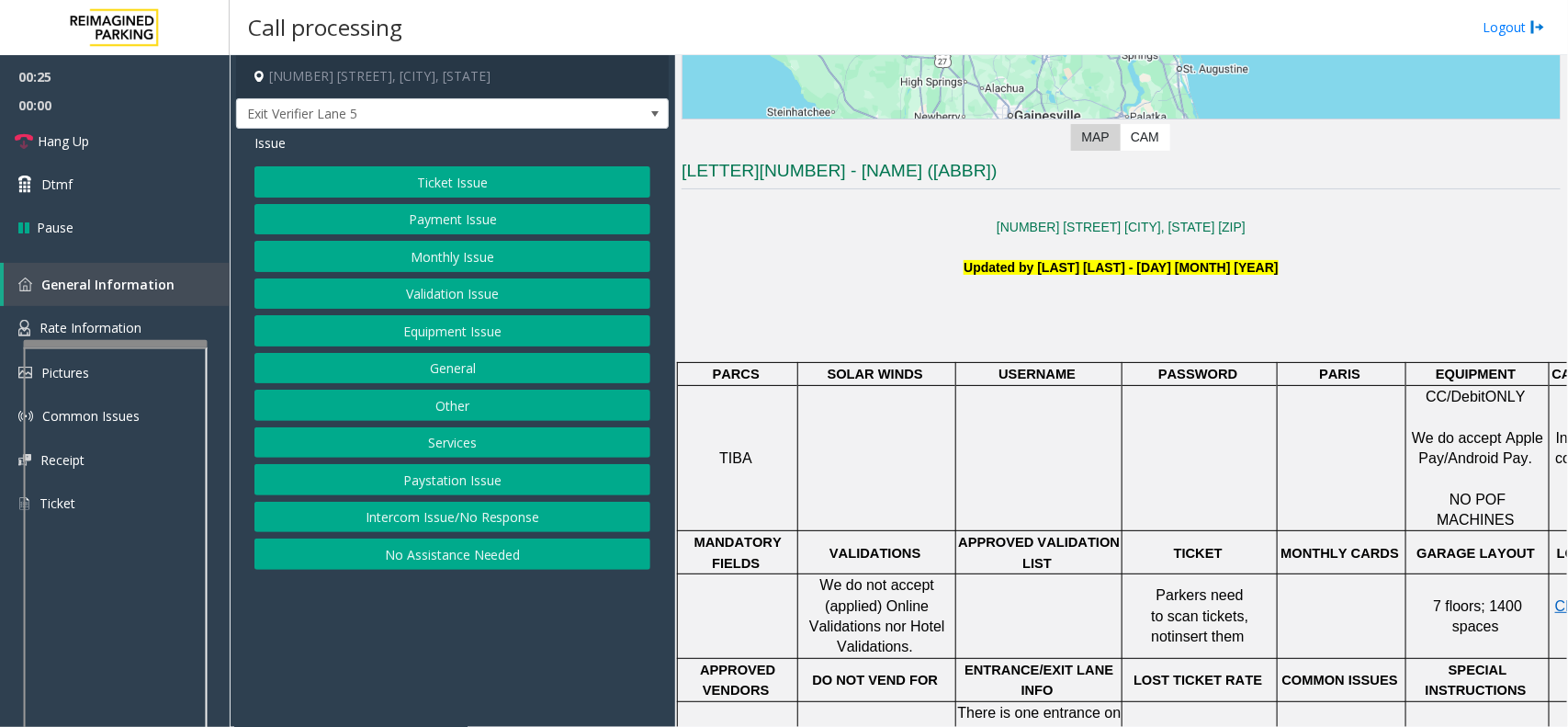 click on "Intercom Issue/No Response" 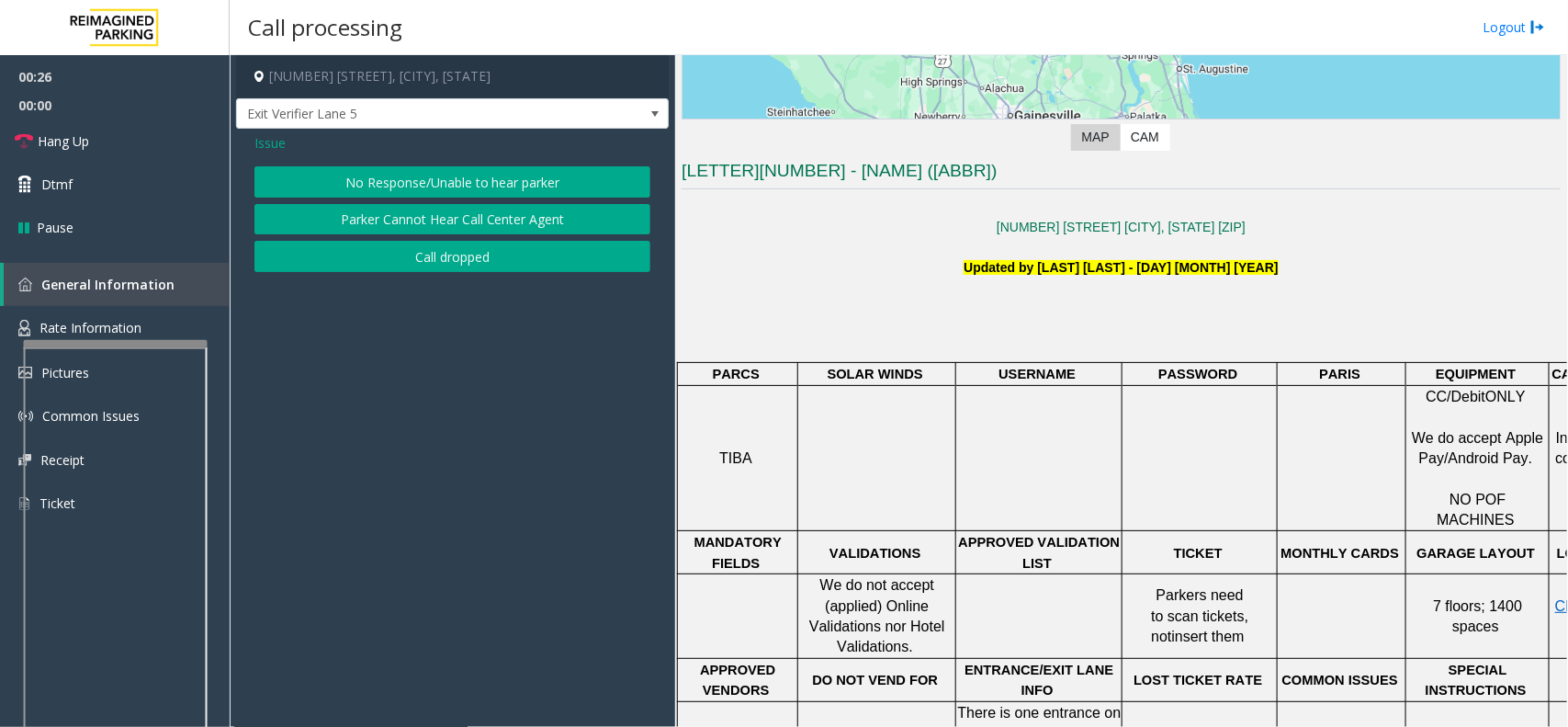 click on "No Response/Unable to hear parker" 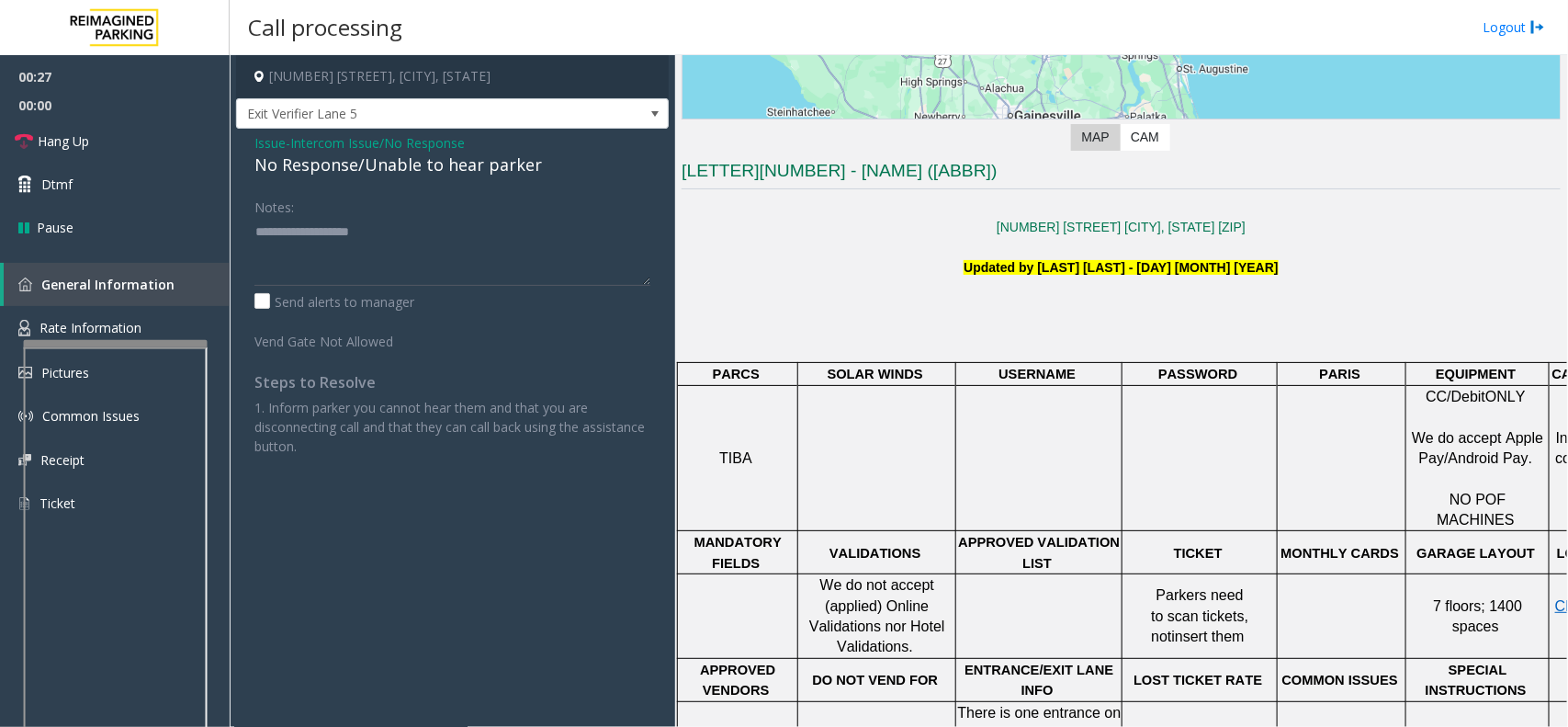 click on "No Response/Unable to hear parker" 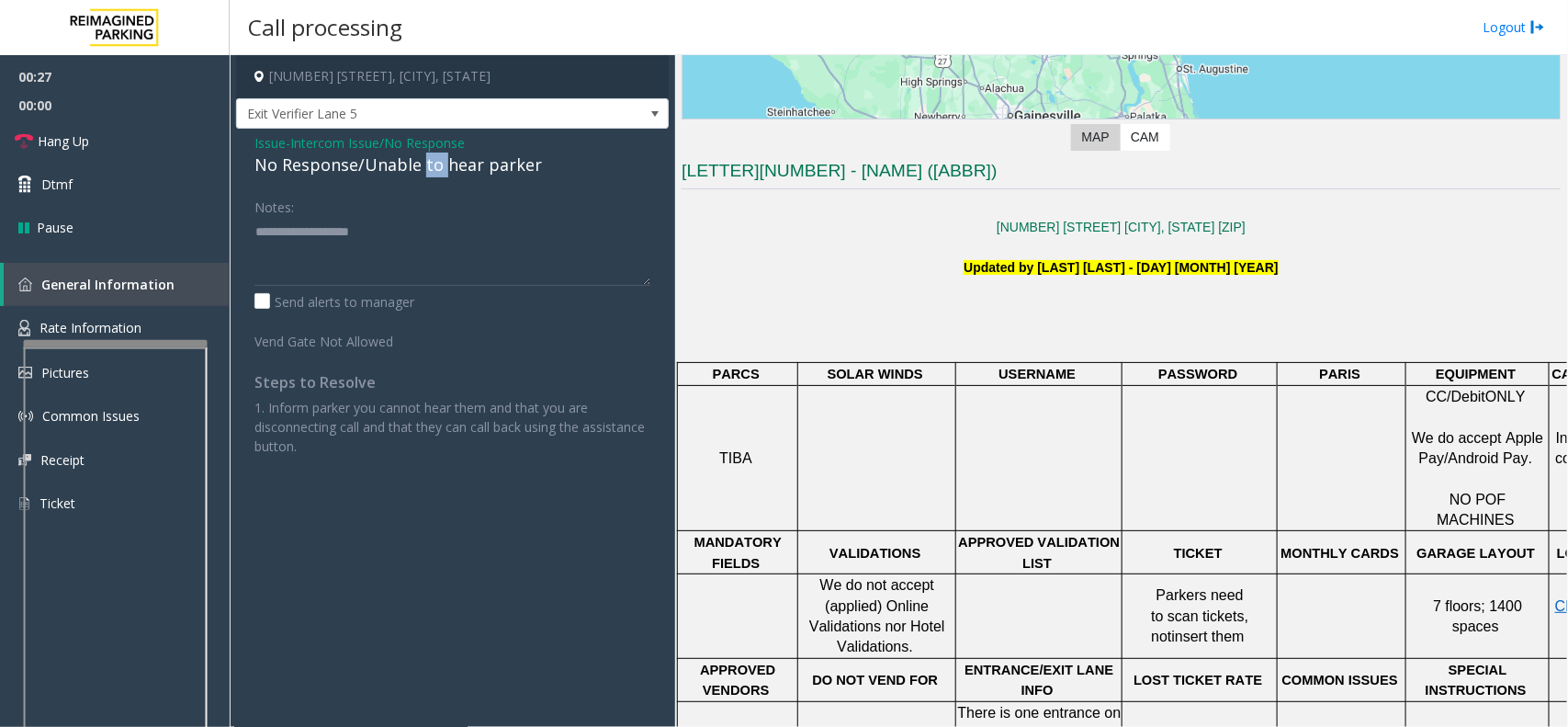 click on "No Response/Unable to hear parker" 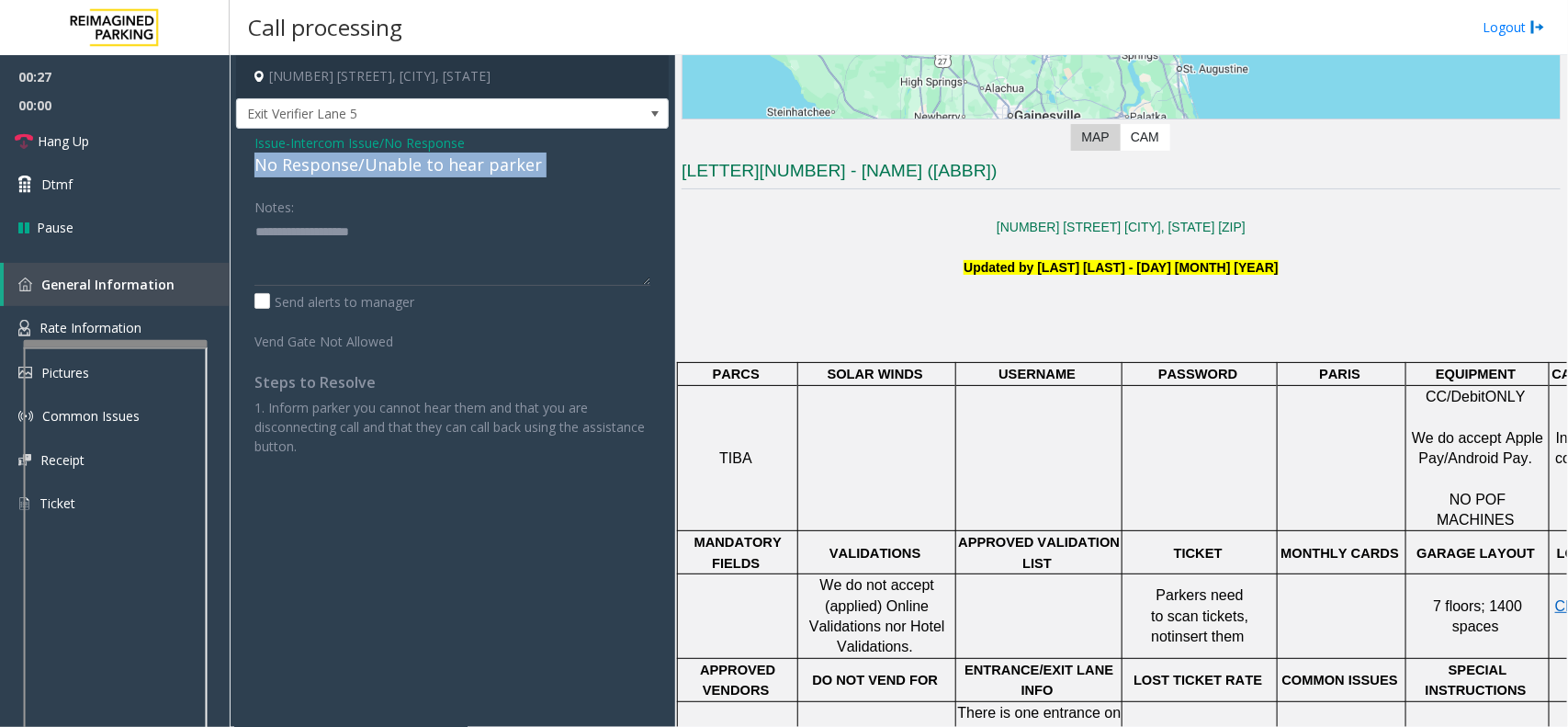 click on "No Response/Unable to hear parker" 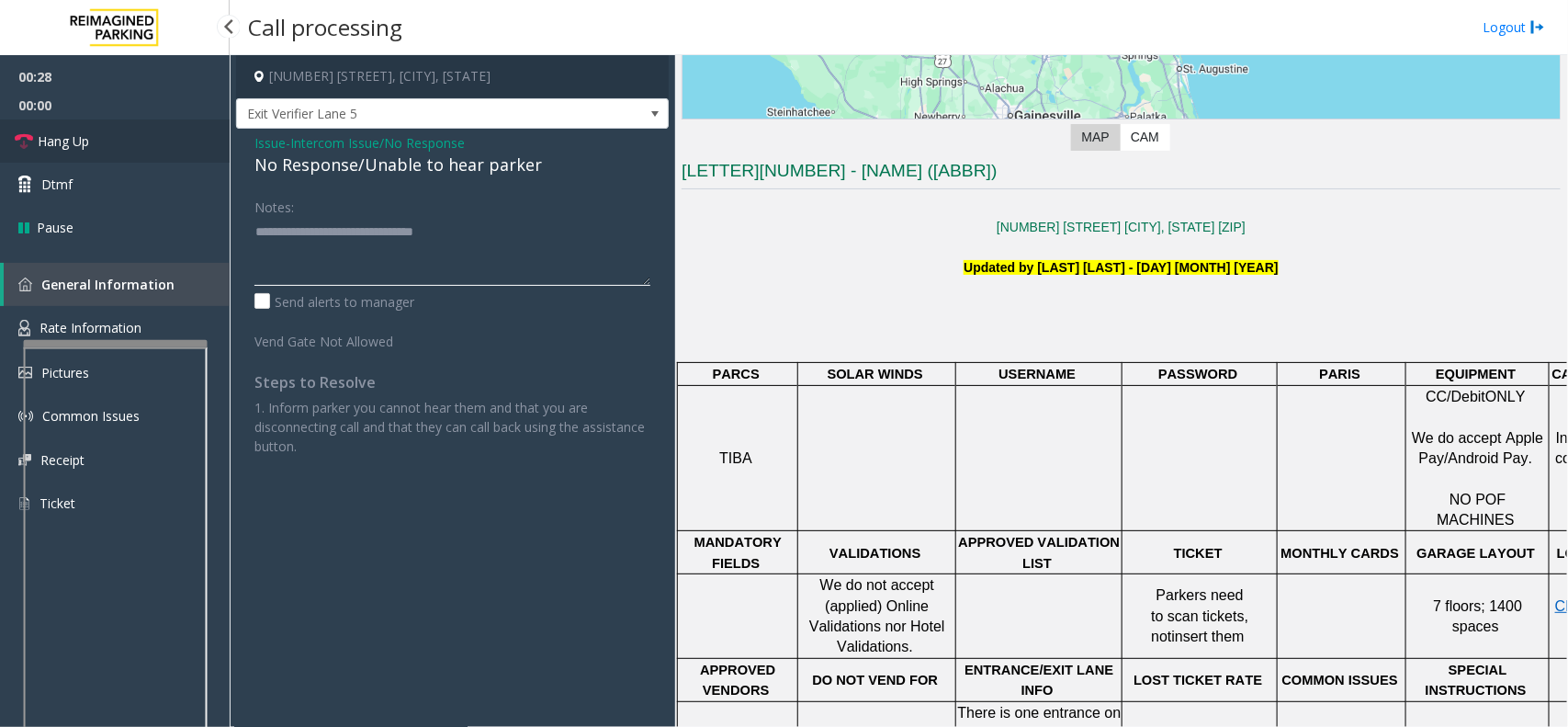 type on "**********" 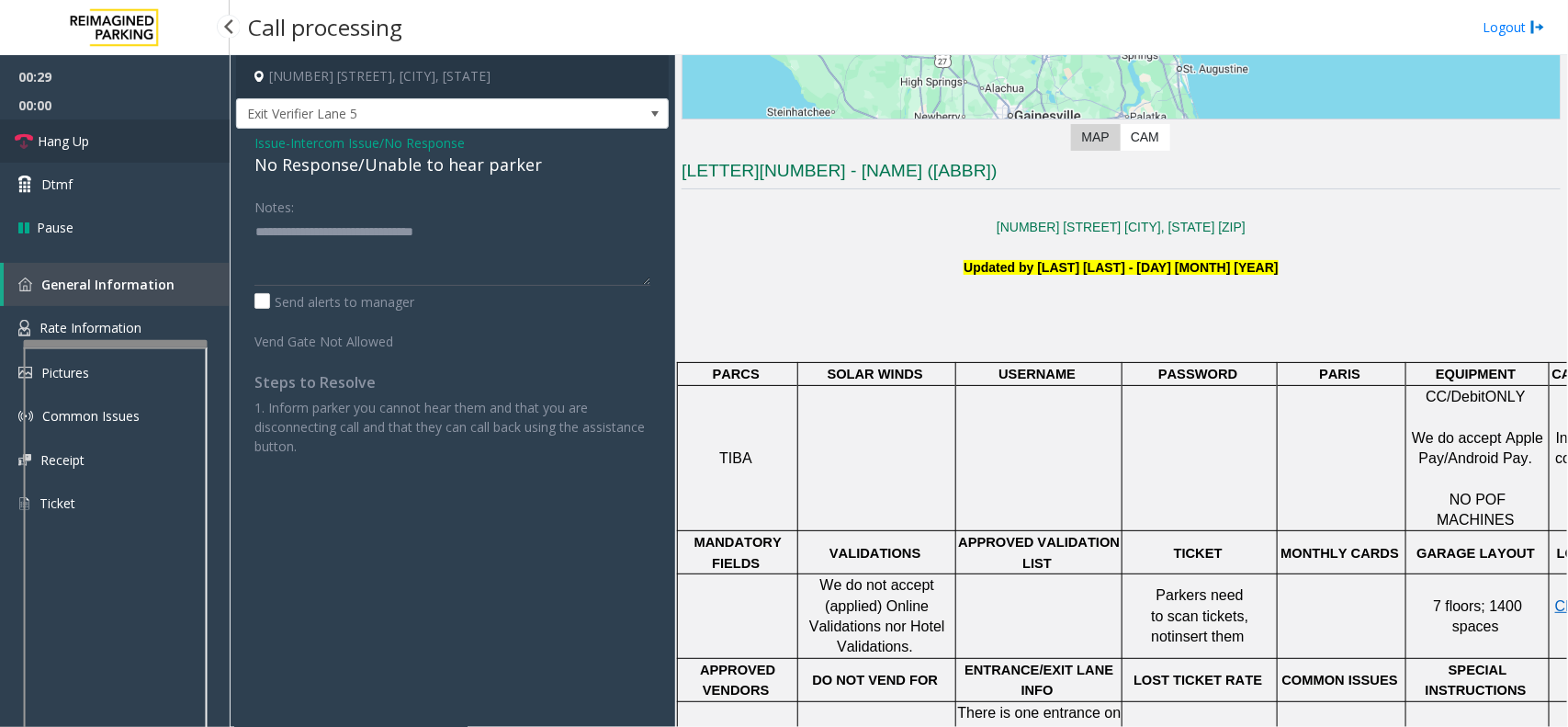click on "Hang Up" at bounding box center (115, 141) 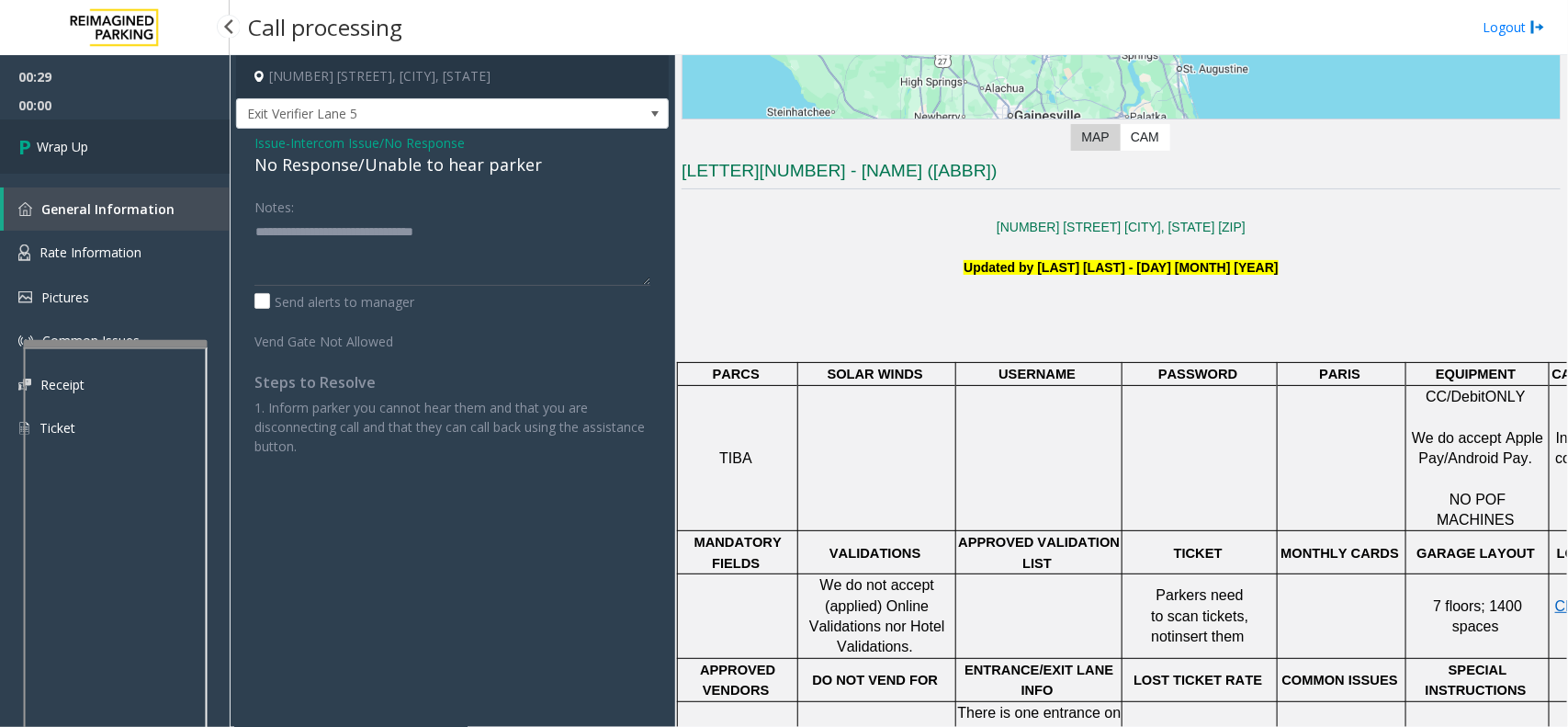 click on "Wrap Up" at bounding box center [115, 146] 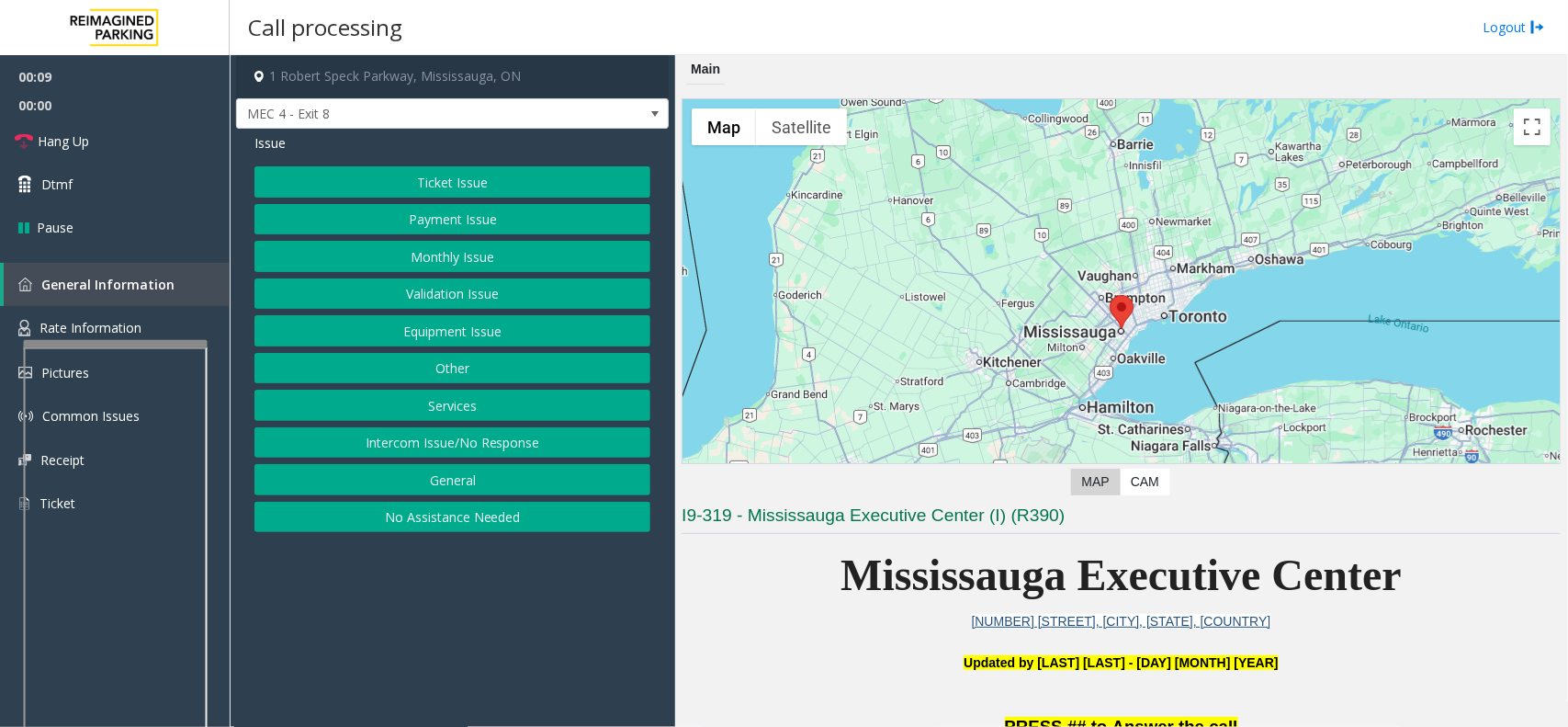 click on "Intercom Issue/No Response" 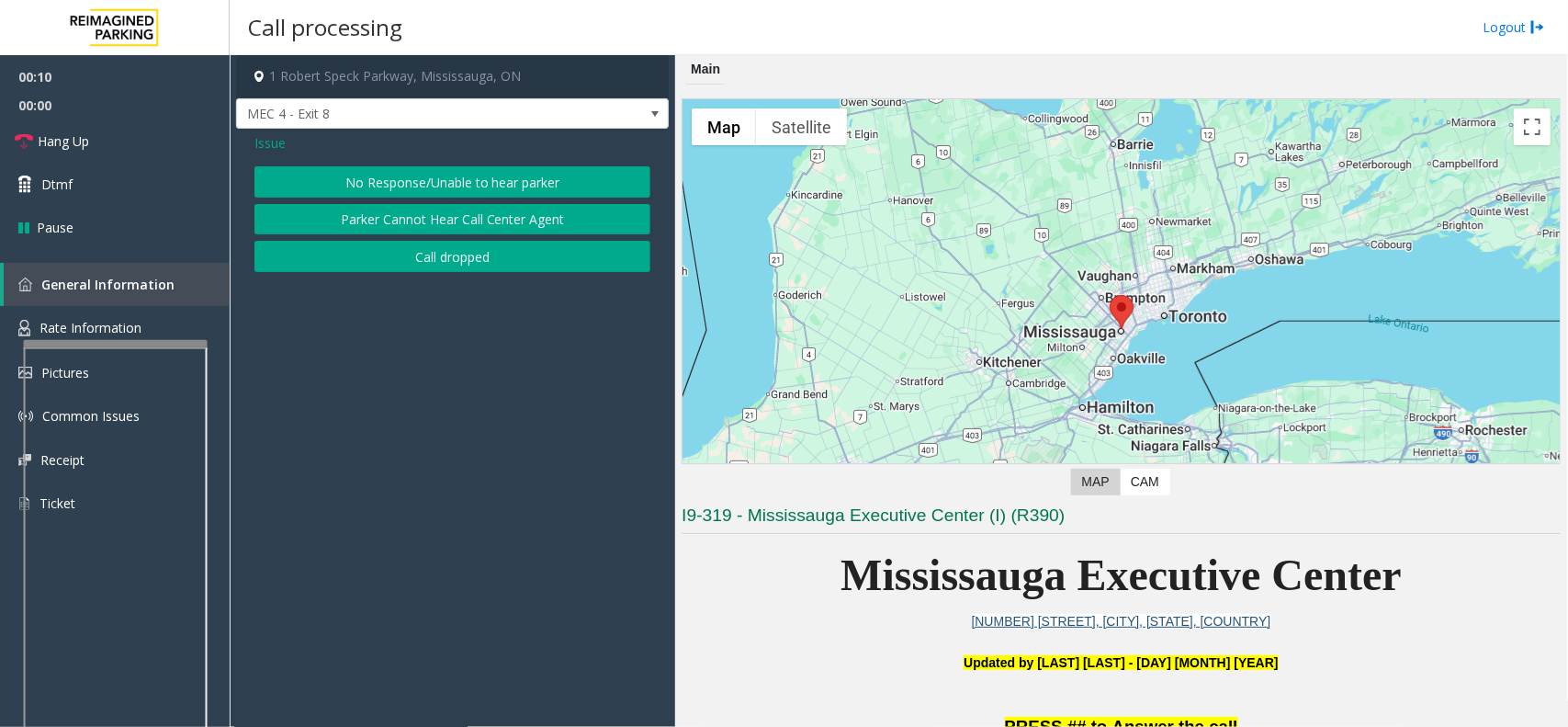 click on "No Response/Unable to hear parker" 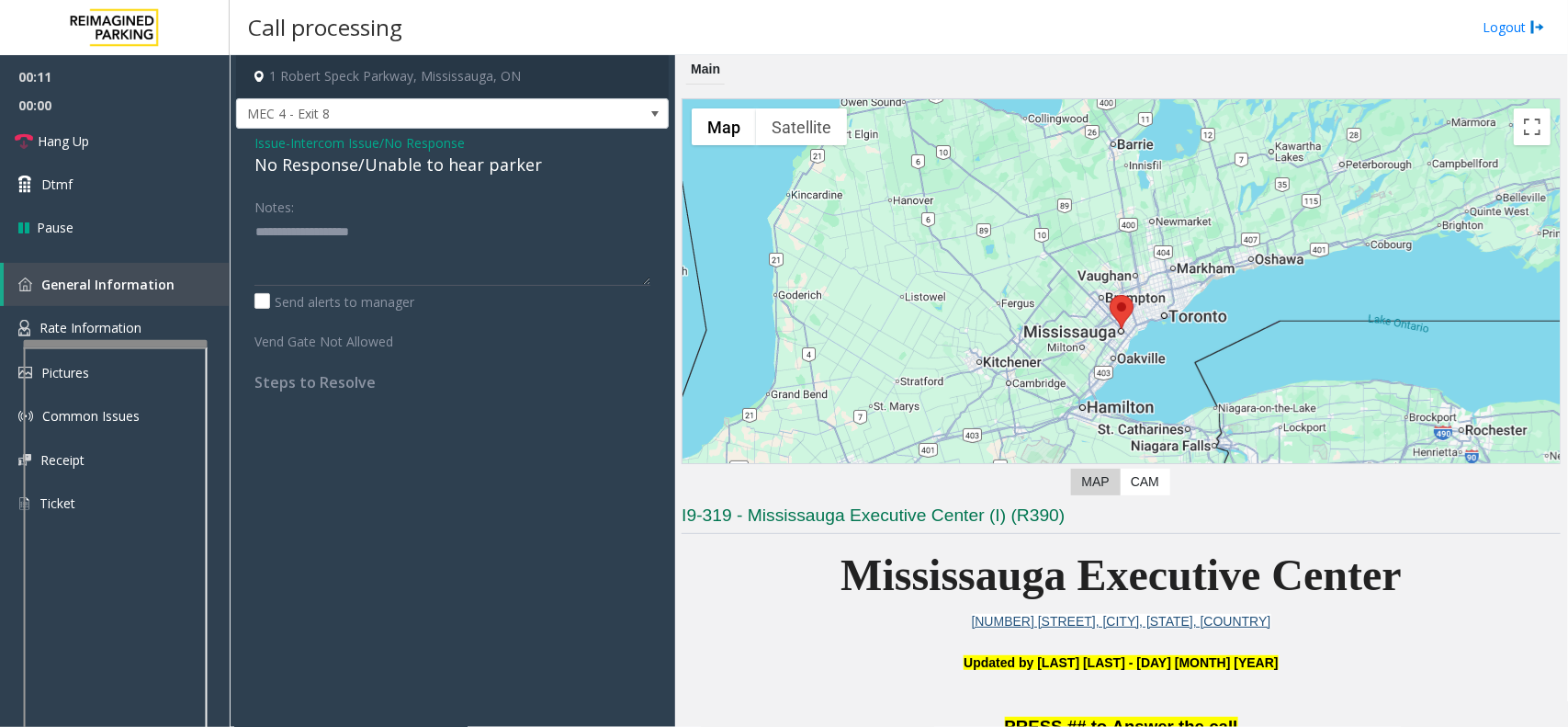click on "No Response/Unable to hear parker" 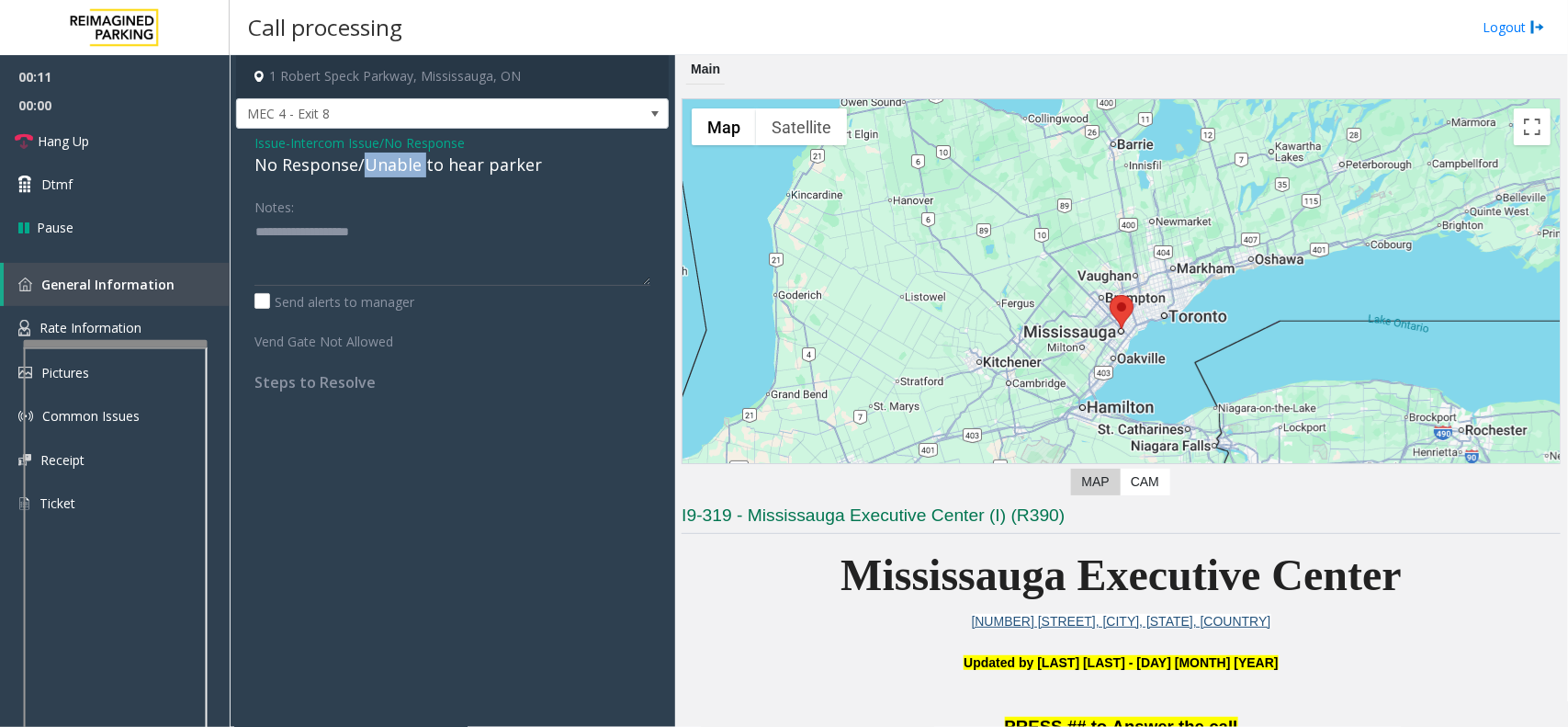 click on "No Response/Unable to hear parker" 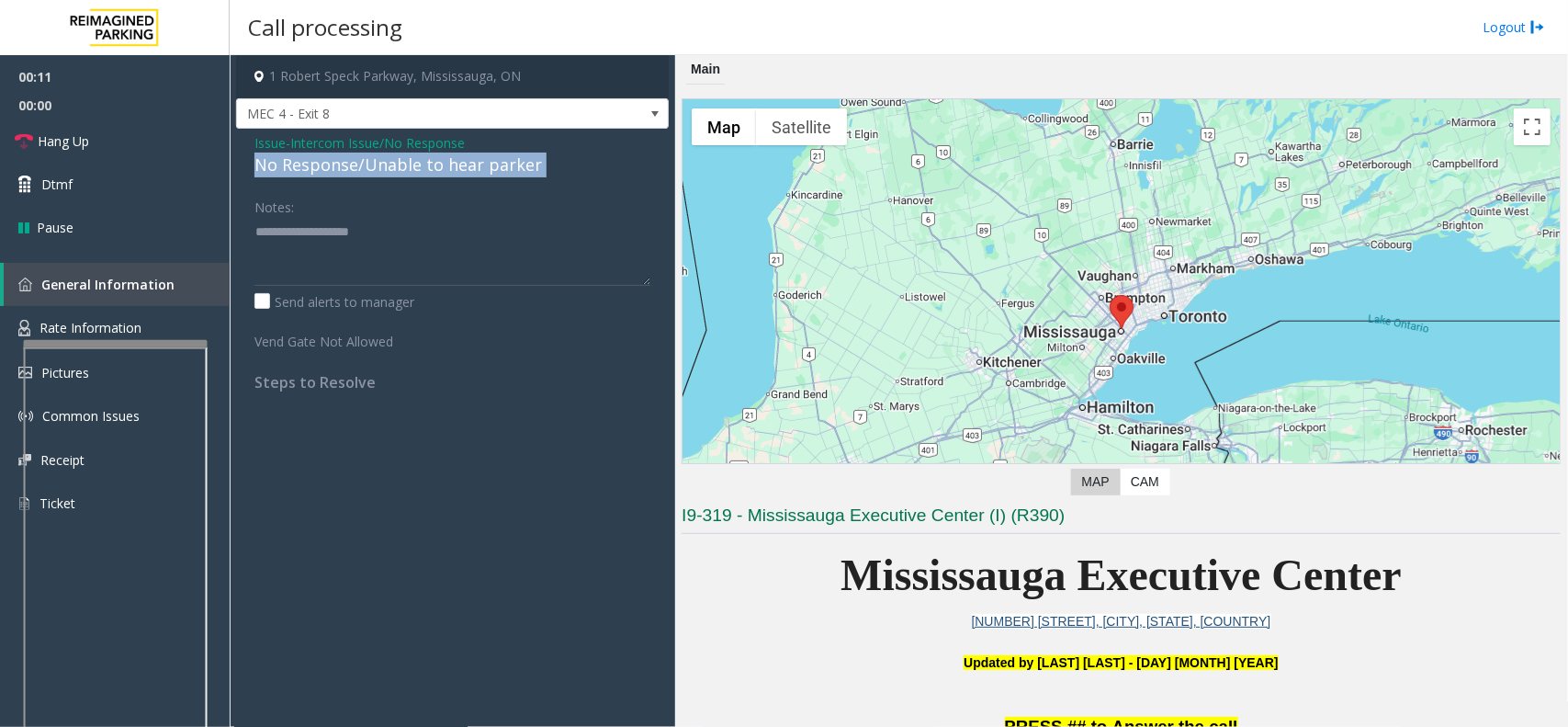 click on "No Response/Unable to hear parker" 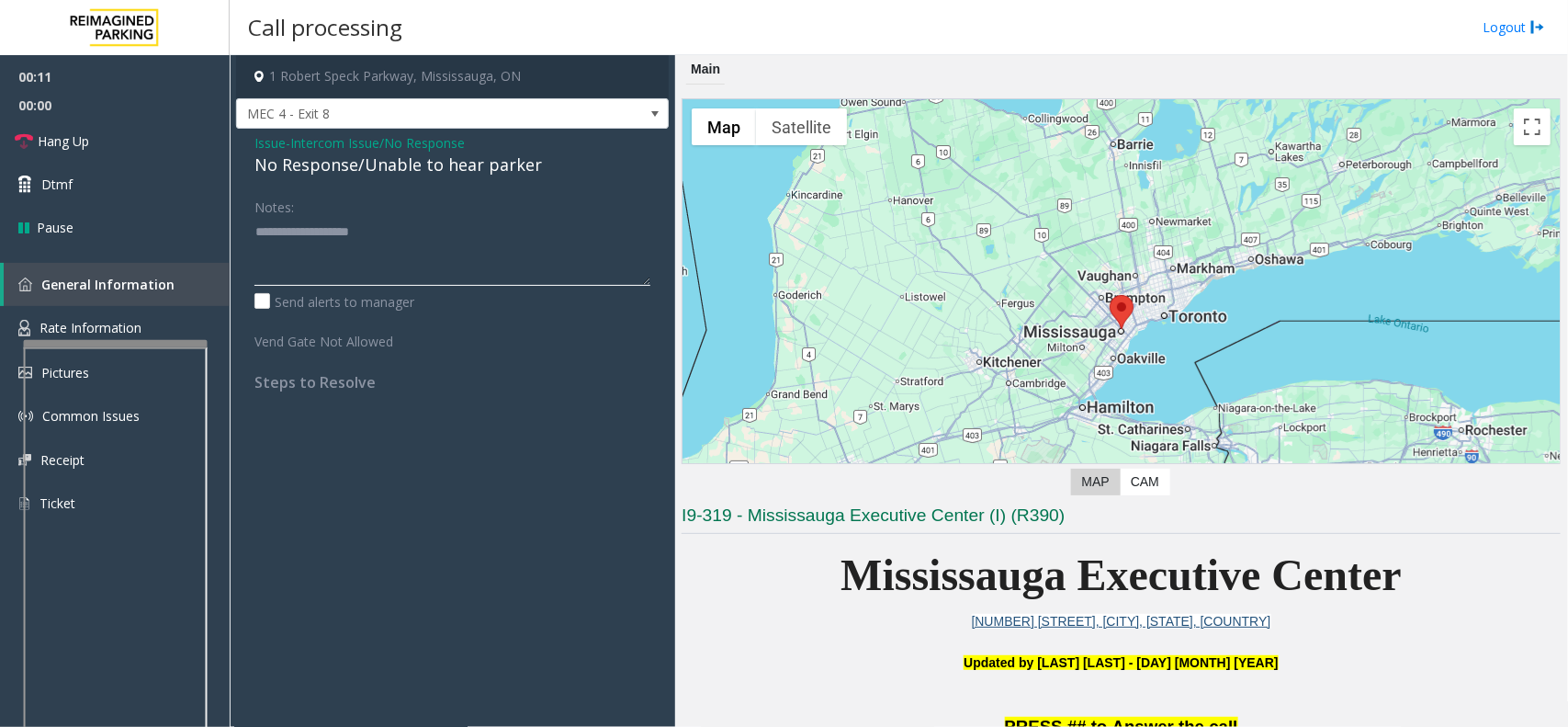 click 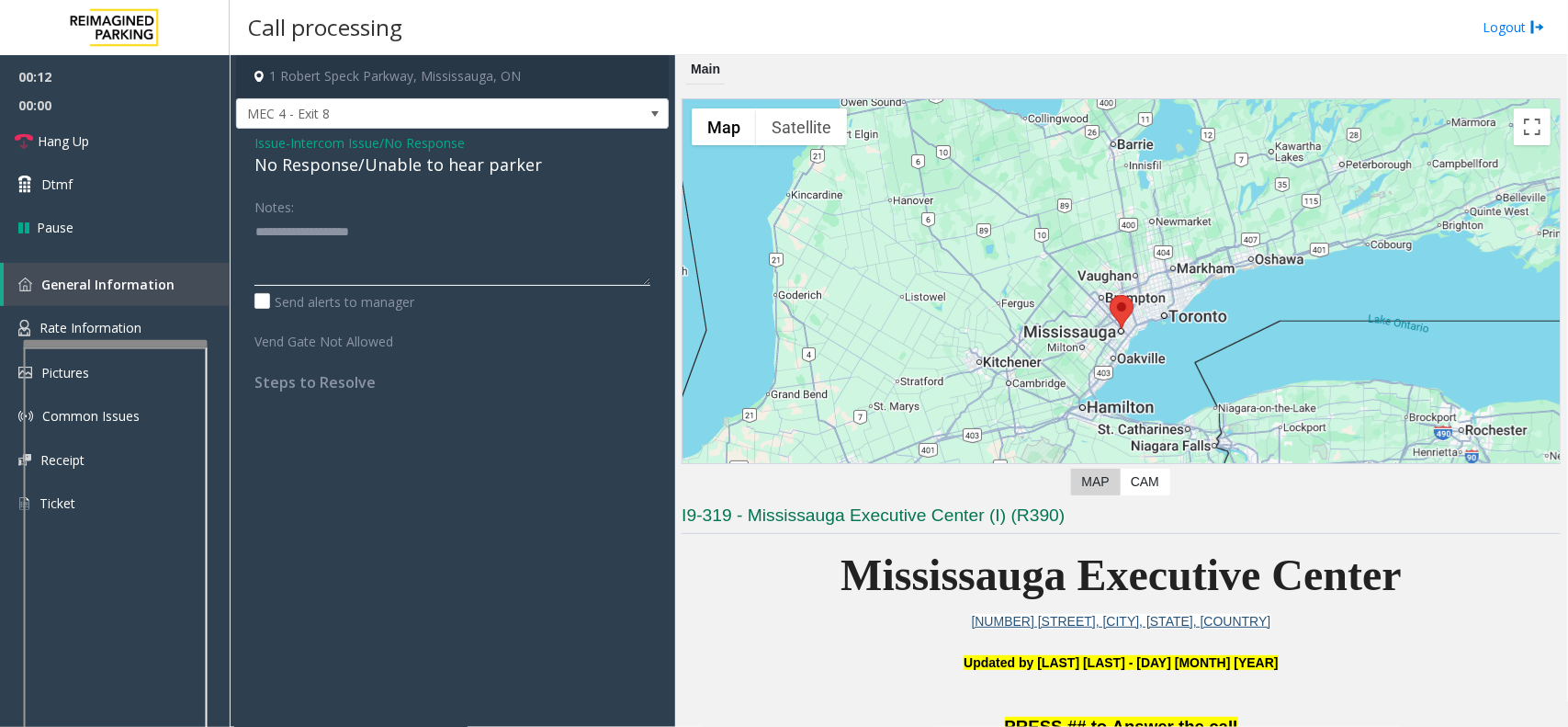 paste on "**********" 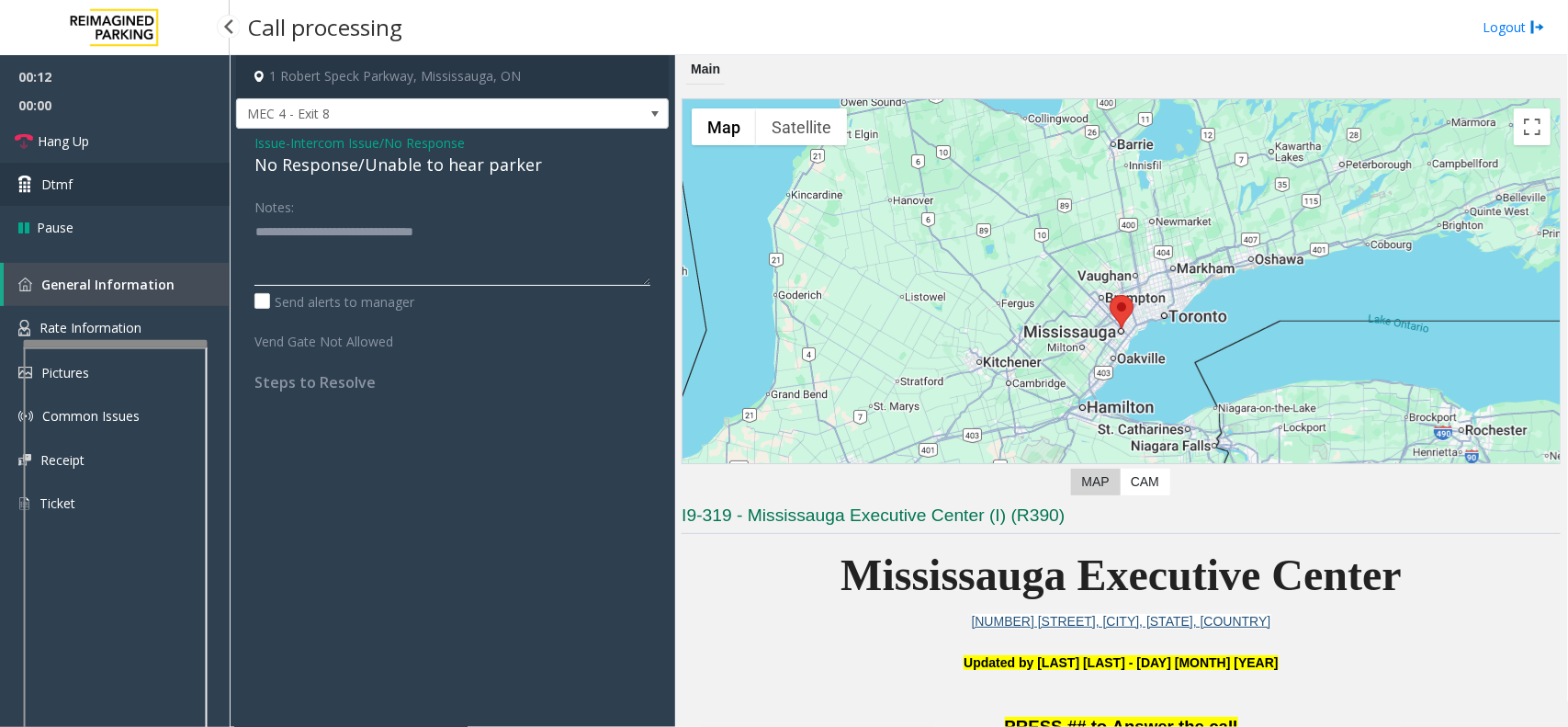 type on "**********" 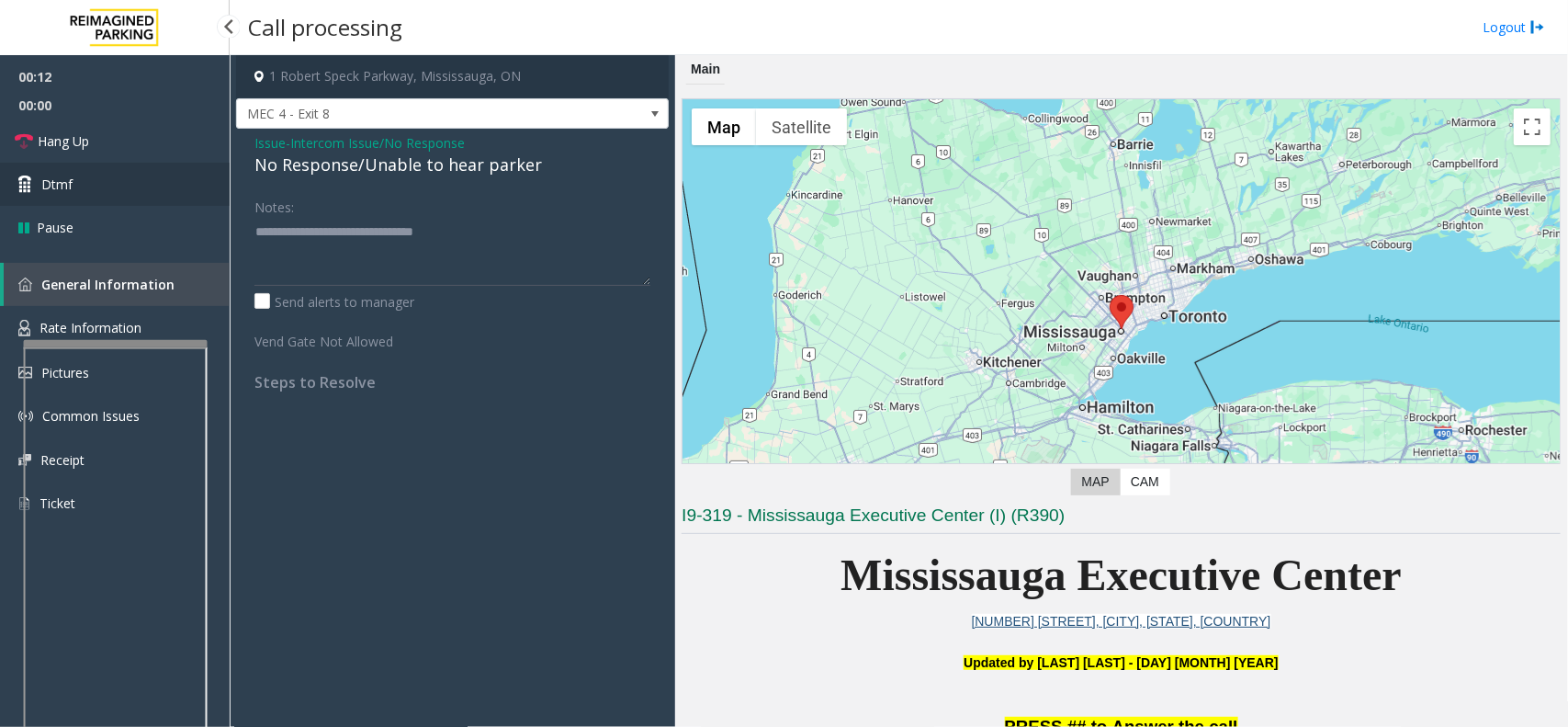 click on "Dtmf" at bounding box center [115, 184] 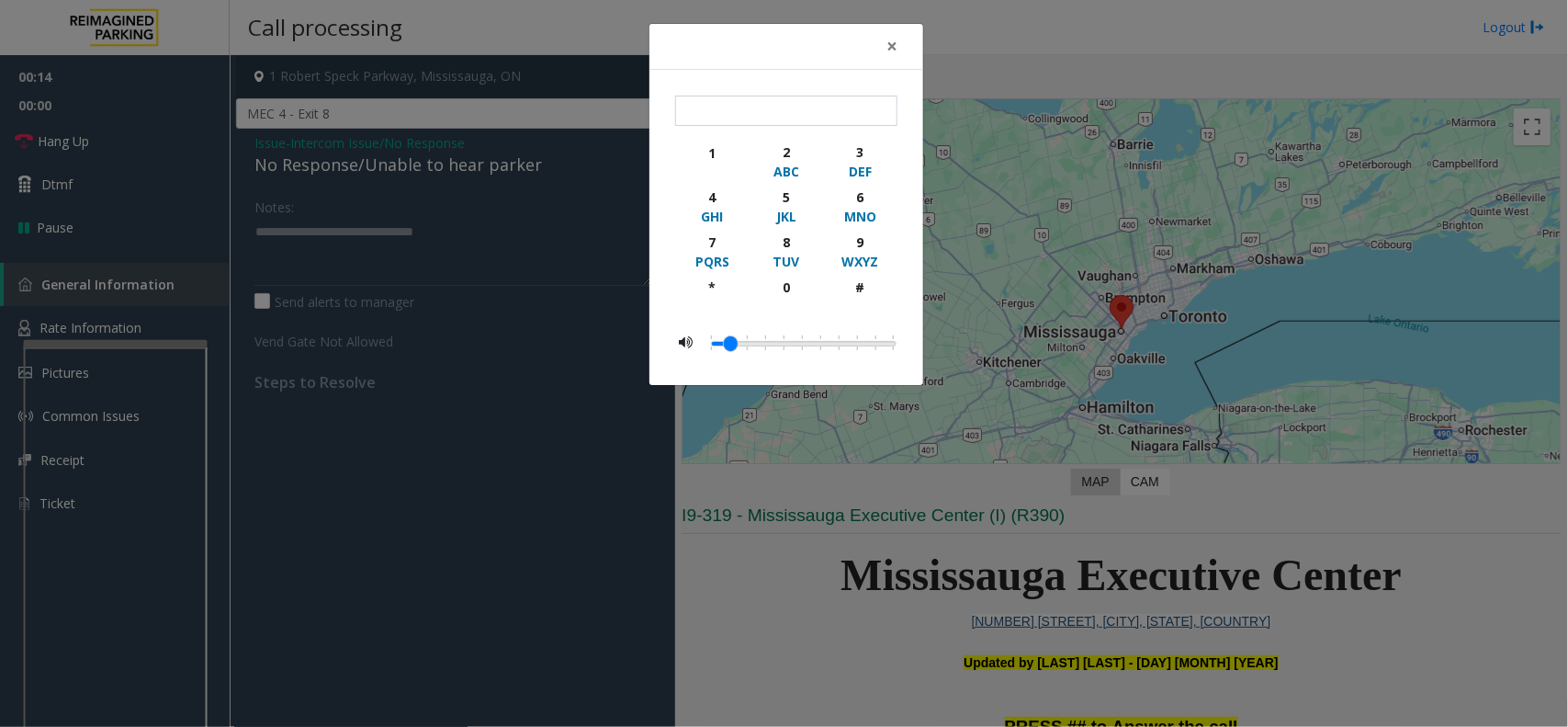 click on "×" 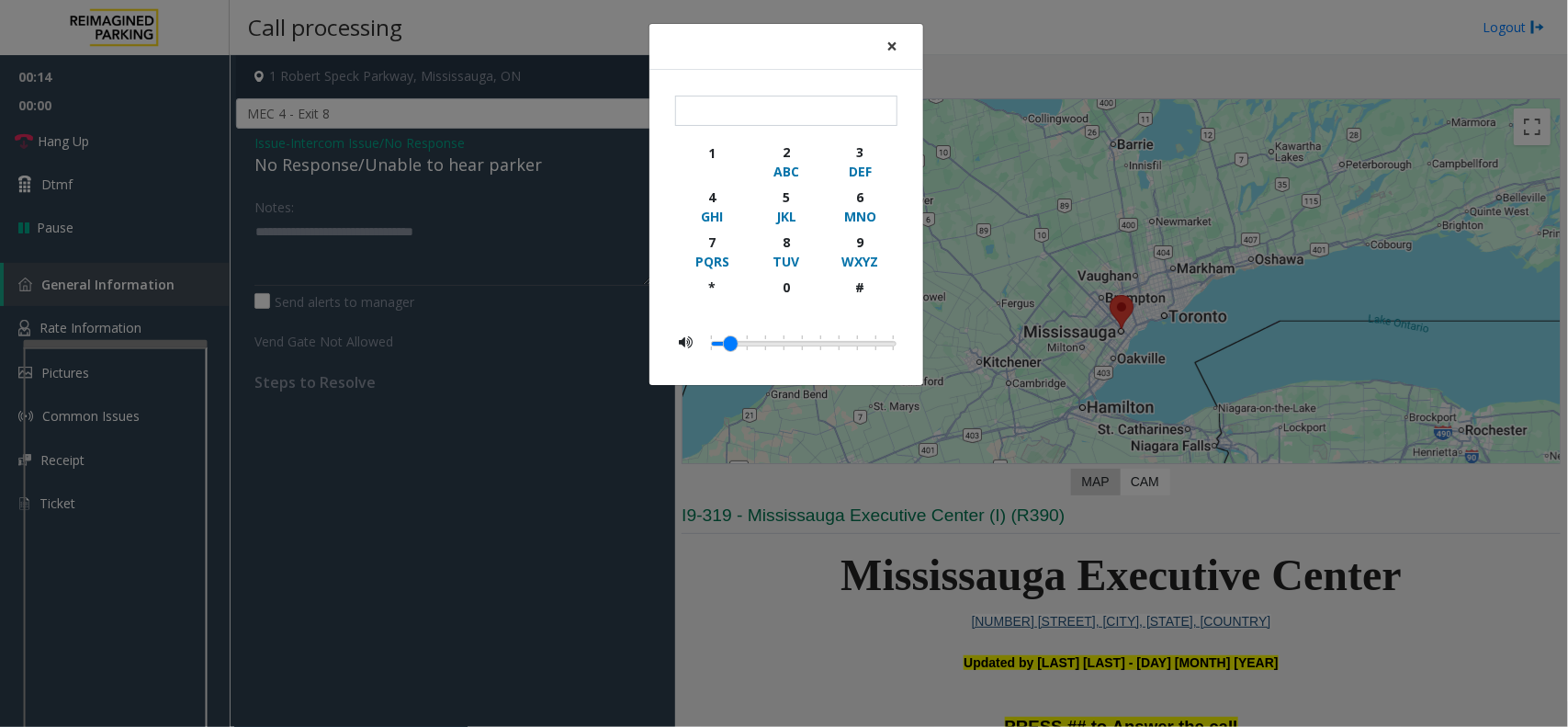 click on "×" 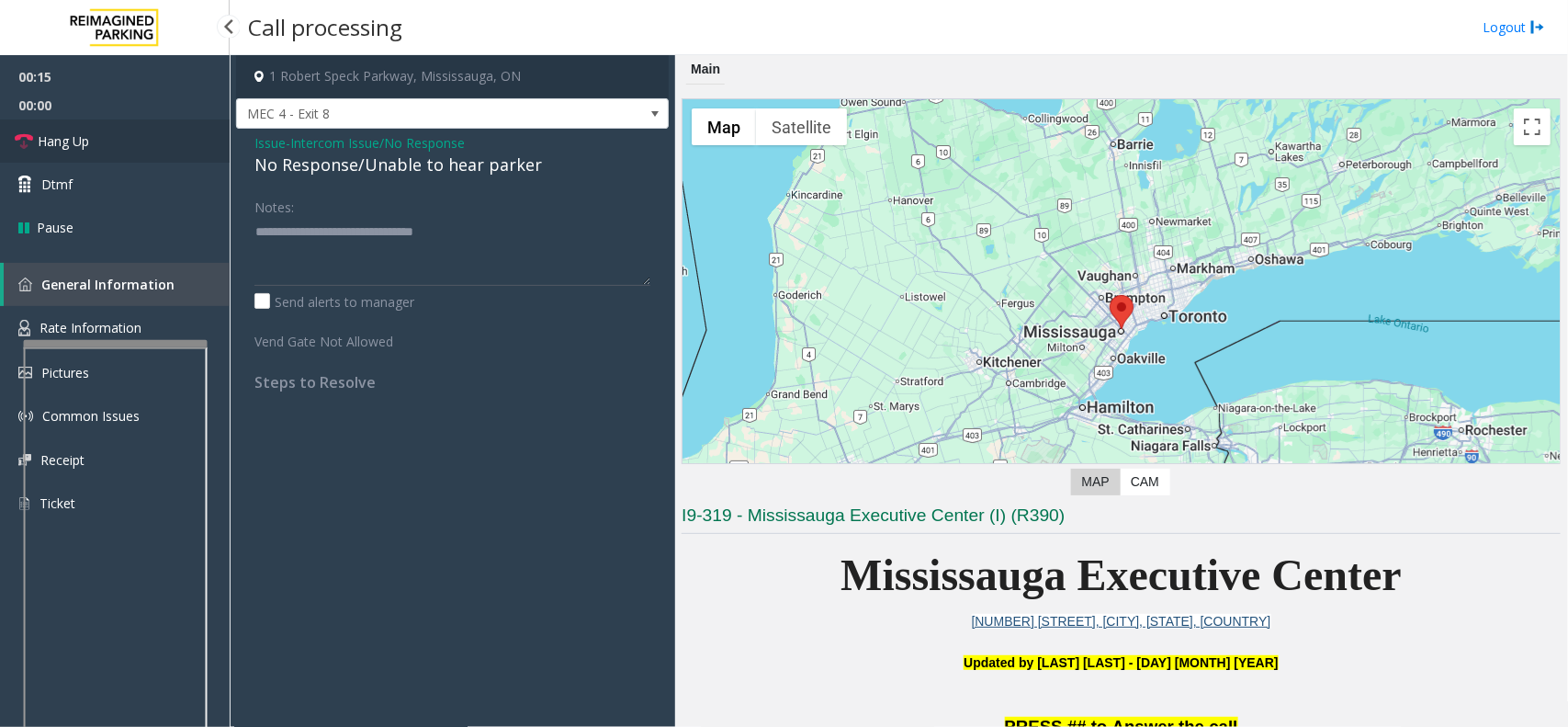 click on "Hang Up" at bounding box center [115, 141] 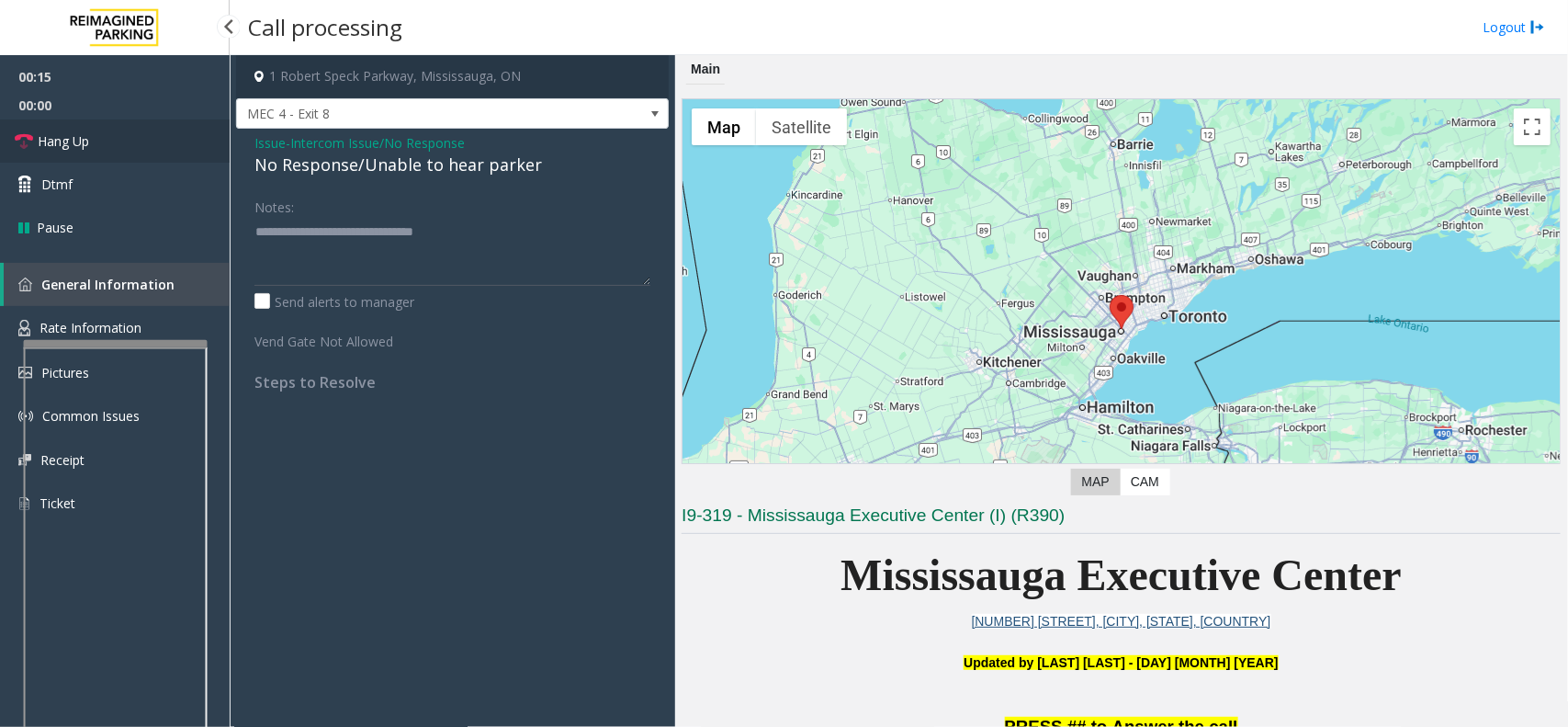click on "Hang Up" at bounding box center [115, 141] 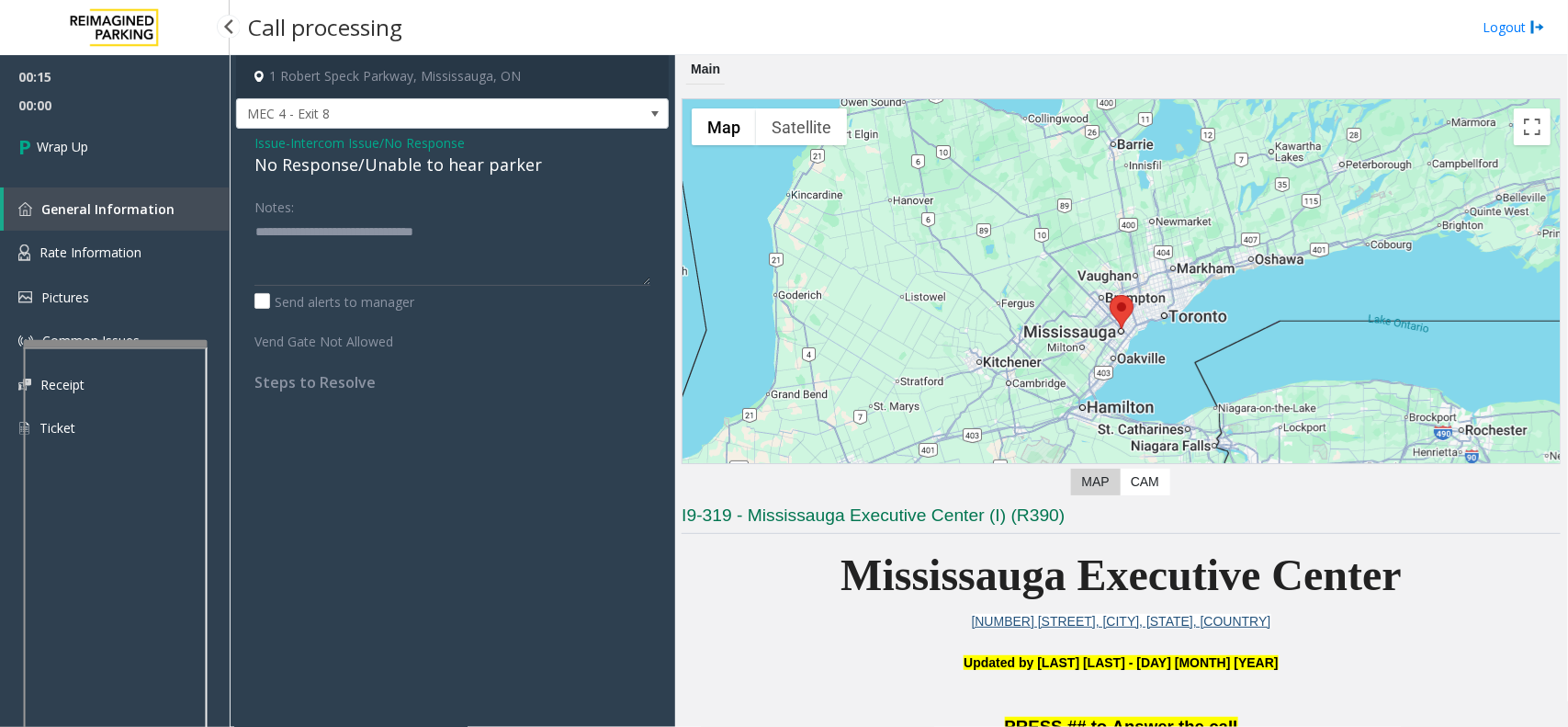 click on "Wrap Up" at bounding box center (115, 146) 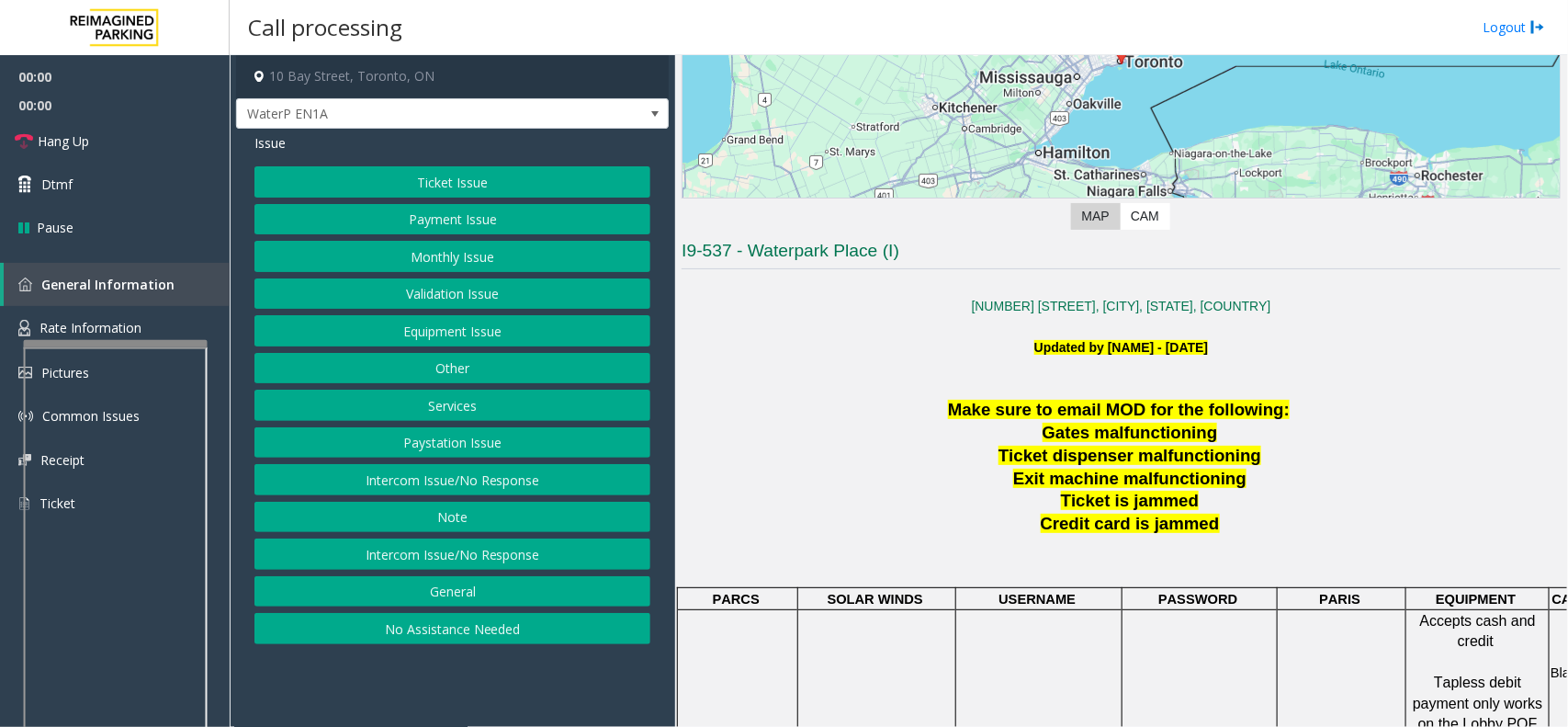 scroll, scrollTop: 804, scrollLeft: 0, axis: vertical 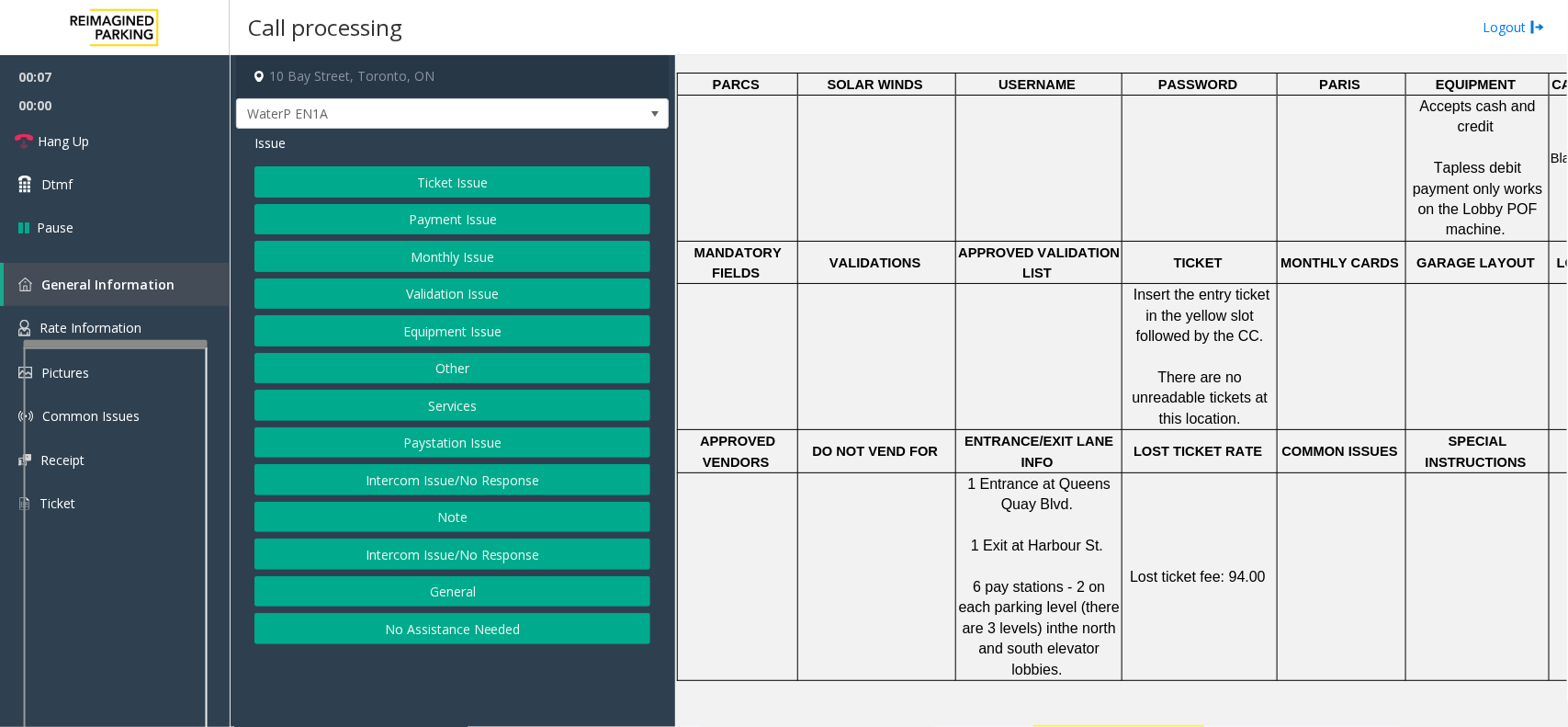 click on "Intercom Issue/No Response" 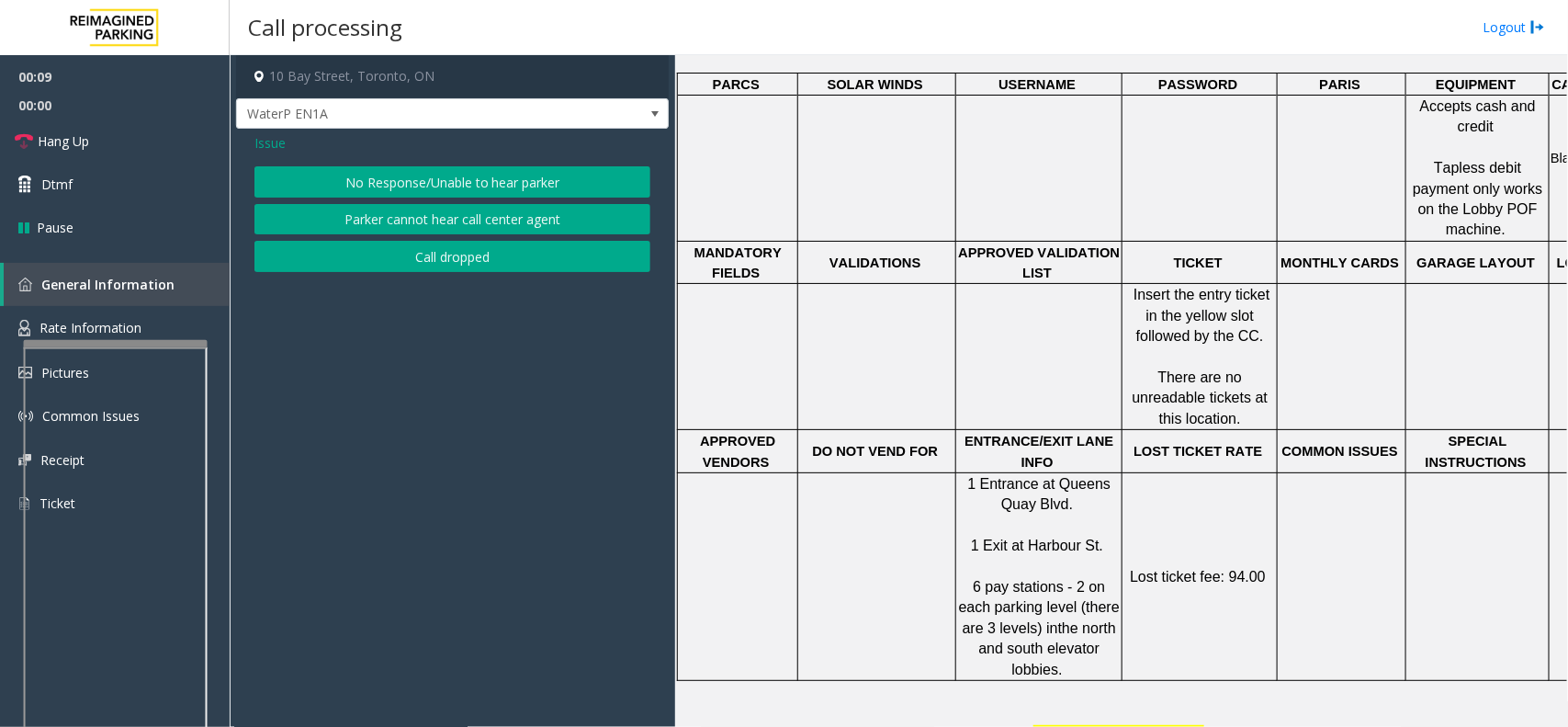 click on "No Response/Unable to hear parker" 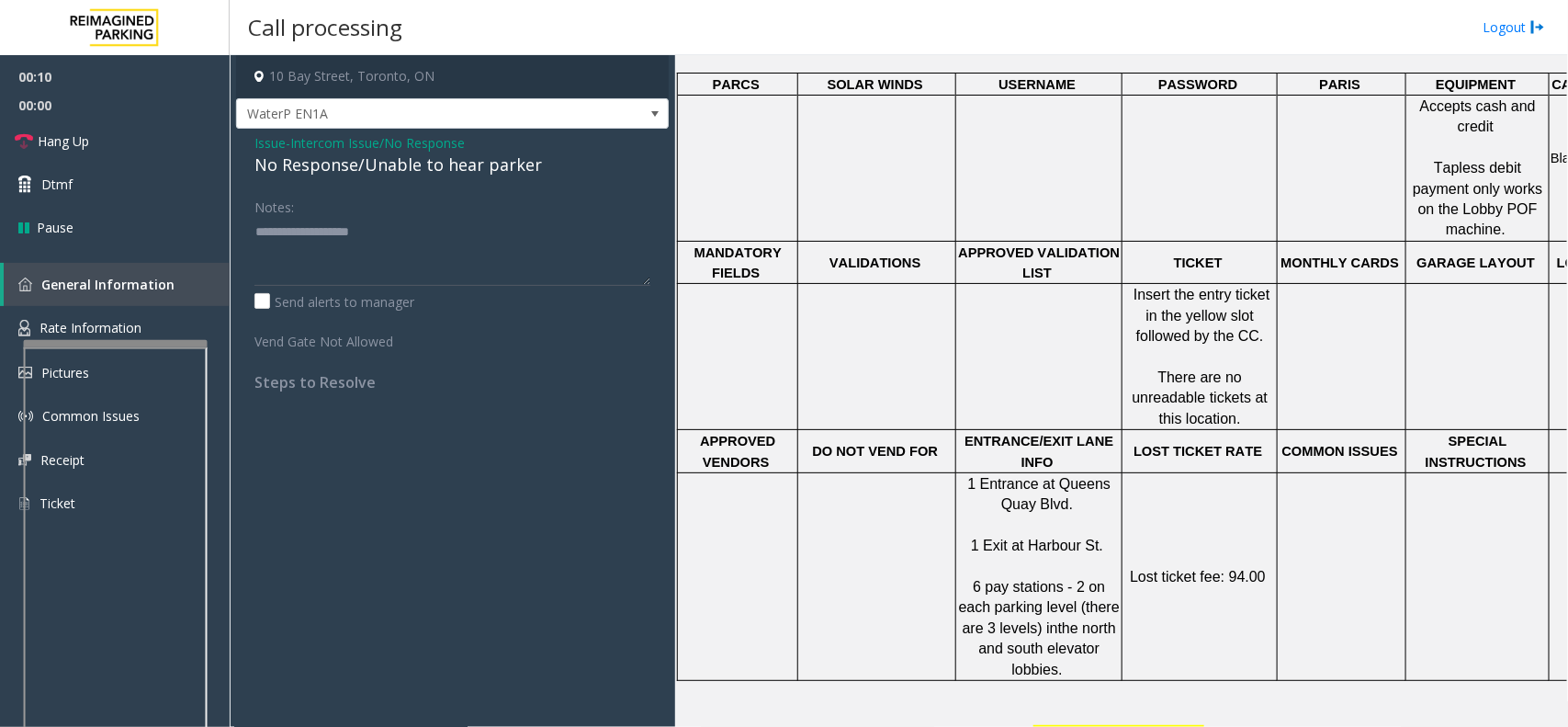click on "No Response/Unable to hear parker" 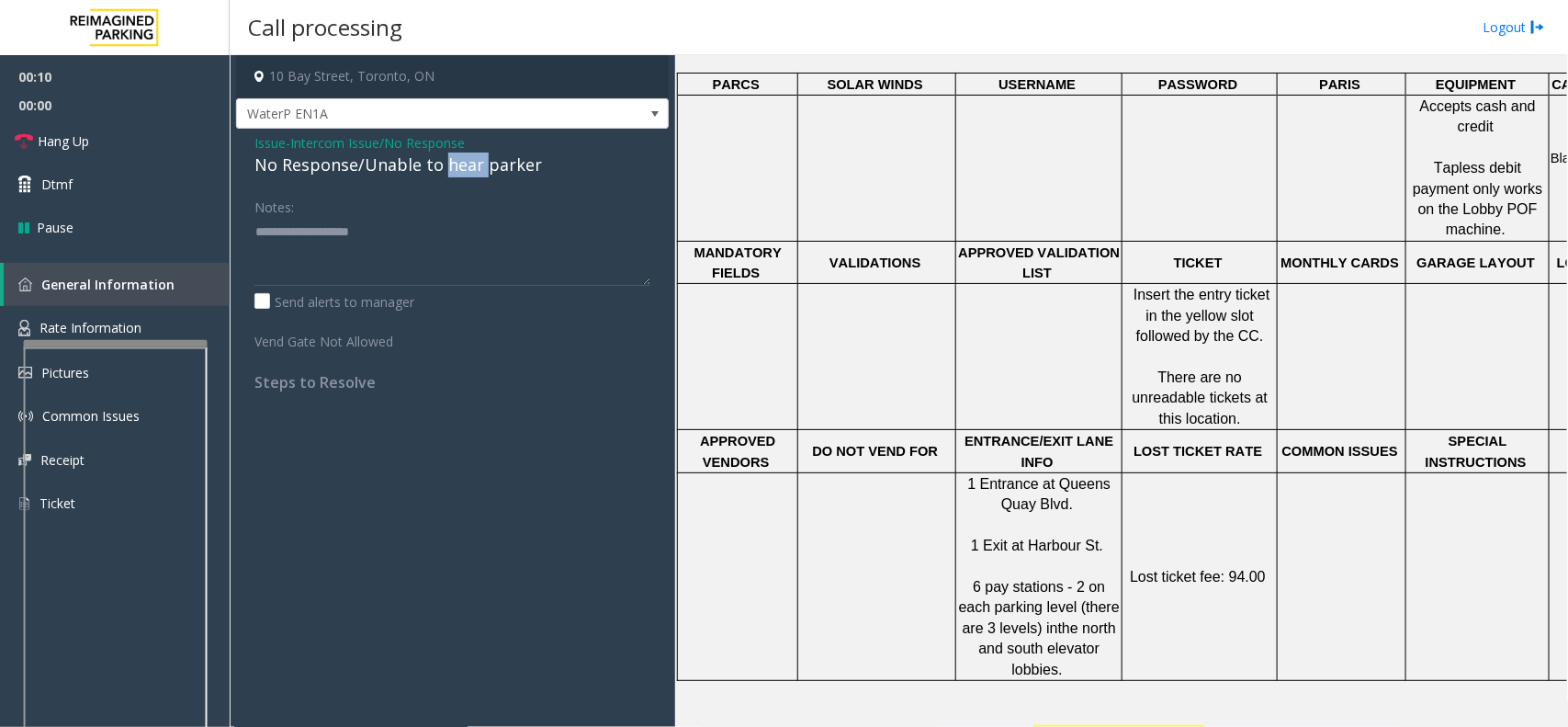 click on "No Response/Unable to hear parker" 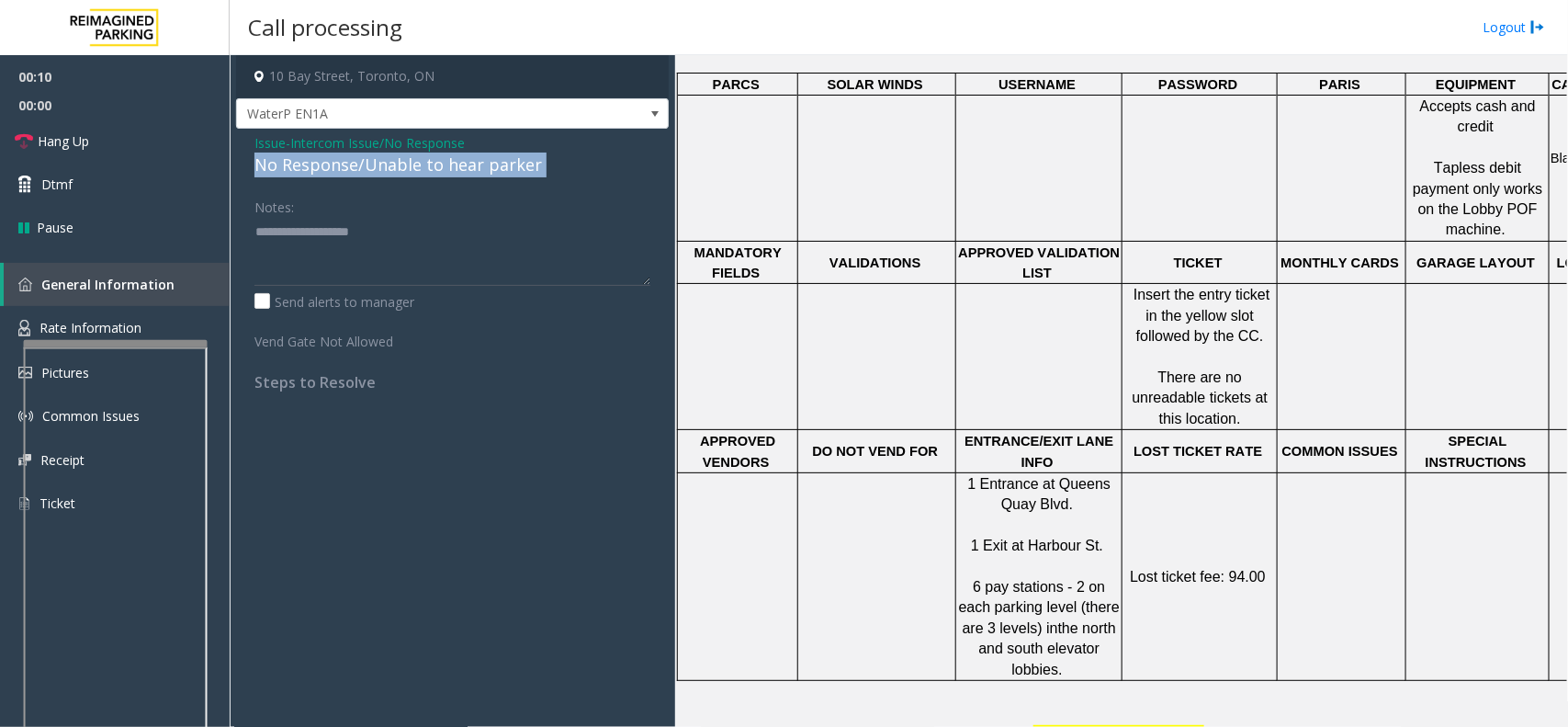 click on "No Response/Unable to hear parker" 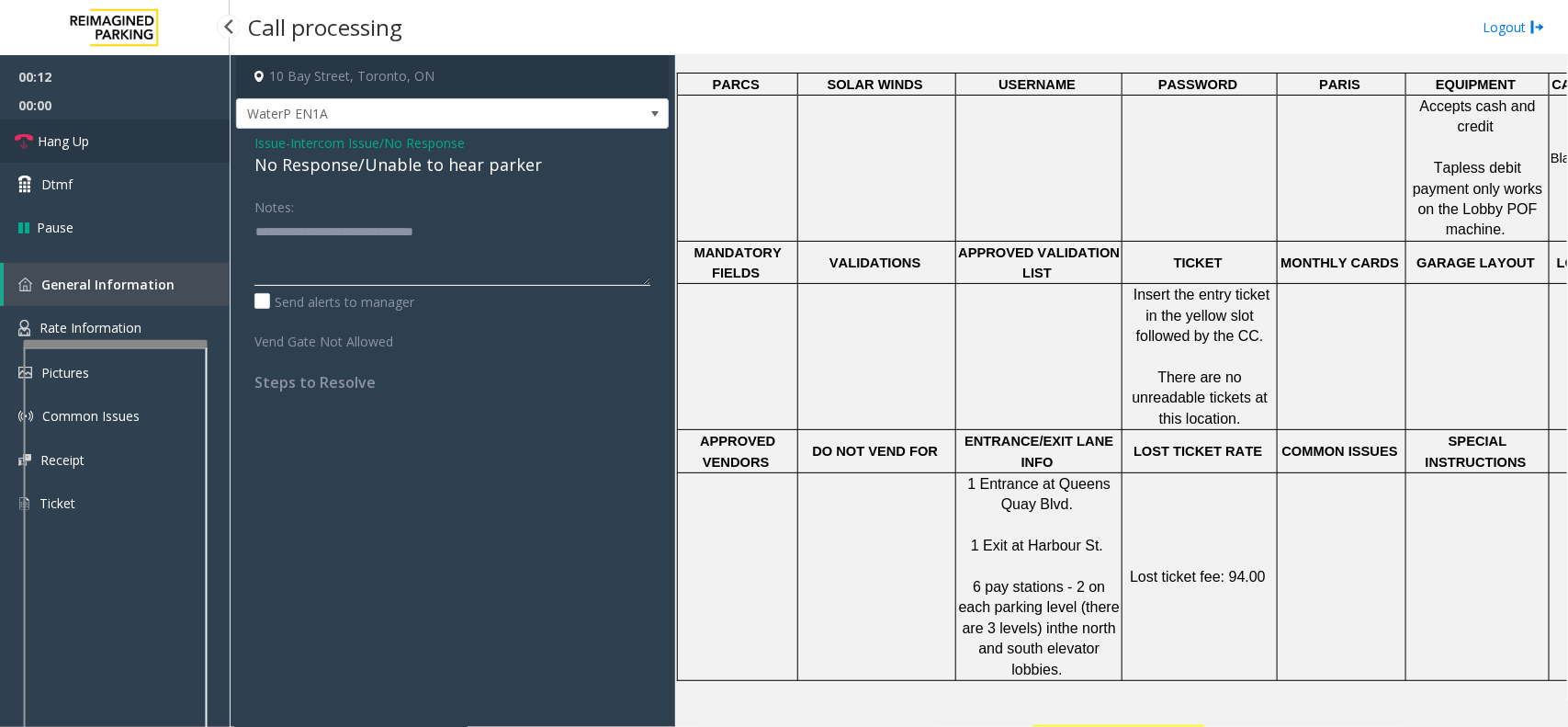 type on "**********" 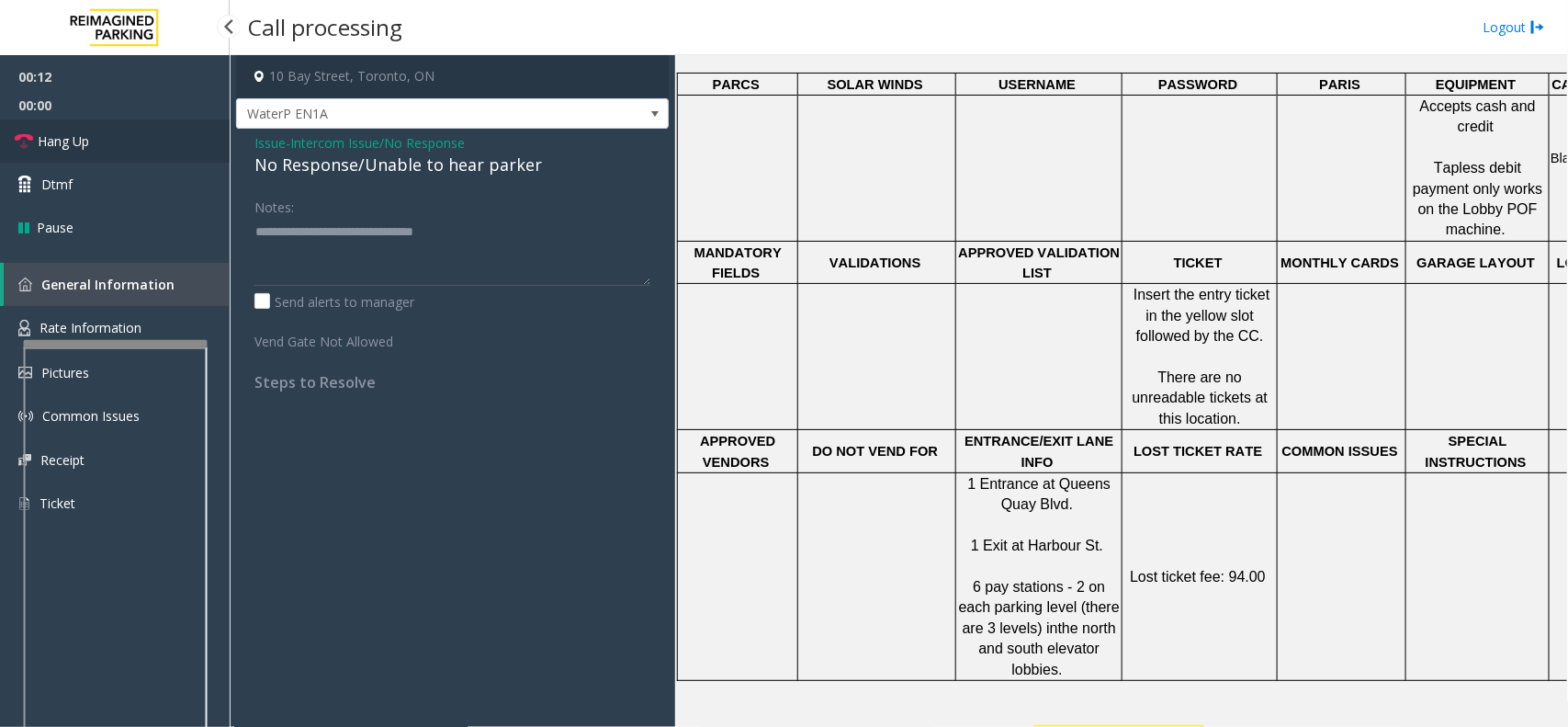 click on "Hang Up" at bounding box center (115, 141) 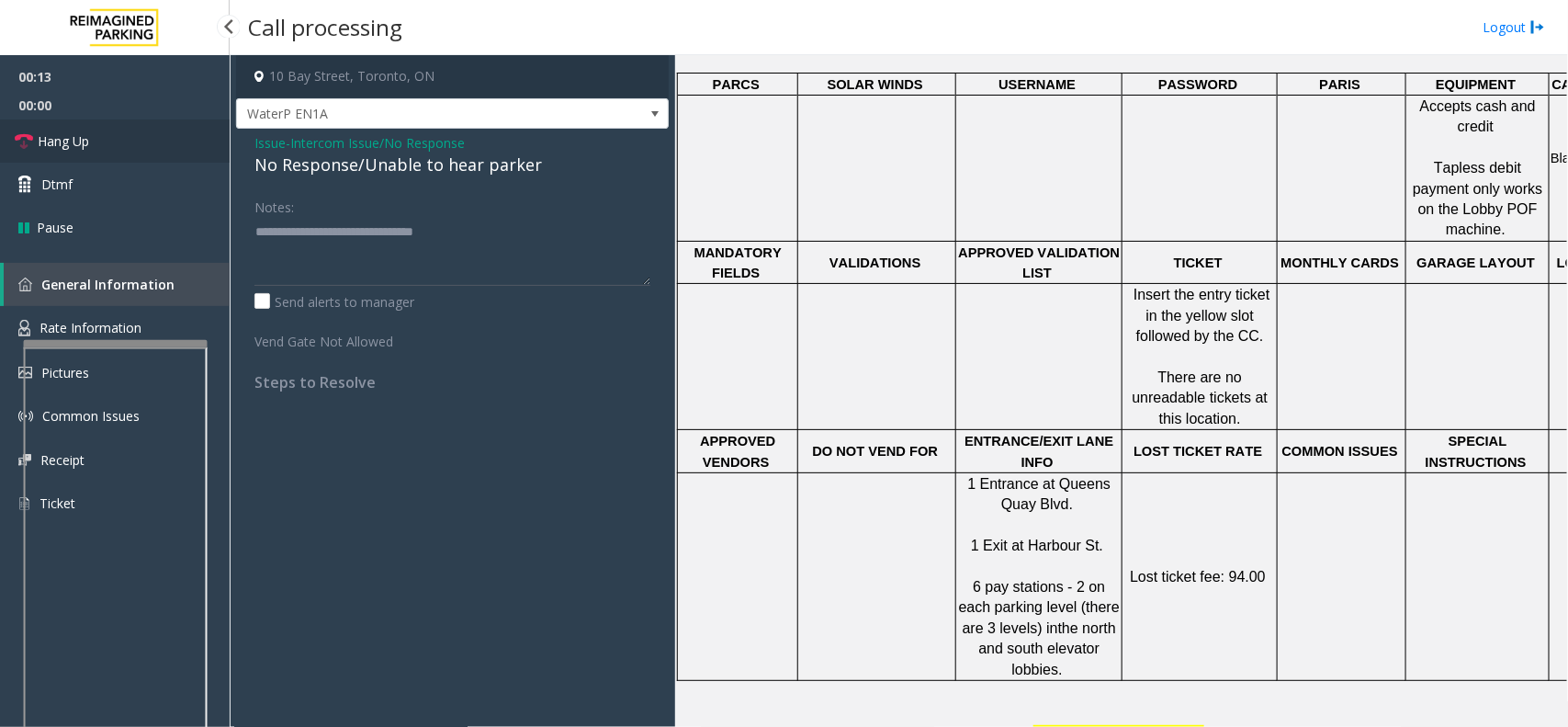 click on "Hang Up" at bounding box center (115, 141) 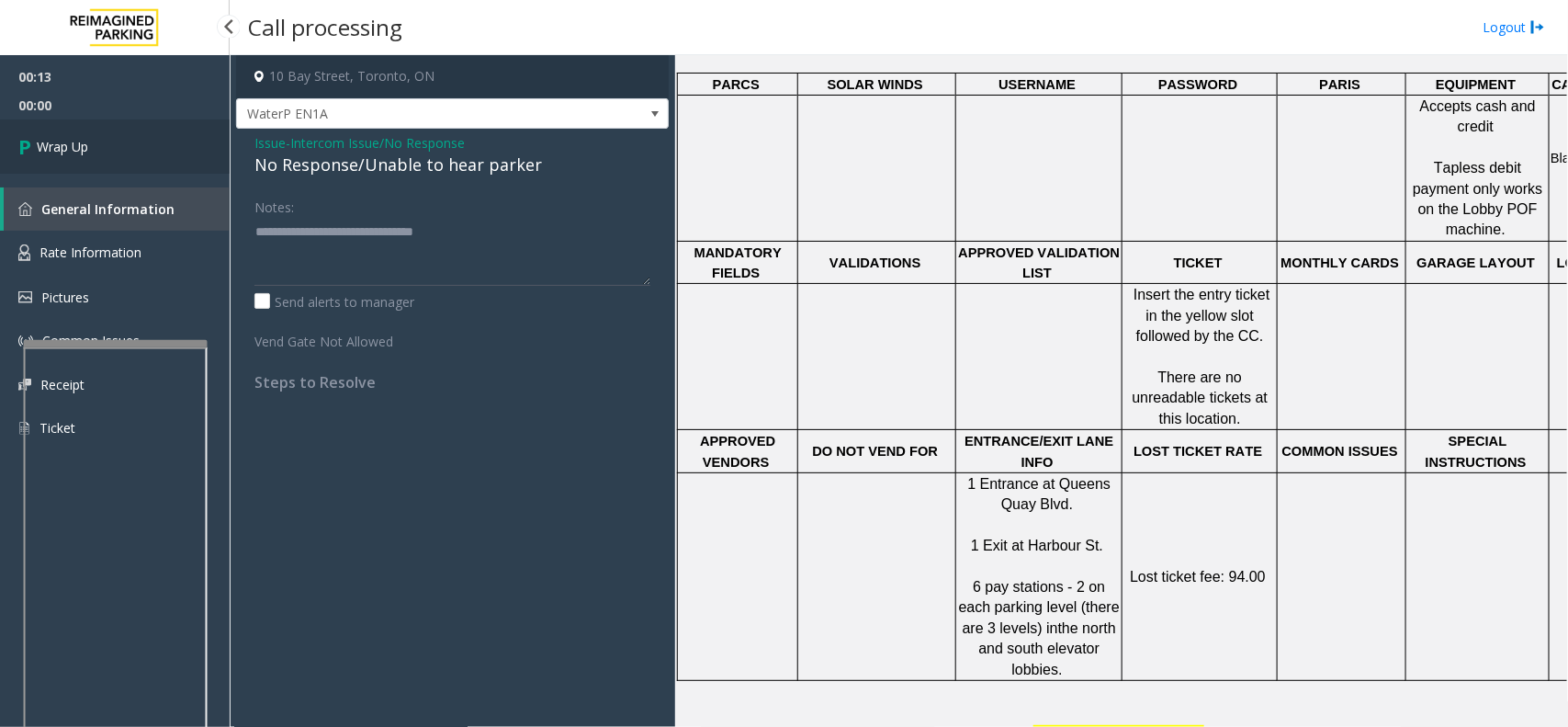 click on "Wrap Up" at bounding box center (115, 146) 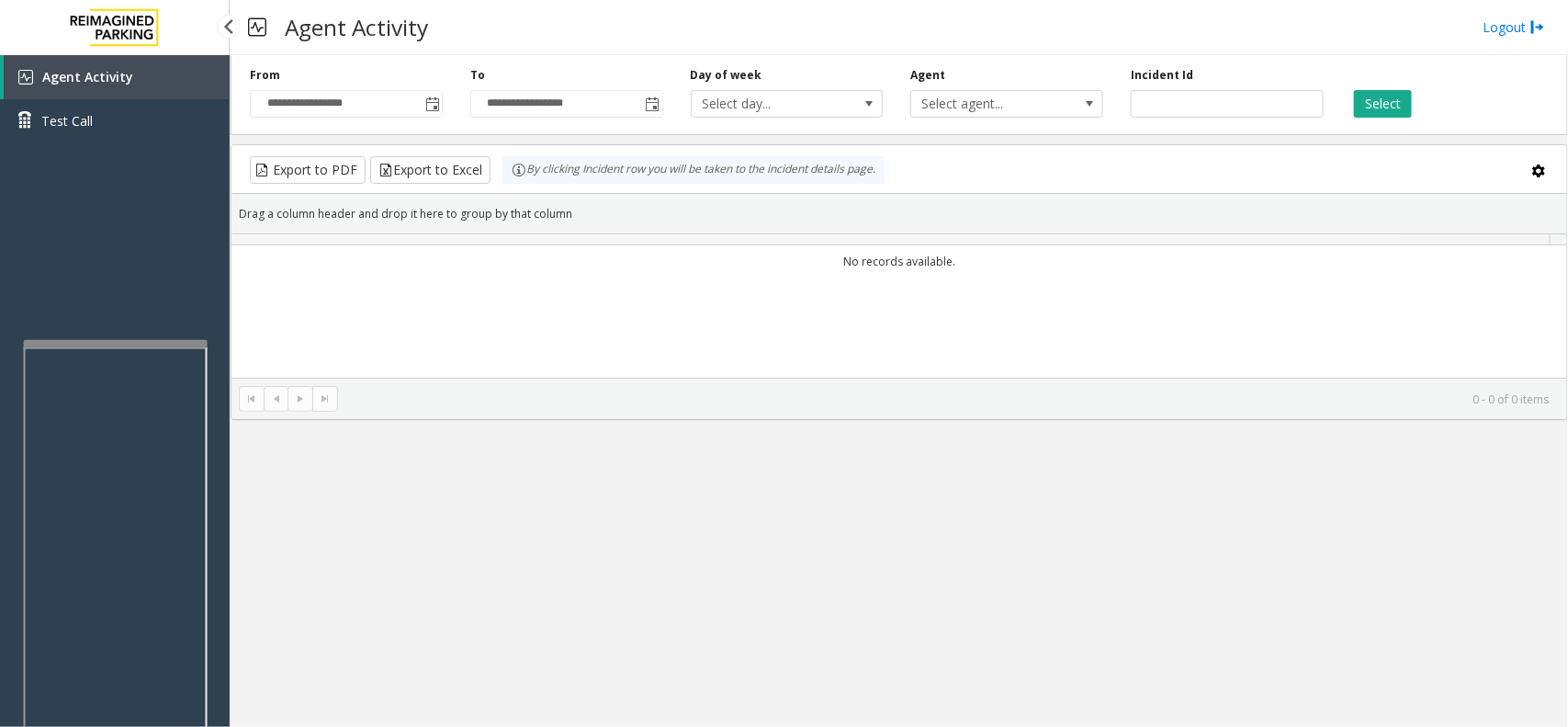 click on "Test Call" at bounding box center (115, 120) 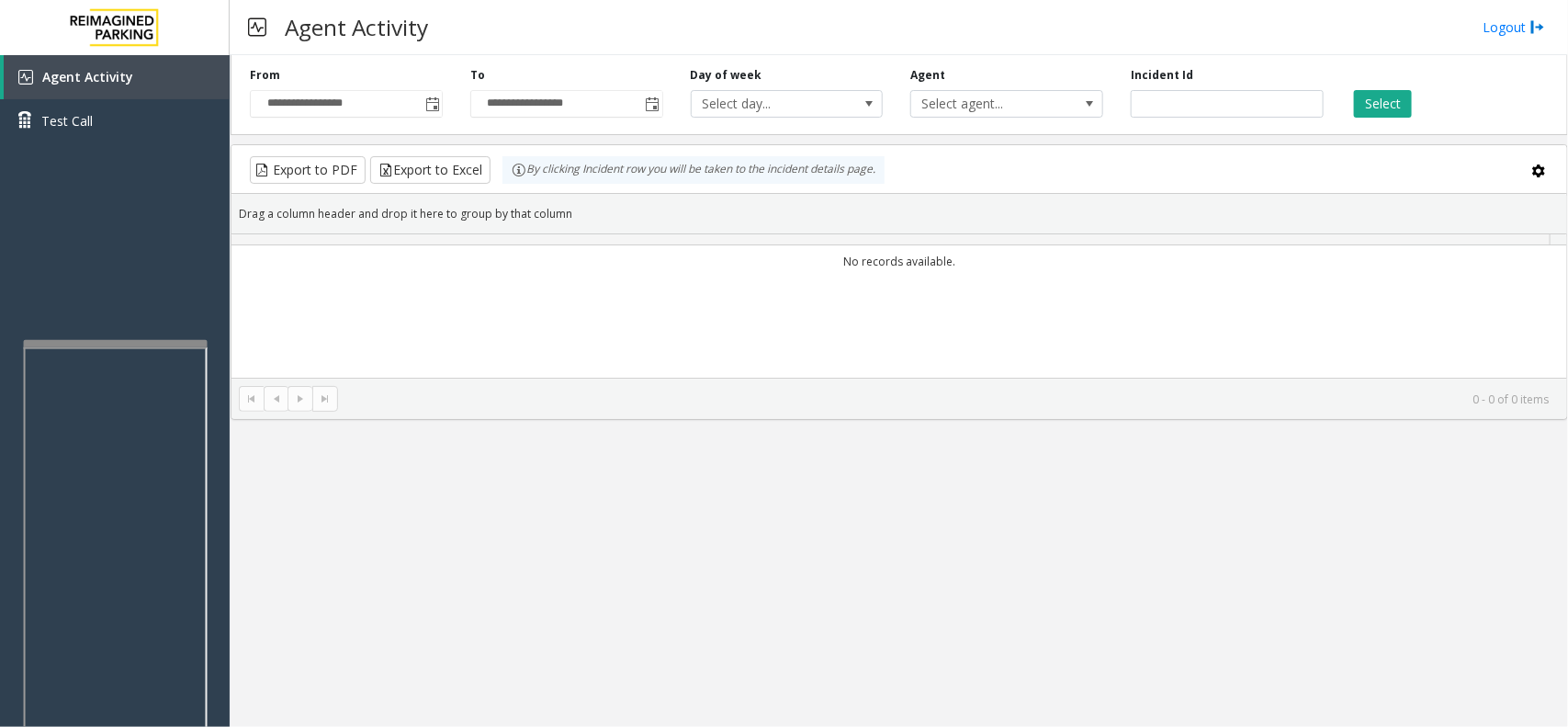 type 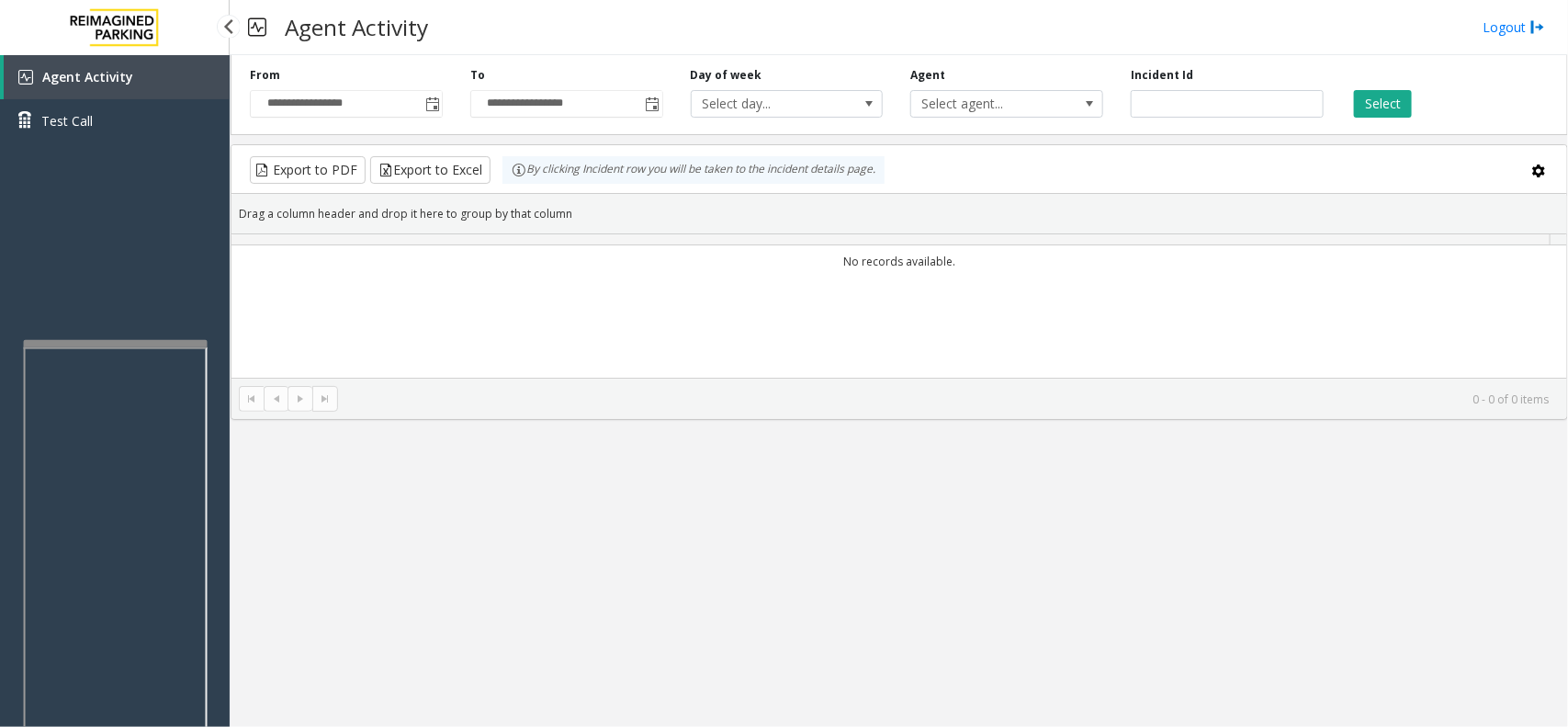 click on "From [MASKED] To [MASKED] Agent [NAME] Incident Id [NUMBER] Incident's audio records Close Incident's video record Close Transcription of a conversation with a voice bot Close Grid fields Available Selected Empty Reset Submit Cancel Add note Close Save Select location Select Anonymous Call Clear Select Lot Number Location Name Address I9- 315 315 Front Street West (FSW) (I) [NUMBER] [STREET], [CITY], [STATE] Cancel Anonymous Call Notes Cancel Save Select lane 315 Front Street West (FSW) (I) Entry 1 A Entry 1 B Exit 1 A Exit 1 B Pay Station 1 Pay Station 2" at bounding box center [784, 363] 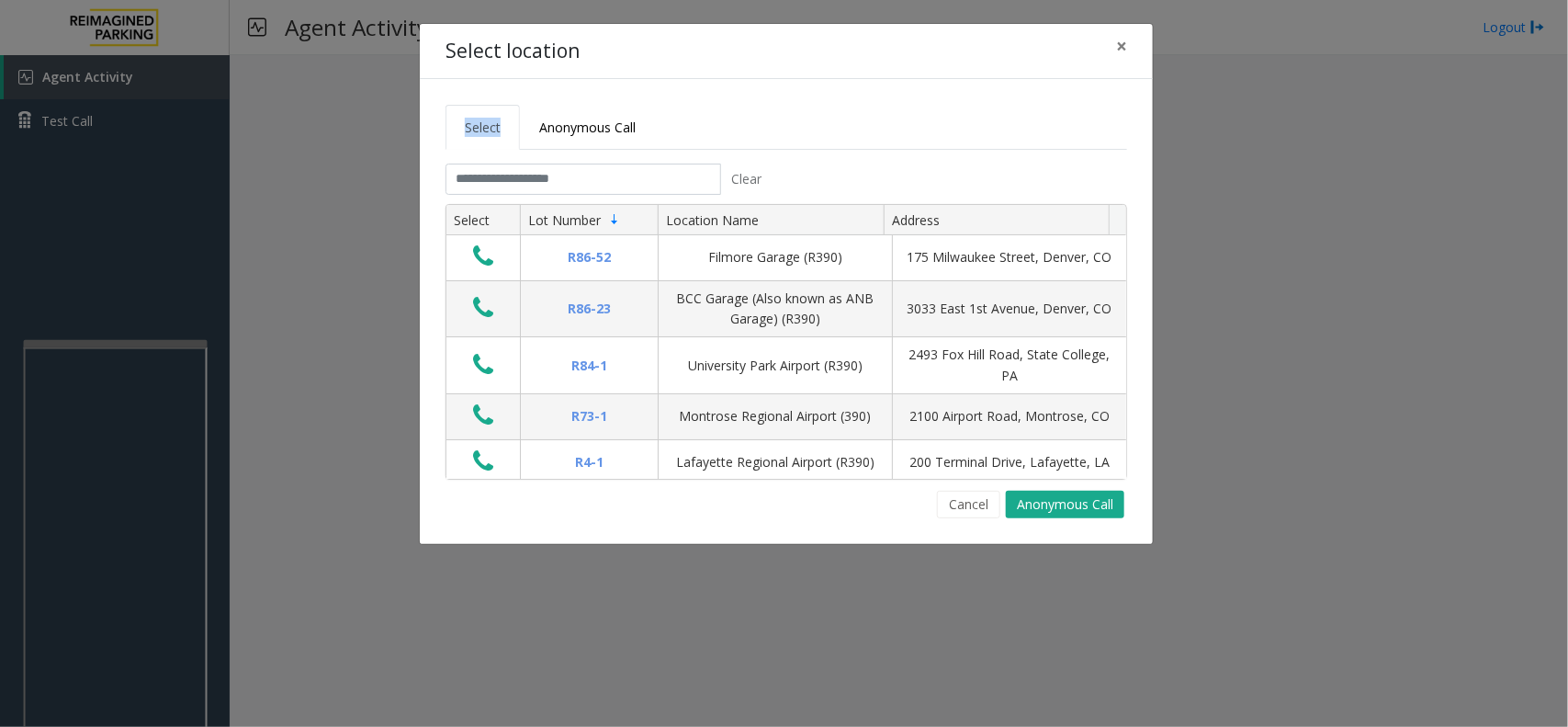 click on "Select location × Select Anonymous Call Clear Select Lot Number Location Name Address R86-52 Filmore Garage (R390) 175 Milwaukee Street, Denver, CO R86-23 BCC Garage (Also known as ANB Garage) (R390)  3033 East 1st Avenue, Denver, CO R84-1 University Park Airport (R390) 2493 Fox Hill Road, State College, PA R73-1 Montrose Regional Airport (390) 2100 Airport Road, Montrose, CO R4-1 Lafayette Regional Airport (R390) 200 Terminal Drive, Lafayette, LA R31-35 Sunset Corporate Campus (R390) 13920 Southeast Eastgate Way, Bellevue, WA R31-3 Bell Street Garage (R390) 2323 Elliott Avenue, Seattle, WA R31-3 Bellevue Technology Center (R390) 2125 158th Court Northeast, Bellevue, WA R31-1 Meydenbauer Center (MBC)(R390) 11100 Northeast 6th Street, Bellevue, WA R30-259 Cherry Hill (R390) 511 16th Avenue, Seattle, WA R30-259 First (1st) Hill Medical Pavilion (R390) 1124 Columbia Street, Seattle, WA R30-216 G2 Garage (R390) 5601 6th Avenue South, Seattle, WA R30-204 Pacific Tower West Garage (R390) R30-20 R26-529 R26-509 2 1" 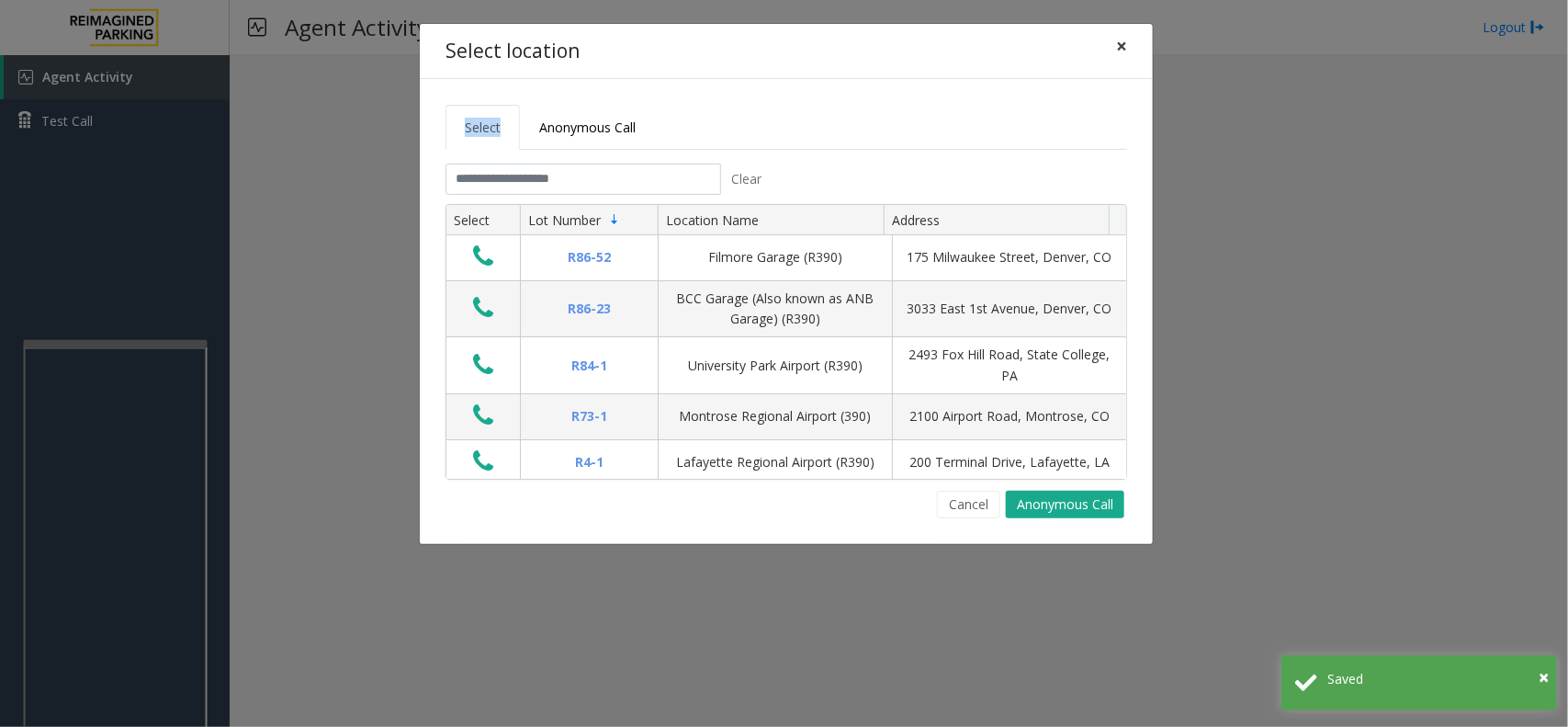 click on "×" 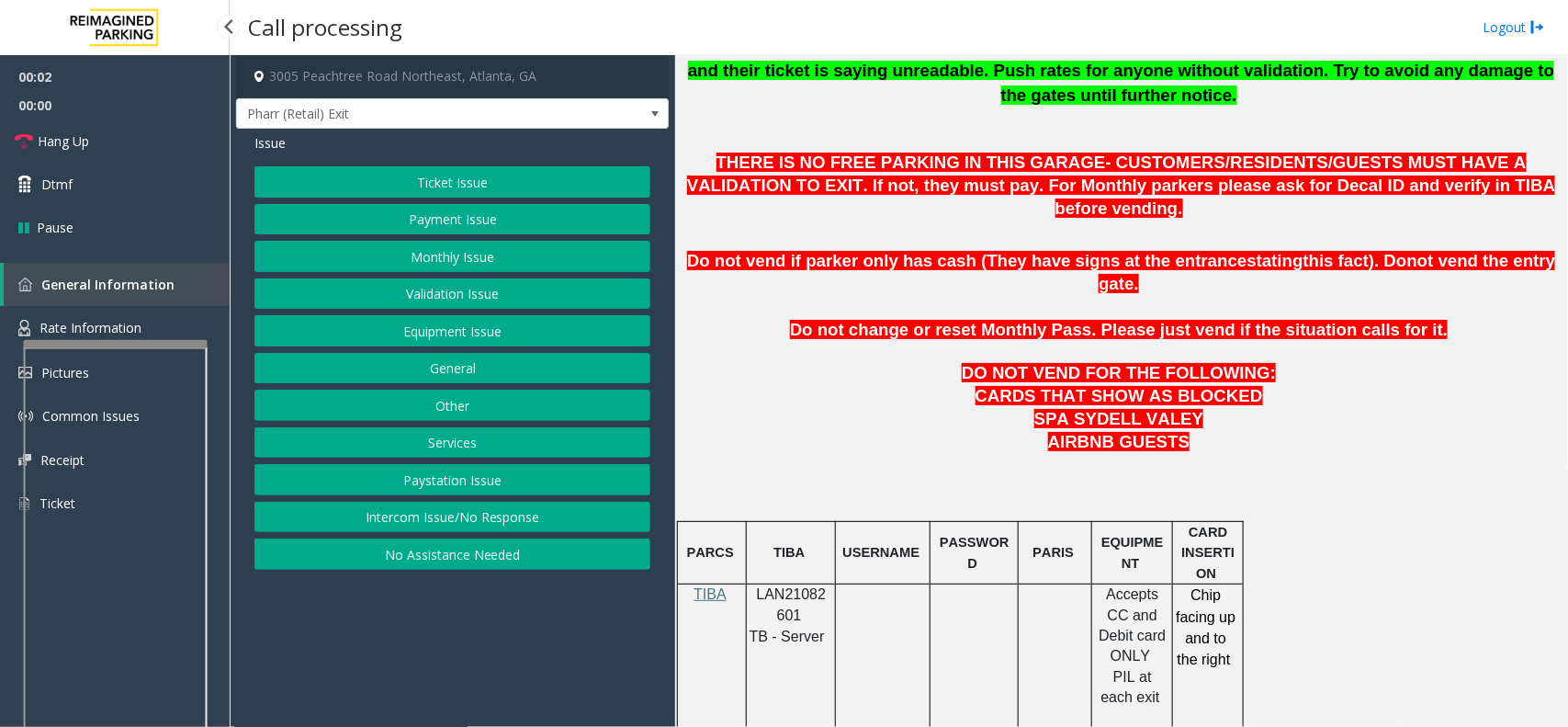 scroll, scrollTop: 804, scrollLeft: 0, axis: vertical 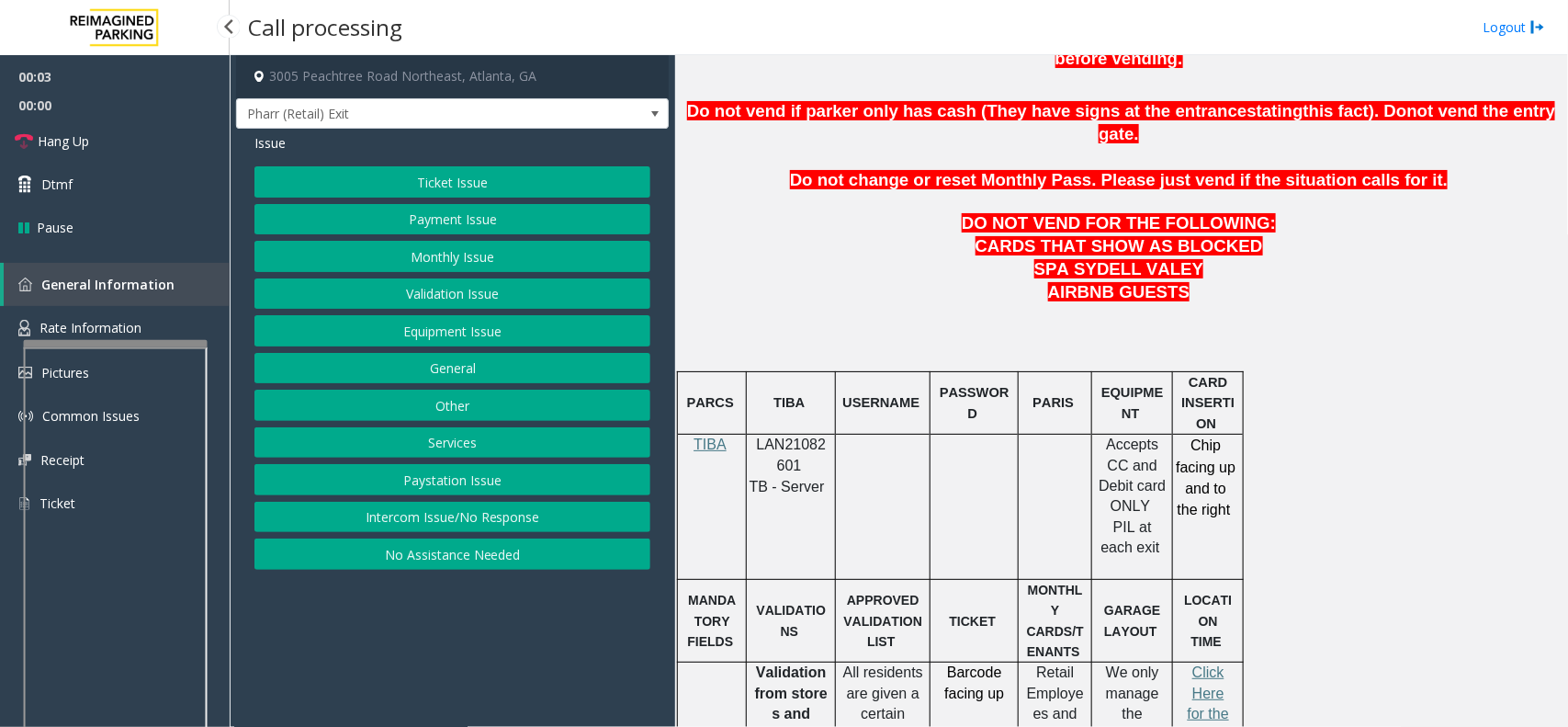 click on "LAN21082601" 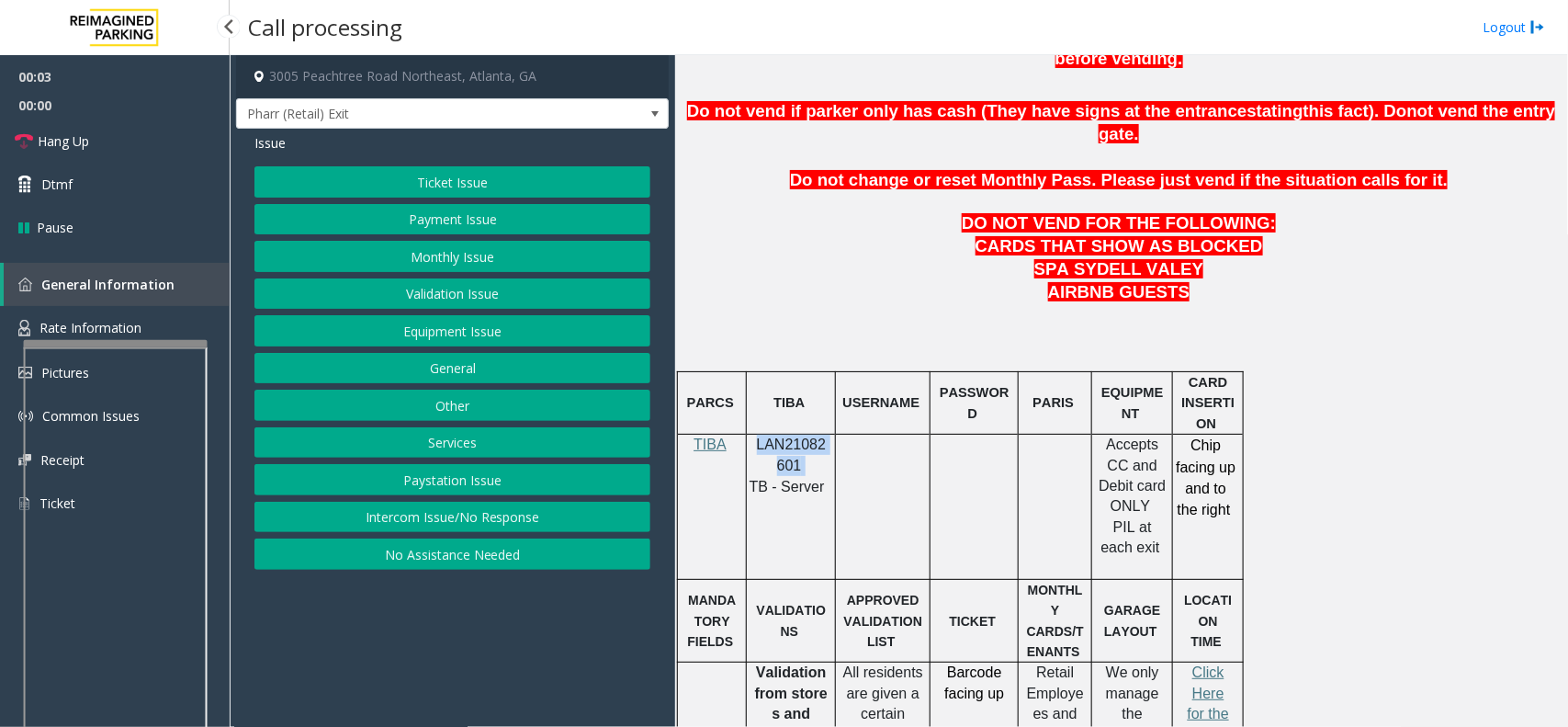 click on "LAN21082601" 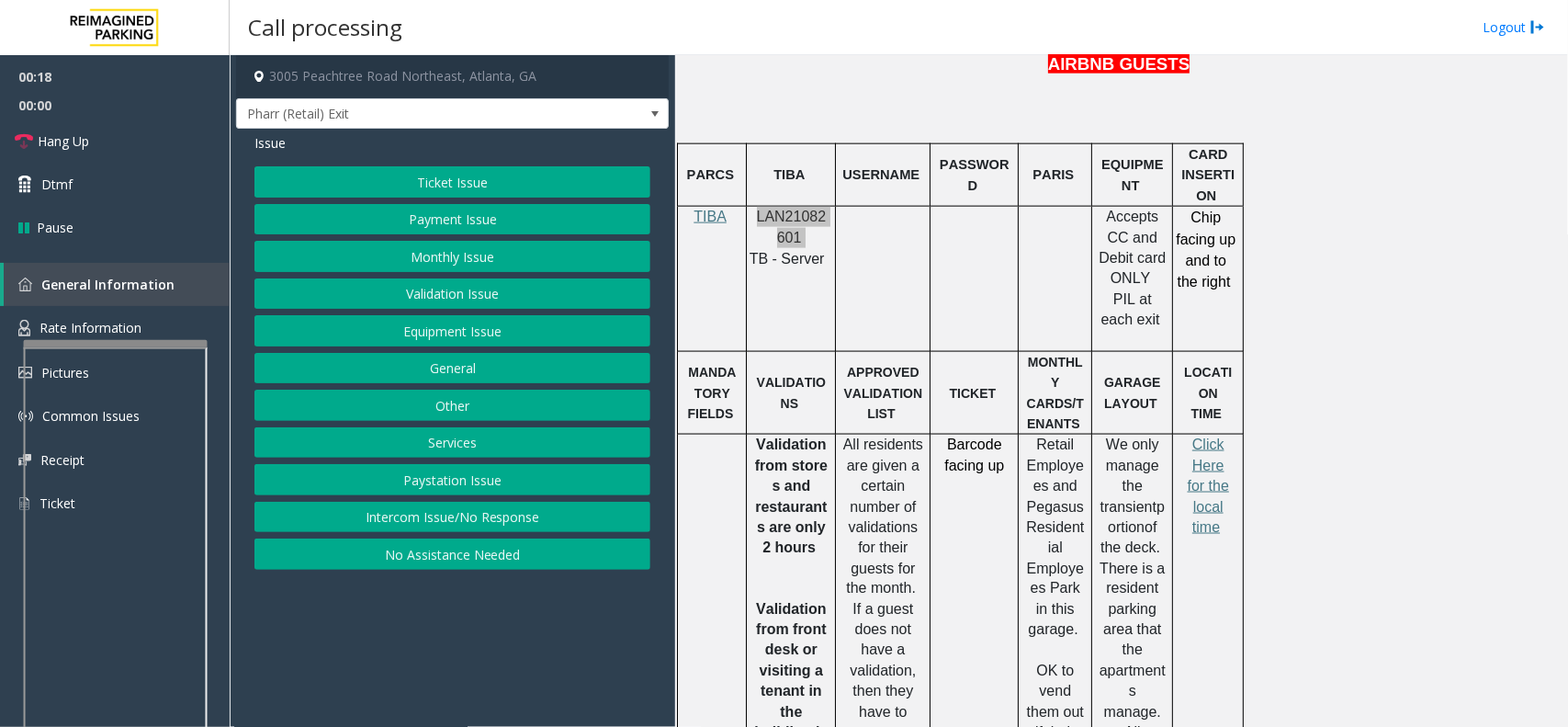 scroll, scrollTop: 1034, scrollLeft: 0, axis: vertical 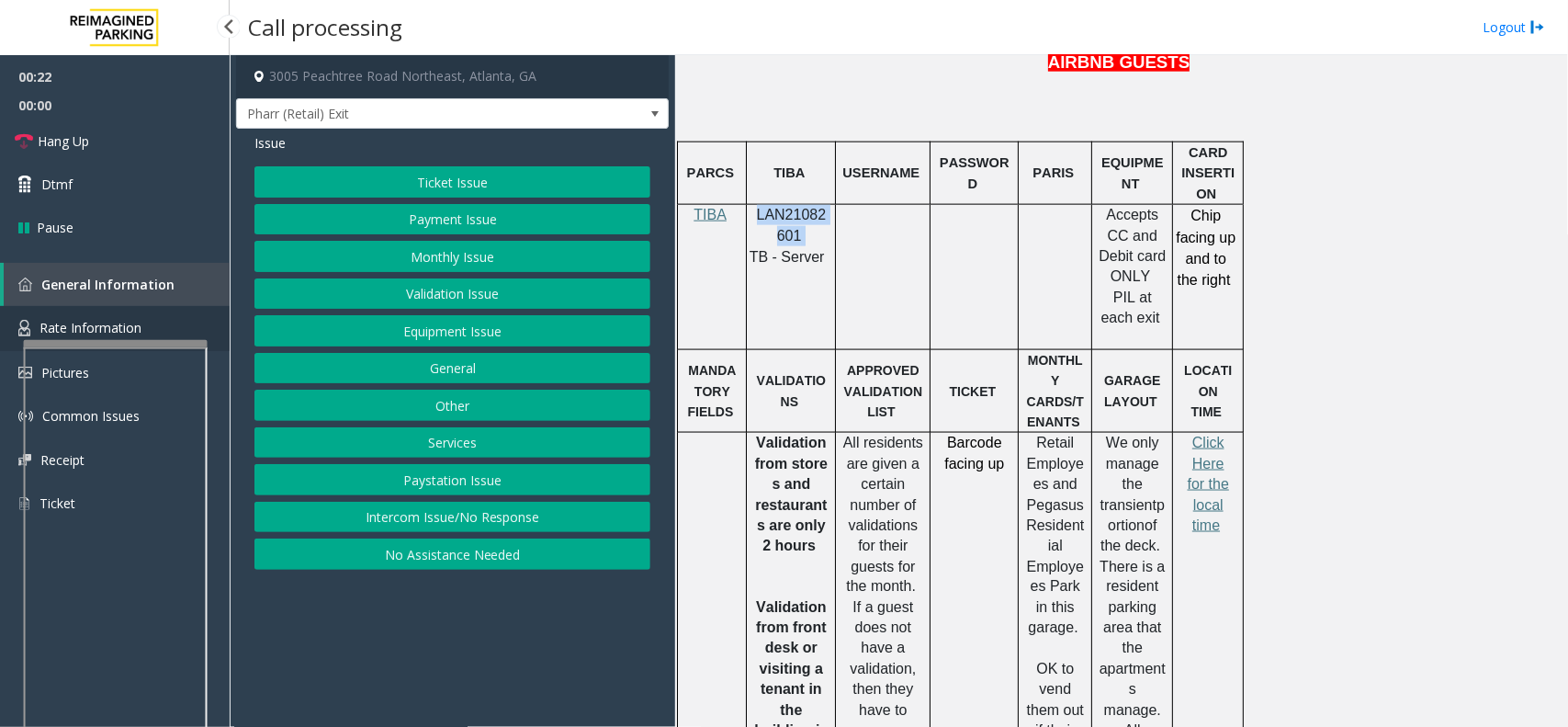 click on "Rate Information" at bounding box center [90, 327] 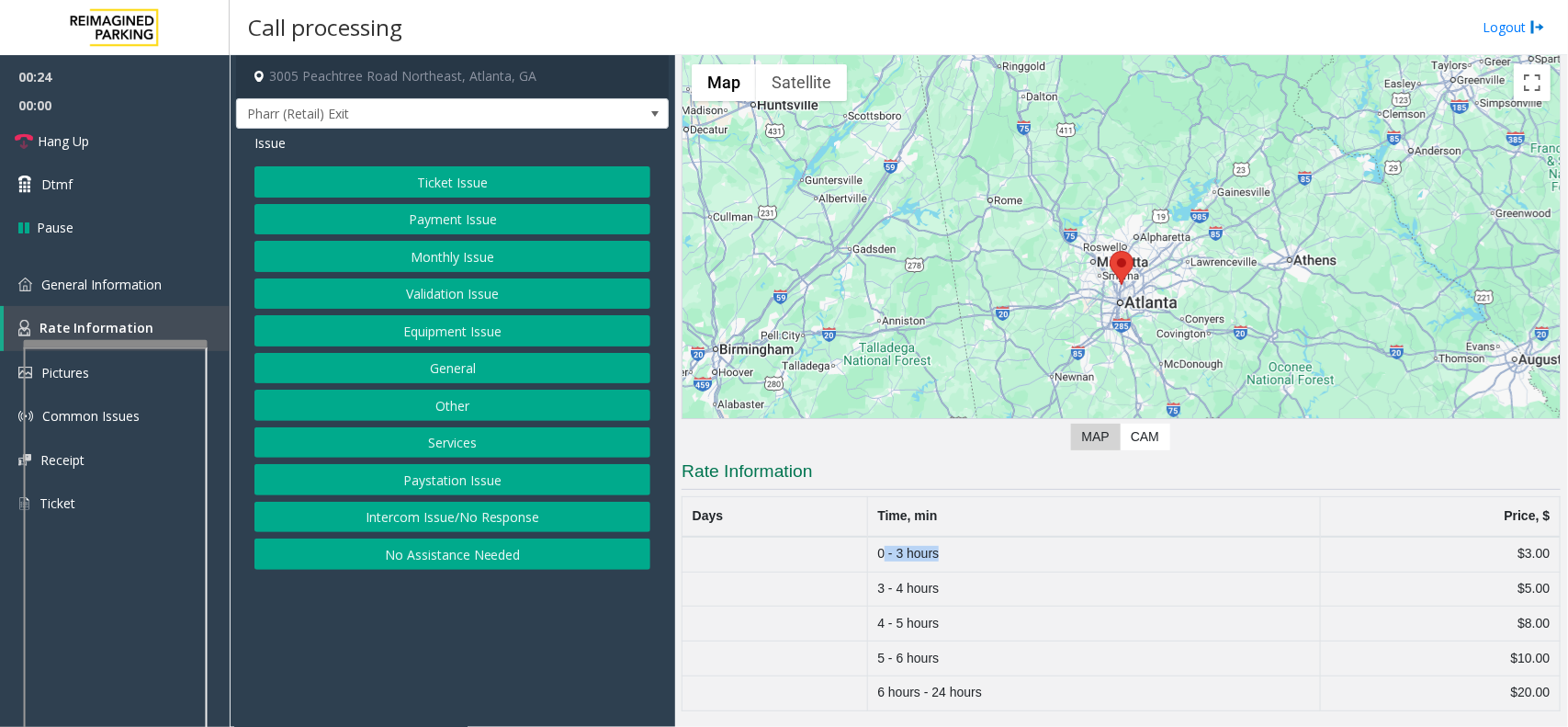 drag, startPoint x: 966, startPoint y: 563, endPoint x: 879, endPoint y: 561, distance: 87.022985 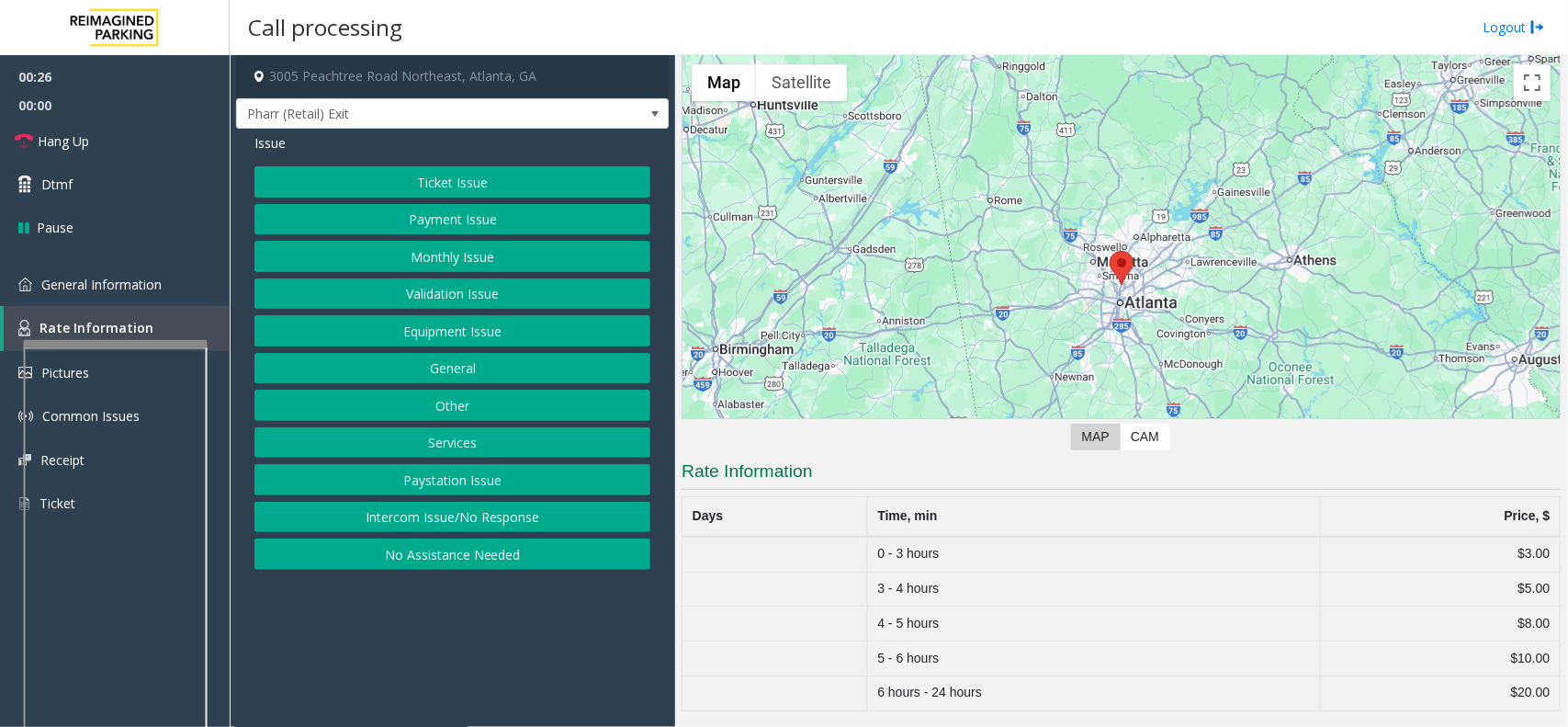 click on "Payment Issue" 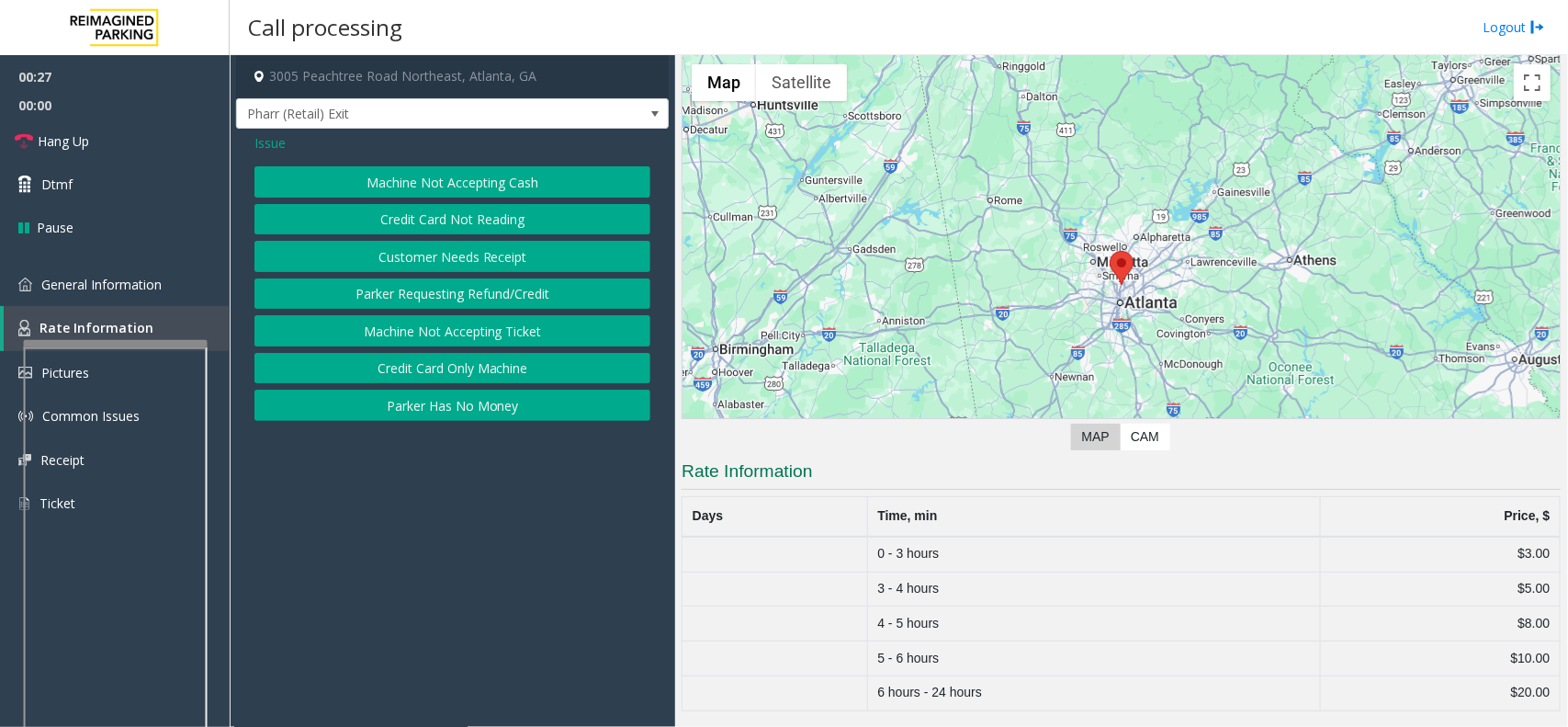 click on "Parker Has No Money" 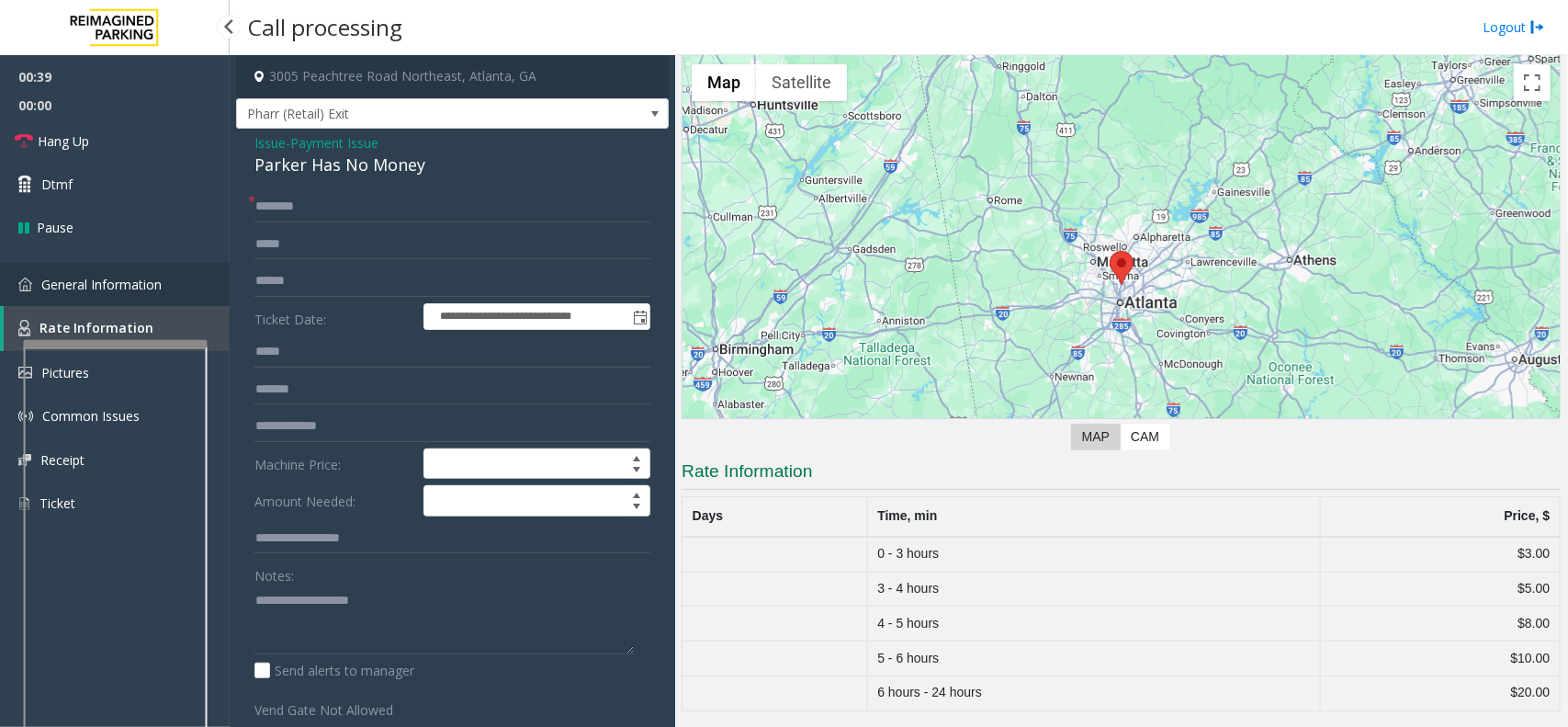 click on "General Information" at bounding box center (101, 284) 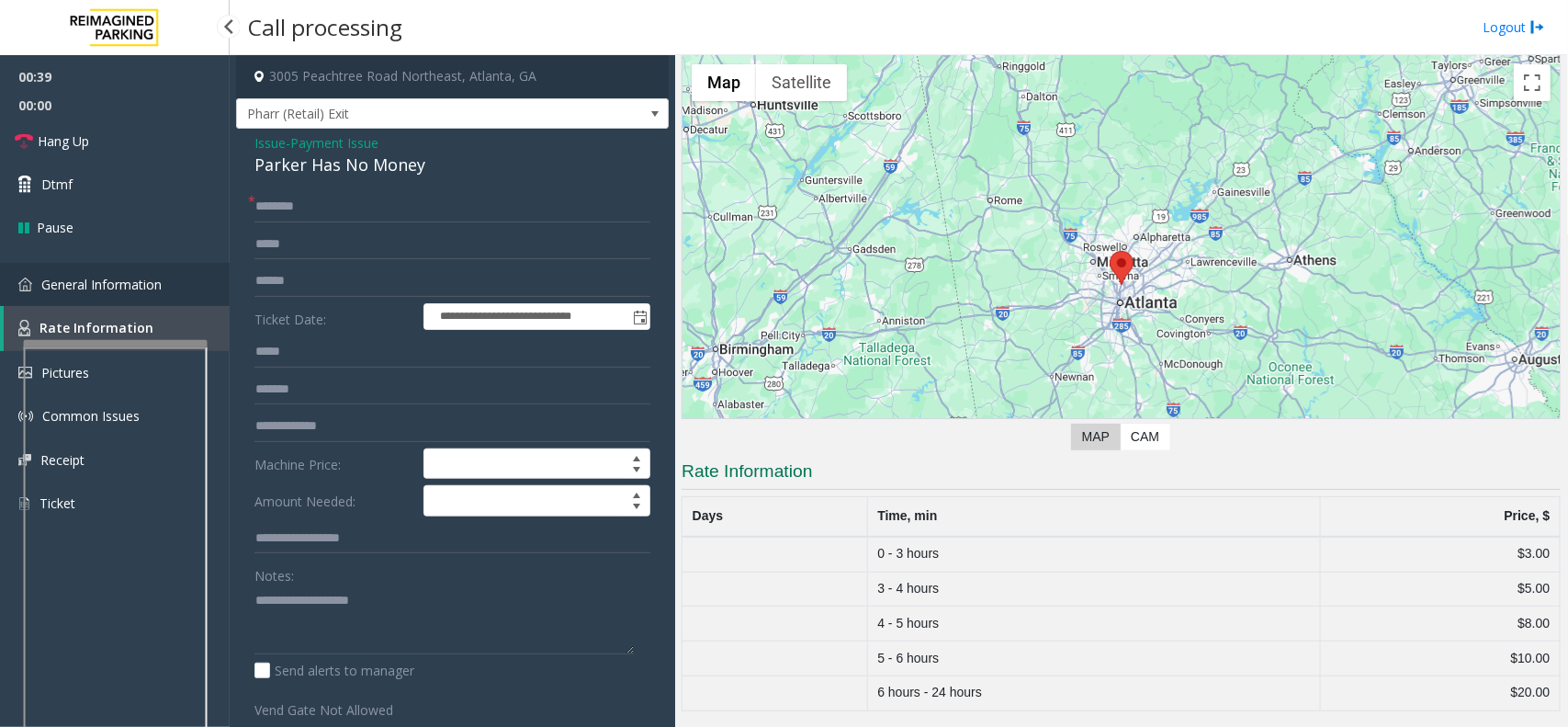 scroll, scrollTop: 1034, scrollLeft: 0, axis: vertical 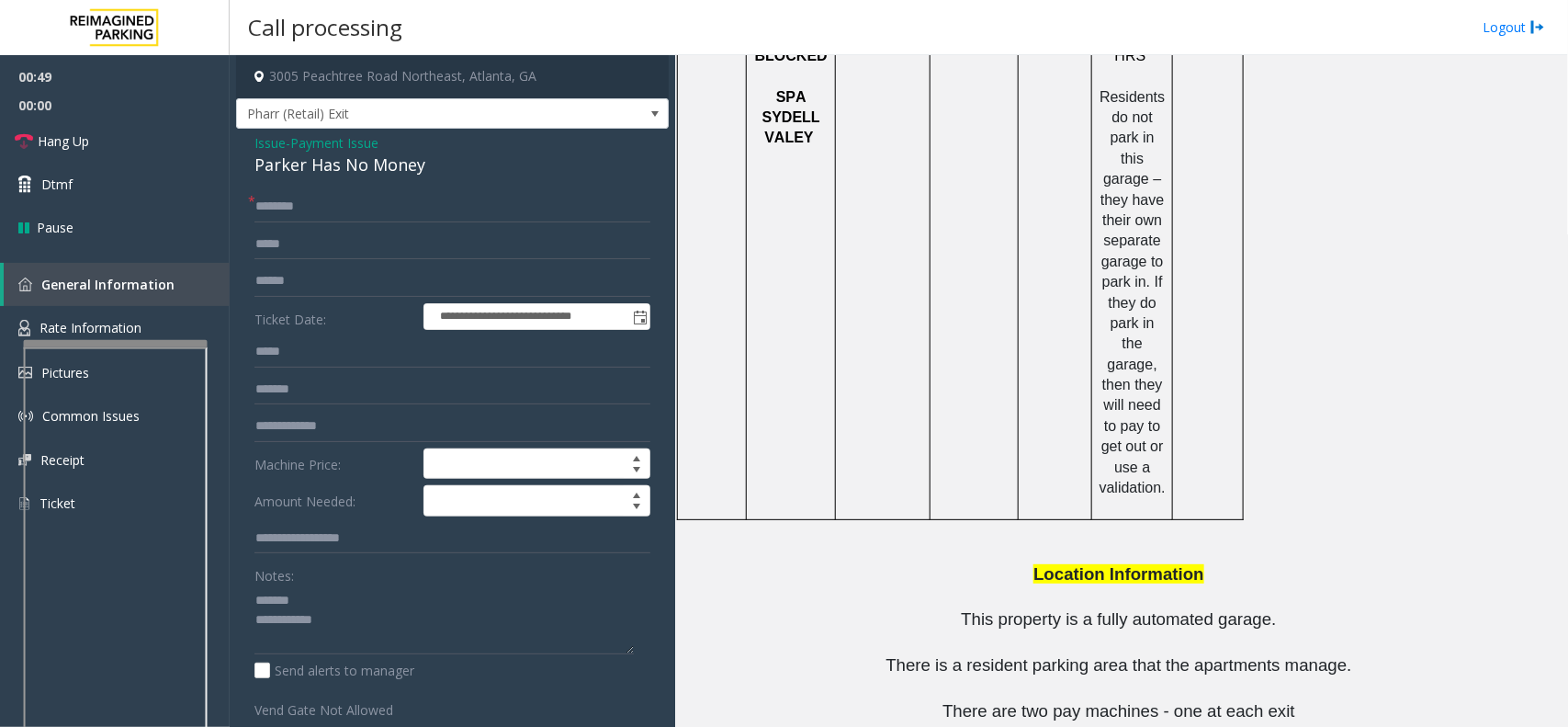drag, startPoint x: 1075, startPoint y: 653, endPoint x: 958, endPoint y: 662, distance: 117.3456 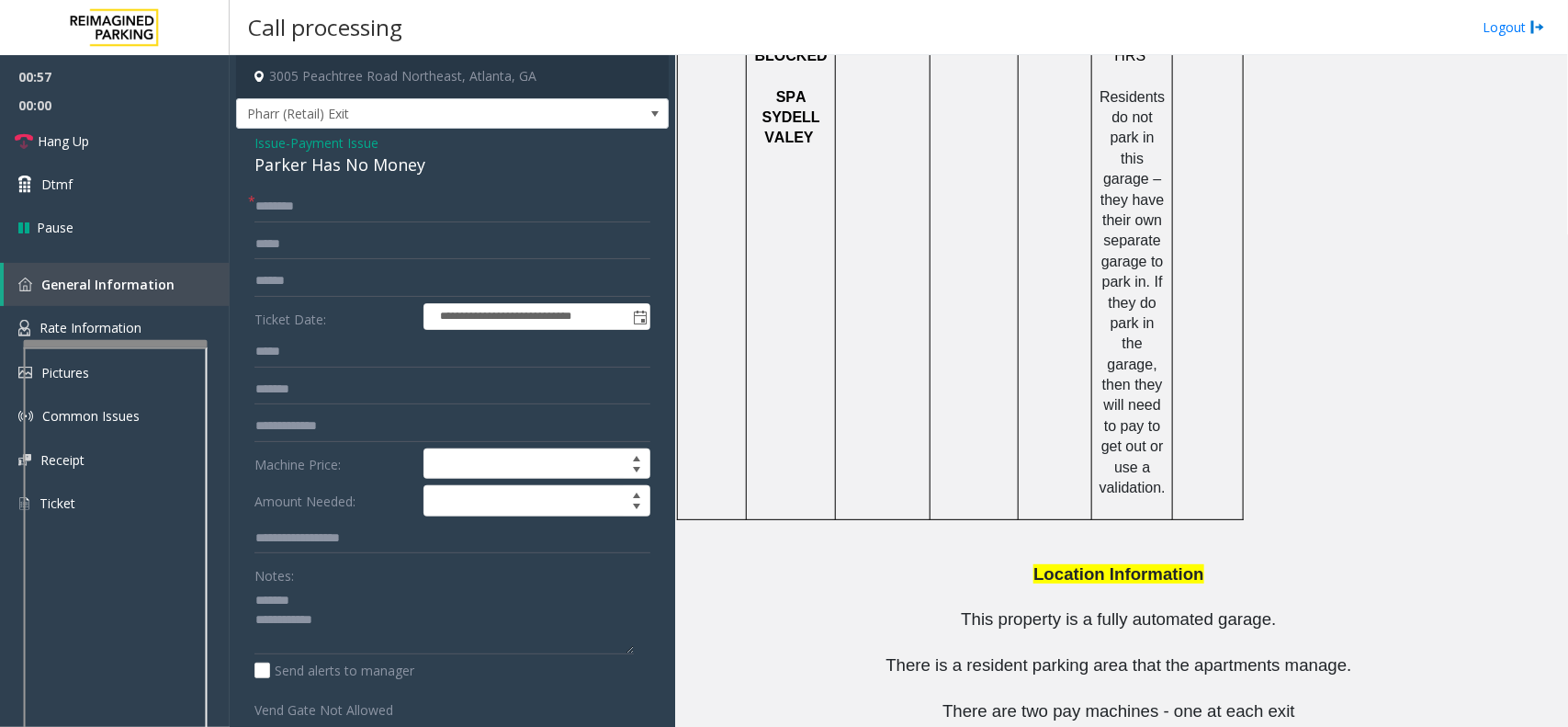click on "Parker Has No Money" 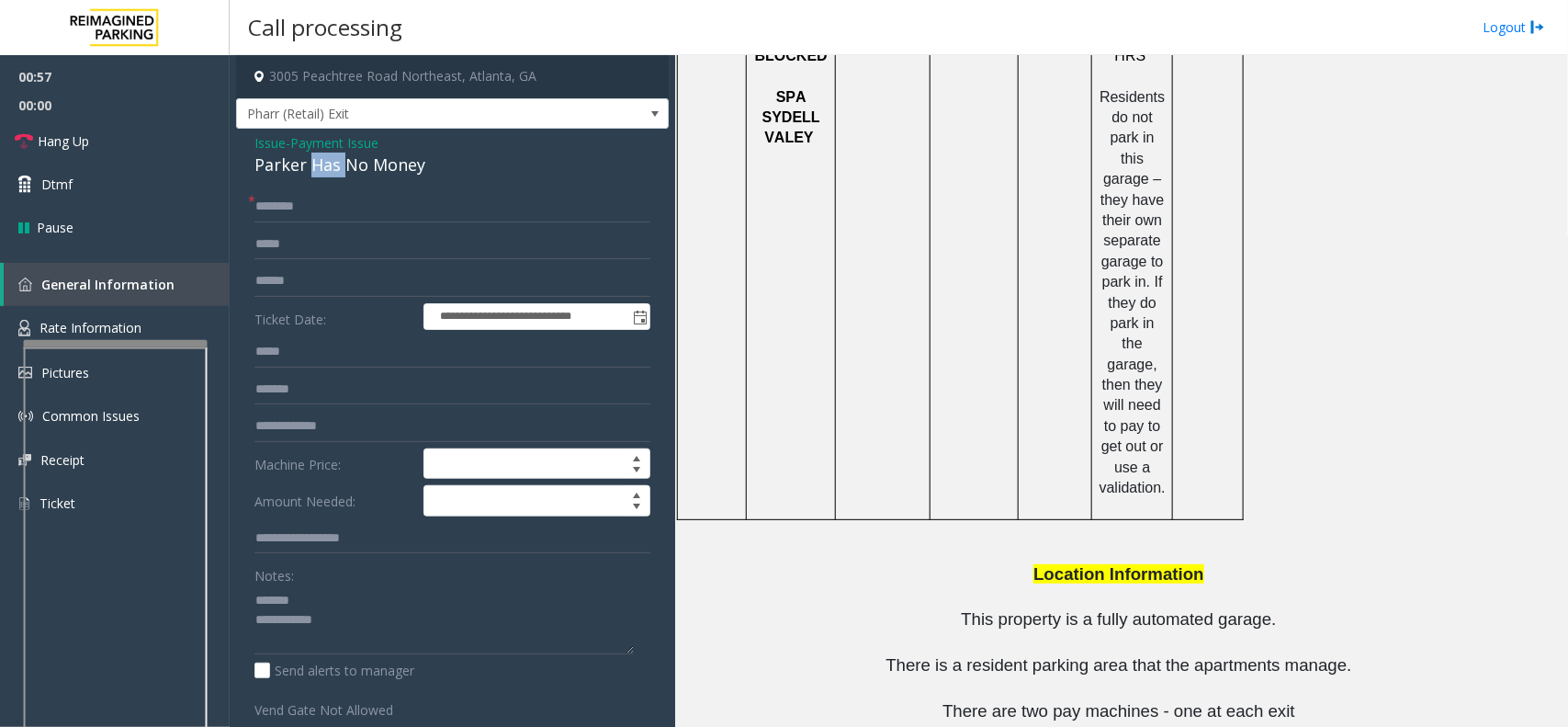 click on "Parker Has No Money" 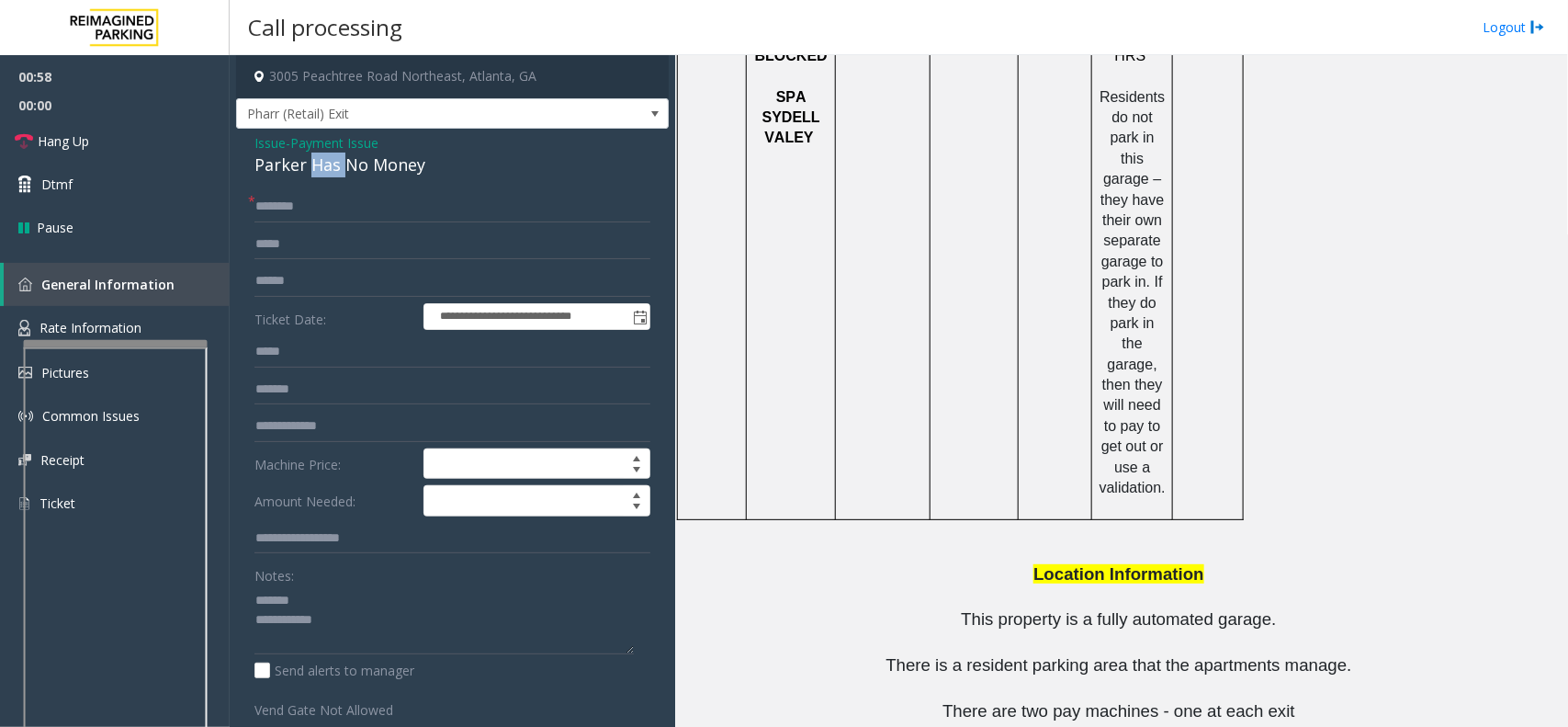 click on "Parker Has No Money" 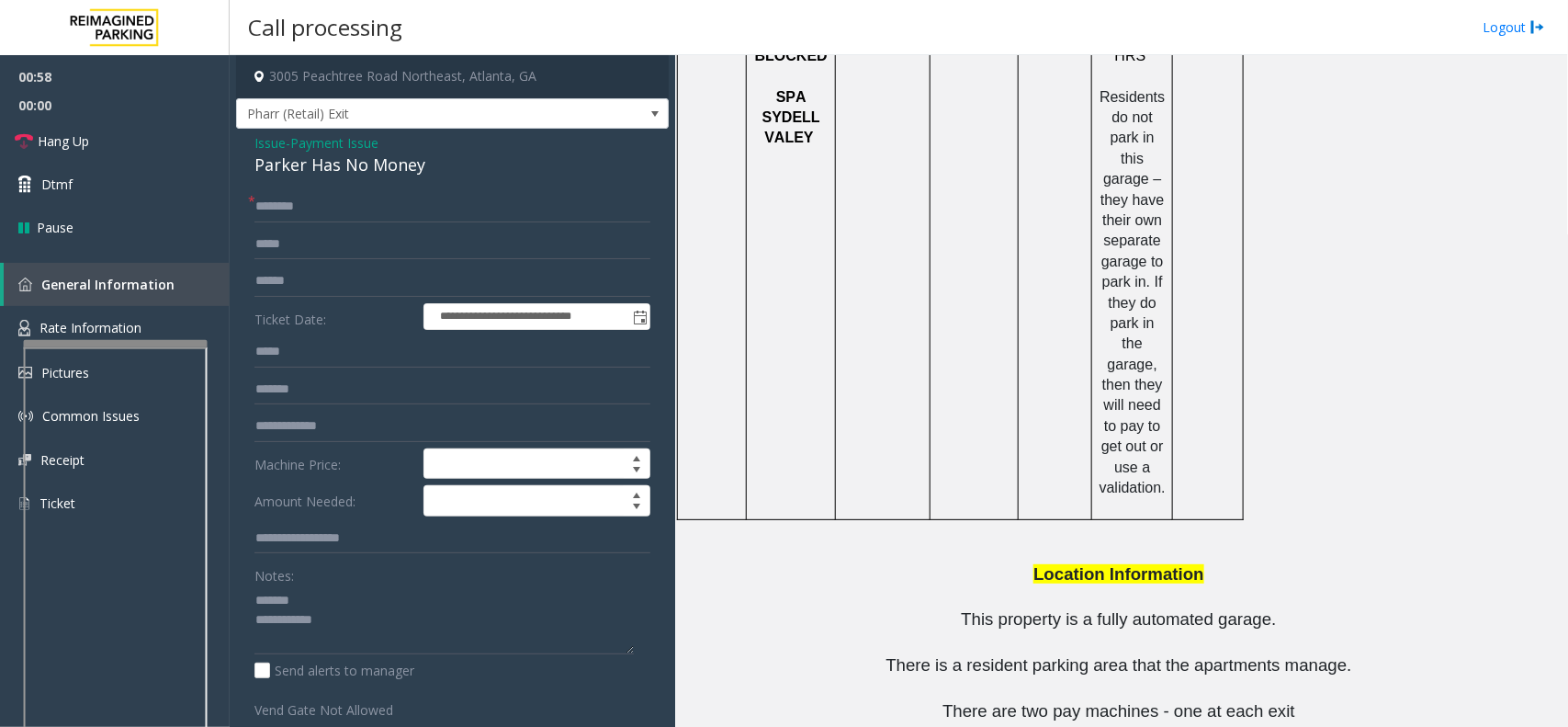 click on "Parker Has No Money" 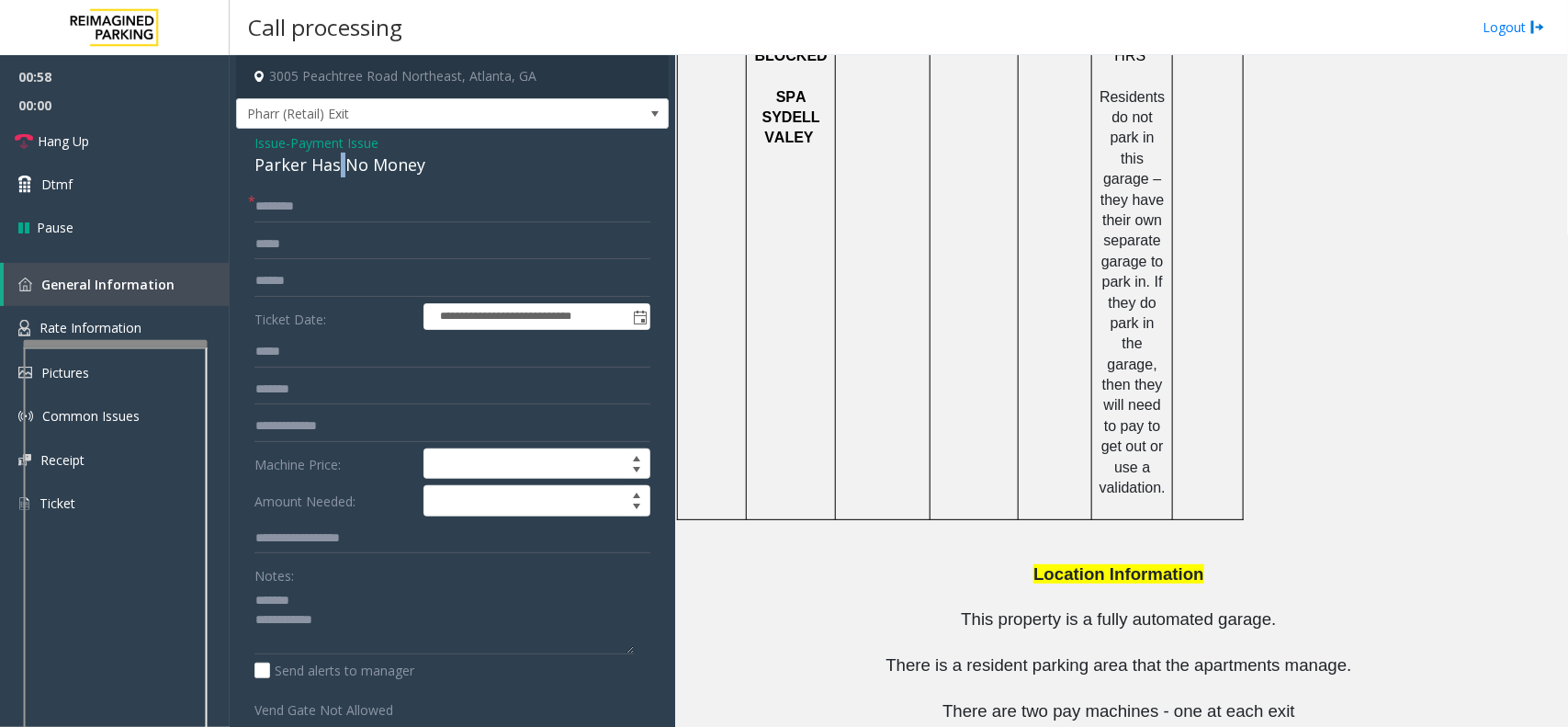 click on "Parker Has No Money" 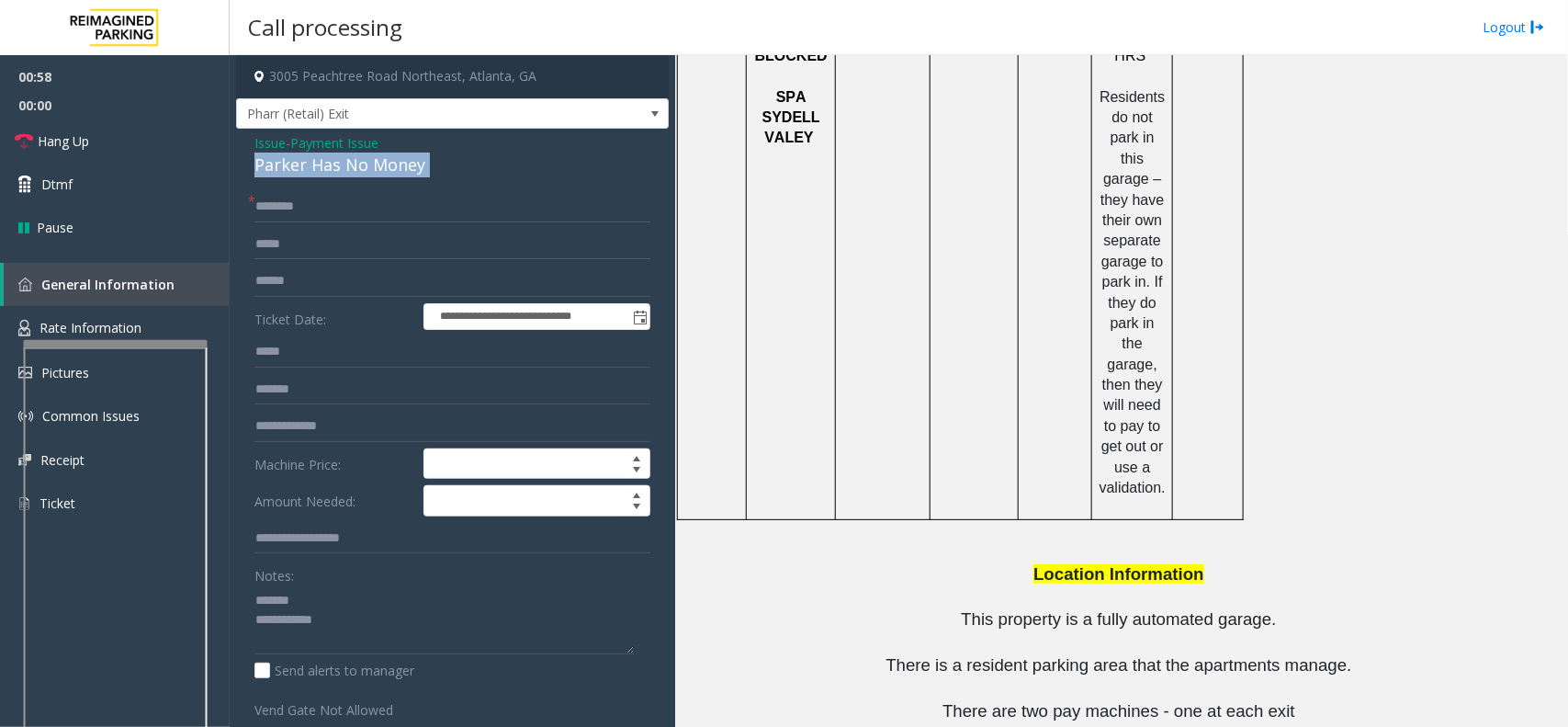 click on "Parker Has No Money" 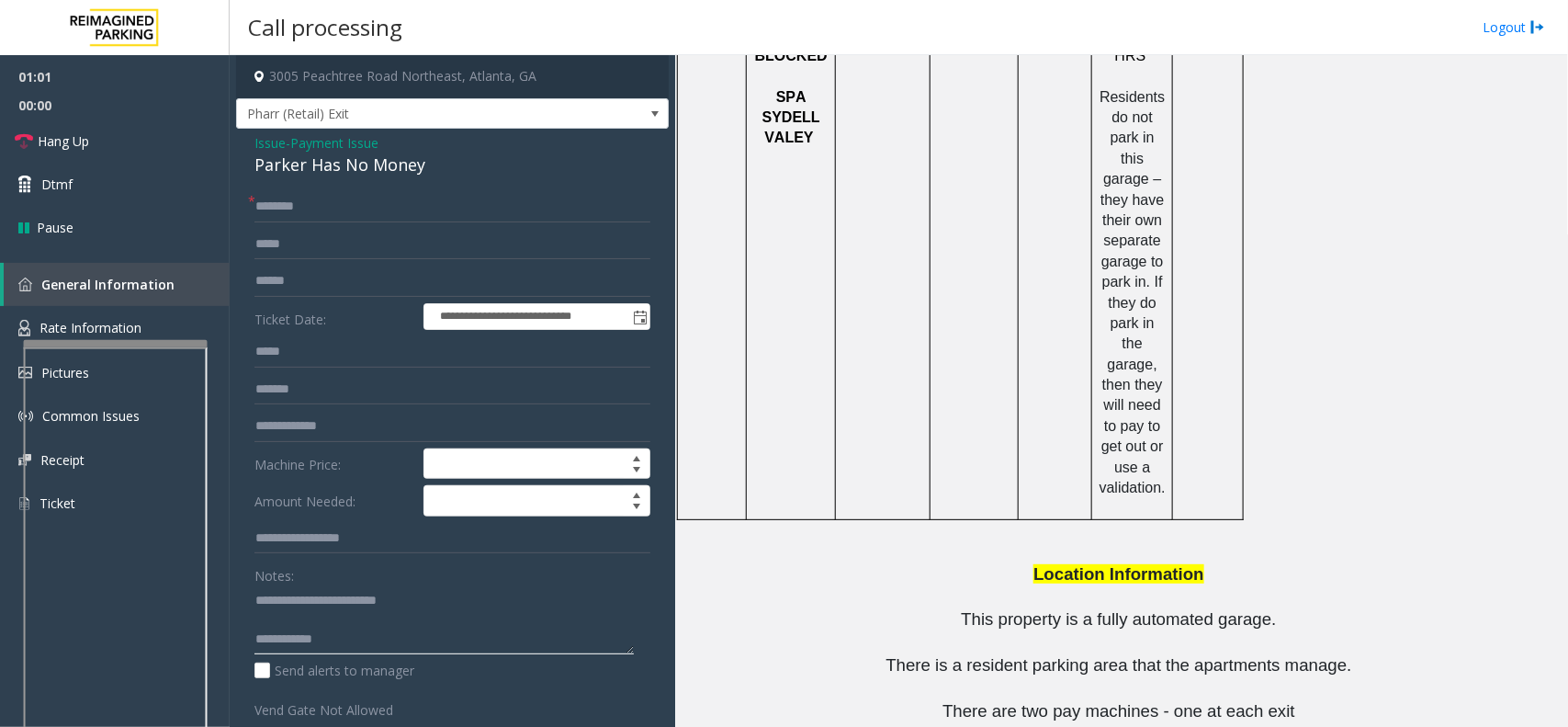 type on "**********" 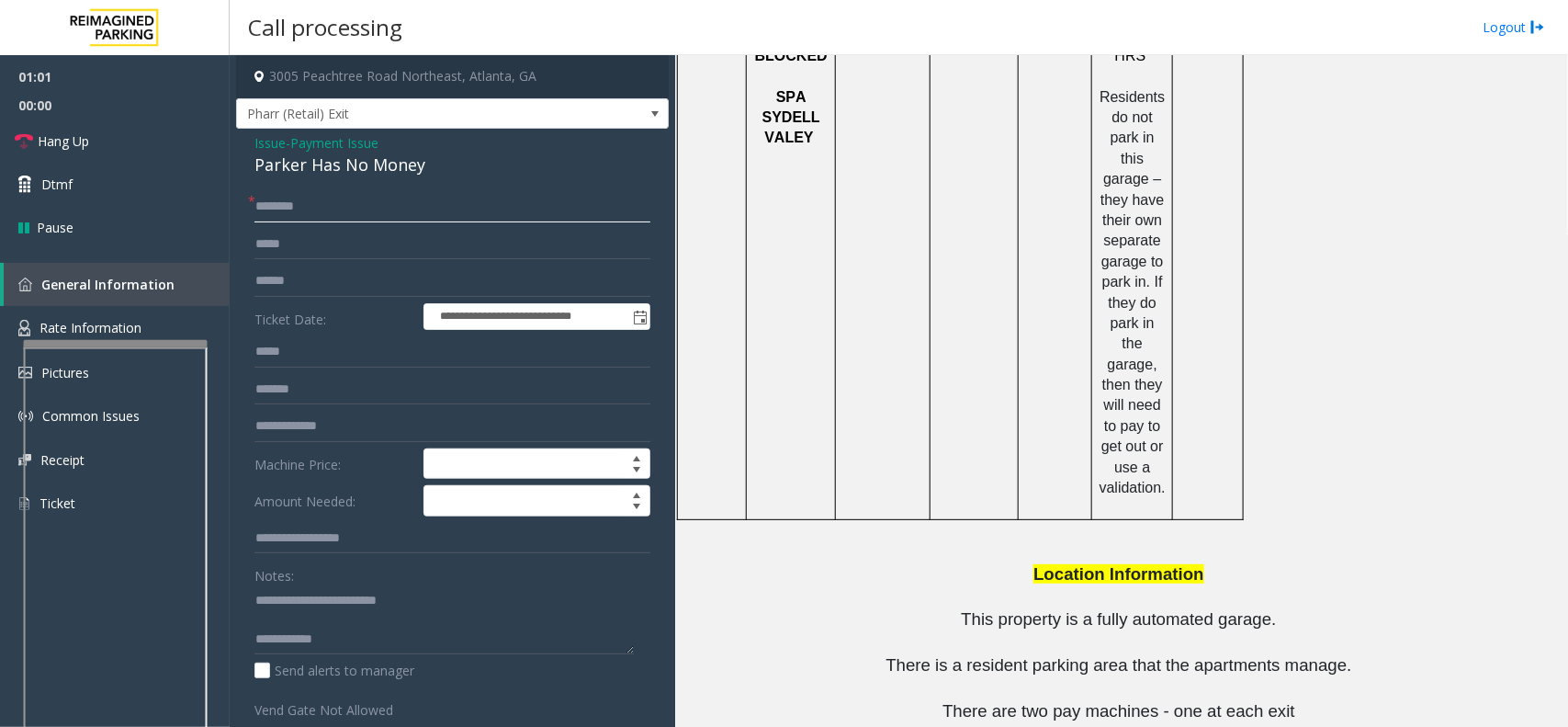 click 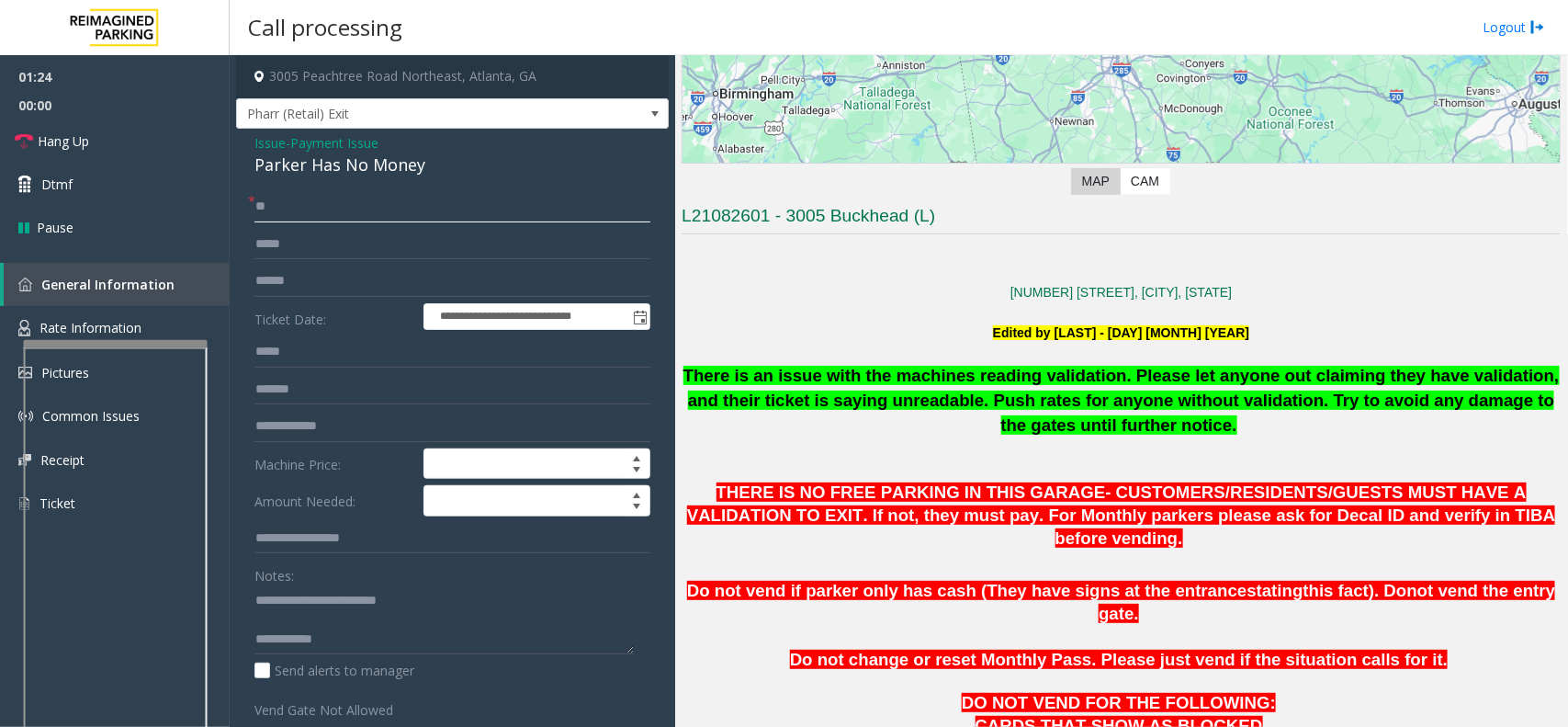 scroll, scrollTop: 323, scrollLeft: 0, axis: vertical 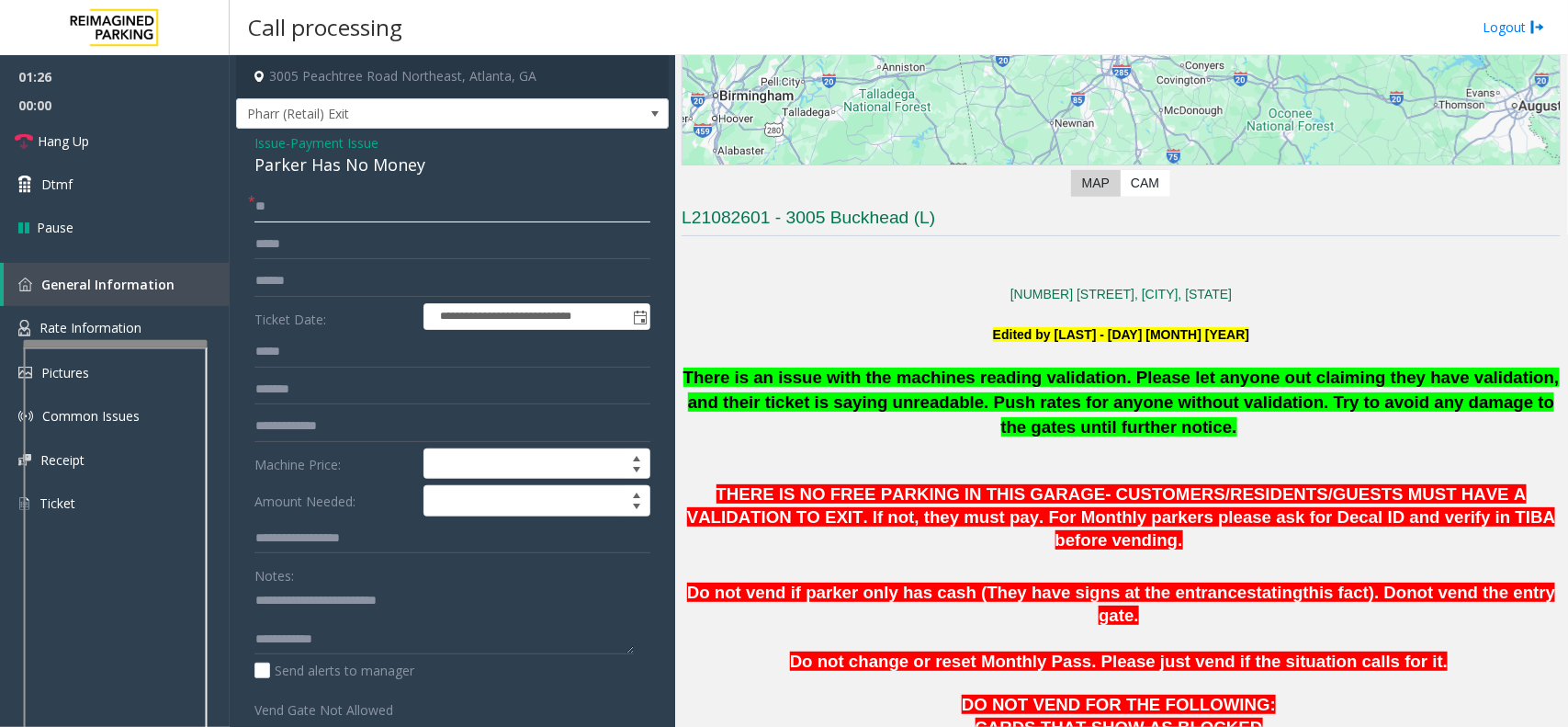 type on "**" 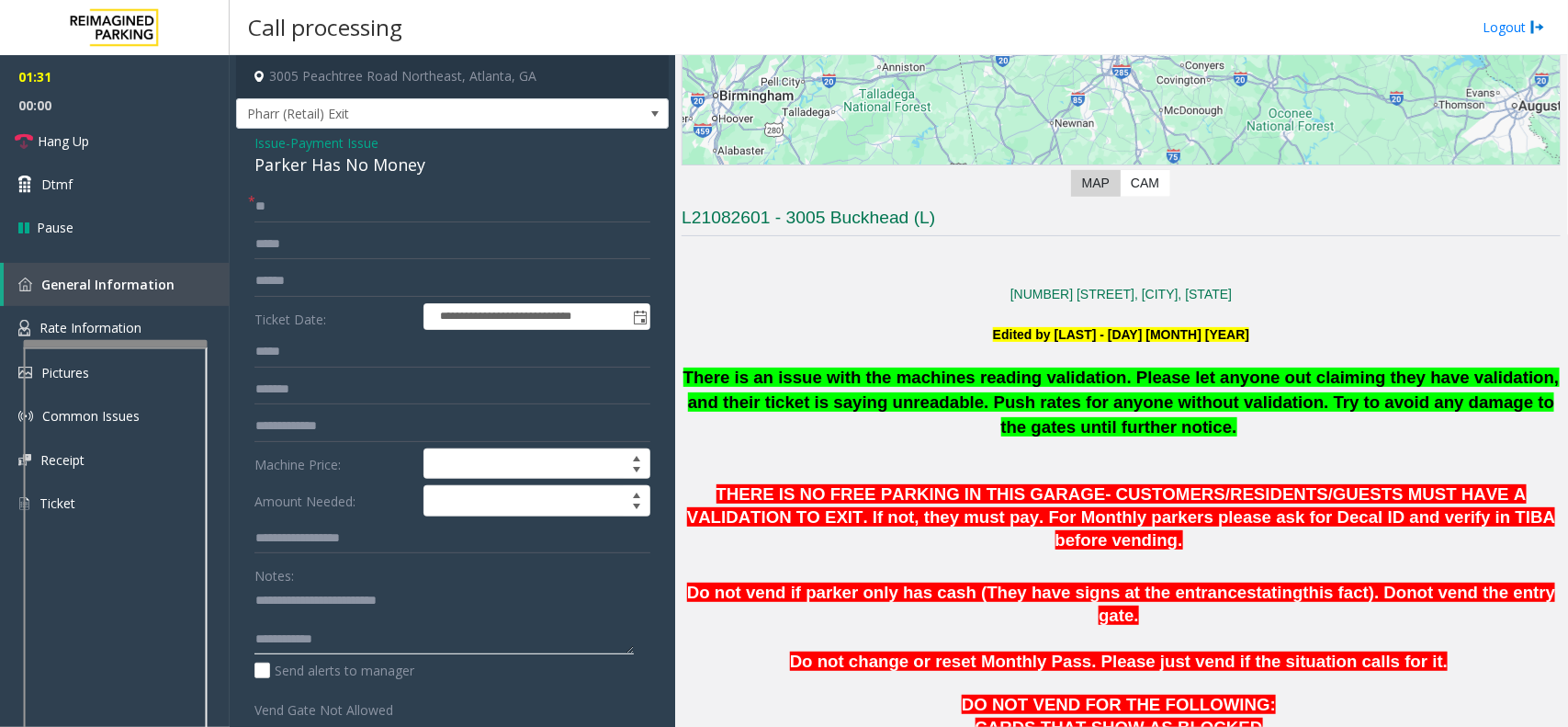 click 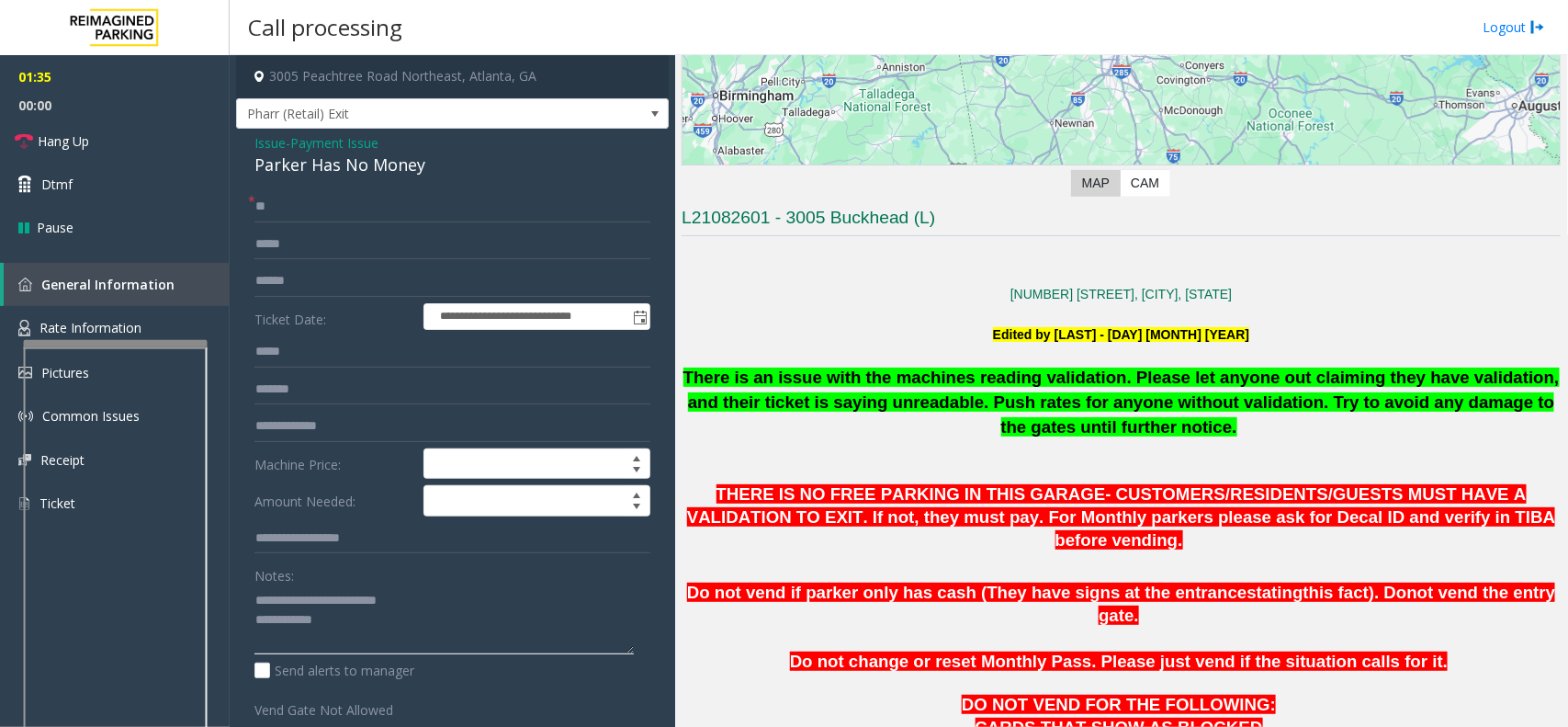 type on "**********" 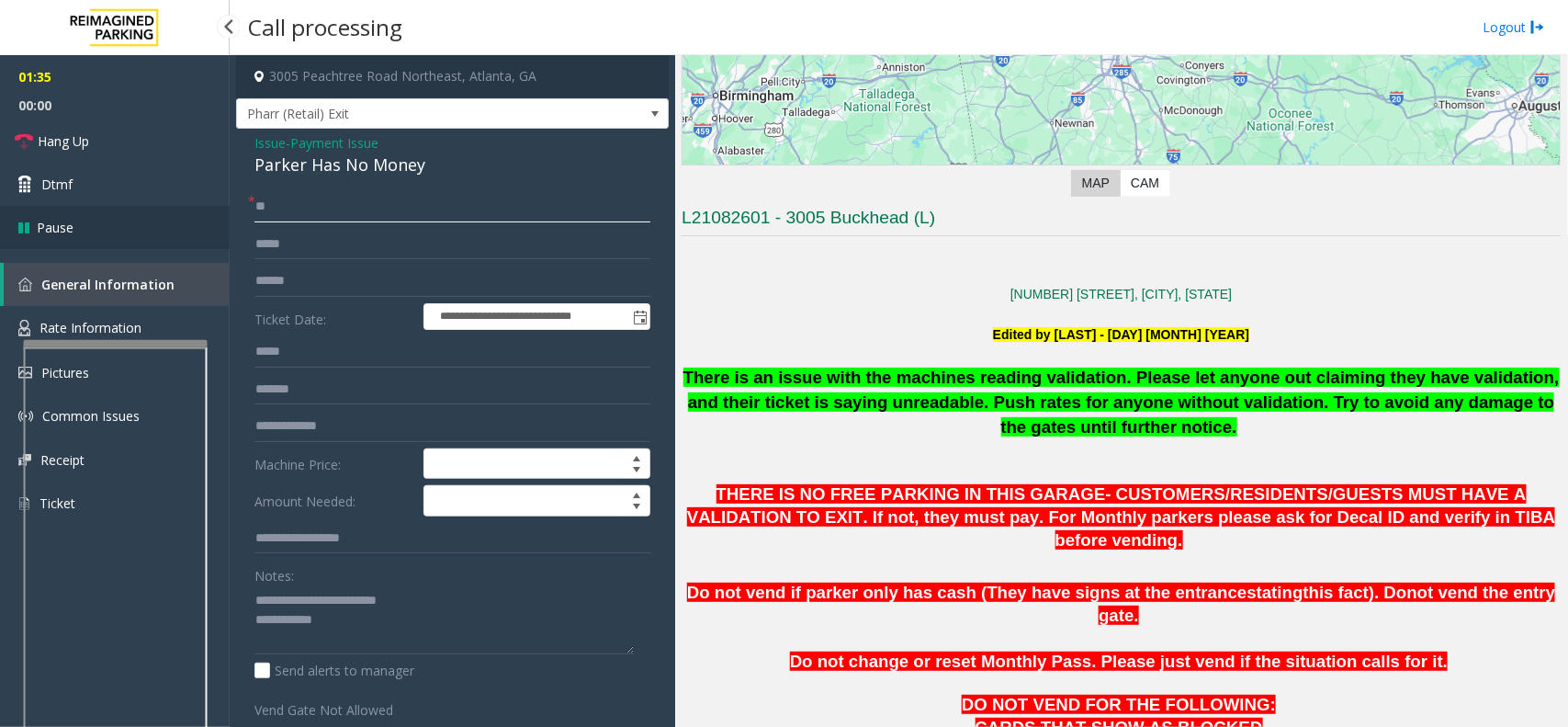 drag, startPoint x: 321, startPoint y: 207, endPoint x: 213, endPoint y: 208, distance: 108.00463 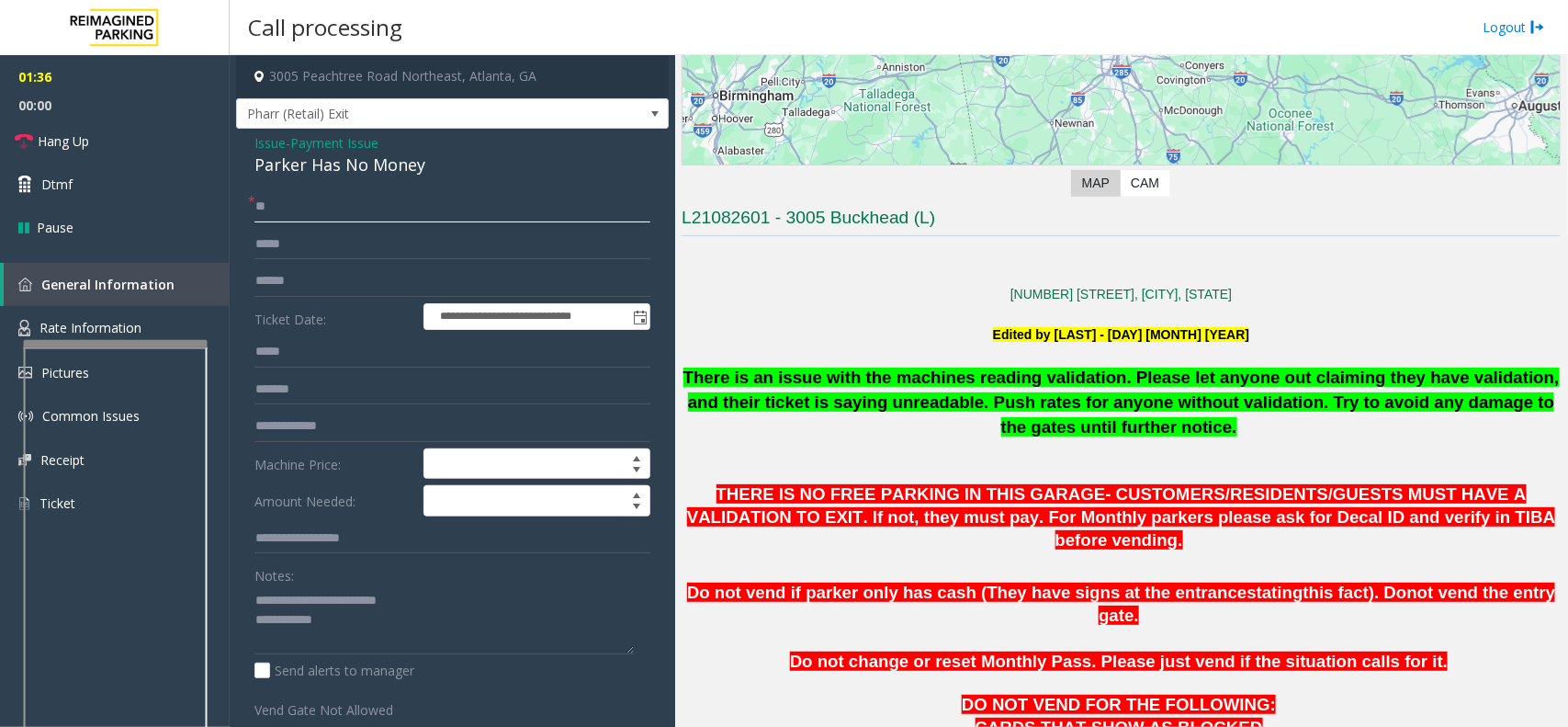 type on "*" 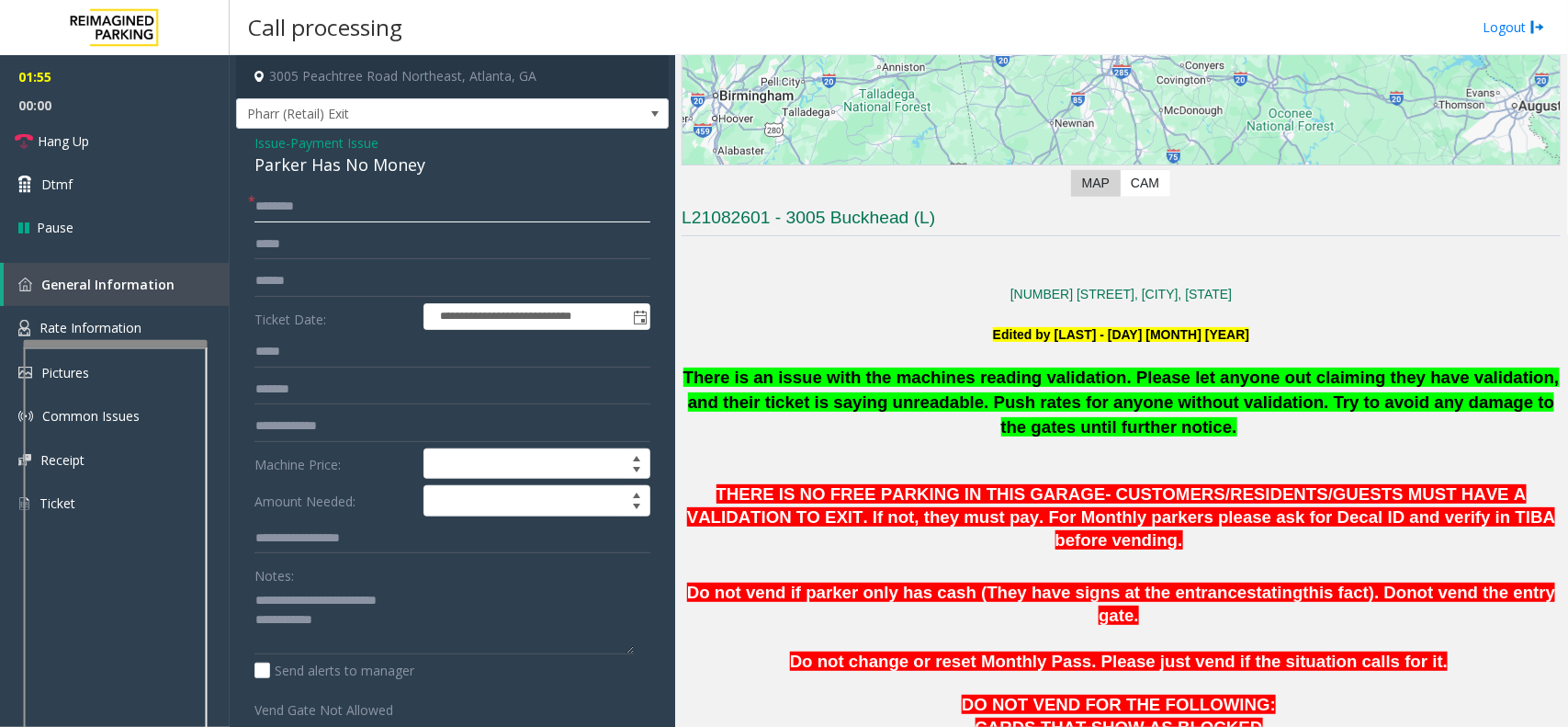 type on "*" 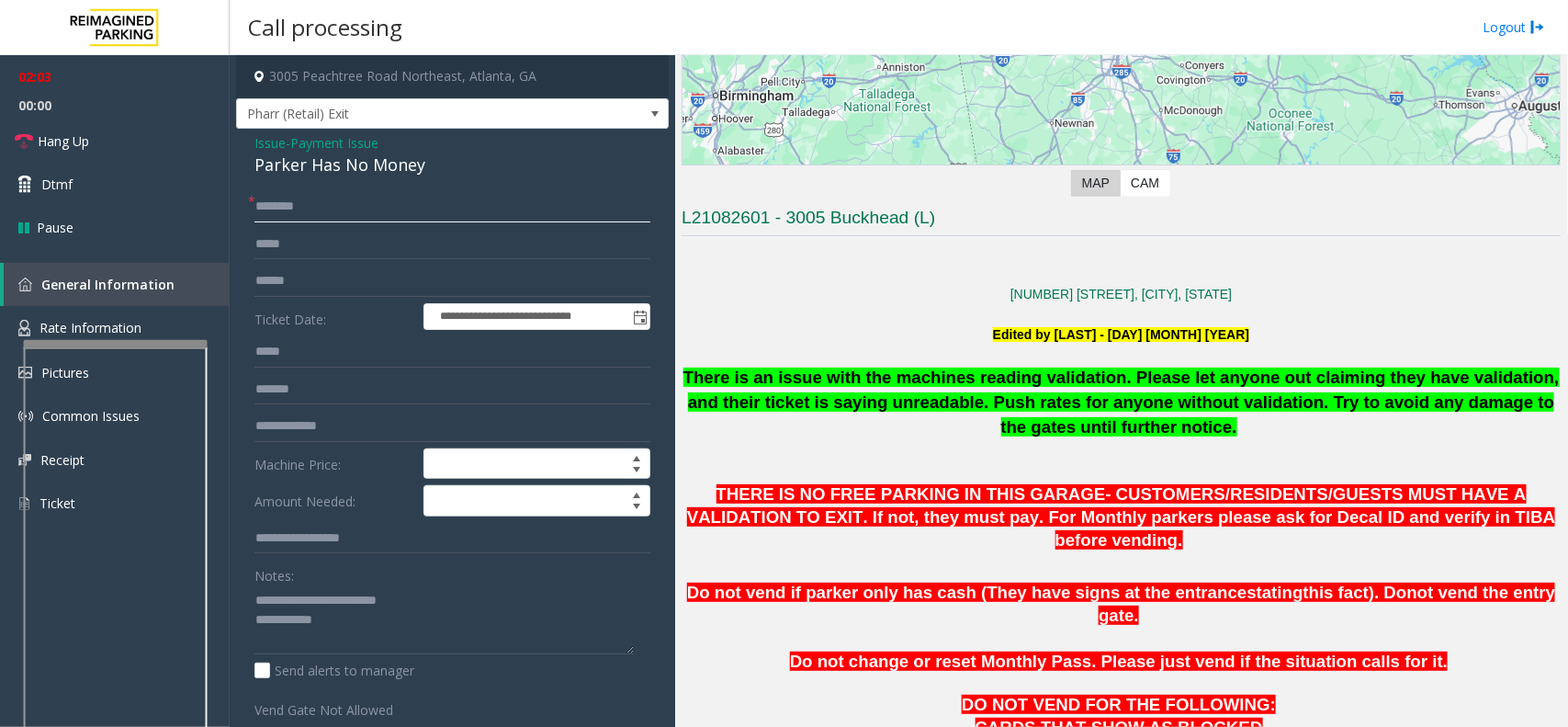 type on "*******" 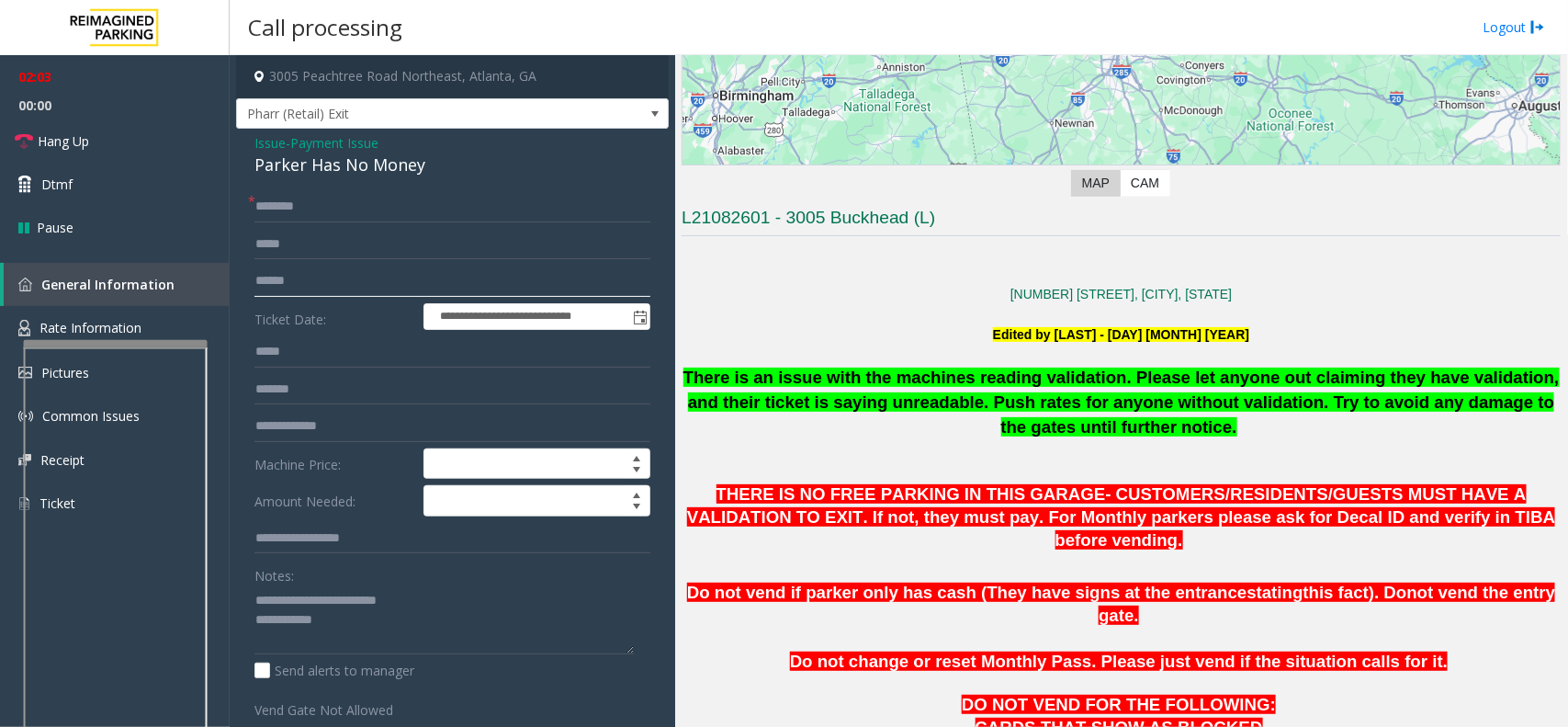 click 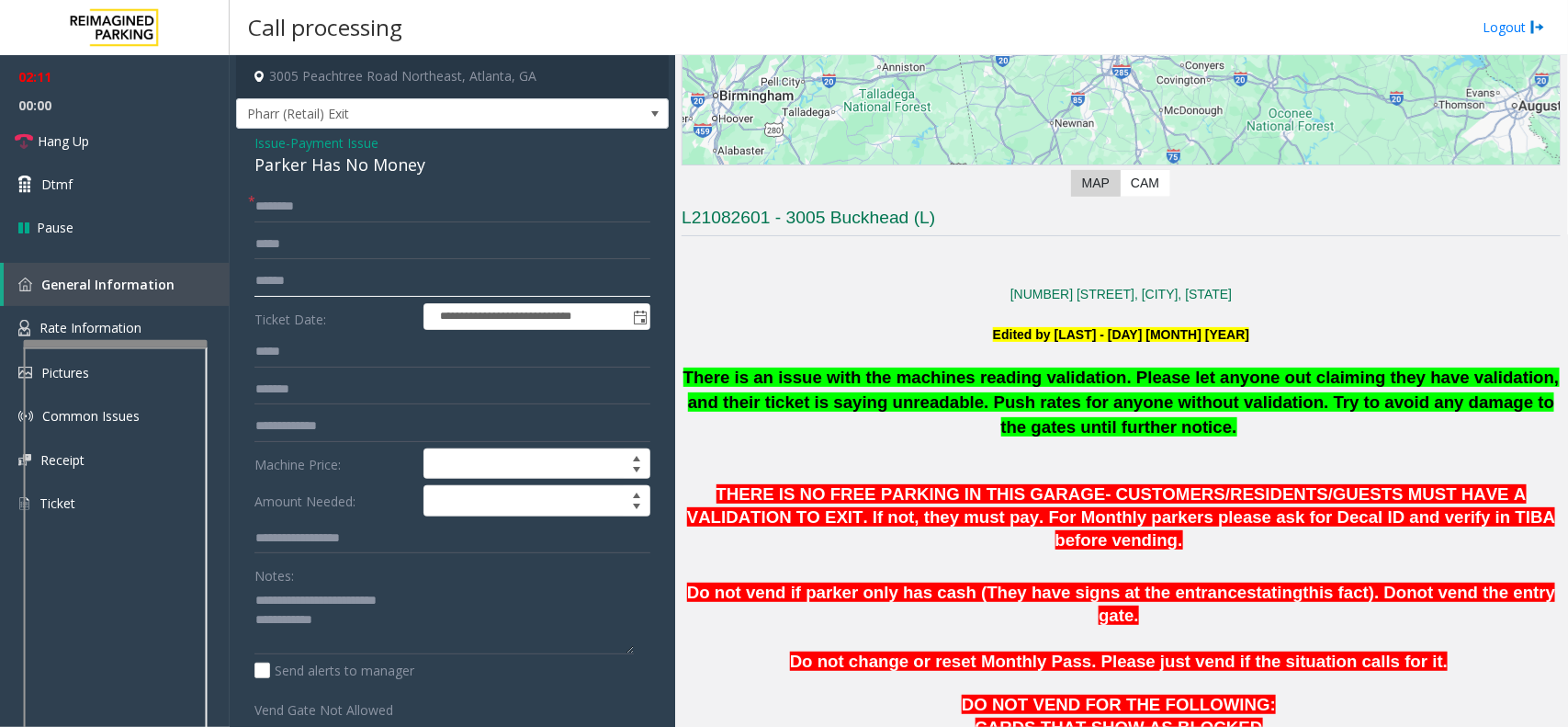 click 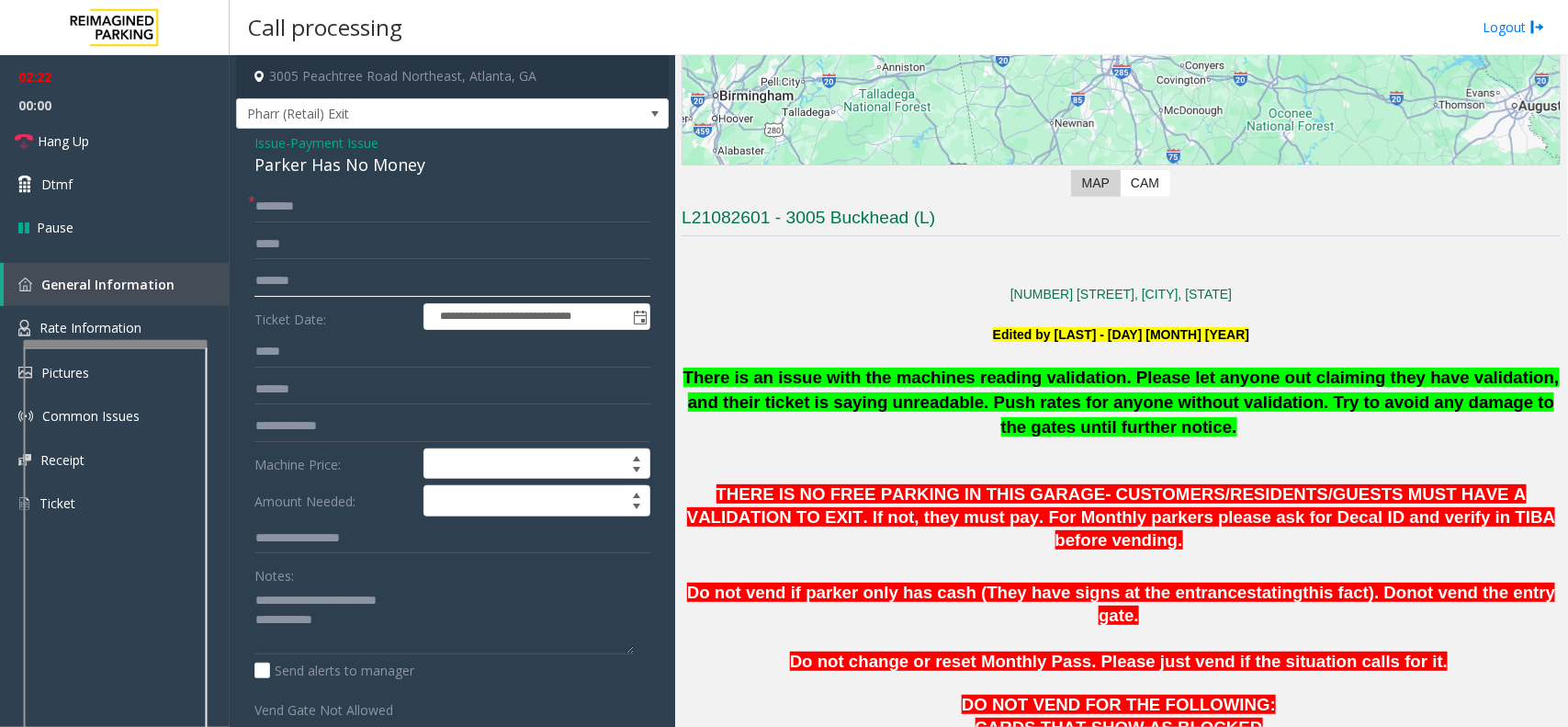 type on "*******" 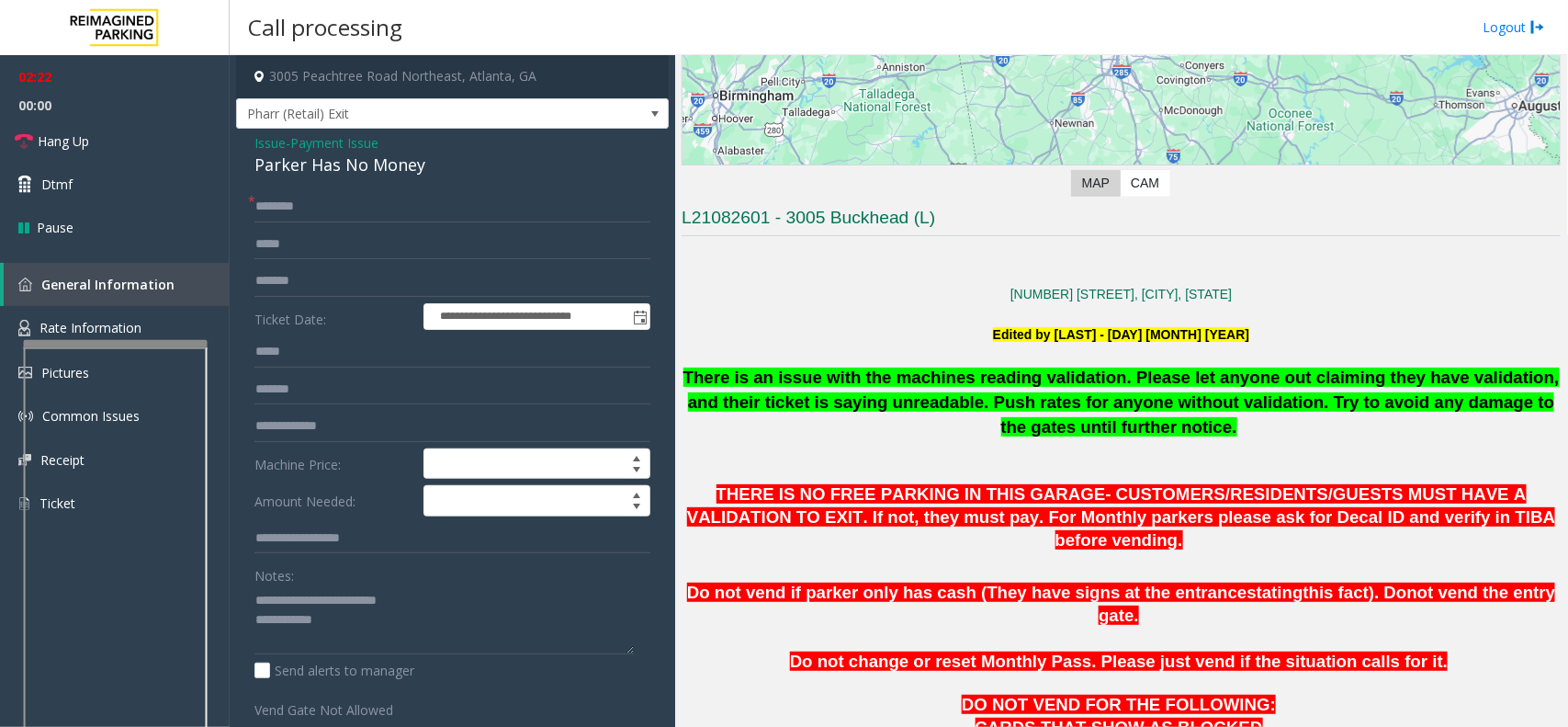 click on "Payment Issue" 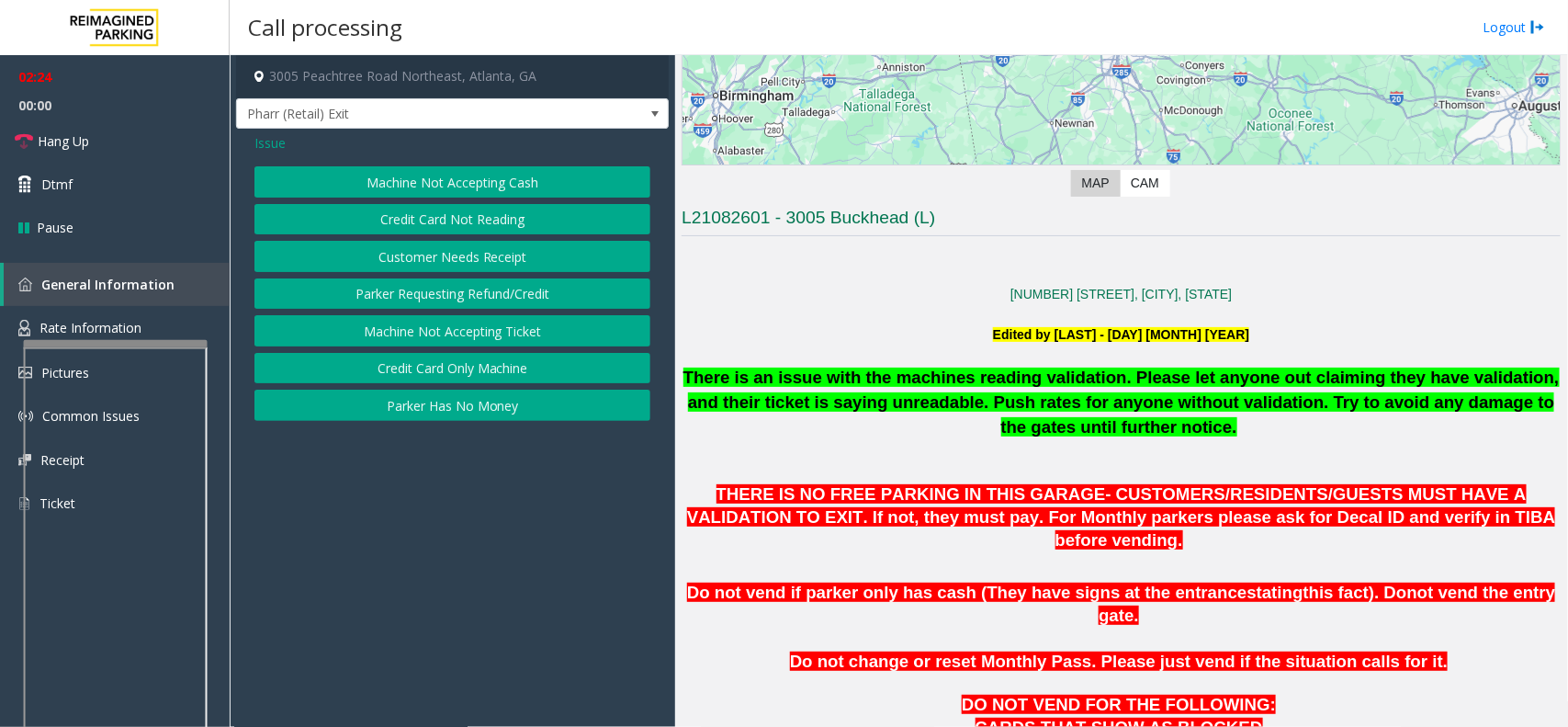 click on "Customer Needs Receipt" 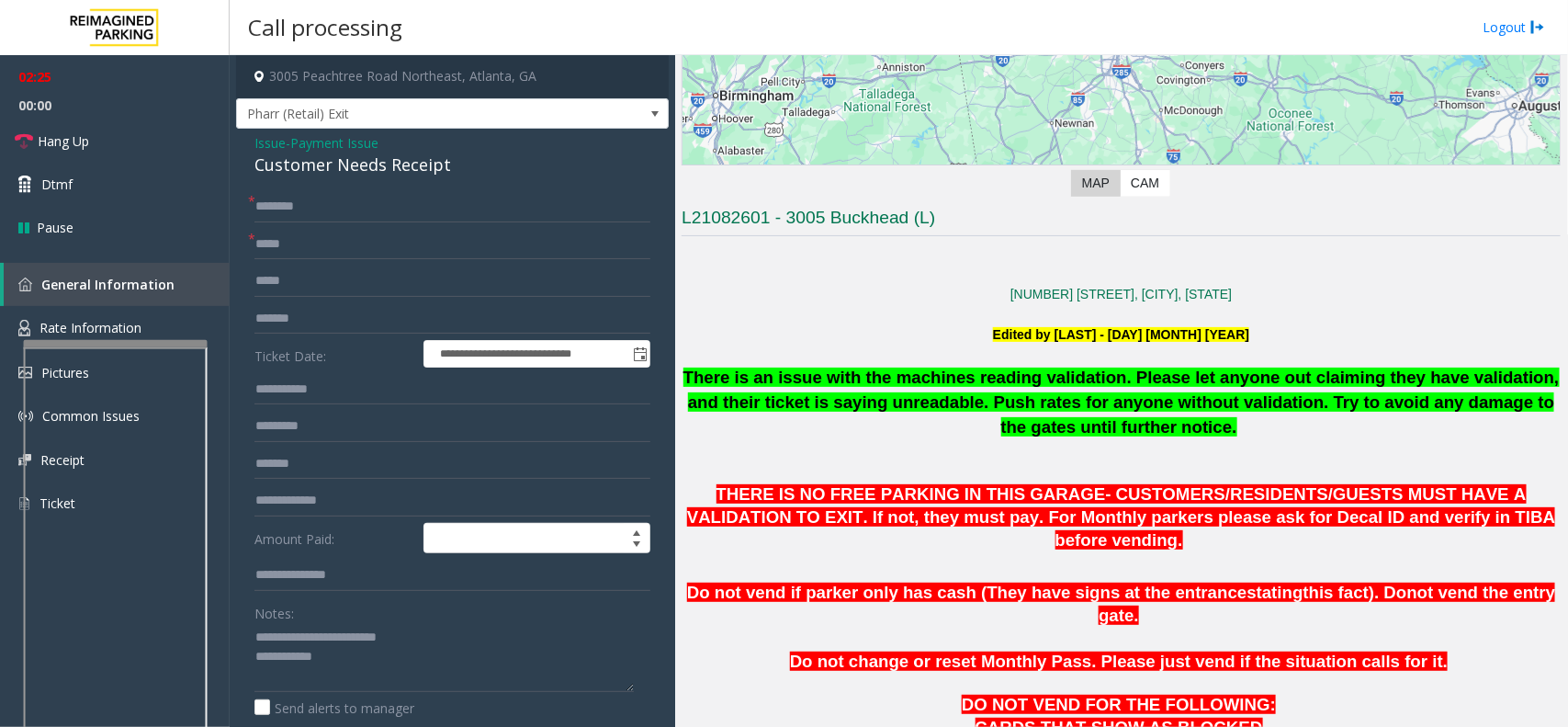 click on "Payment Issue" 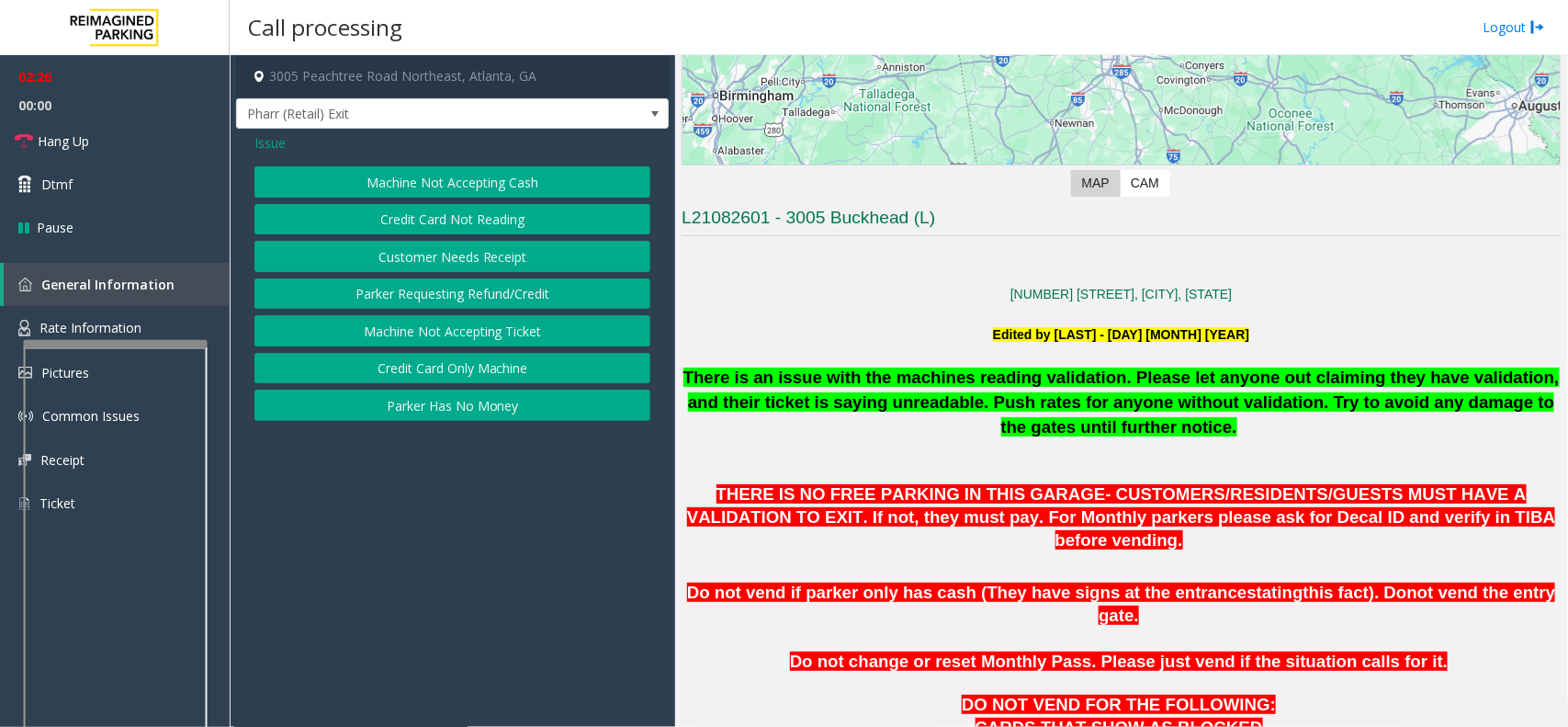 click on "Credit Card Not Reading" 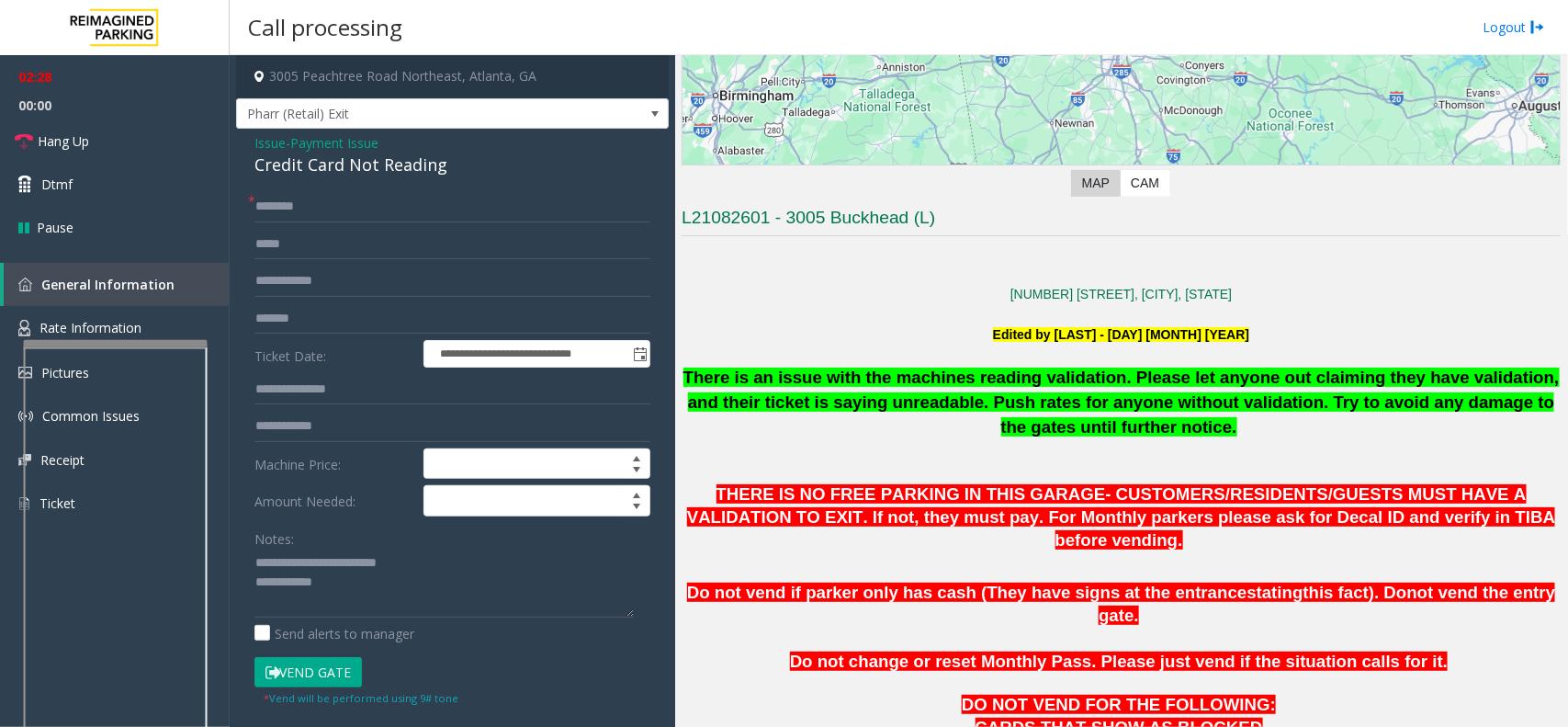 click on "Vend Gate" 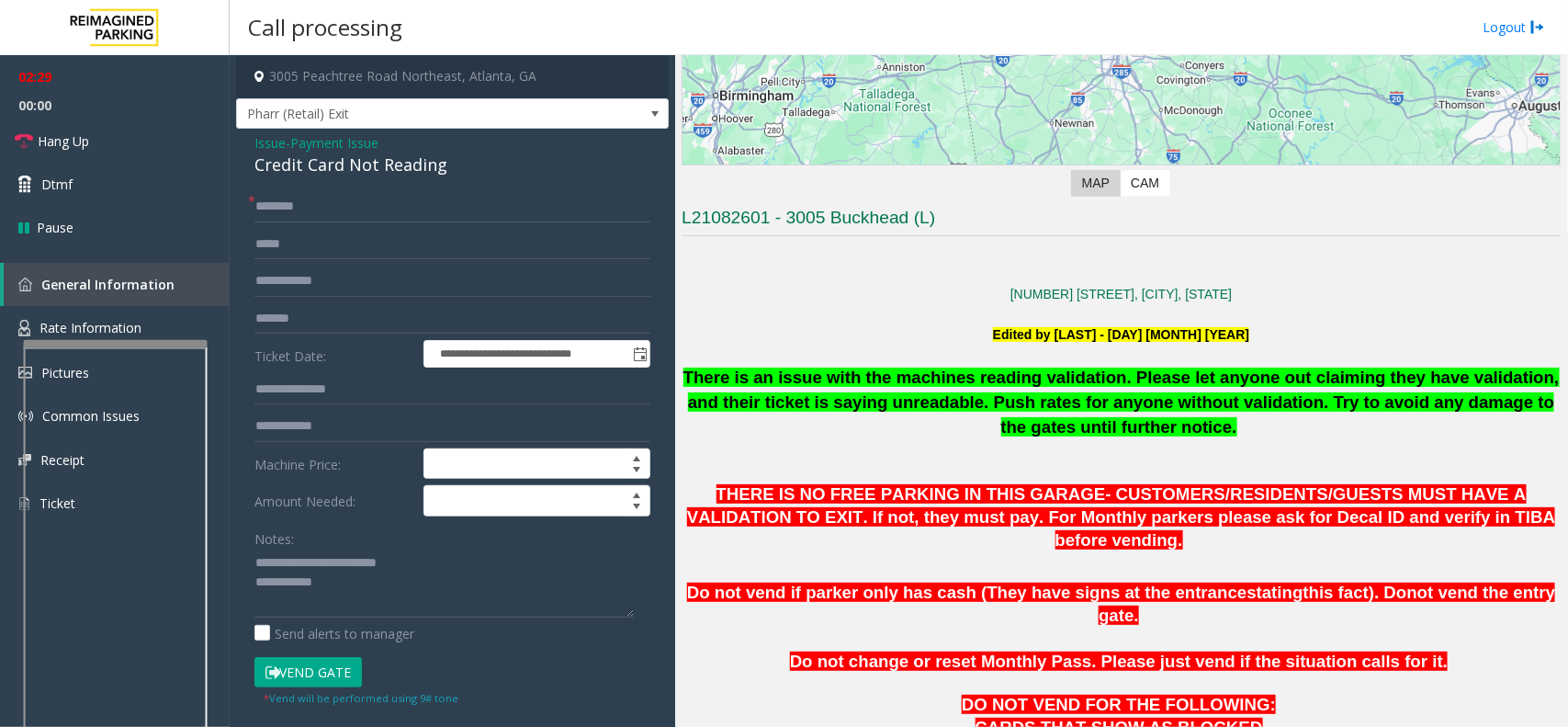 click on "Payment Issue" 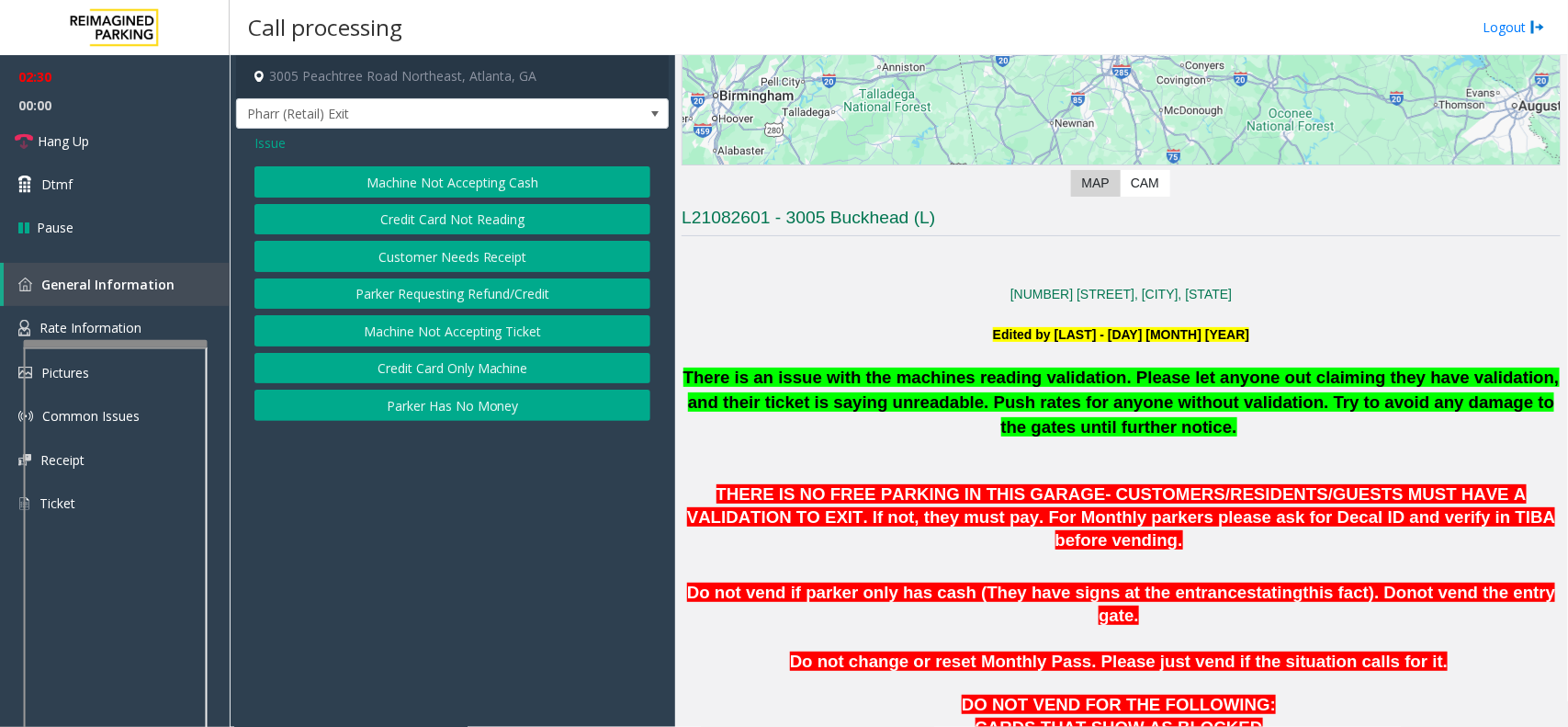 click on "Parker Has No Money" 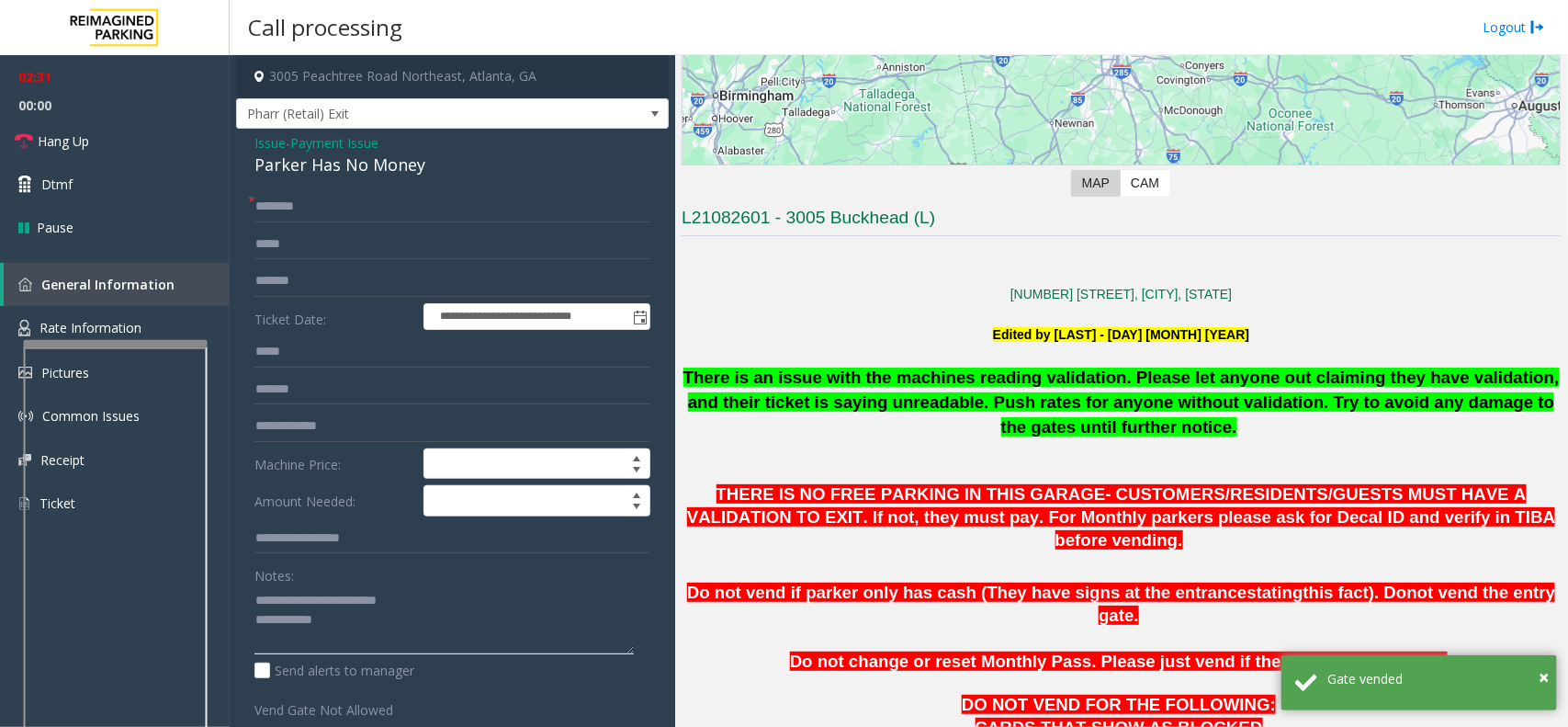 click 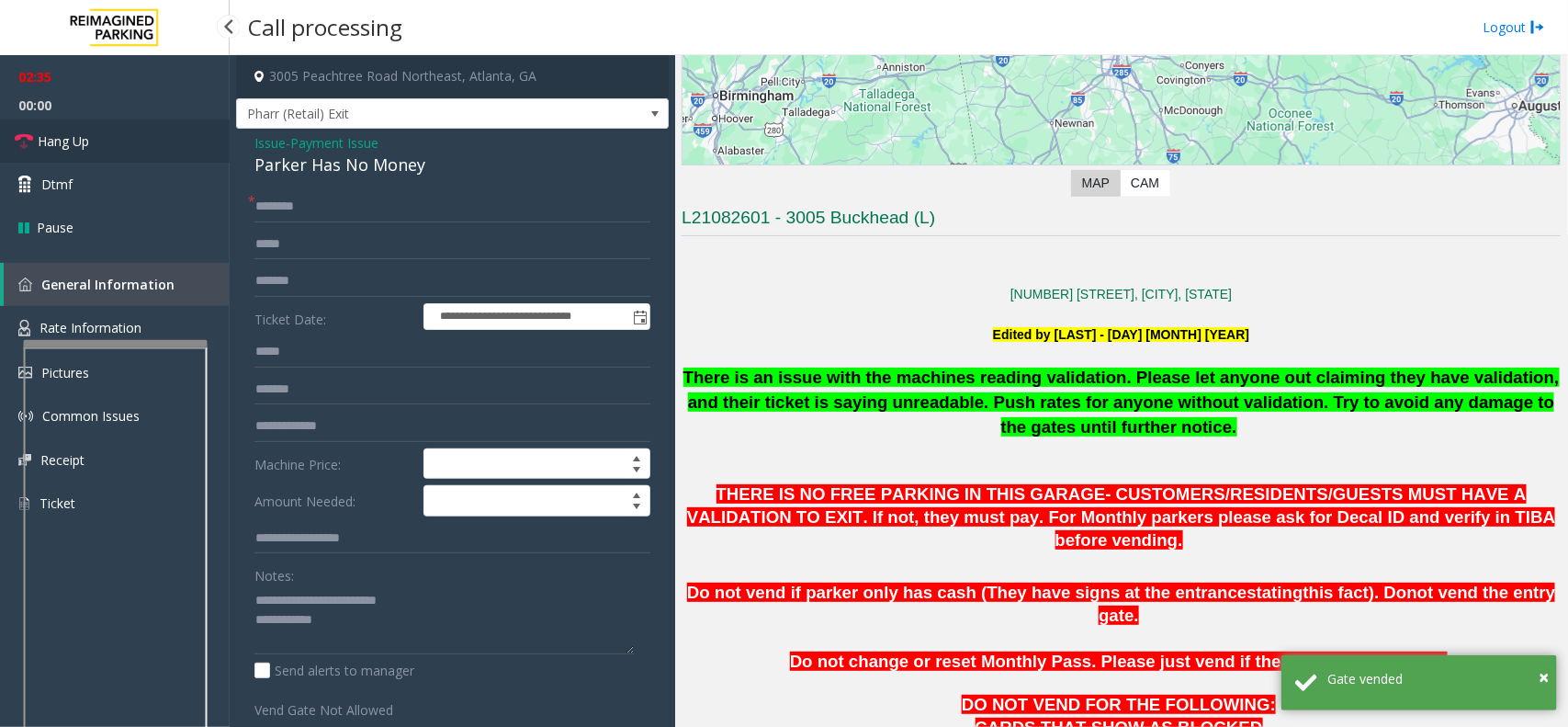 click on "Hang Up" at bounding box center (115, 141) 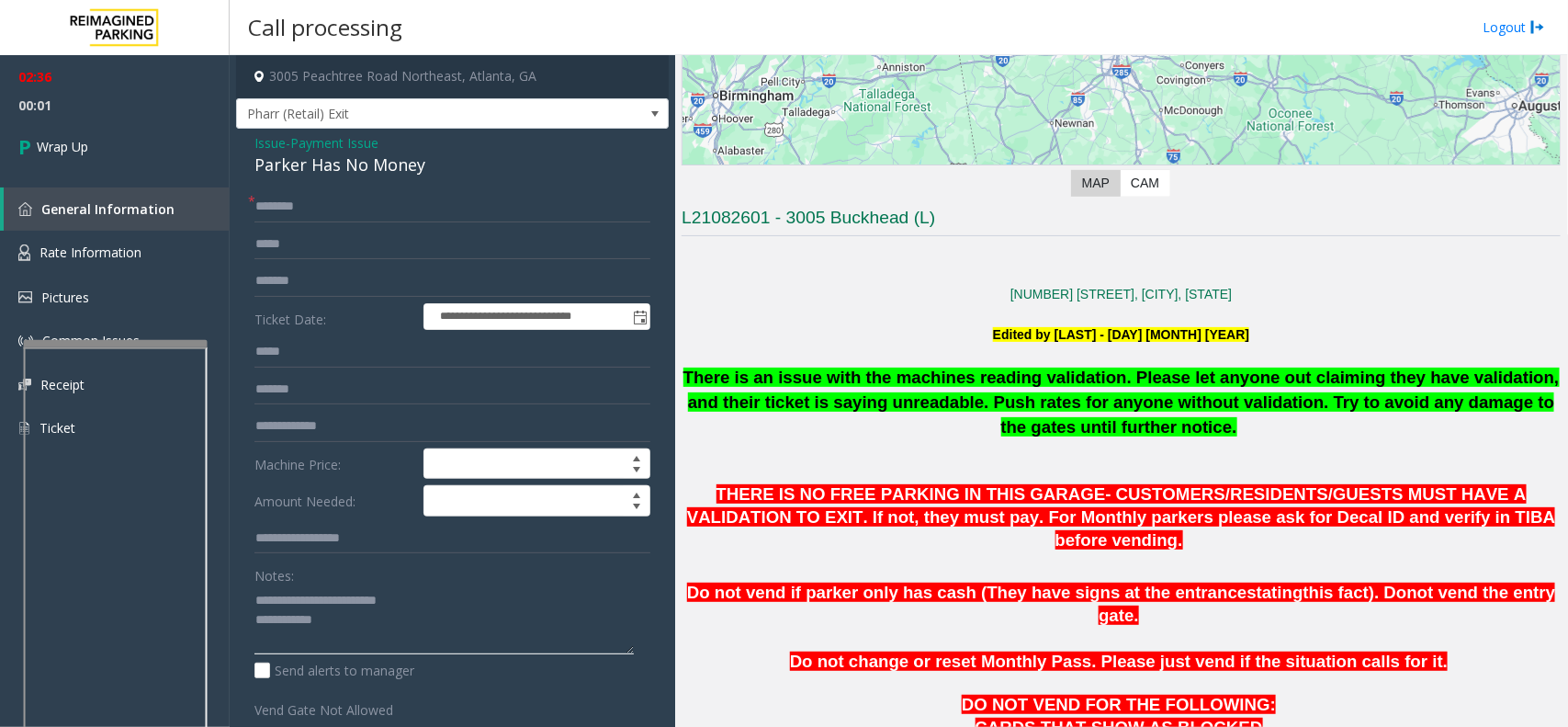 click 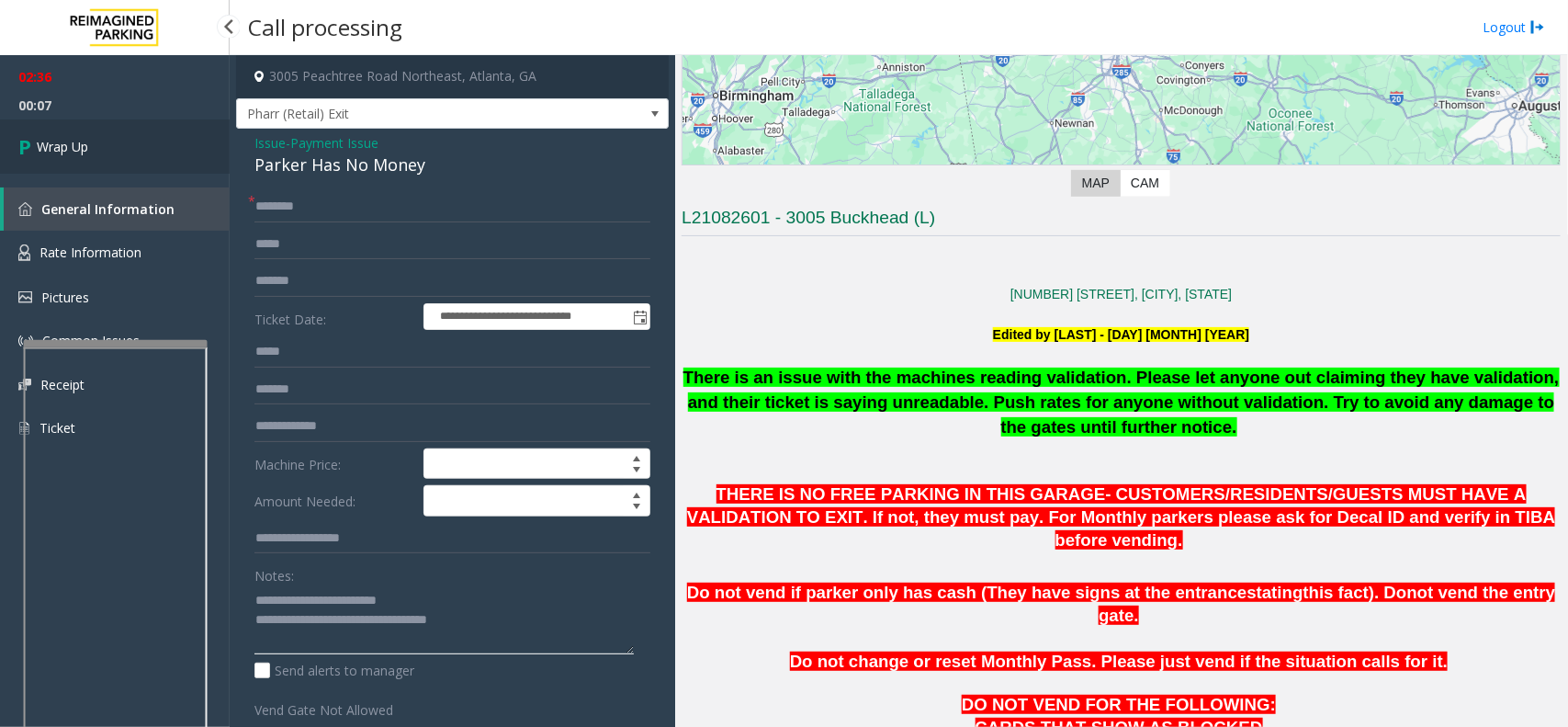type on "**********" 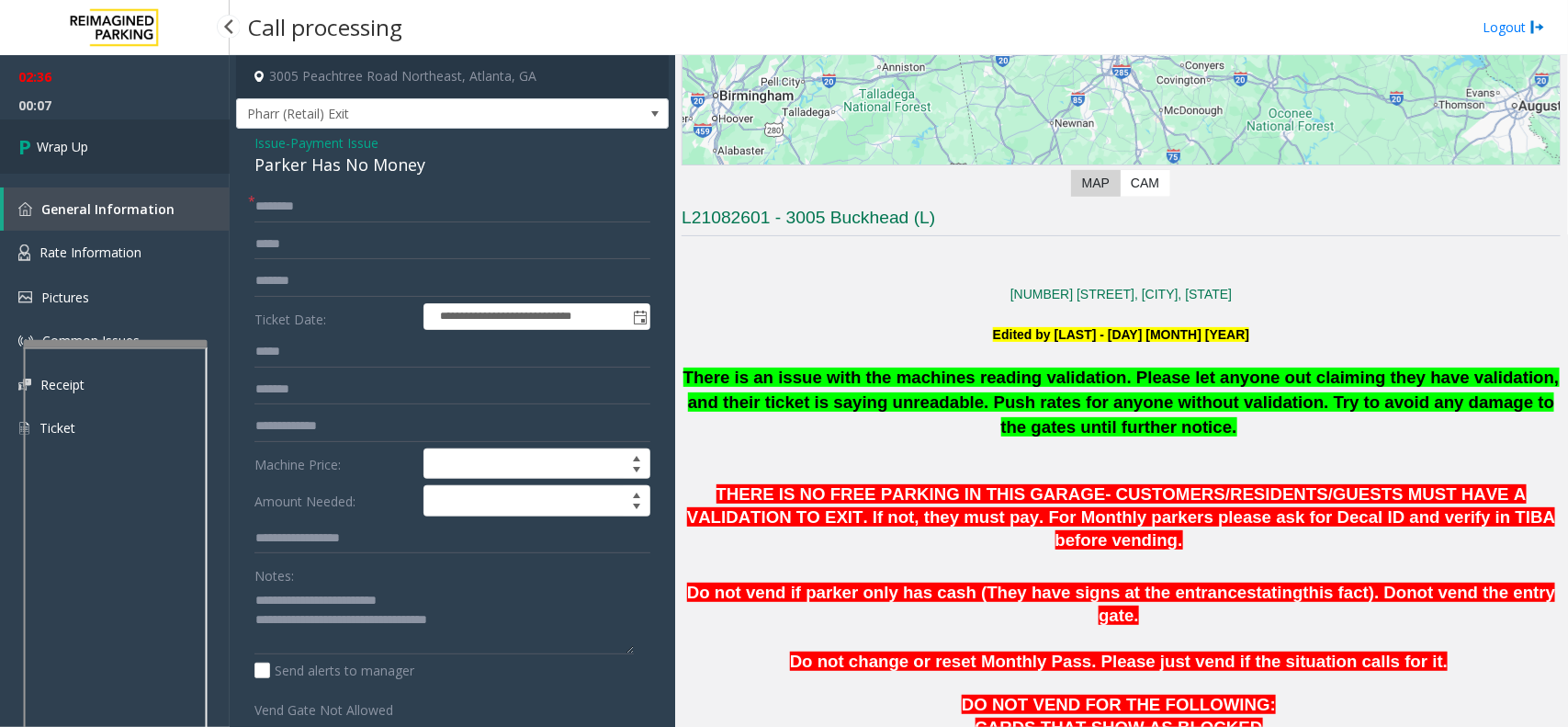 click on "Wrap Up" at bounding box center (115, 146) 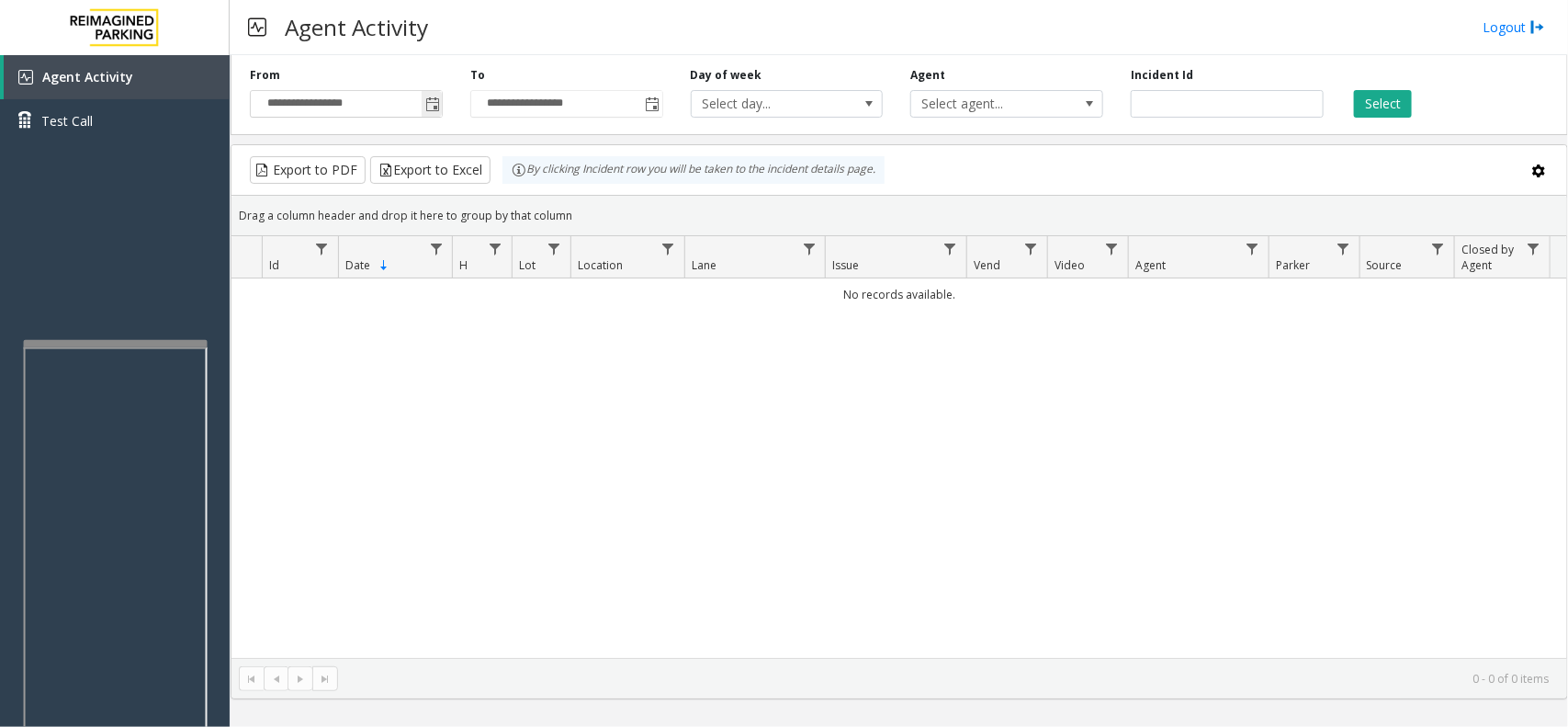 click 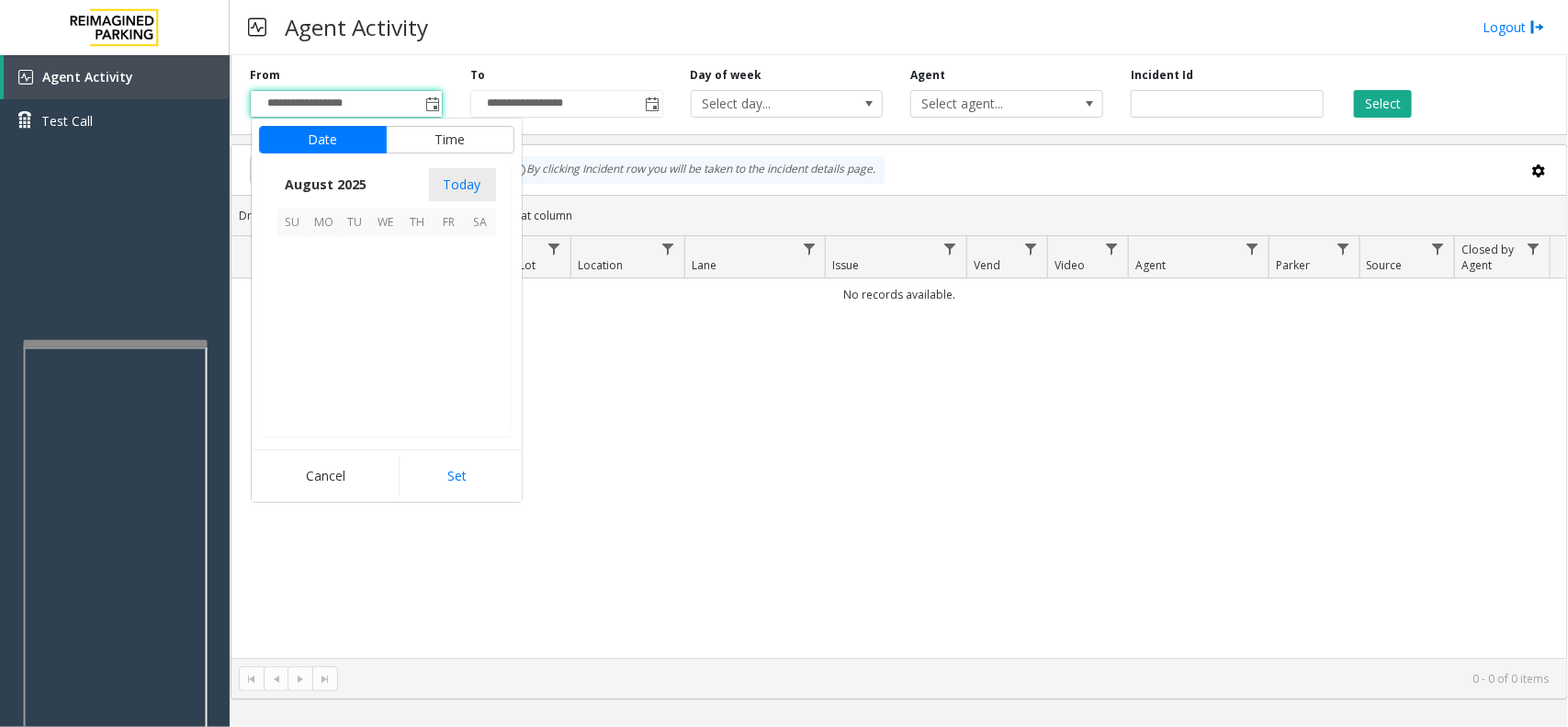 scroll, scrollTop: 329495, scrollLeft: 0, axis: vertical 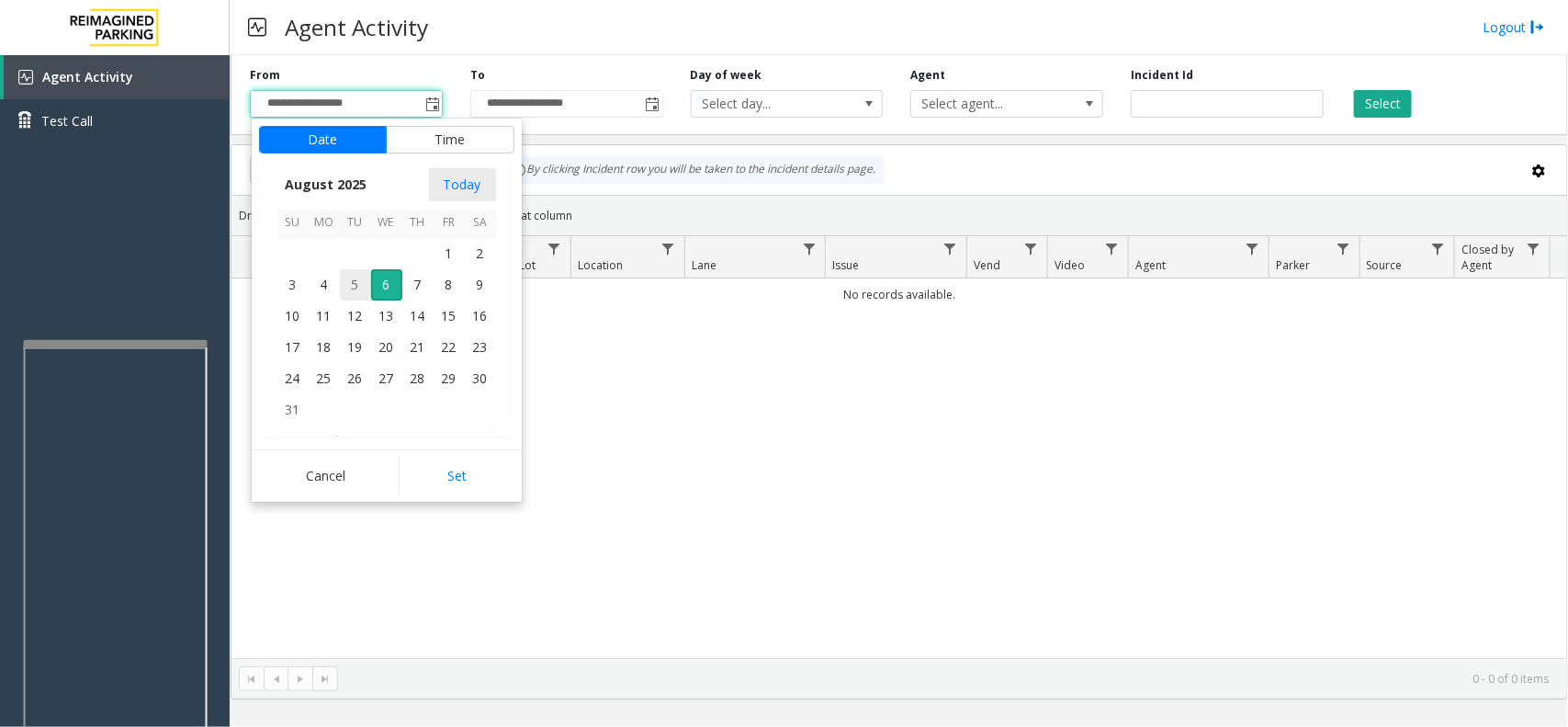 click on "5" at bounding box center (355, 285) 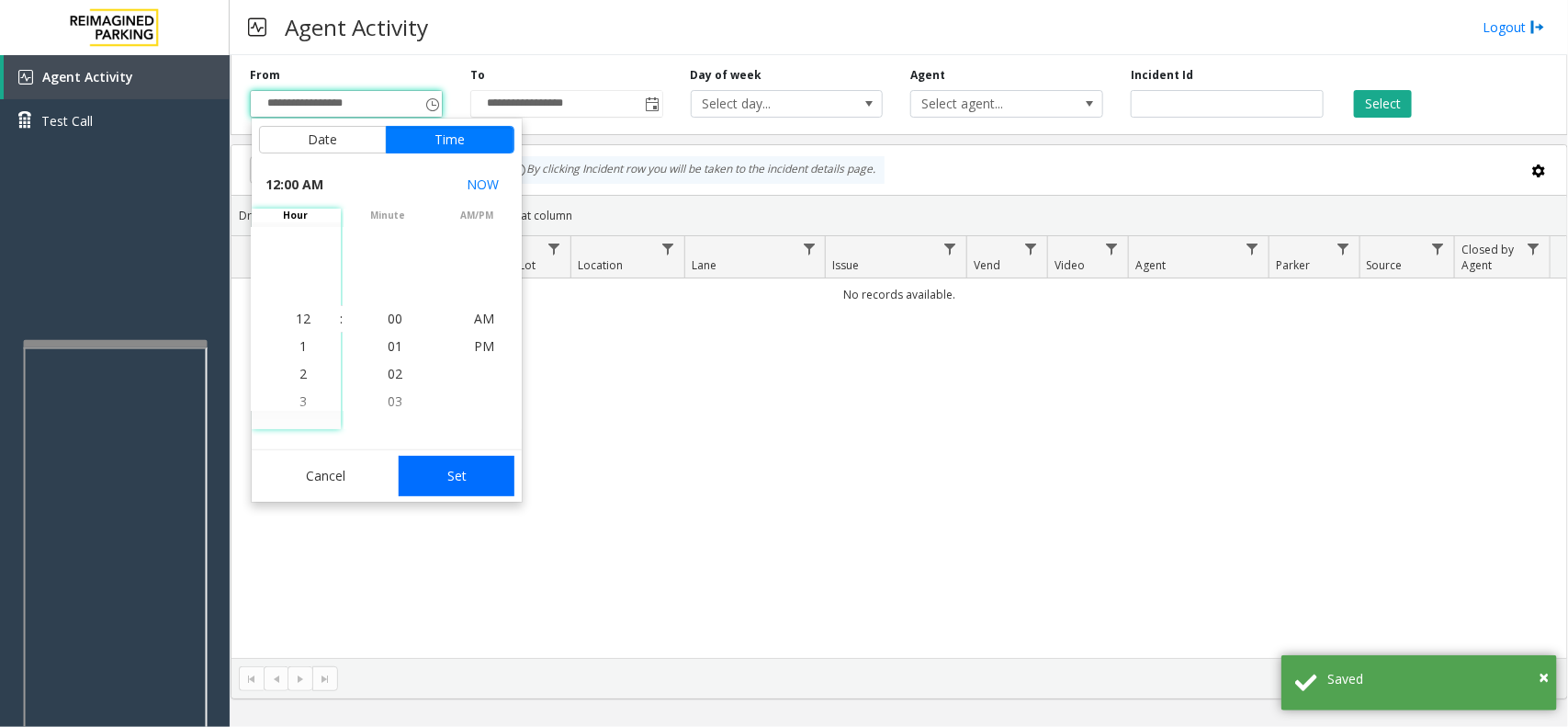 click on "Set" 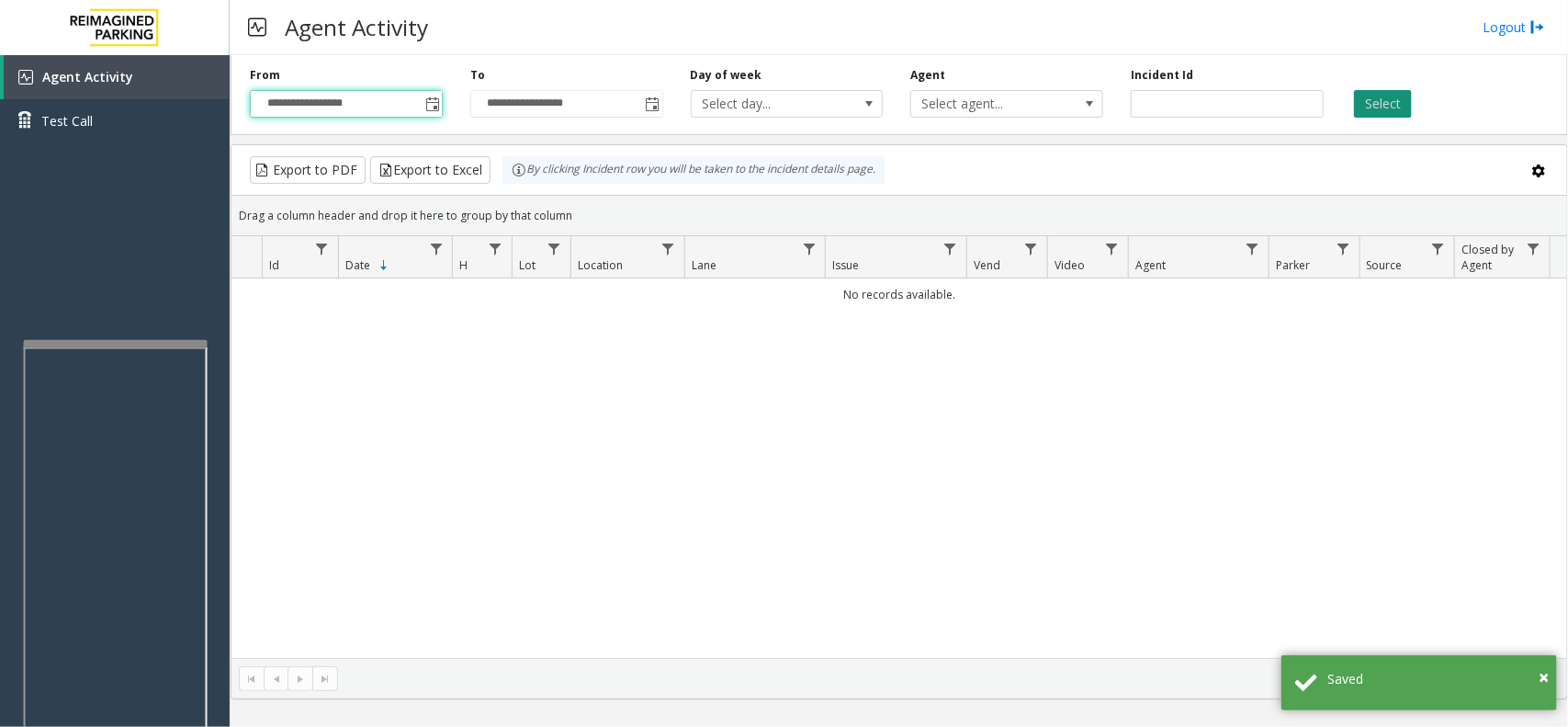 click on "Select" 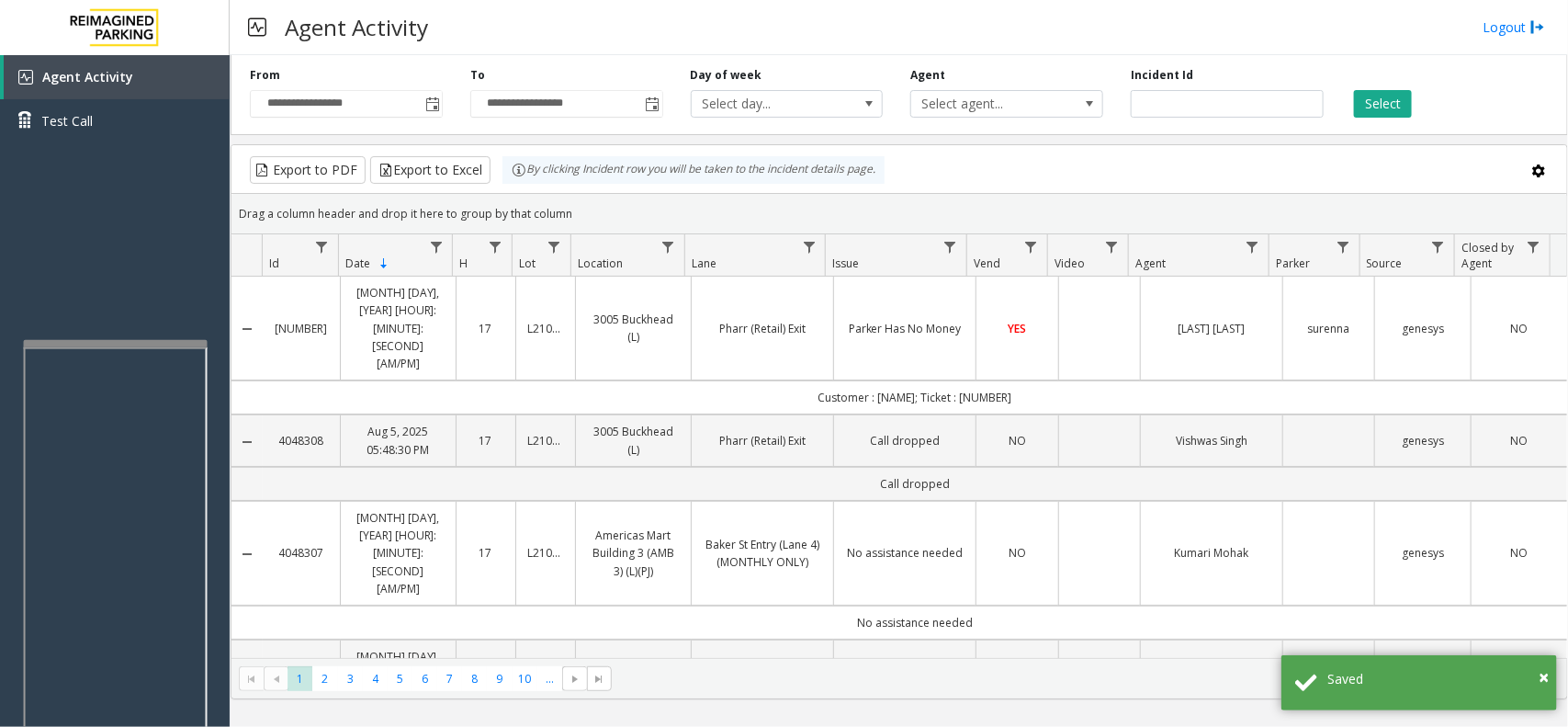 click 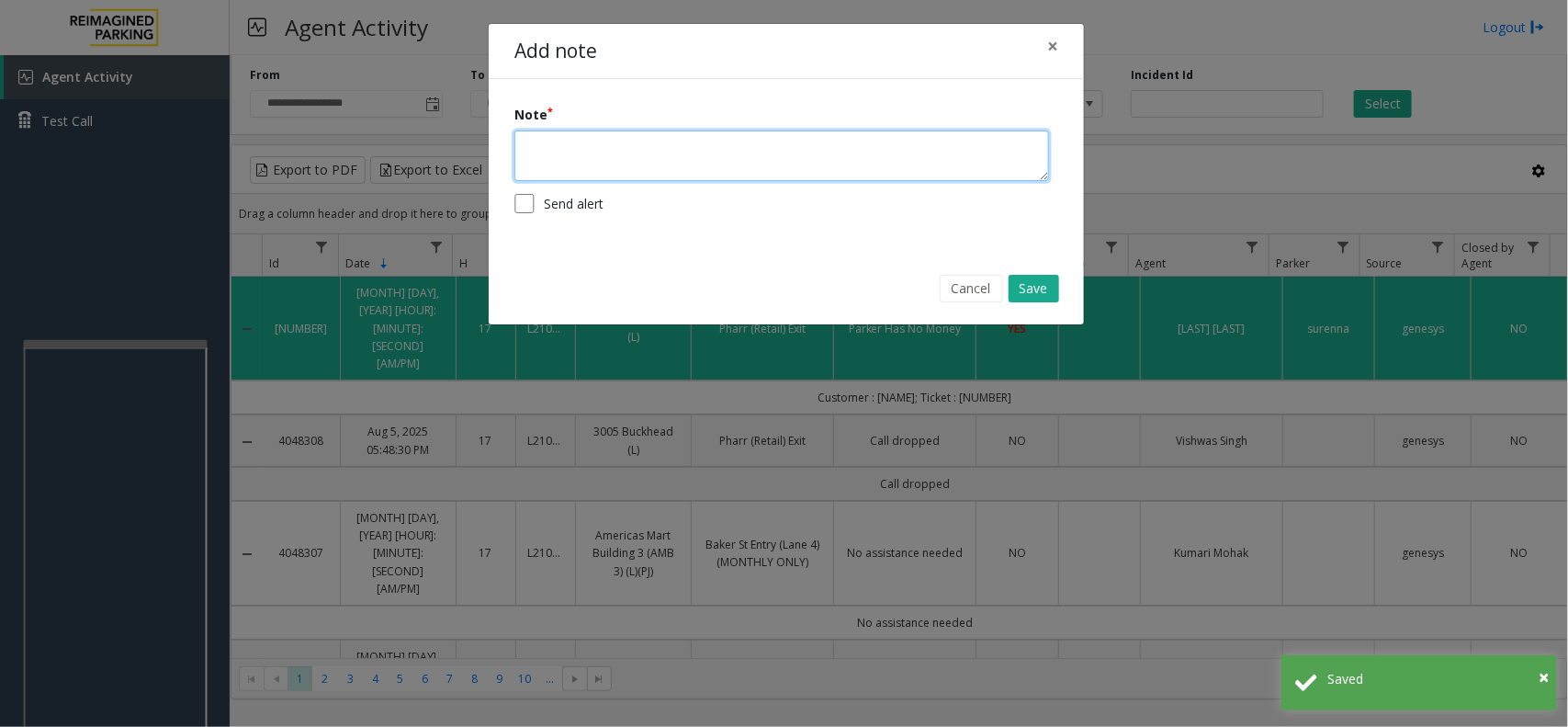 click 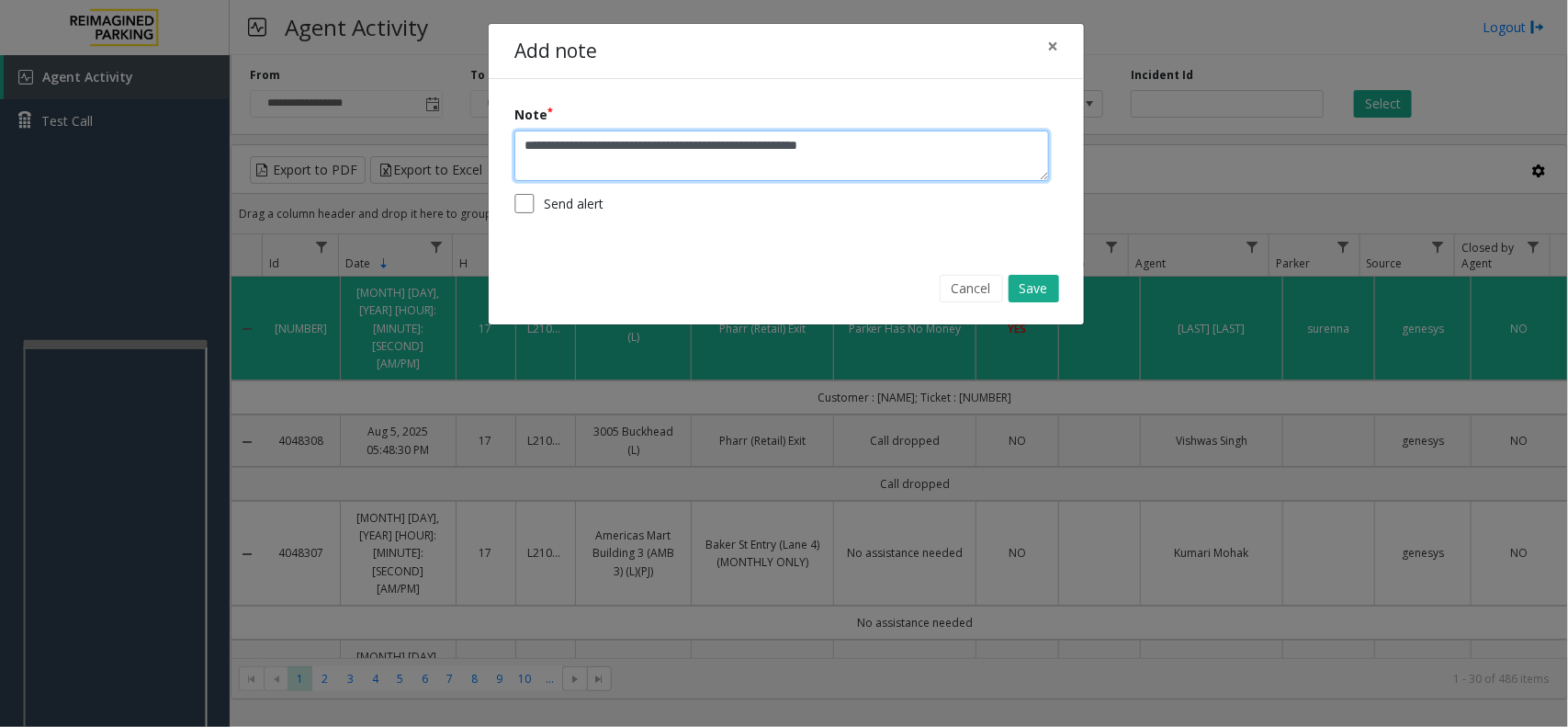 type on "**********" 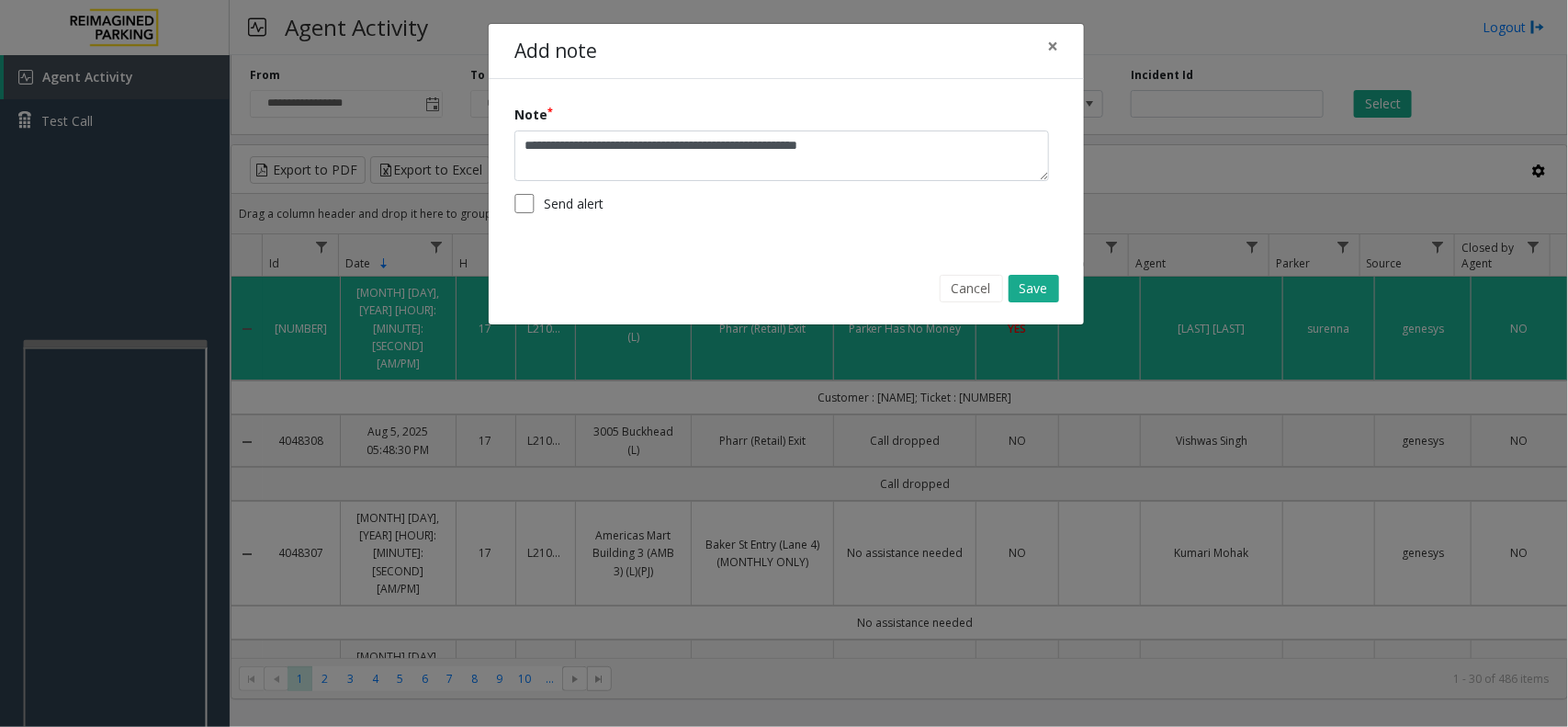 click on "Send alert" 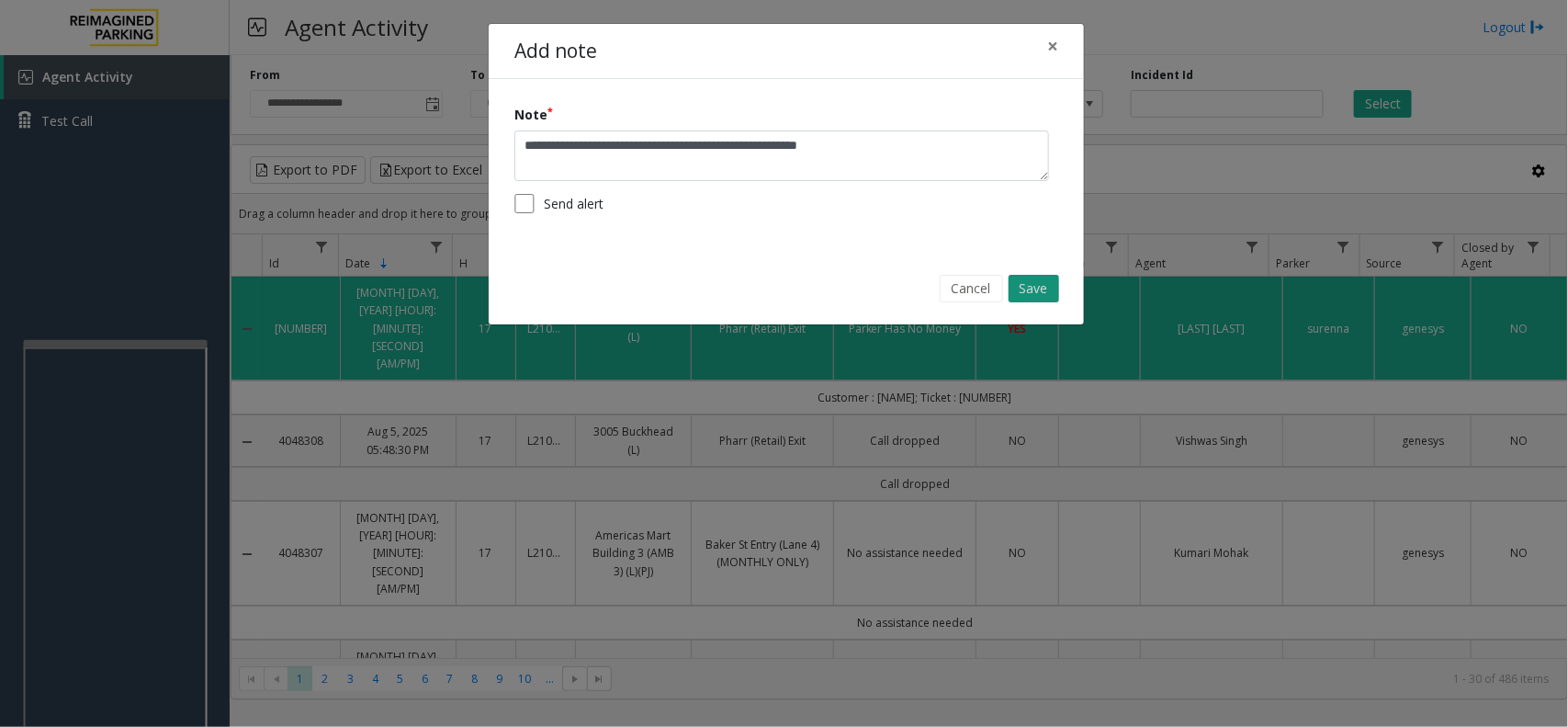 click on "Save" 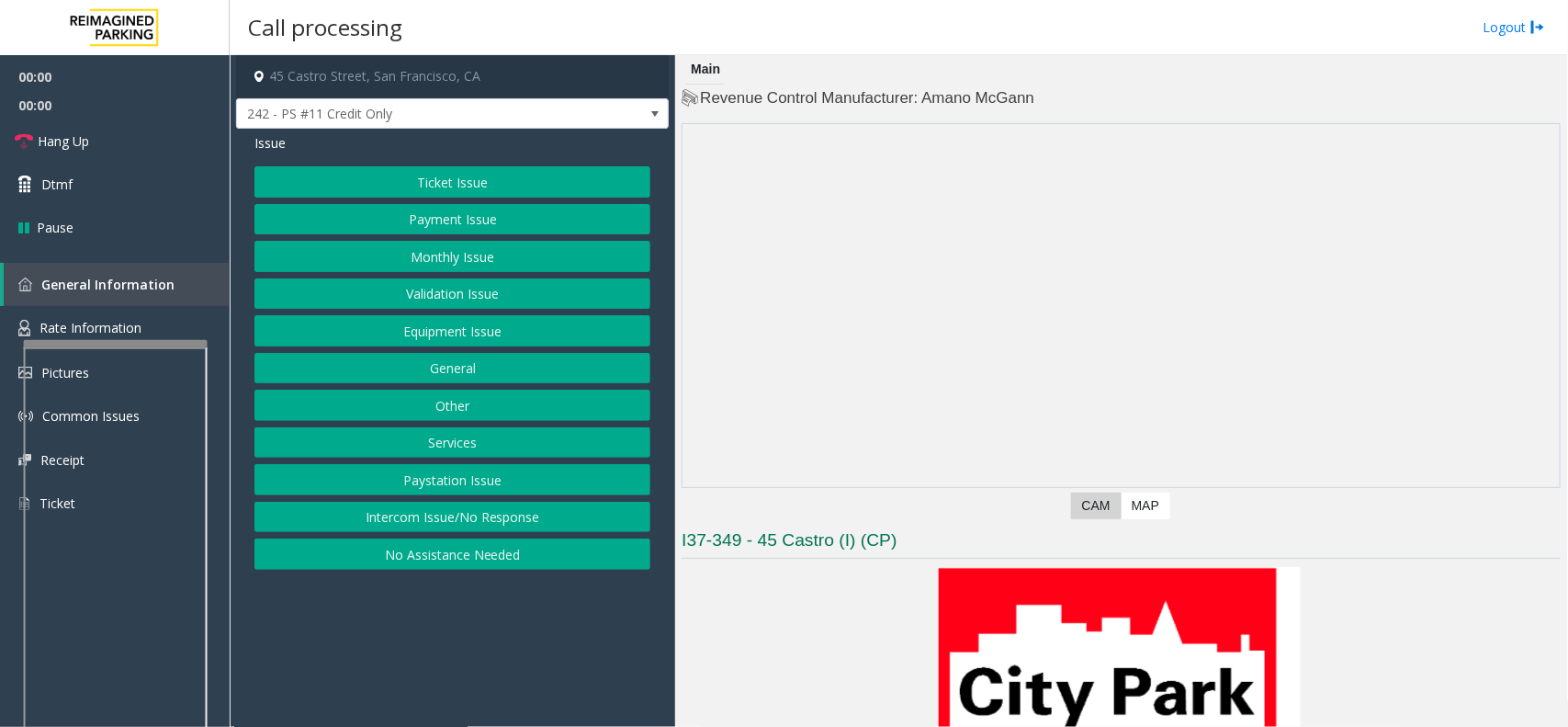 scroll, scrollTop: 460, scrollLeft: 0, axis: vertical 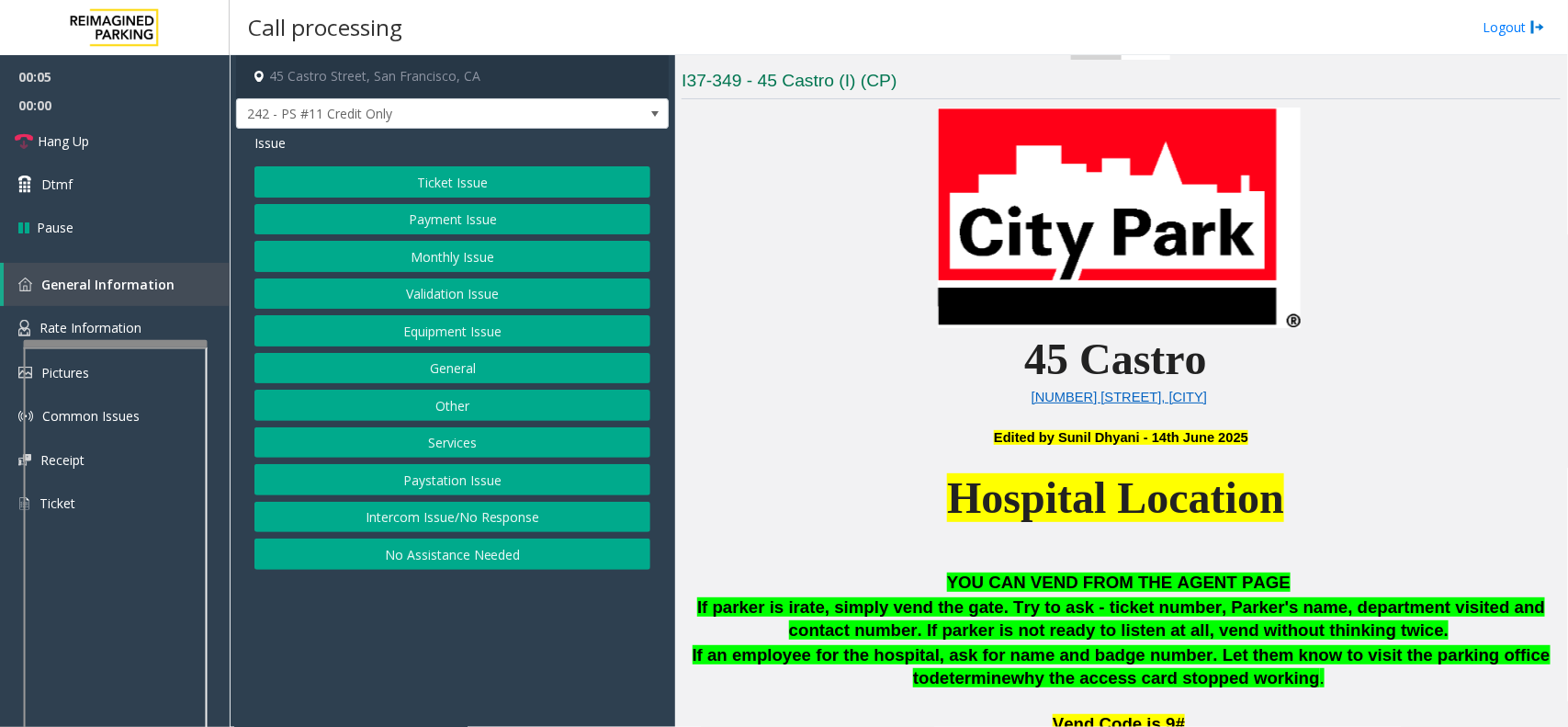 click on "Intercom Issue/No Response" 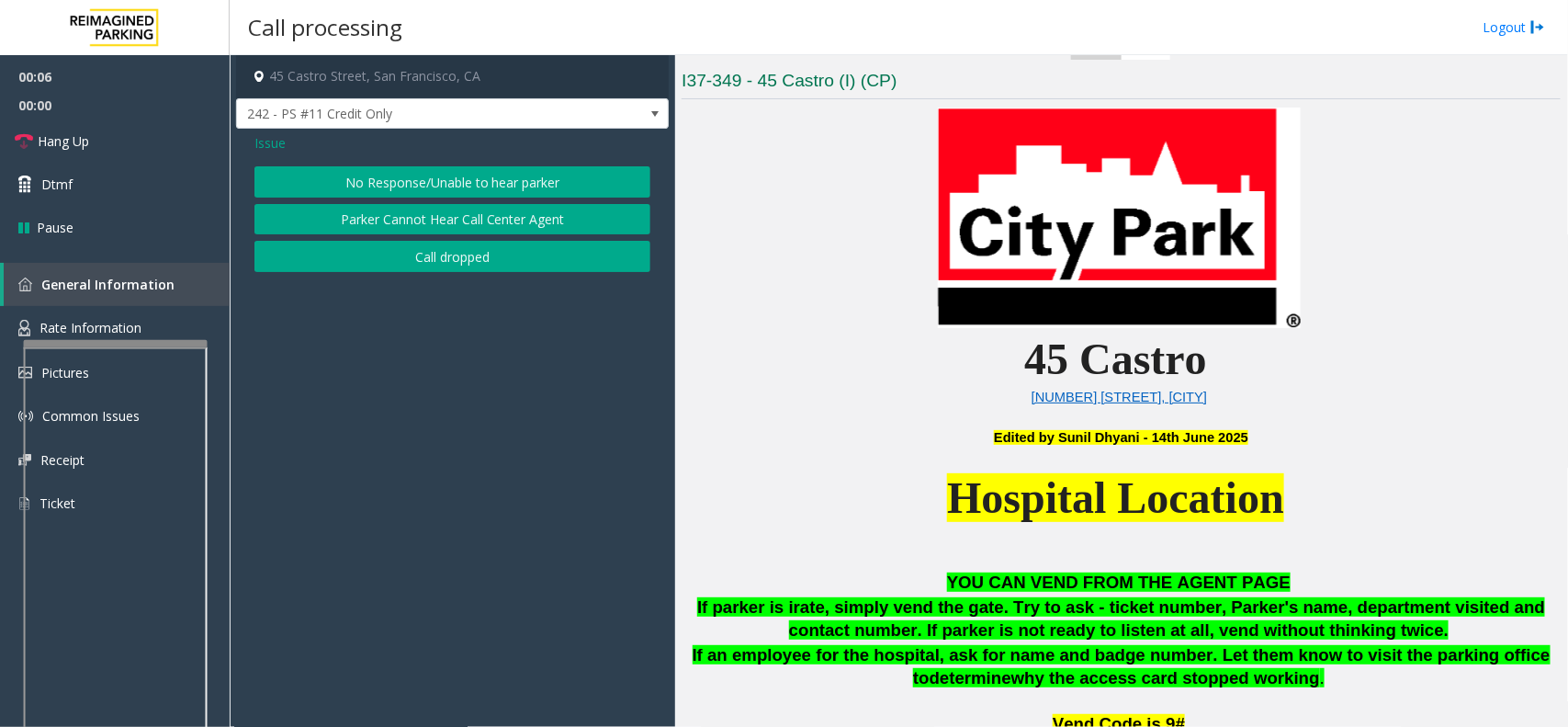 click on "No Response/Unable to hear parker" 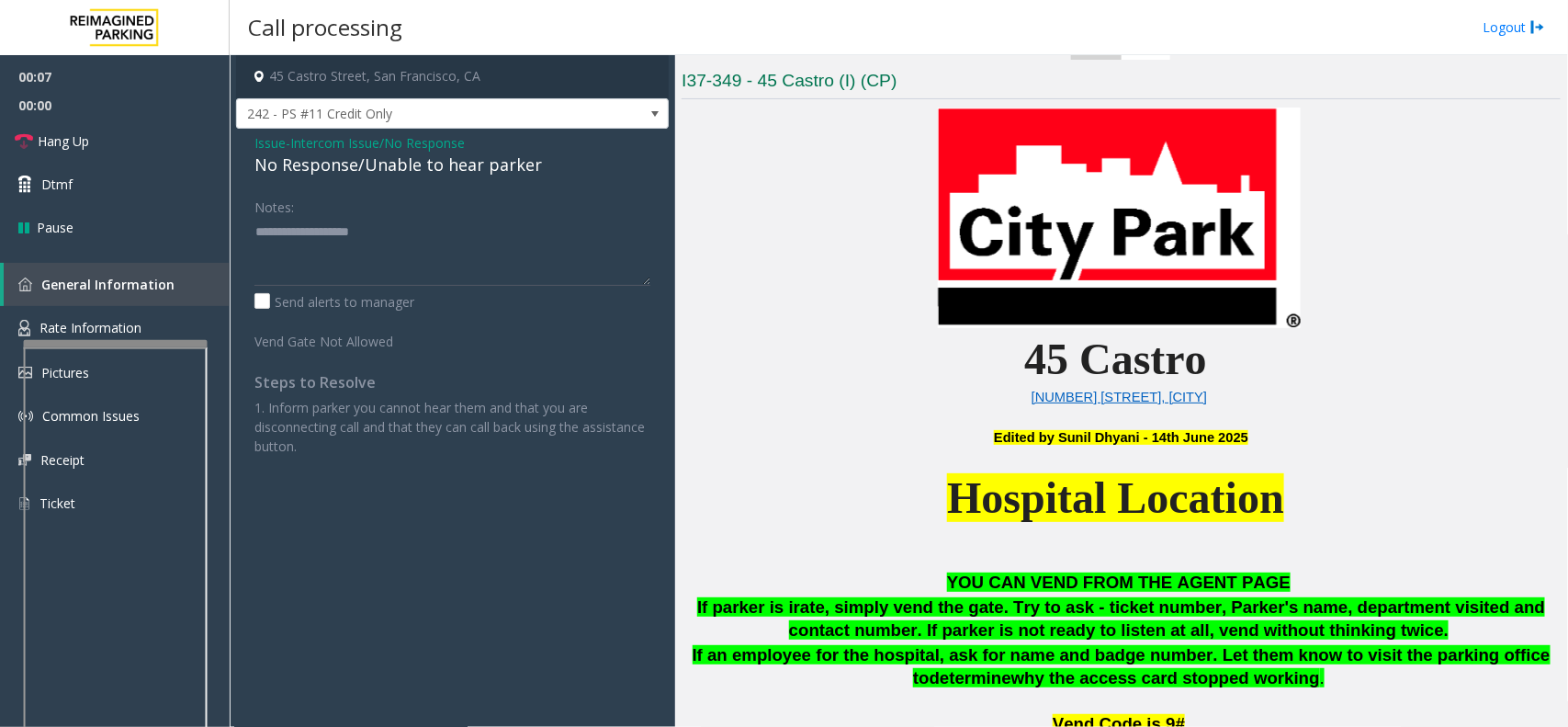 click on "No Response/Unable to hear parker" 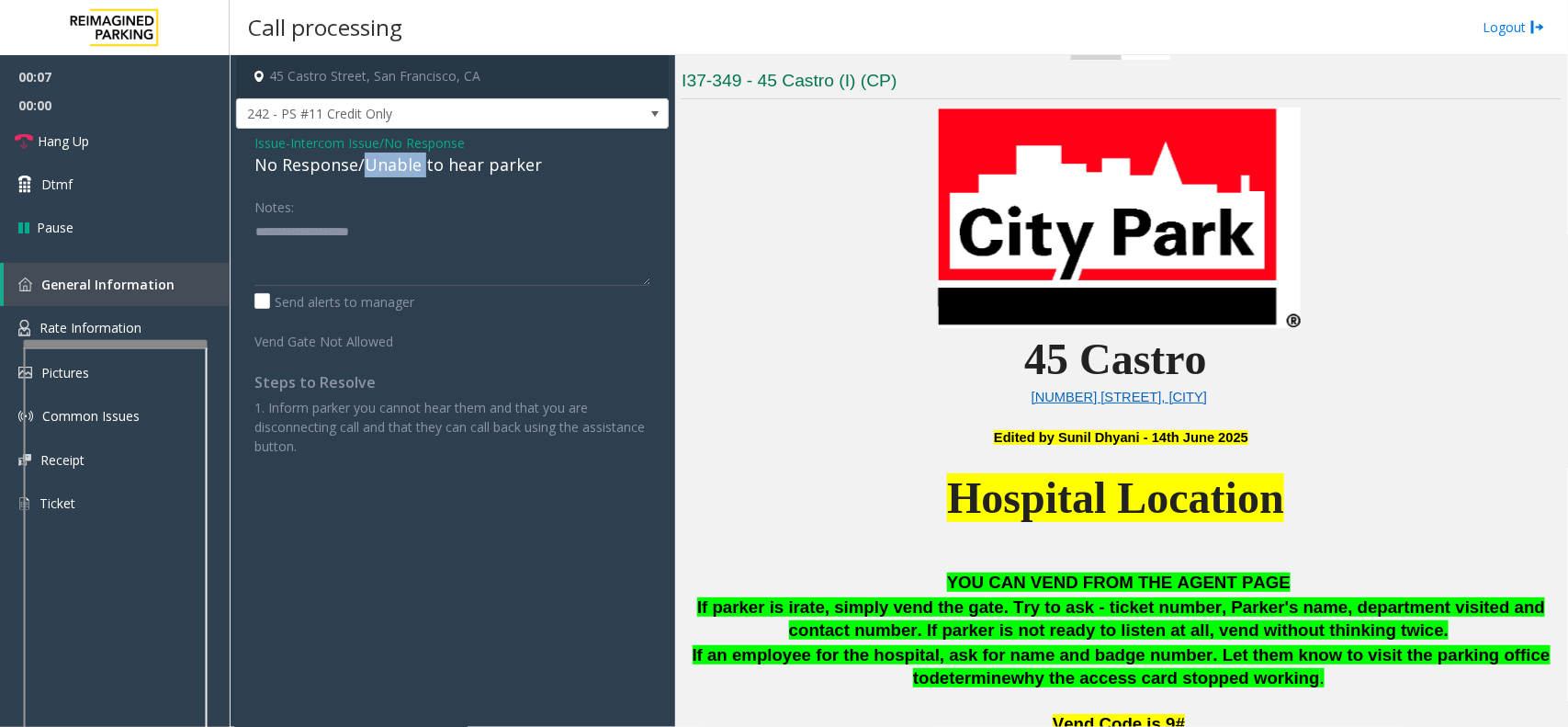 click on "No Response/Unable to hear parker" 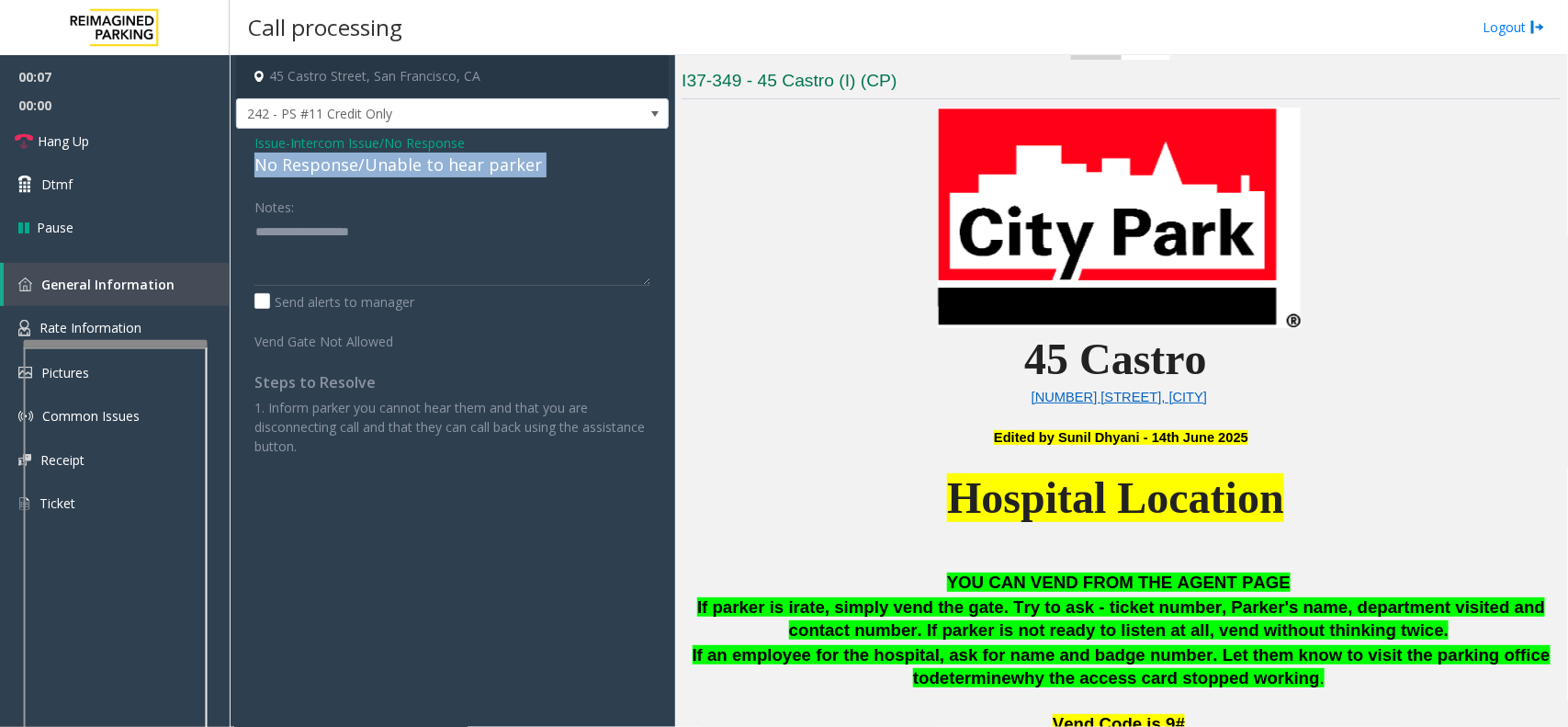 click on "No Response/Unable to hear parker" 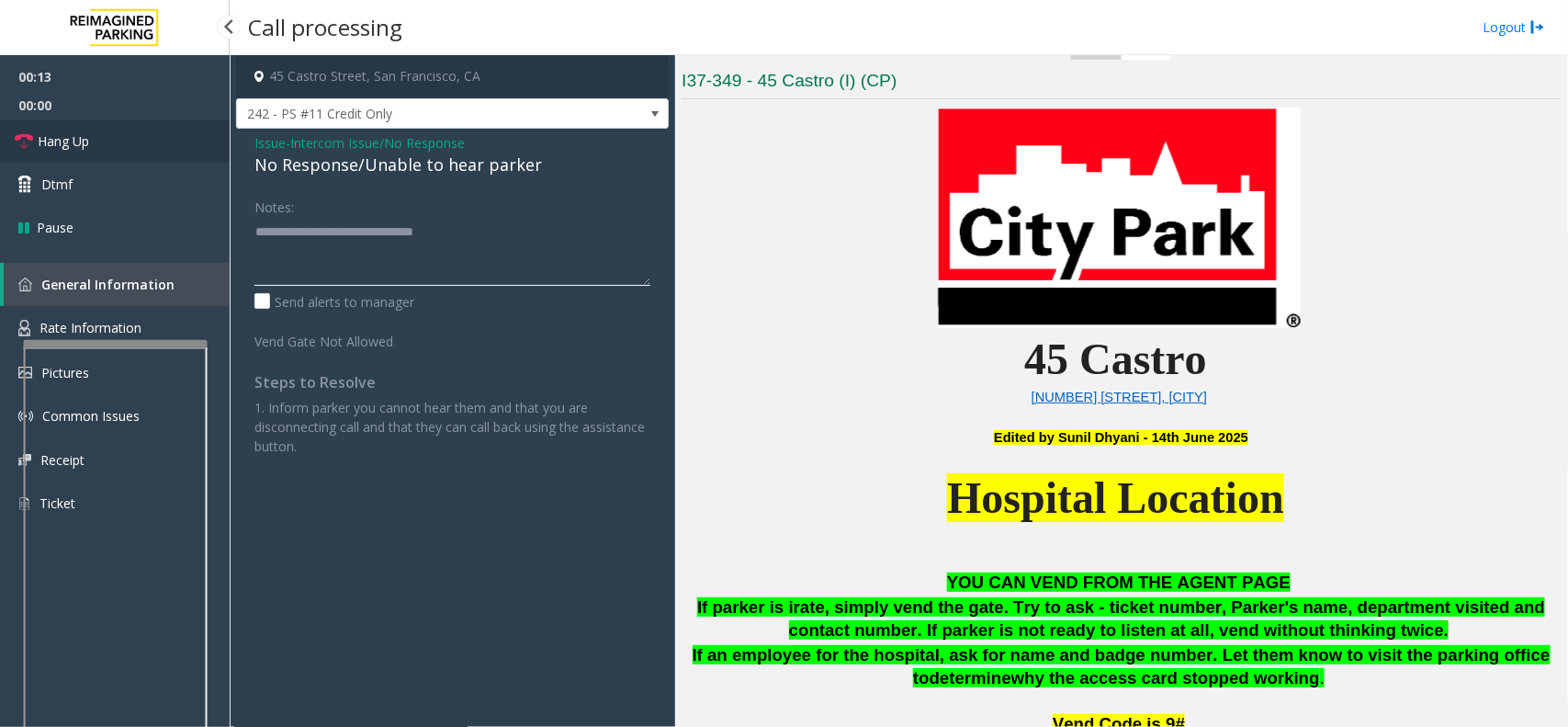type on "**********" 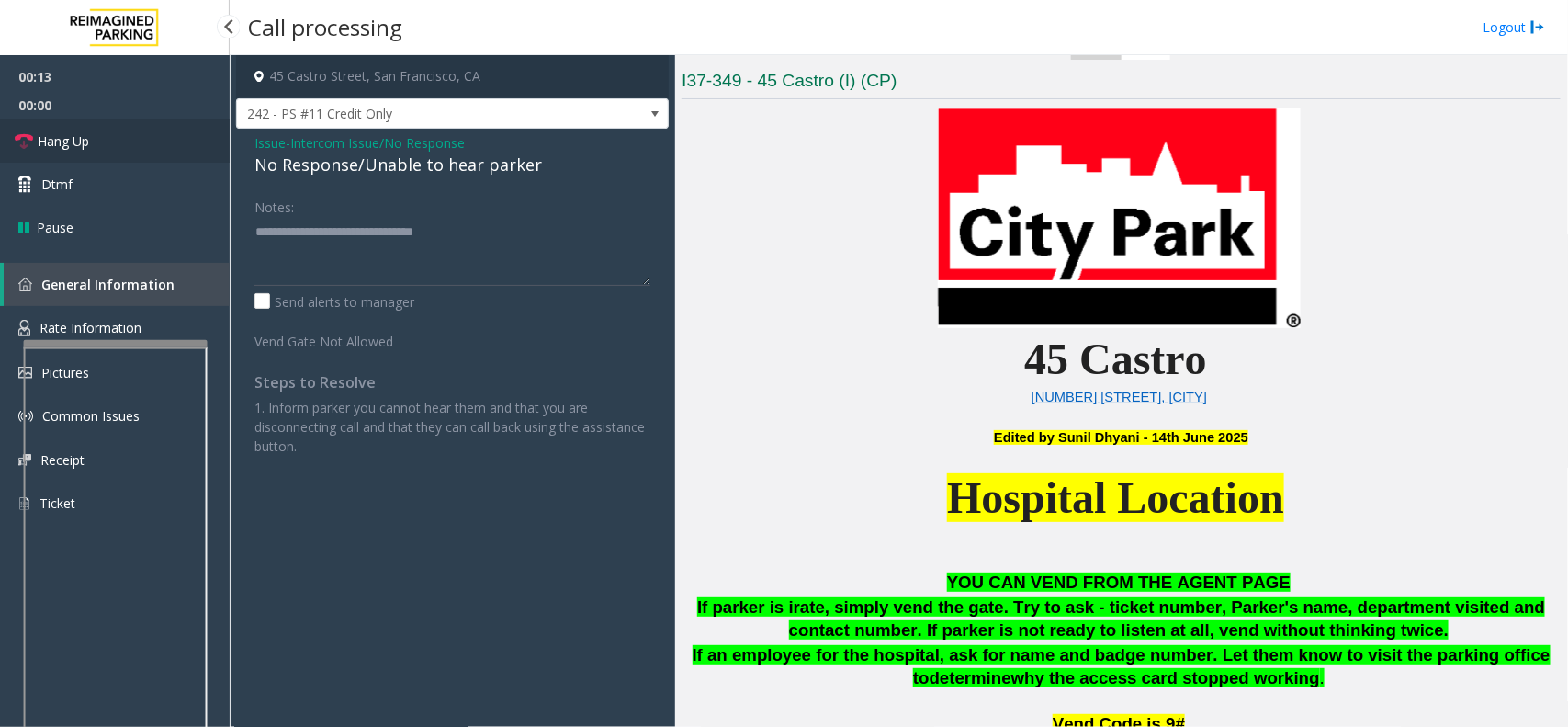 click on "Hang Up" at bounding box center [115, 141] 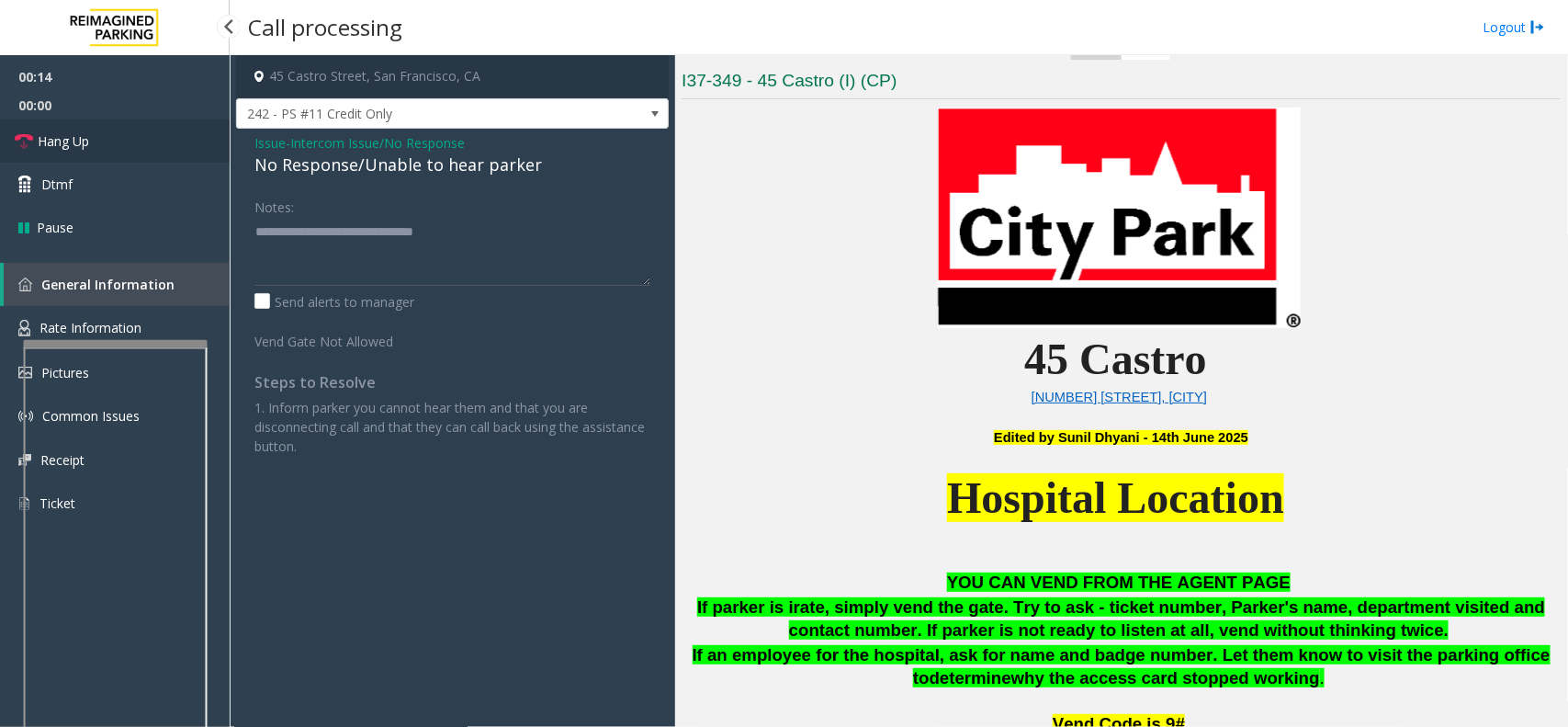 click on "Hang Up" at bounding box center [115, 141] 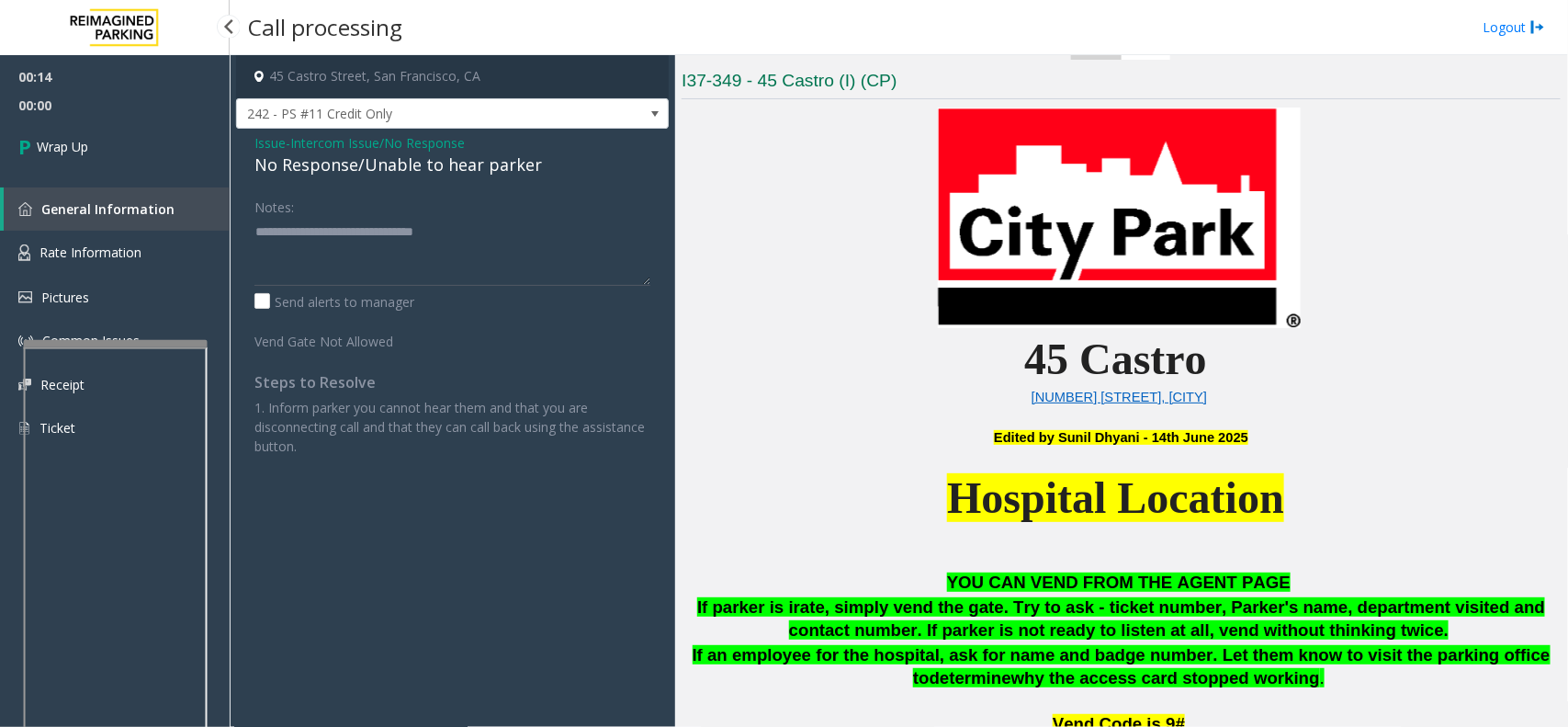 click on "Wrap Up" at bounding box center [115, 146] 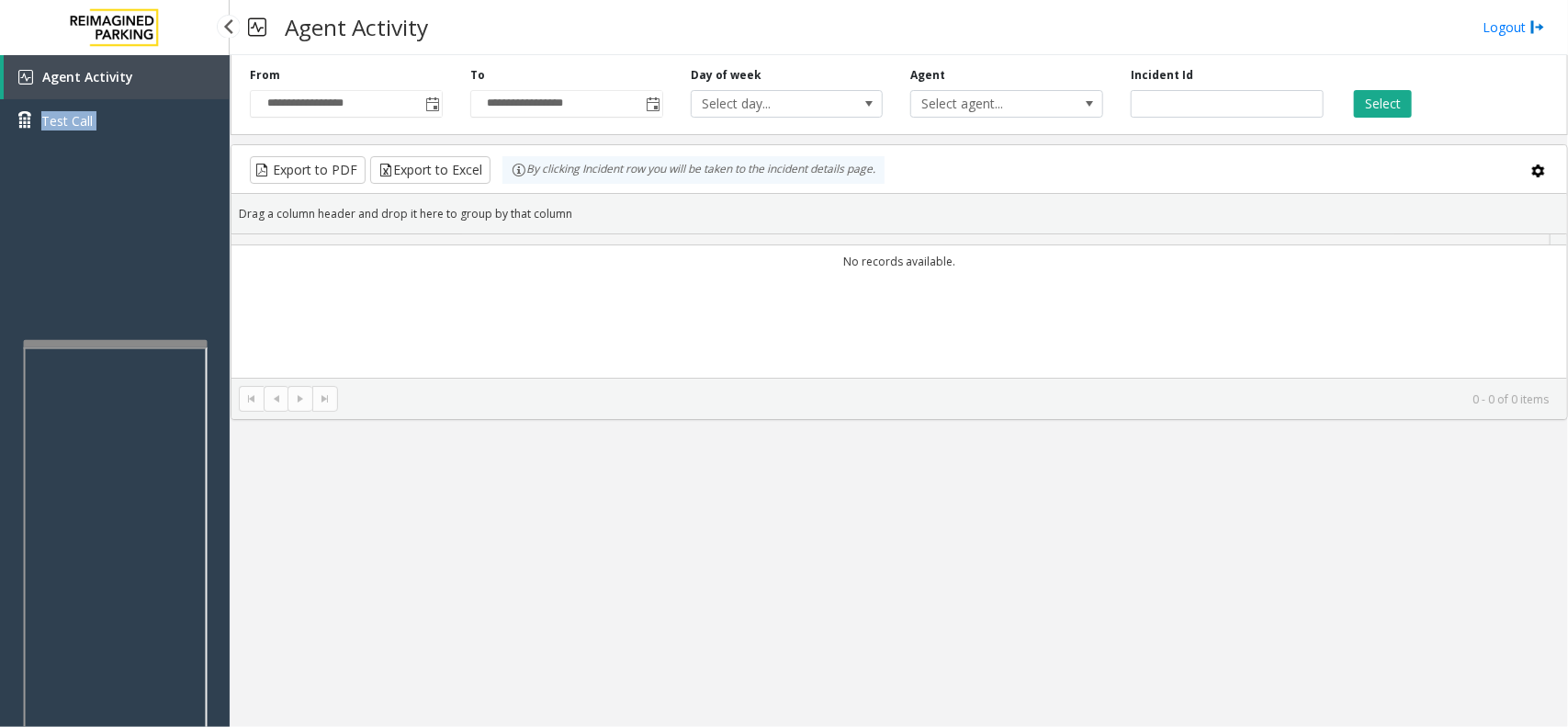 click on "Agent Activity Test Call" at bounding box center [115, 106] 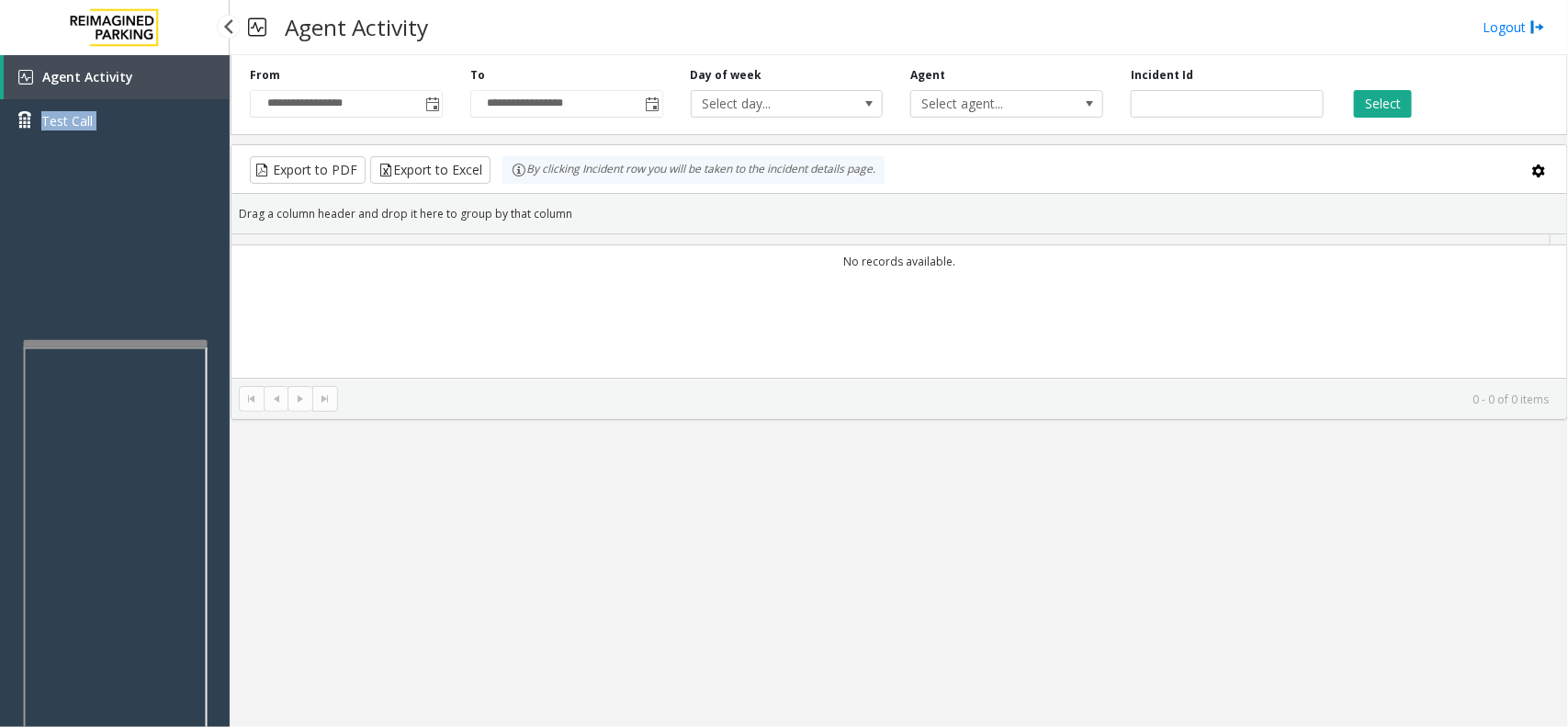 click on "Agent Activity Test Call" at bounding box center (115, 106) 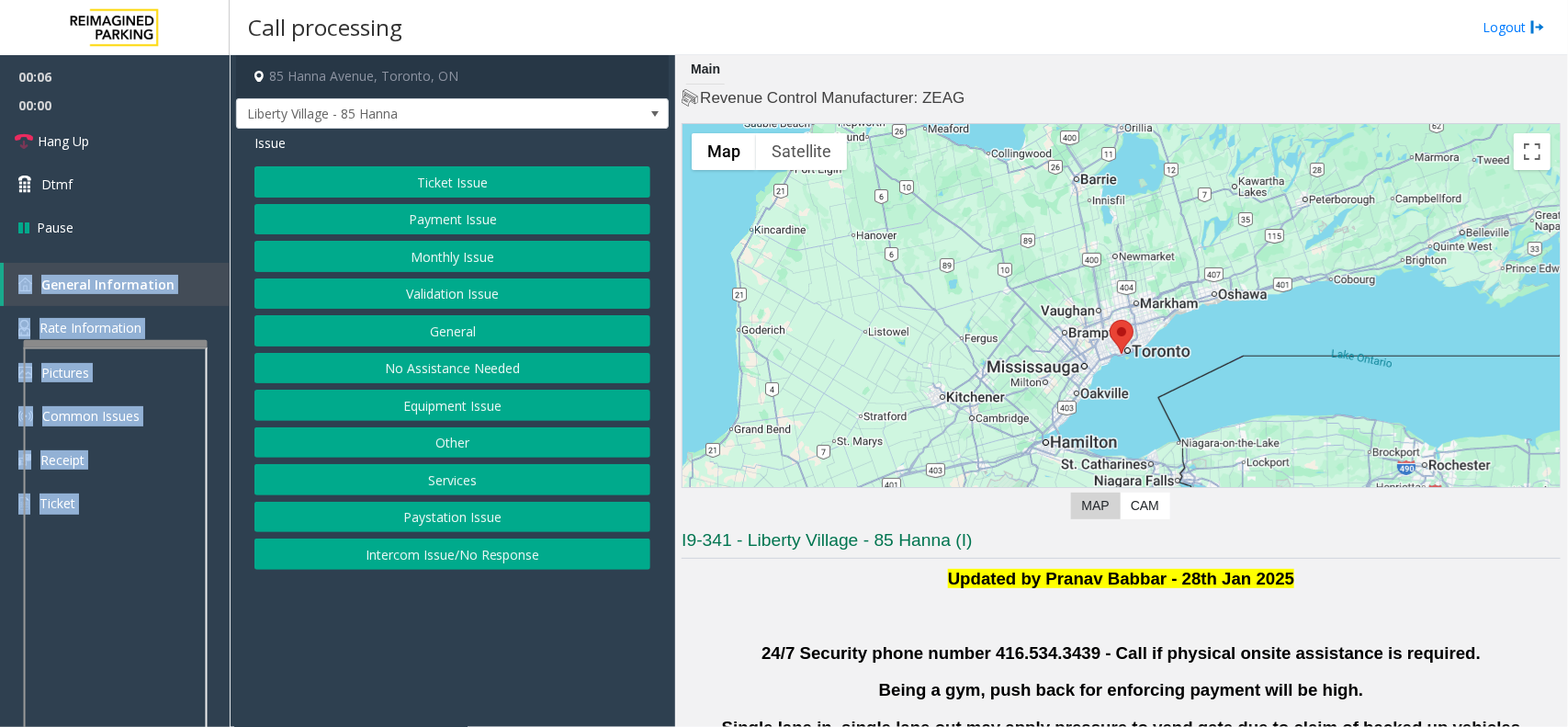 click on "Validation Issue" 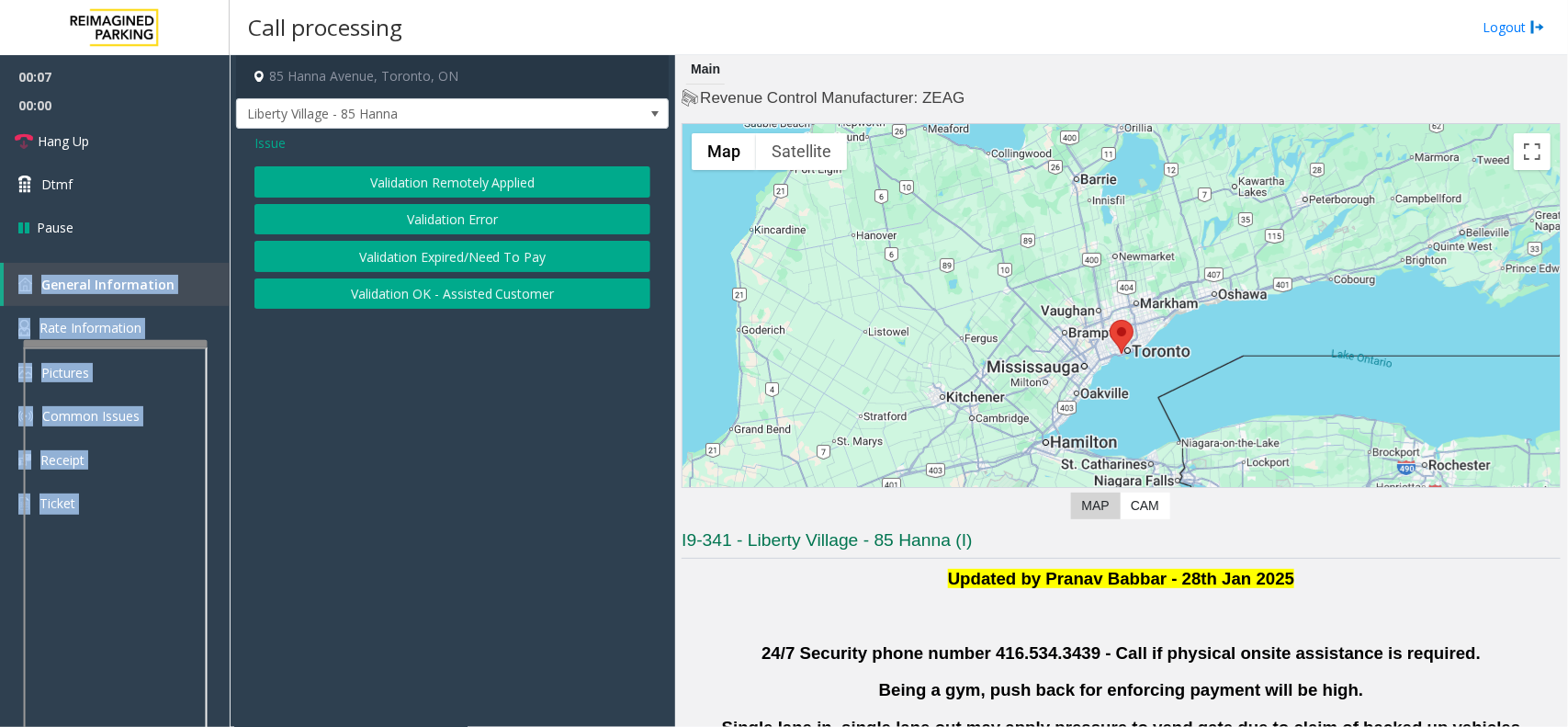 click on "Validation Error" 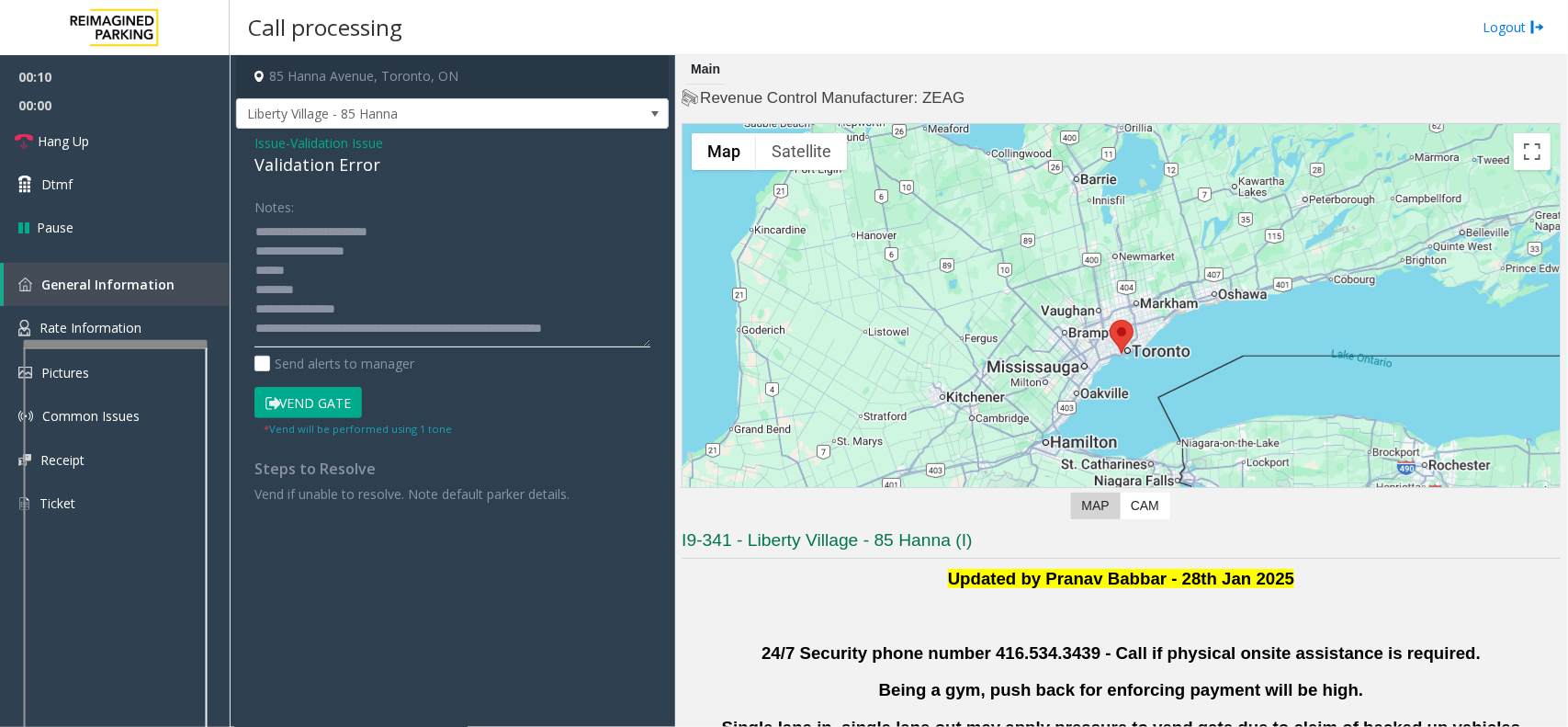 drag, startPoint x: 648, startPoint y: 282, endPoint x: 646, endPoint y: 398, distance: 116.01724 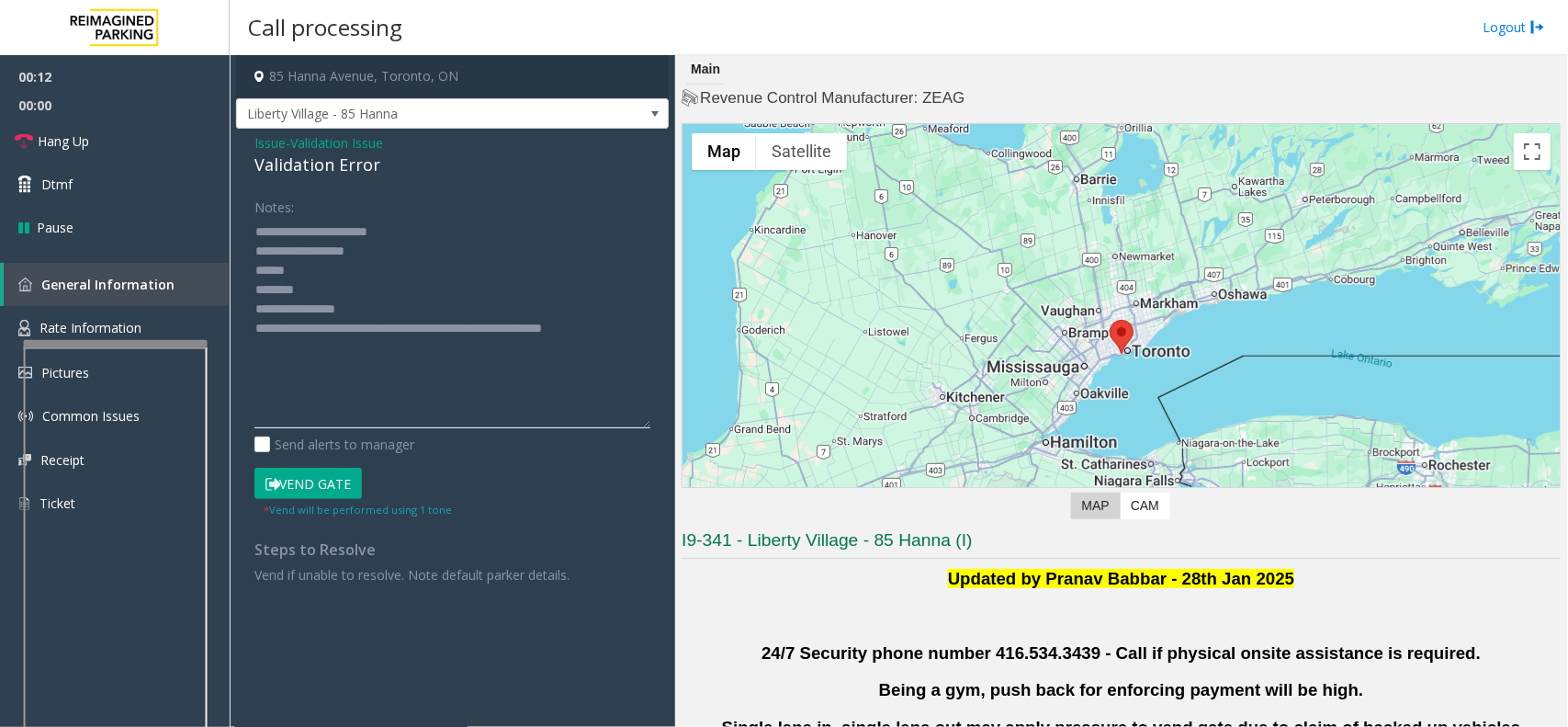 click 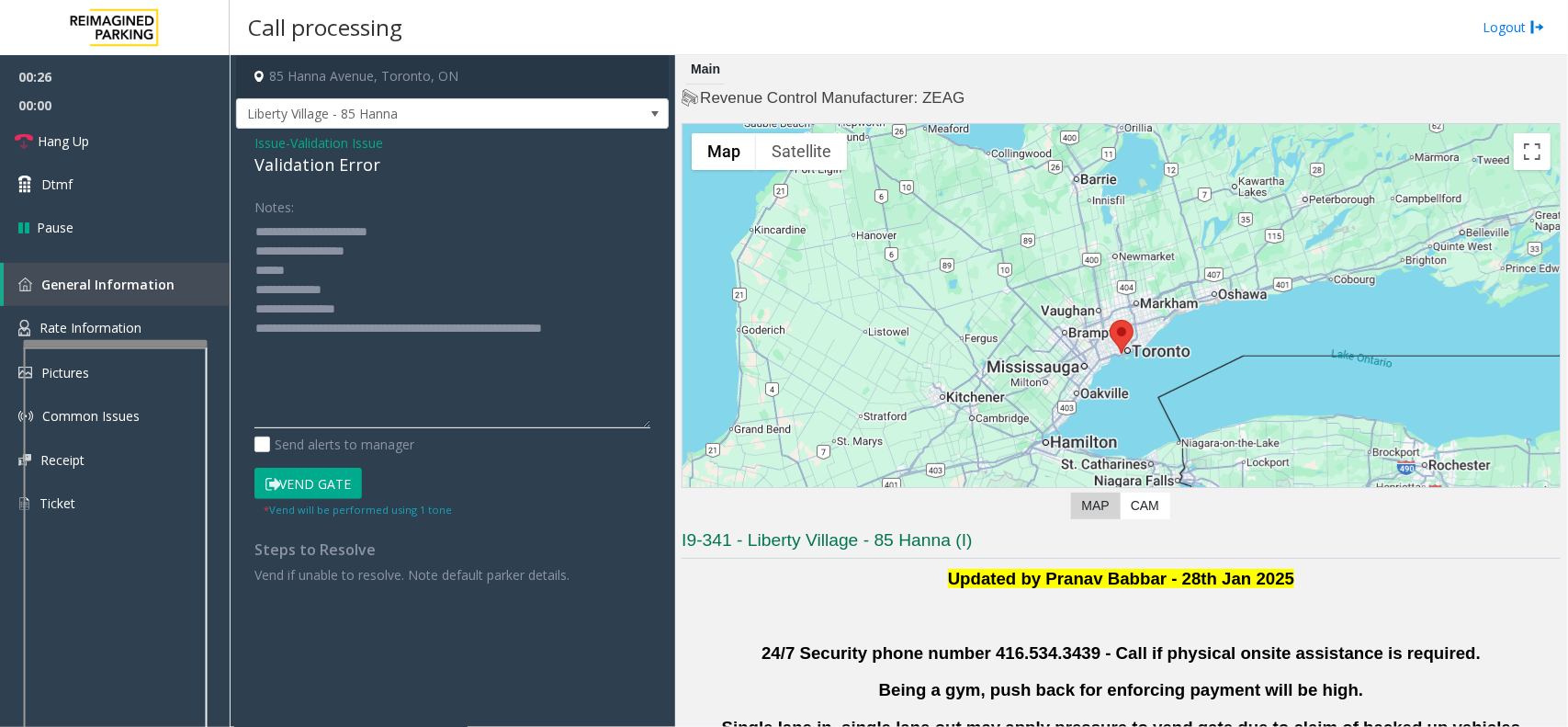 drag, startPoint x: 363, startPoint y: 304, endPoint x: 333, endPoint y: 306, distance: 30.06659 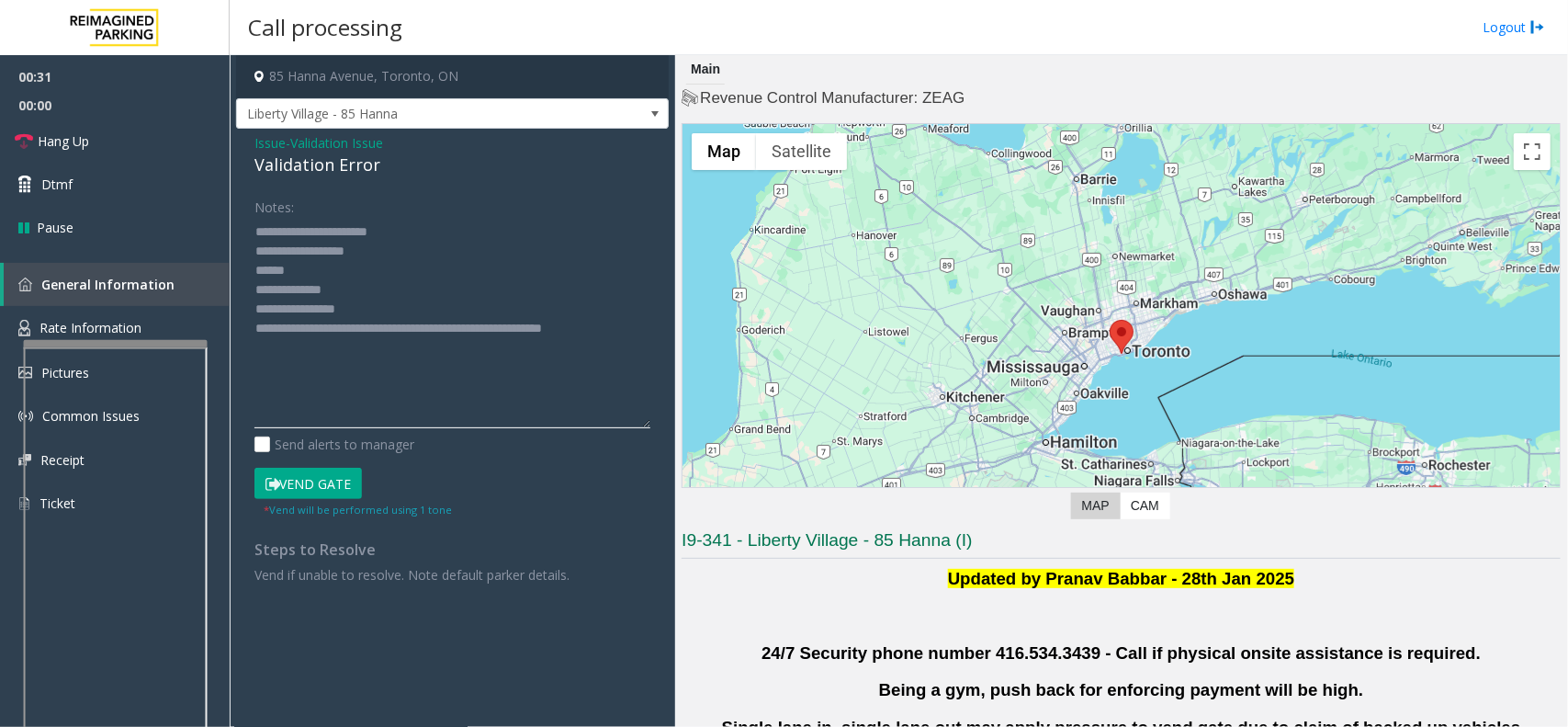 click 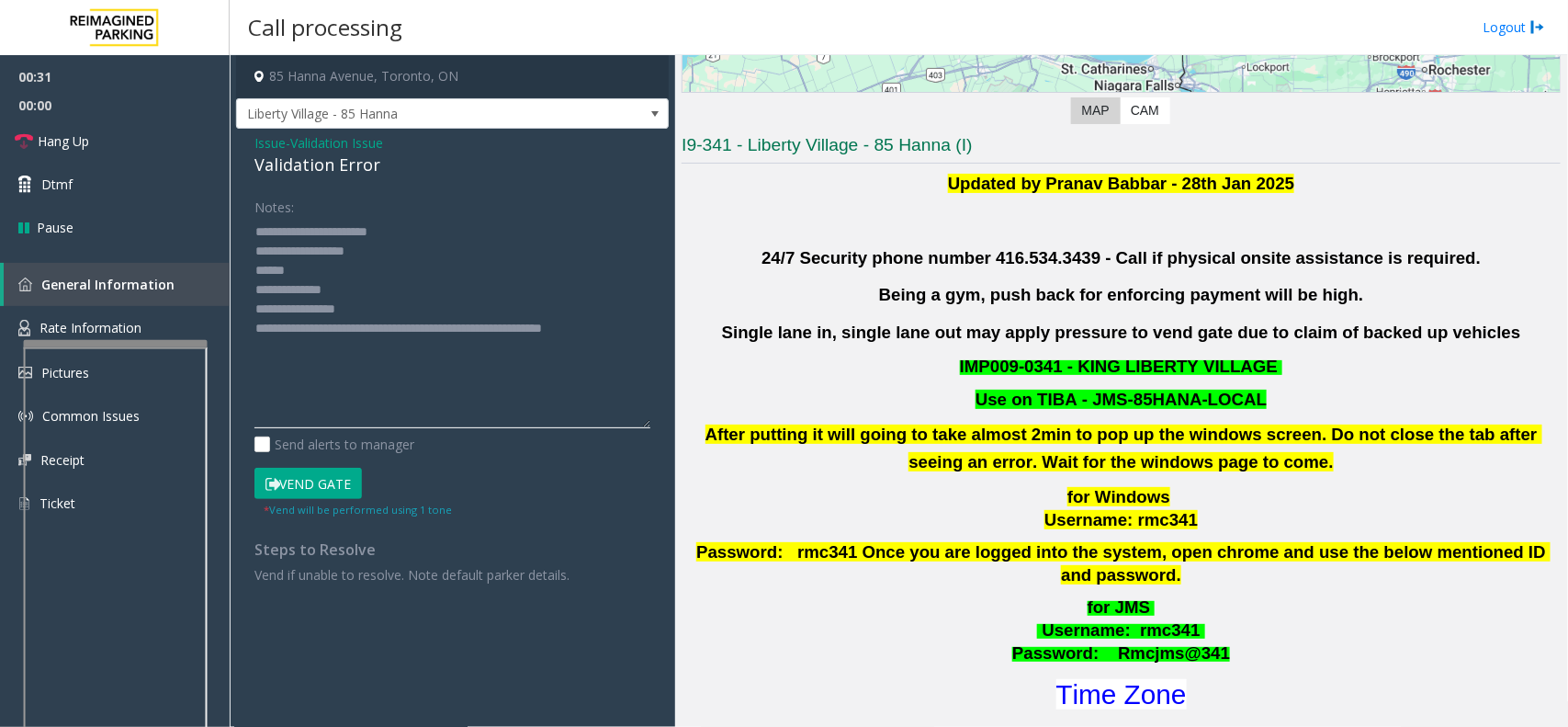 scroll, scrollTop: 460, scrollLeft: 0, axis: vertical 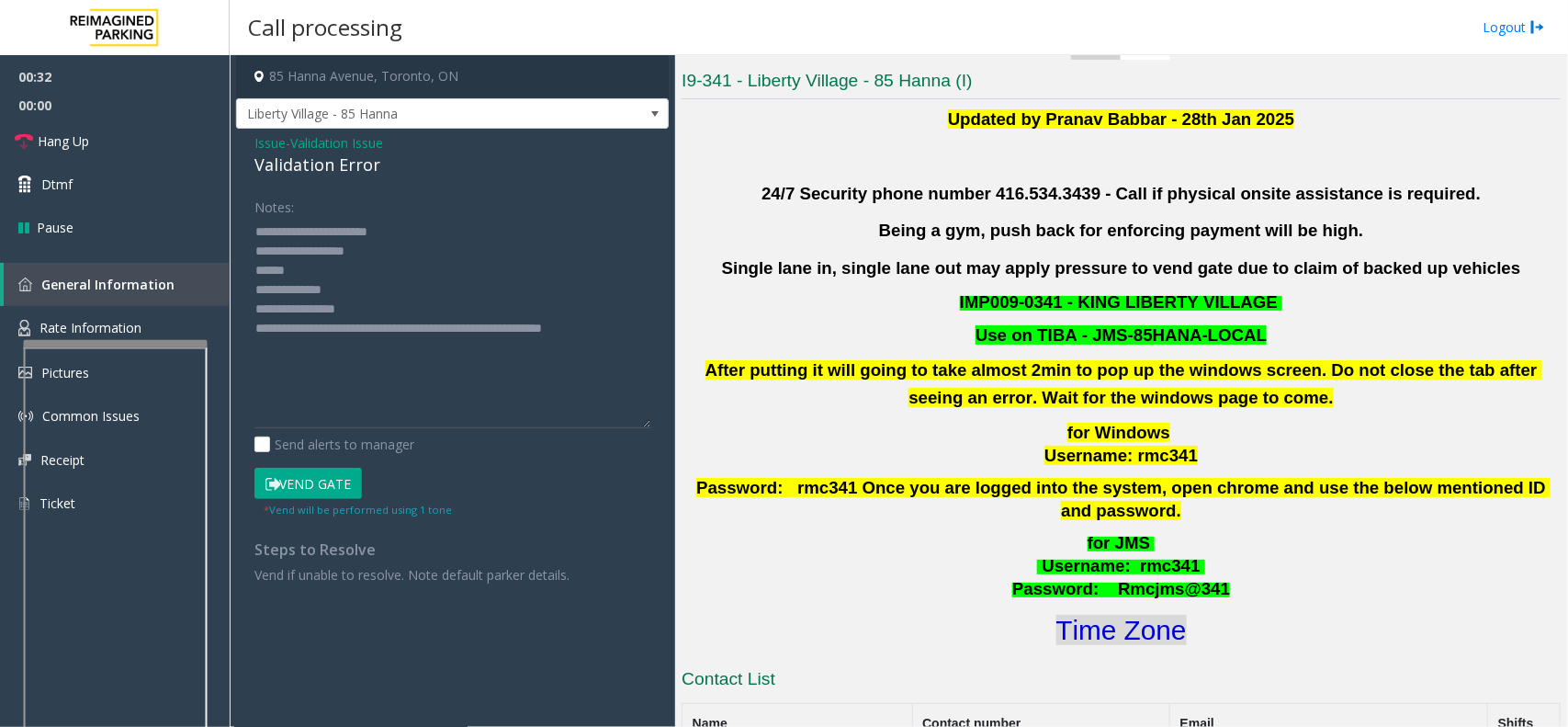 click on "Time Zone" 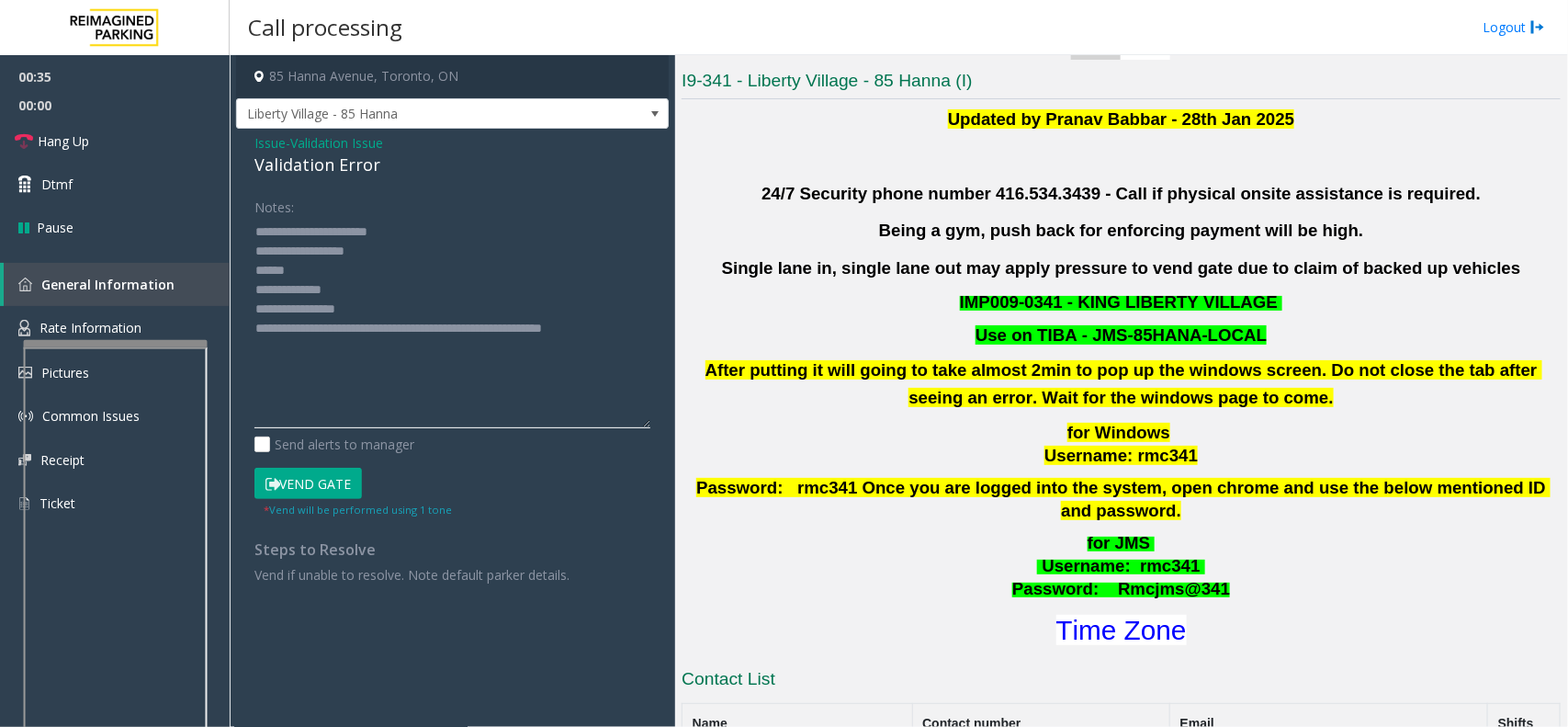 click 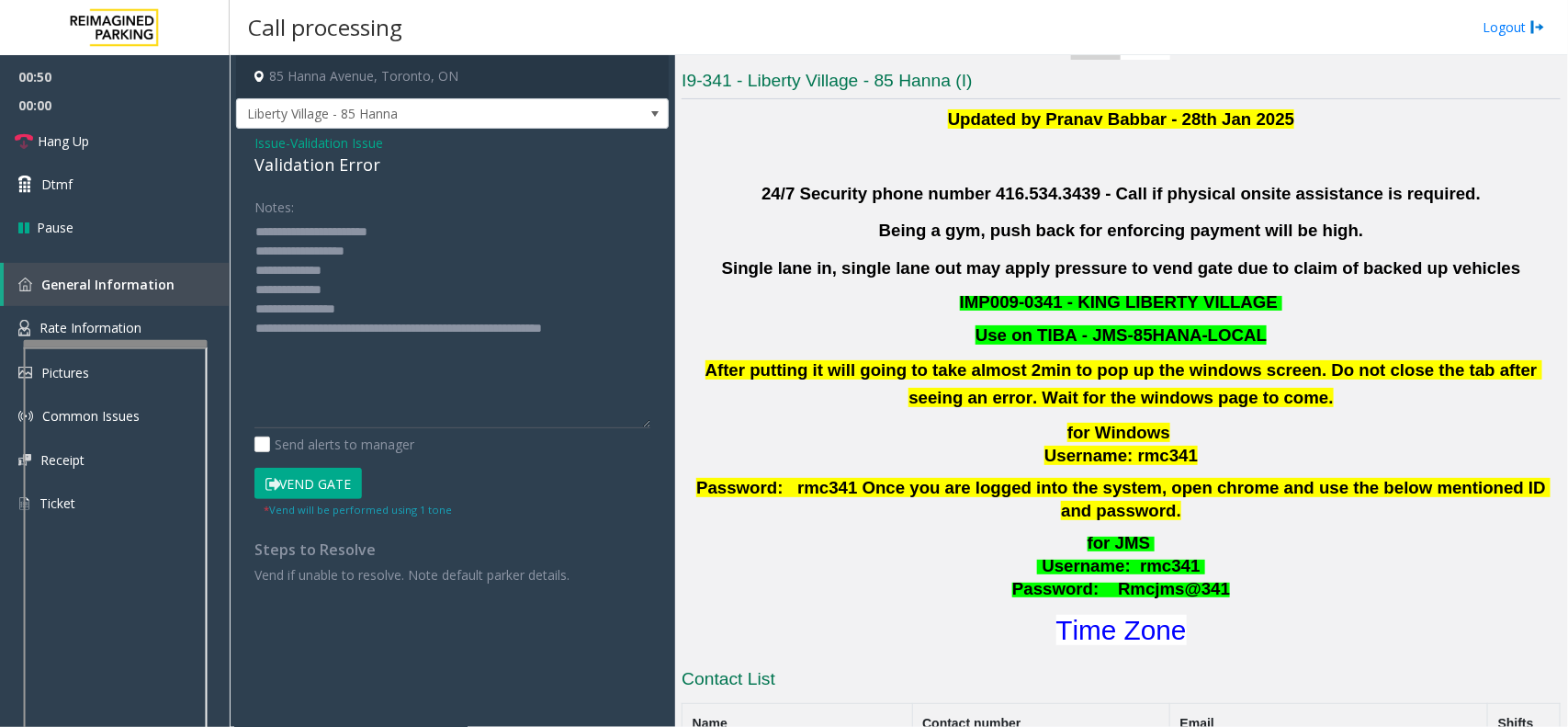 click on "Vend Gate" 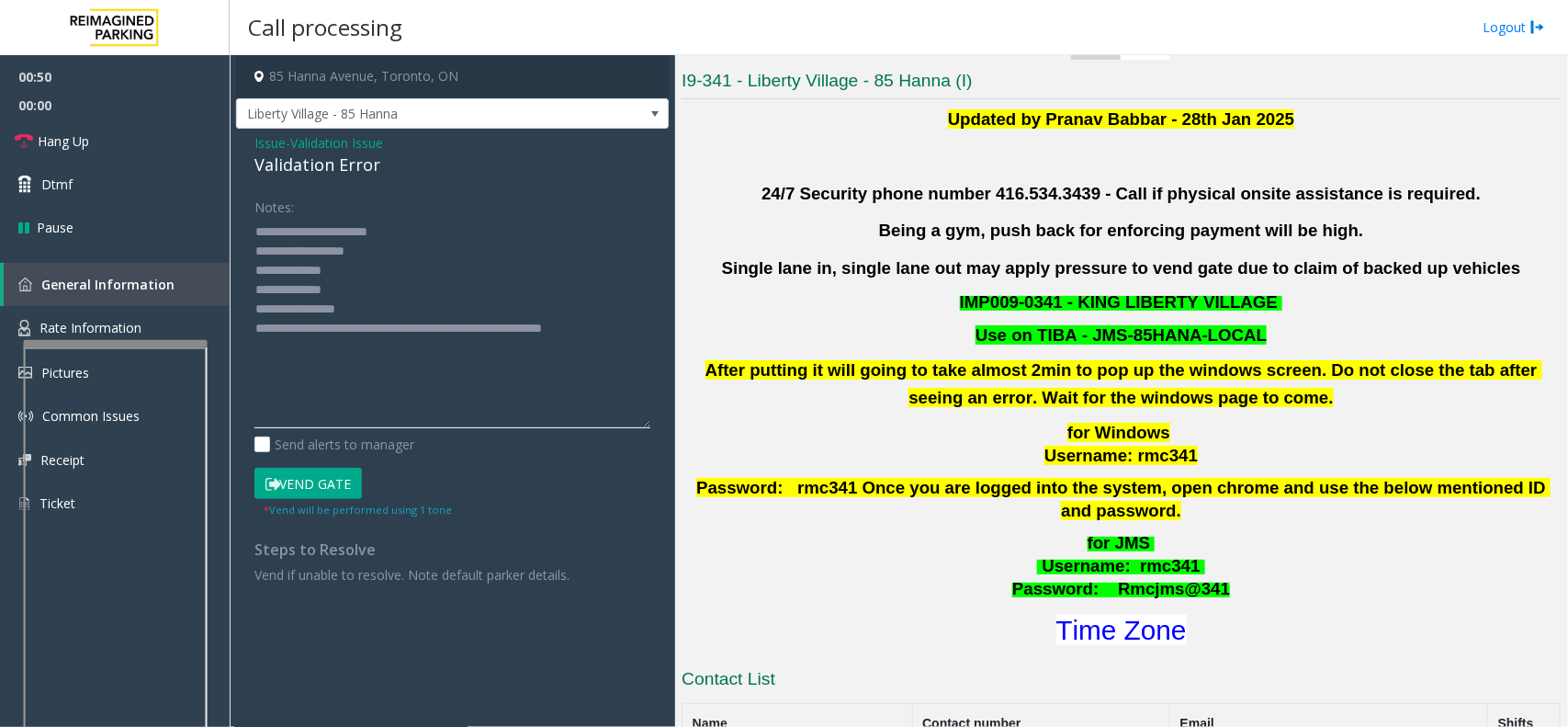 click 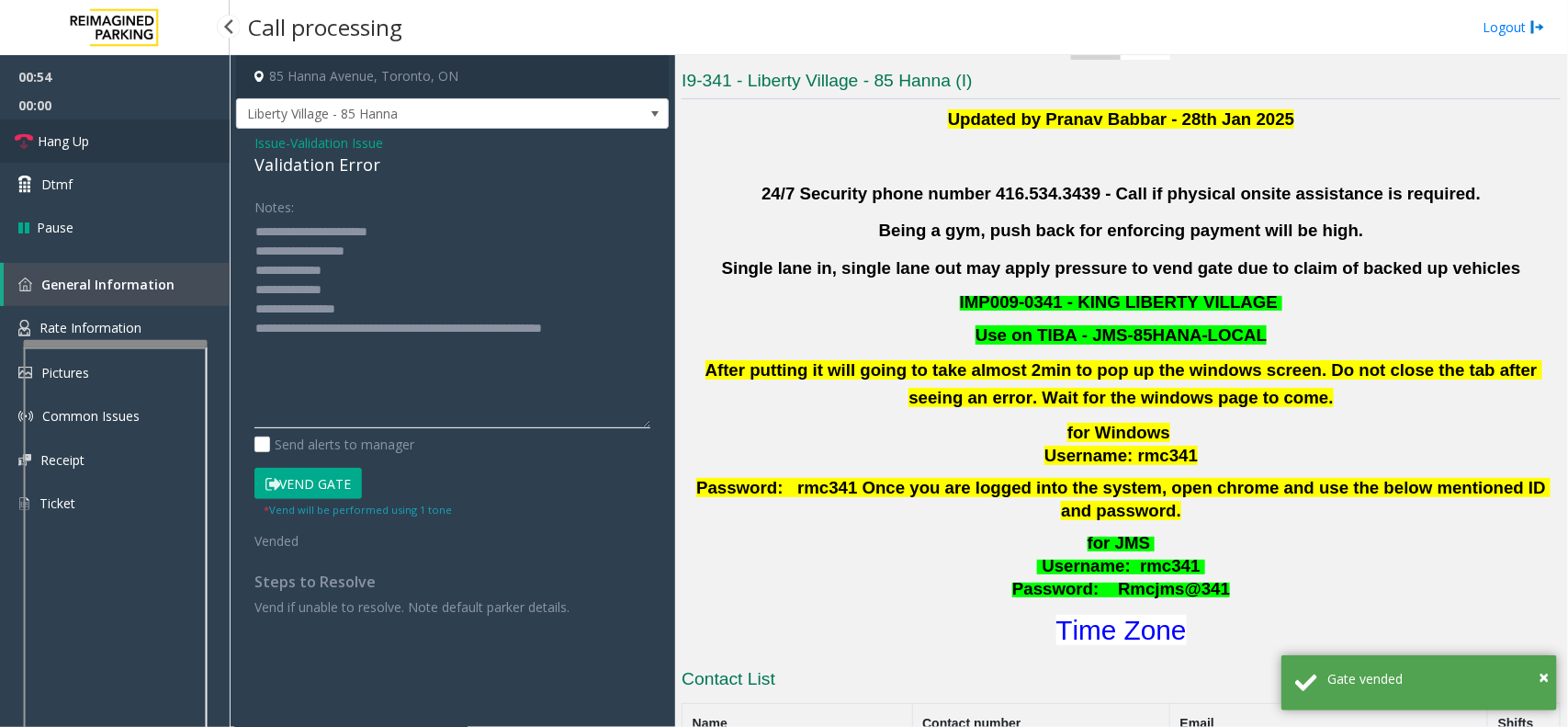 type on "**********" 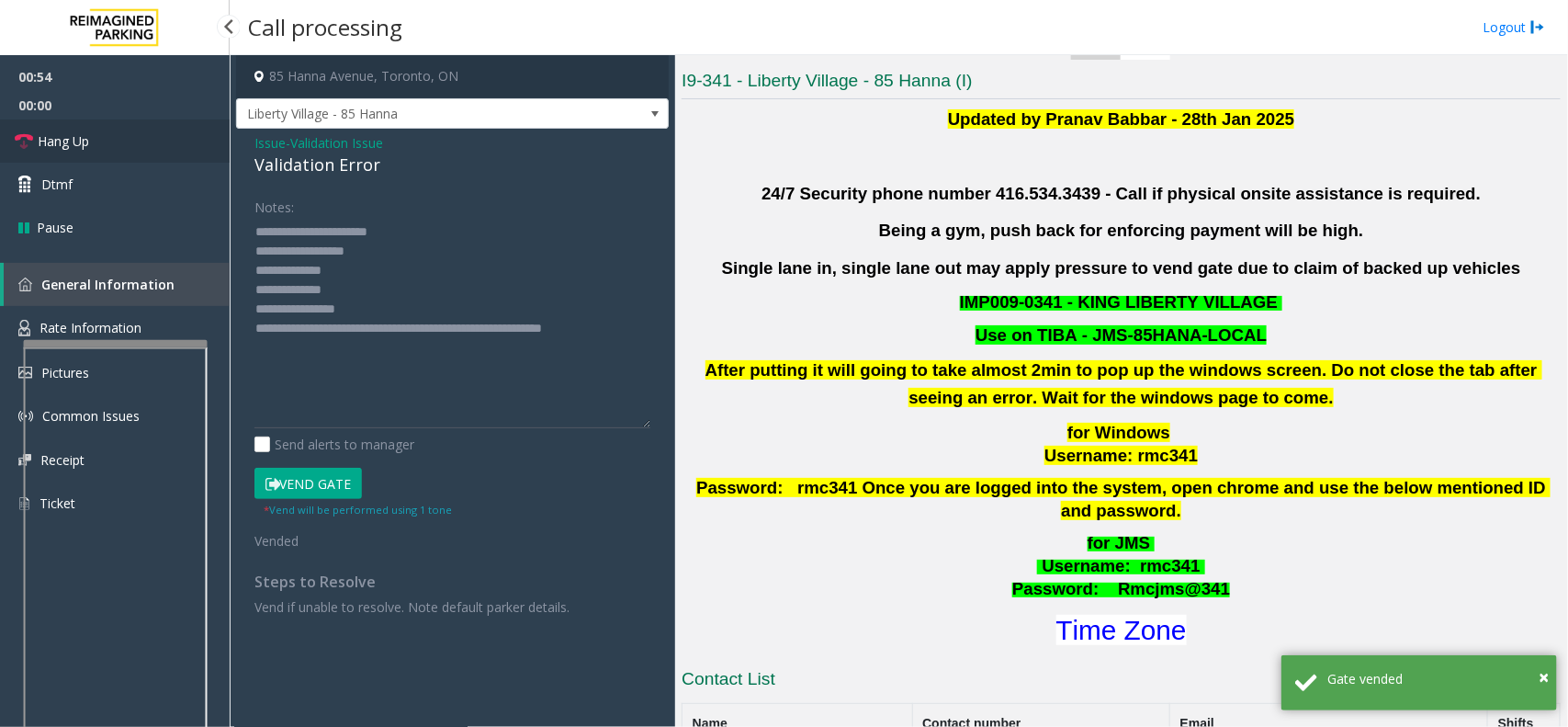 click on "Hang Up" at bounding box center (115, 141) 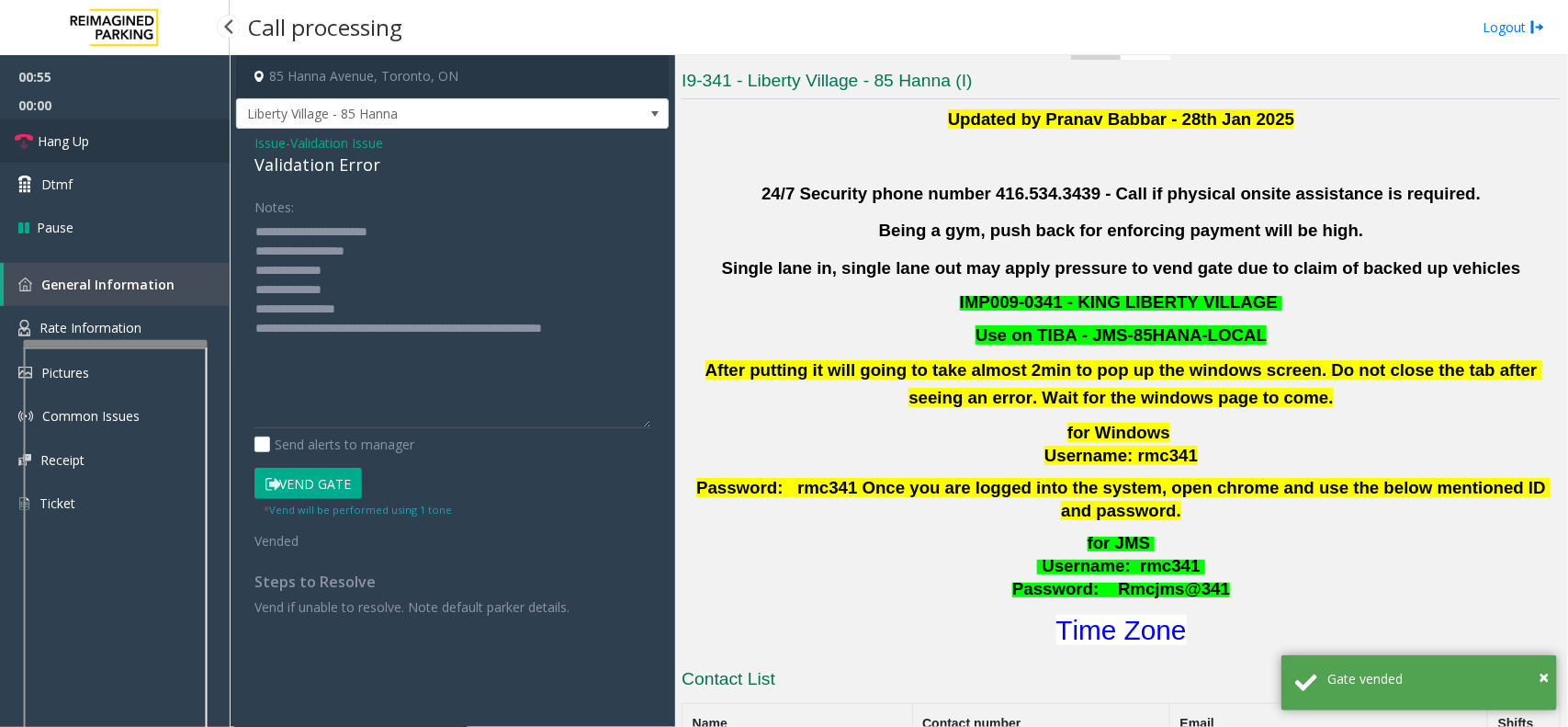 click on "Hang Up" at bounding box center [115, 141] 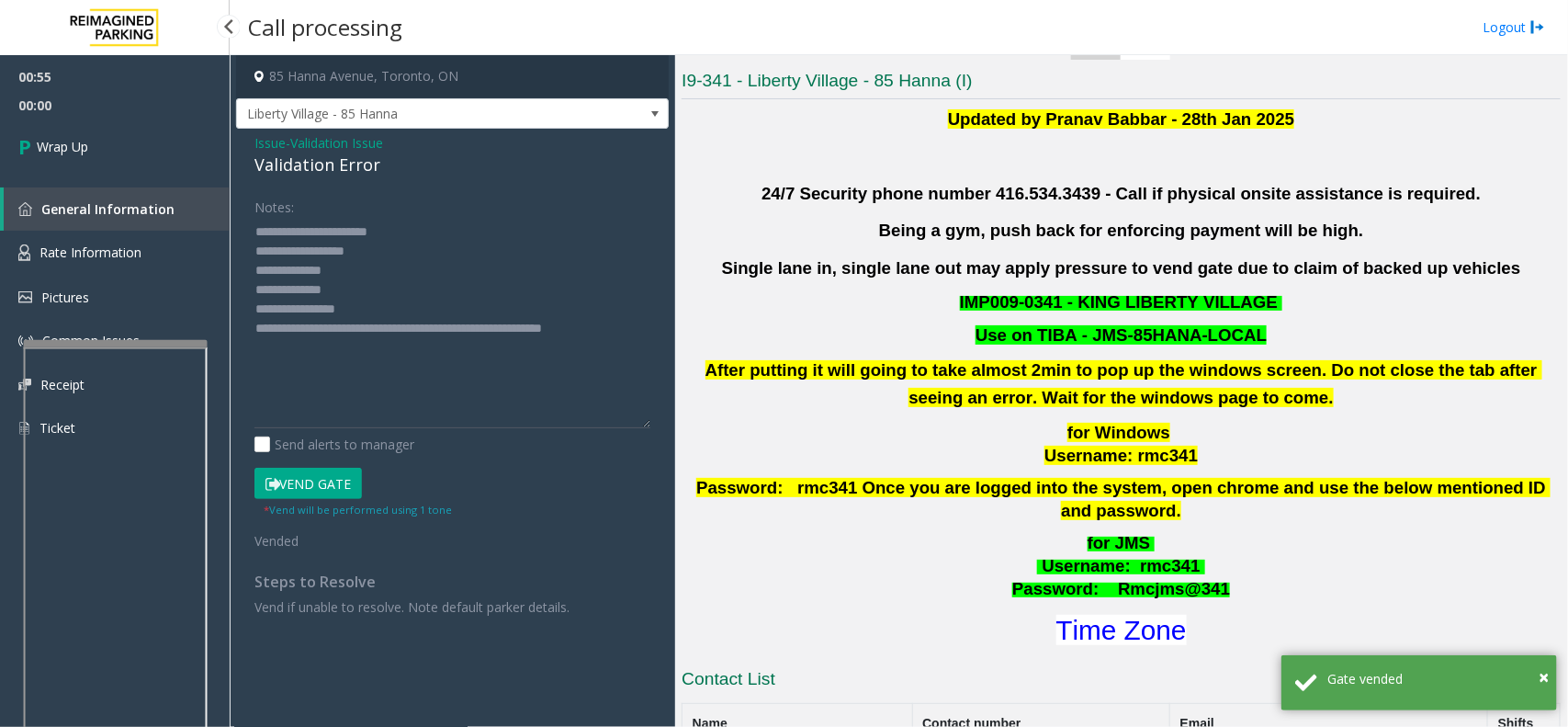 click on "Wrap Up" at bounding box center (115, 146) 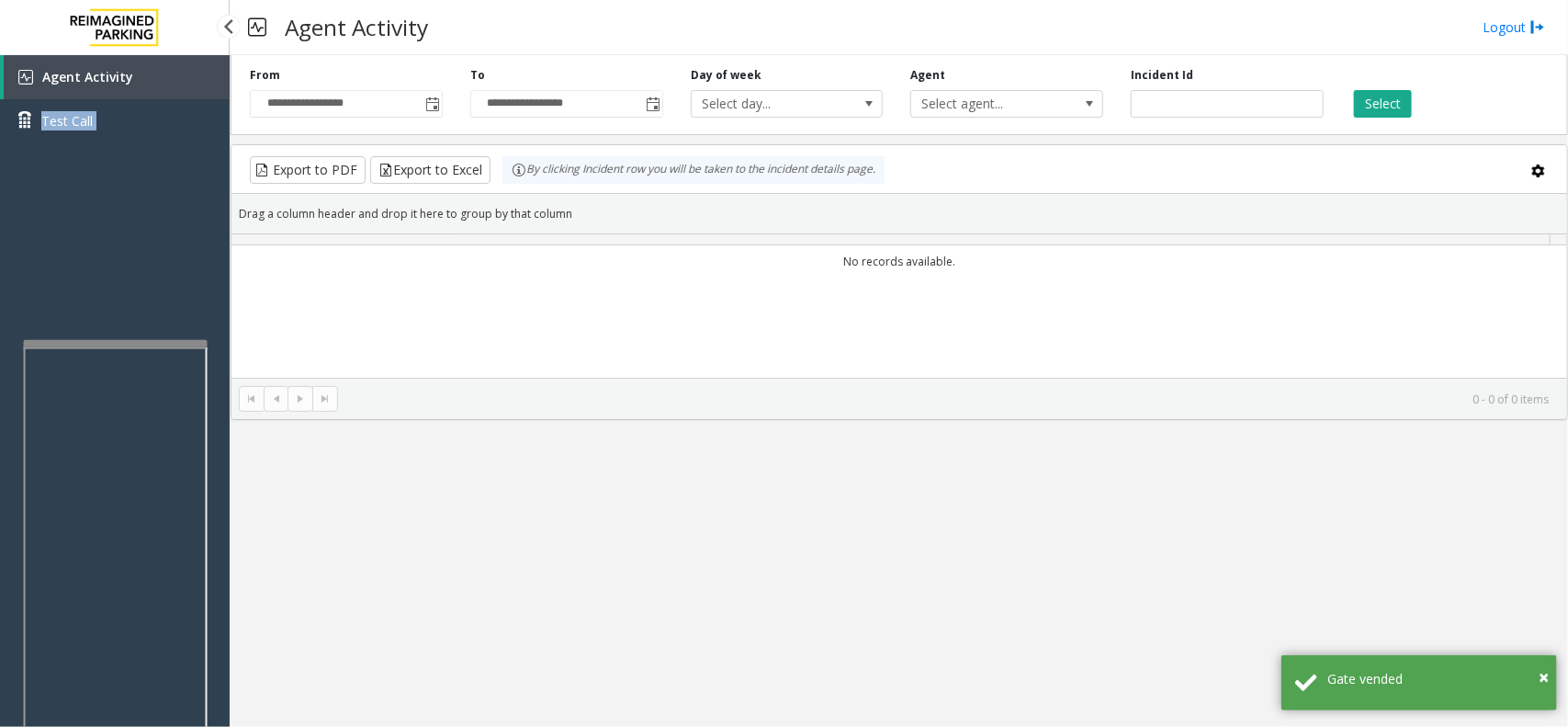 click on "Agent Activity Test Call" at bounding box center [115, 106] 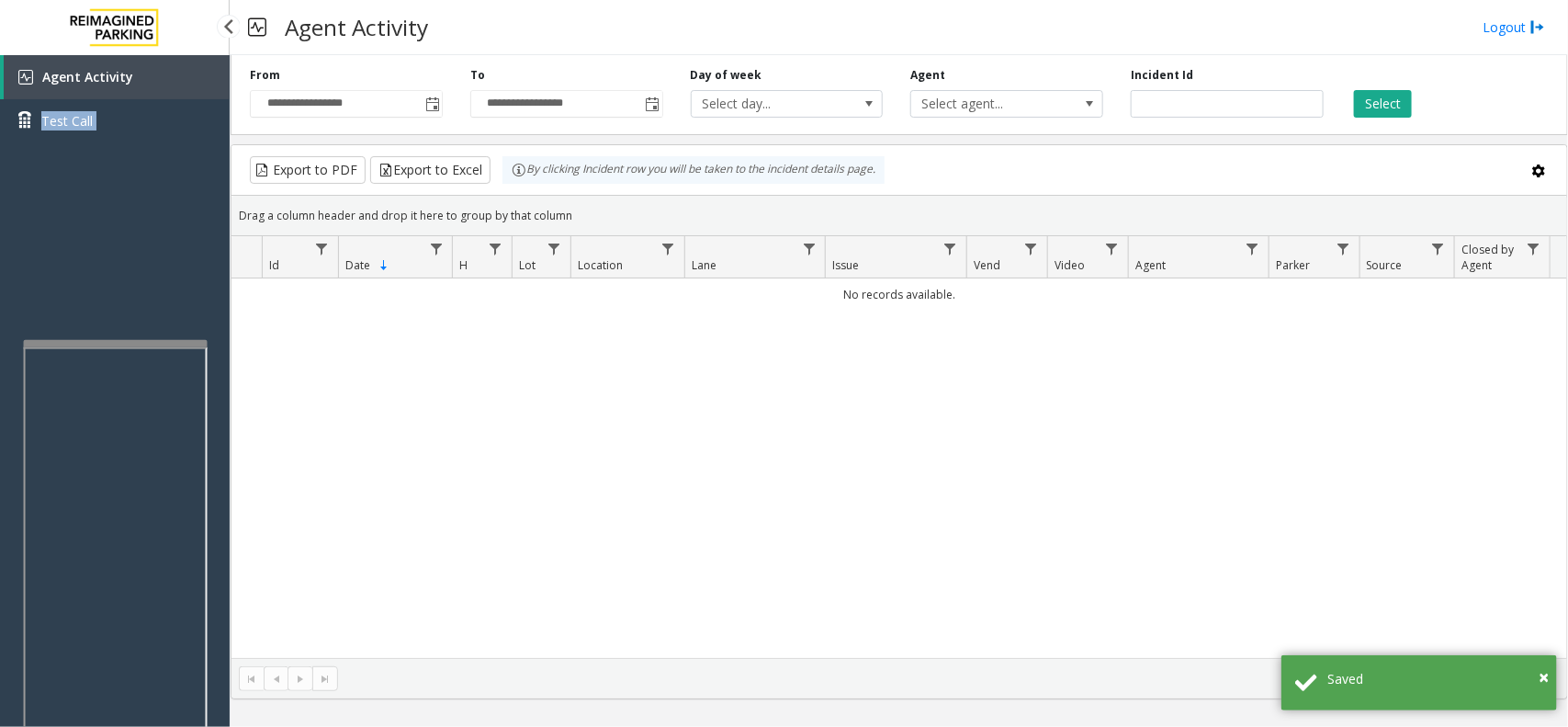 click on "Agent Activity Test Call" at bounding box center [115, 418] 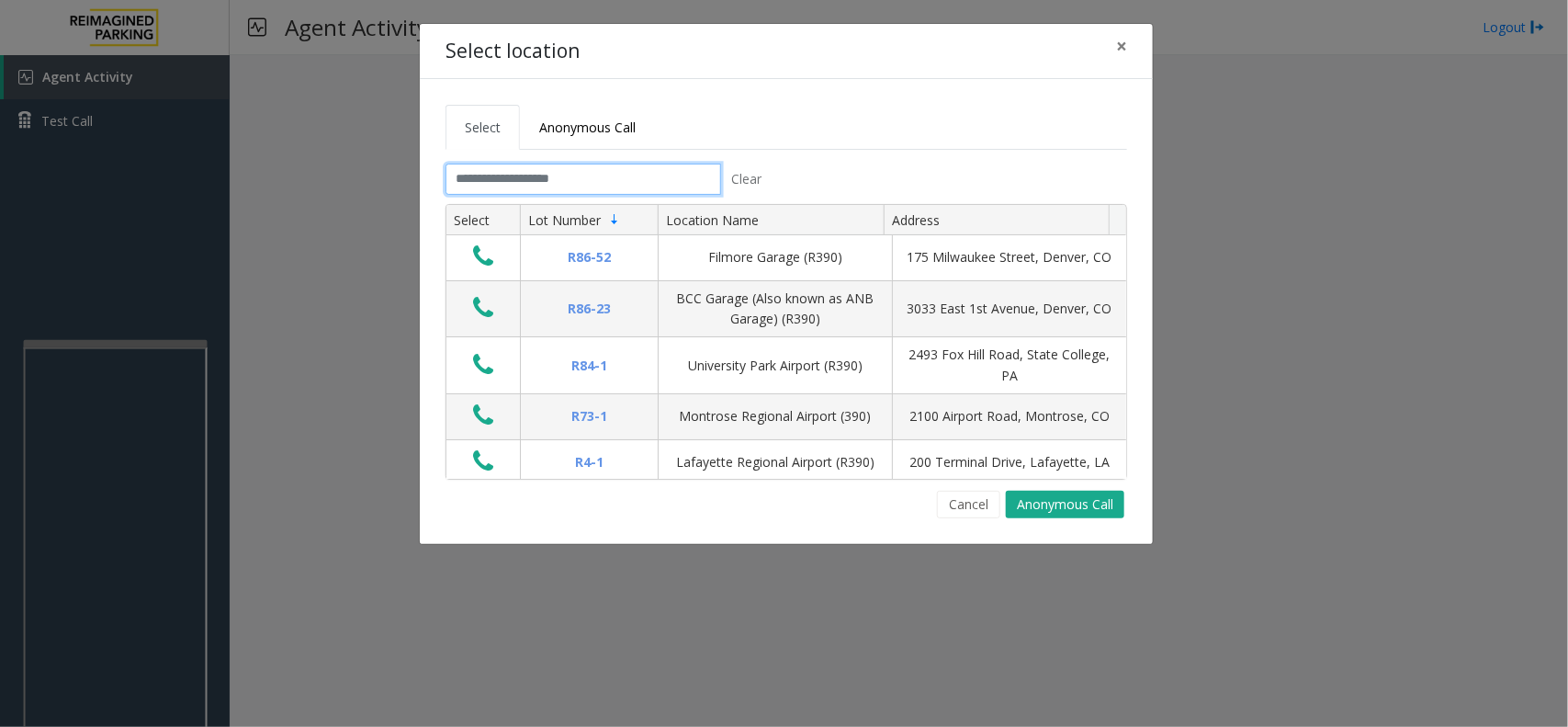 click 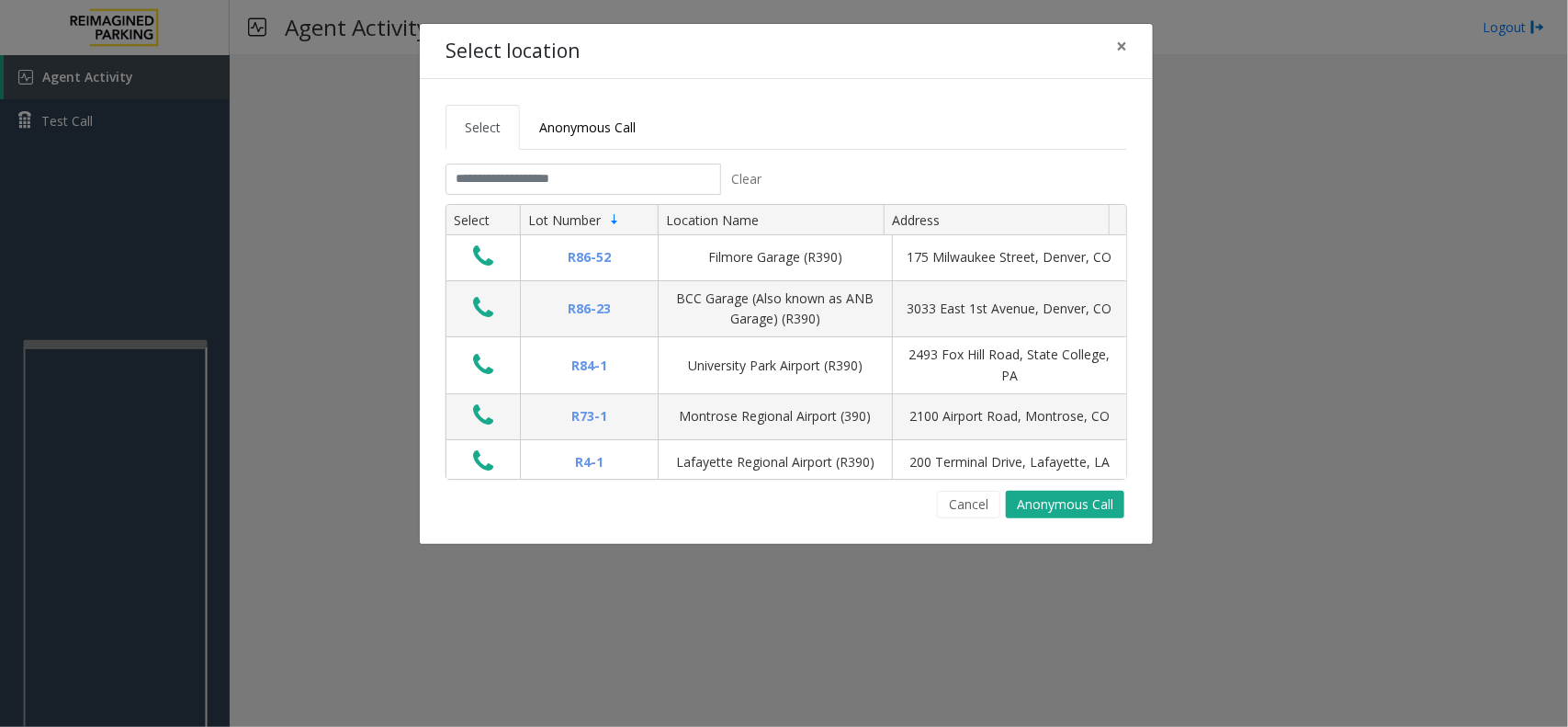 click on "Select Anonymous Call" 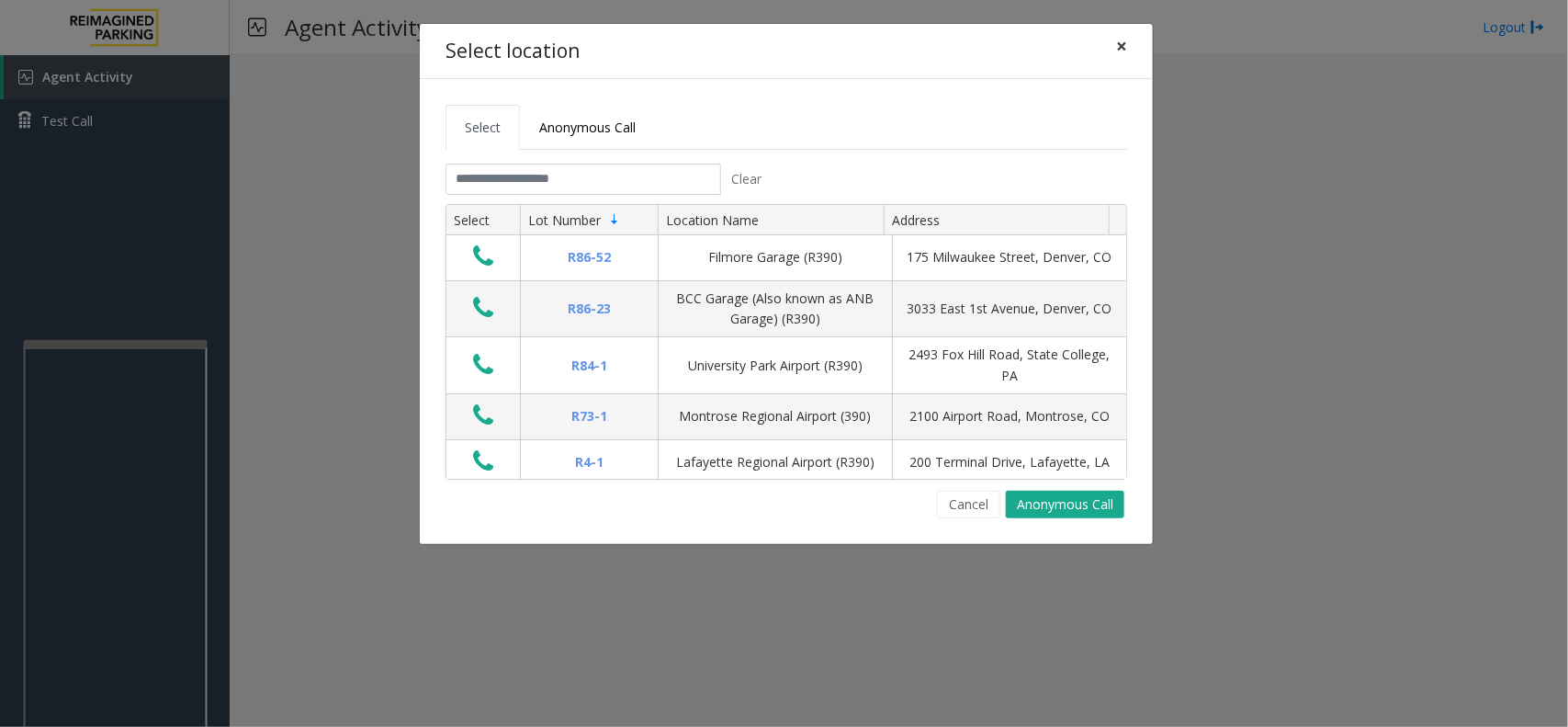 click on "×" 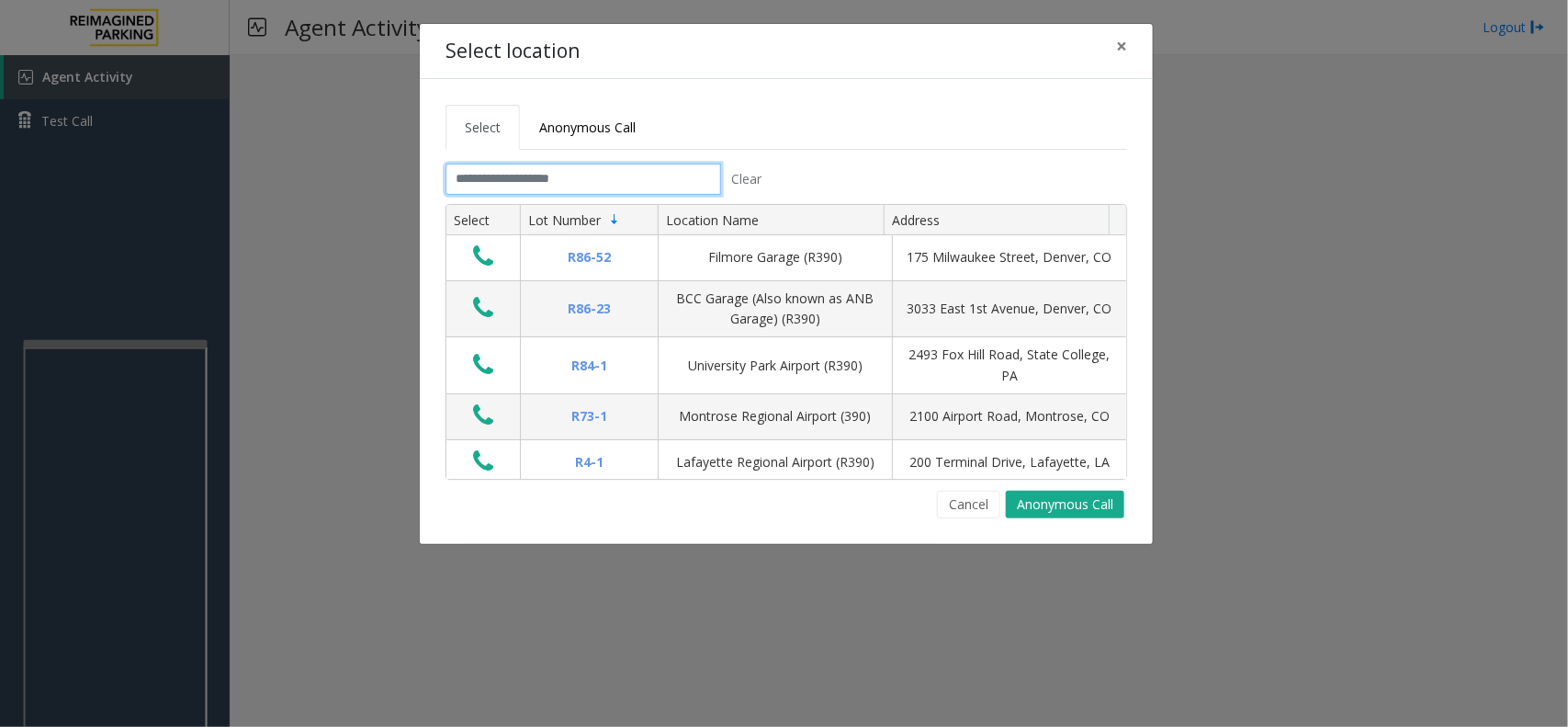 click 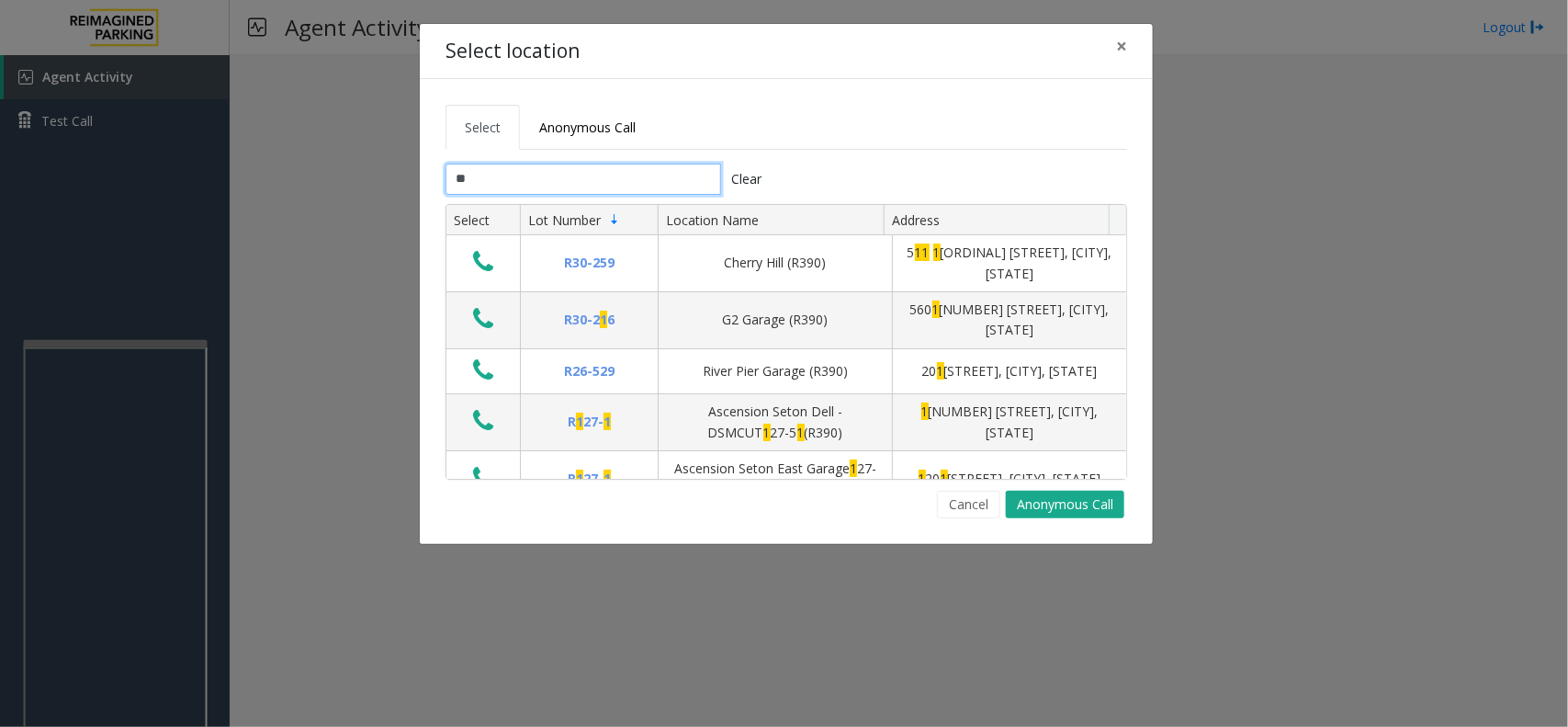 type on "*" 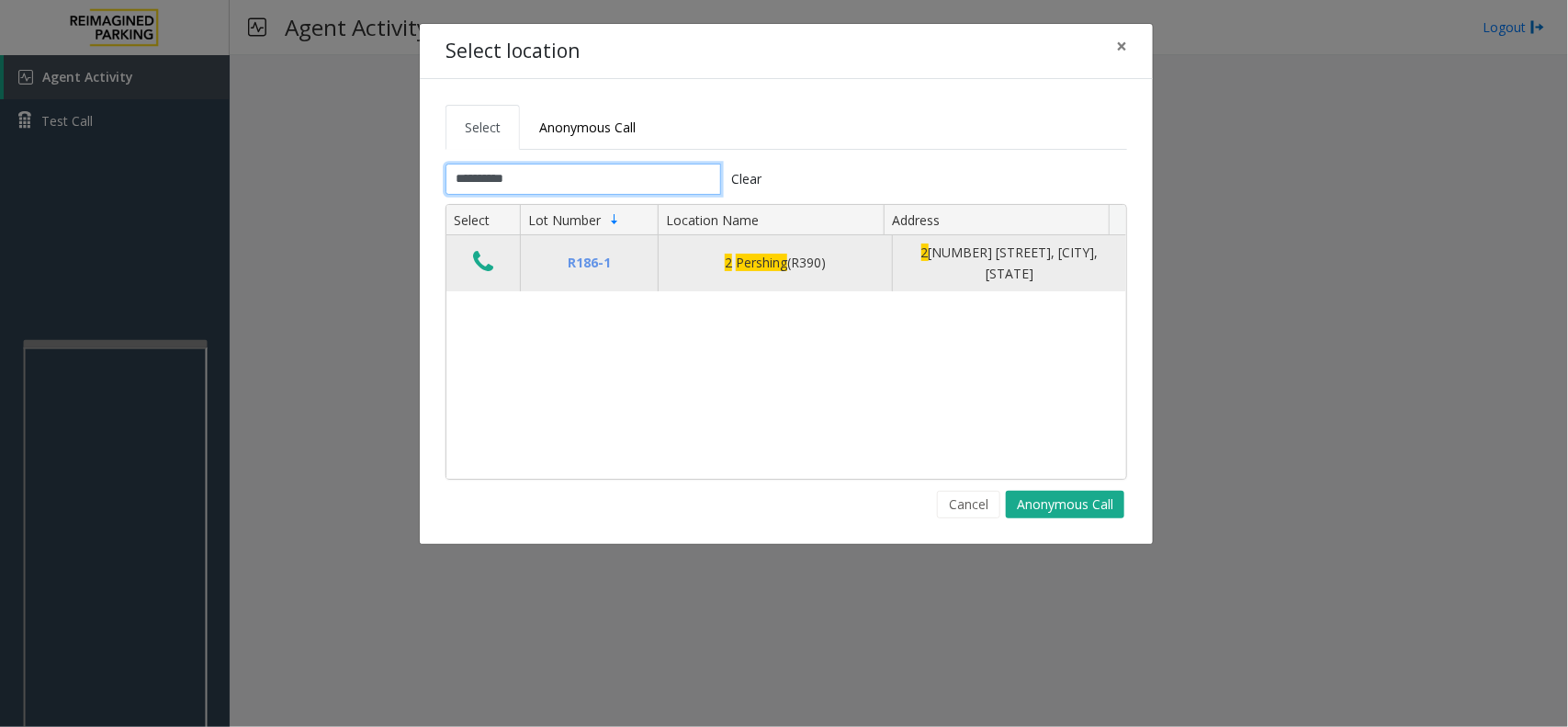 type on "**********" 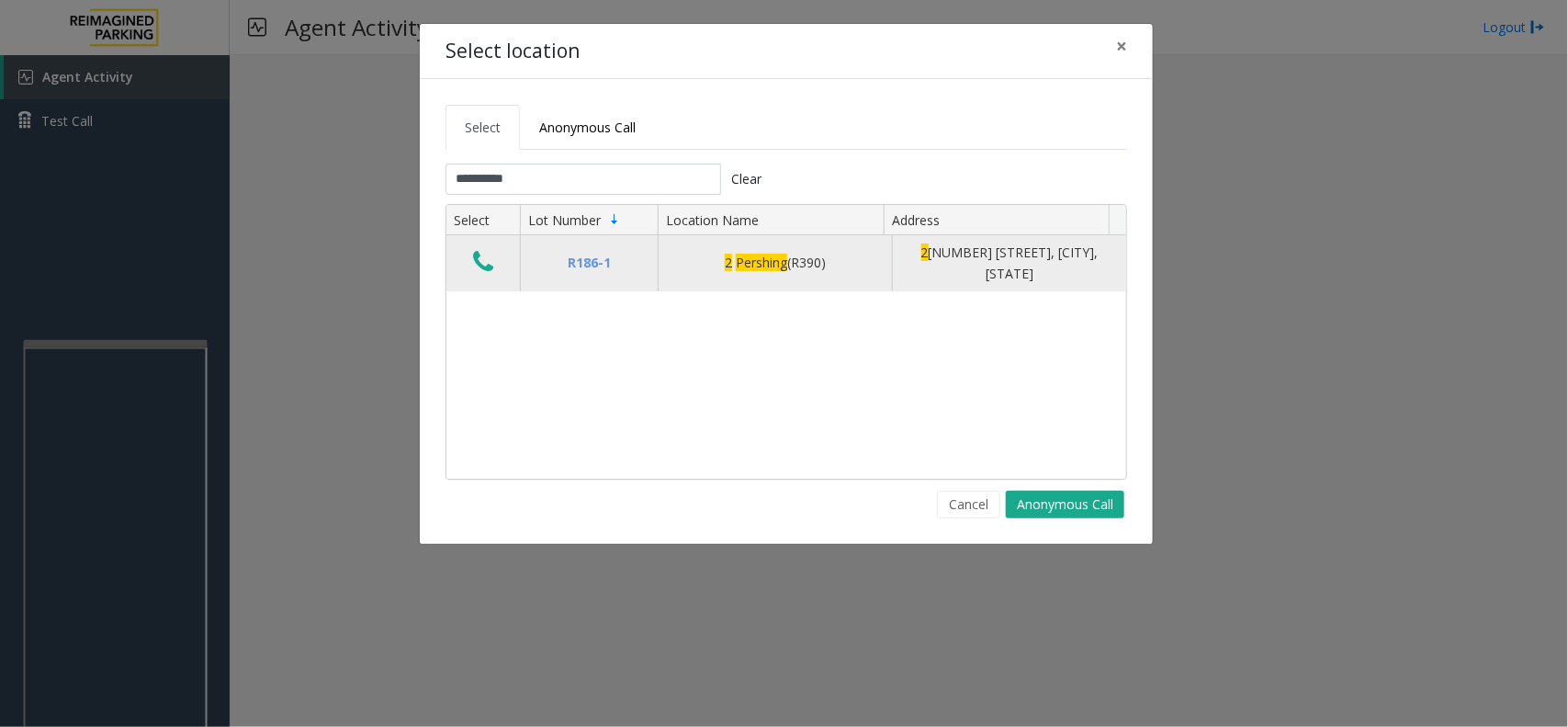 click 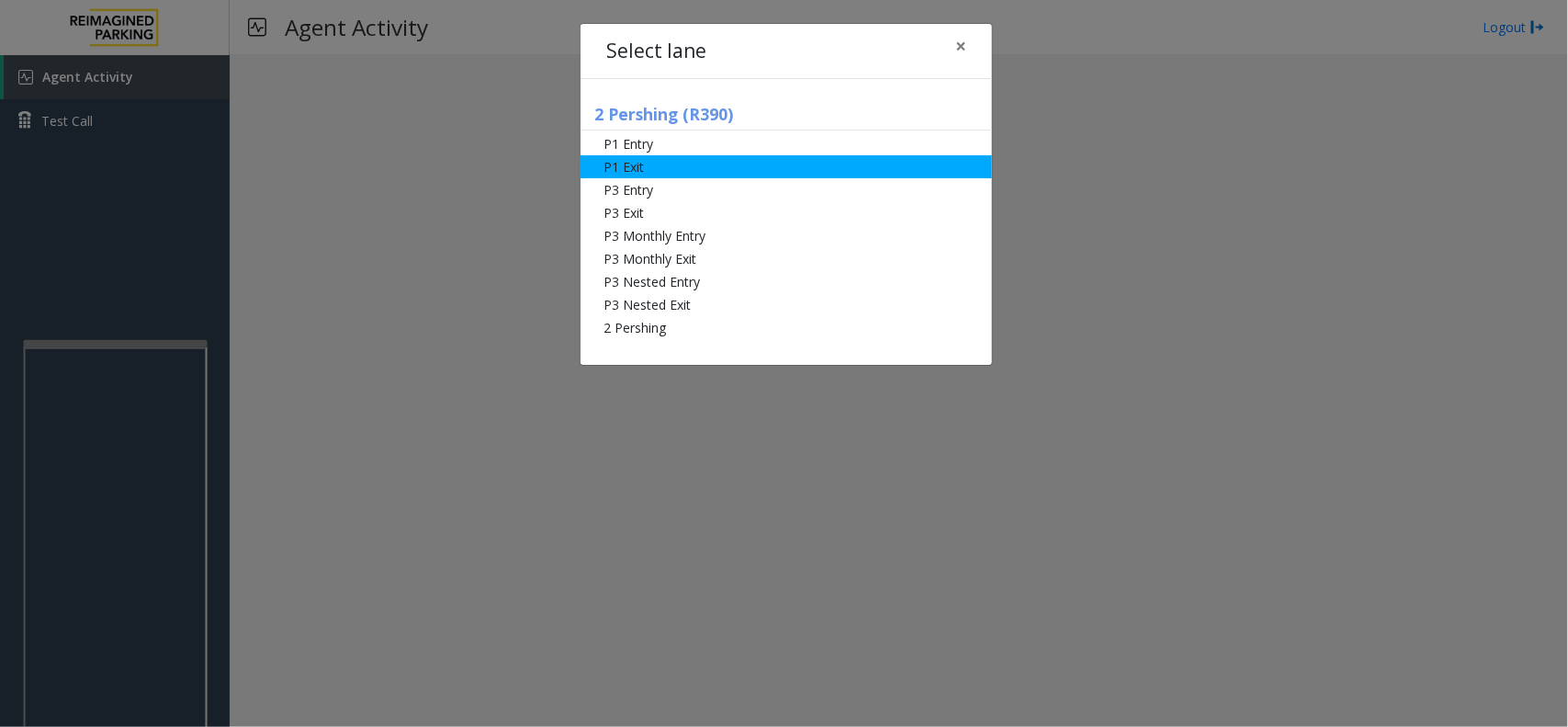 click on "P1 Exit" 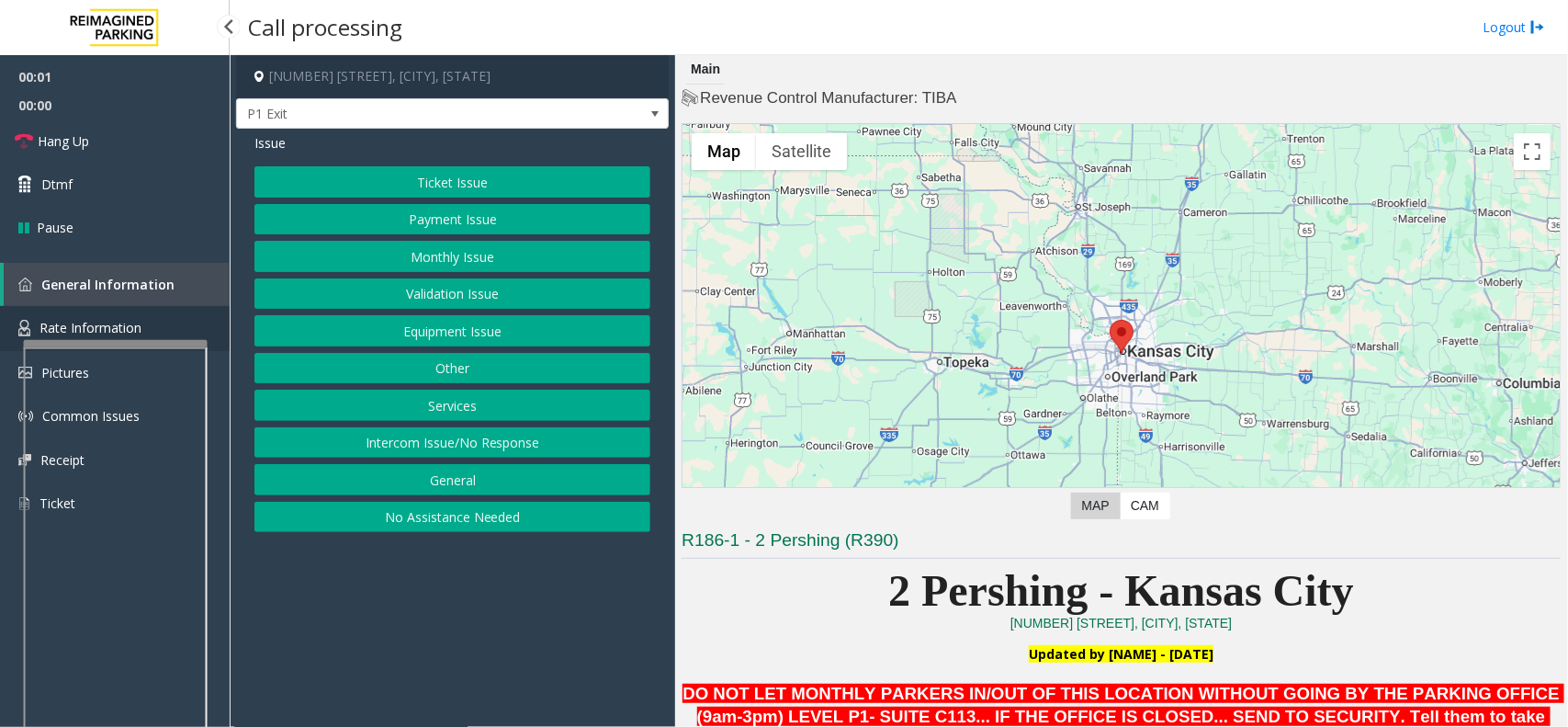 click on "Rate Information" at bounding box center (90, 327) 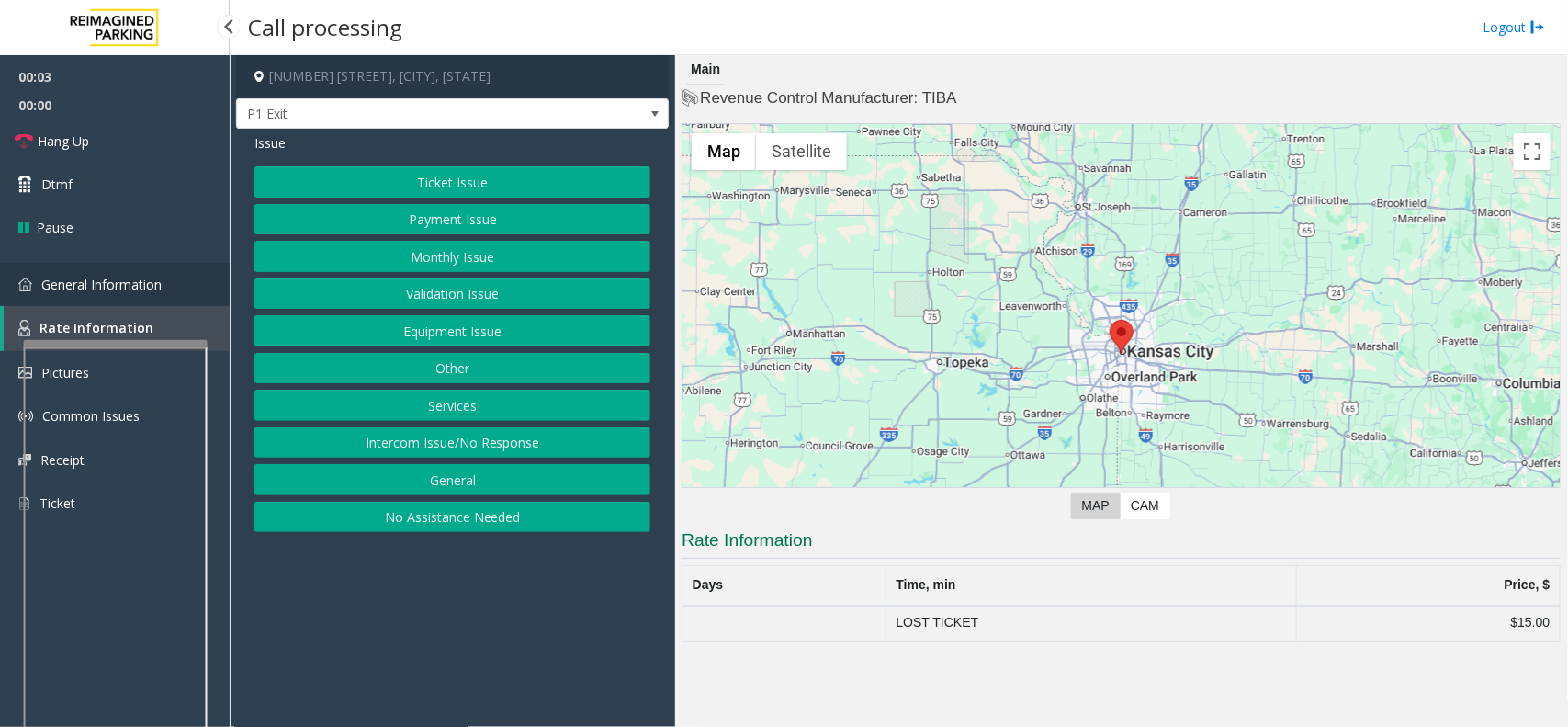 click on "General Information" at bounding box center (115, 284) 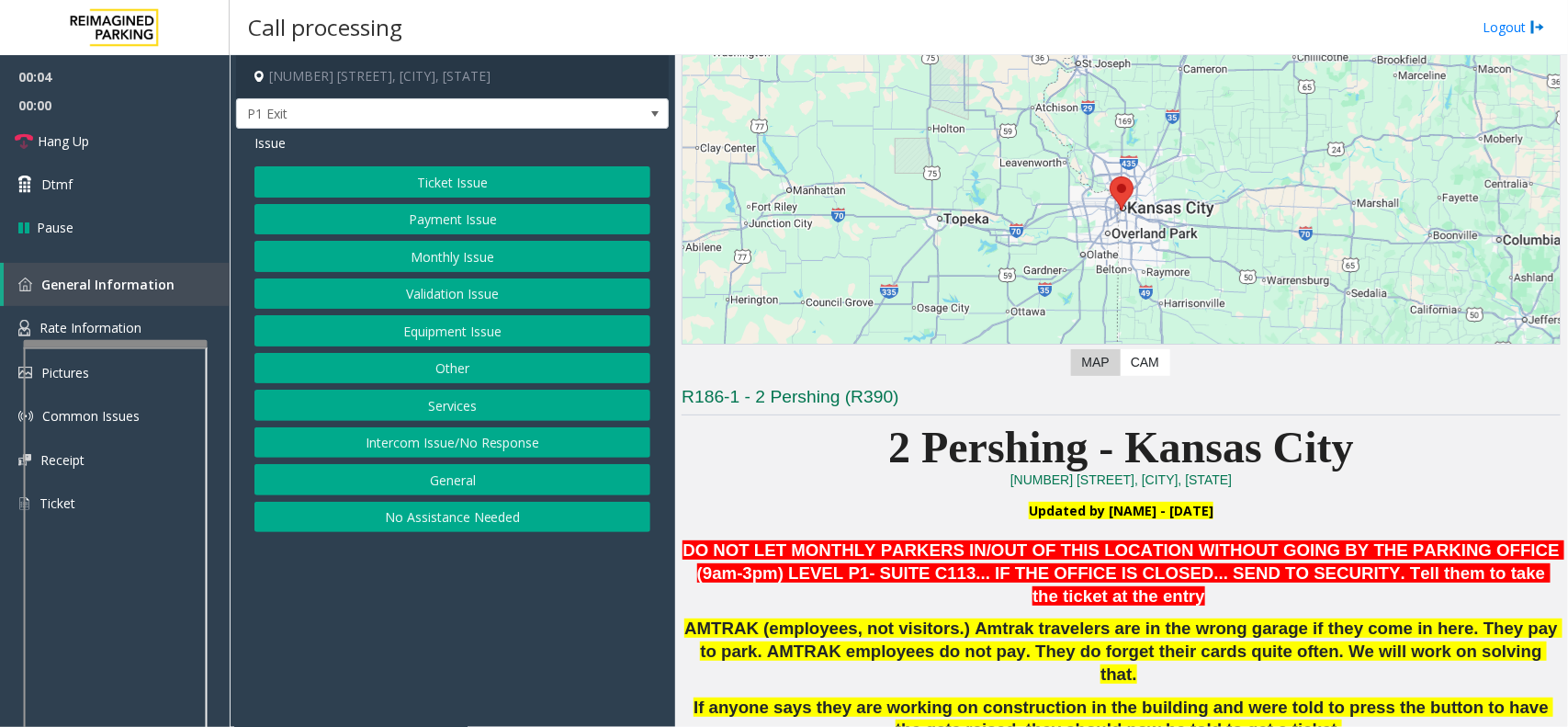 scroll, scrollTop: 460, scrollLeft: 0, axis: vertical 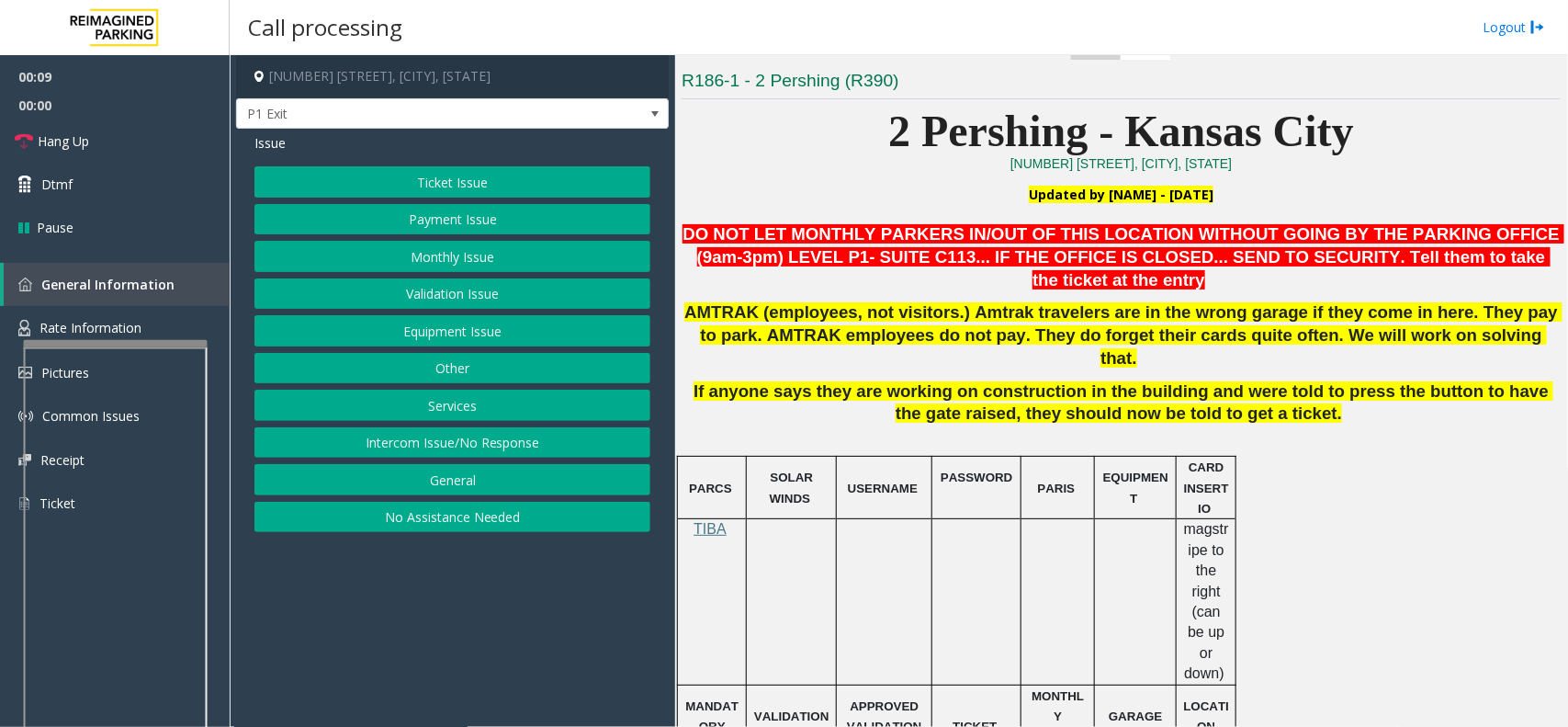 click on "Services" 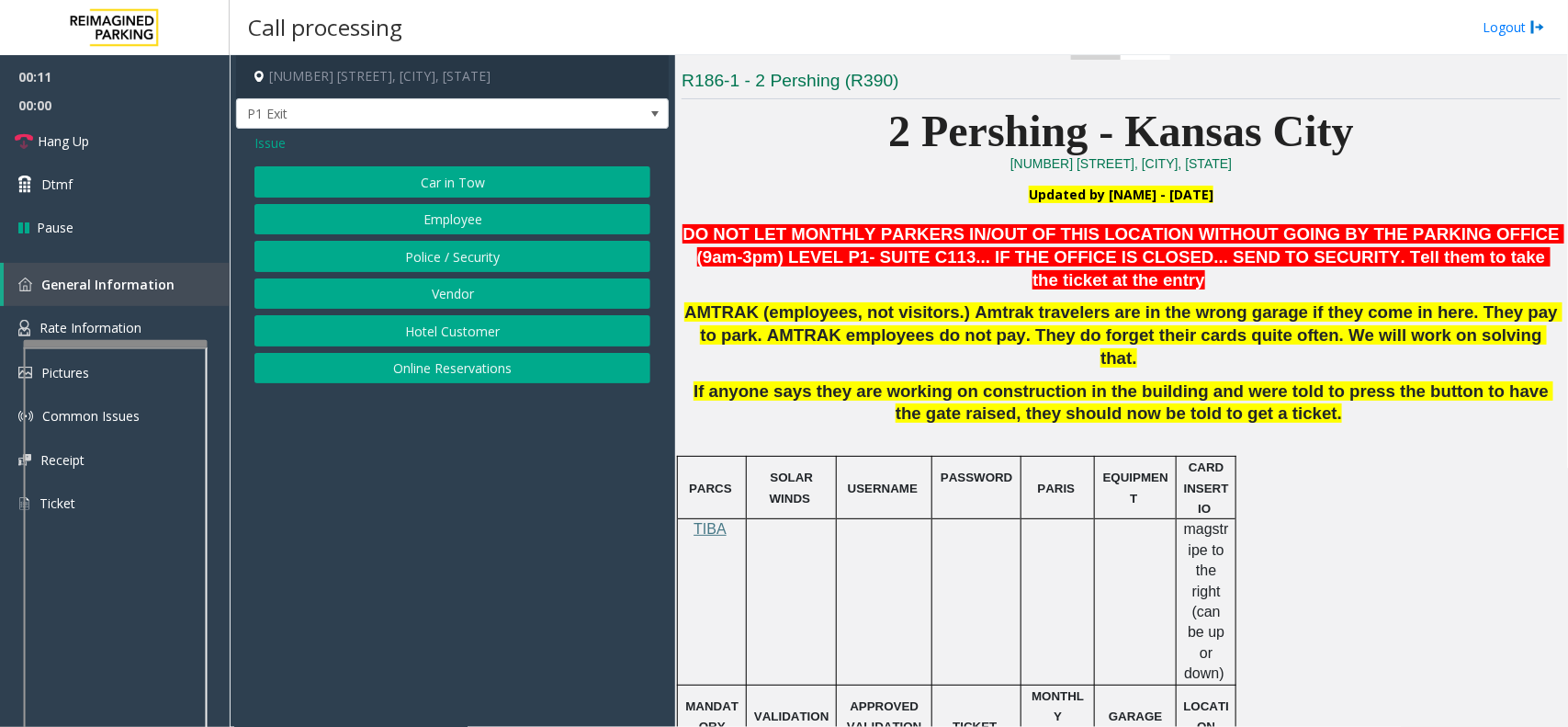 click on "Issue" 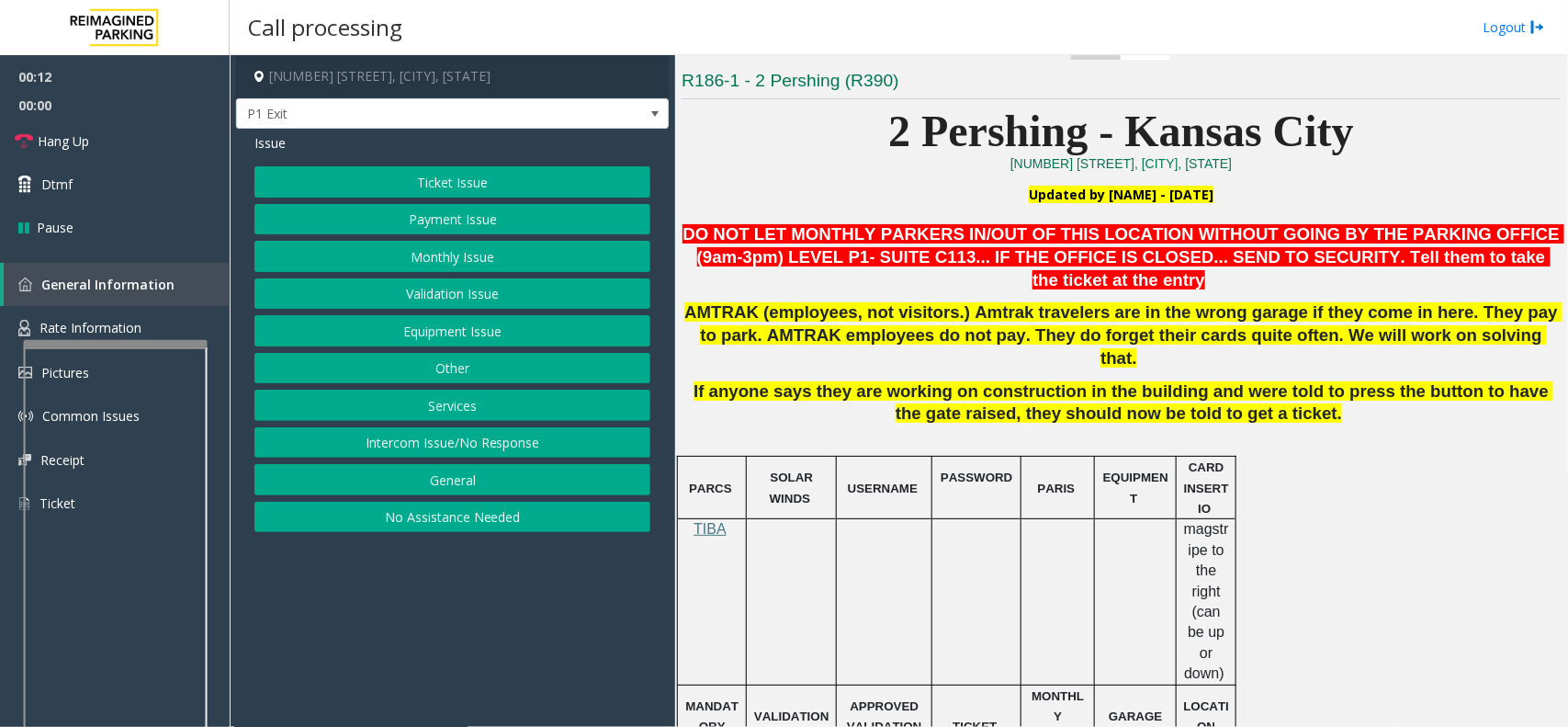 click on "Other" 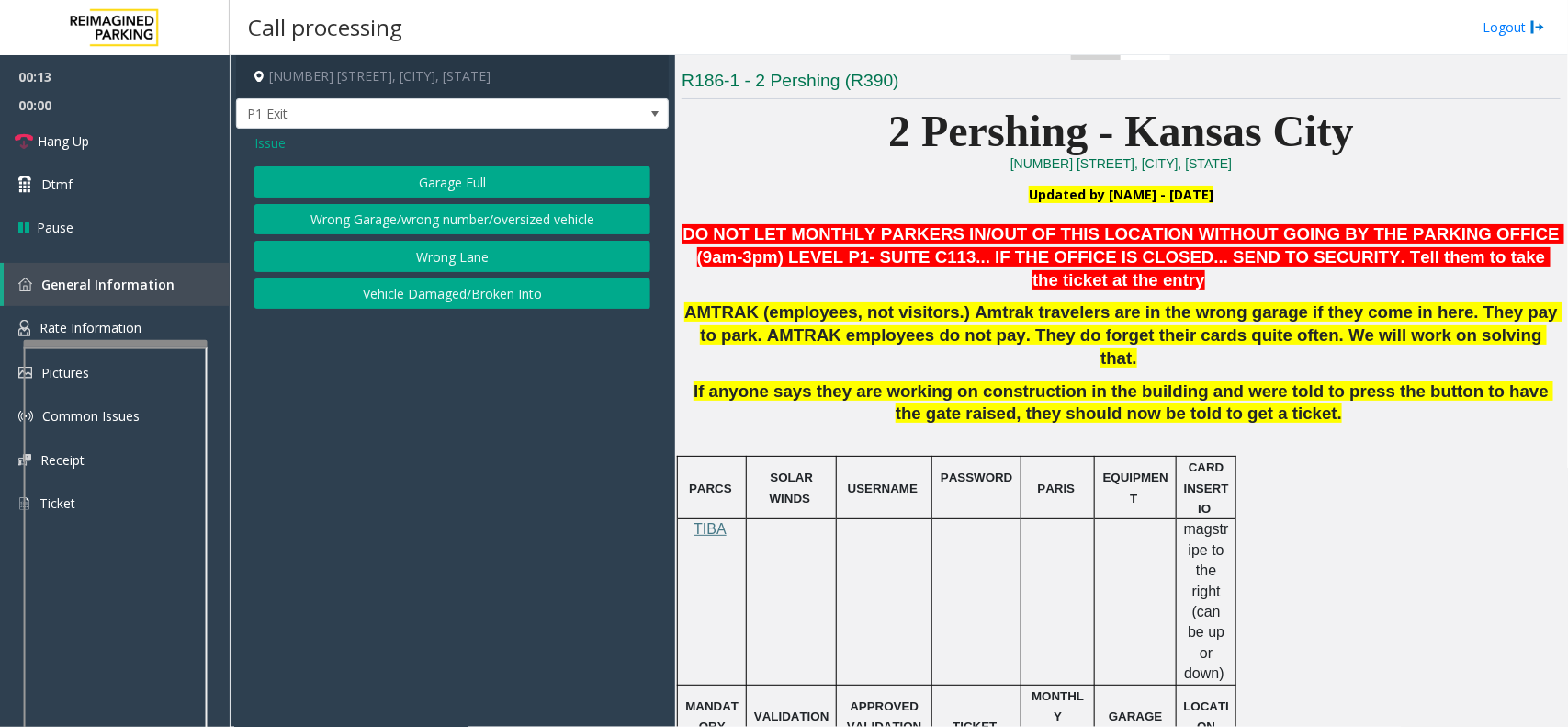 click on "Wrong Garage/wrong number/oversized vehicle" 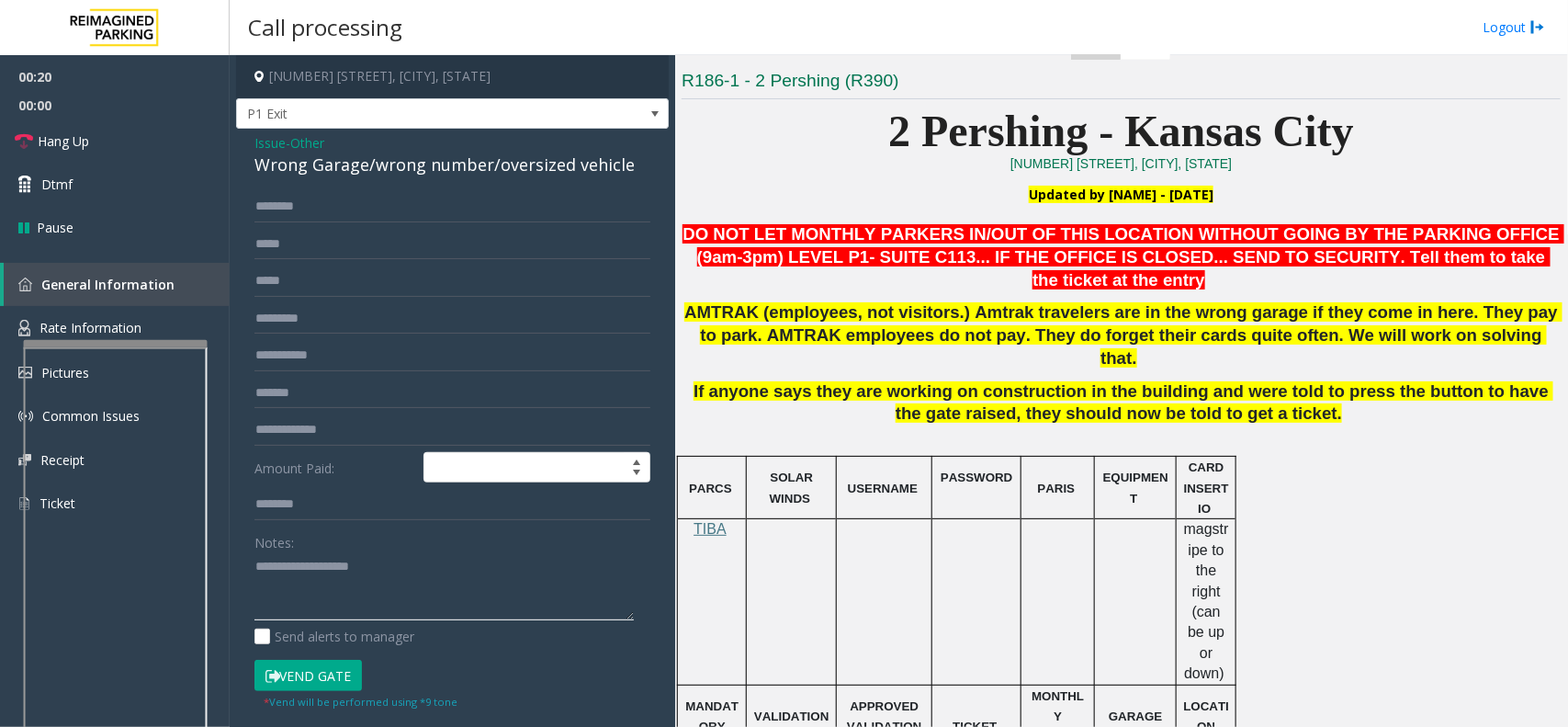 paste on "**********" 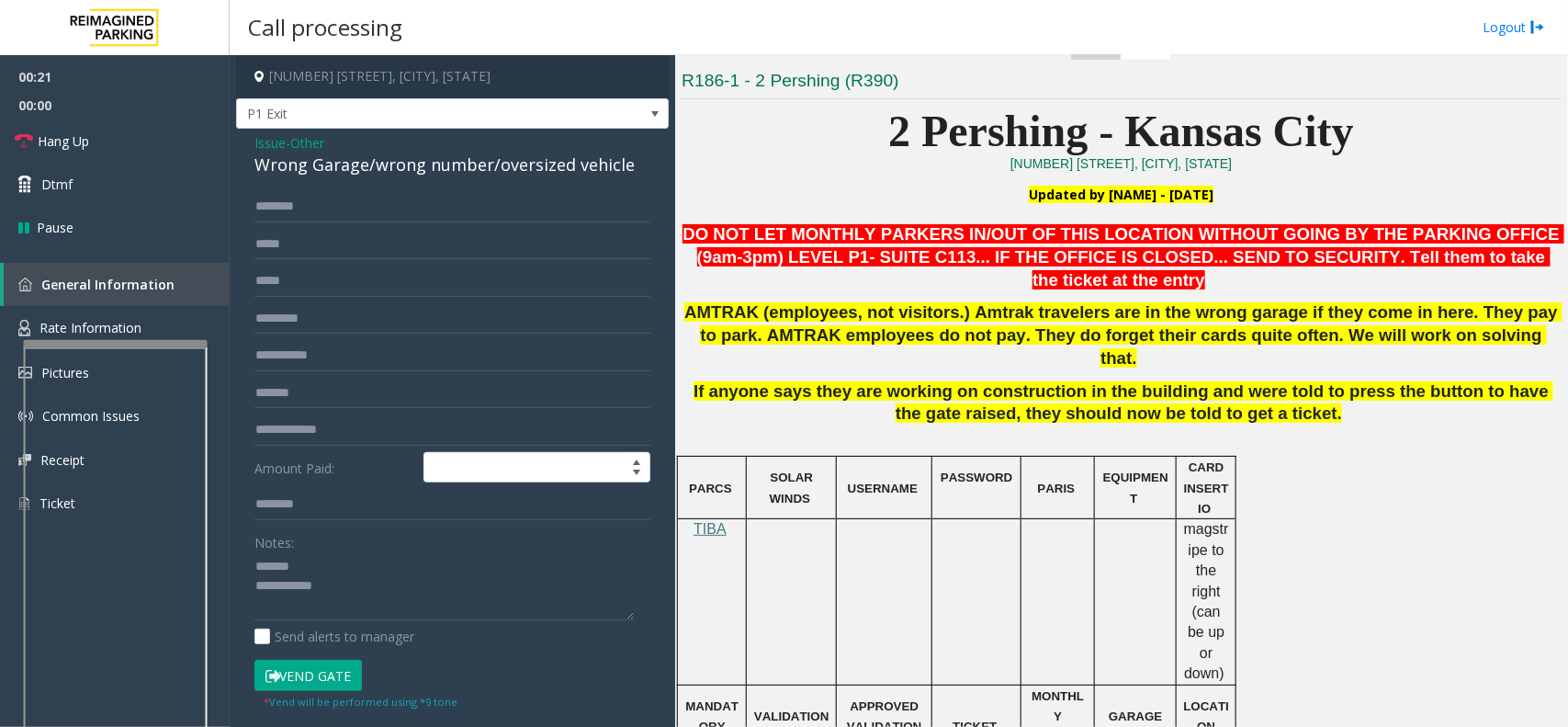 click on "Vend Gate" 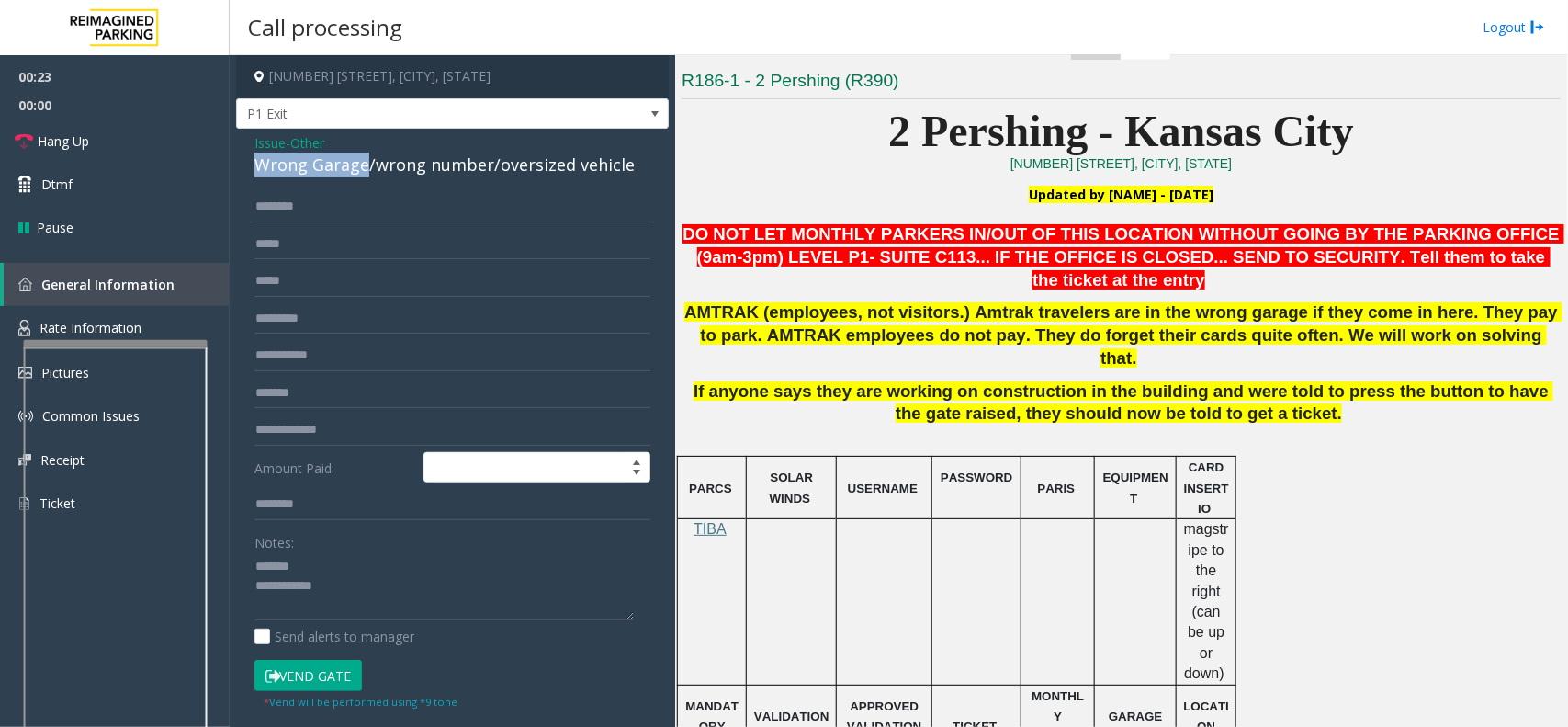 drag, startPoint x: 364, startPoint y: 162, endPoint x: 249, endPoint y: 162, distance: 115 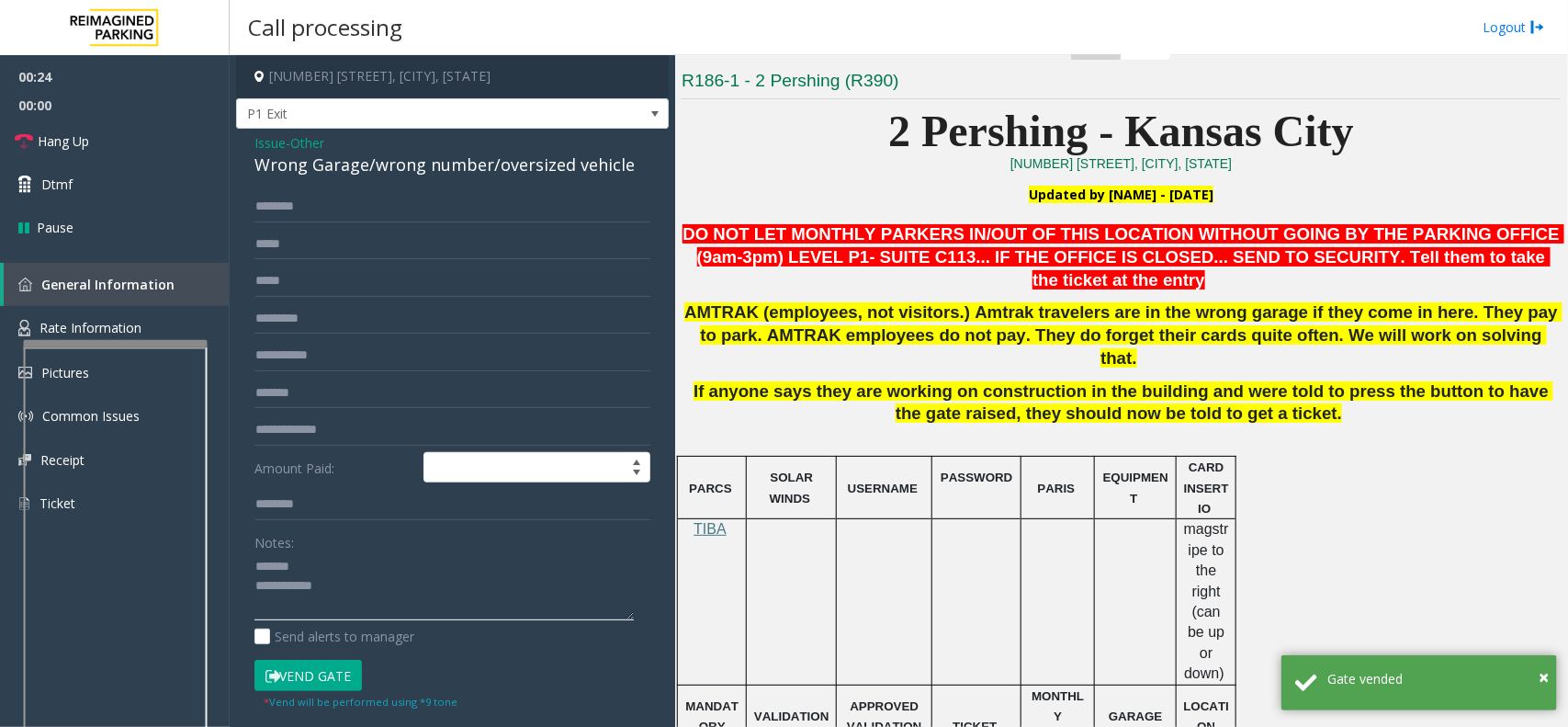 paste on "**********" 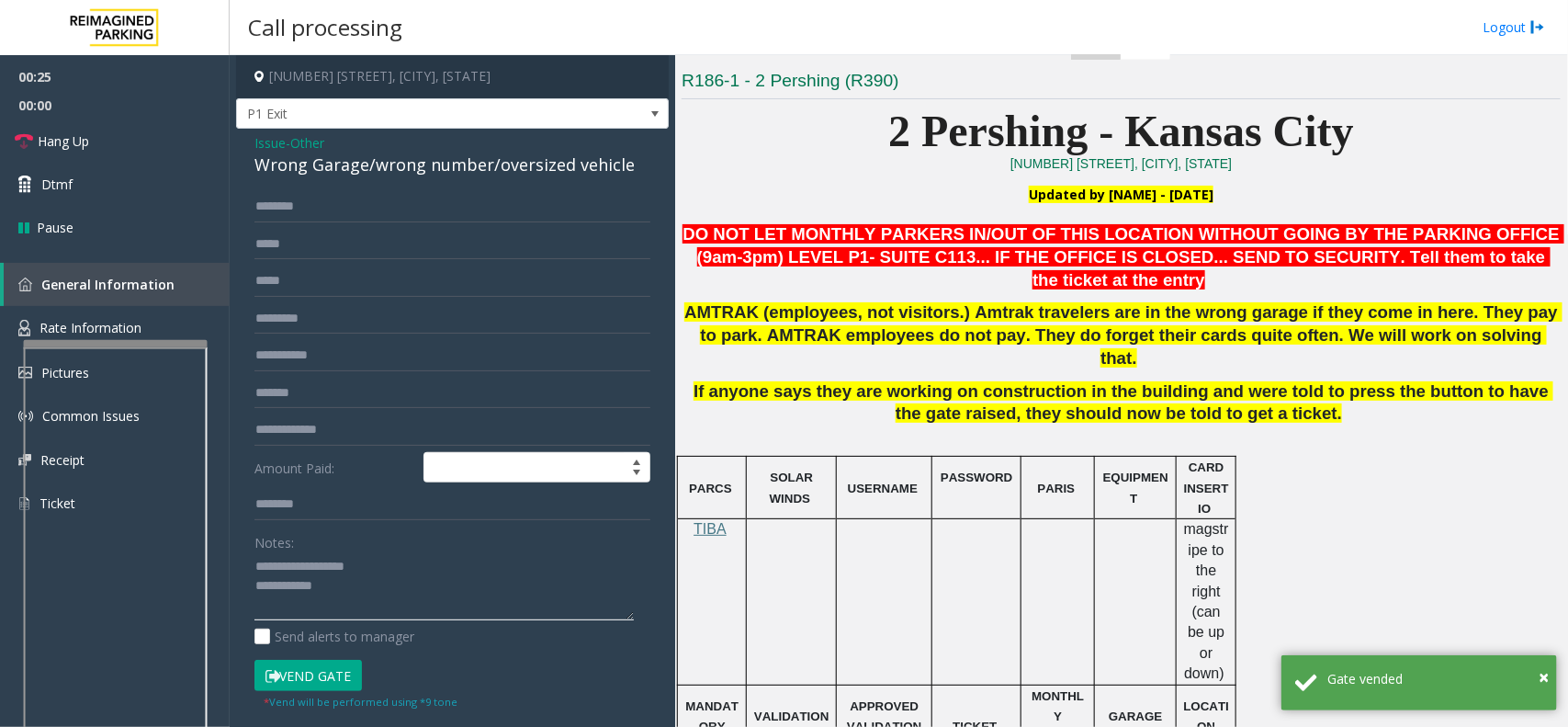 click 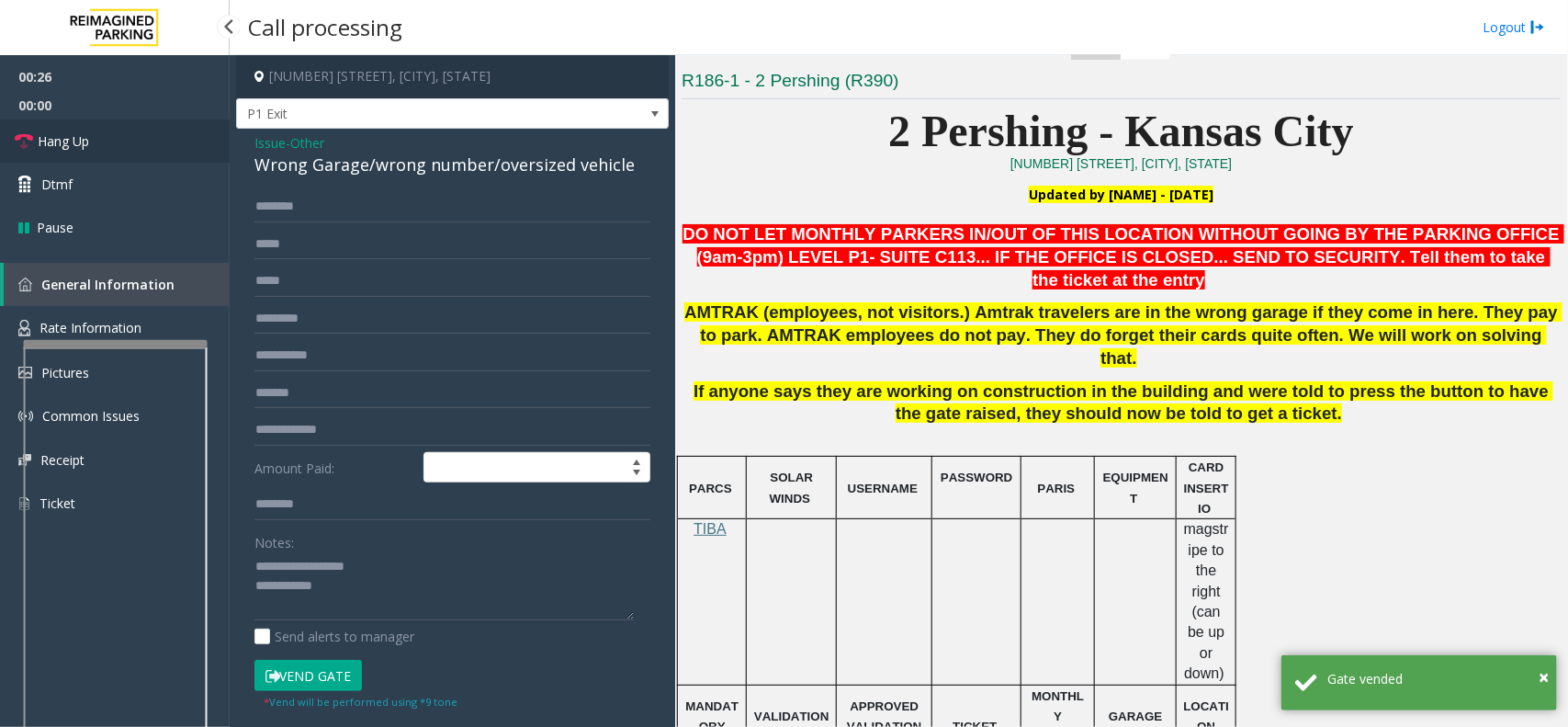 click on "Hang Up" at bounding box center (63, 141) 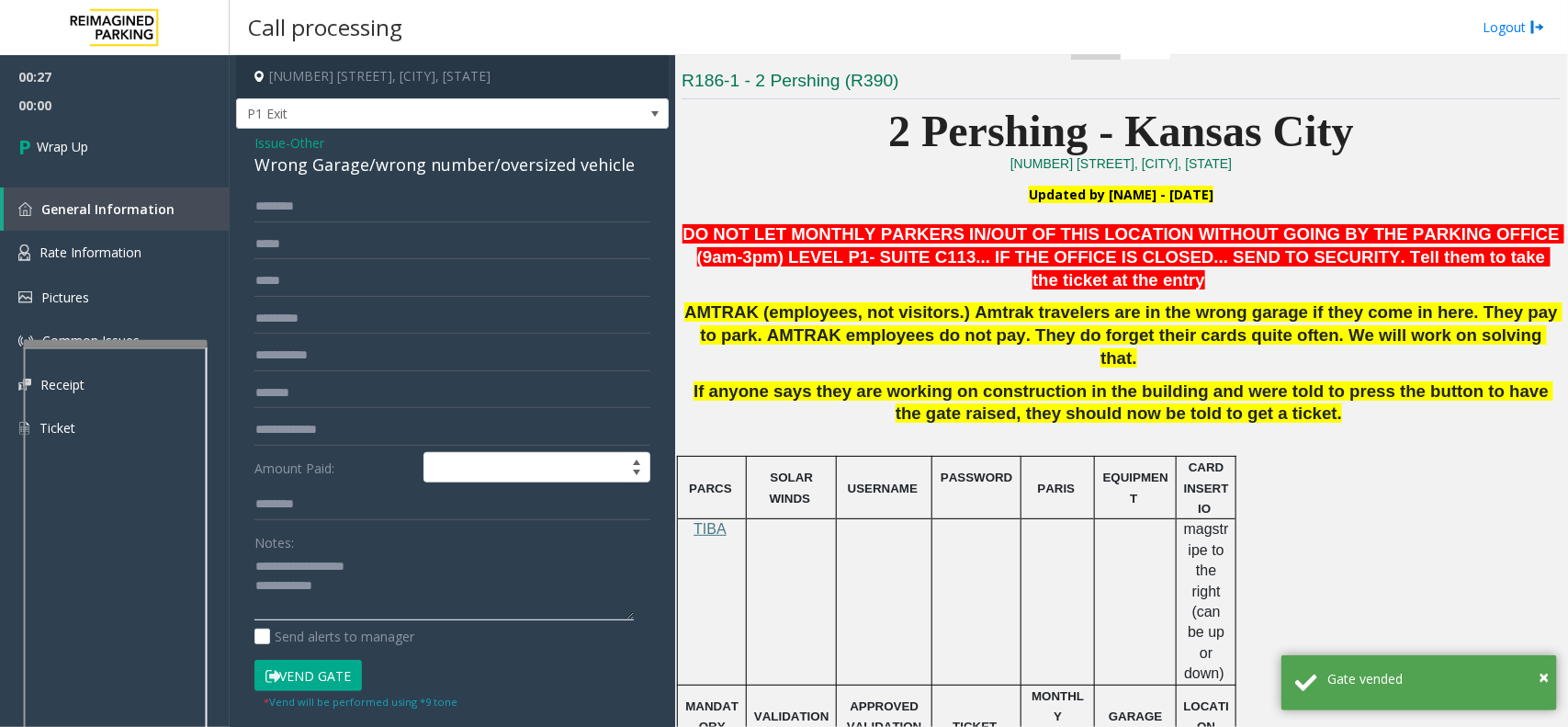 click 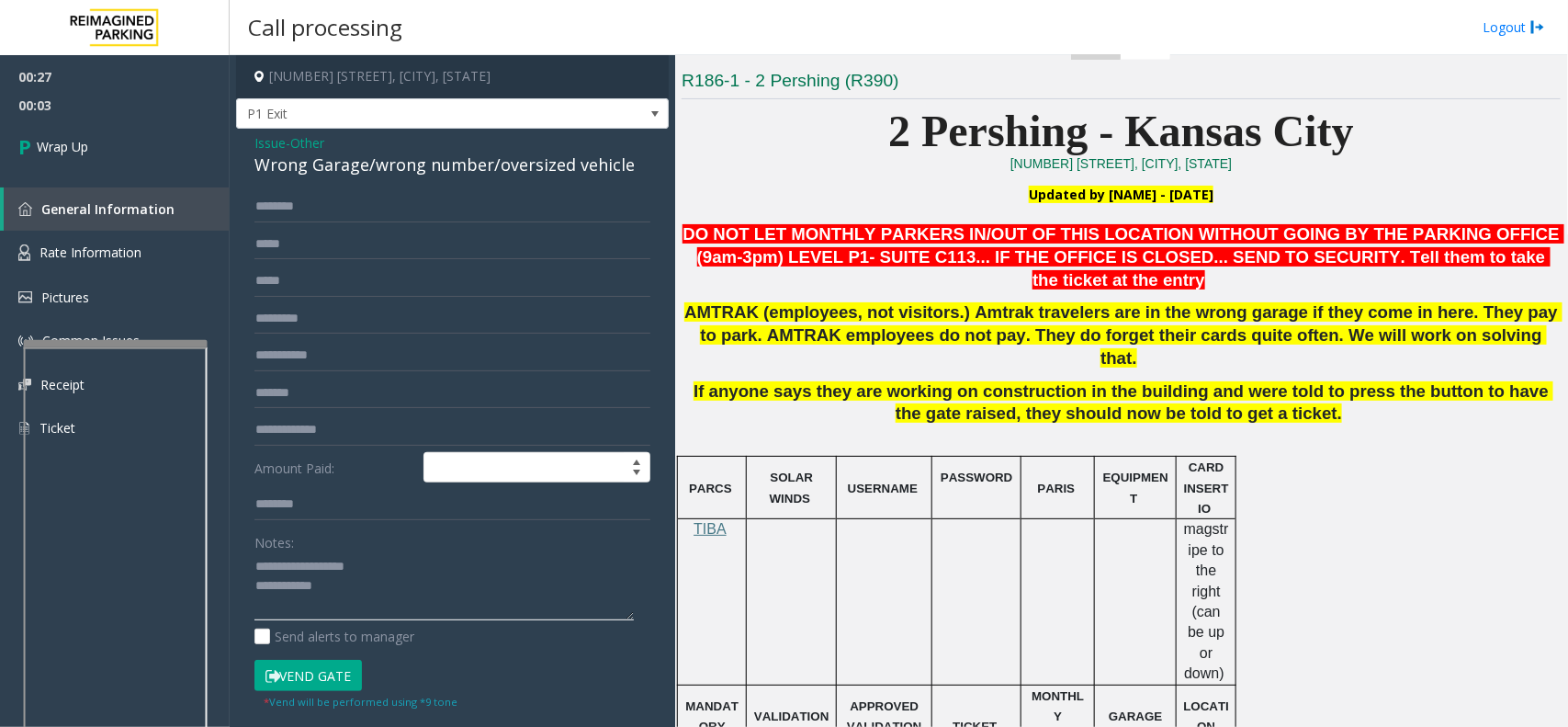 click 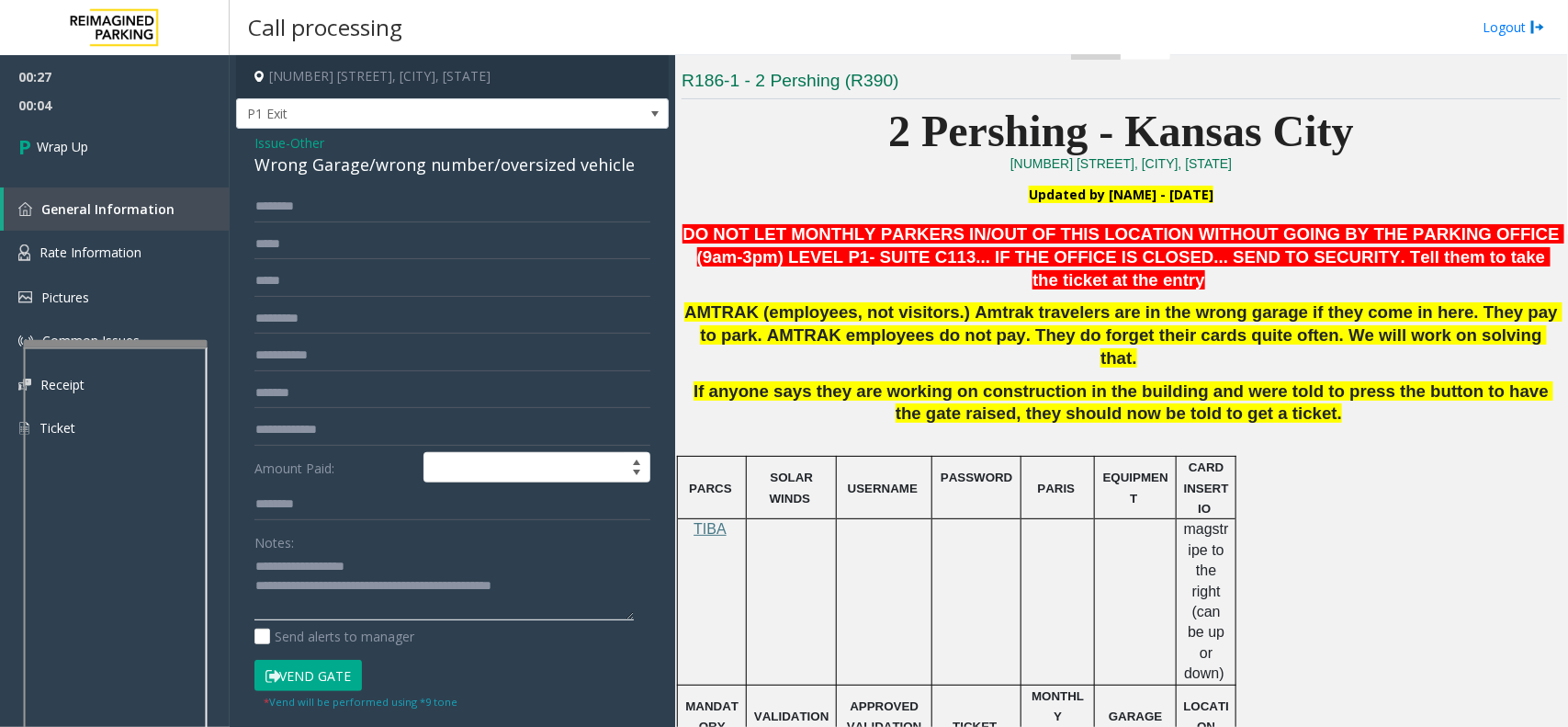 type on "**********" 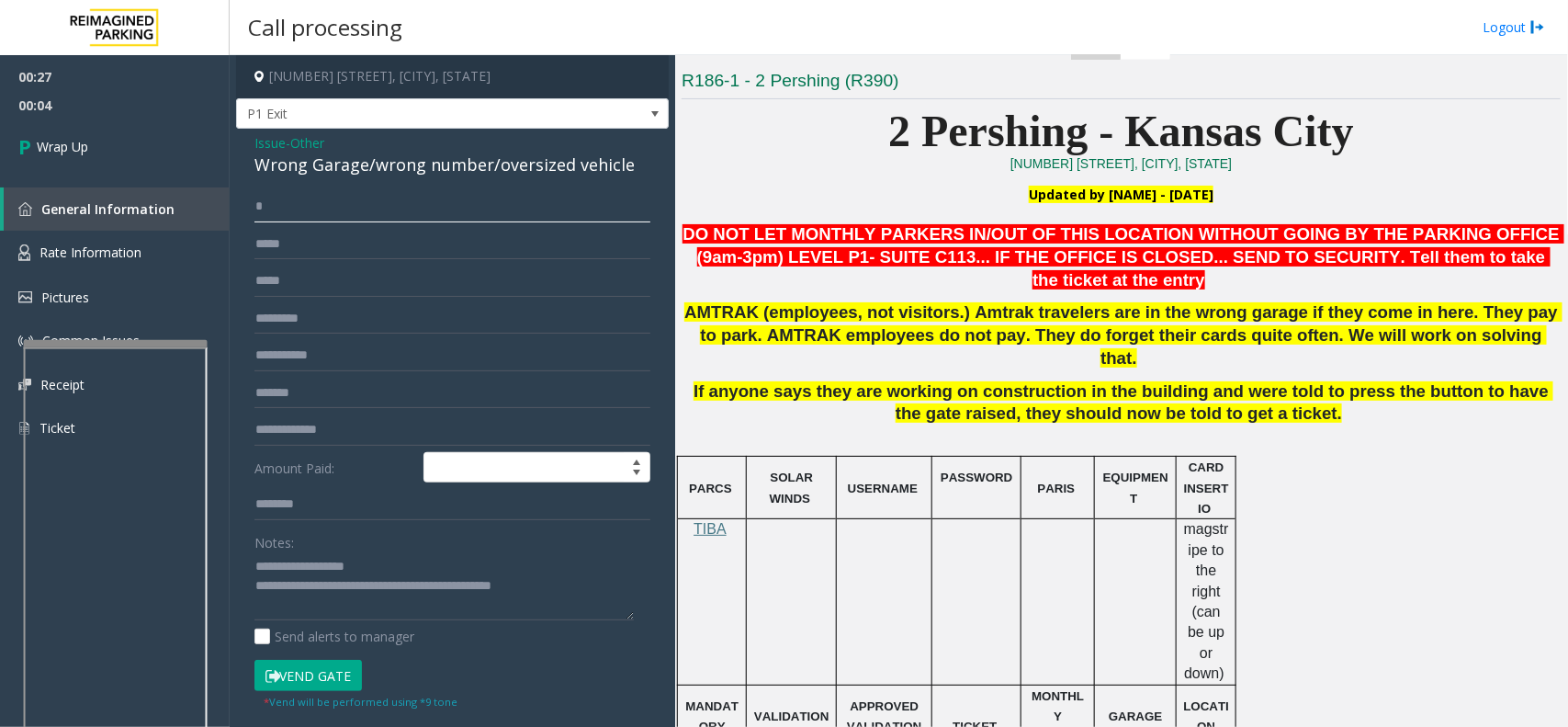 click 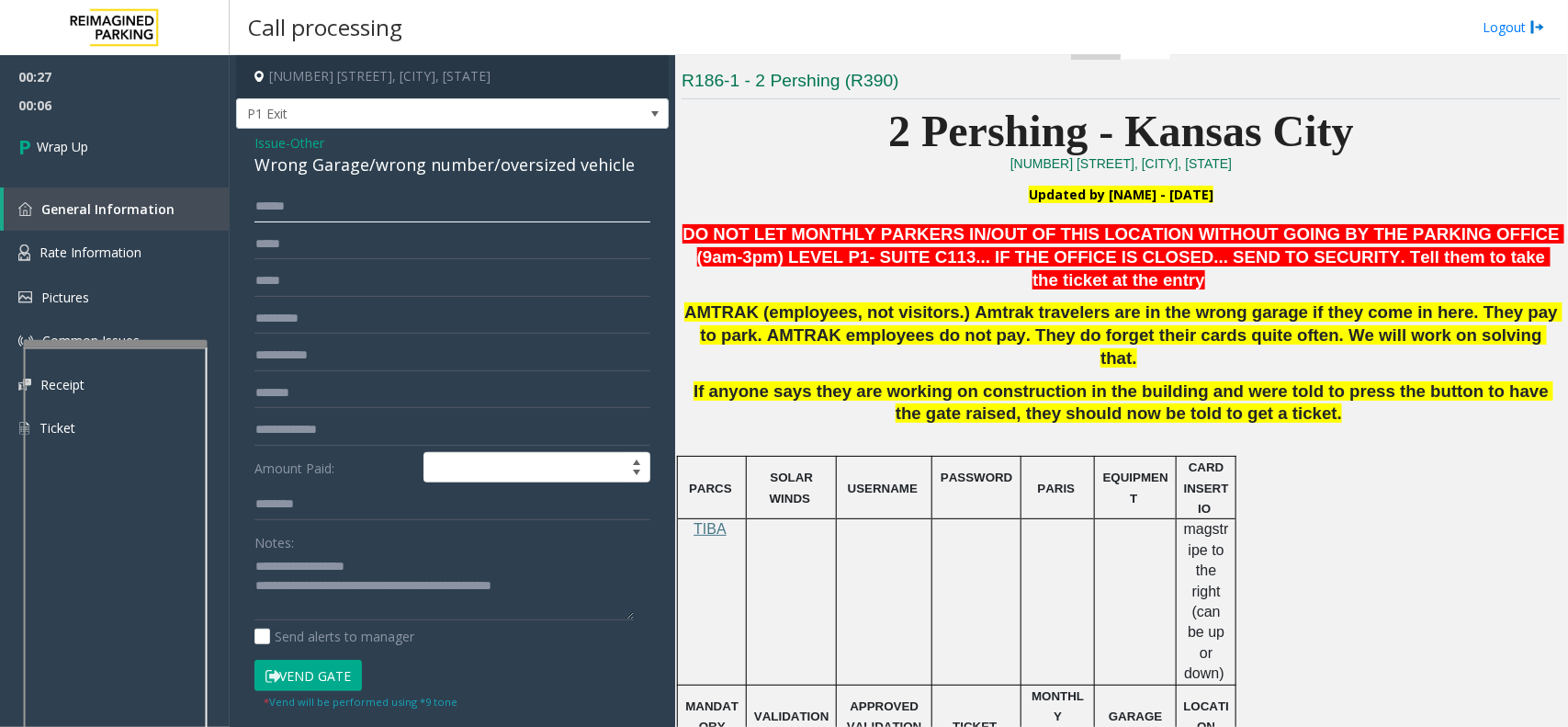 type on "*****" 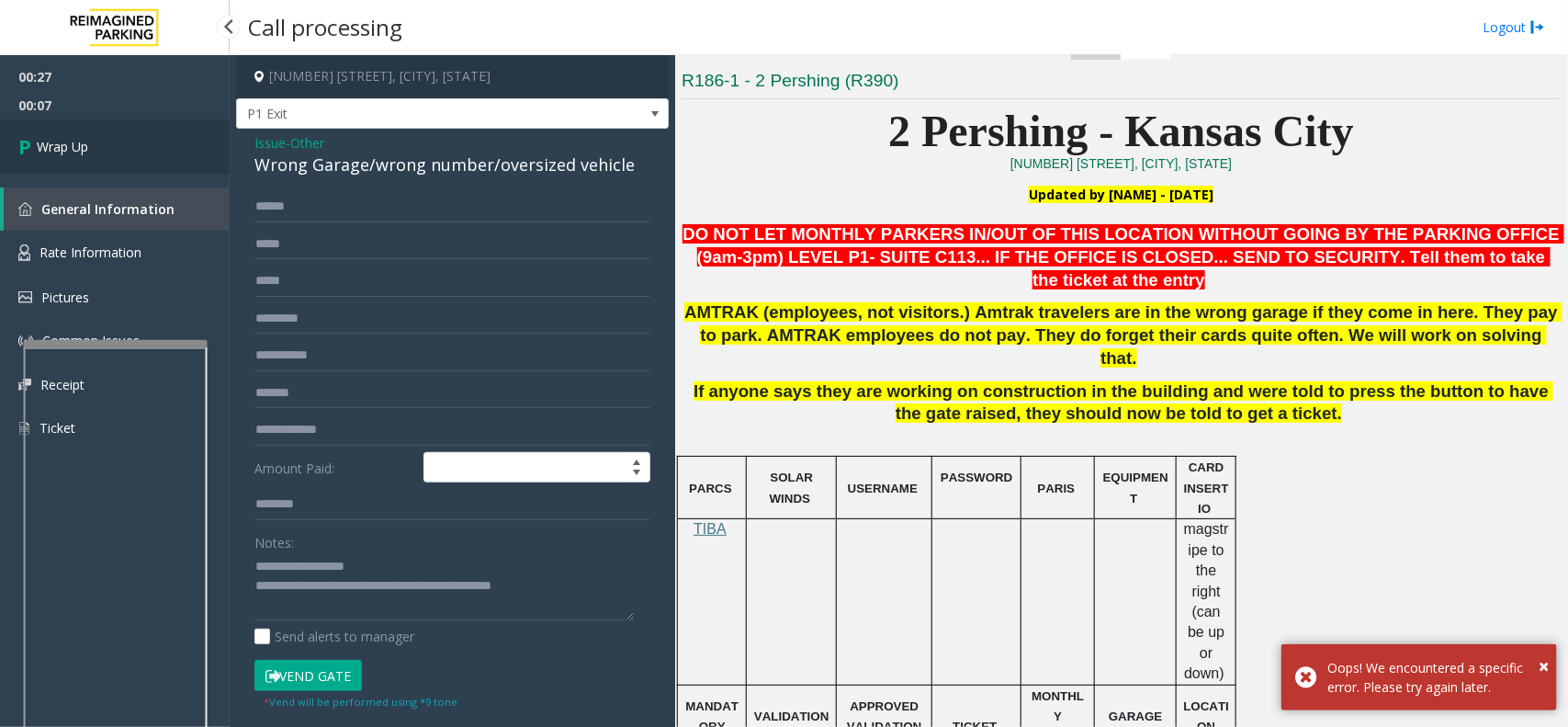 click on "Wrap Up" at bounding box center (62, 146) 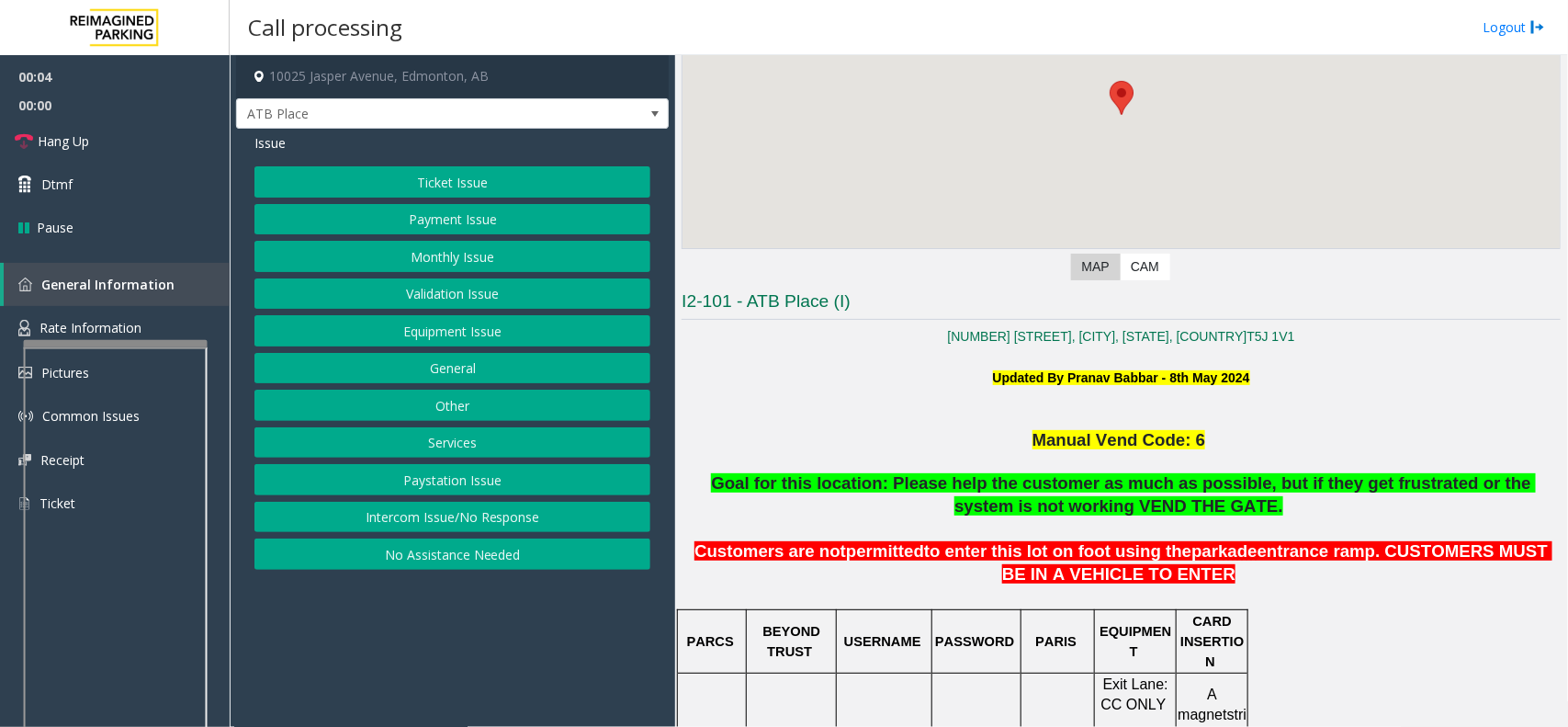 scroll, scrollTop: 345, scrollLeft: 0, axis: vertical 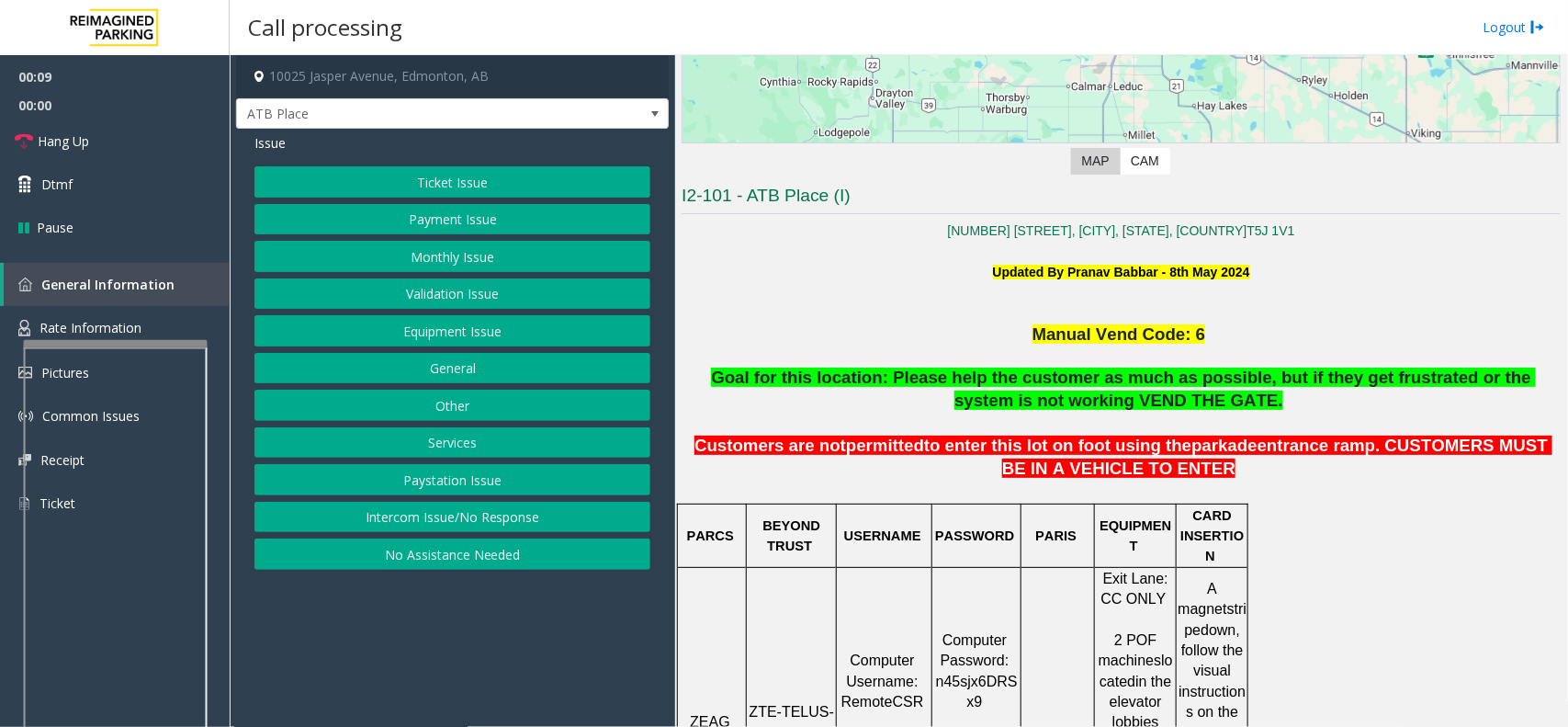 click on "Monthly Issue" 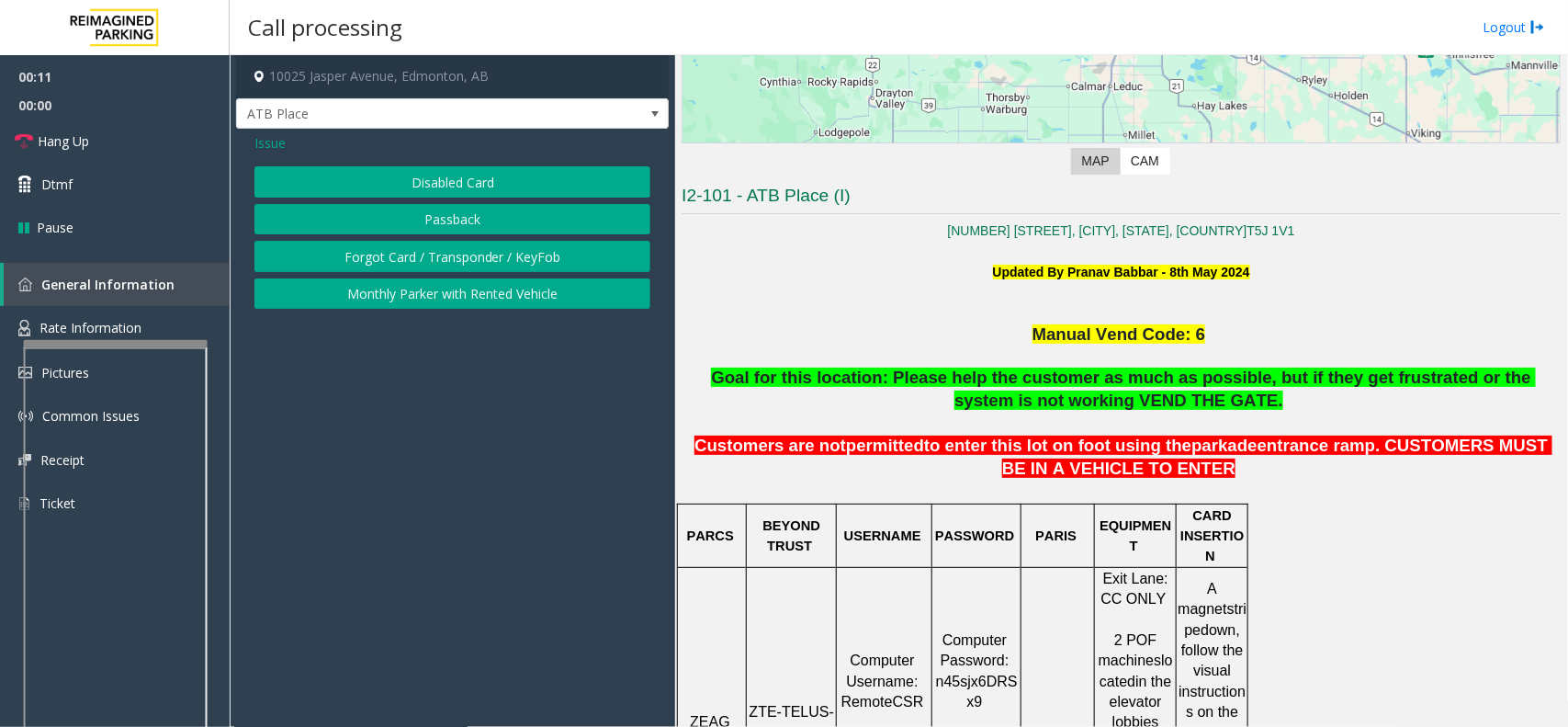 click on "Disabled Card" 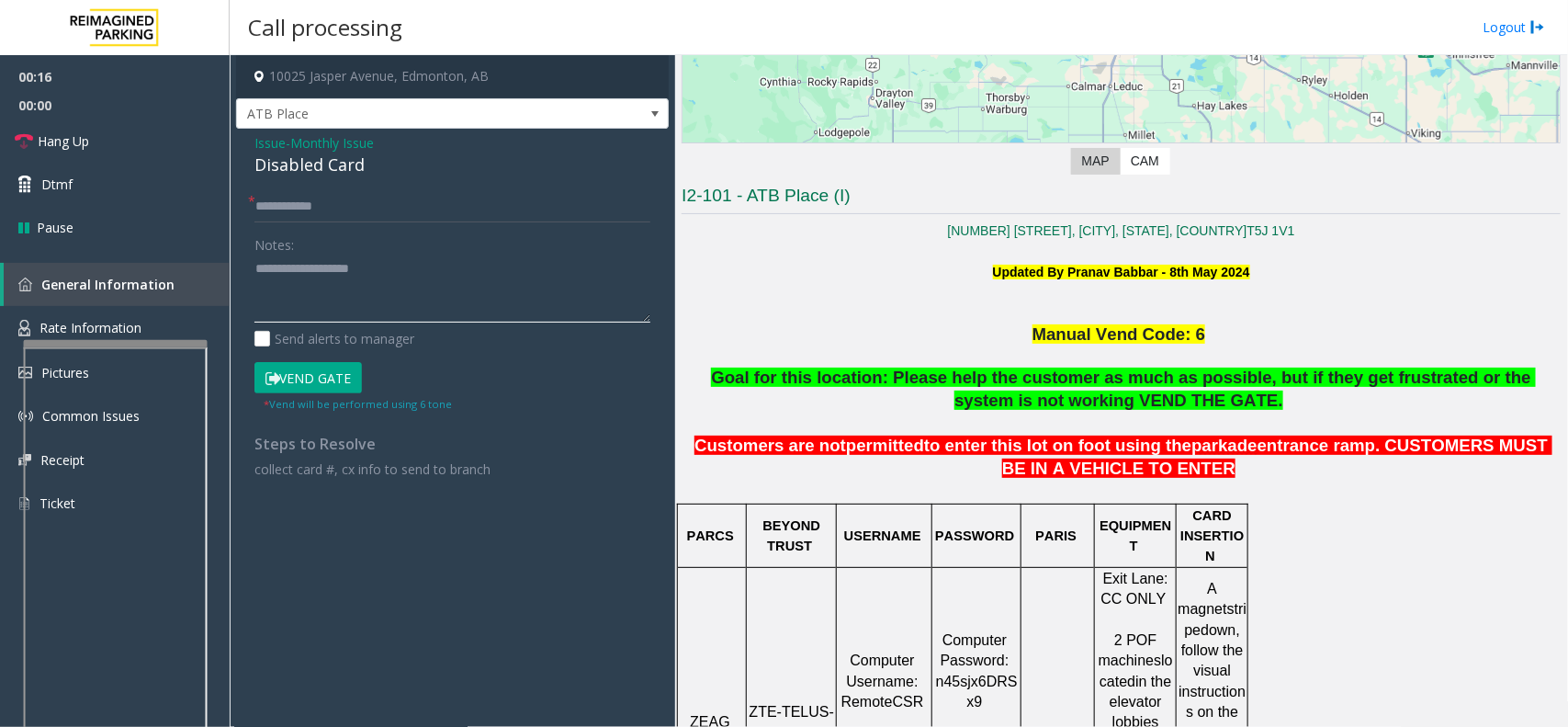 click 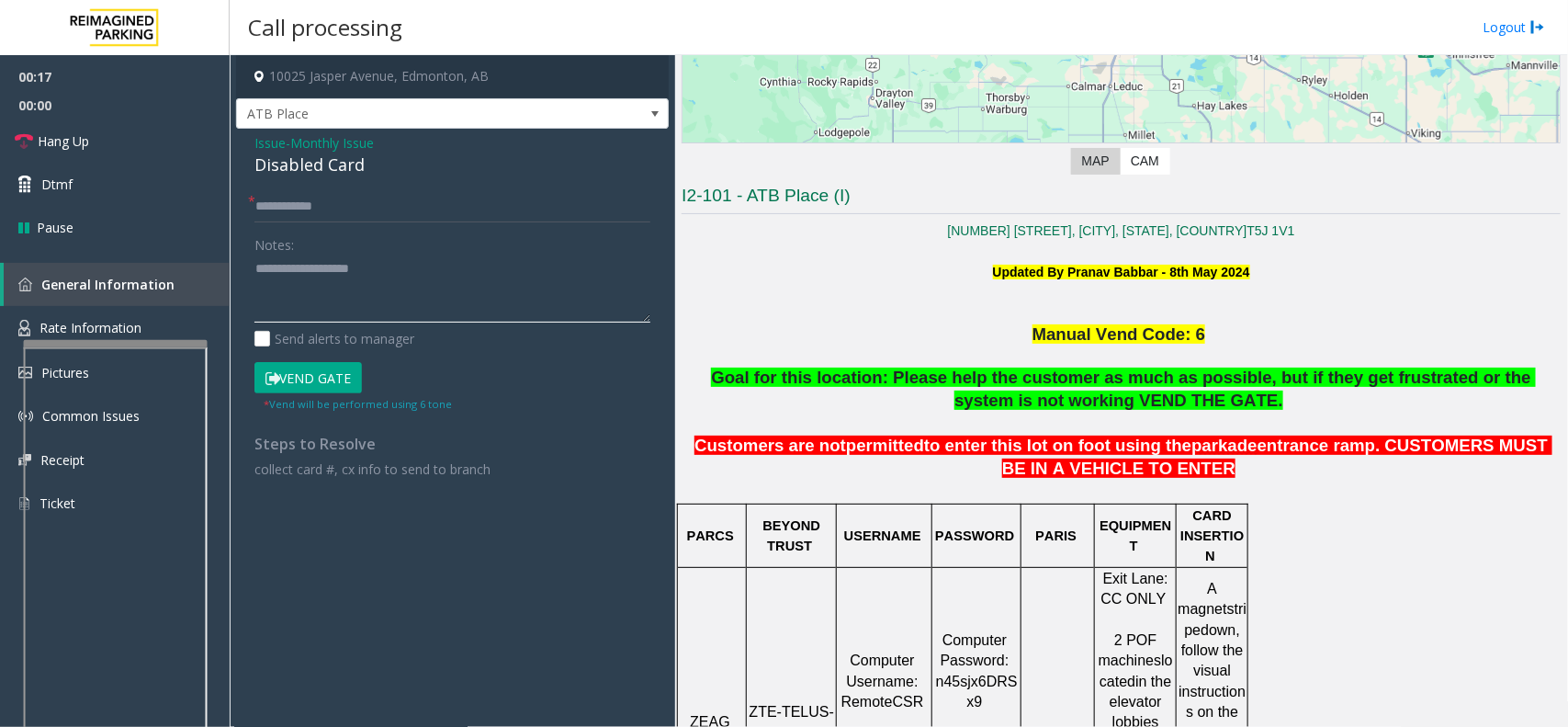 paste on "**********" 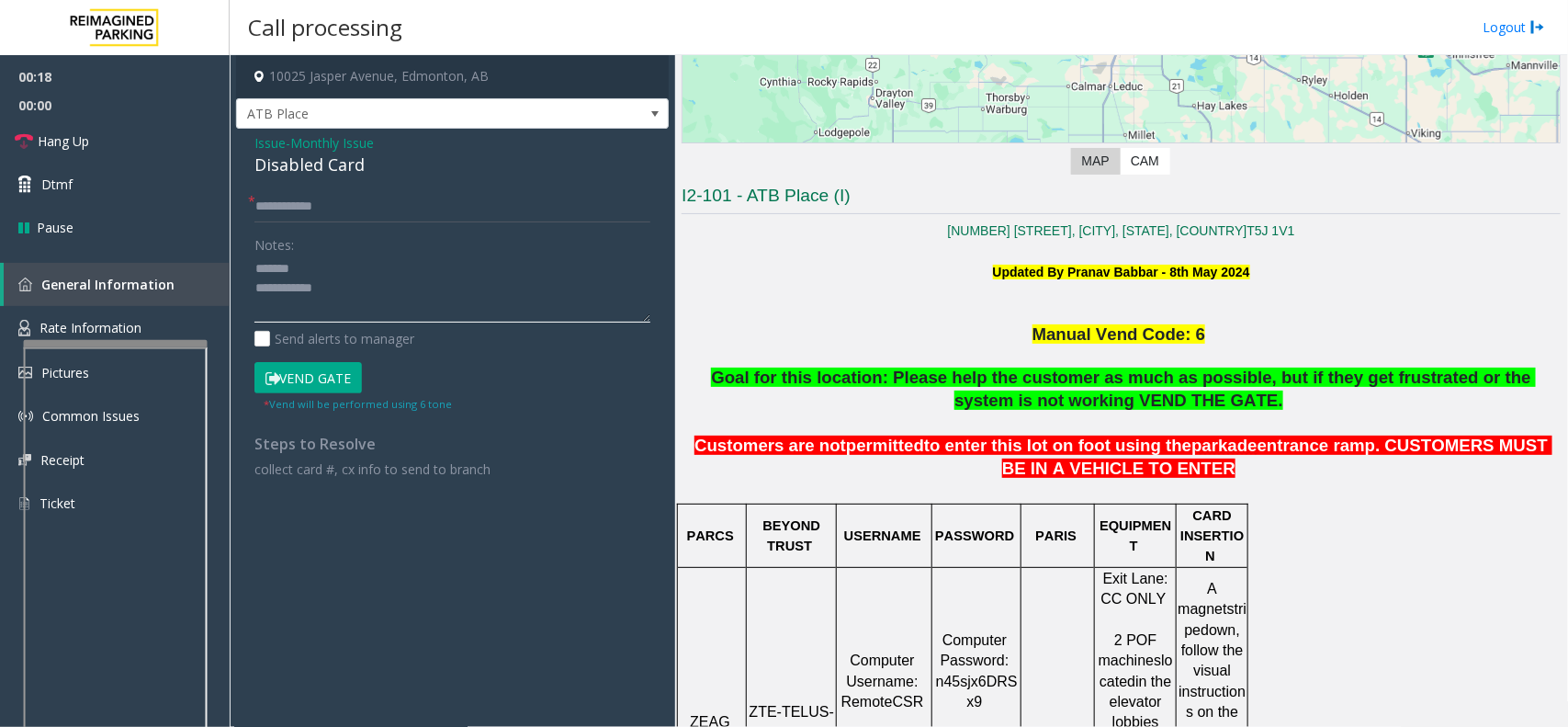 type on "**********" 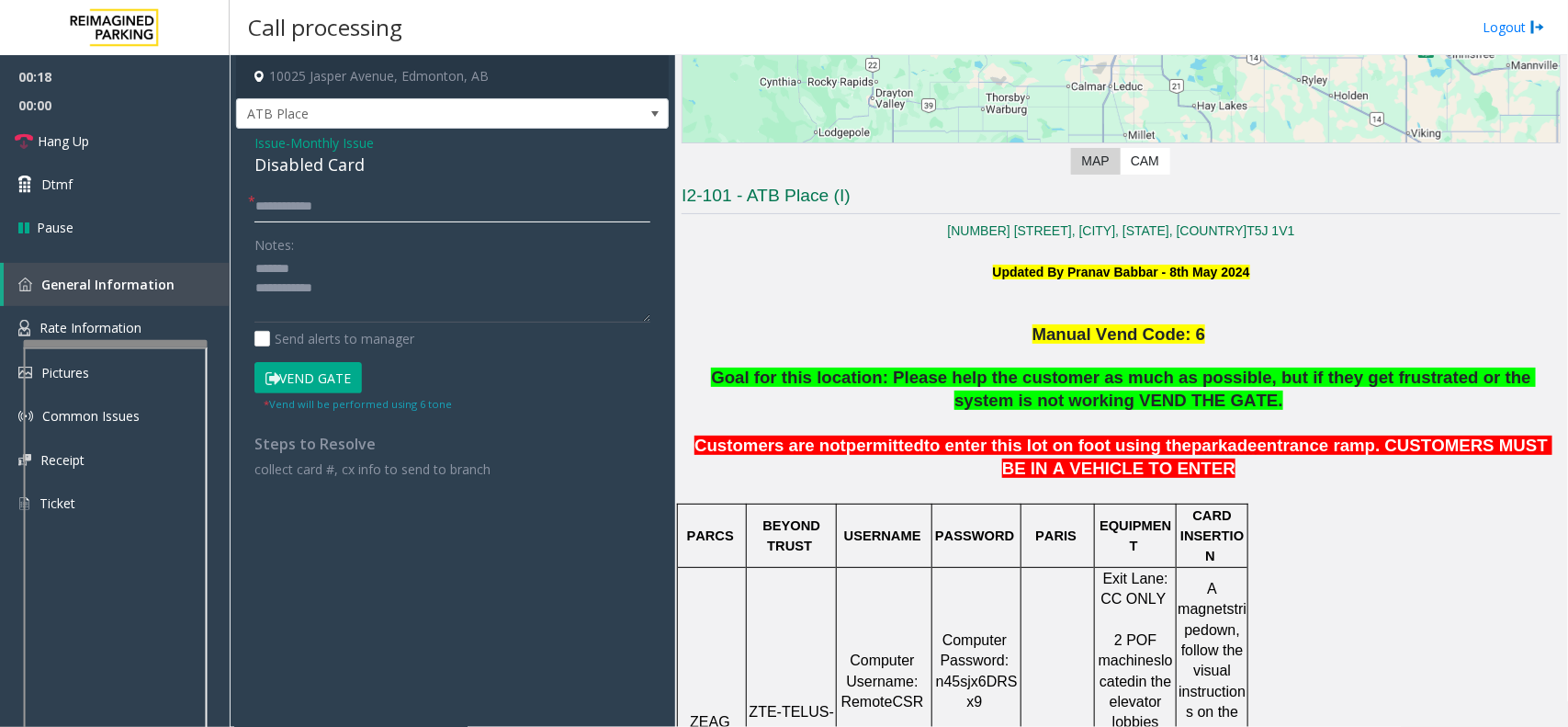 click 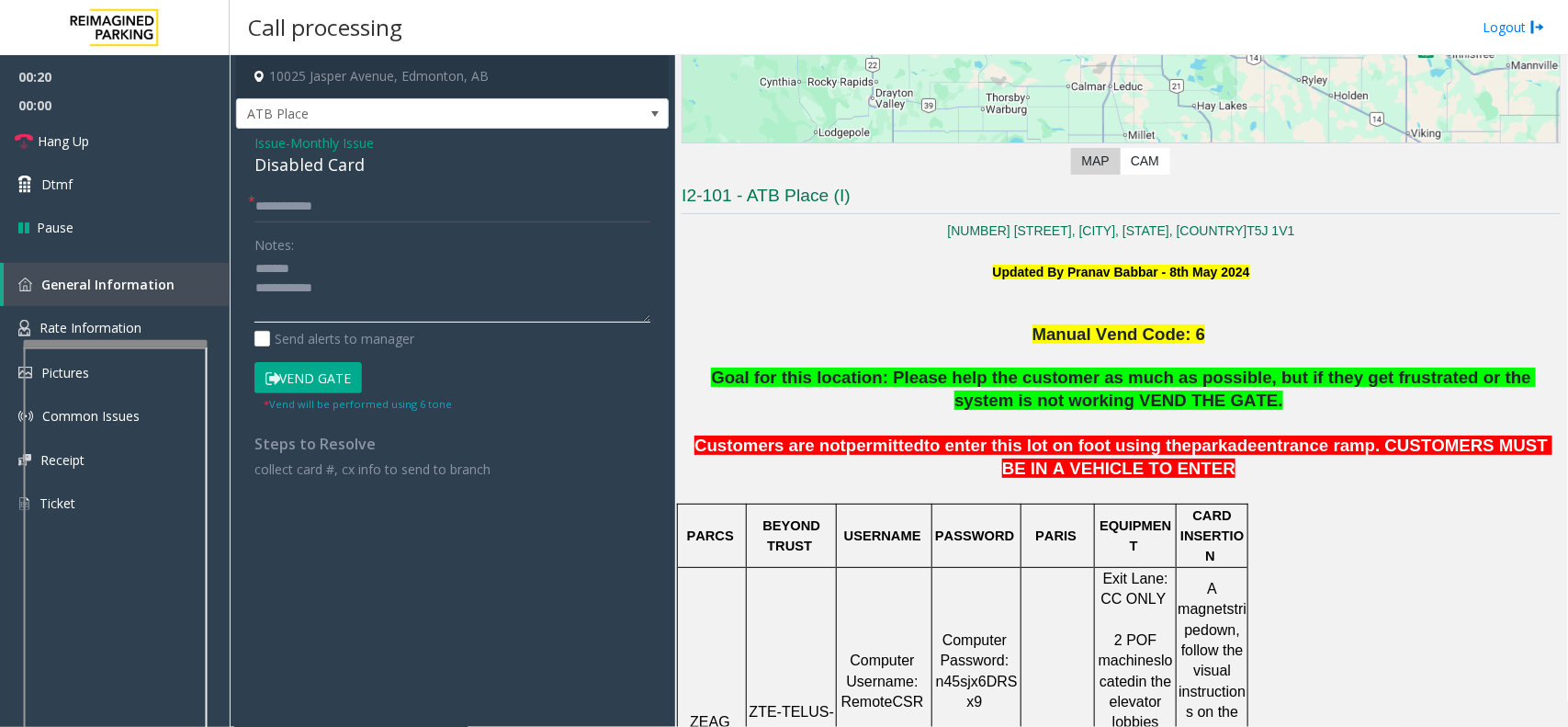 drag, startPoint x: 644, startPoint y: 323, endPoint x: 649, endPoint y: 478, distance: 155.08062 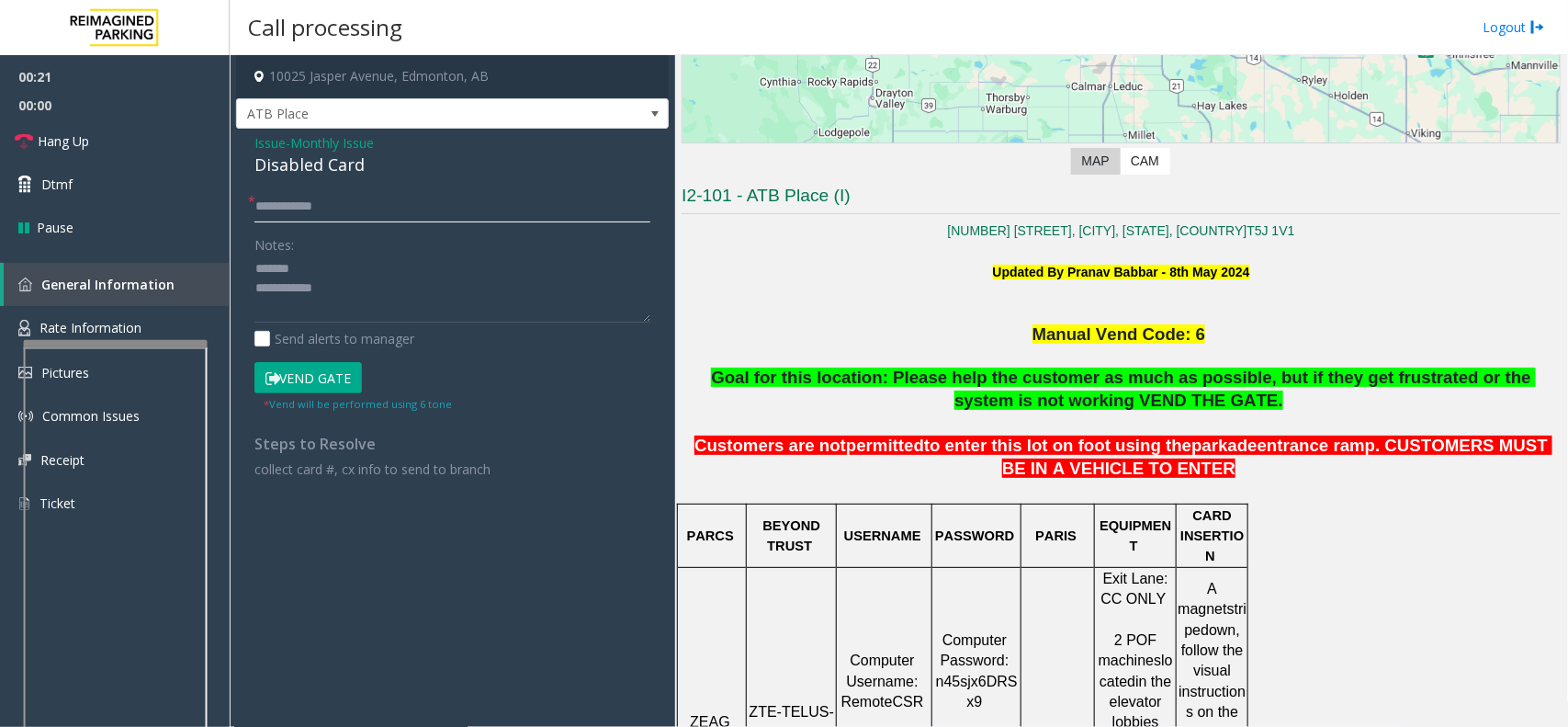 click 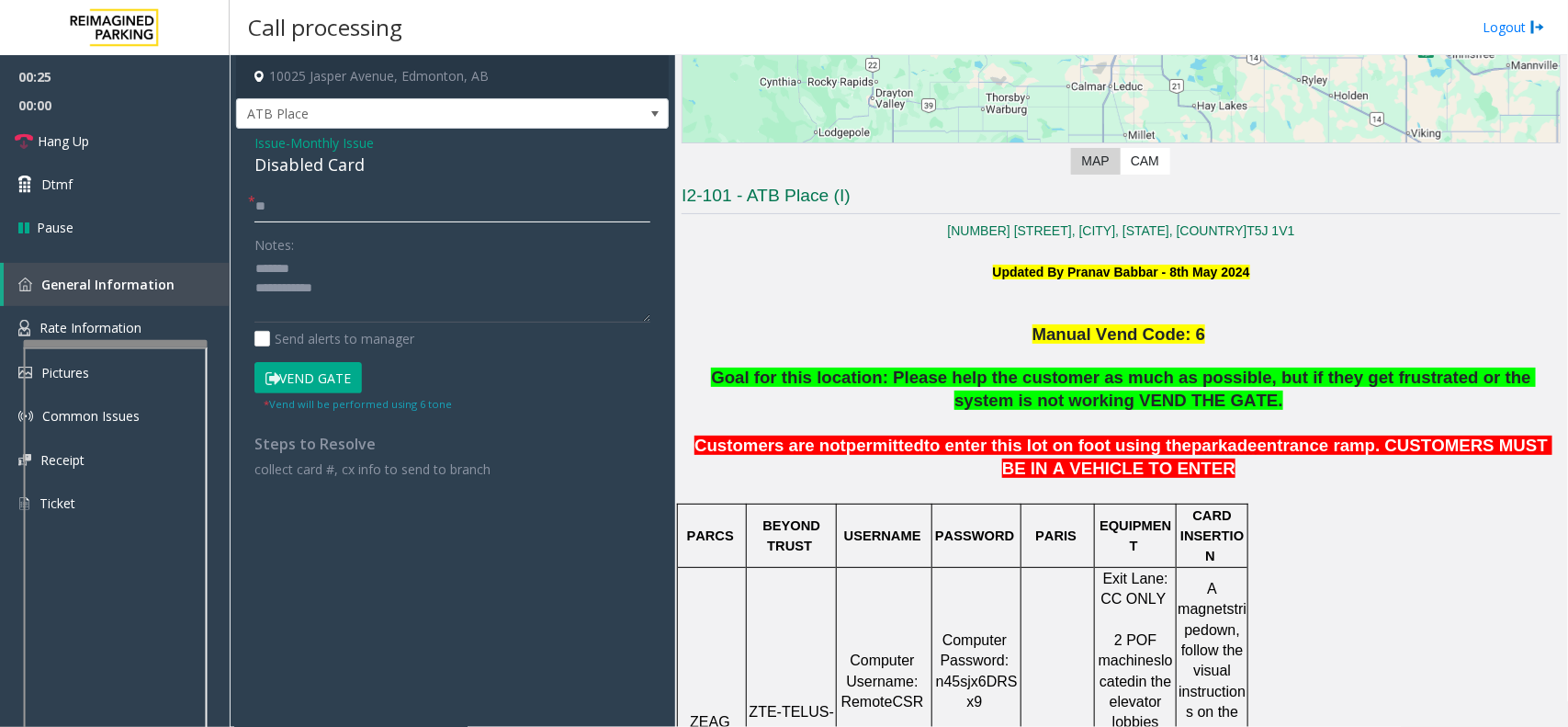 type on "*" 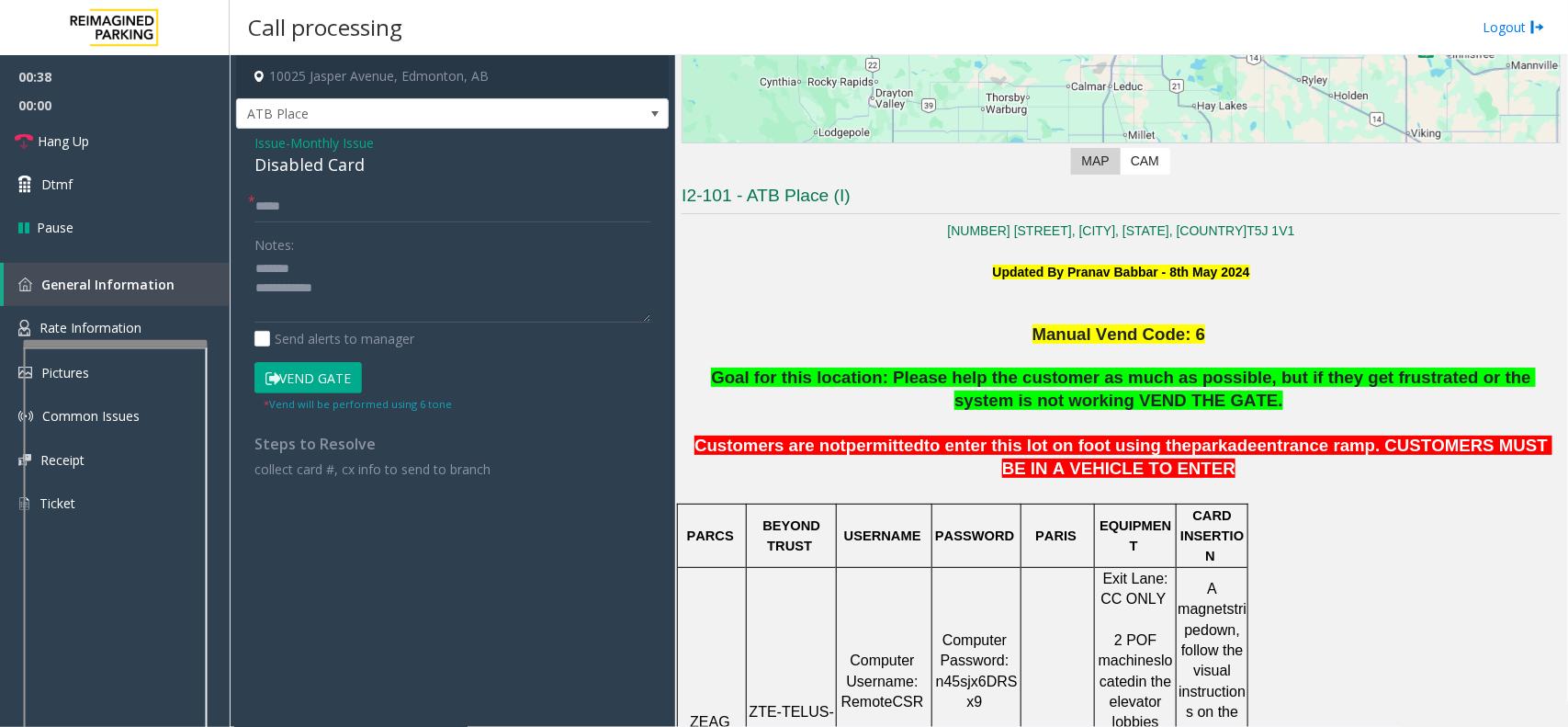 click on "Vend Gate" 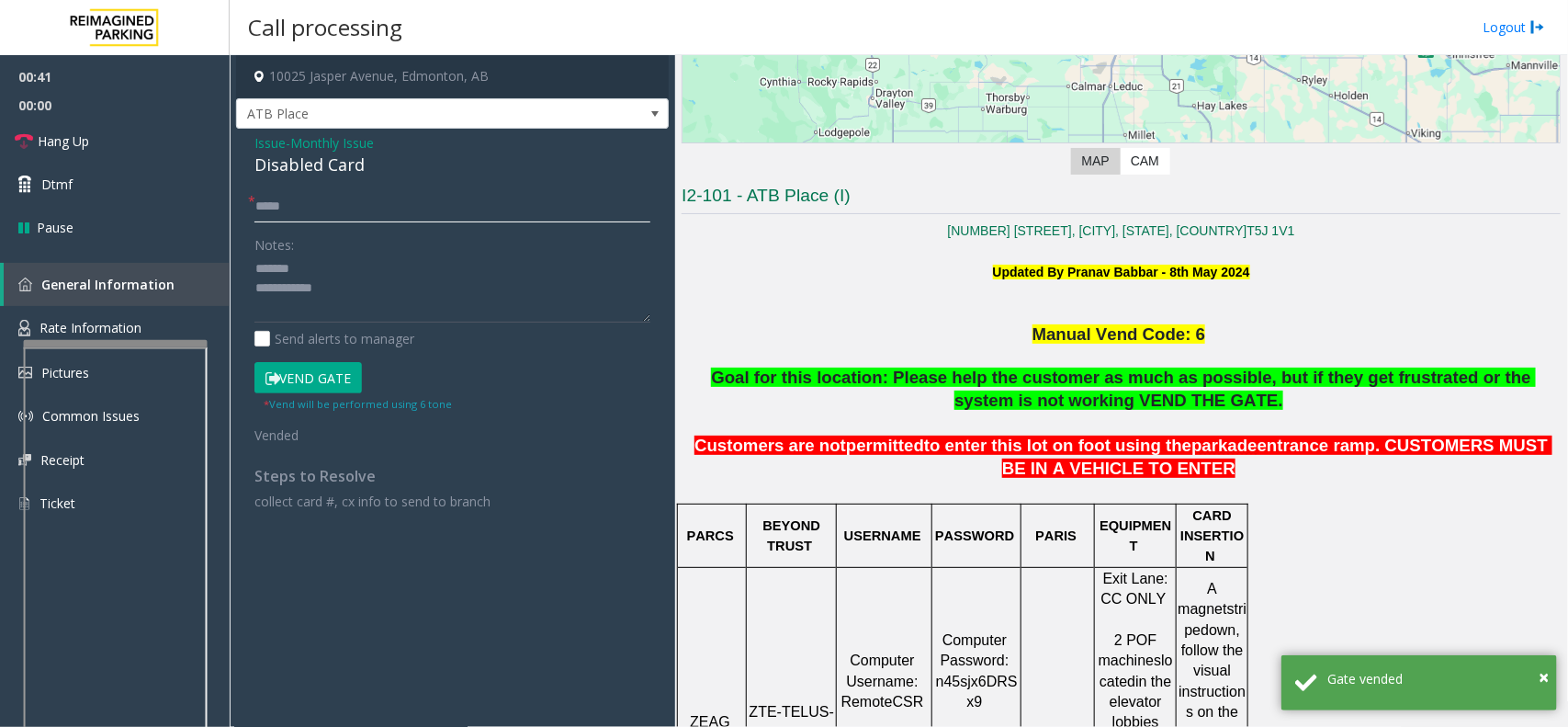 click on "*****" 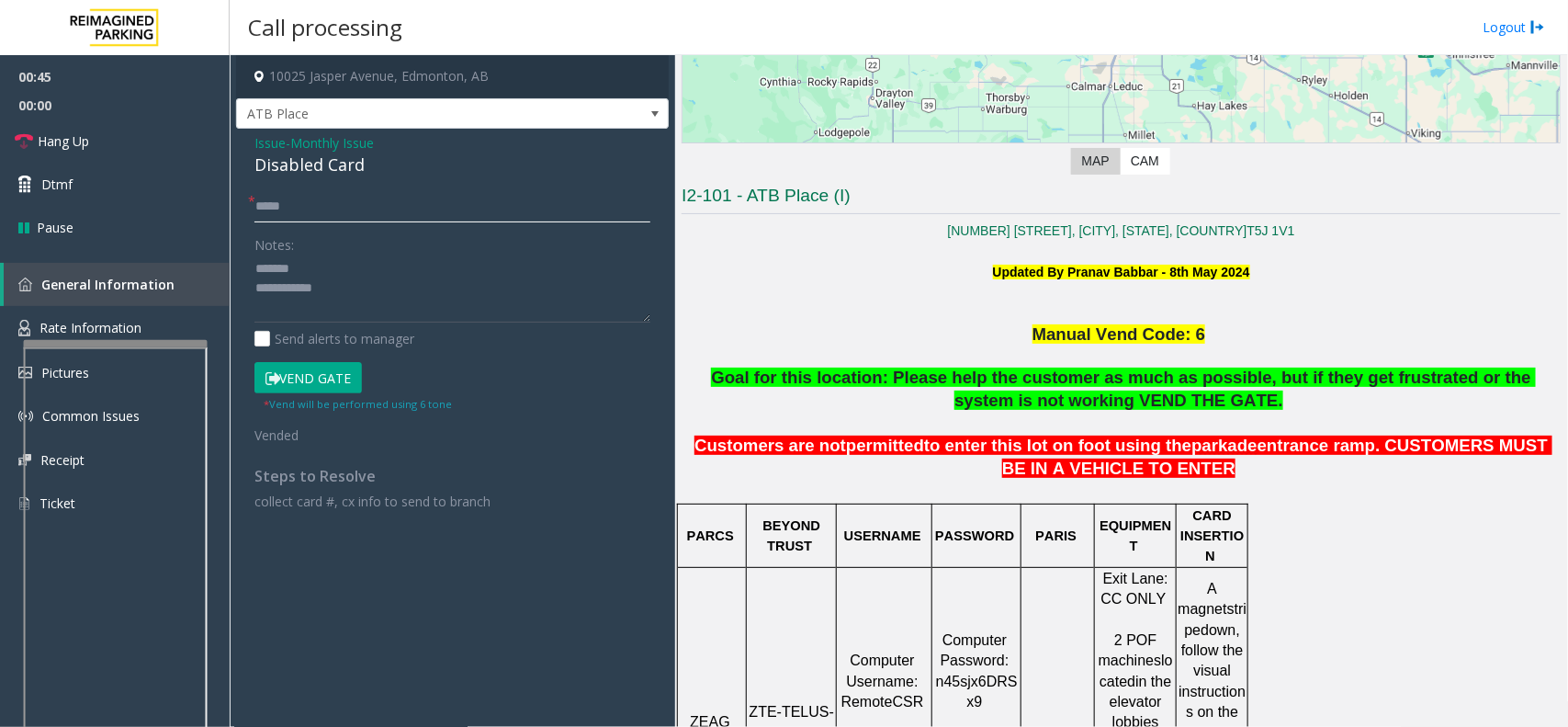 type on "*****" 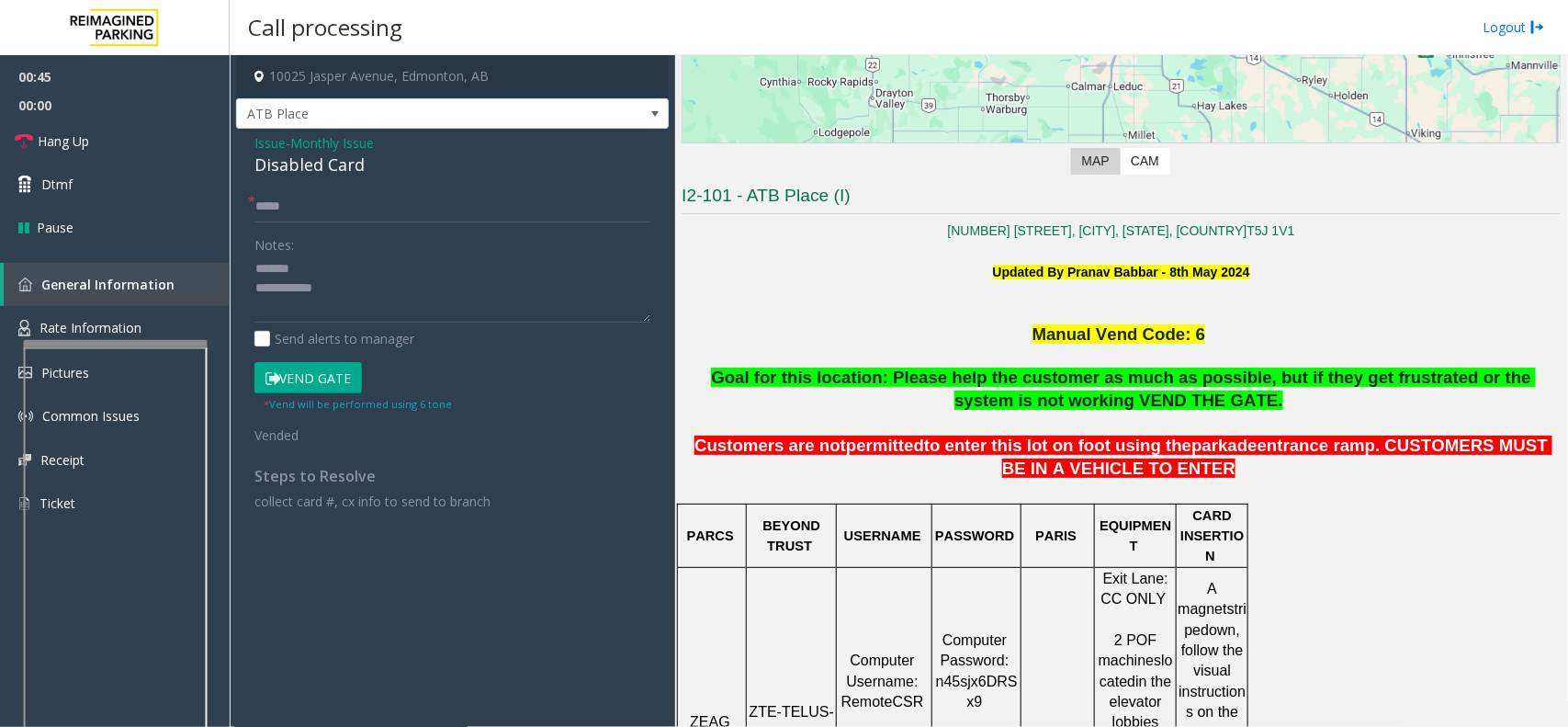 click on "Disabled Card" 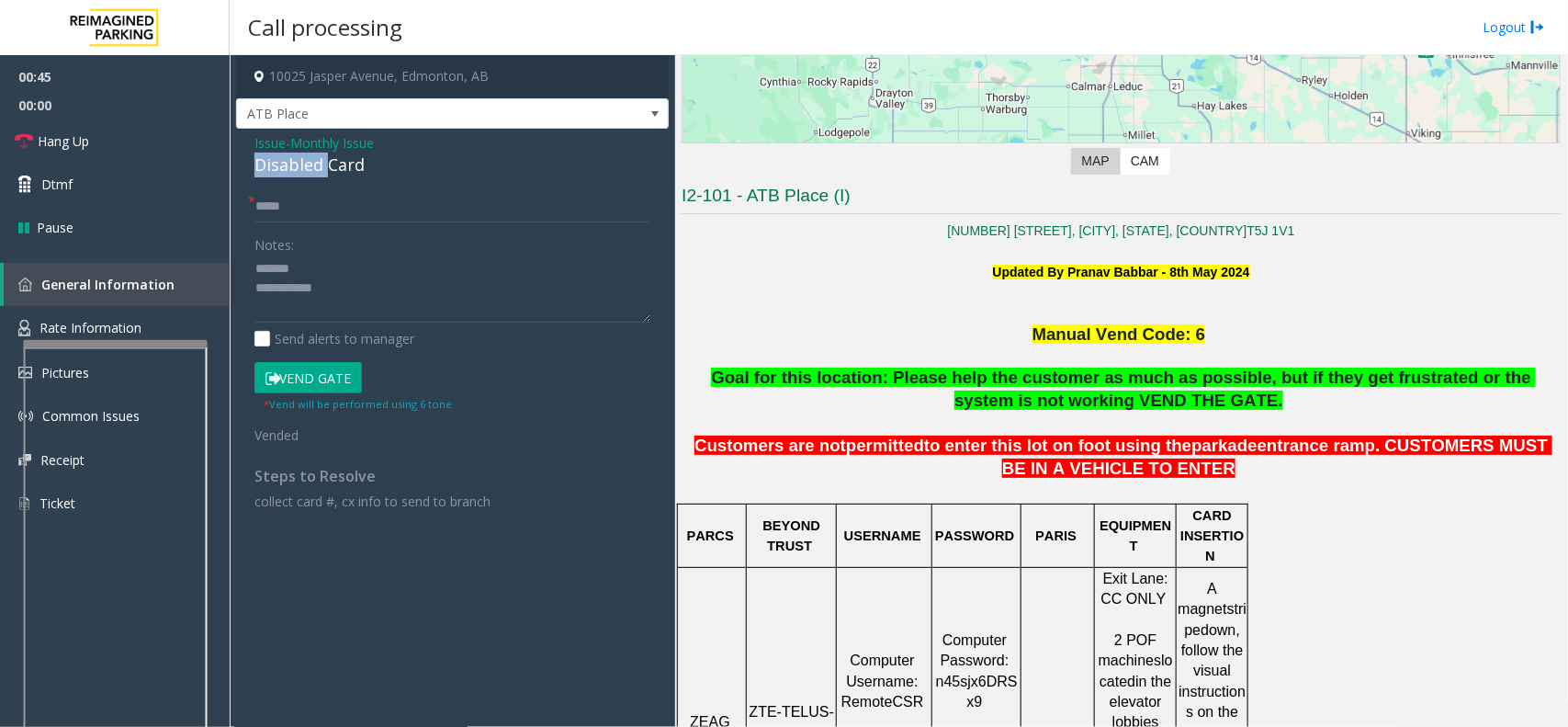 click on "Disabled Card" 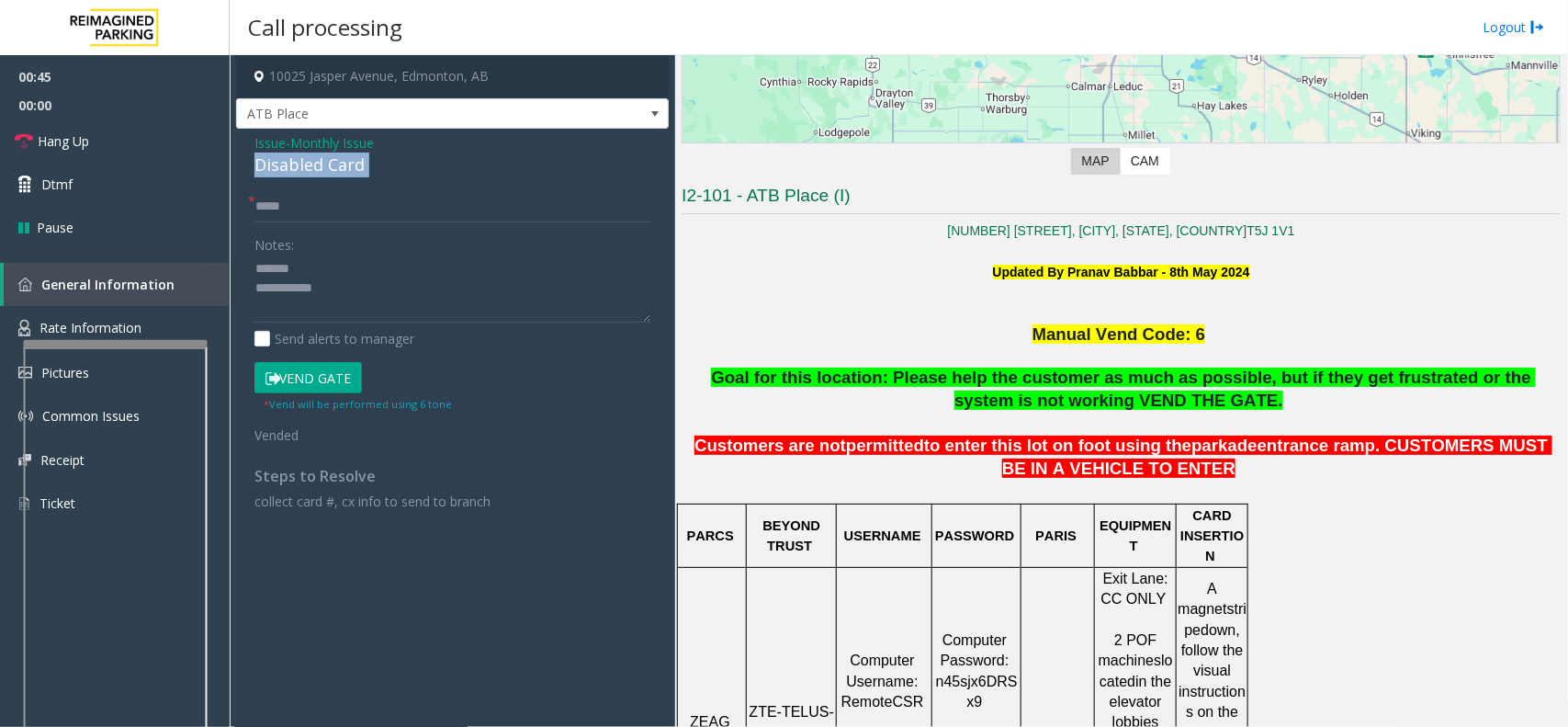 click on "Disabled Card" 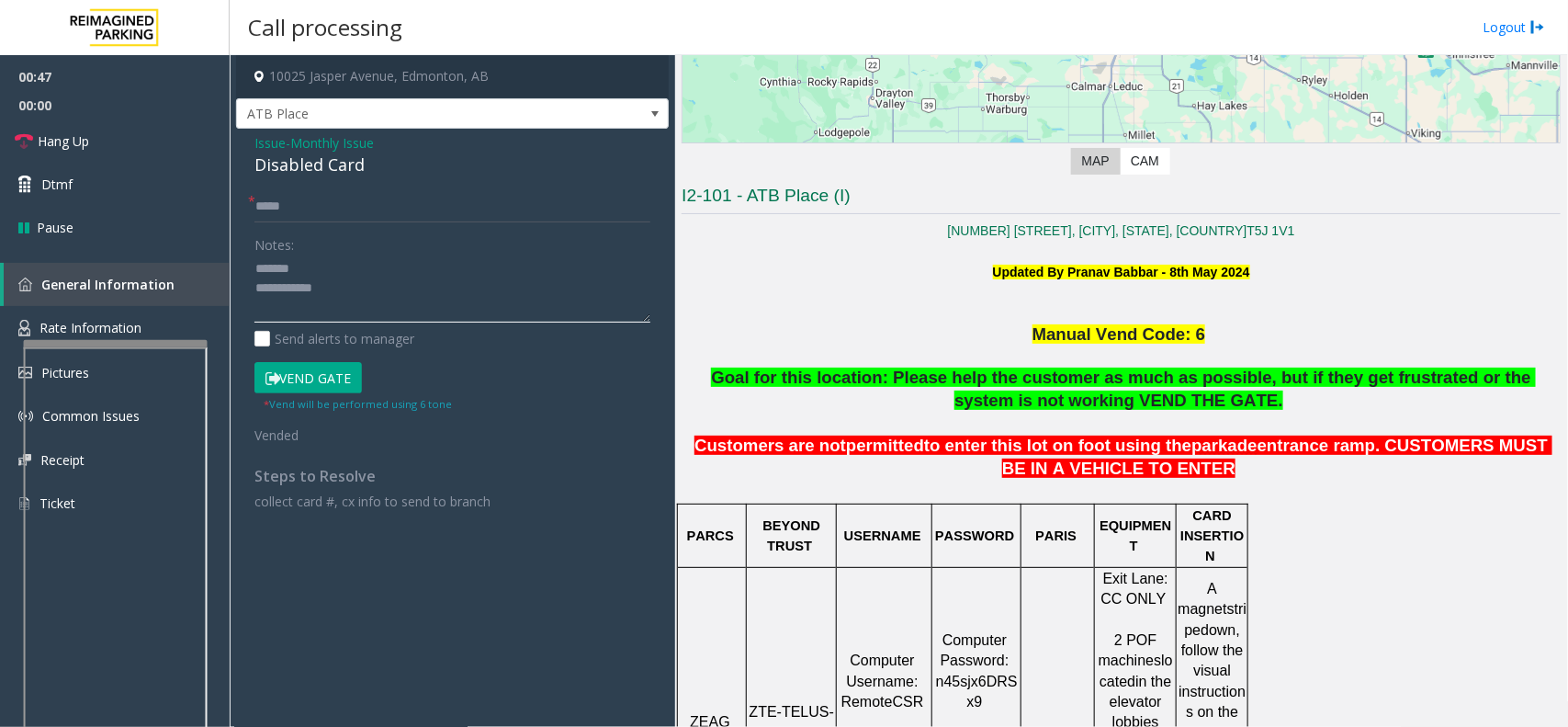 click 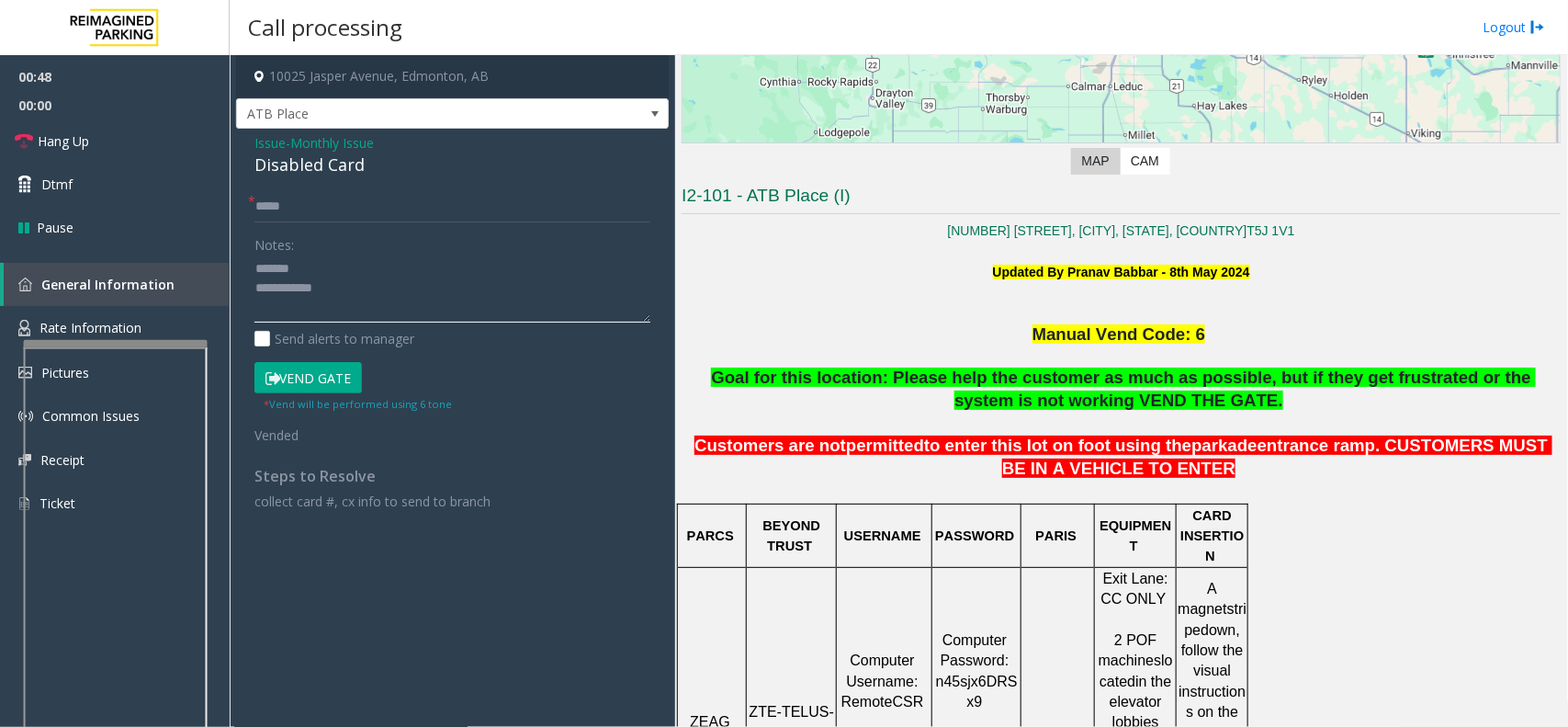 paste on "**********" 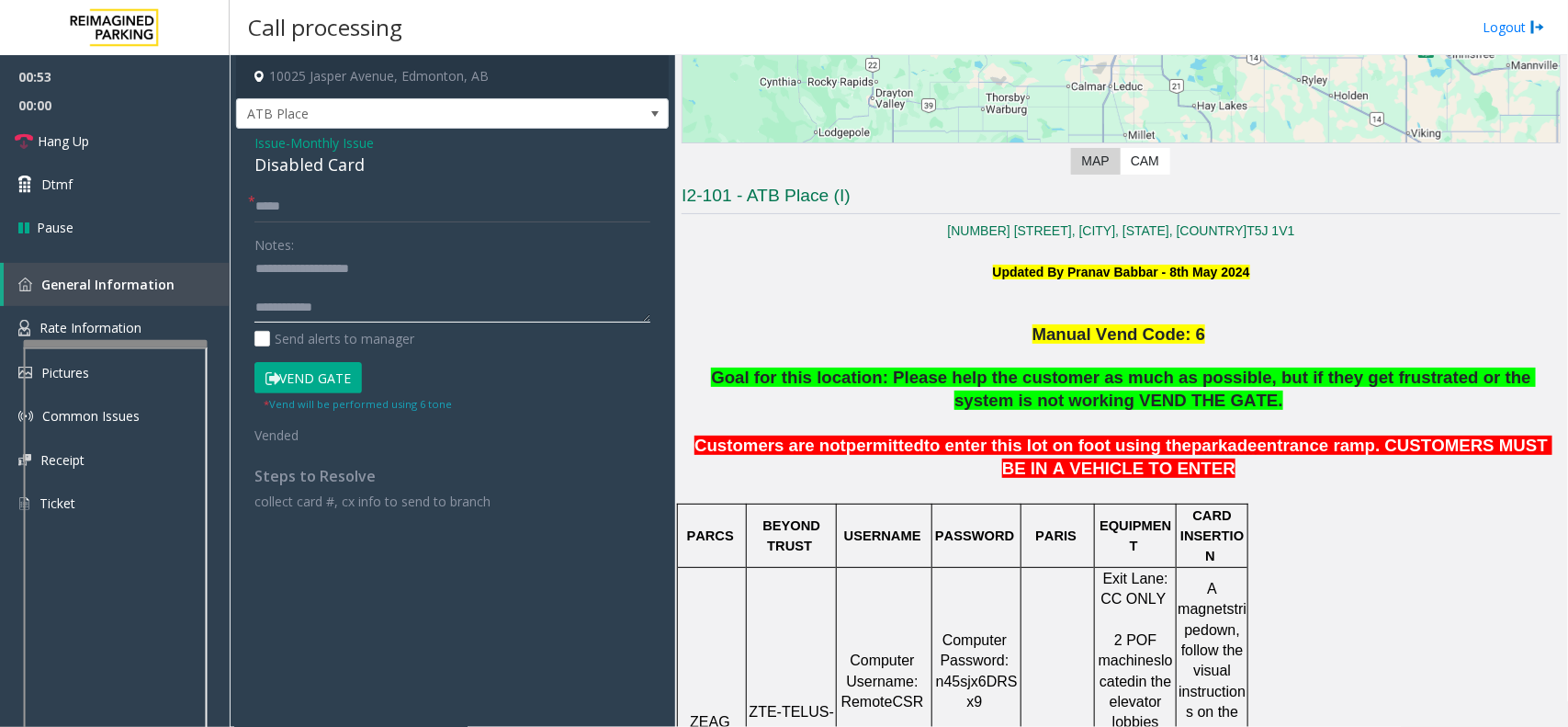 click 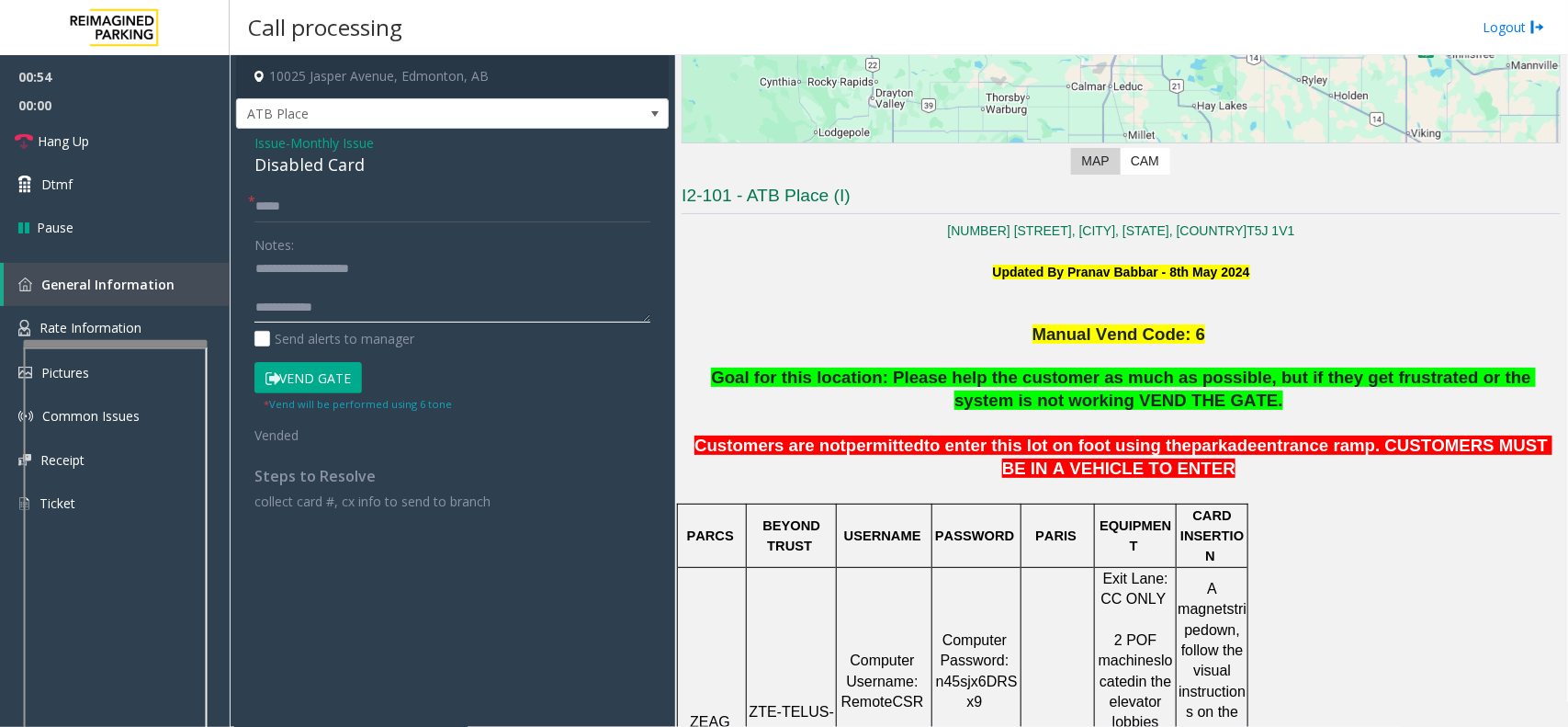 paste on "**********" 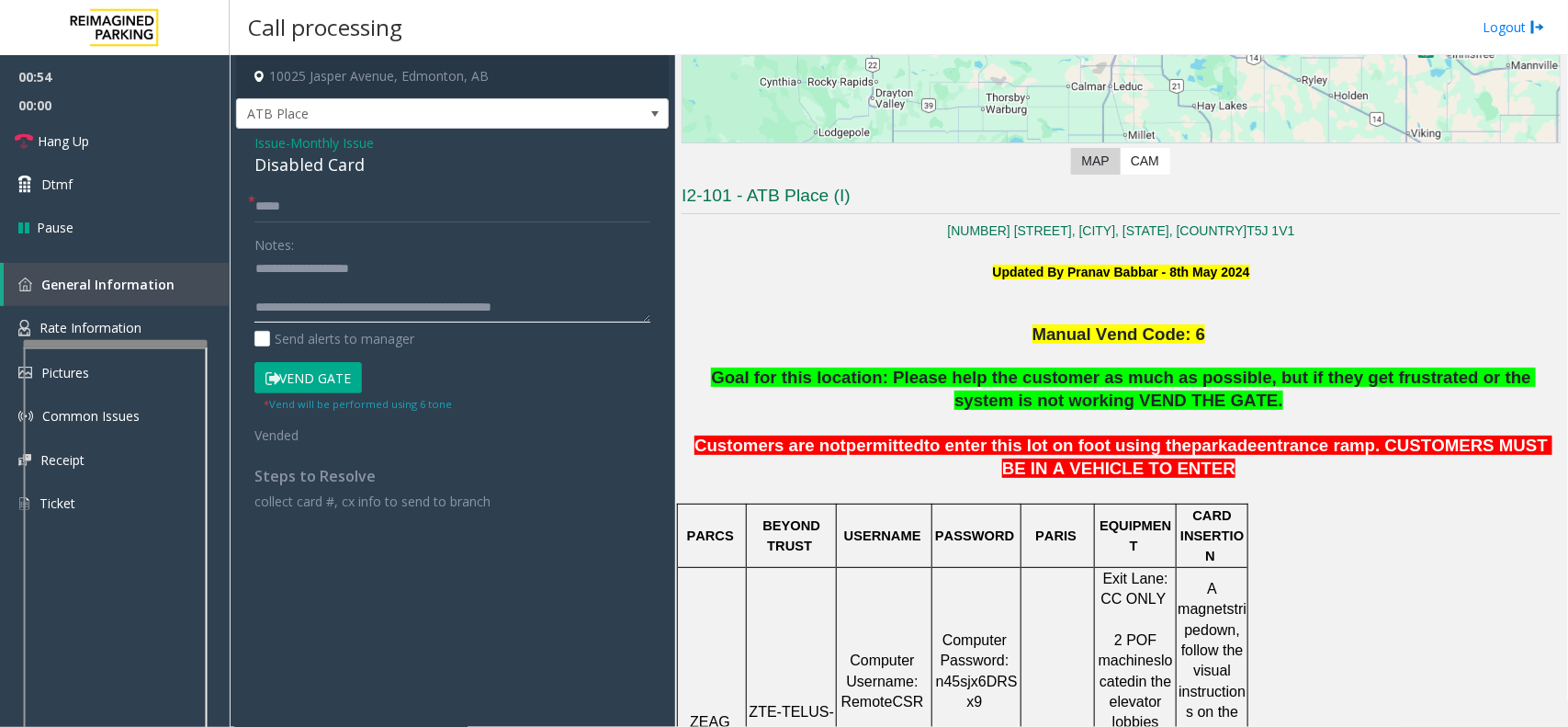 scroll, scrollTop: 12, scrollLeft: 0, axis: vertical 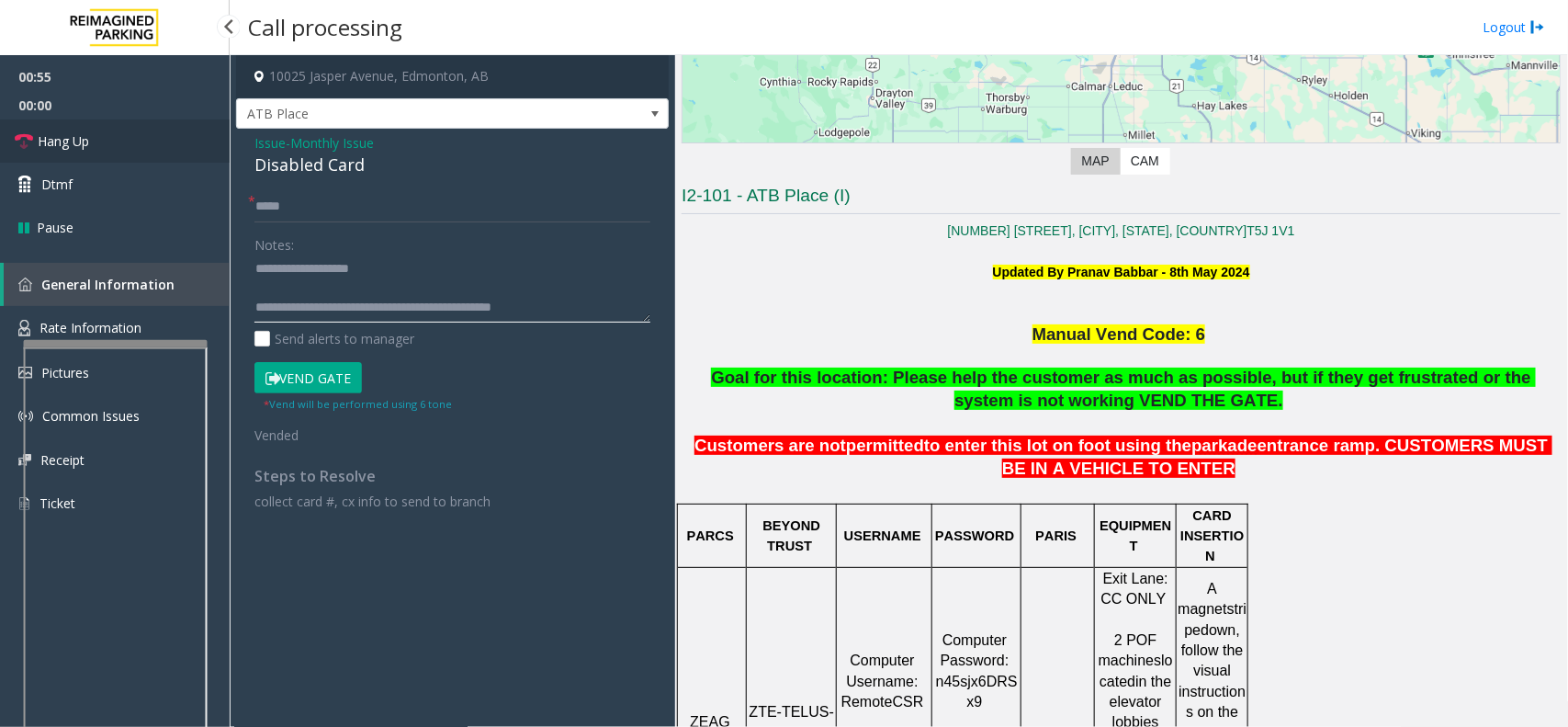type on "**********" 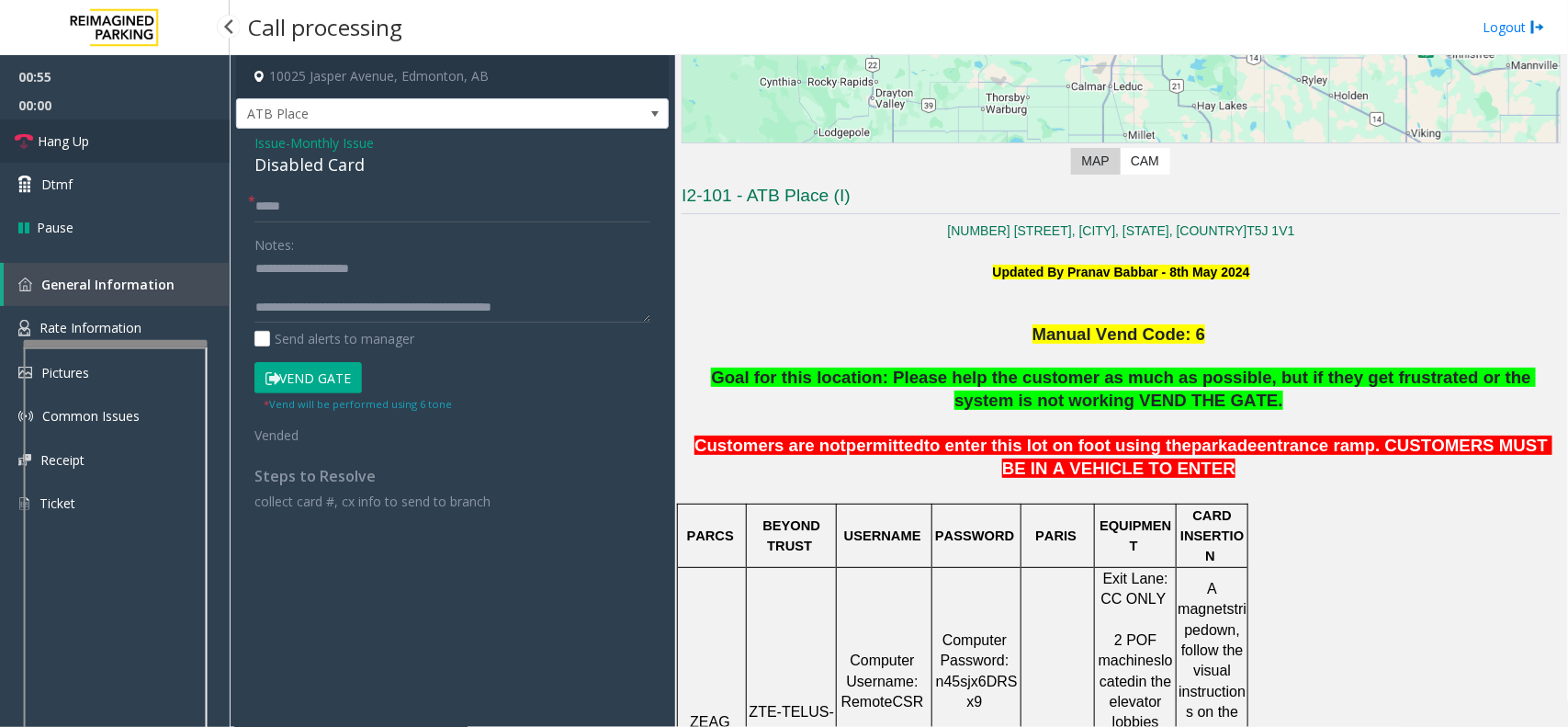 click on "Hang Up" at bounding box center [115, 141] 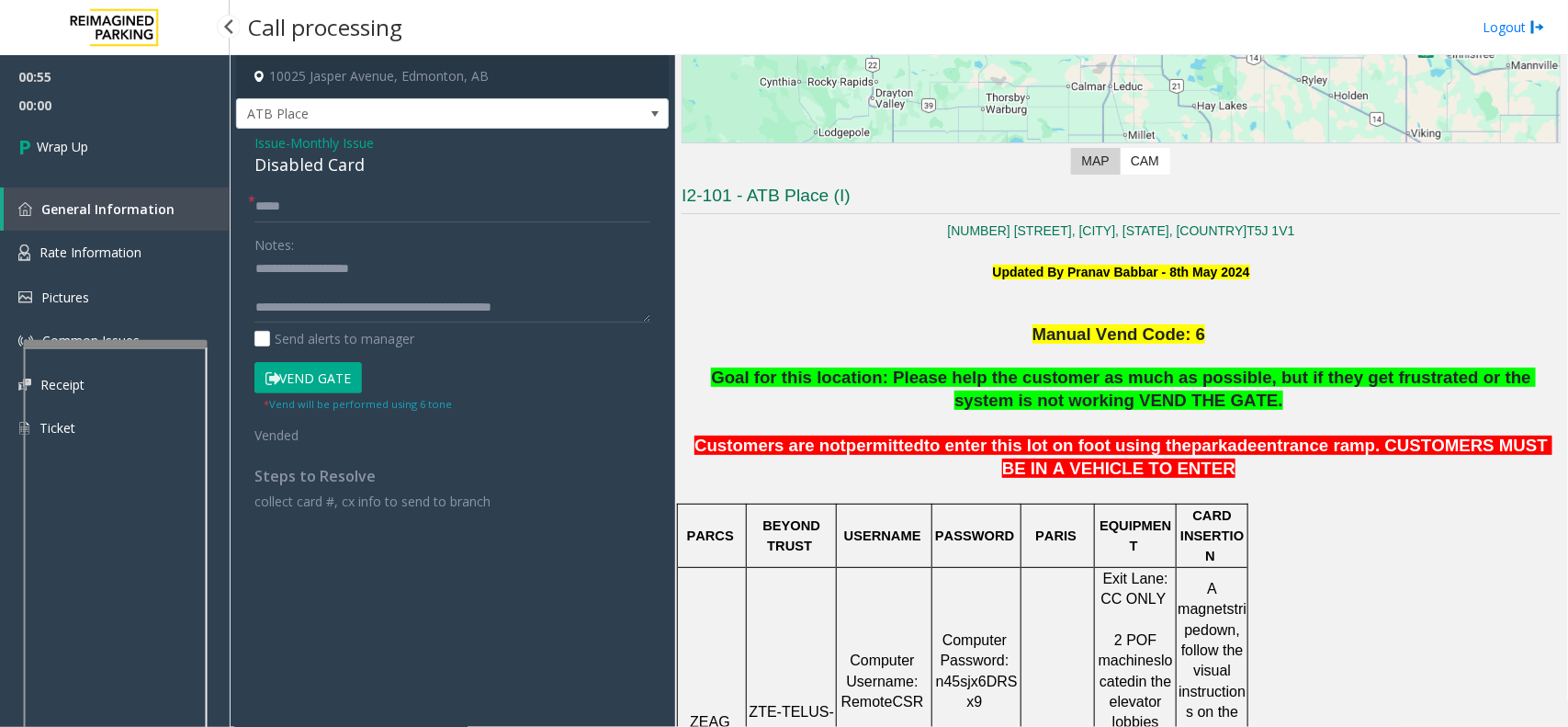 click on "Wrap Up" at bounding box center [115, 146] 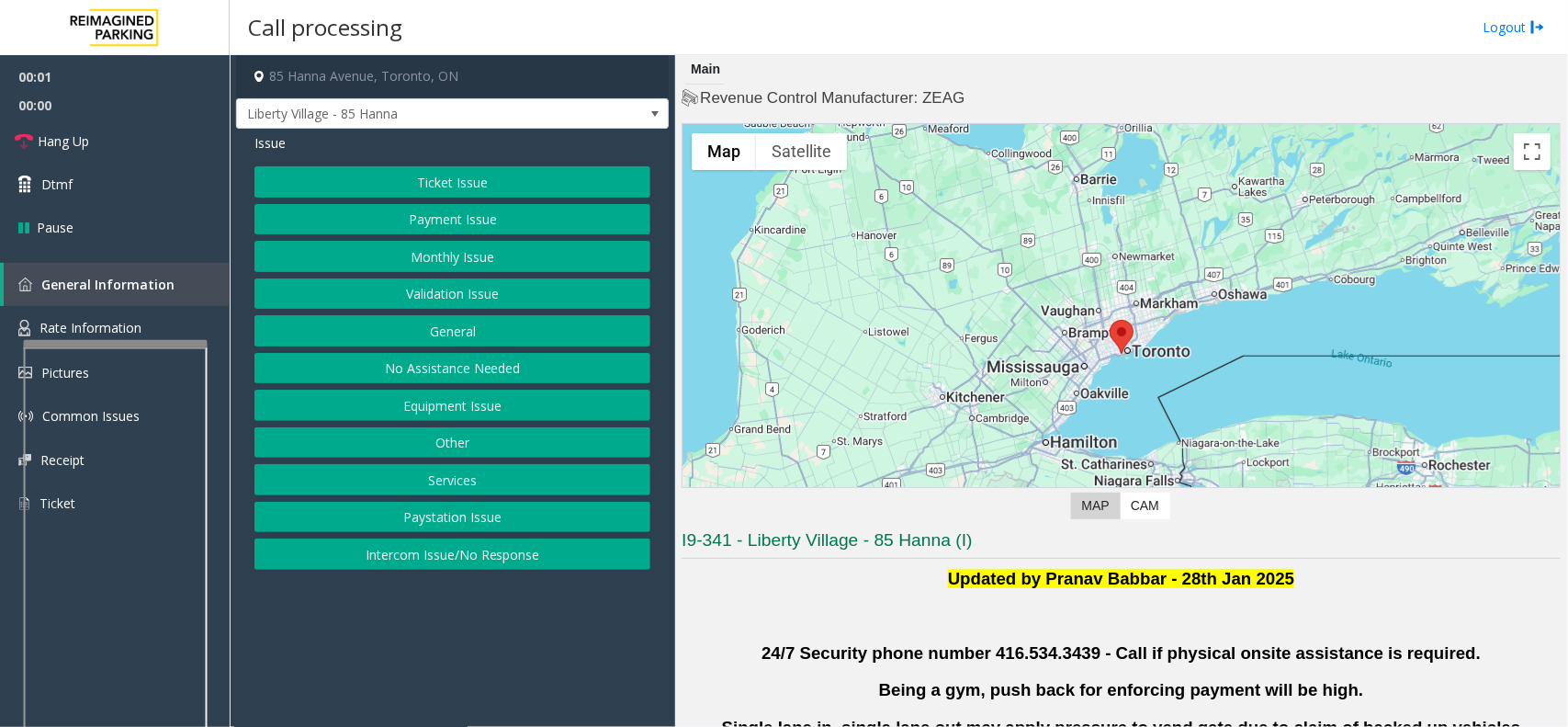 click on "Validation Issue" 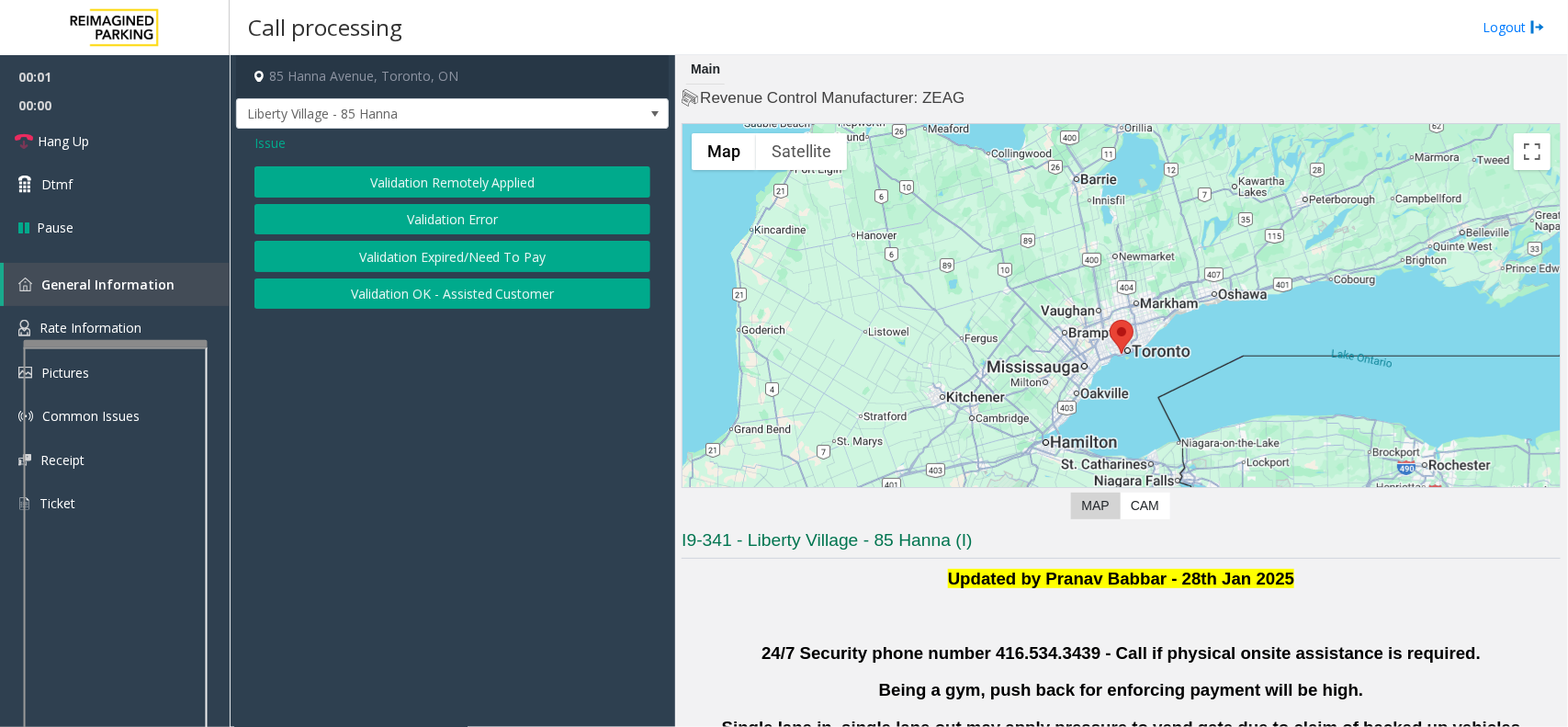 click on "Validation OK - Assisted Customer" 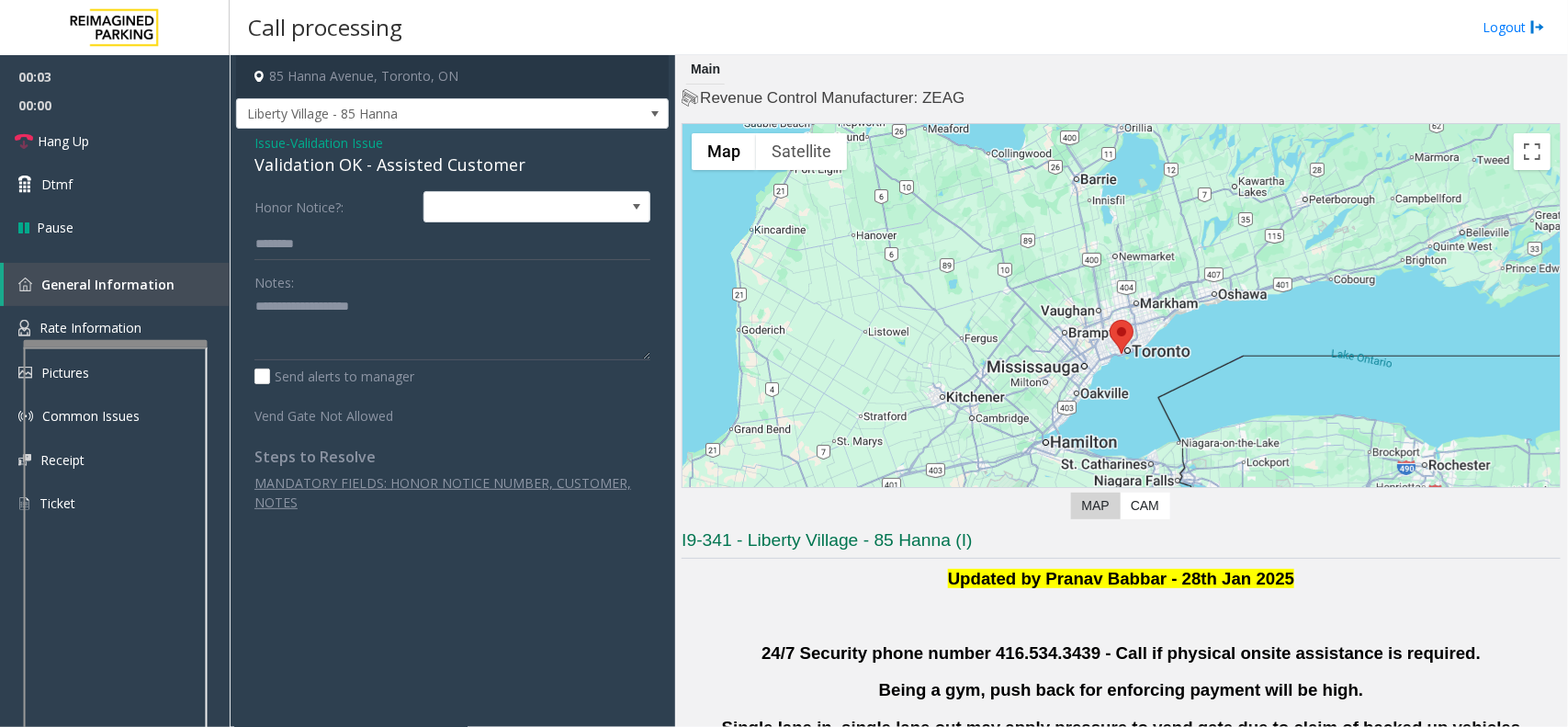 click on "Validation Issue" 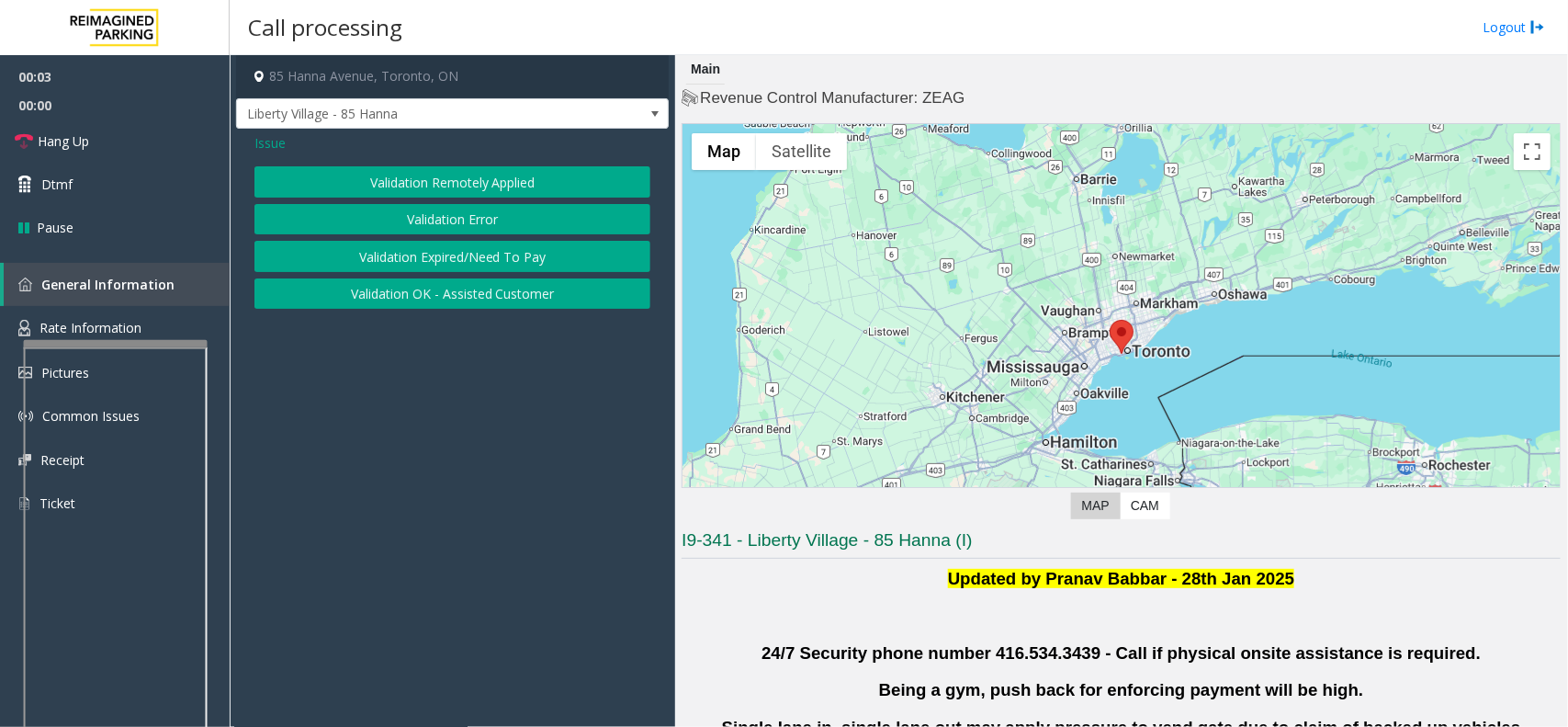 click on "Validation Error" 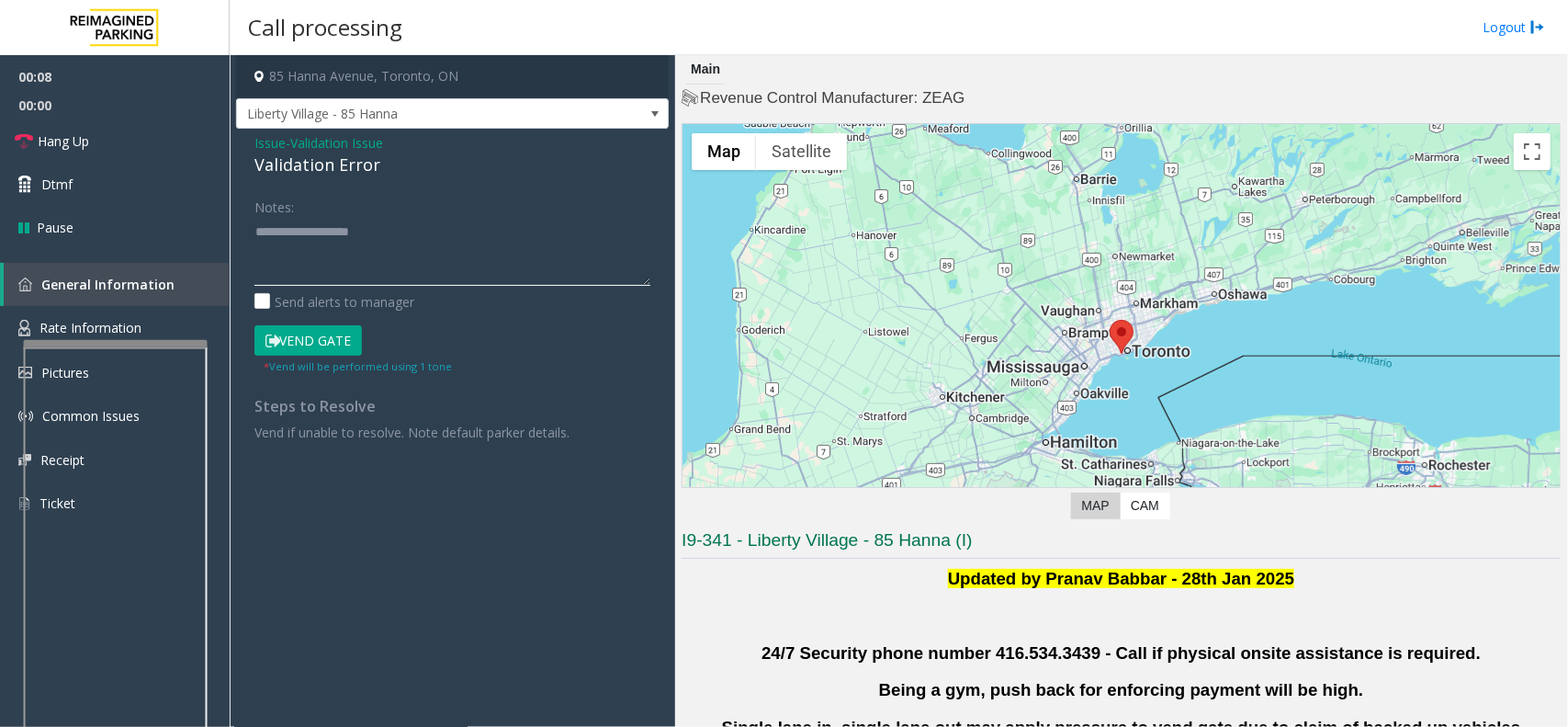 click 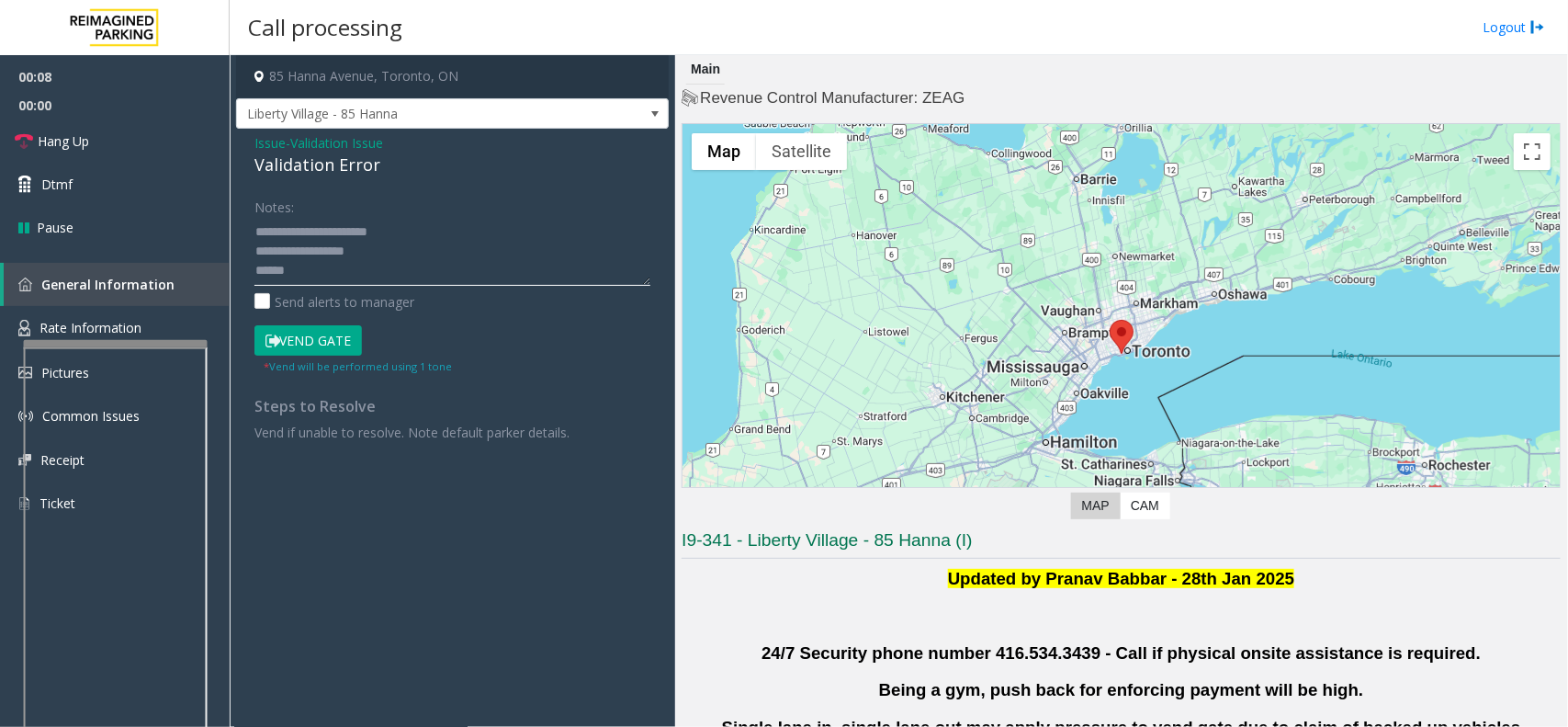 scroll, scrollTop: 71, scrollLeft: 0, axis: vertical 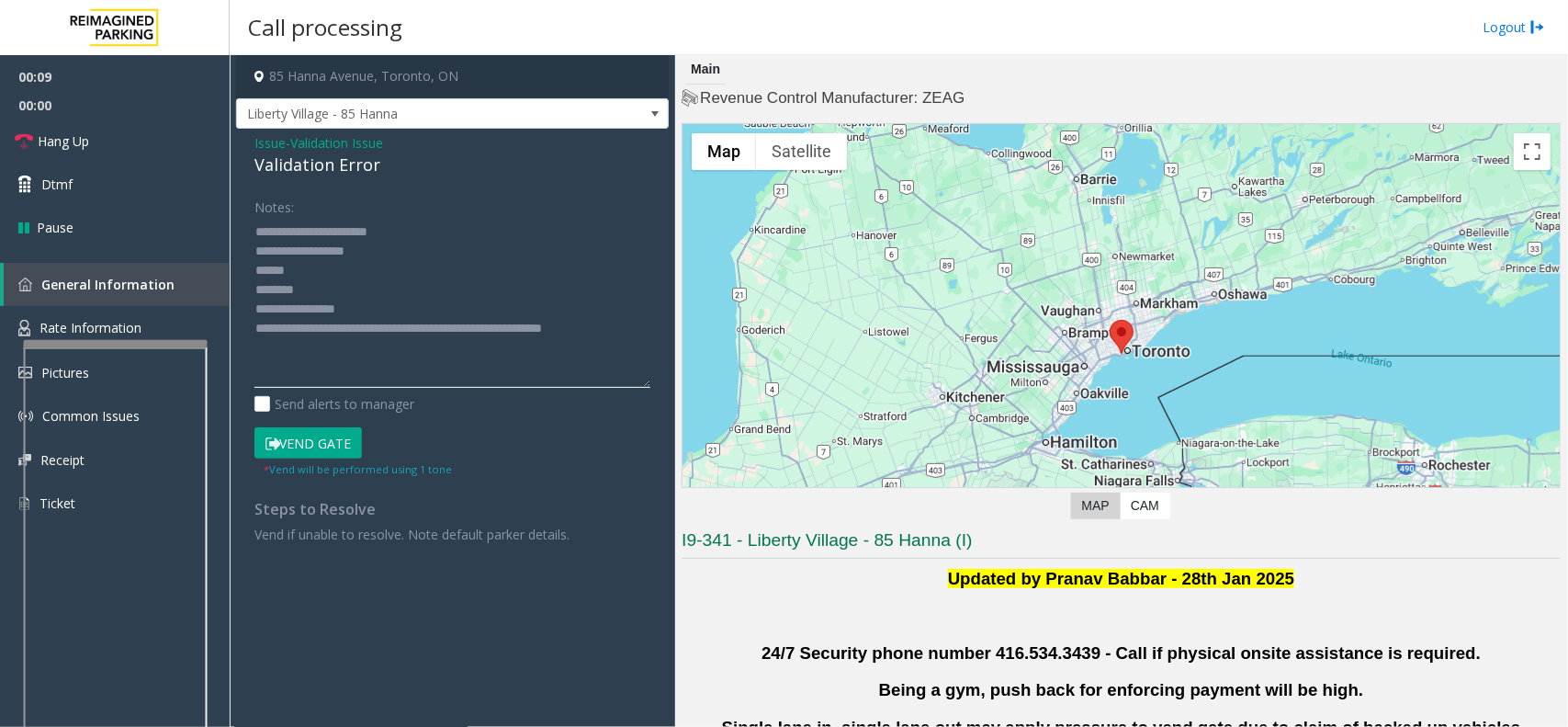 drag, startPoint x: 639, startPoint y: 282, endPoint x: 661, endPoint y: 439, distance: 158.534 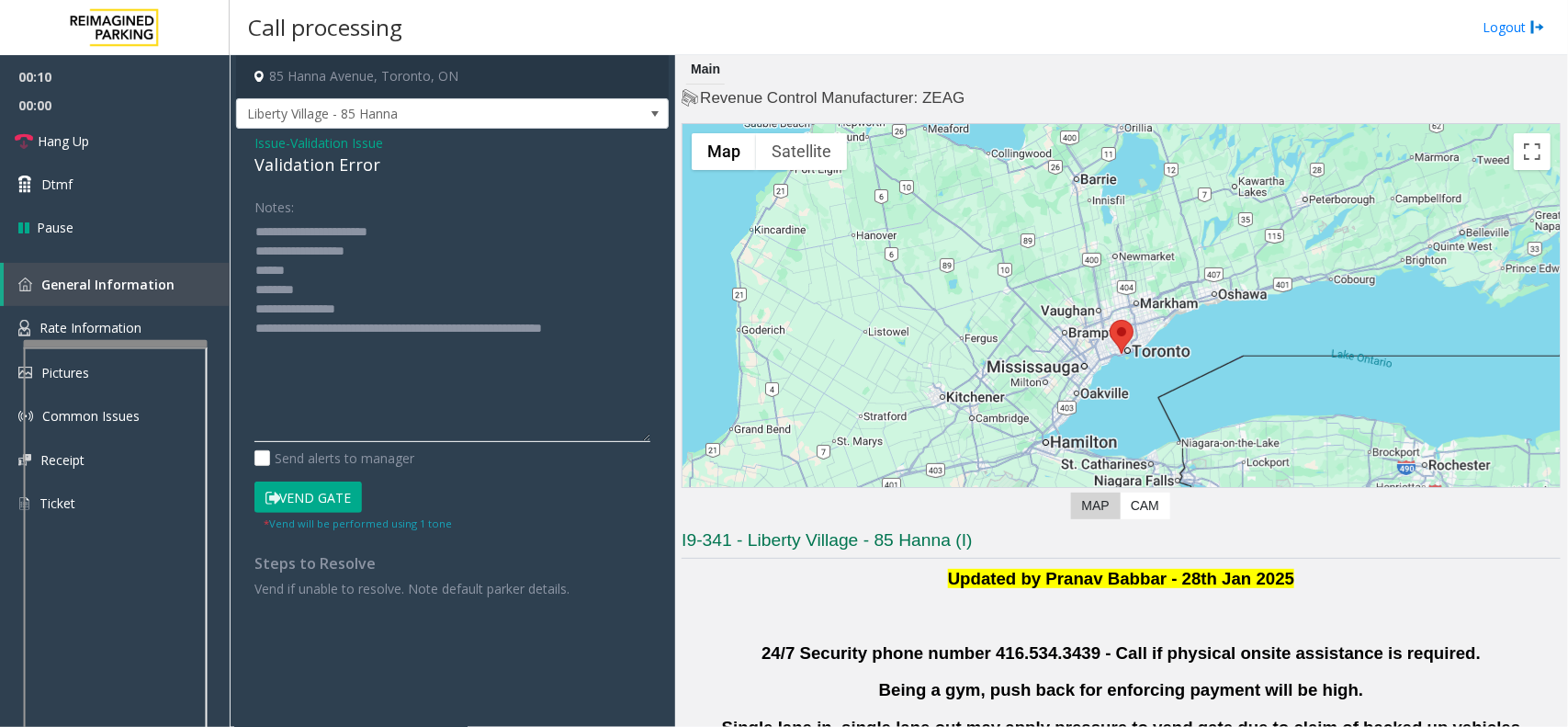 click 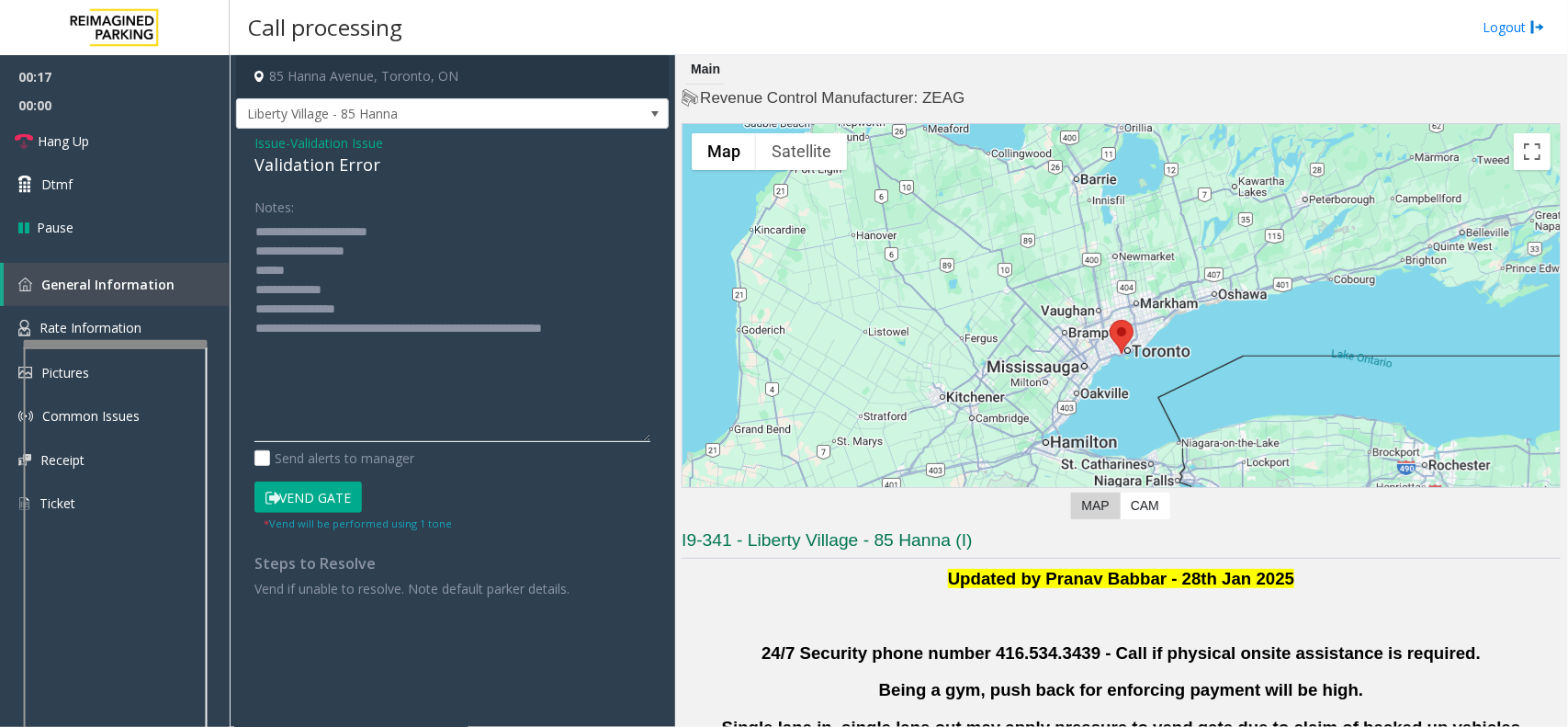 click 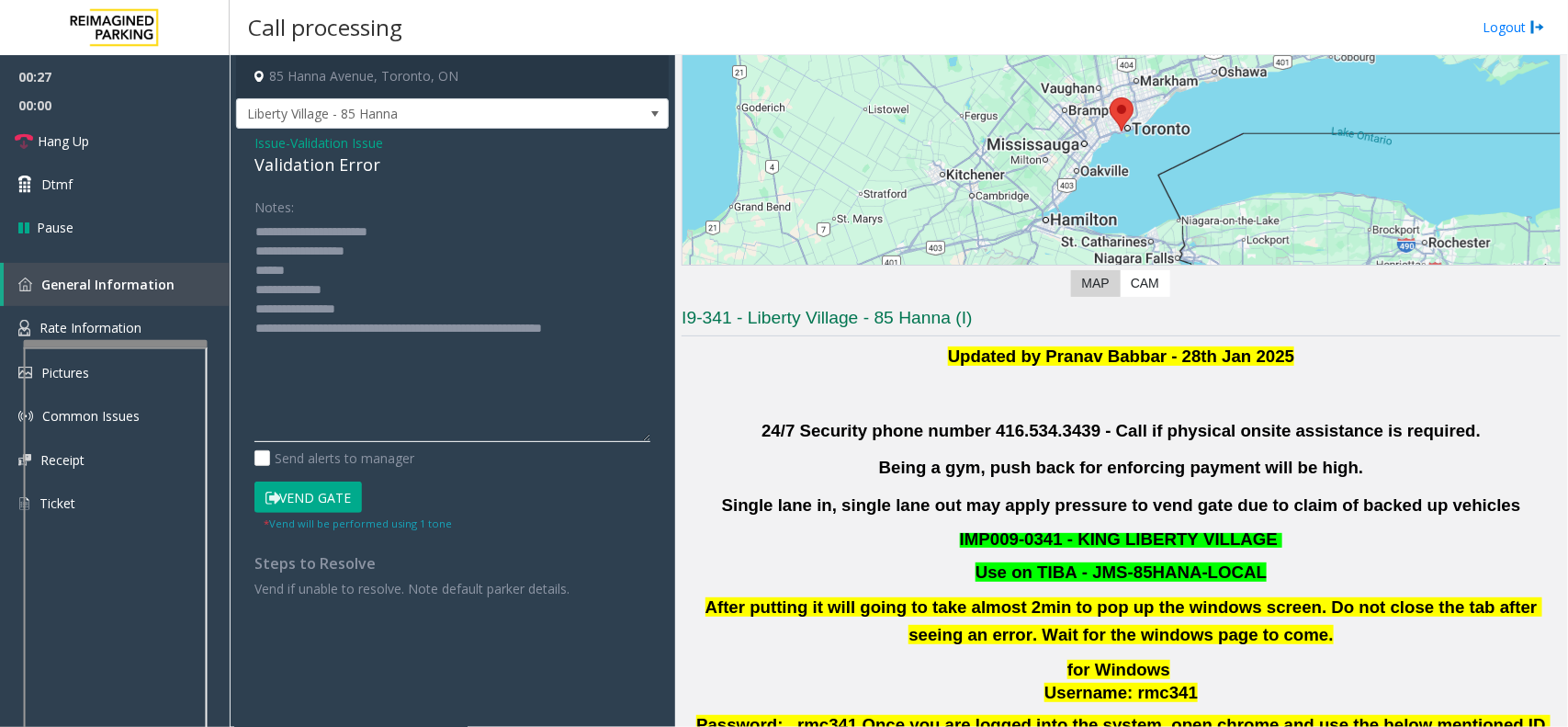 scroll, scrollTop: 460, scrollLeft: 0, axis: vertical 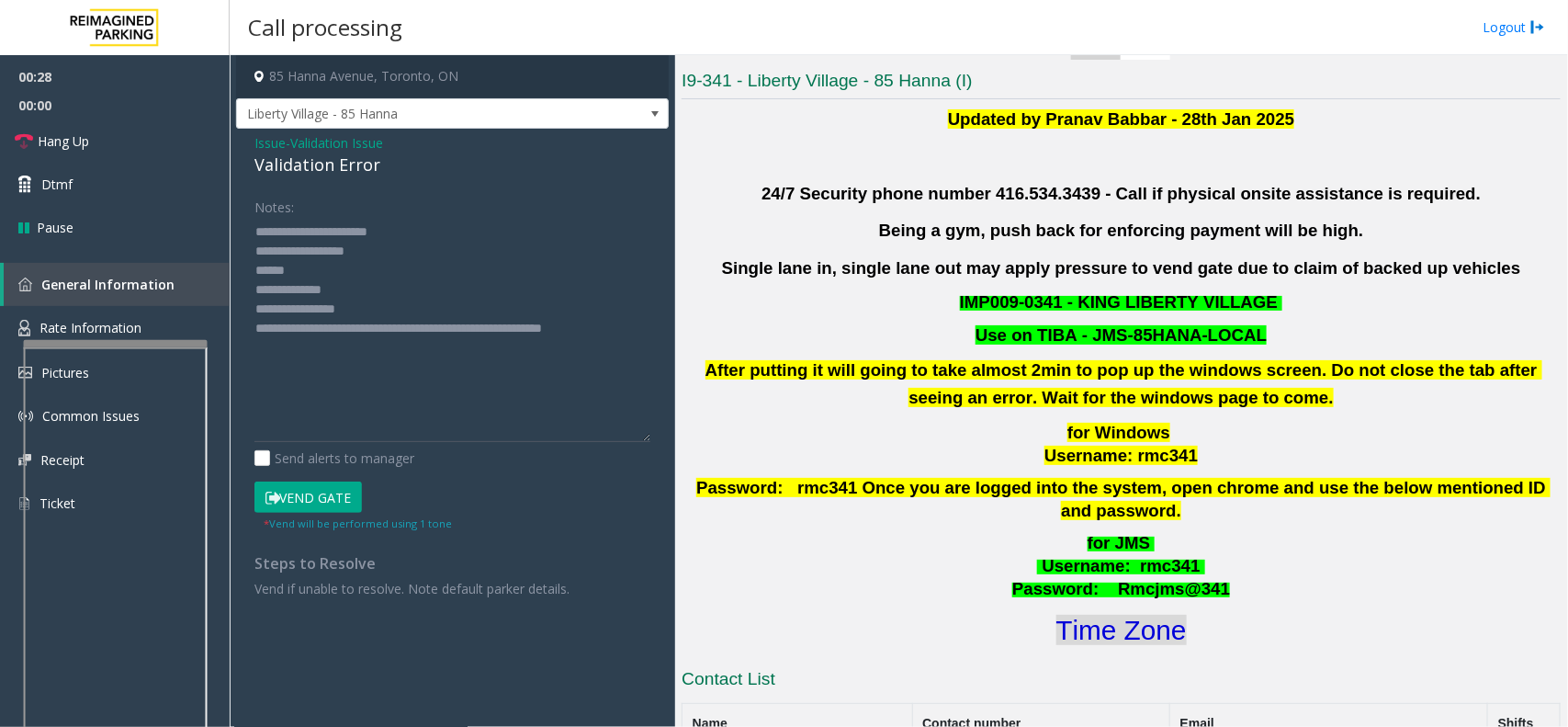 click on "Time Zone" 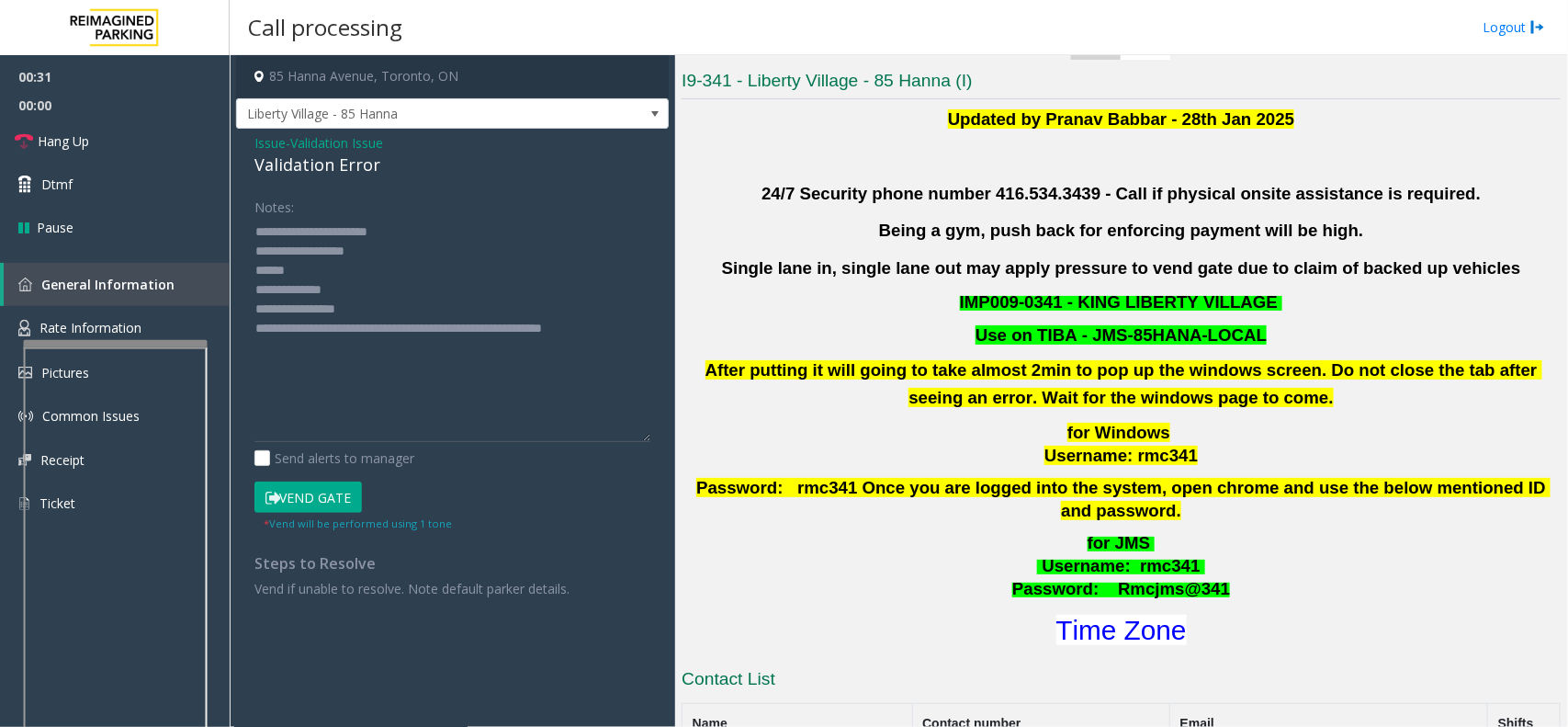 drag, startPoint x: 333, startPoint y: 504, endPoint x: 351, endPoint y: 414, distance: 91.78 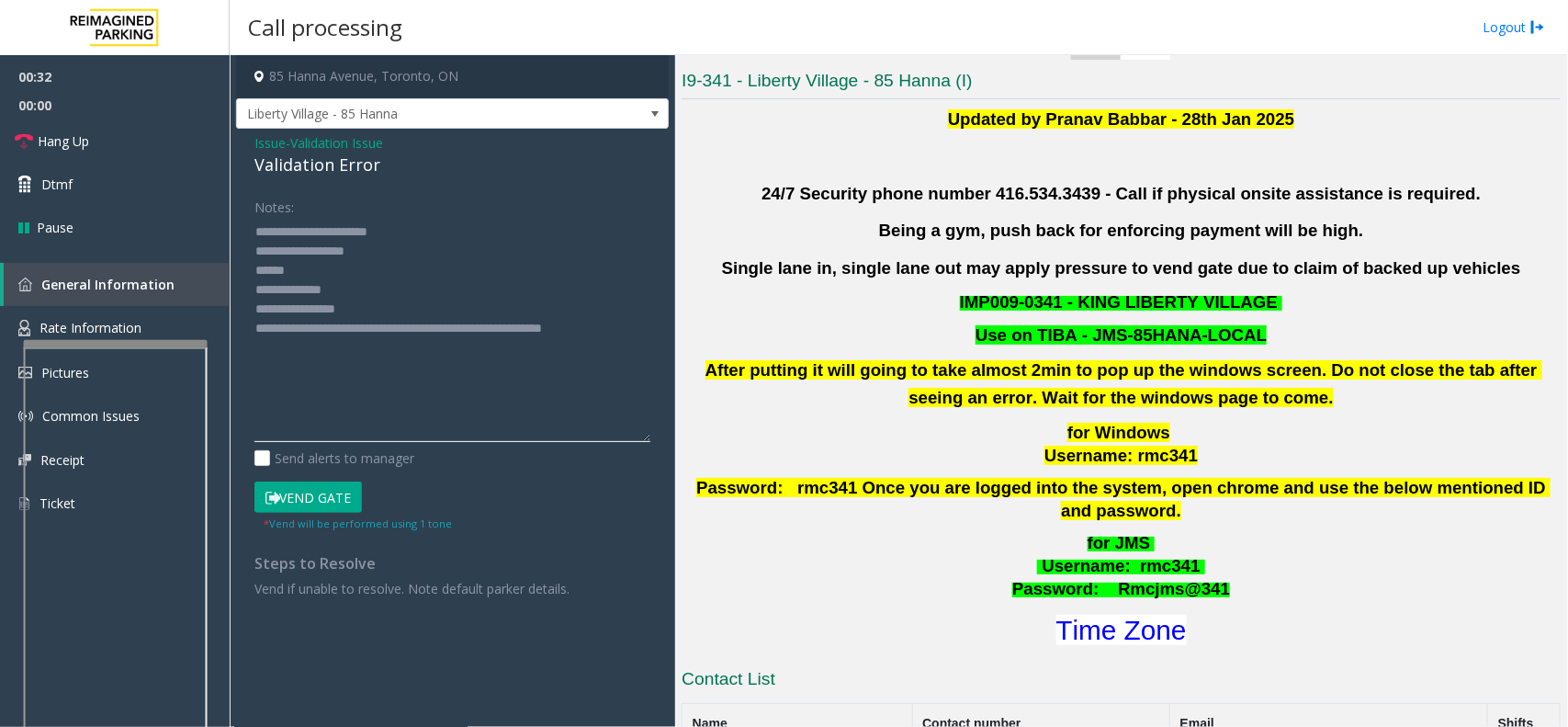 click 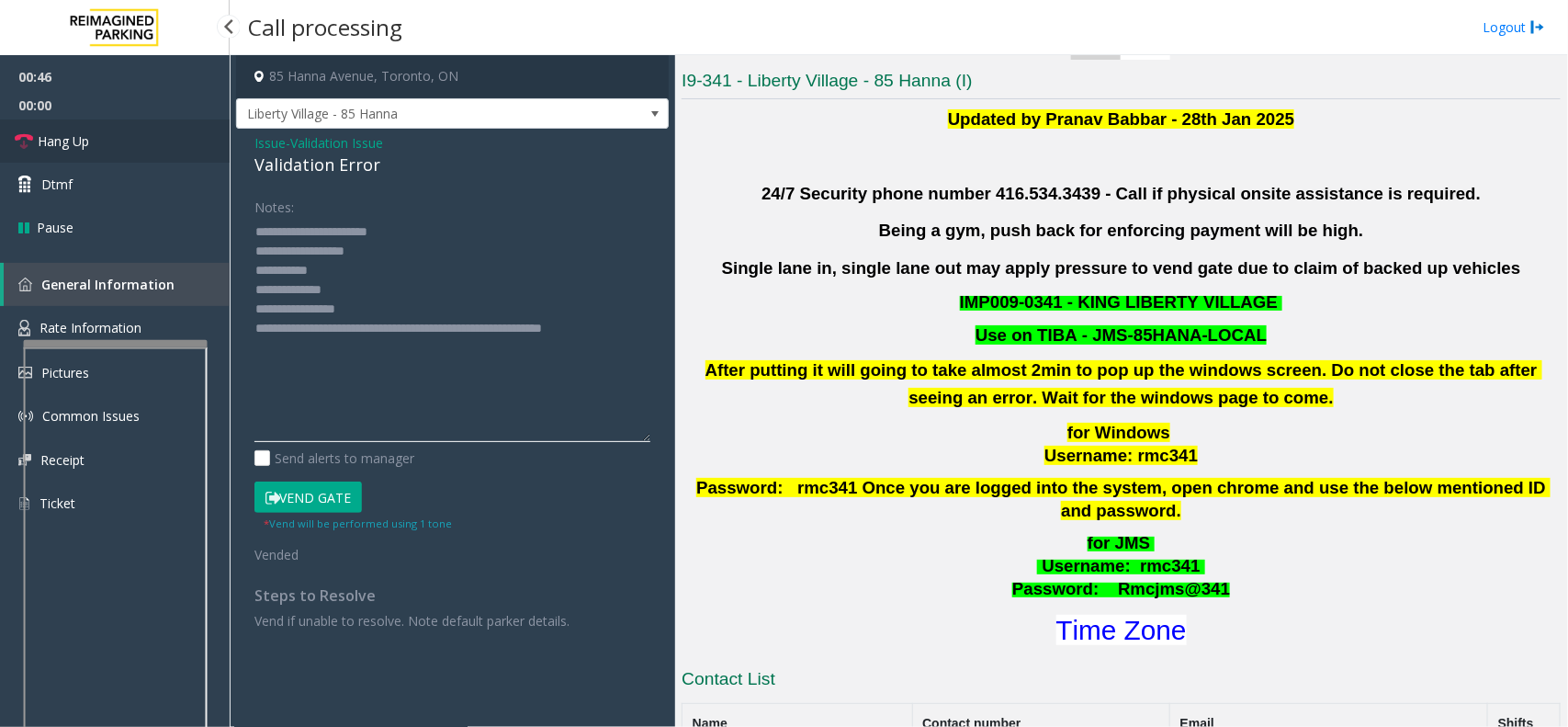 type on "**********" 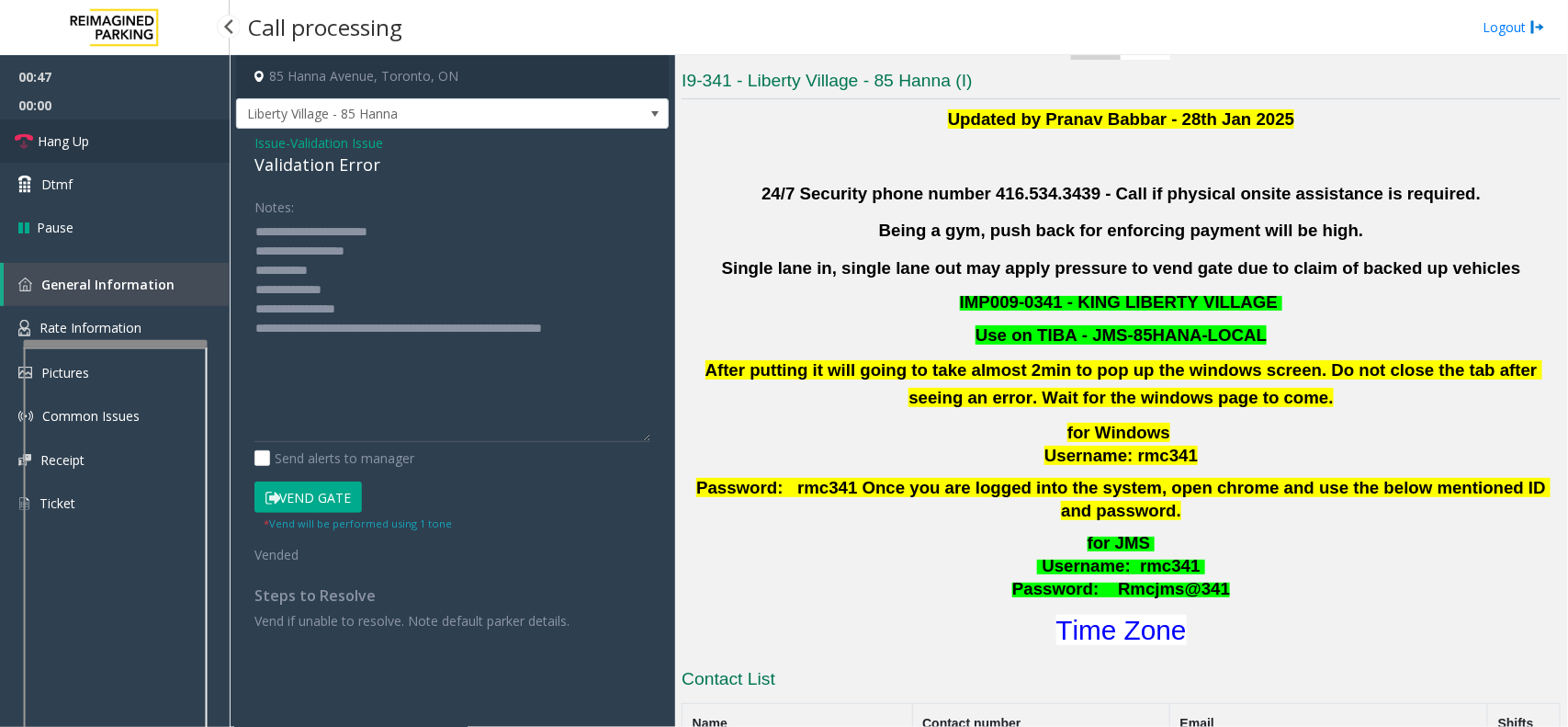 click on "Hang Up" at bounding box center [115, 141] 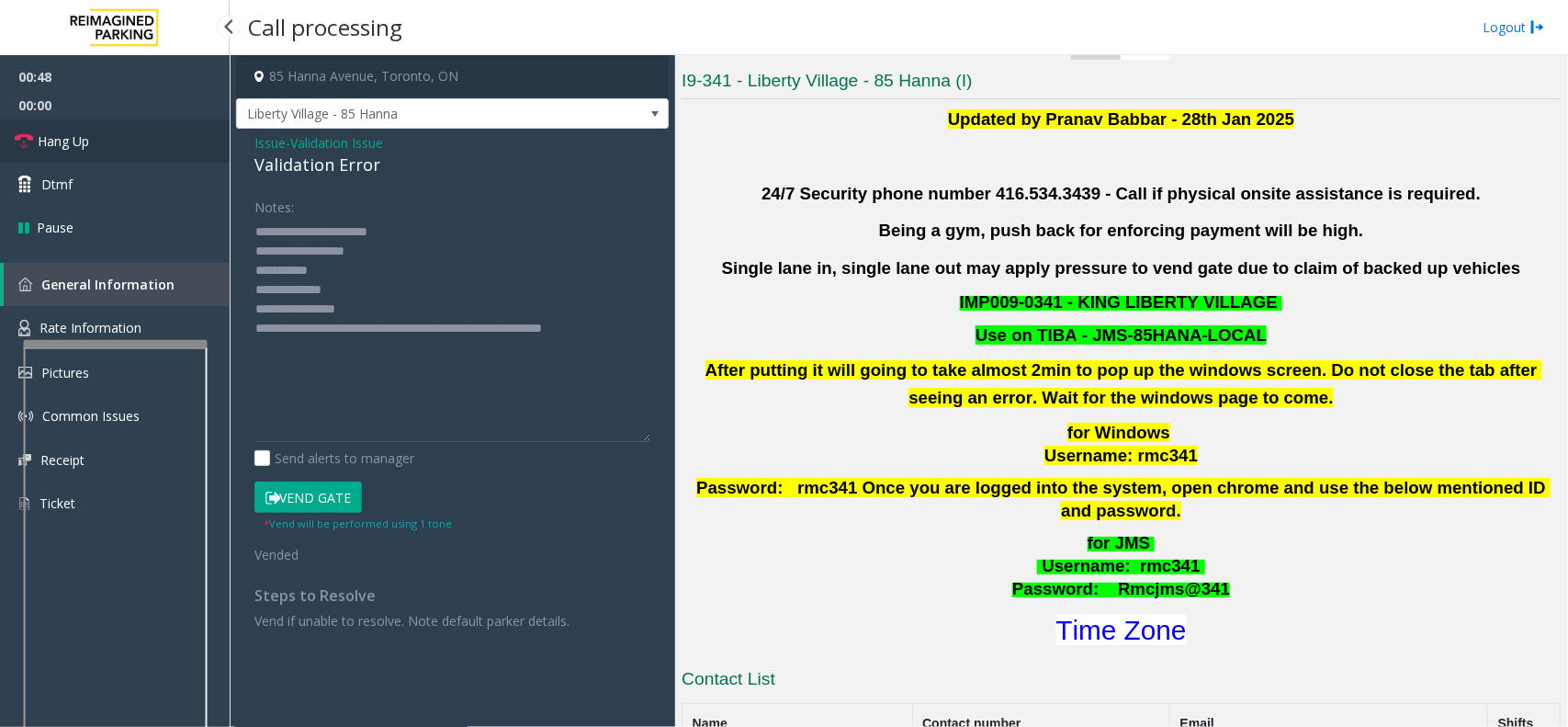 click on "Hang Up" at bounding box center [115, 141] 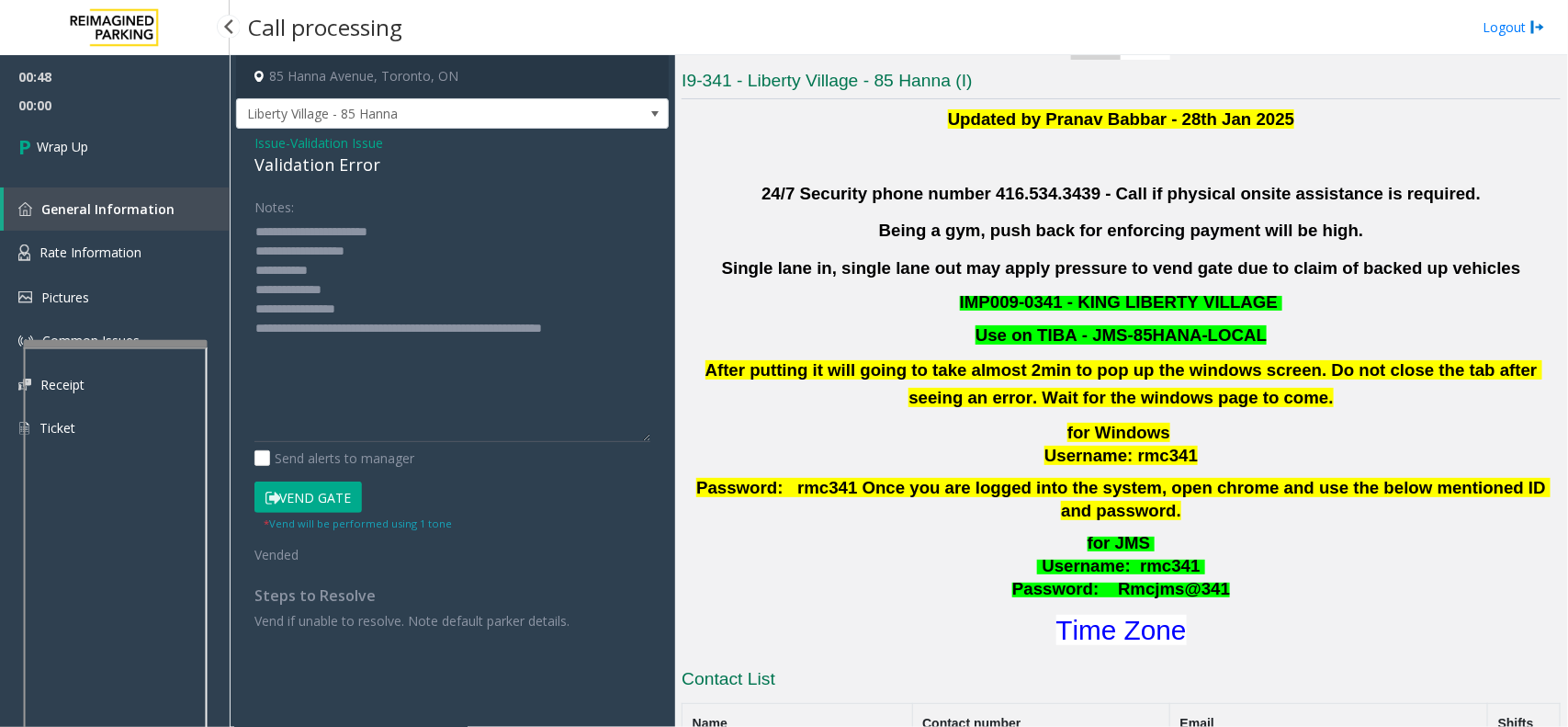click on "Wrap Up" at bounding box center (115, 146) 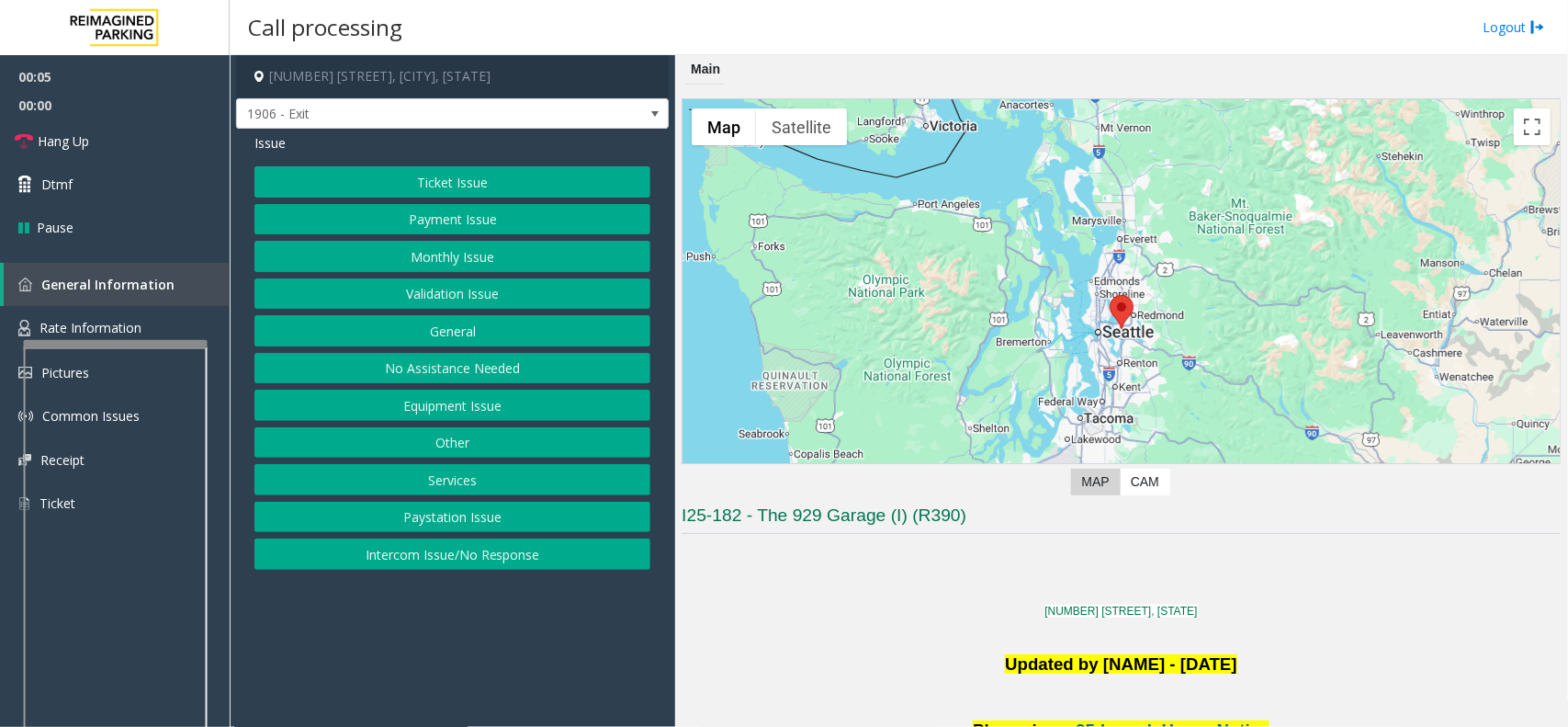 click on "Ticket Issue" 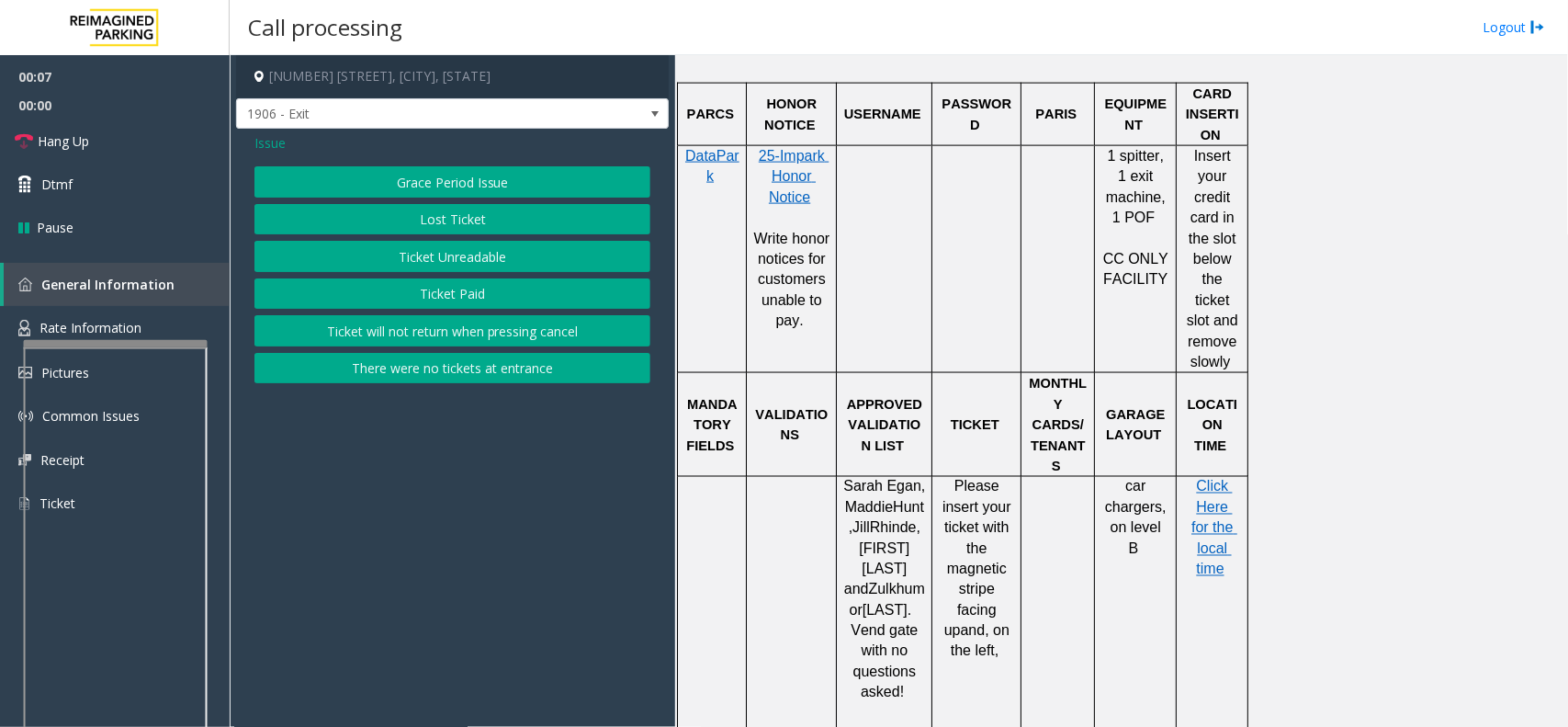 scroll, scrollTop: 1149, scrollLeft: 0, axis: vertical 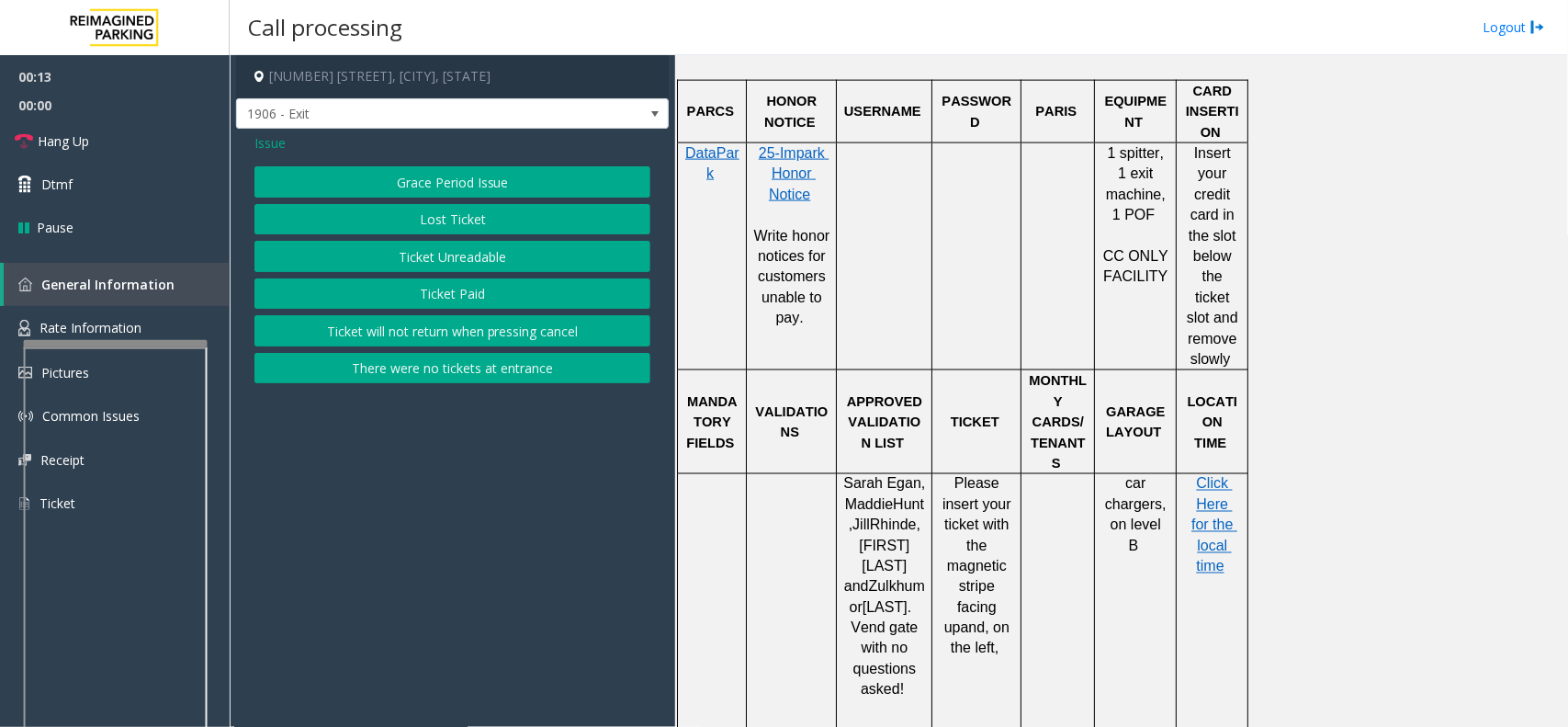 click on "Ticket Unreadable" 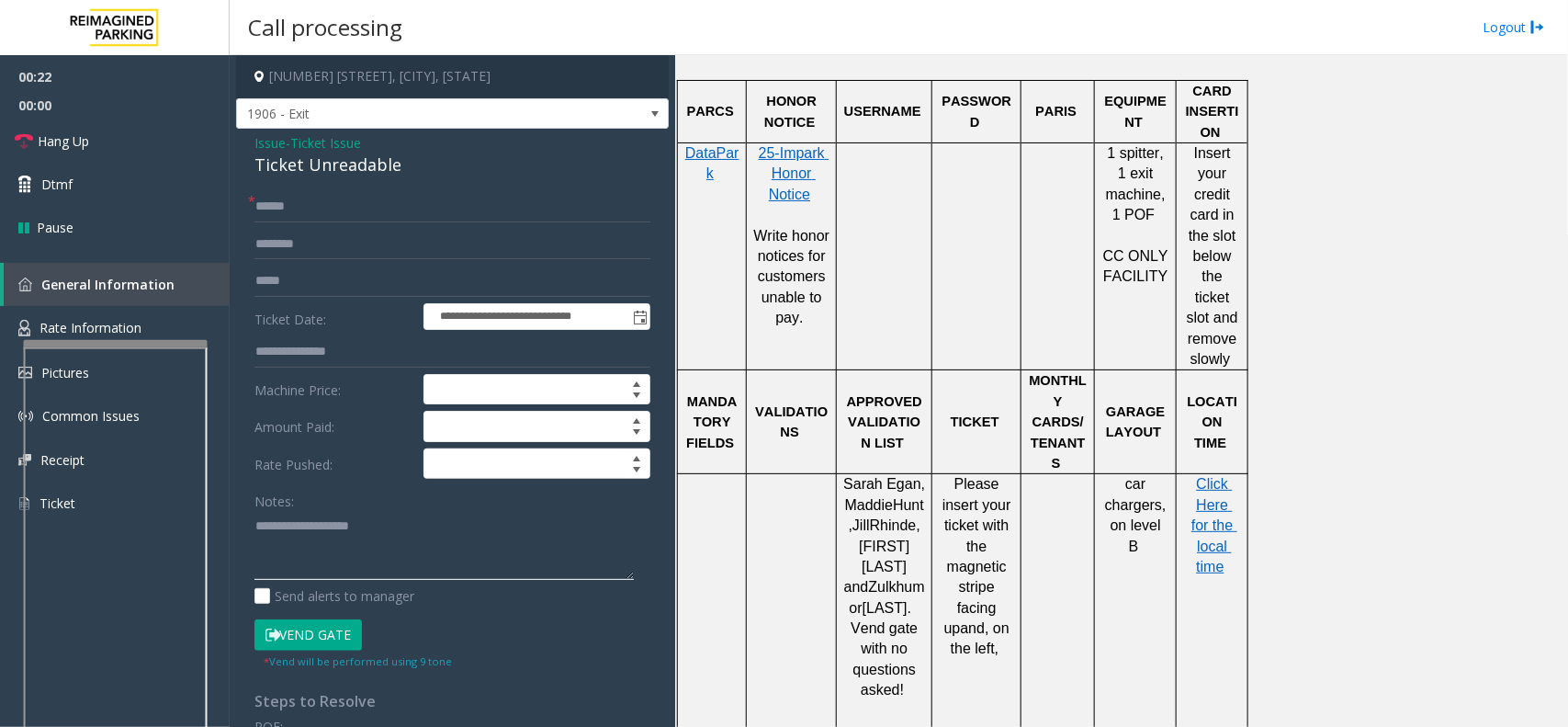 click 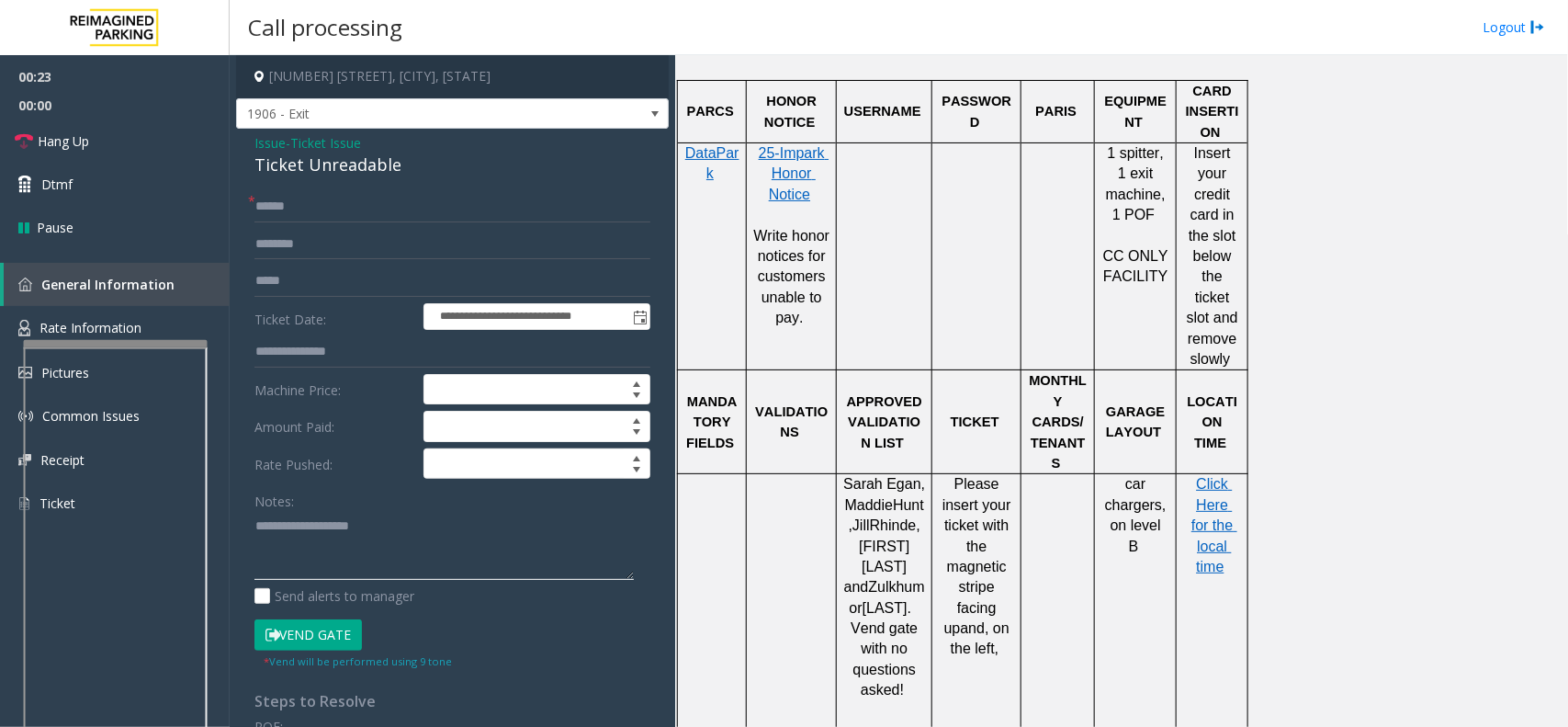 paste on "**********" 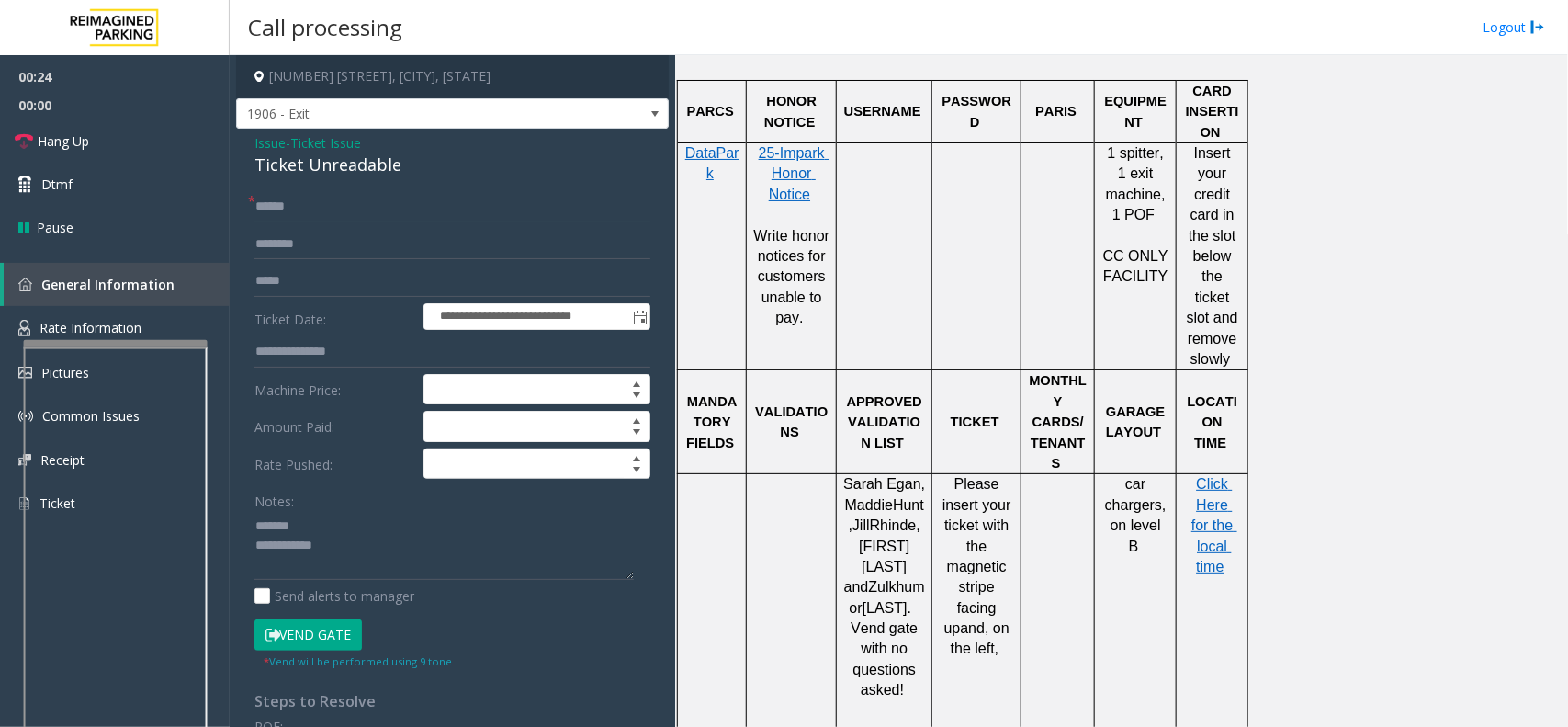 click on "Ticket Unreadable" 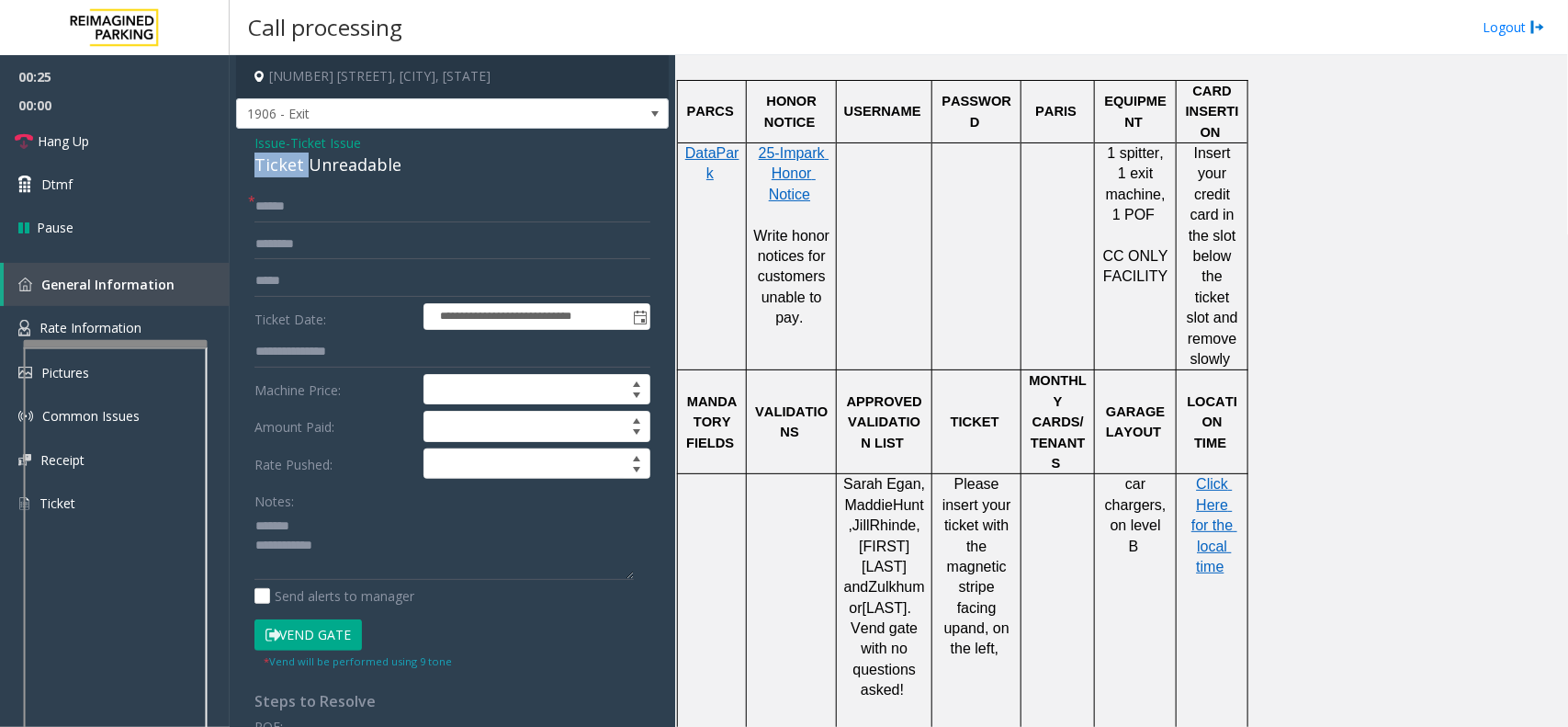click on "Ticket Unreadable" 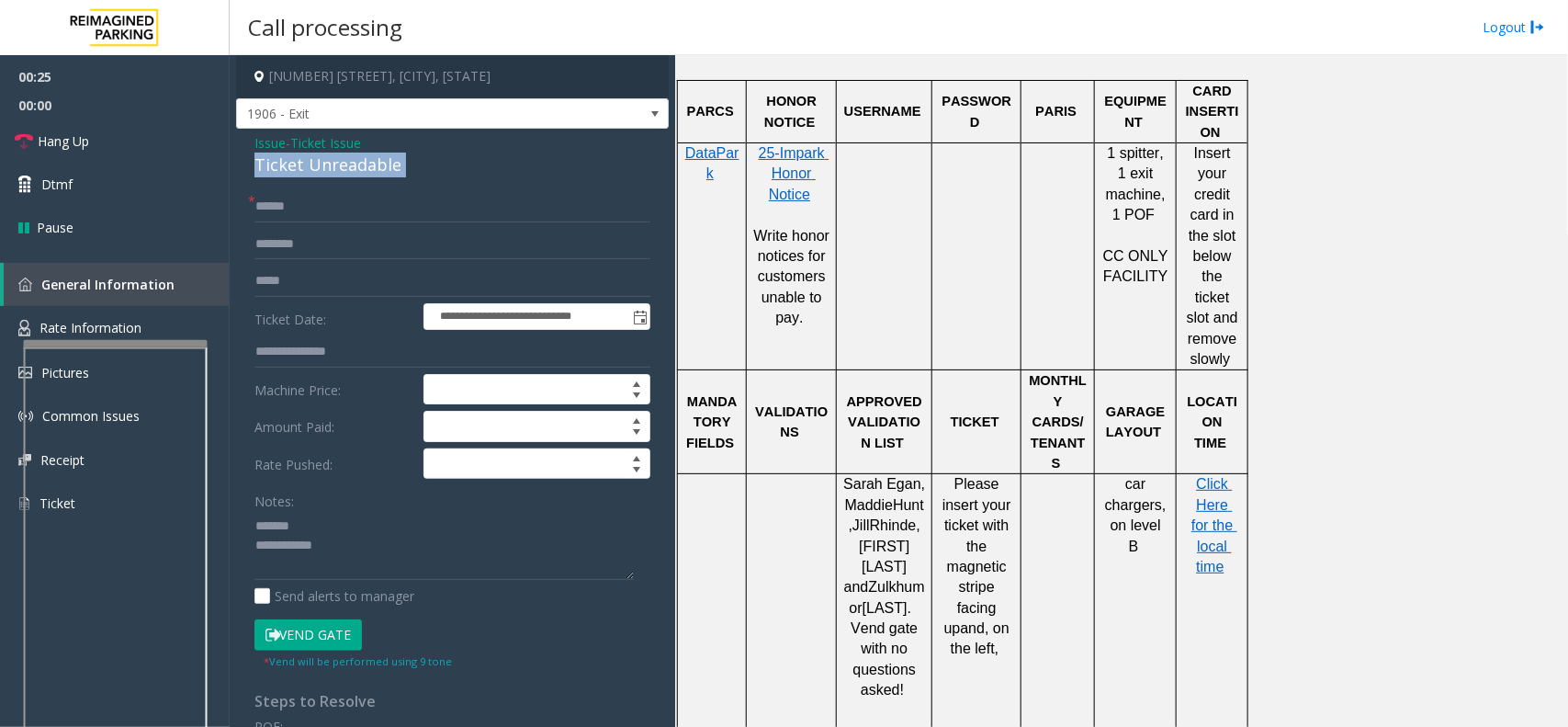 click on "Ticket Unreadable" 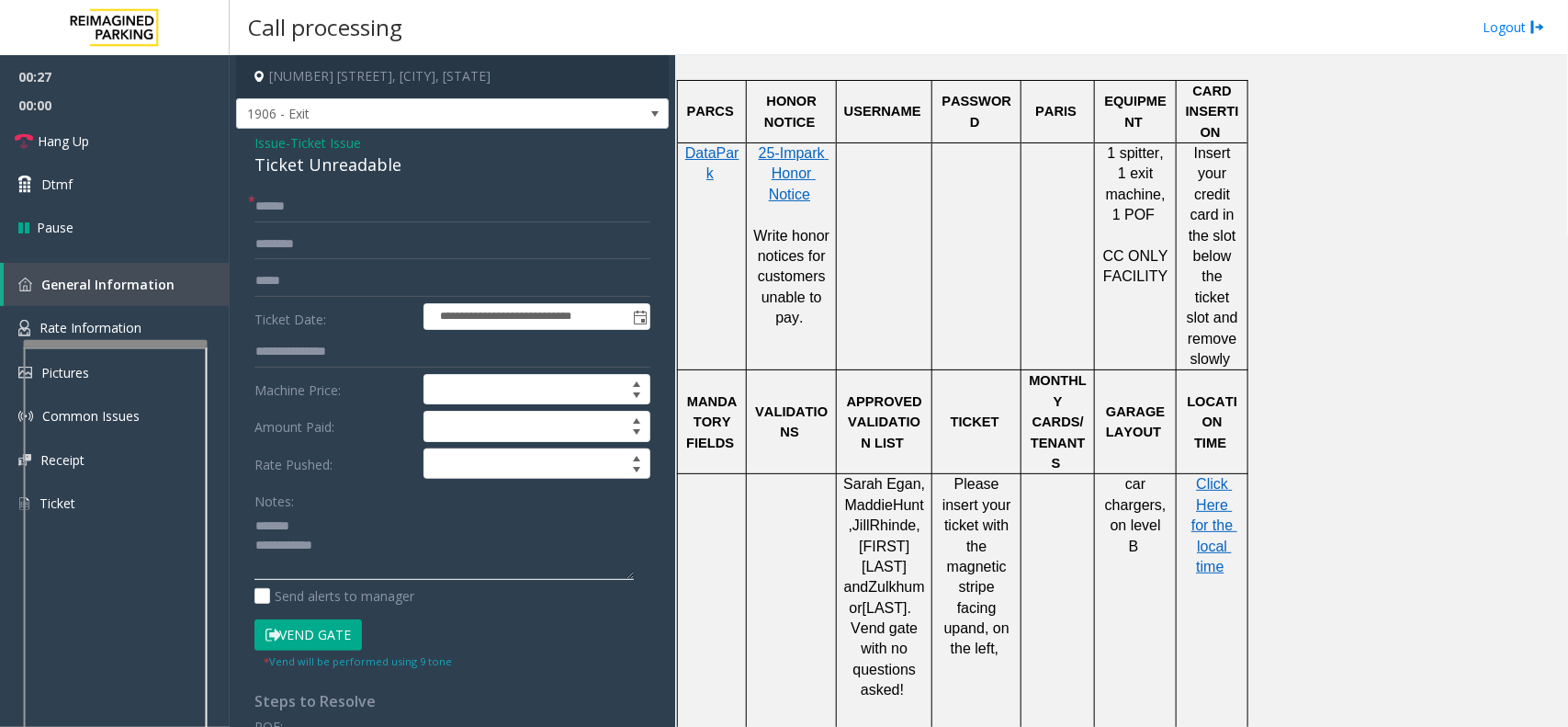 click 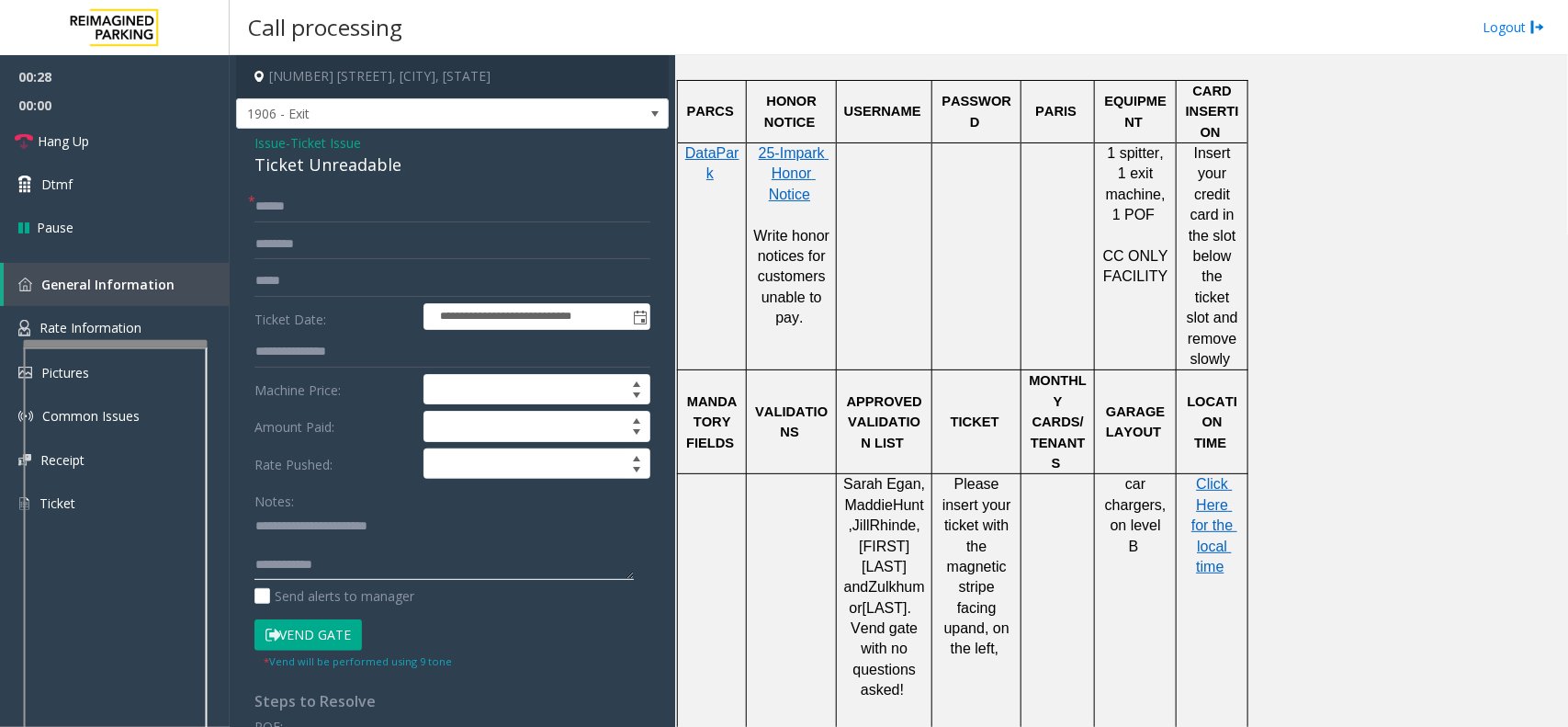 type on "**********" 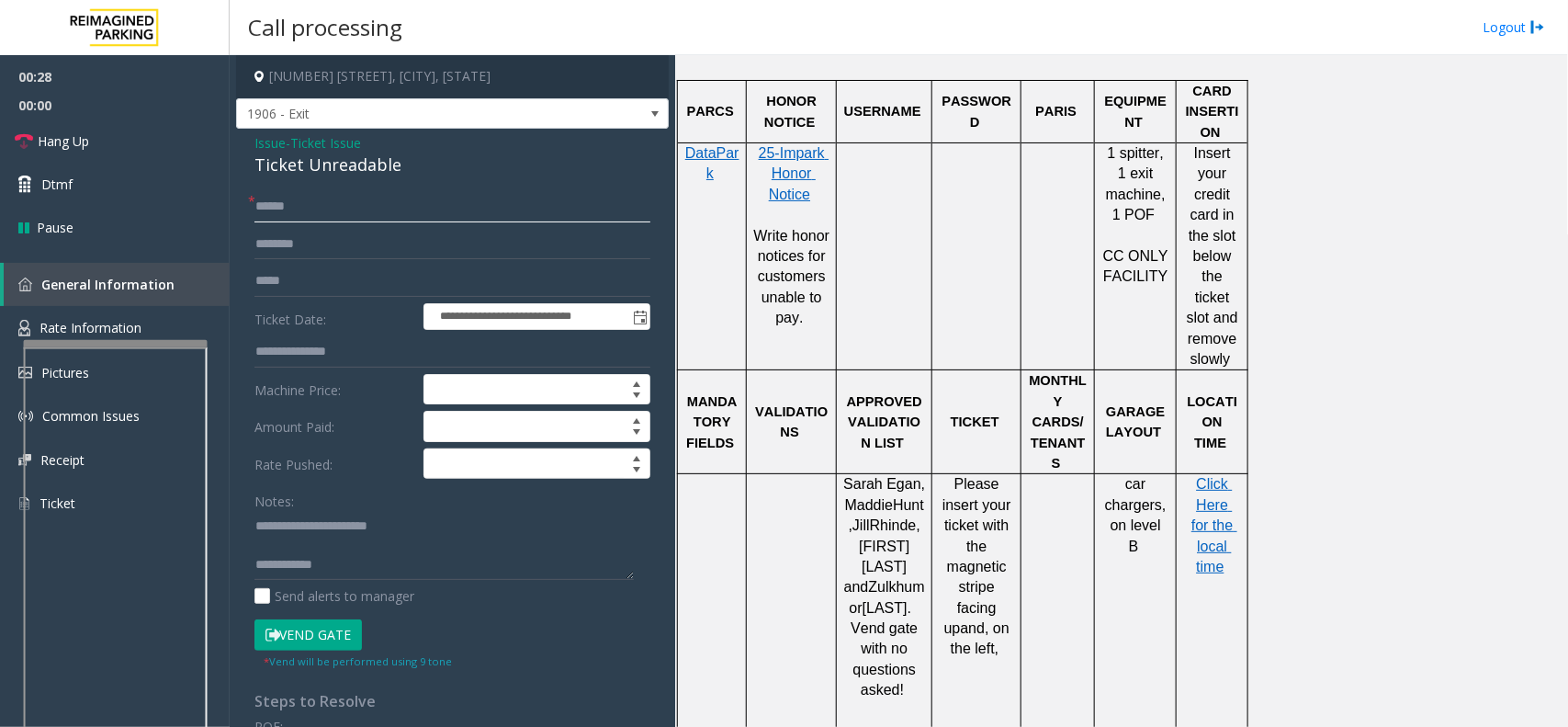 click 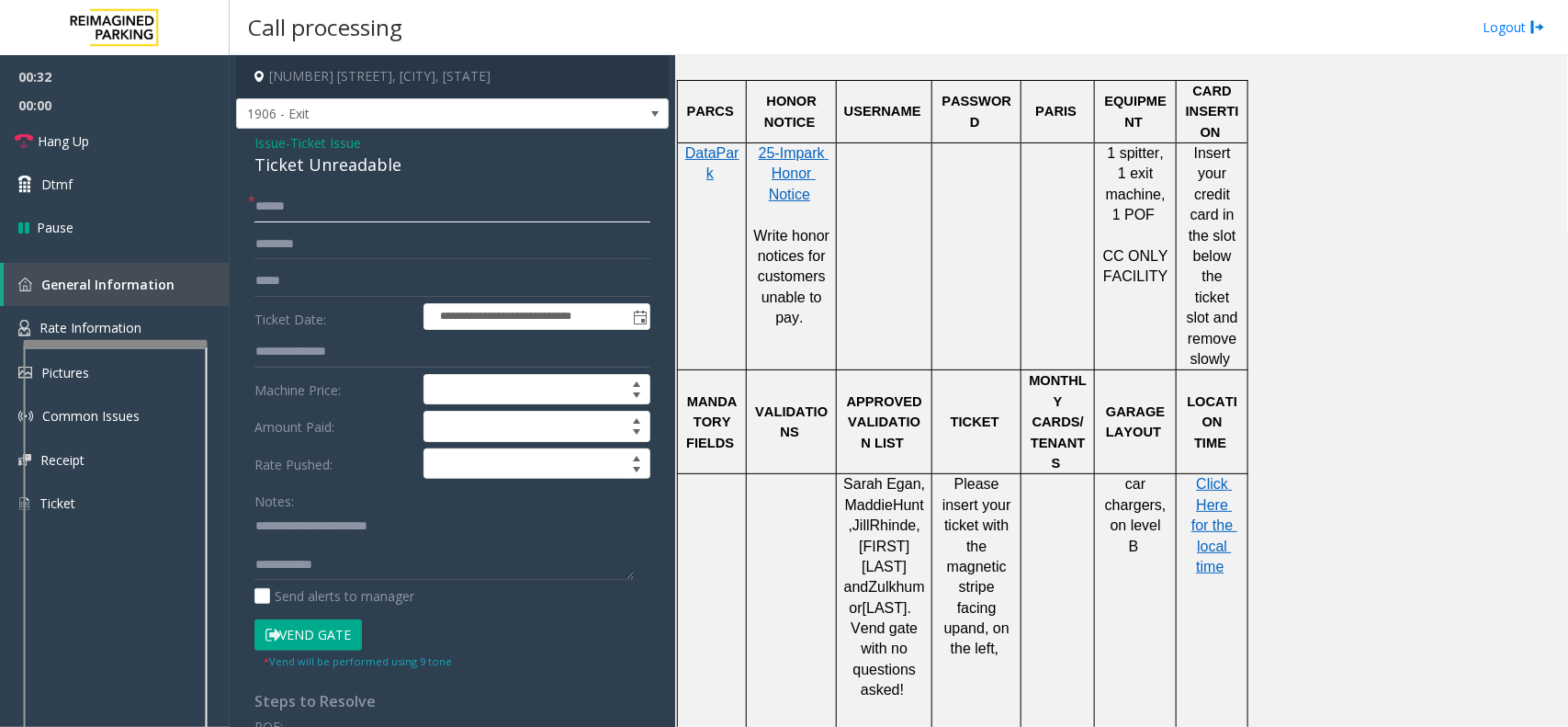 type on "******" 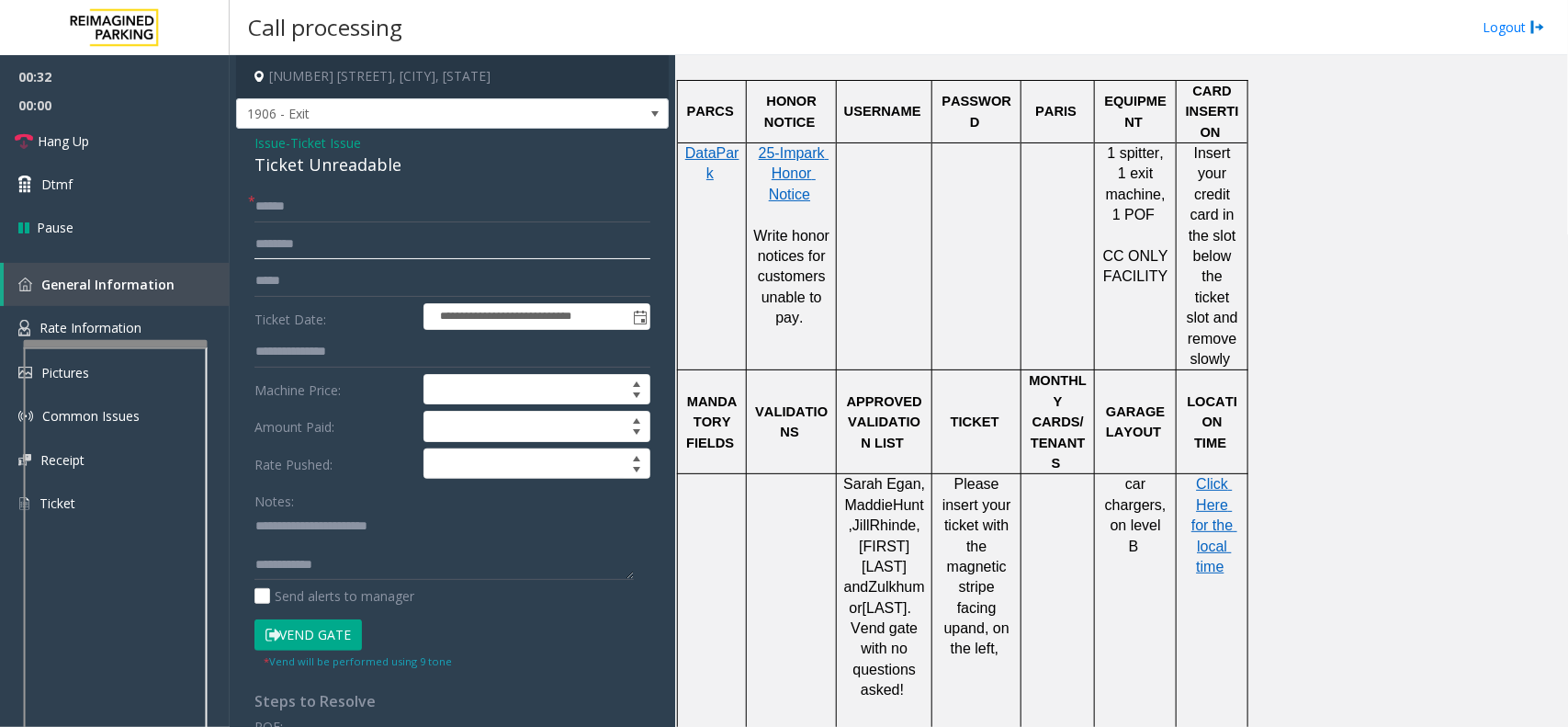 click 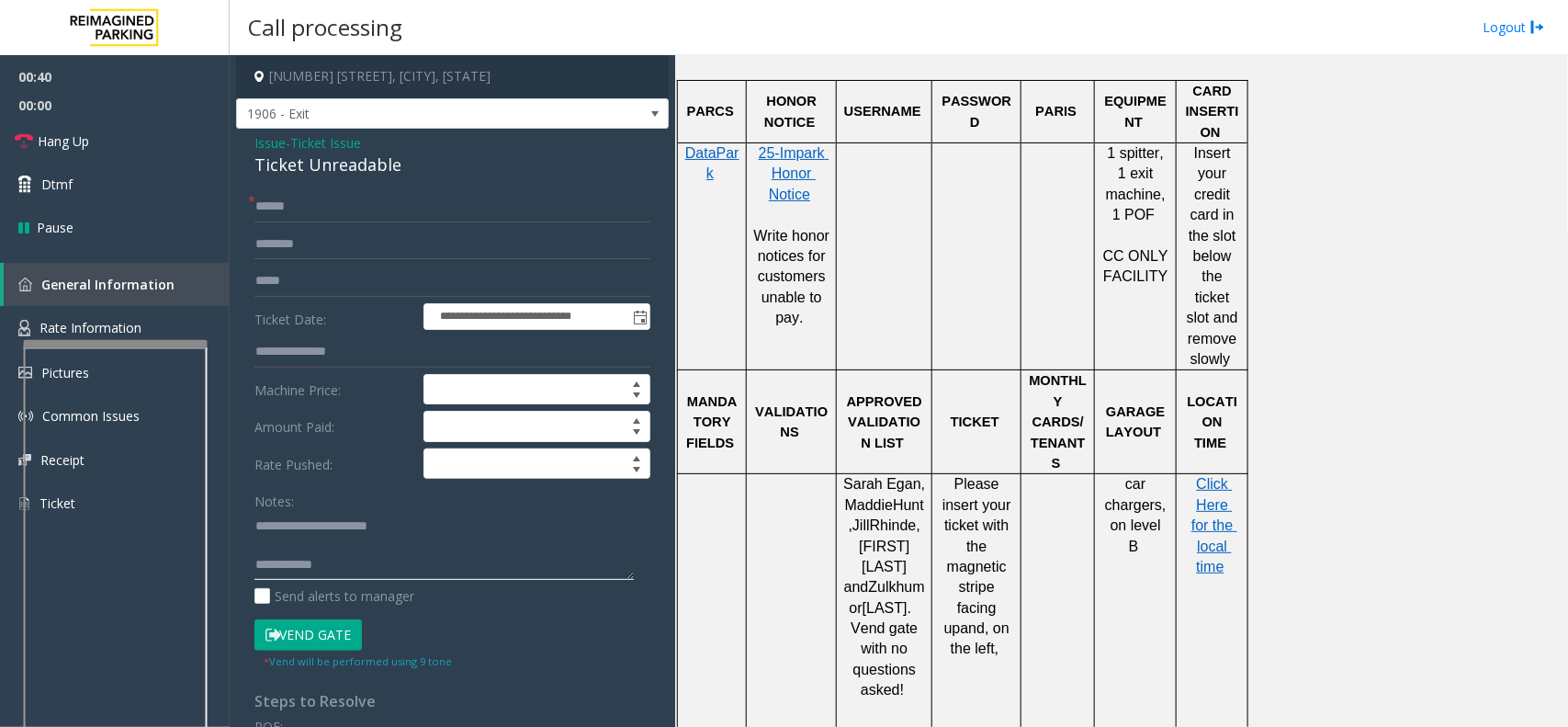 click 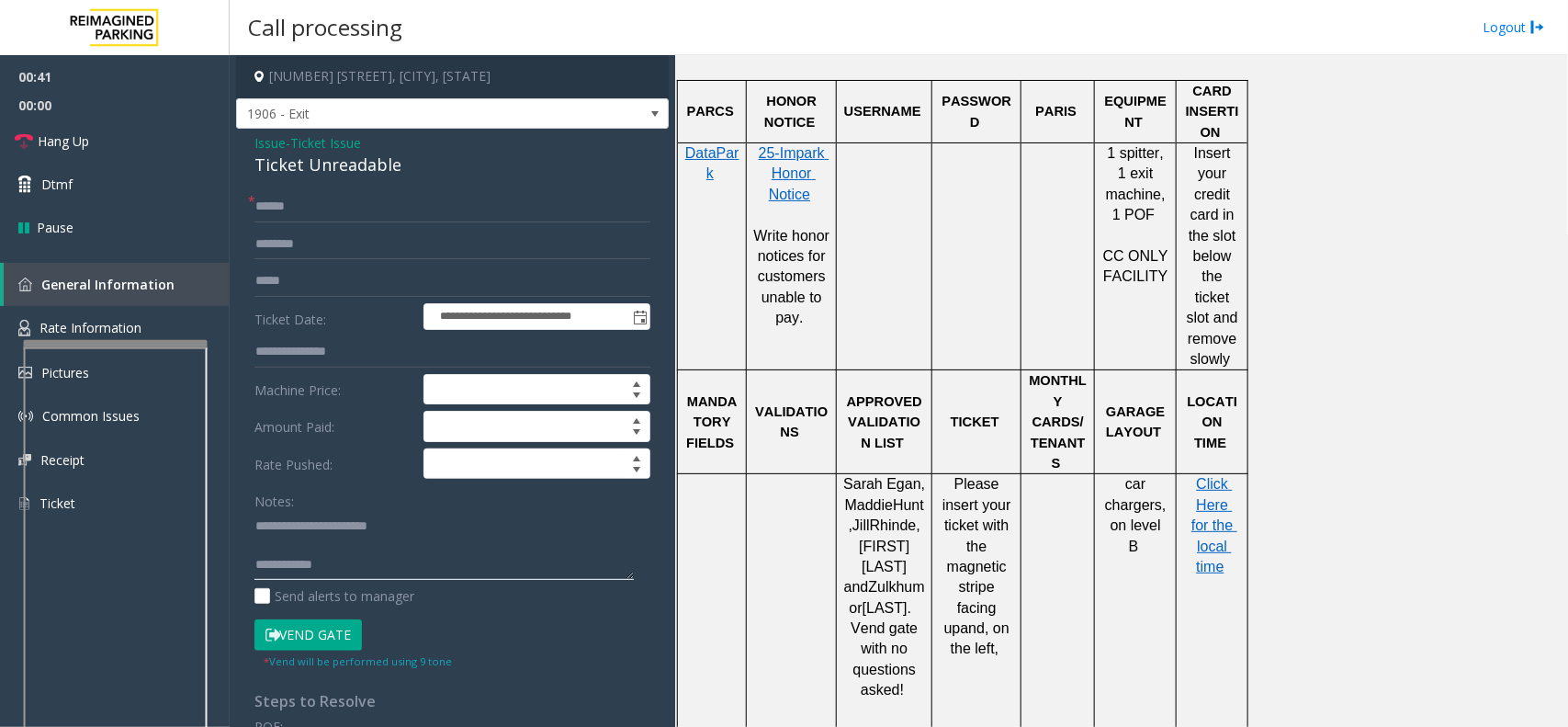 paste on "**********" 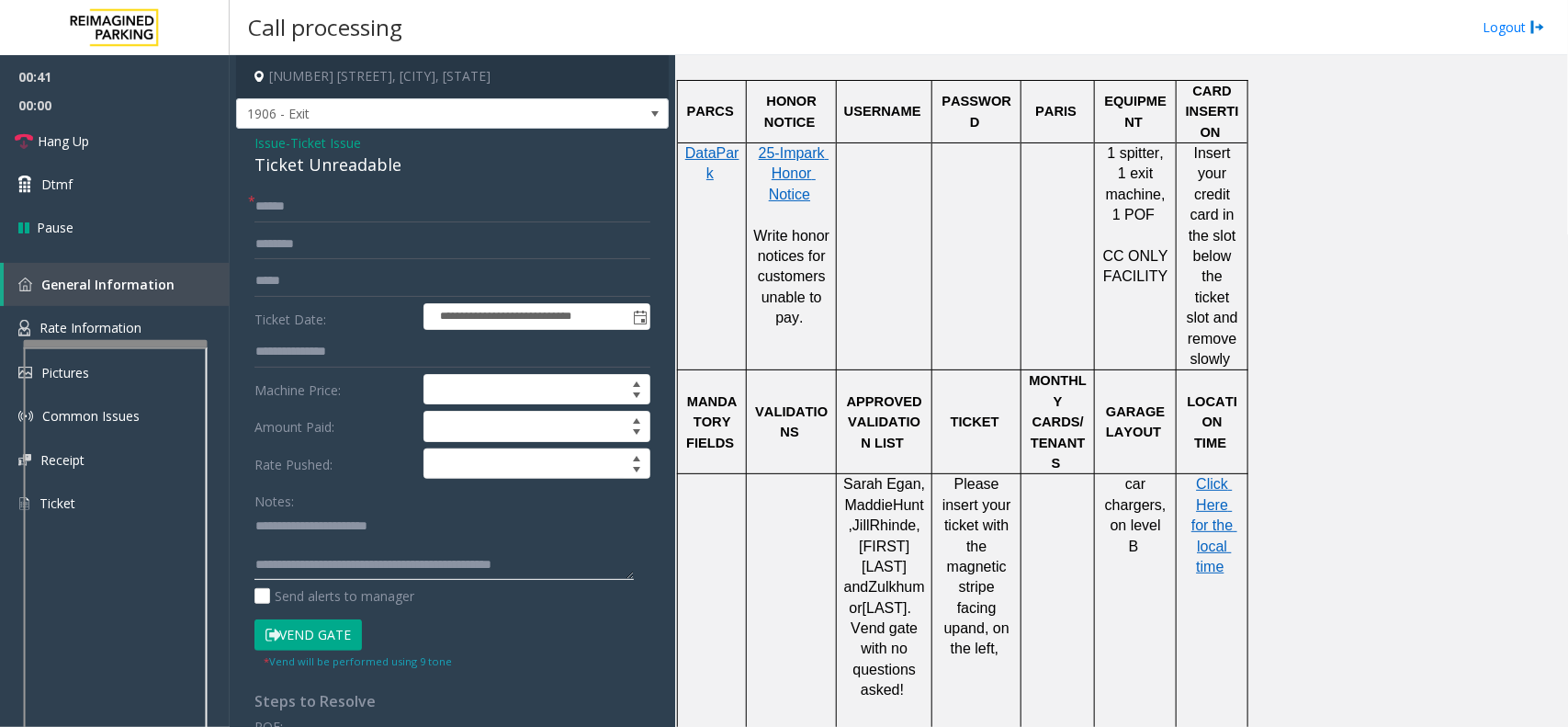 scroll, scrollTop: 12, scrollLeft: 0, axis: vertical 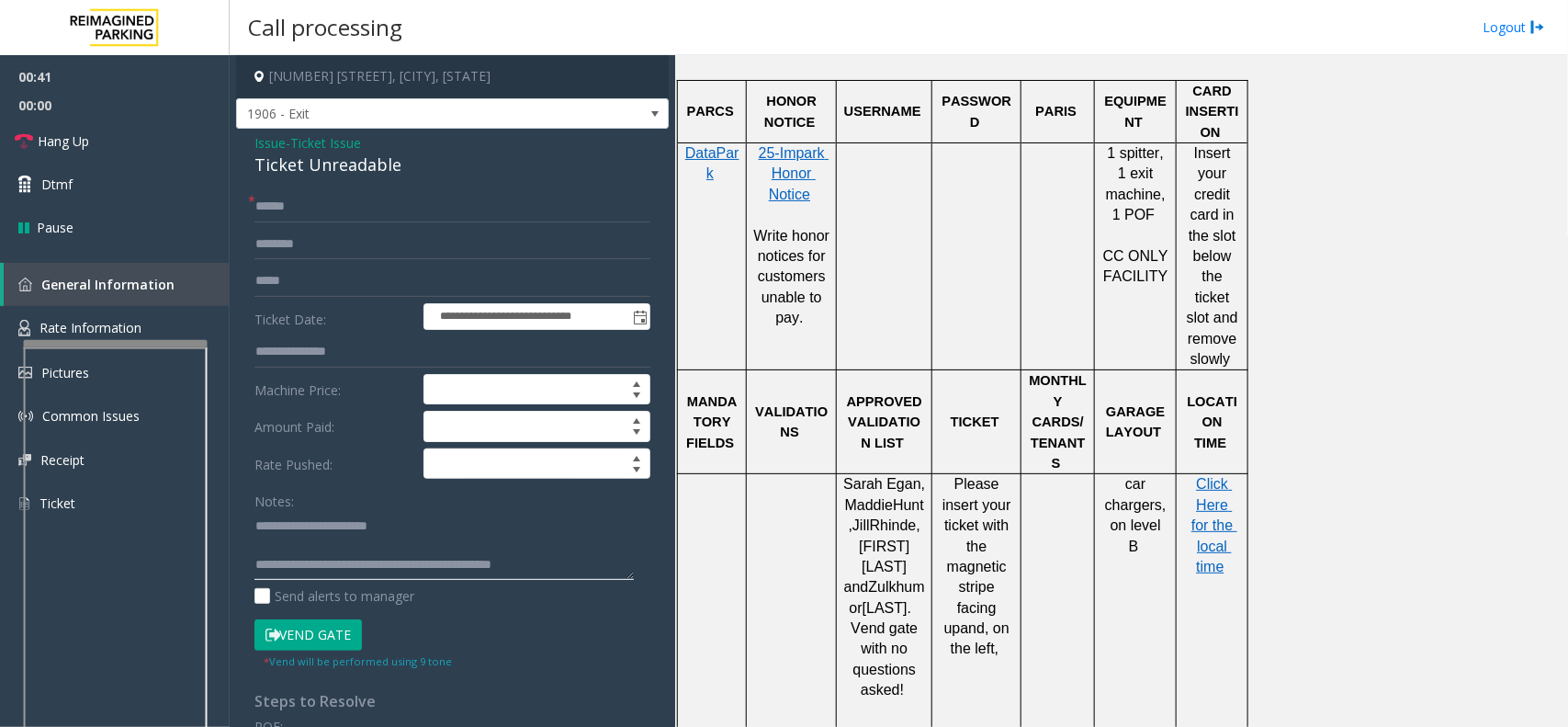 type on "**********" 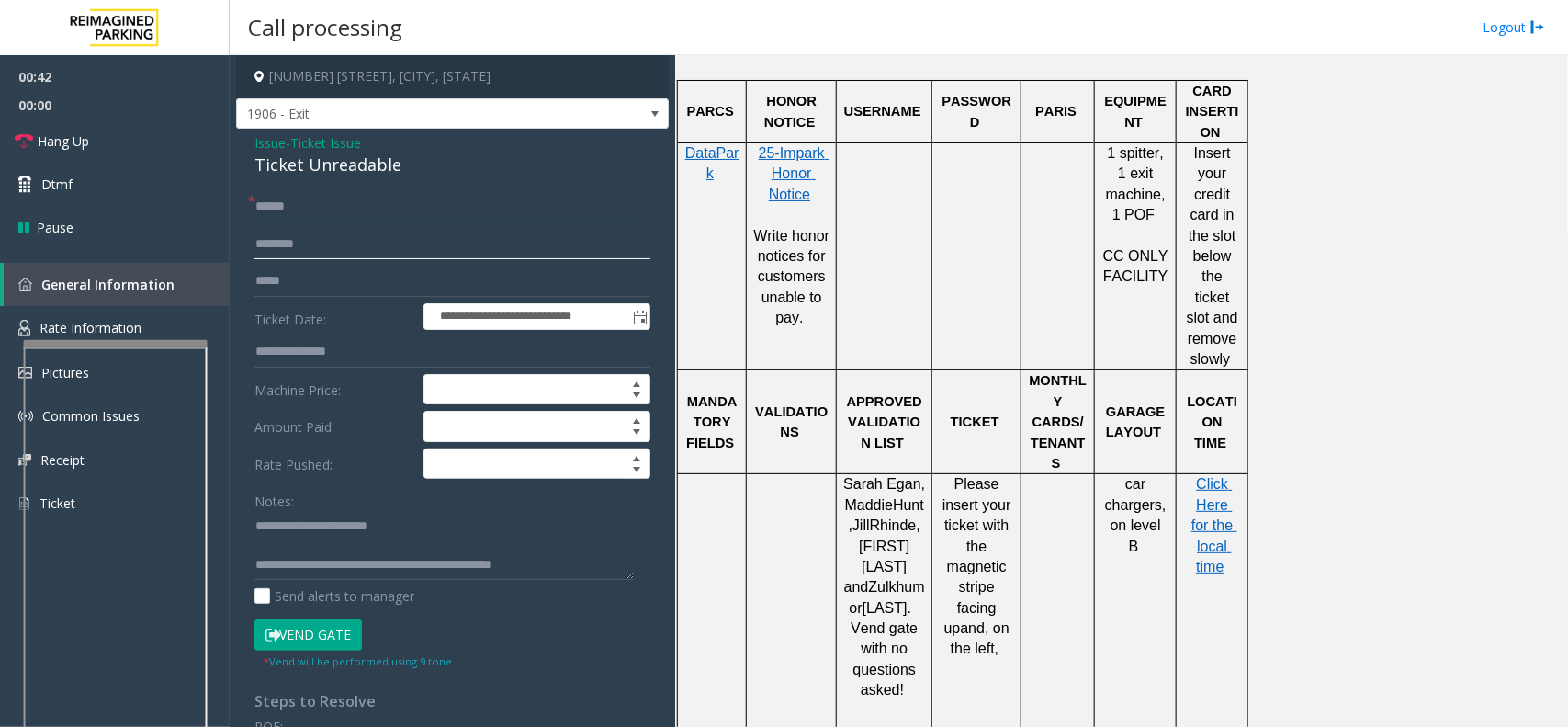 click 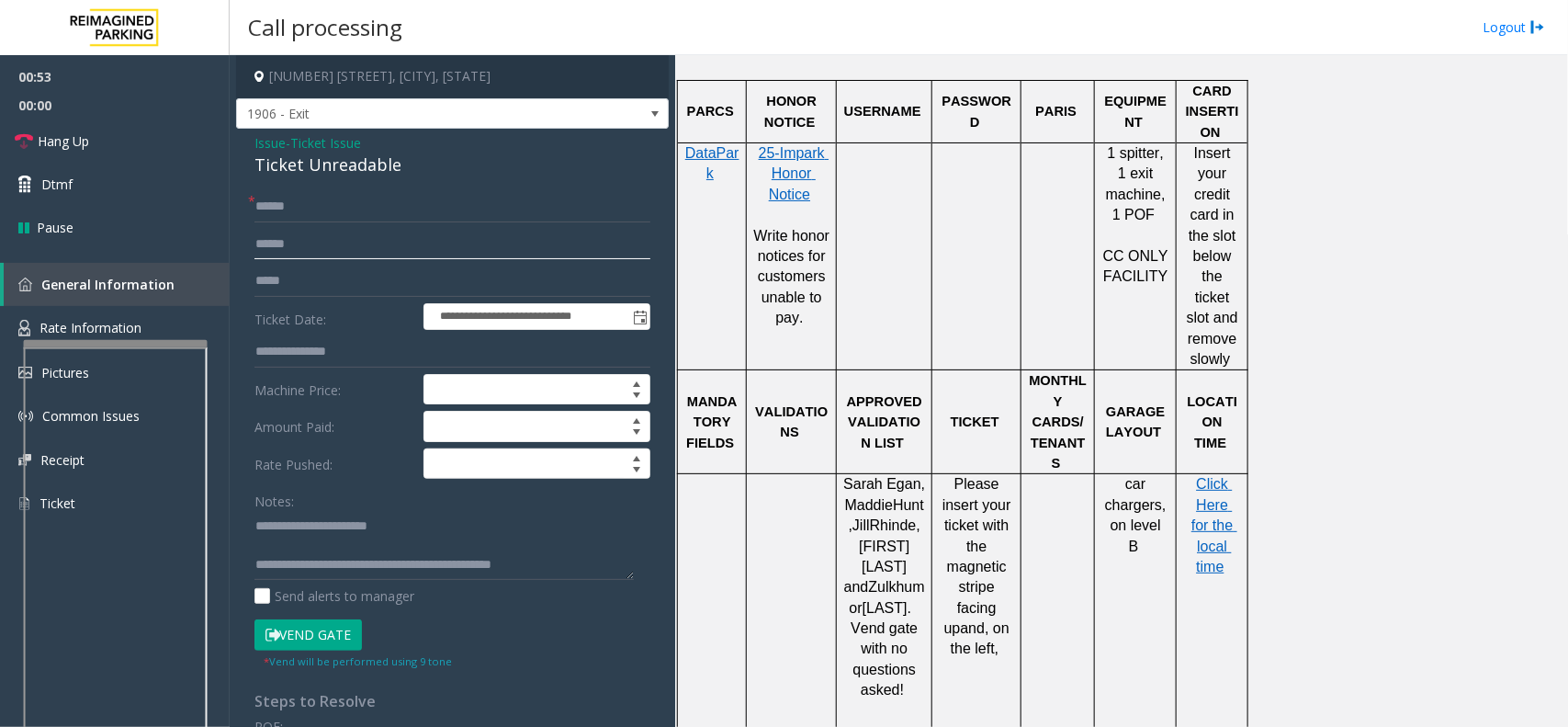 drag, startPoint x: 276, startPoint y: 241, endPoint x: 584, endPoint y: 239, distance: 308.00649 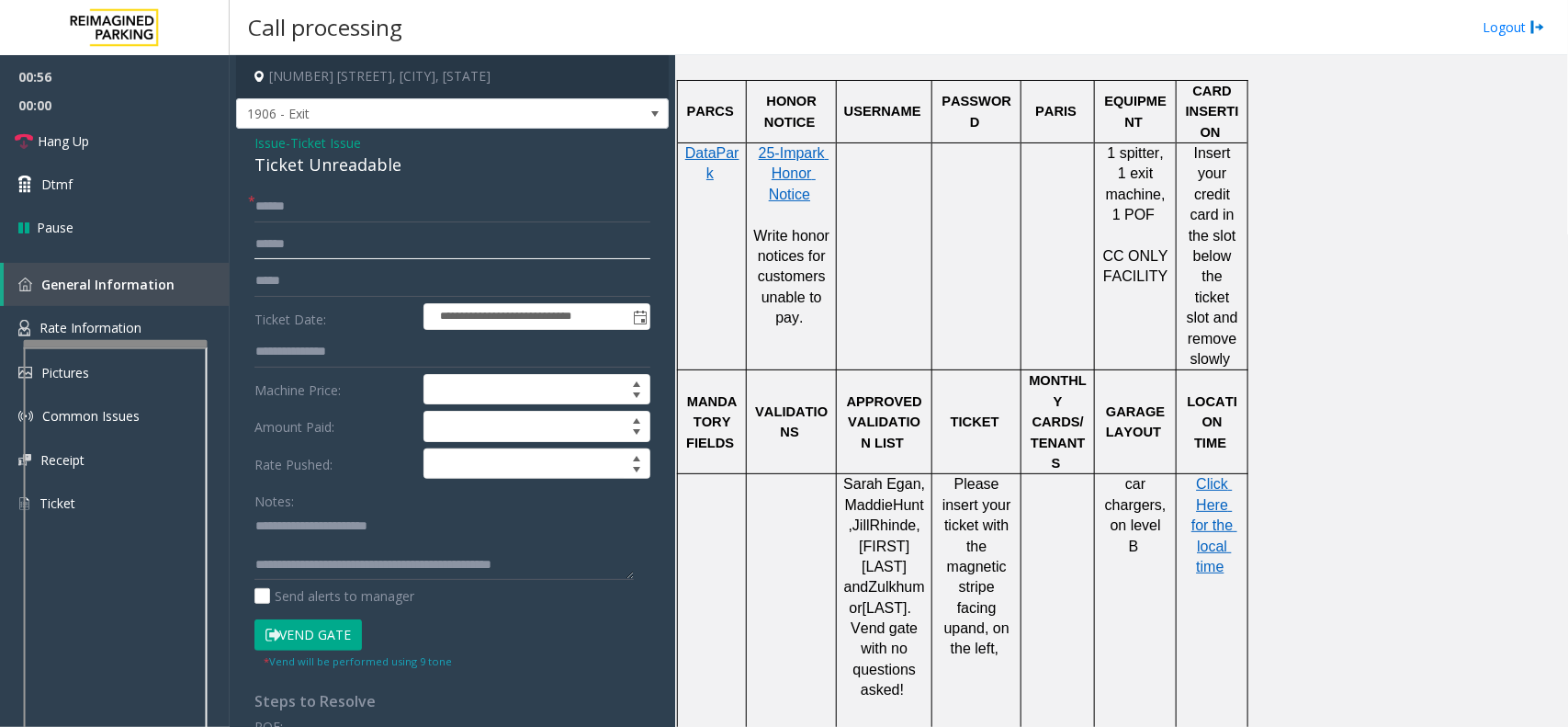 type on "*****" 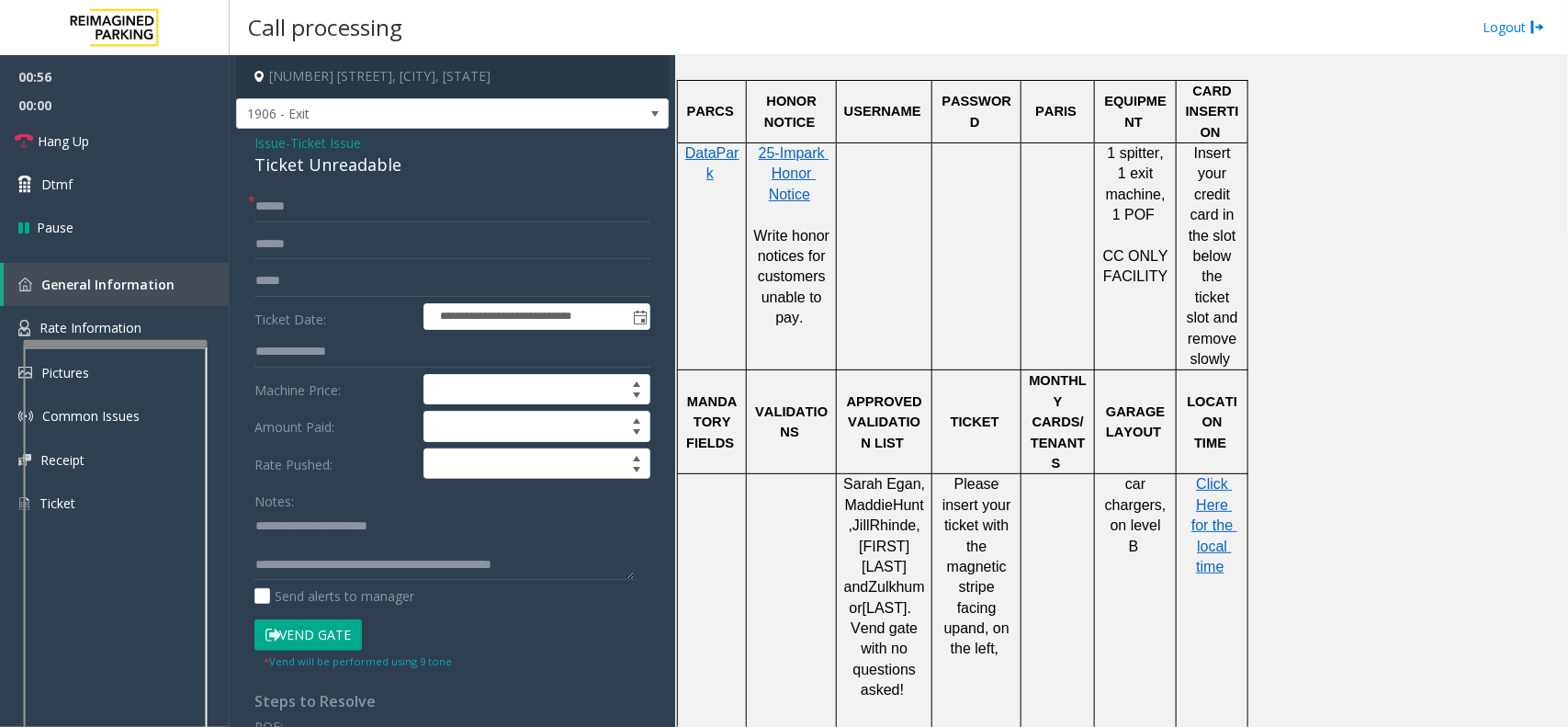 click on "Vend Gate" 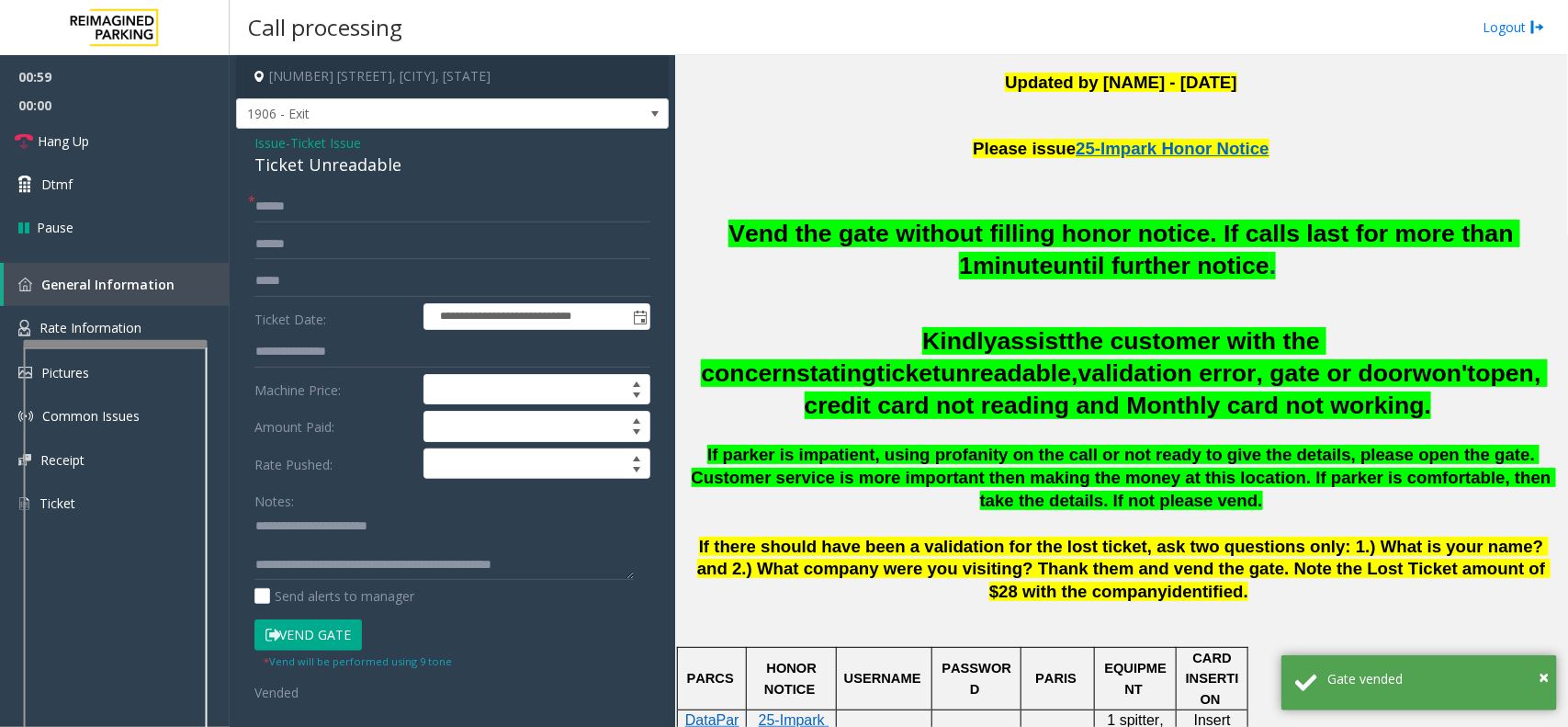 scroll, scrollTop: 574, scrollLeft: 0, axis: vertical 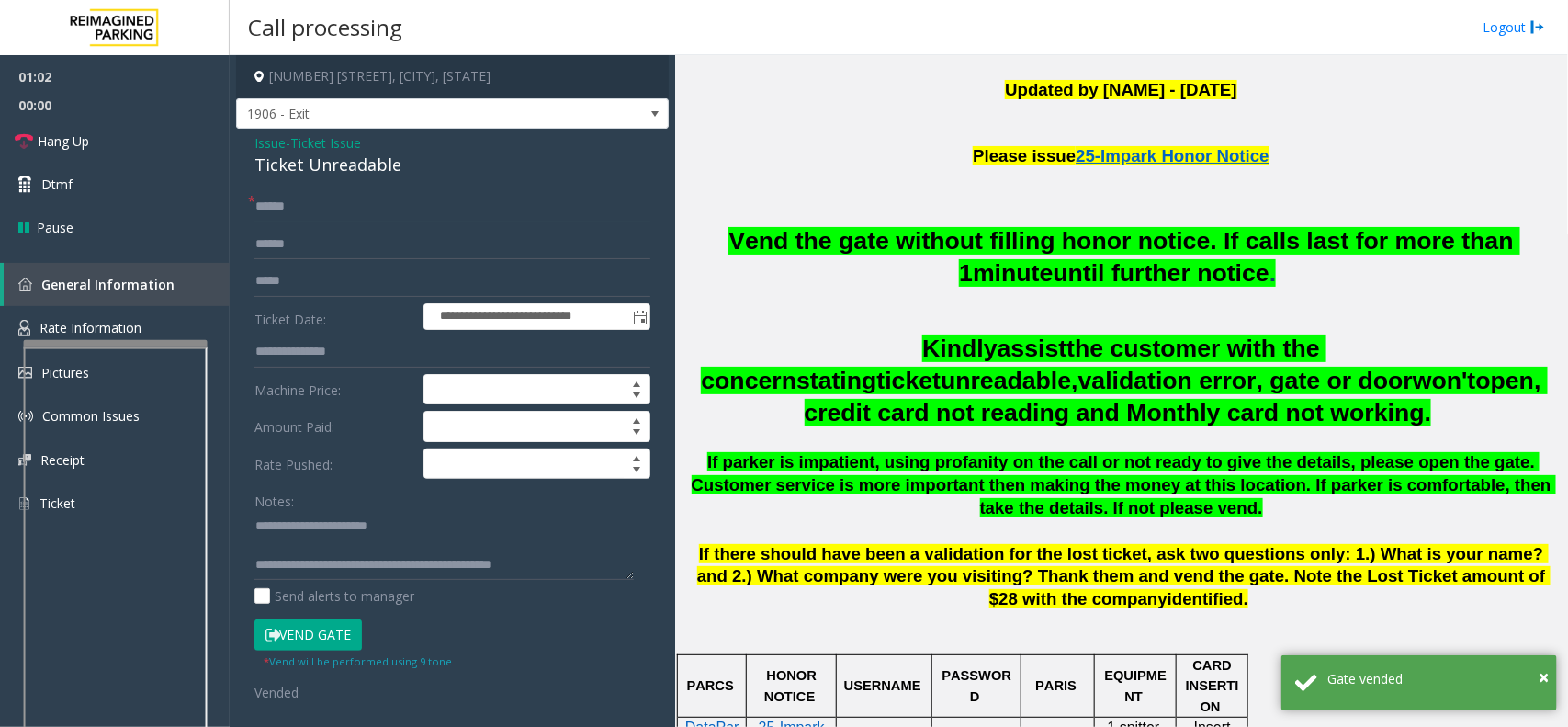 click on "Vend the gate without filling honor notice. If calls last for more than 1  minute  until further notice ." 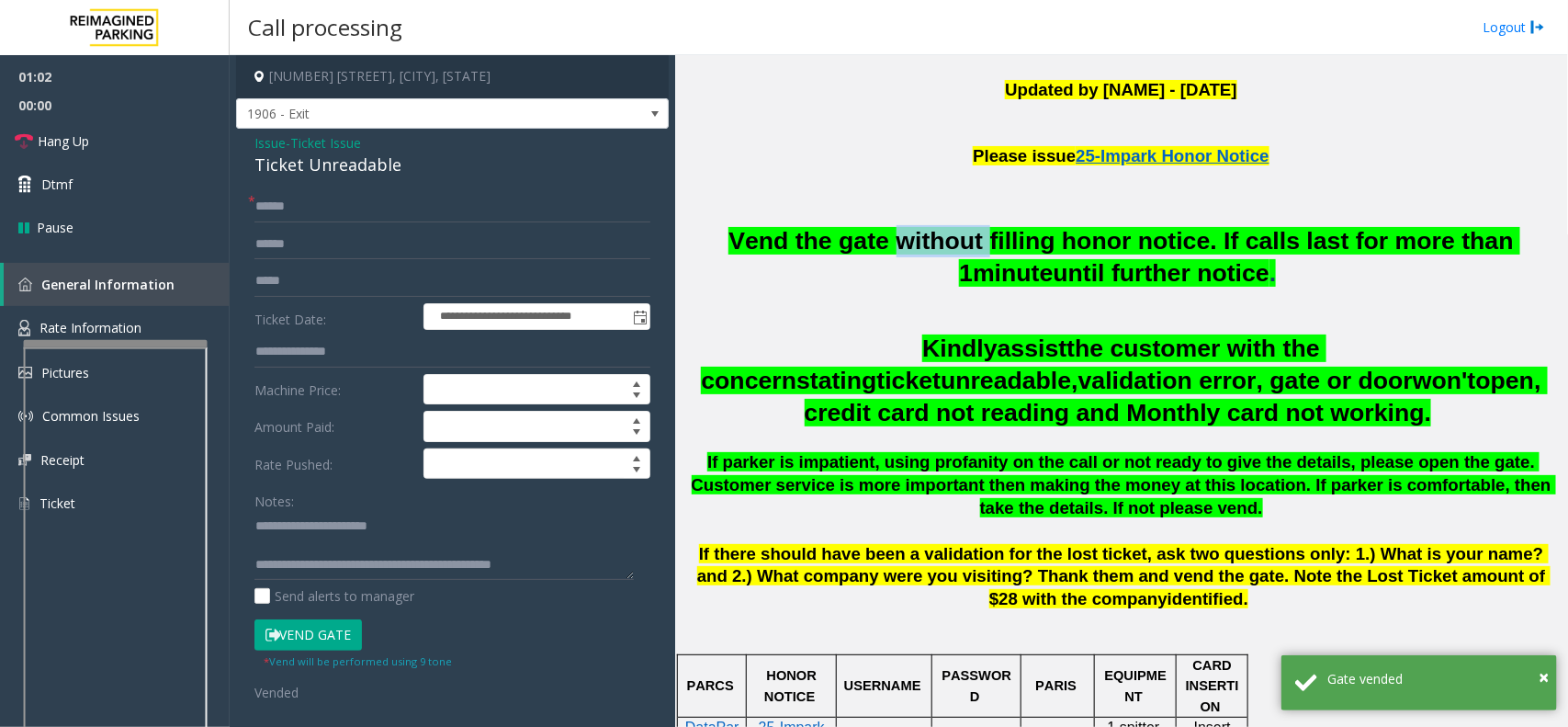 click on "Vend the gate without filling honor notice. If calls last for more than 1  minute  until further notice ." 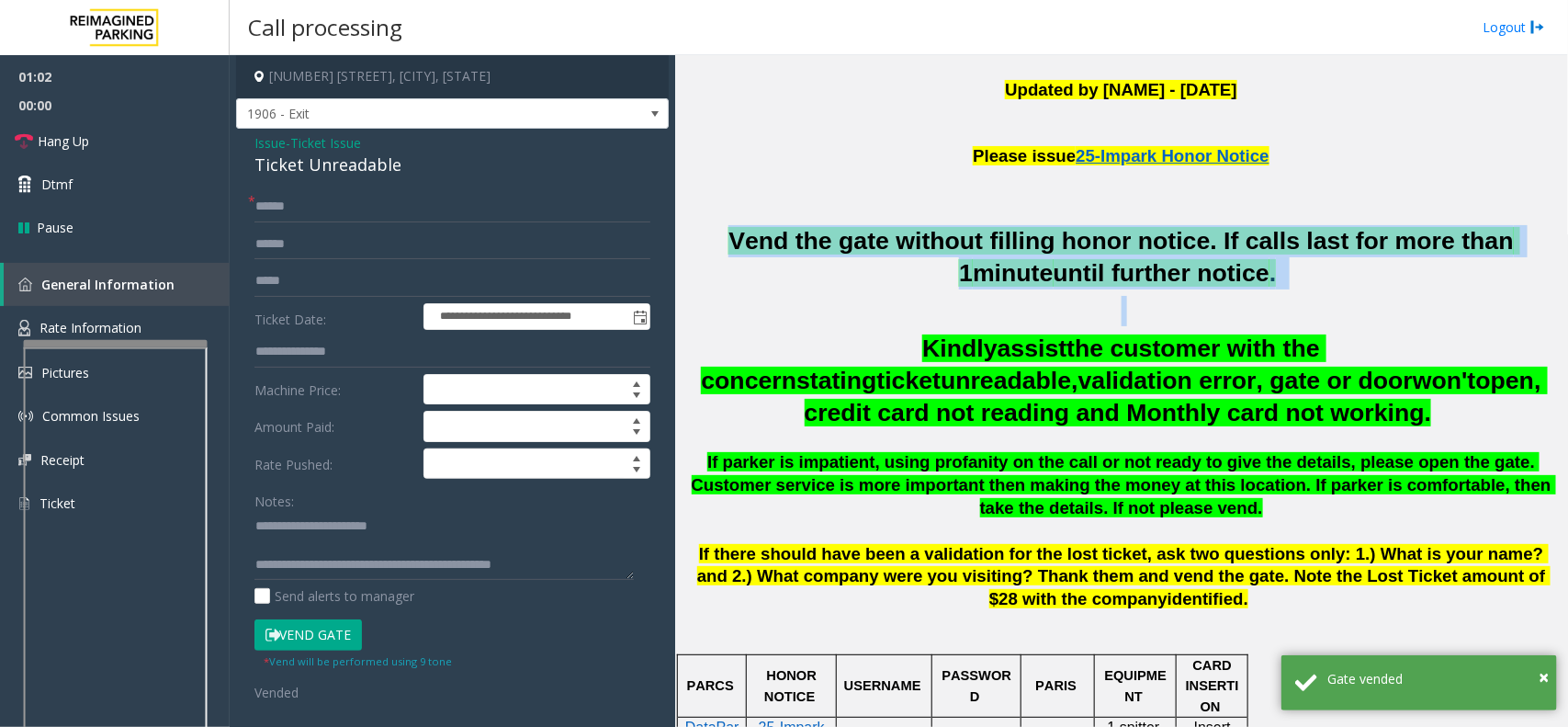 click on "Vend the gate without filling honor notice. If calls last for more than 1  minute  until further notice ." 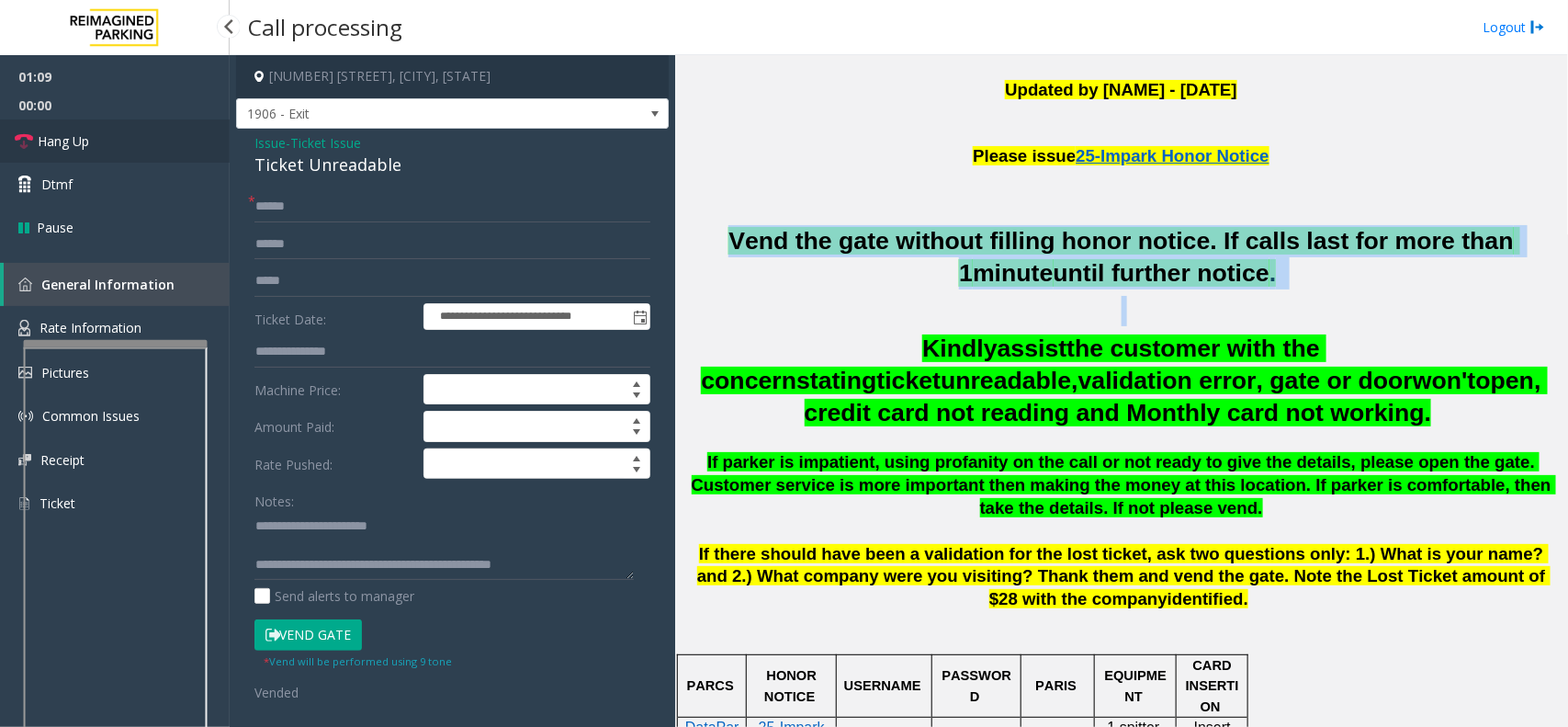 click on "Hang Up" at bounding box center (115, 141) 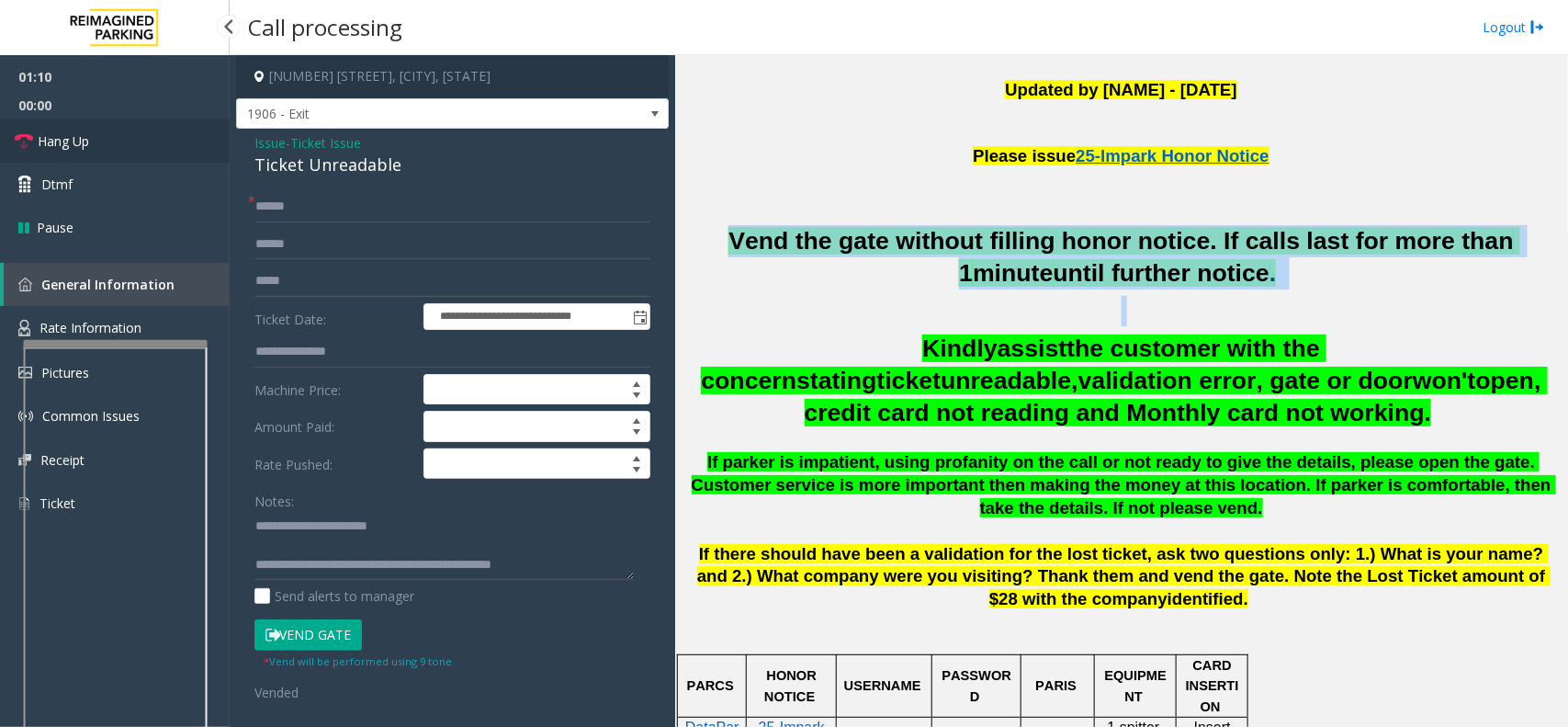 click on "Hang Up" at bounding box center (115, 141) 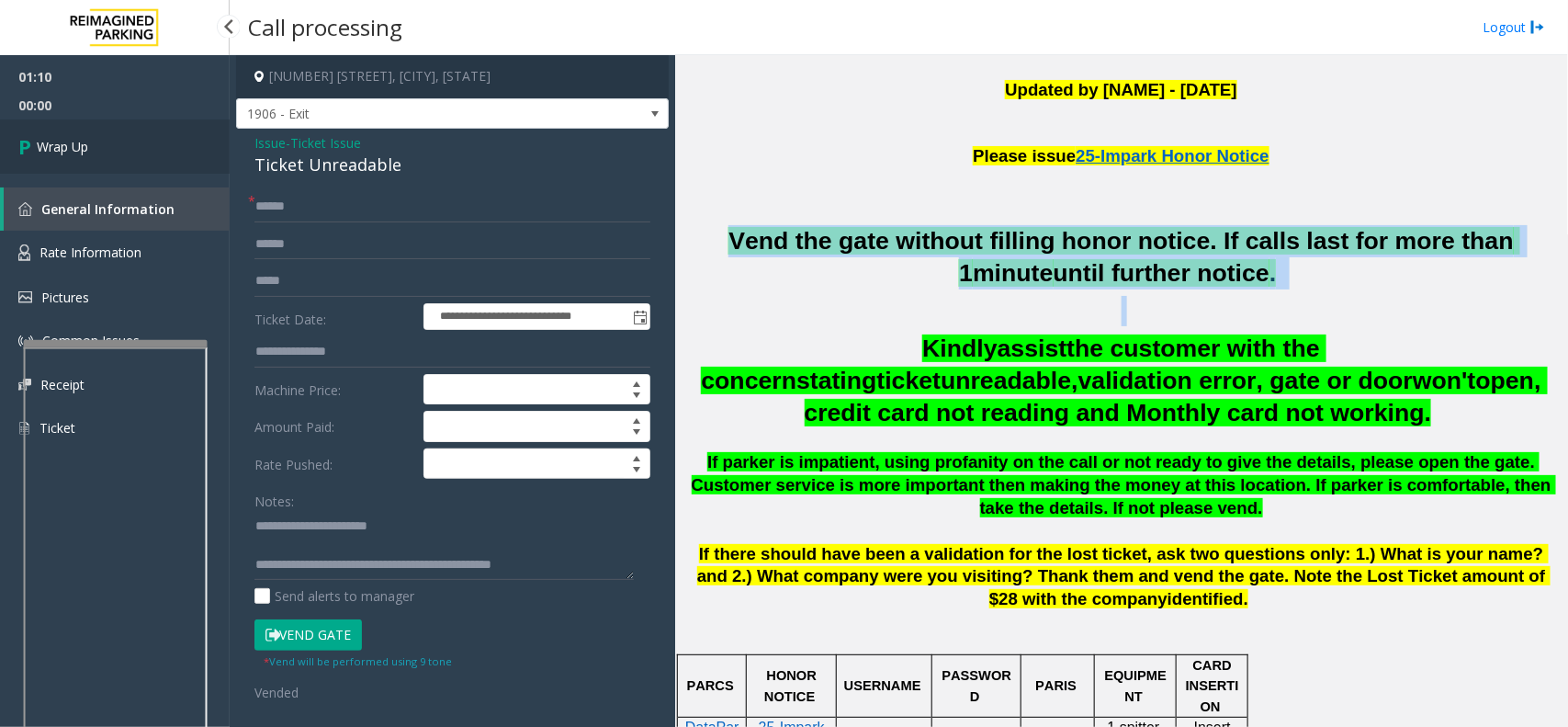 click on "Wrap Up" at bounding box center (115, 146) 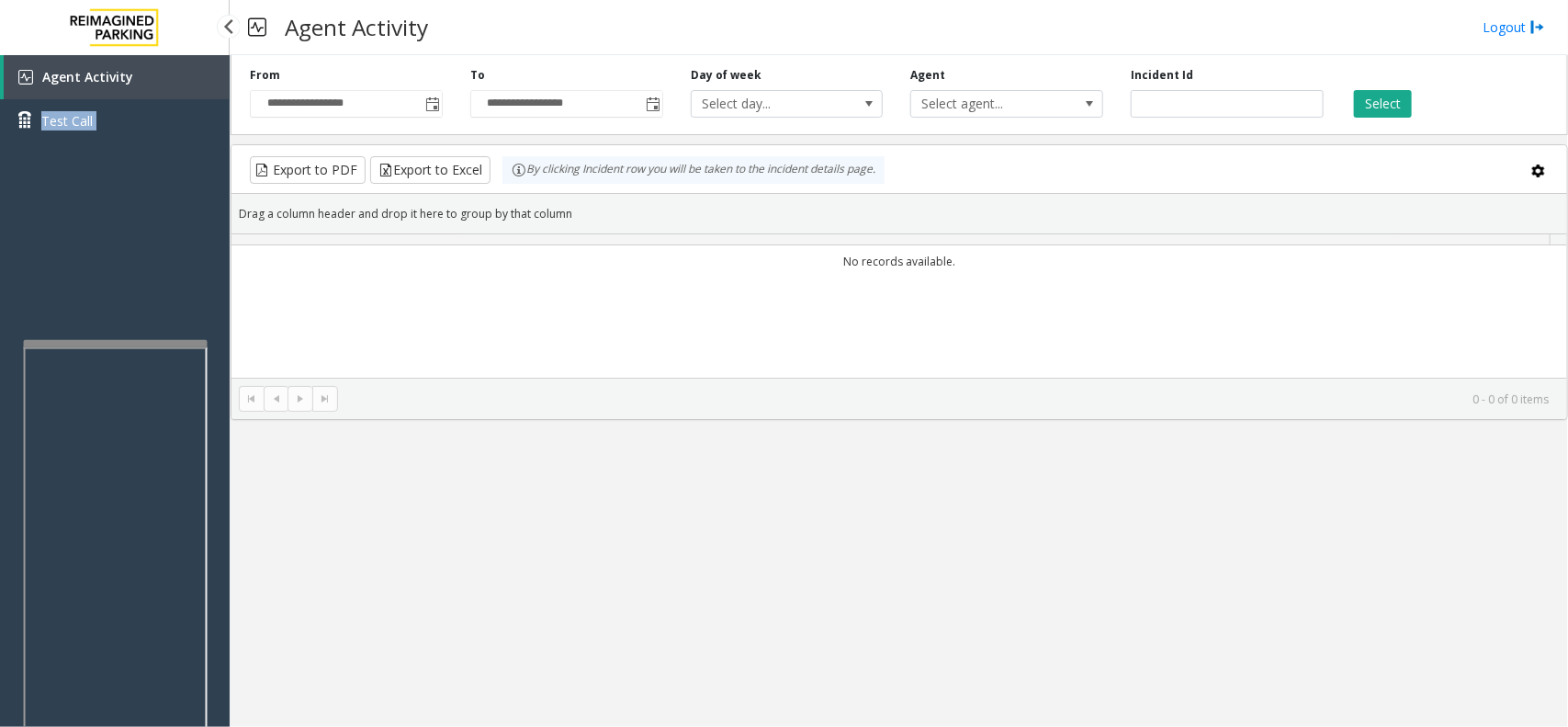 click on "Agent Activity Test Call" at bounding box center [115, 106] 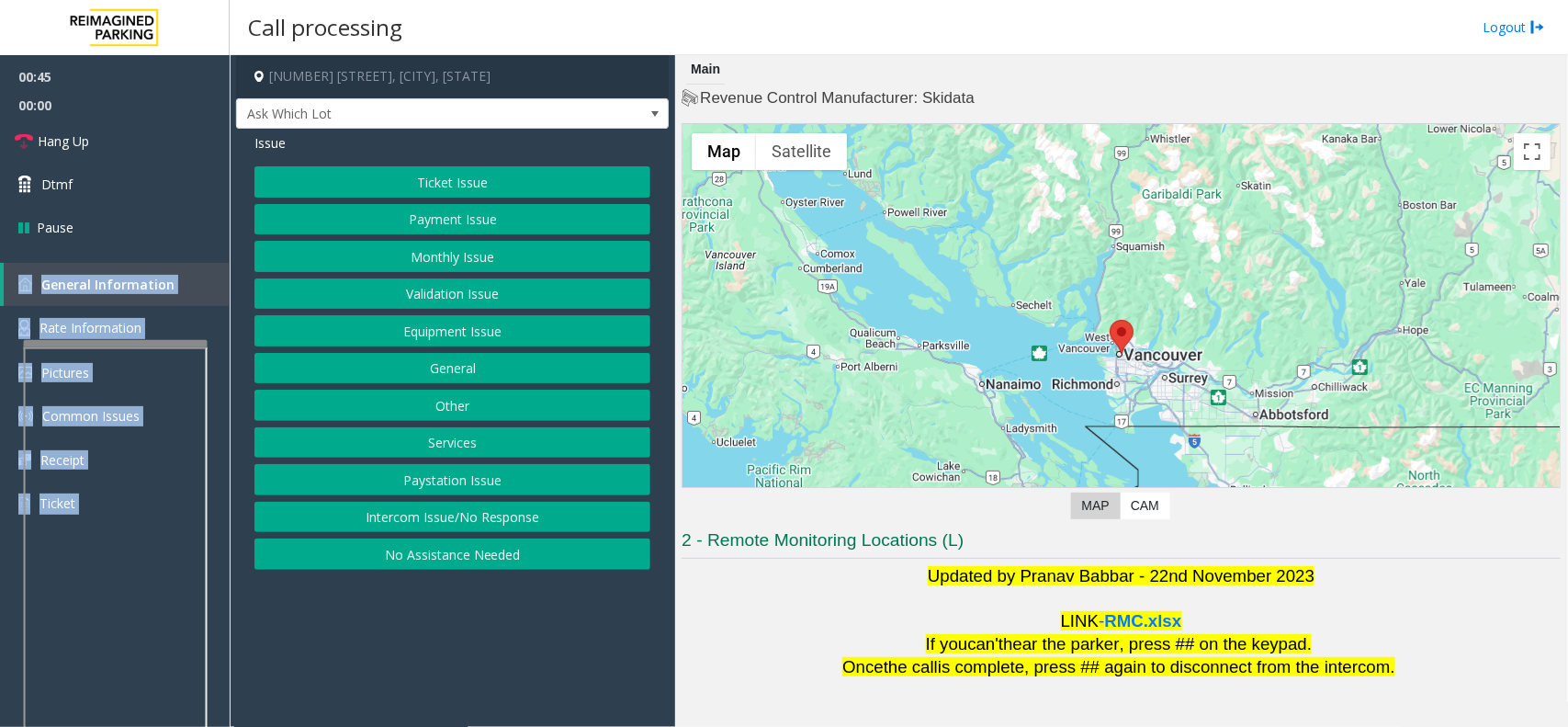 click on "Intercom Issue/No Response" 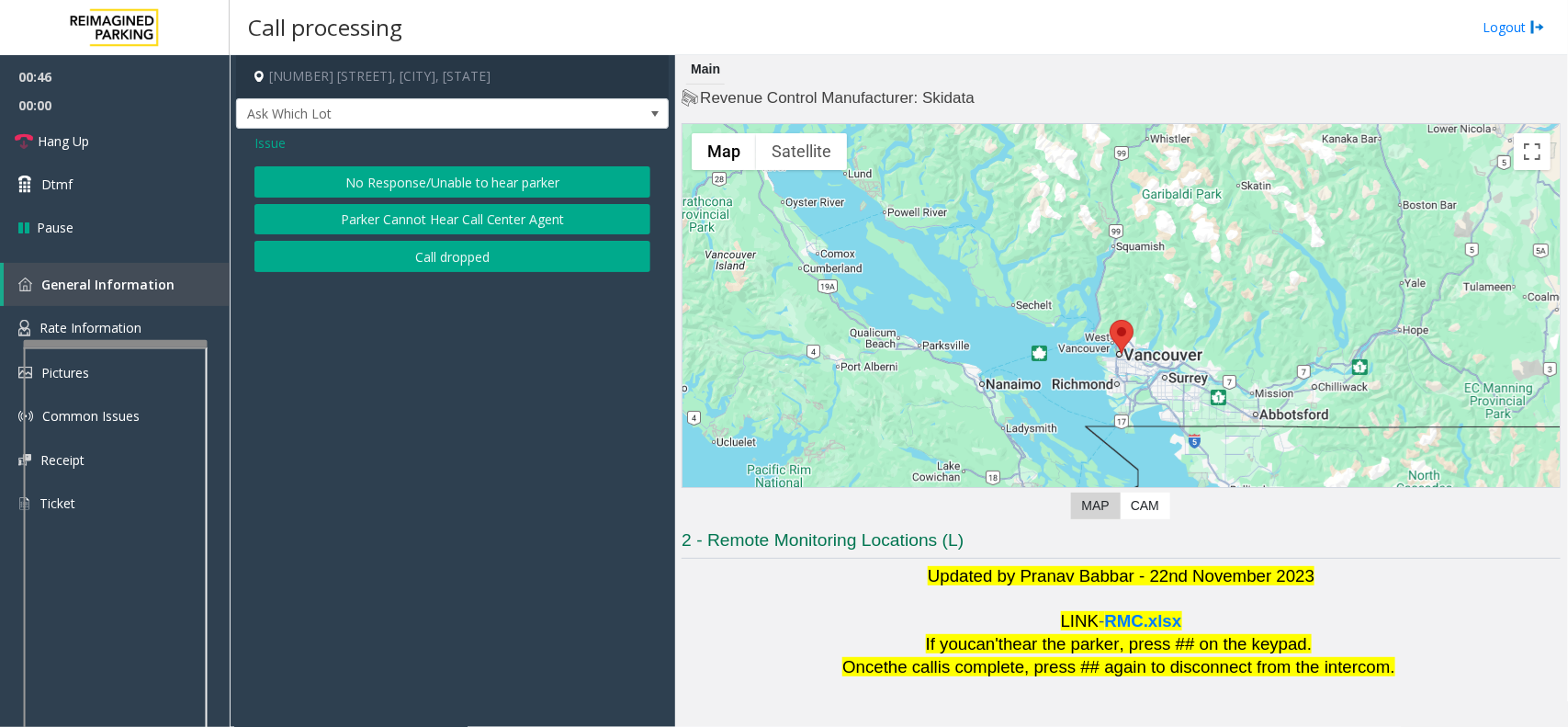 click on "No Response/Unable to hear parker   Parker Cannot Hear Call Center Agent   Call dropped" 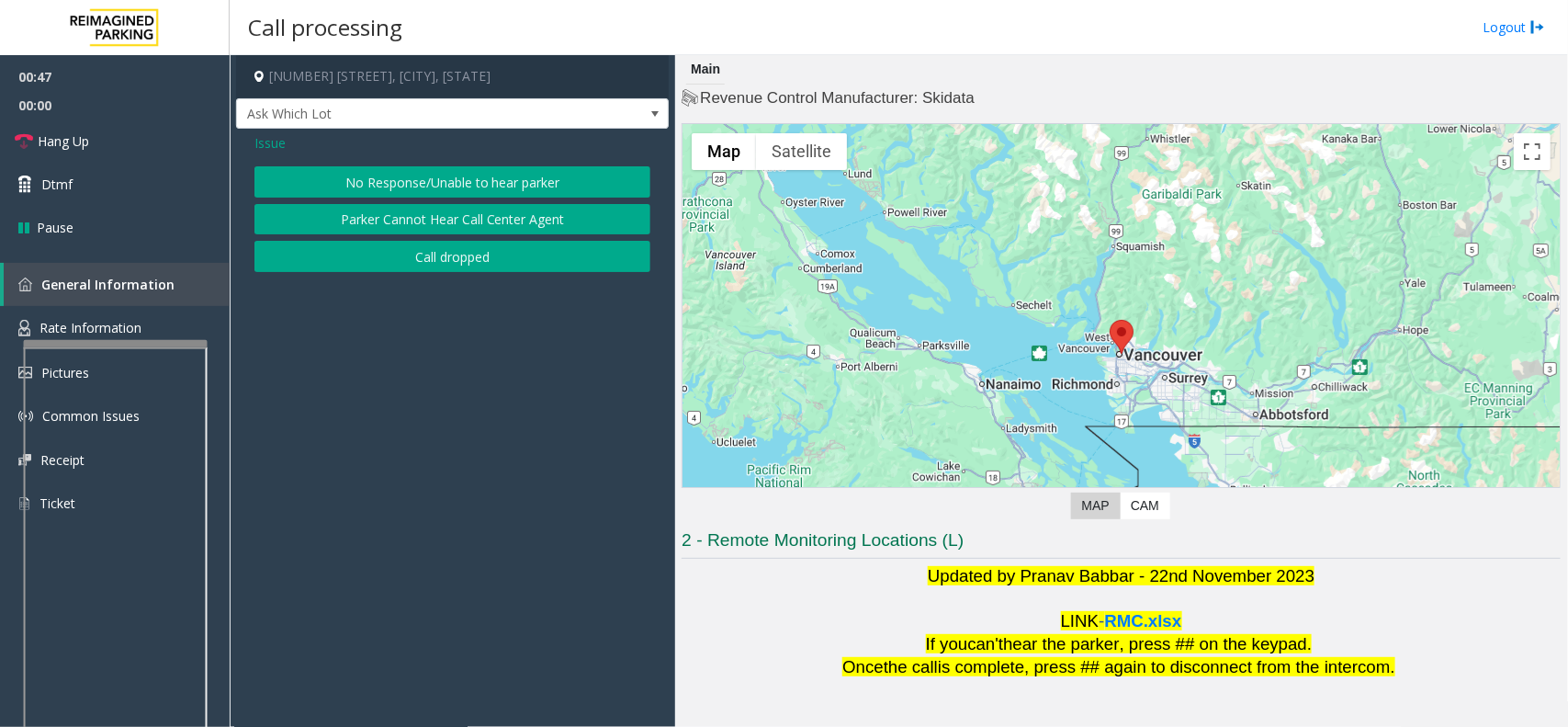 click on "Parker Cannot Hear Call Center Agent" 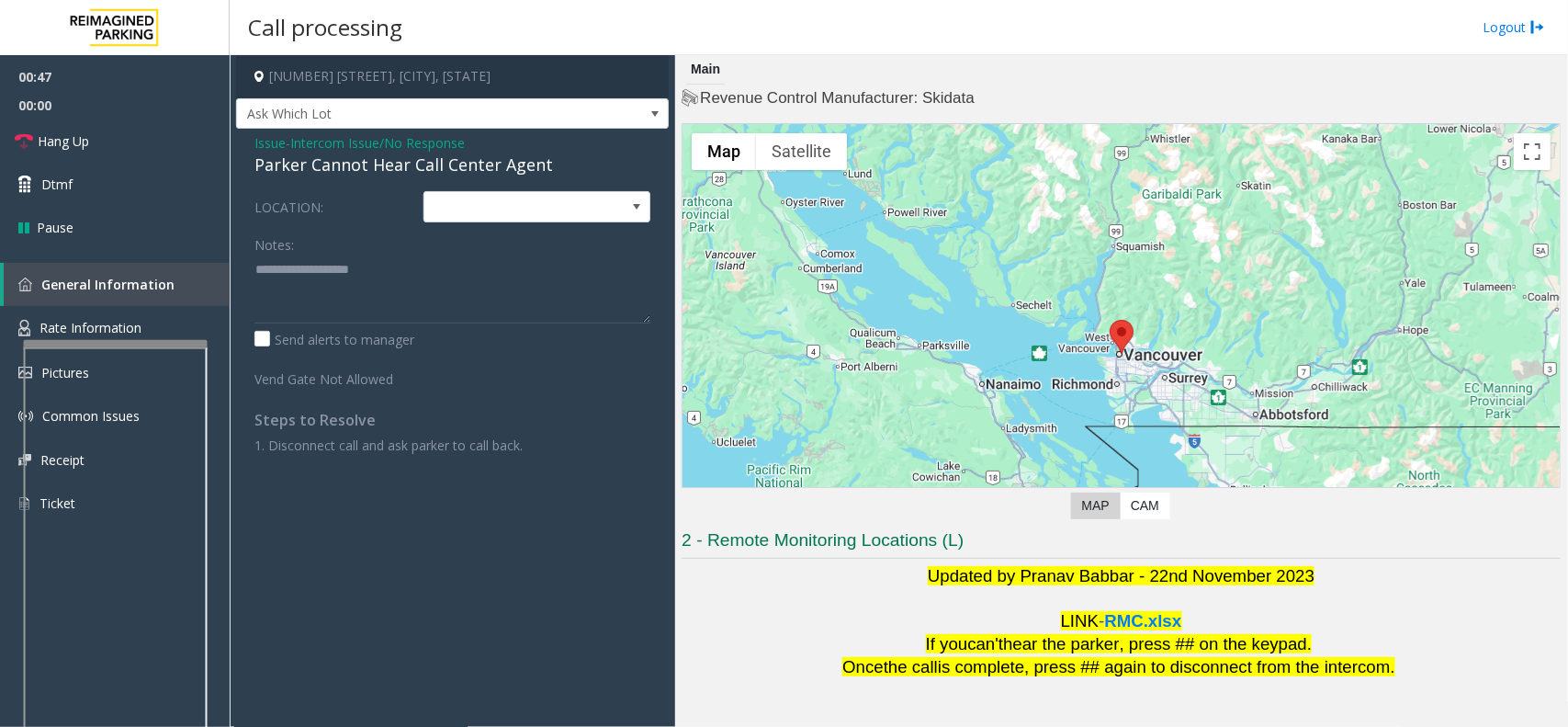 click on "Parker Cannot Hear Call Center Agent" 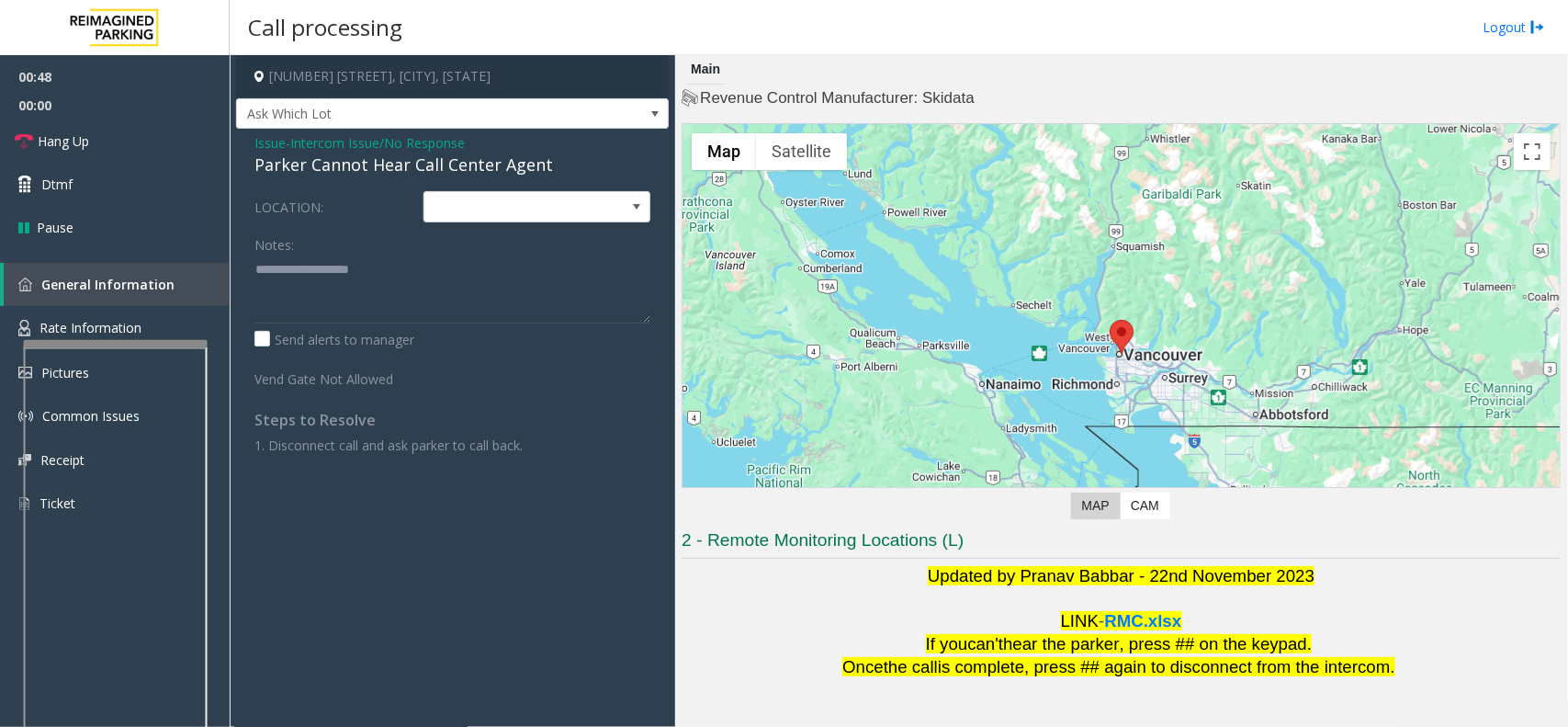 click on "Parker Cannot Hear Call Center Agent" 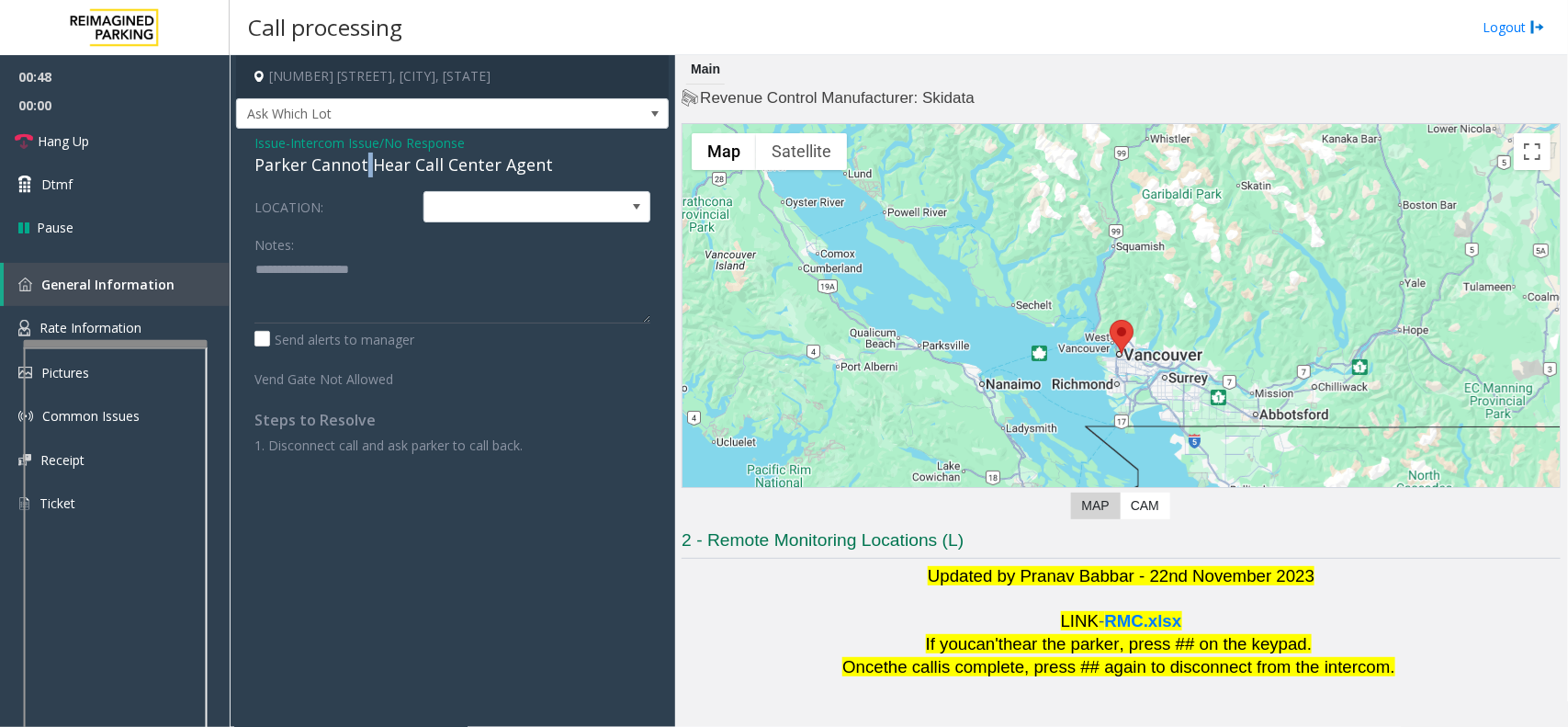 click on "Parker Cannot Hear Call Center Agent" 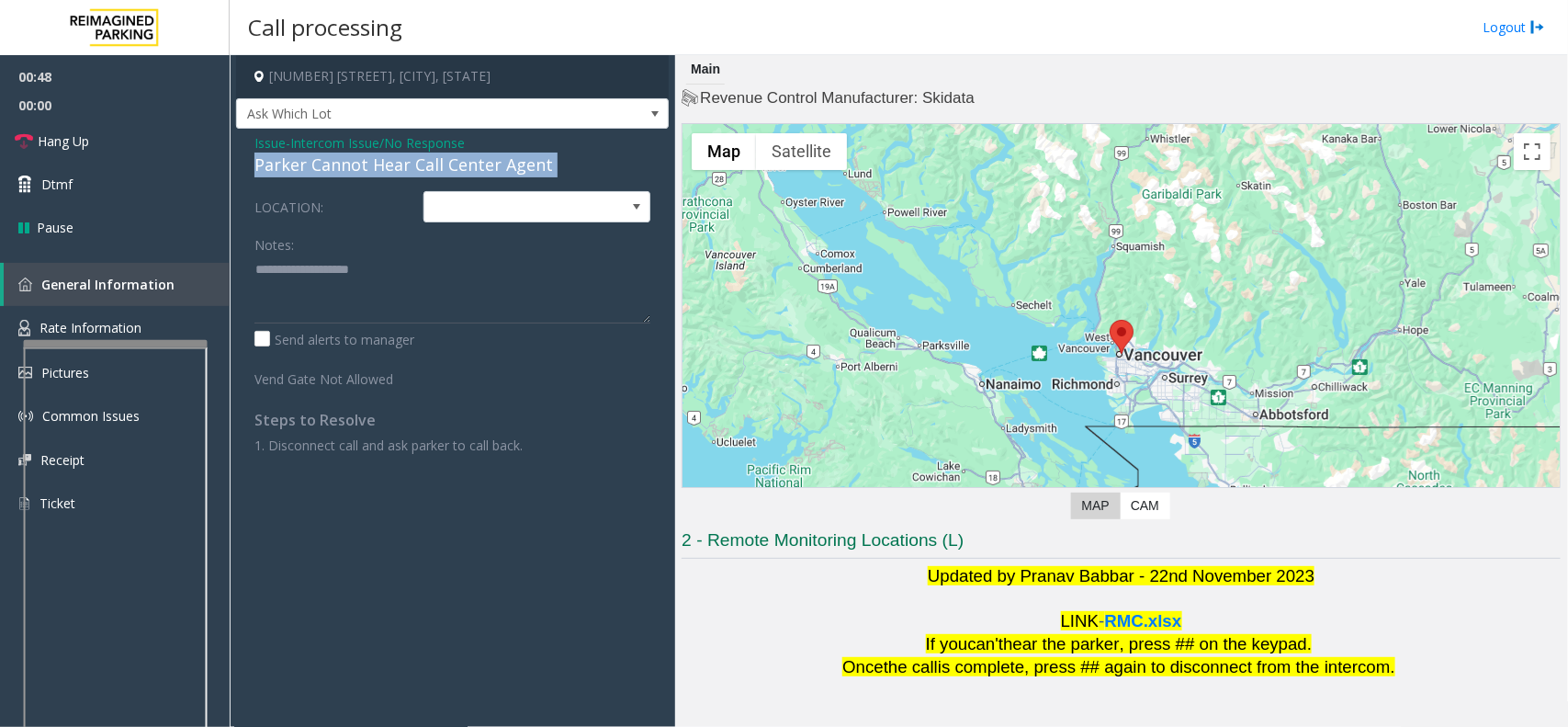 click on "Parker Cannot Hear Call Center Agent" 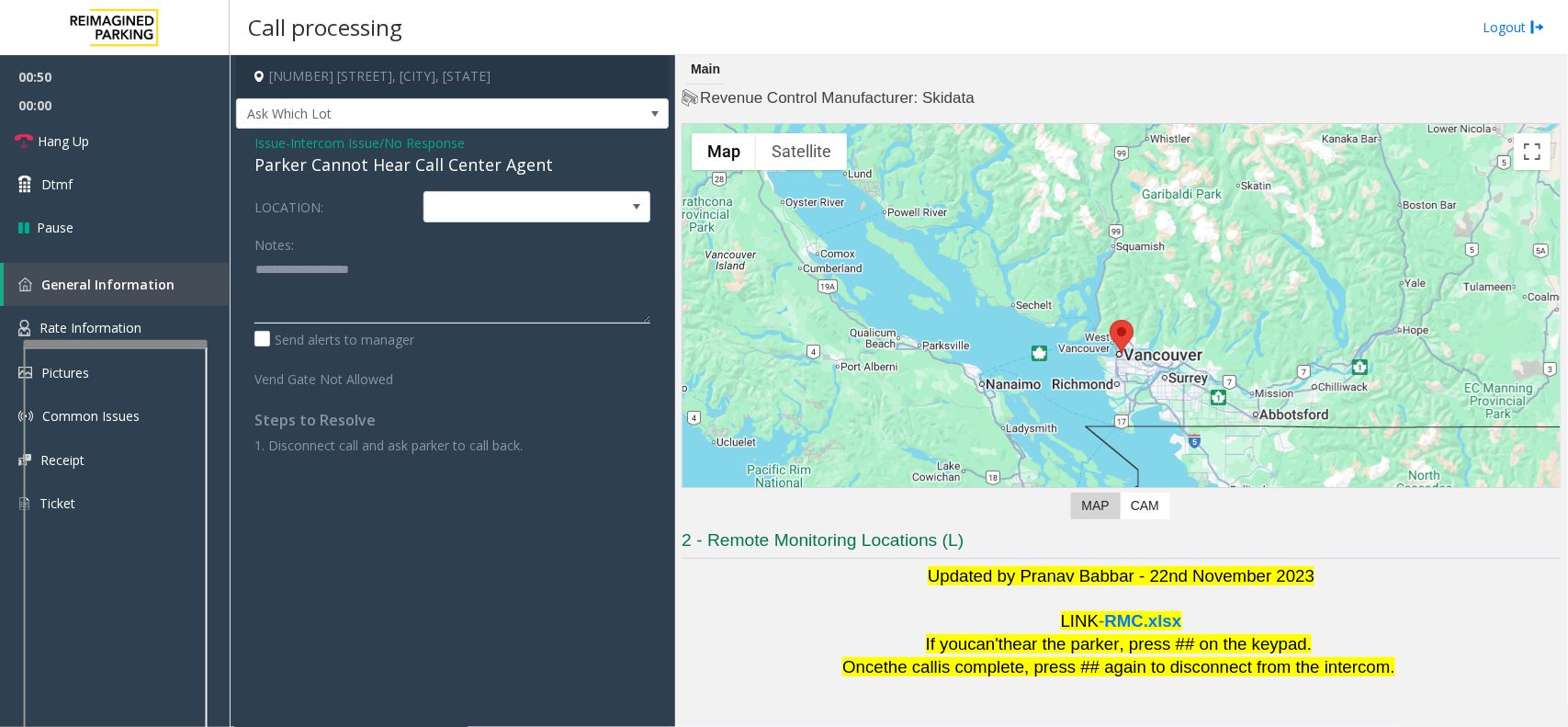 click 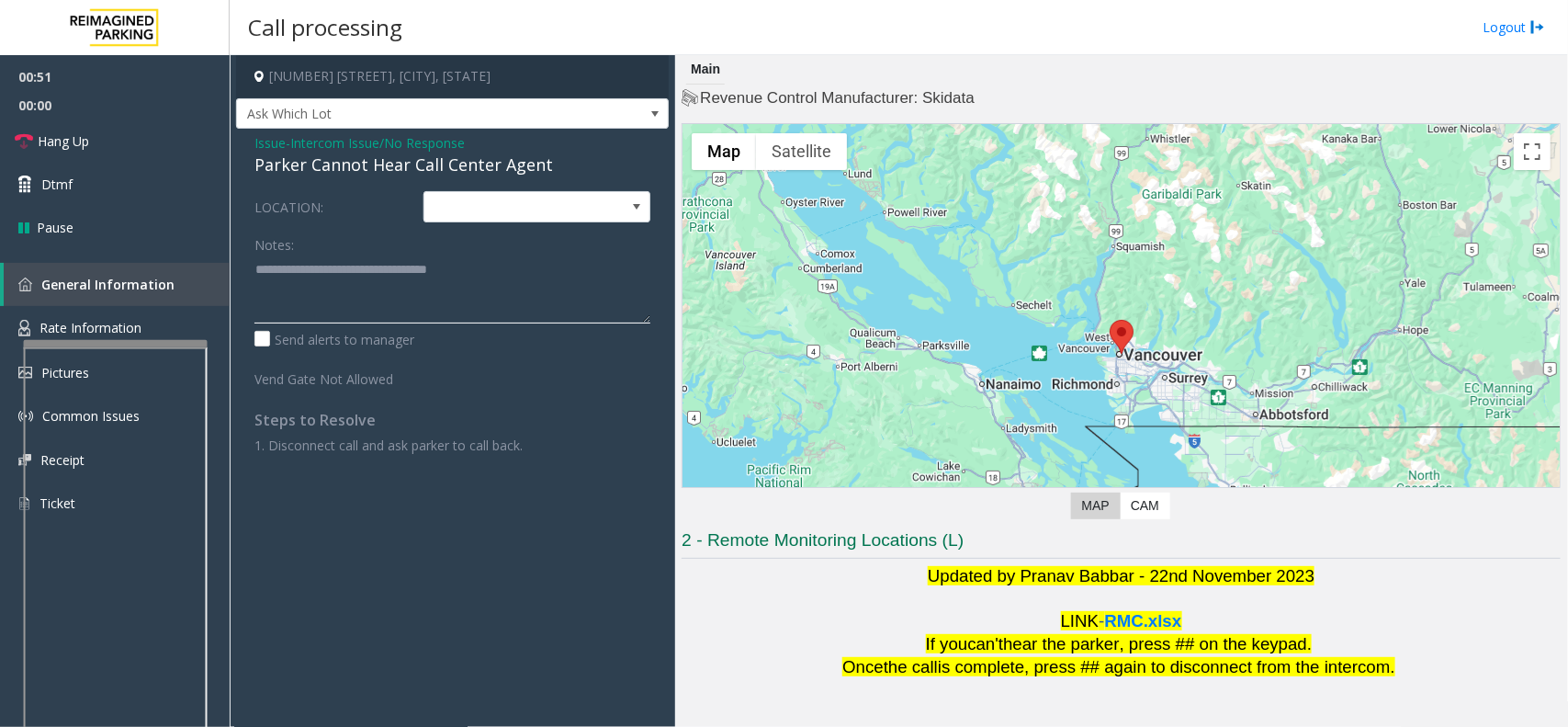 click 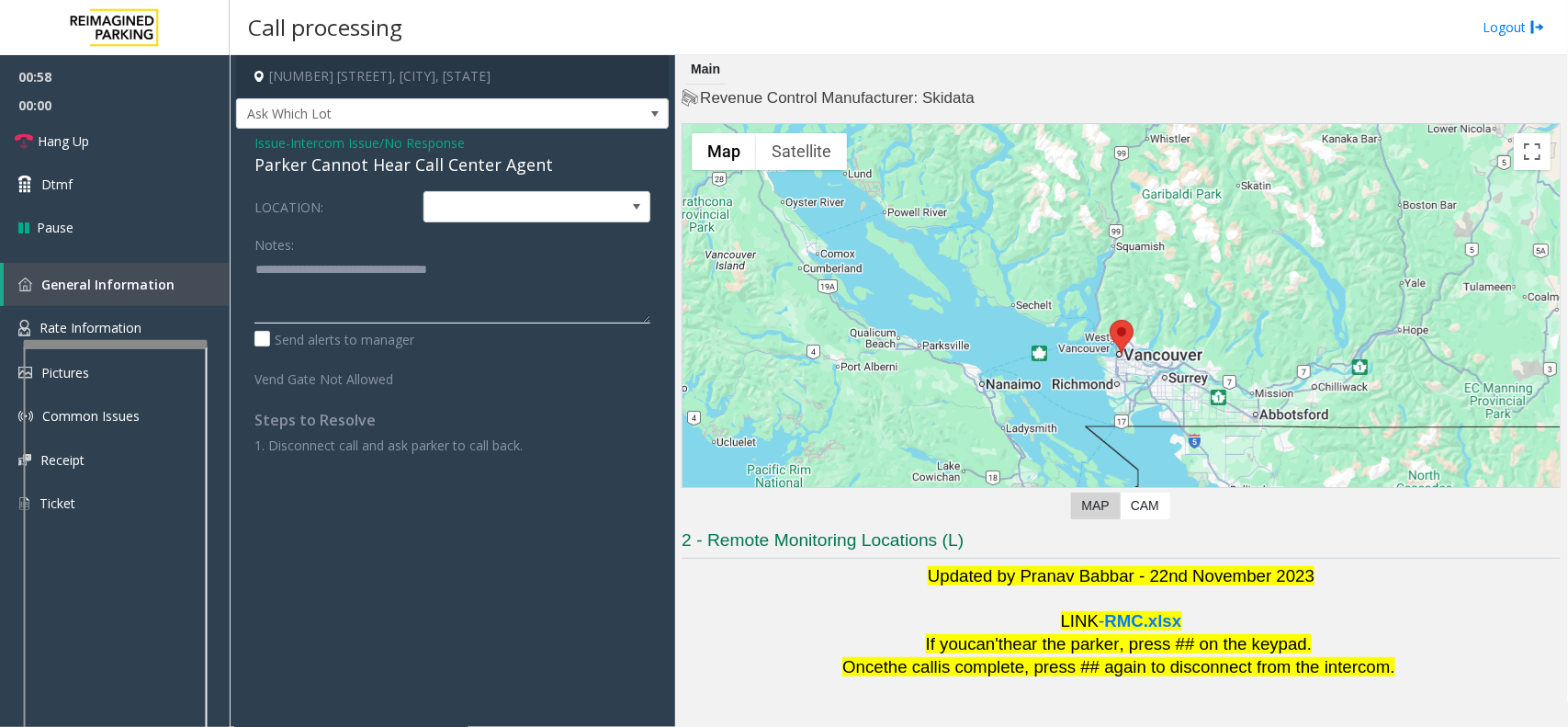 type on "**********" 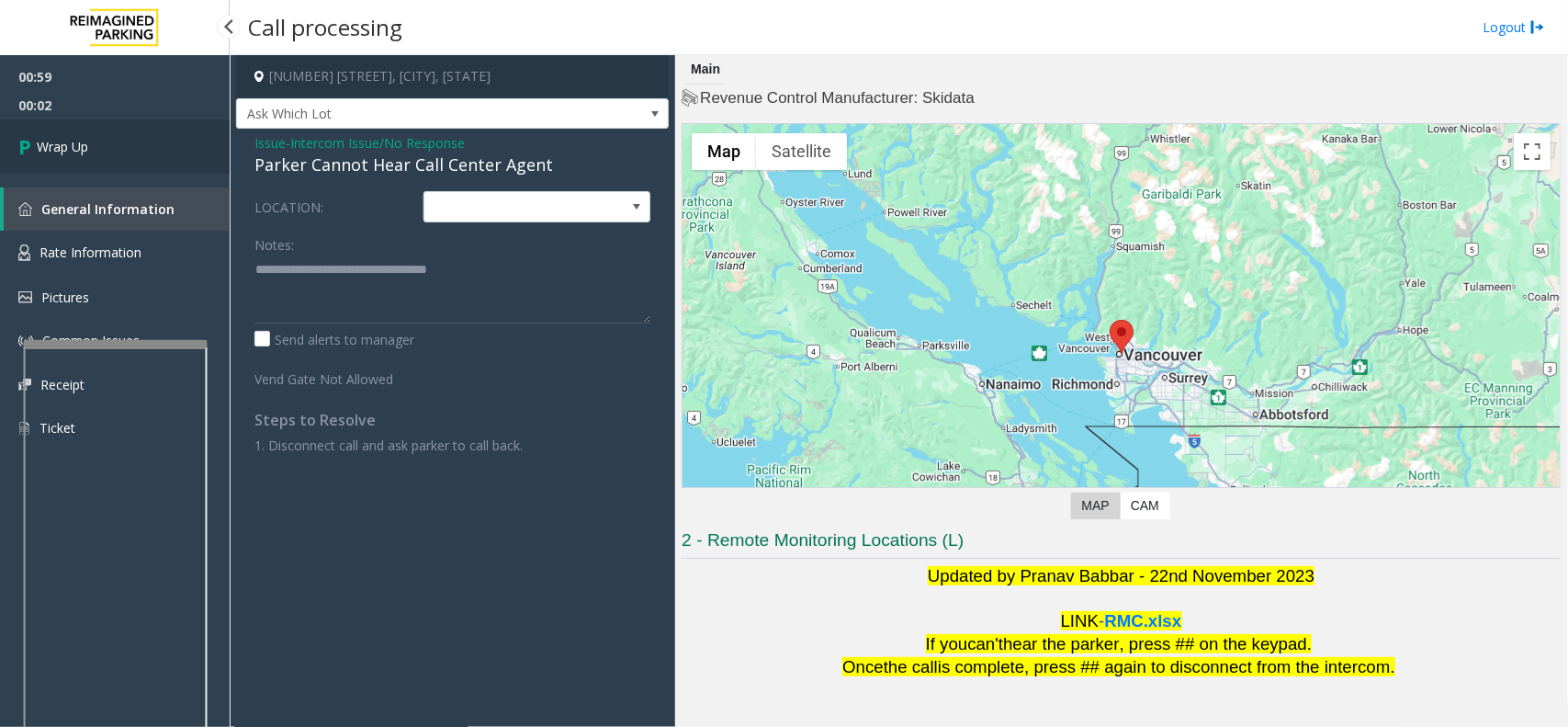 click on "Wrap Up" at bounding box center (115, 146) 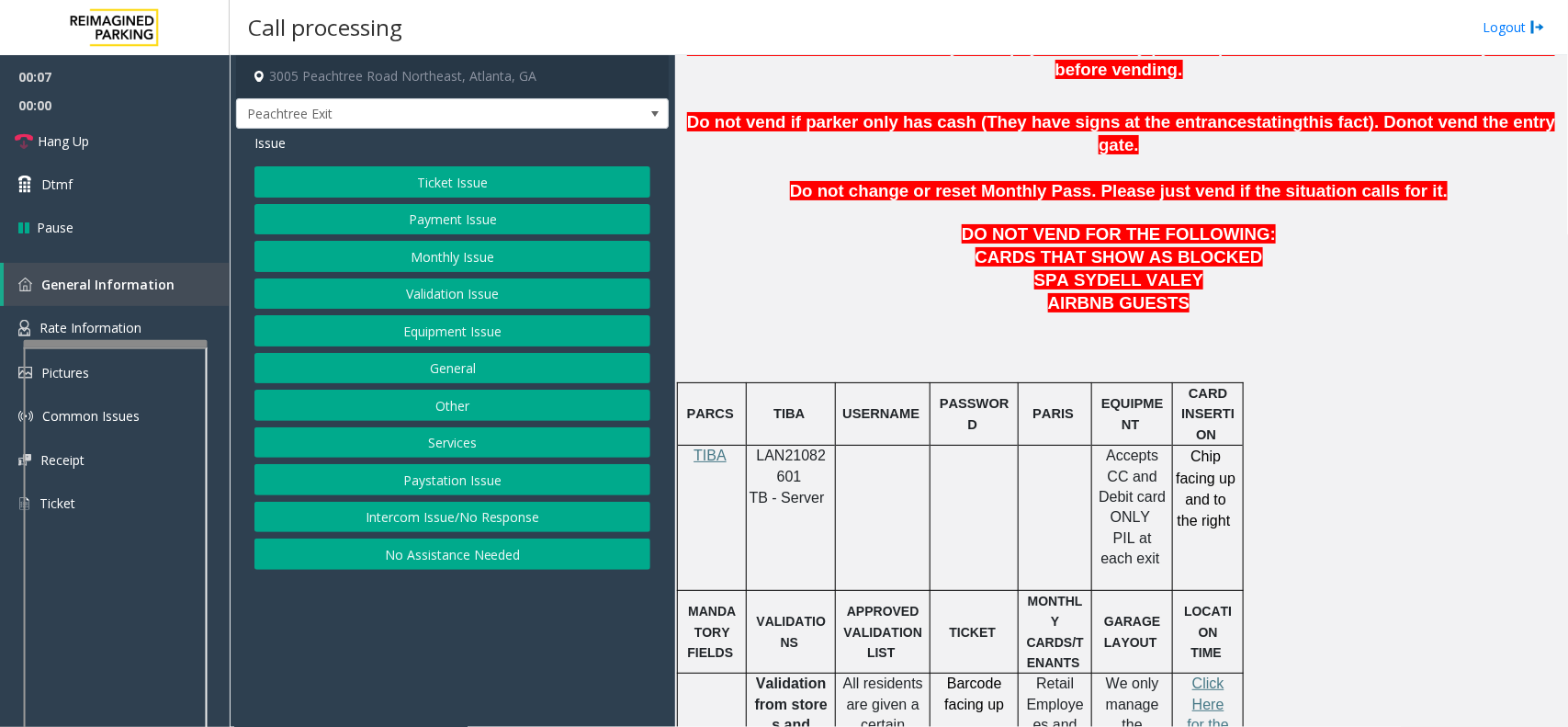 scroll, scrollTop: 804, scrollLeft: 0, axis: vertical 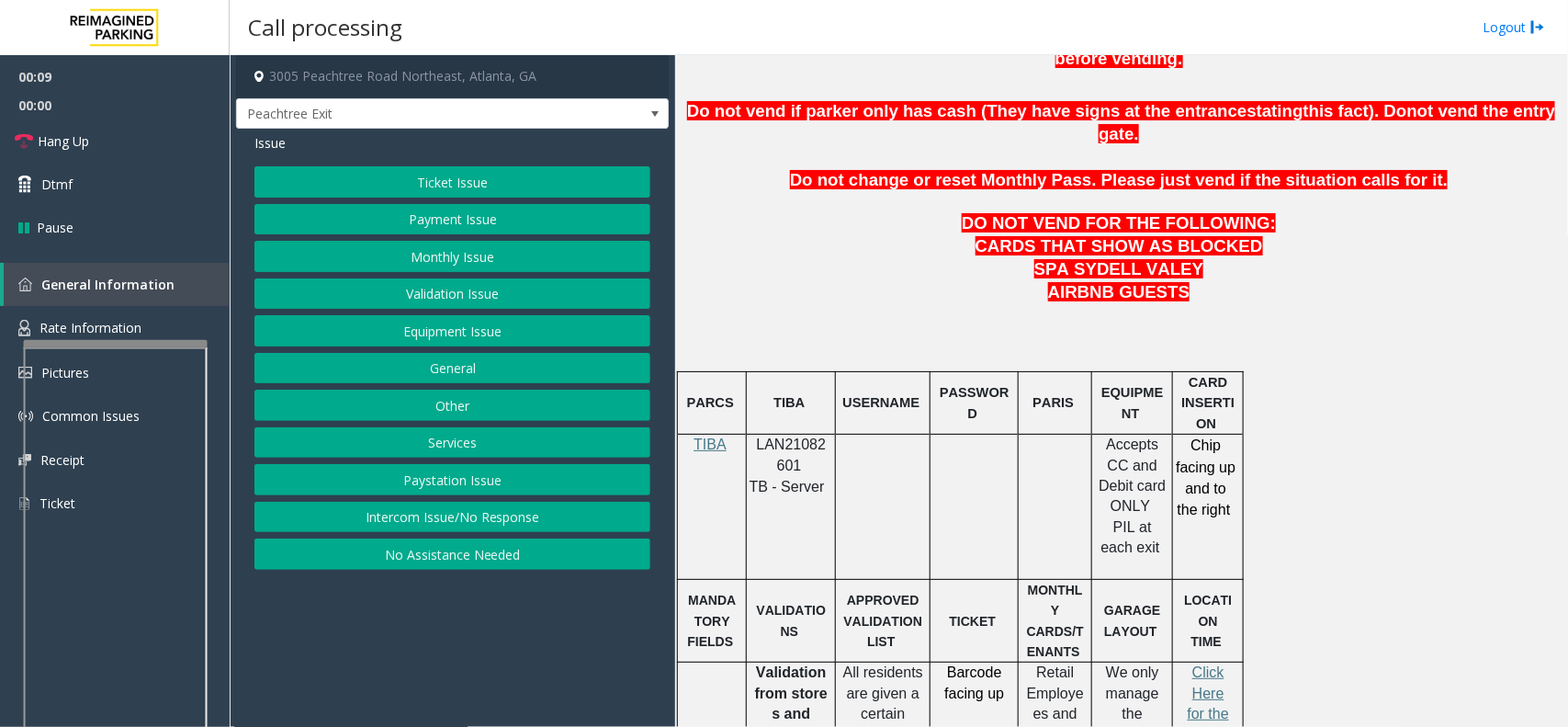 click on "LAN21082601" 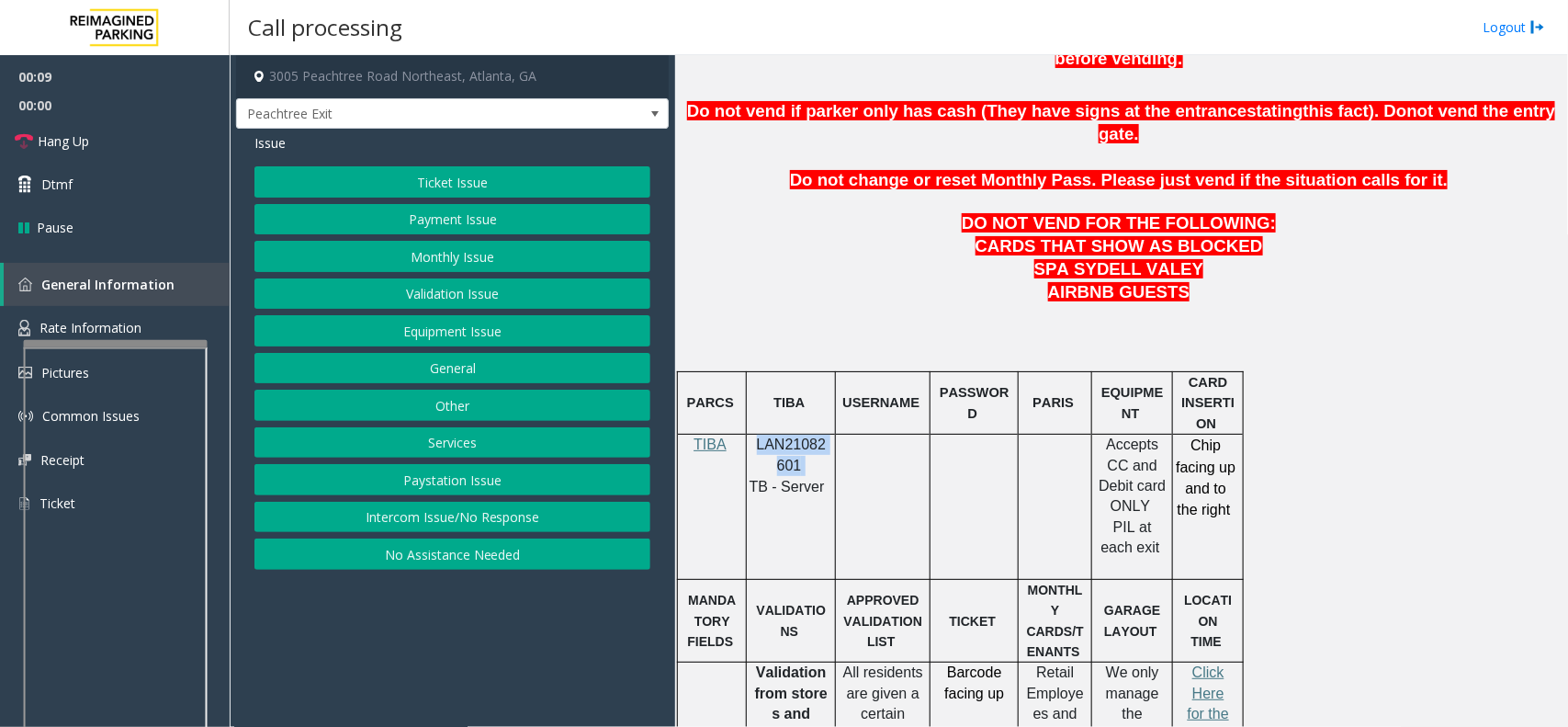 click on "LAN21082601" 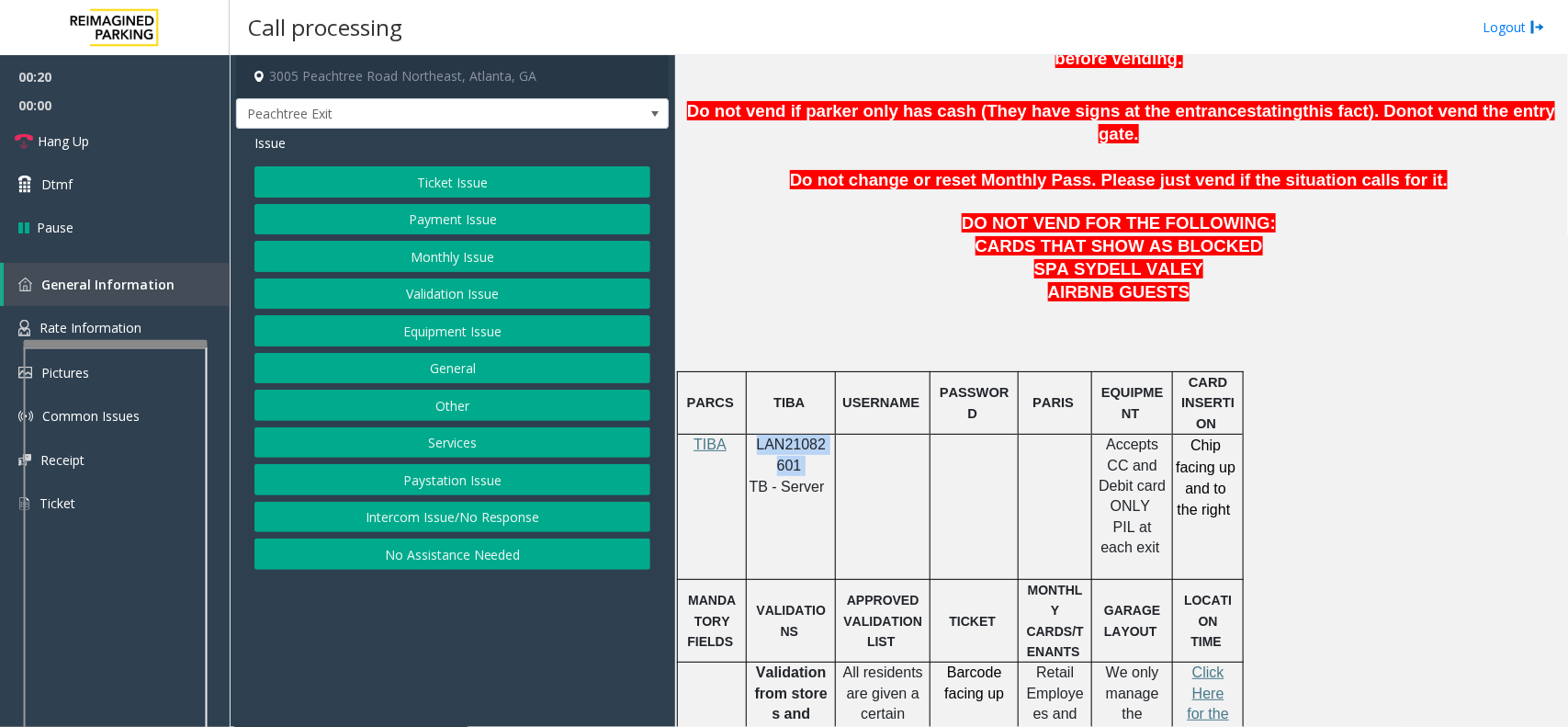 click on "Ticket Issue" 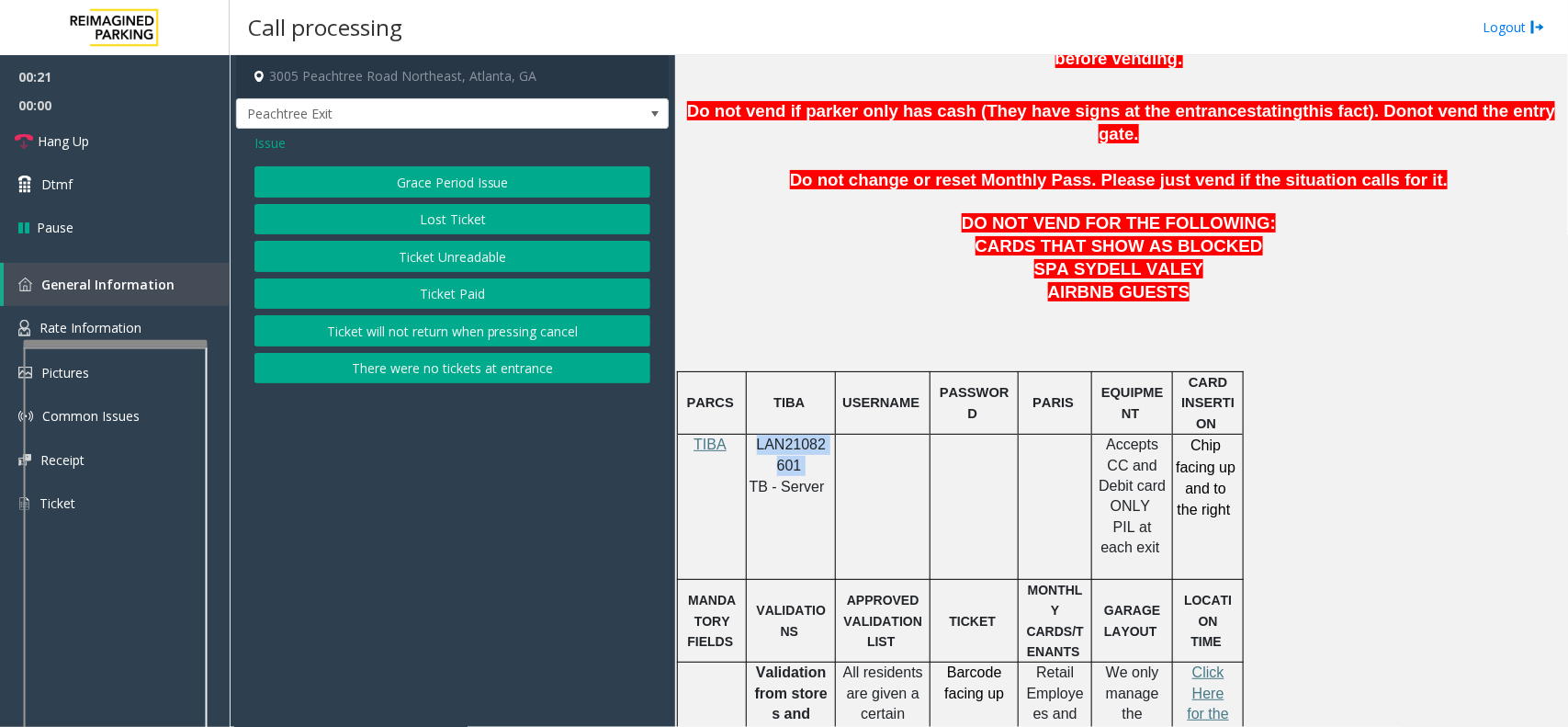 click on "Ticket Unreadable" 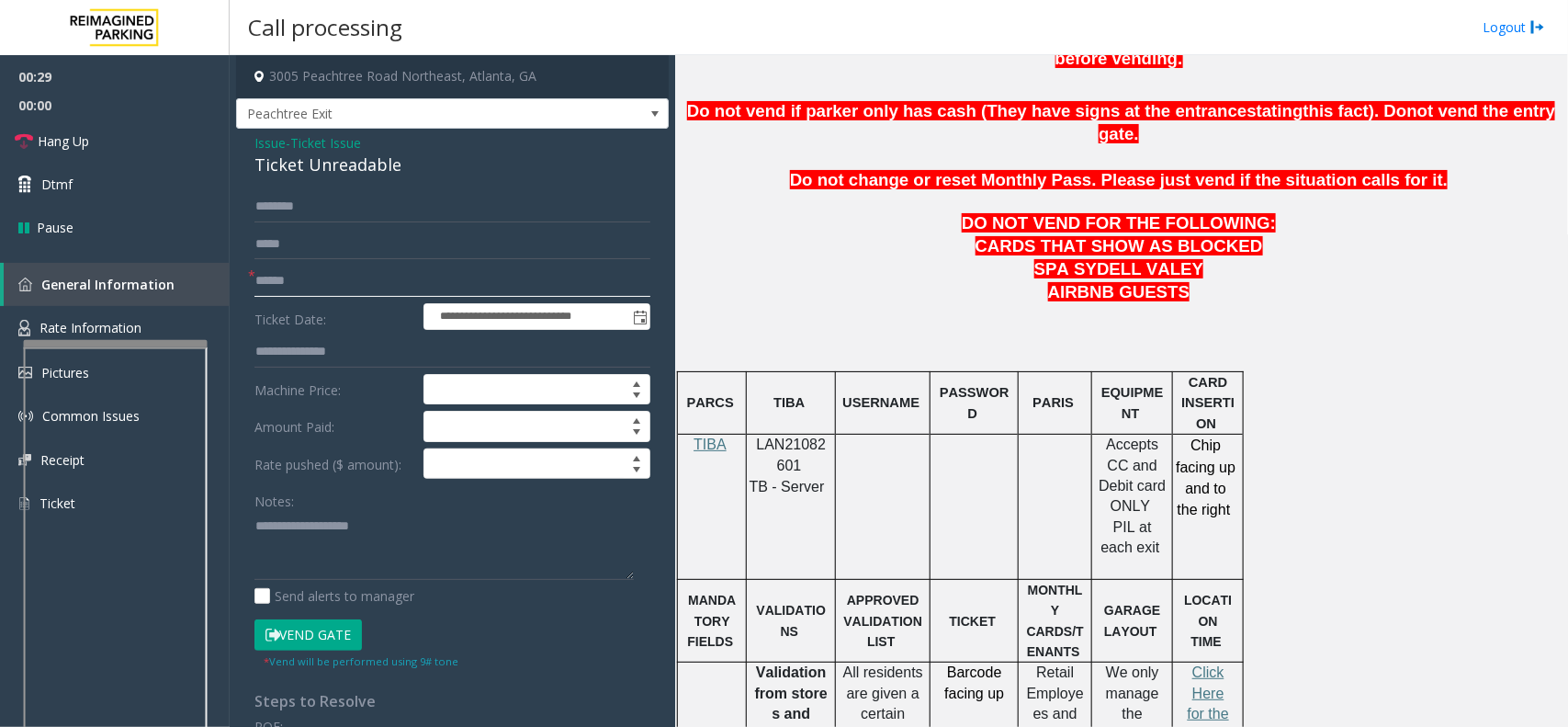 click 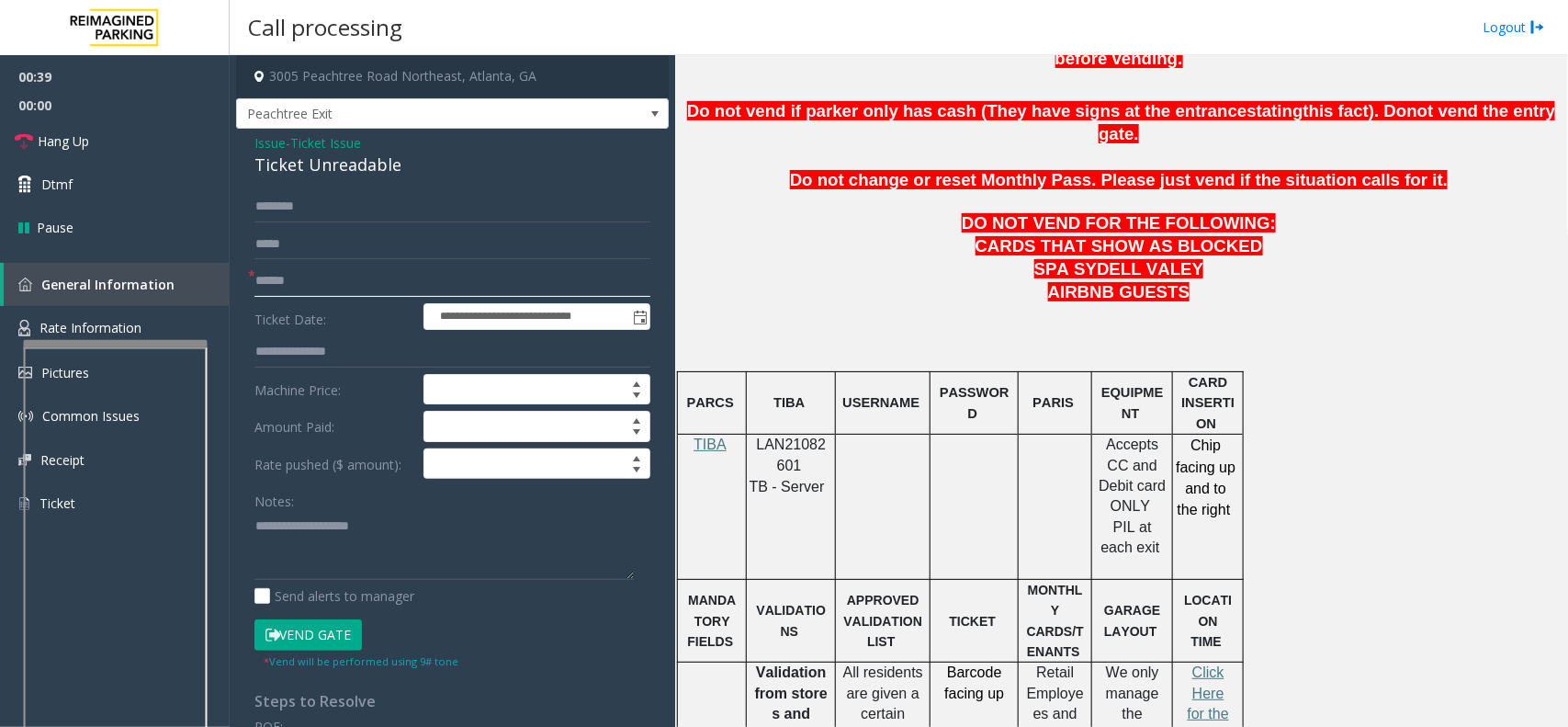 click on "******" 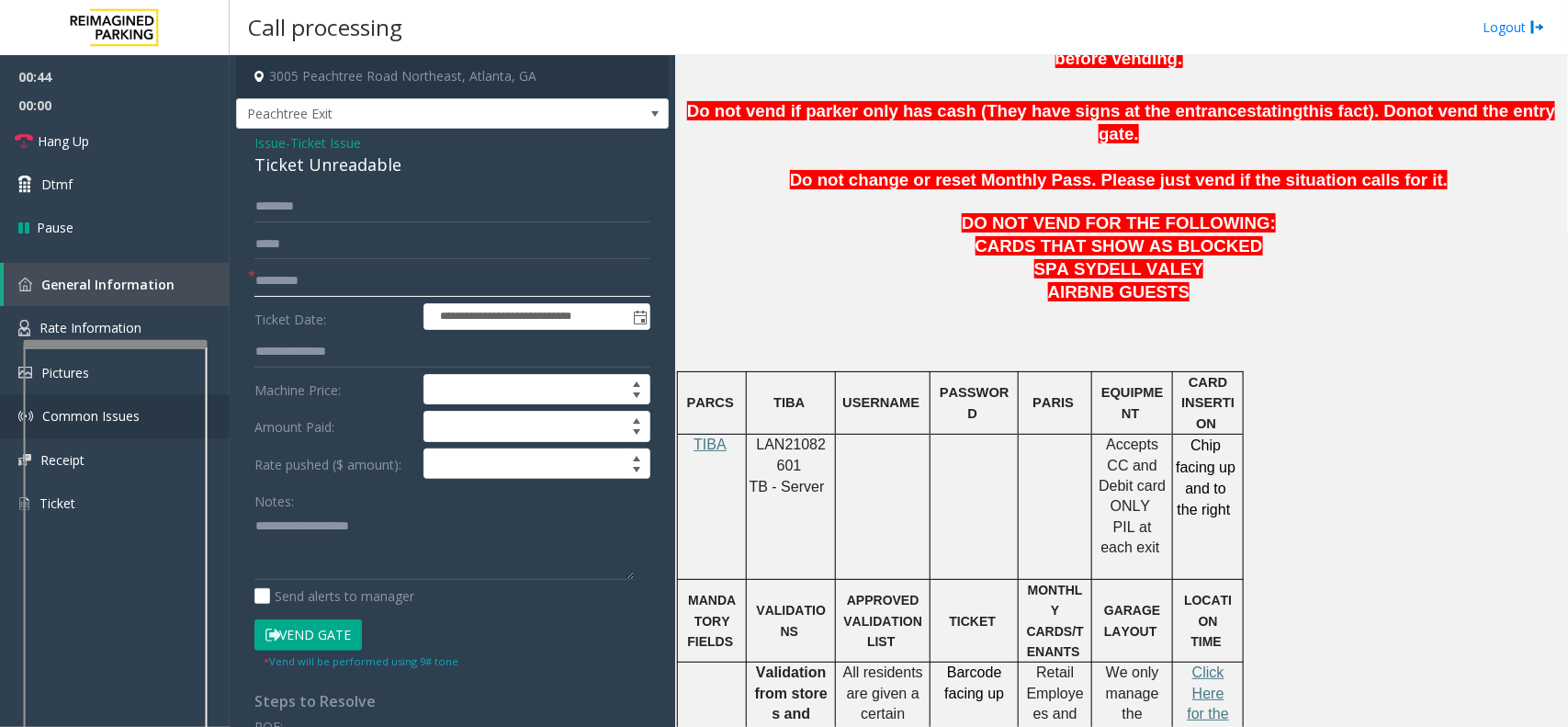type on "*********" 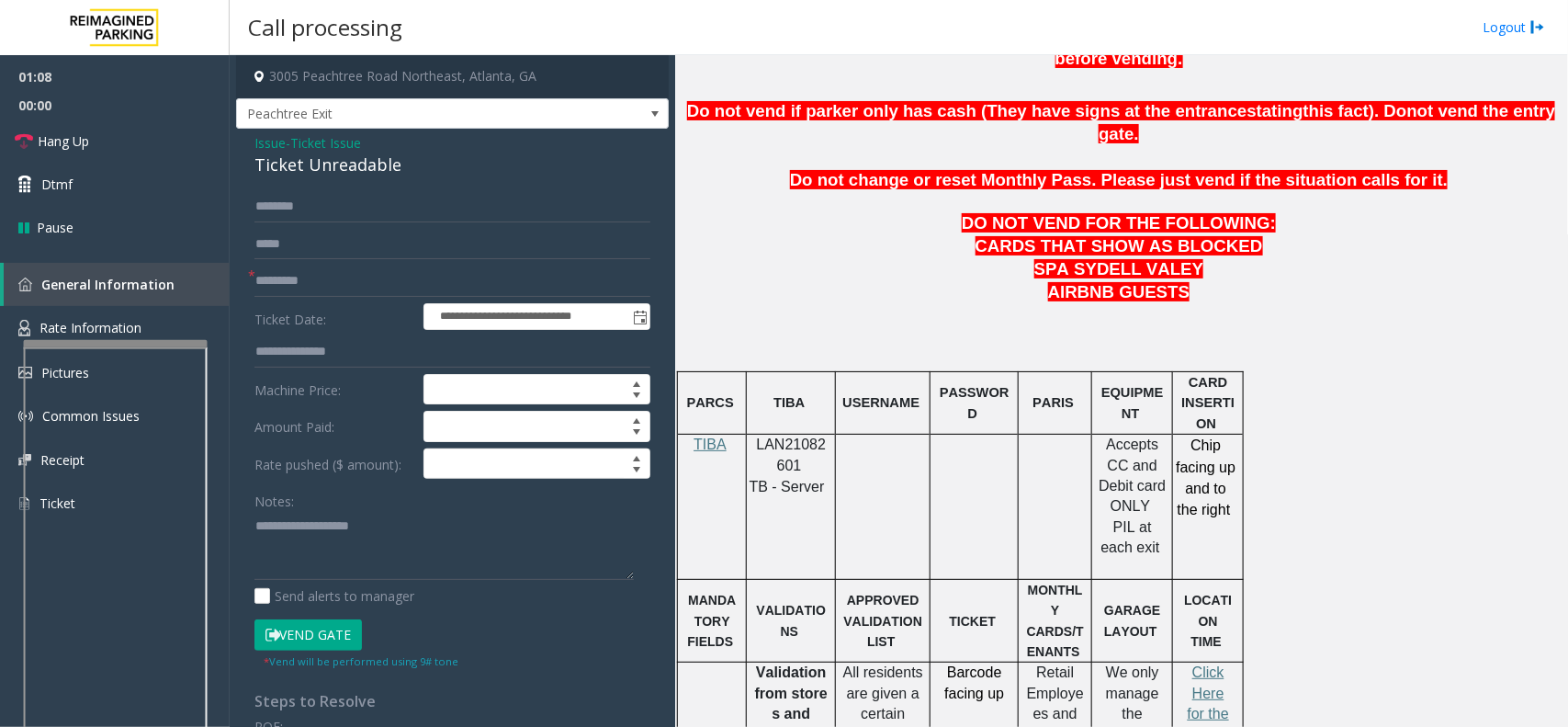click on "Ticket Issue" 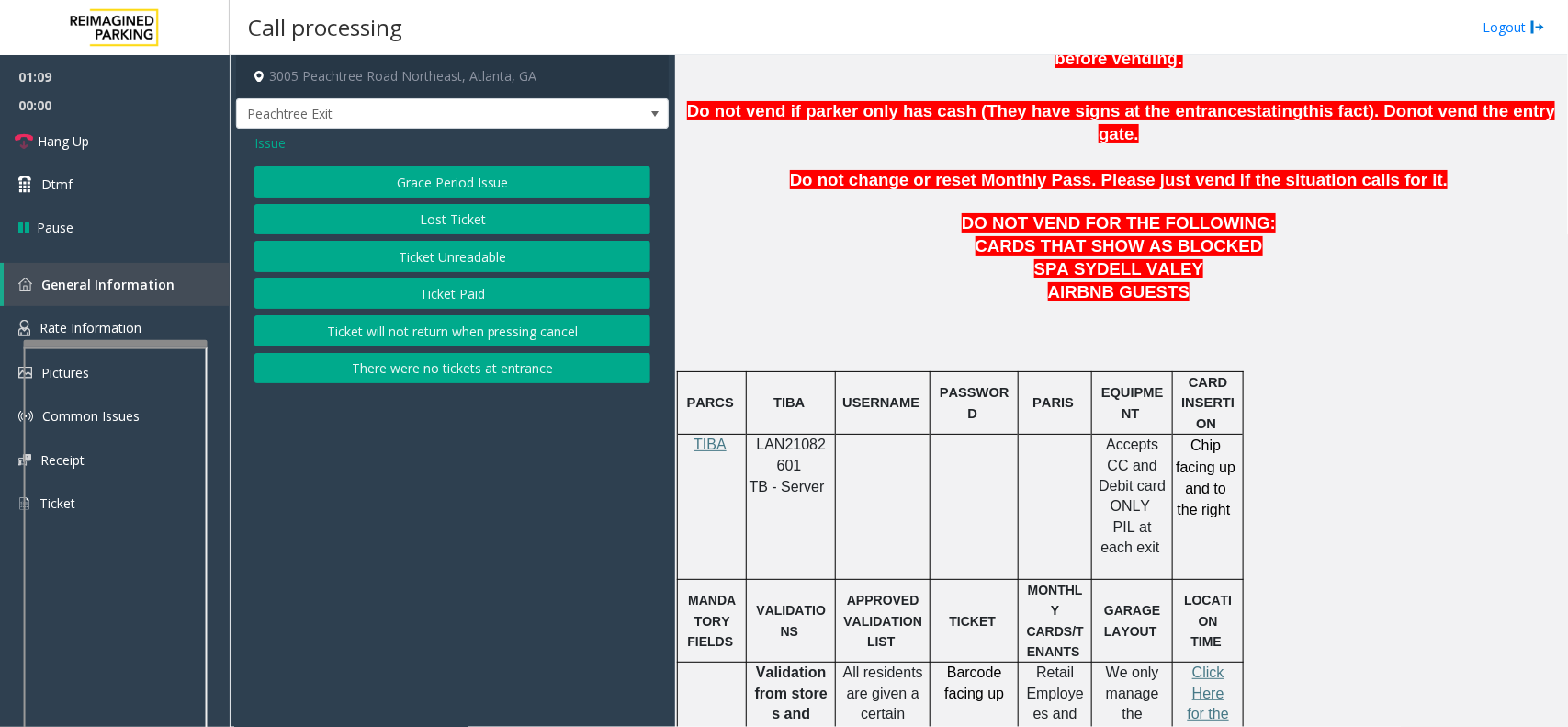 click on "Issue" 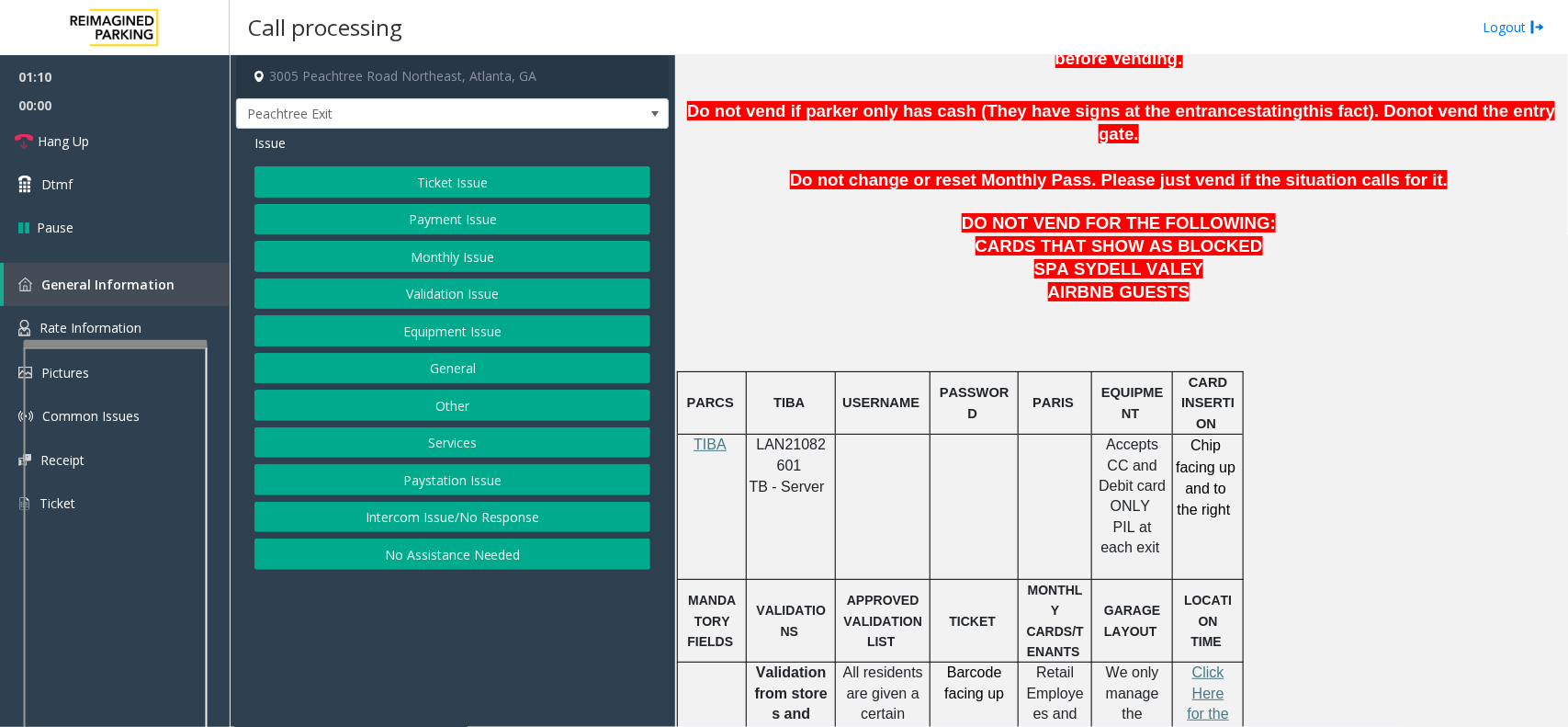 click on "Validation Issue" 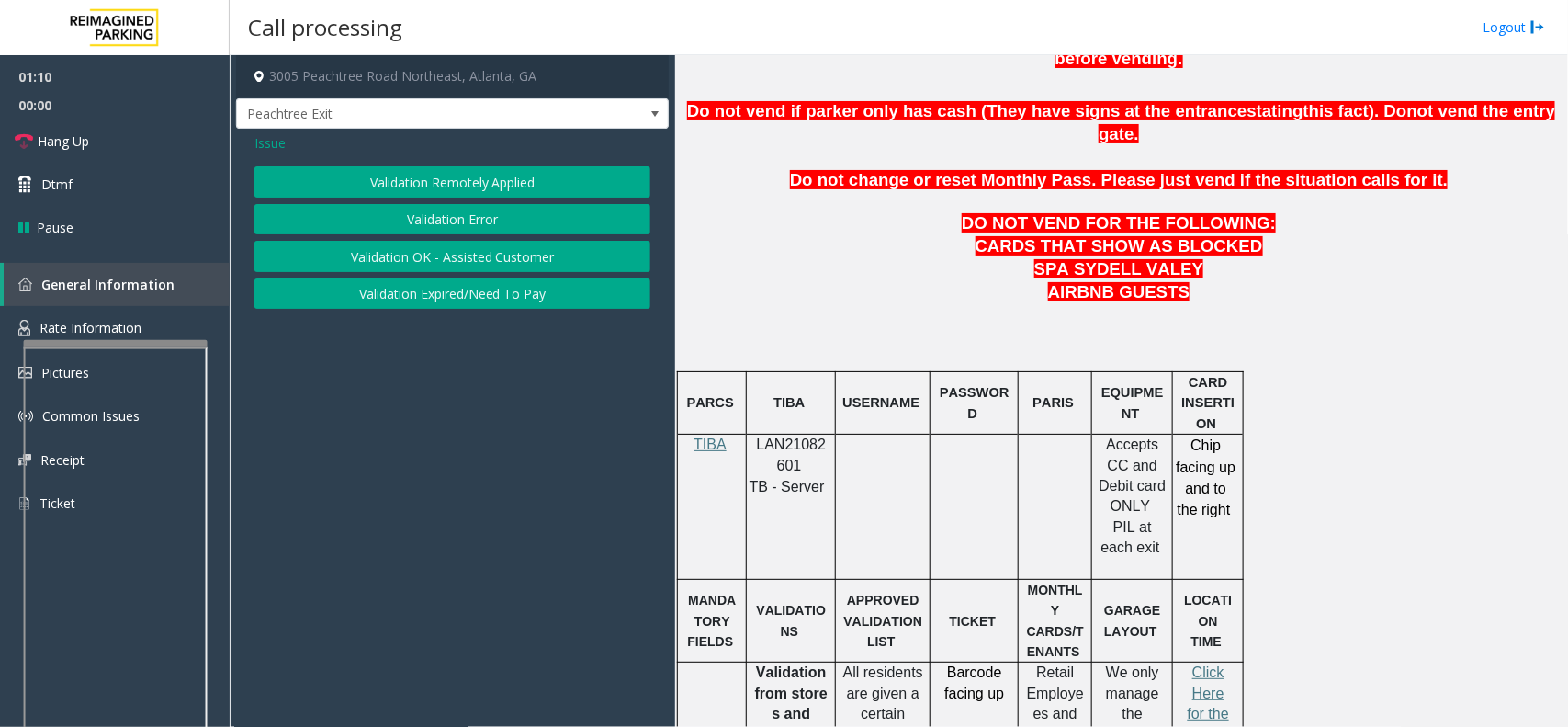 click on "Validation Error" 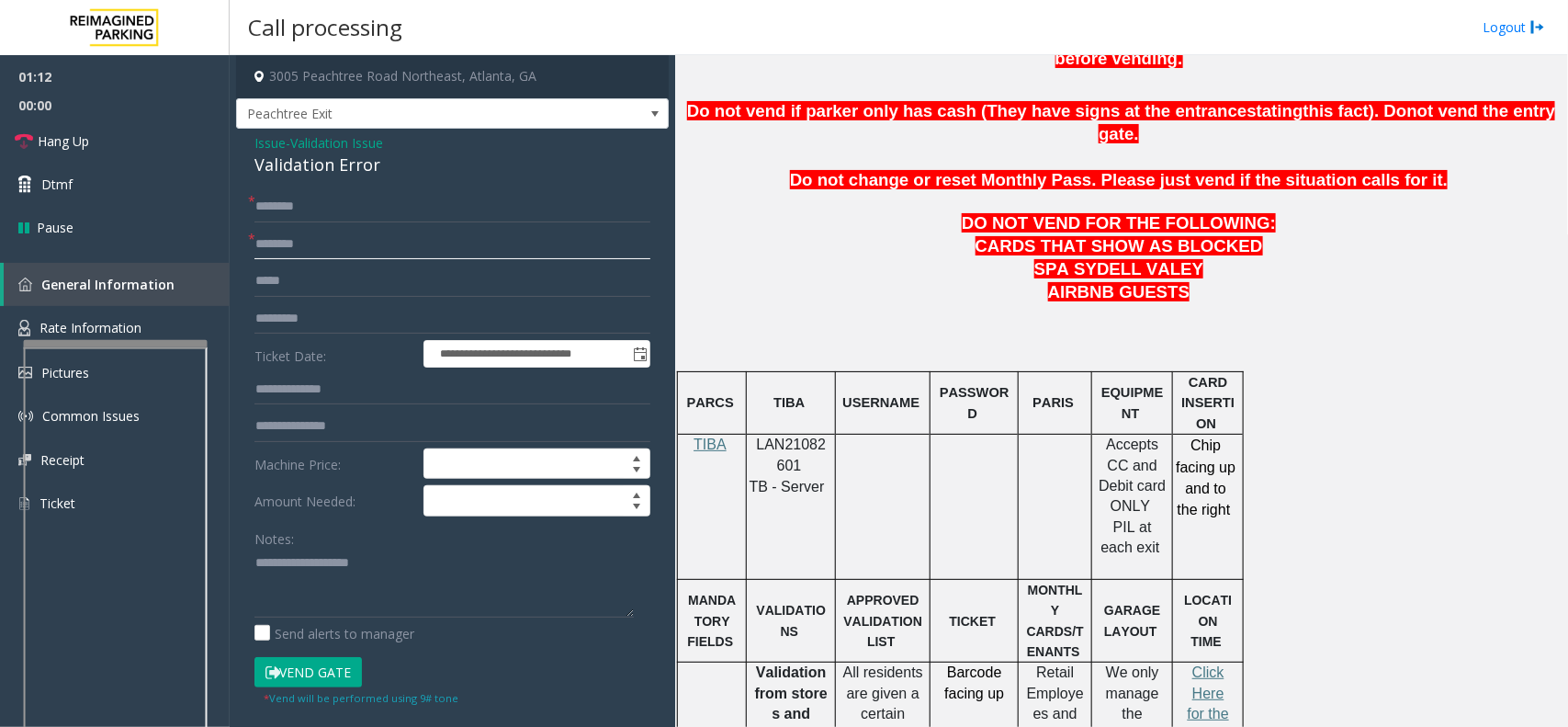 click 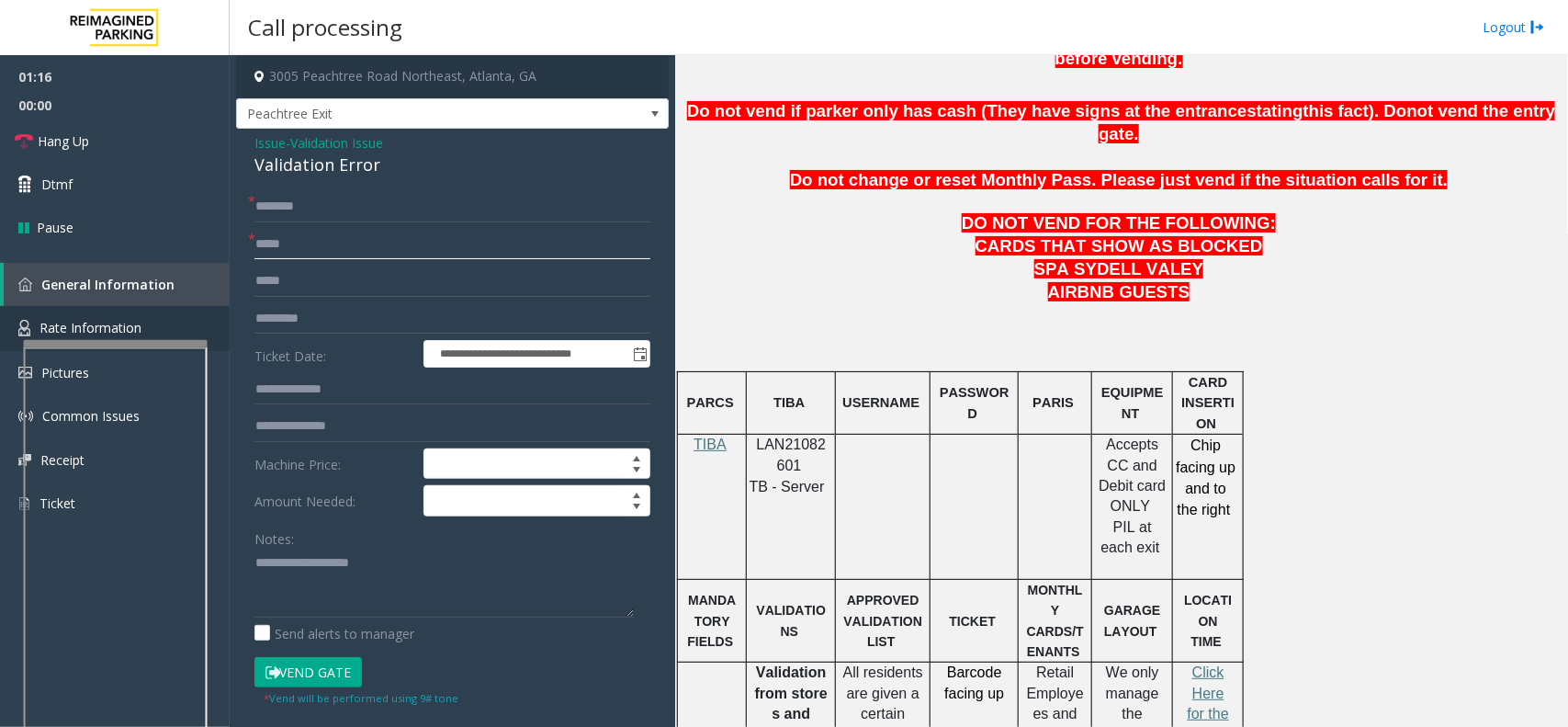 type on "*****" 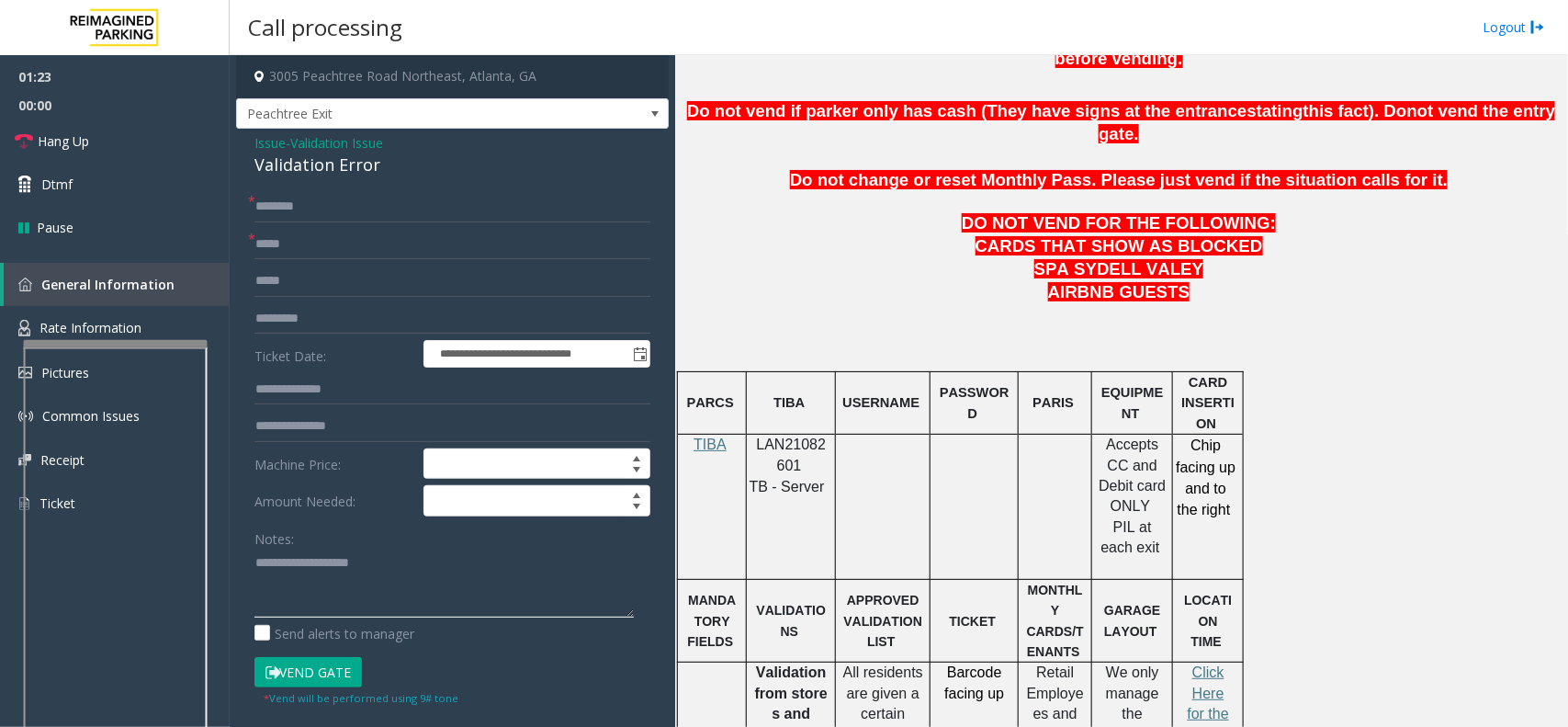 click 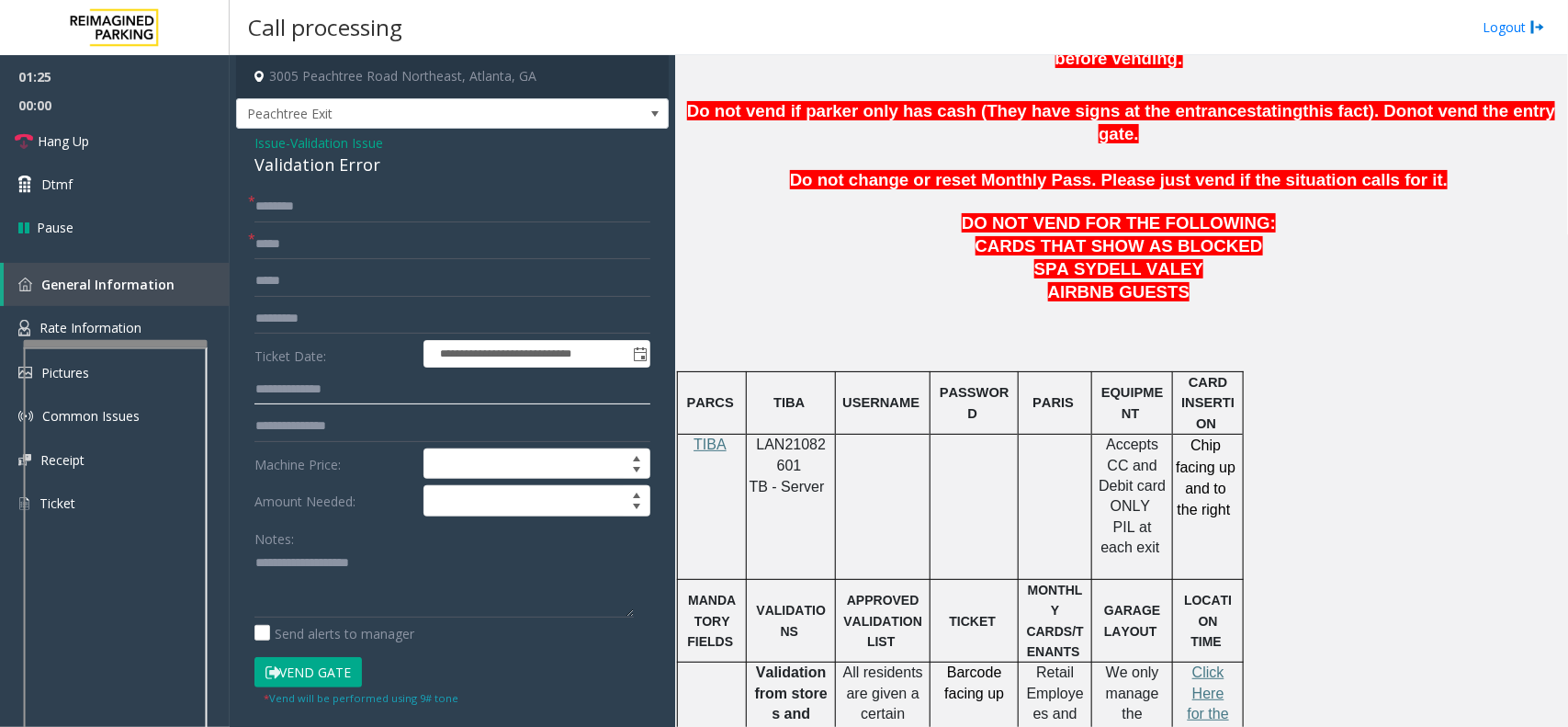 click 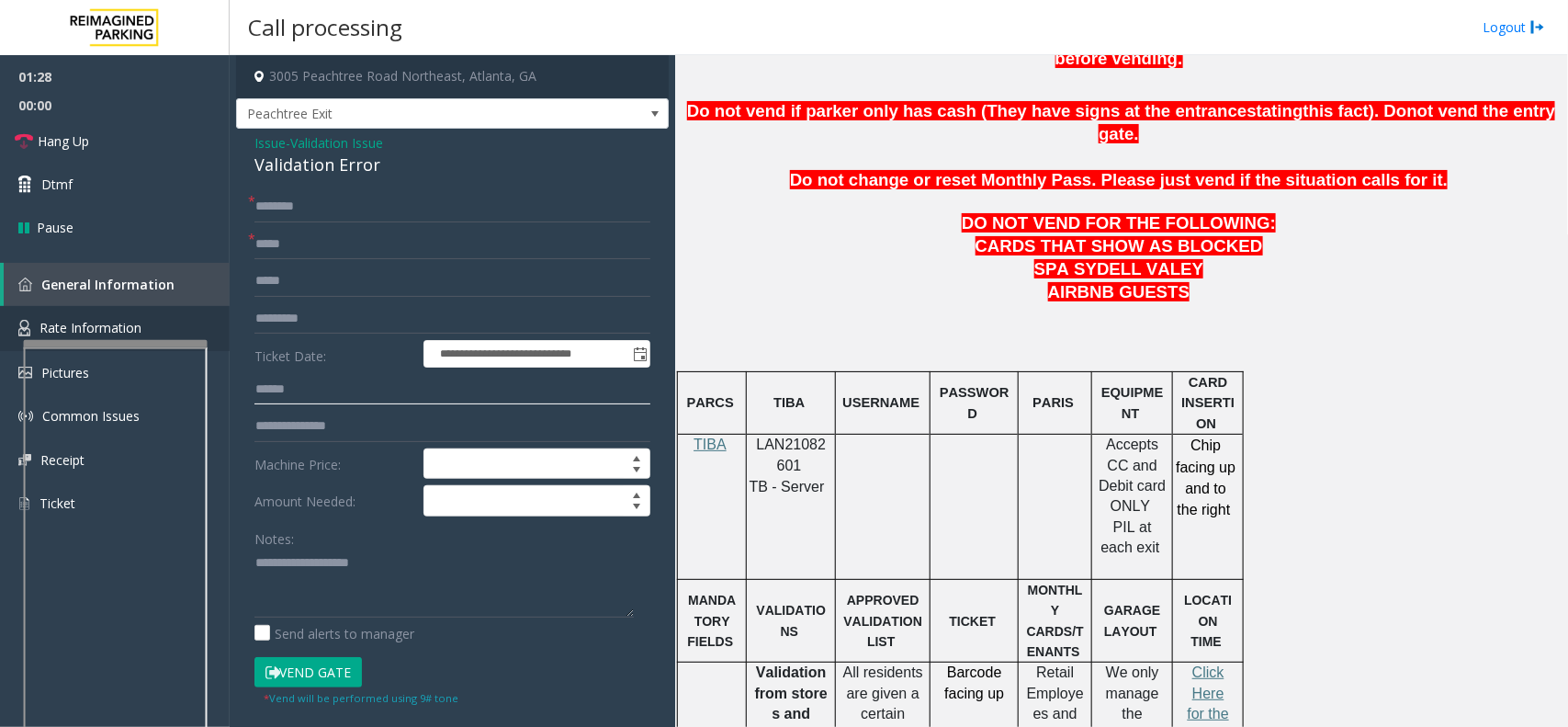 type on "******" 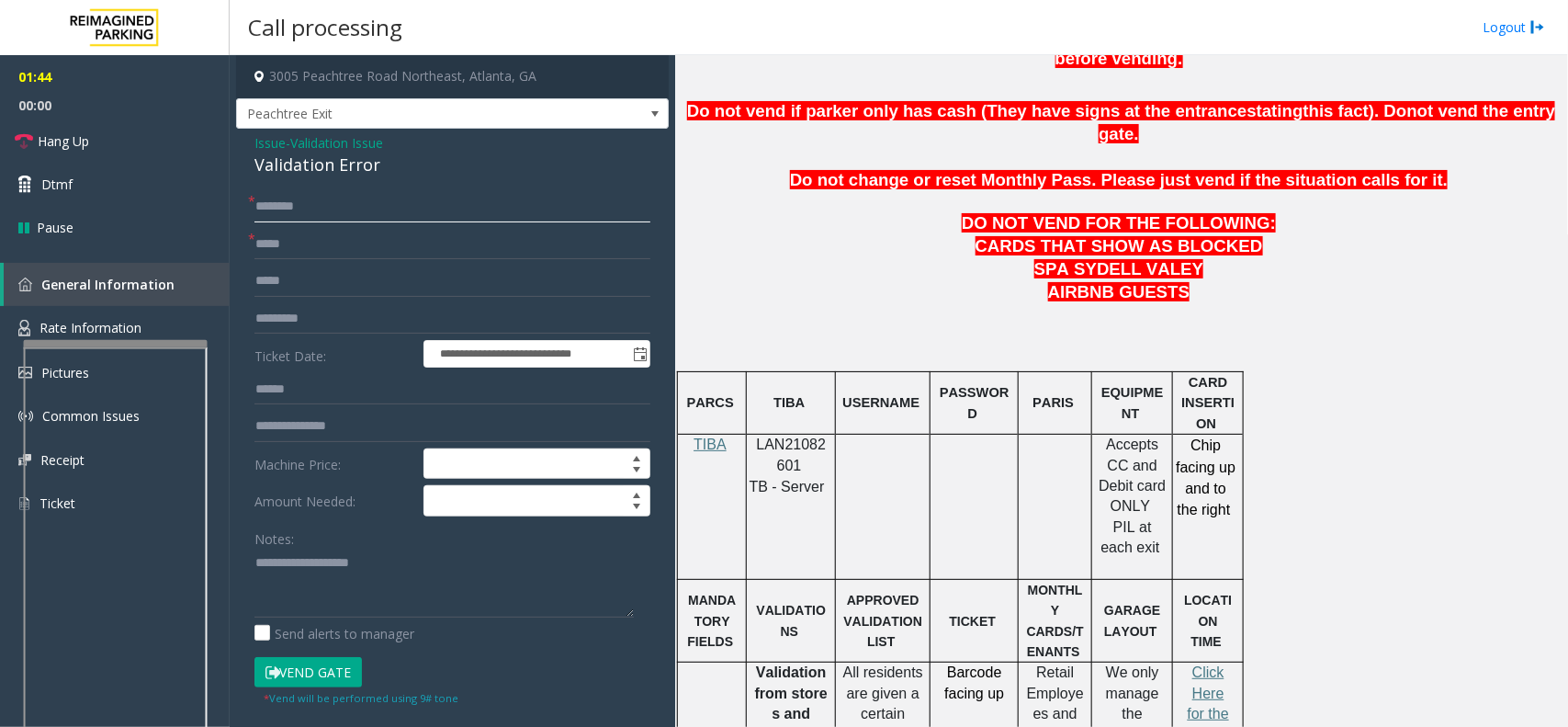 click 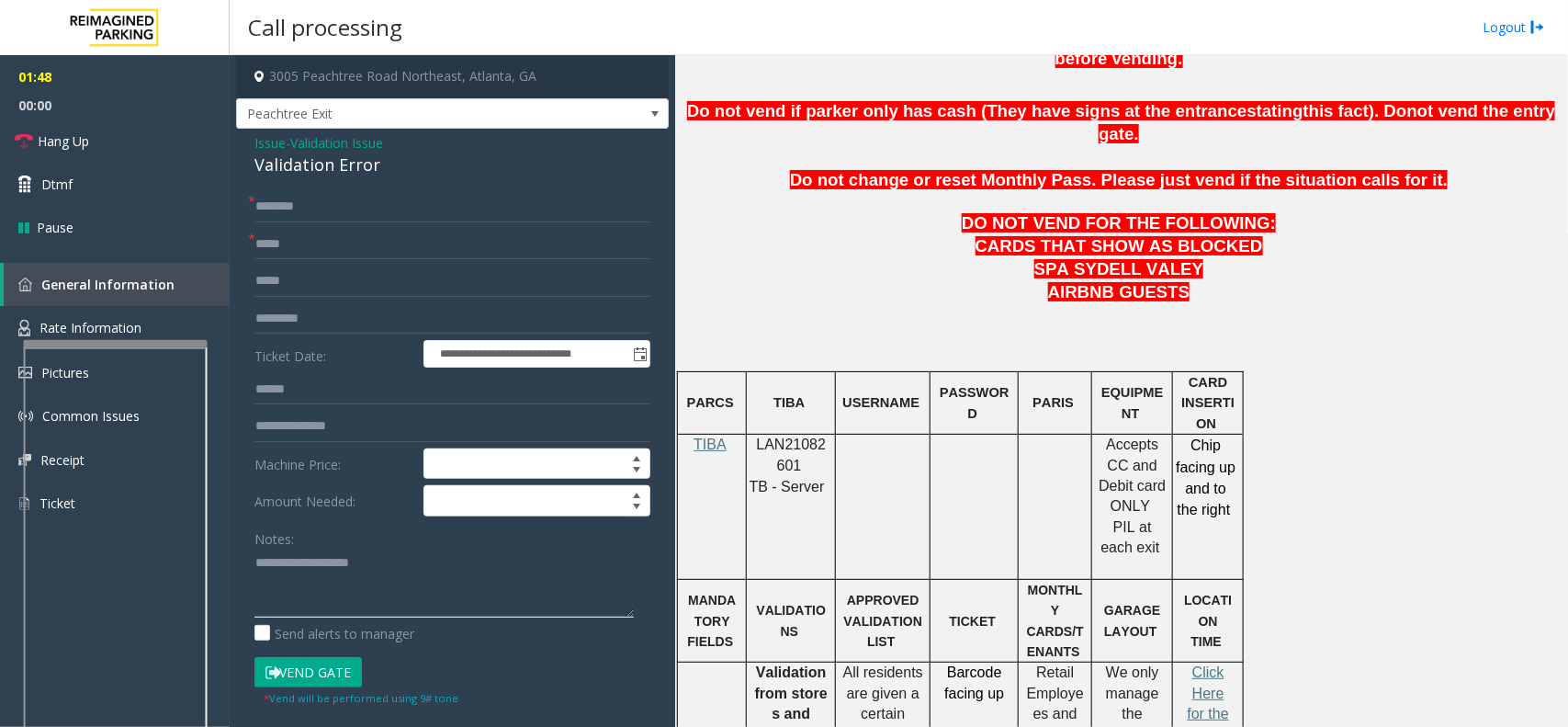 click 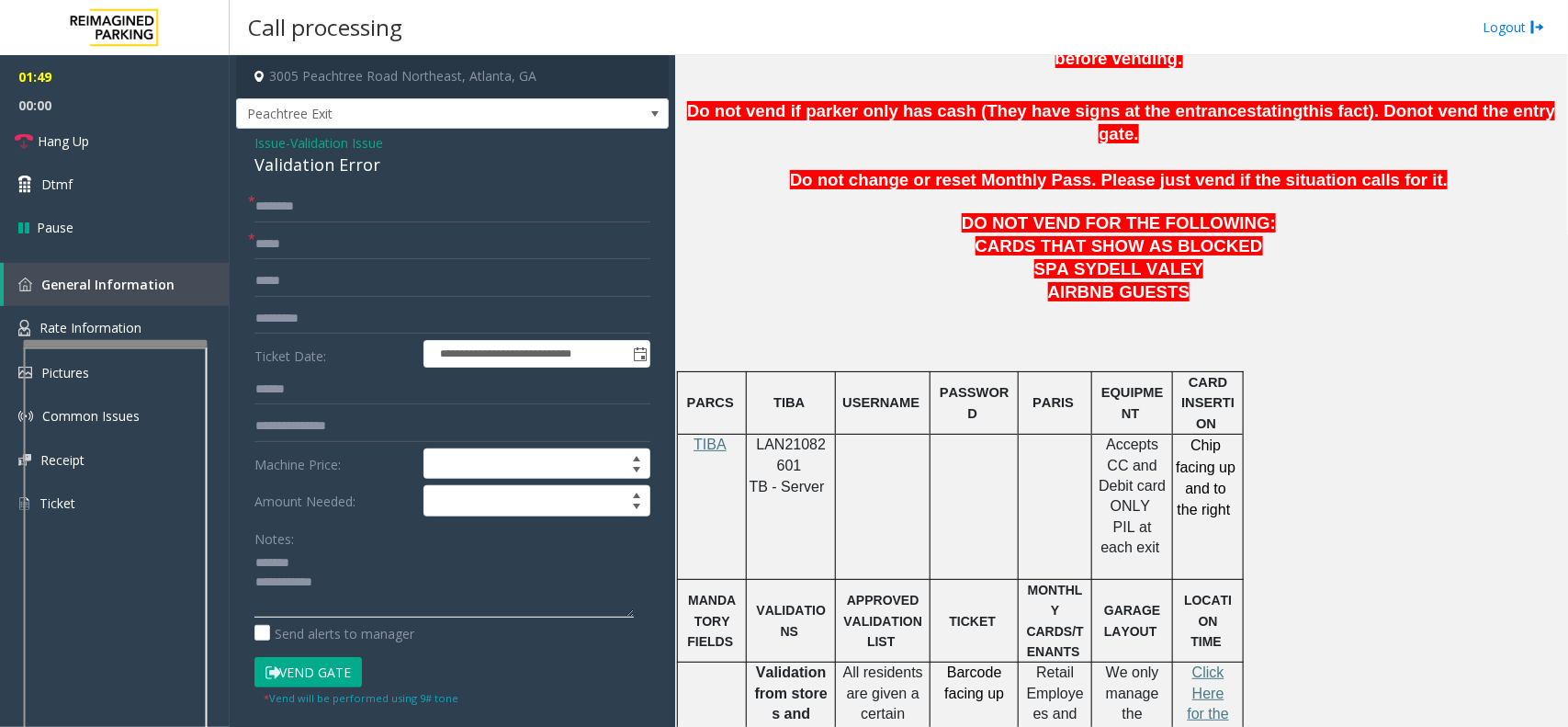 type on "**********" 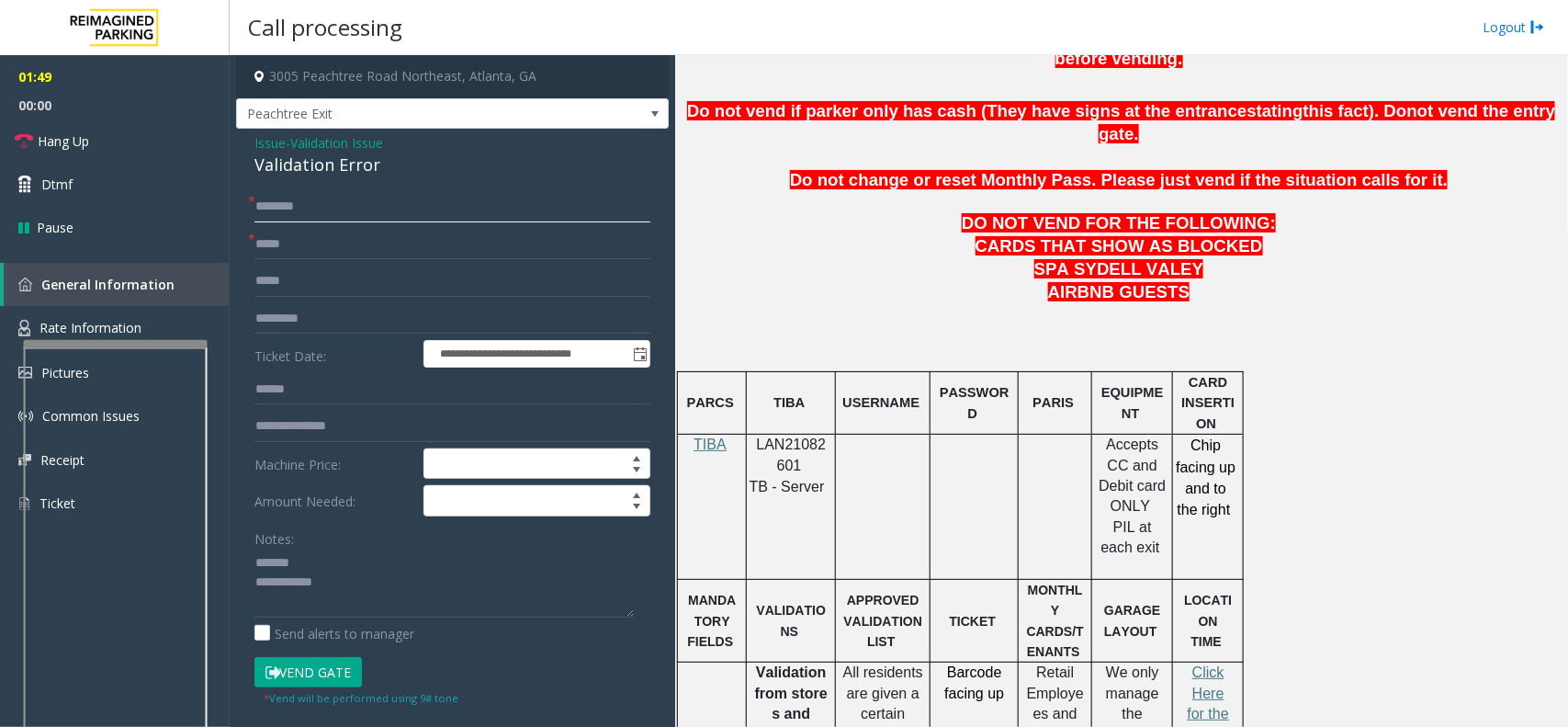 click 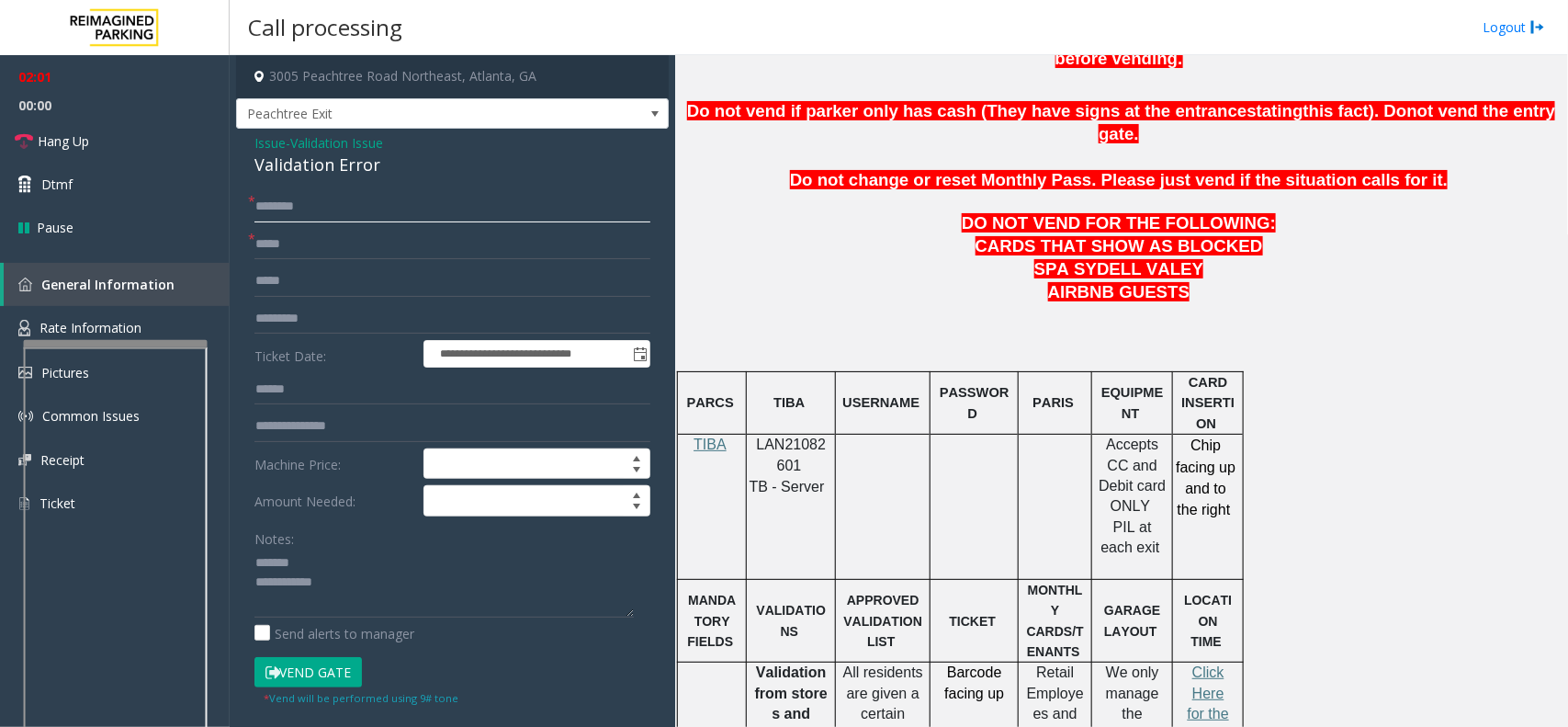 type on "*******" 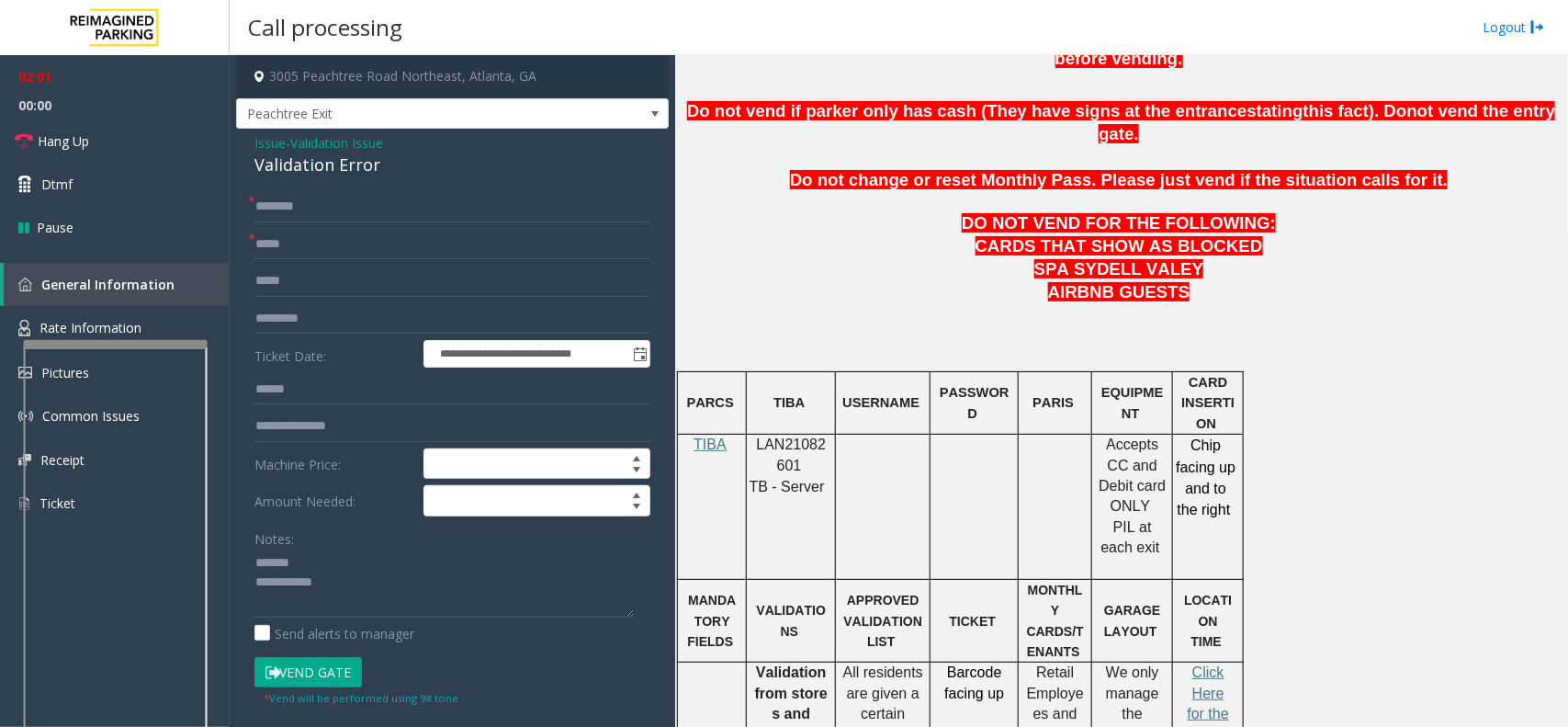 click on "Validation Error" 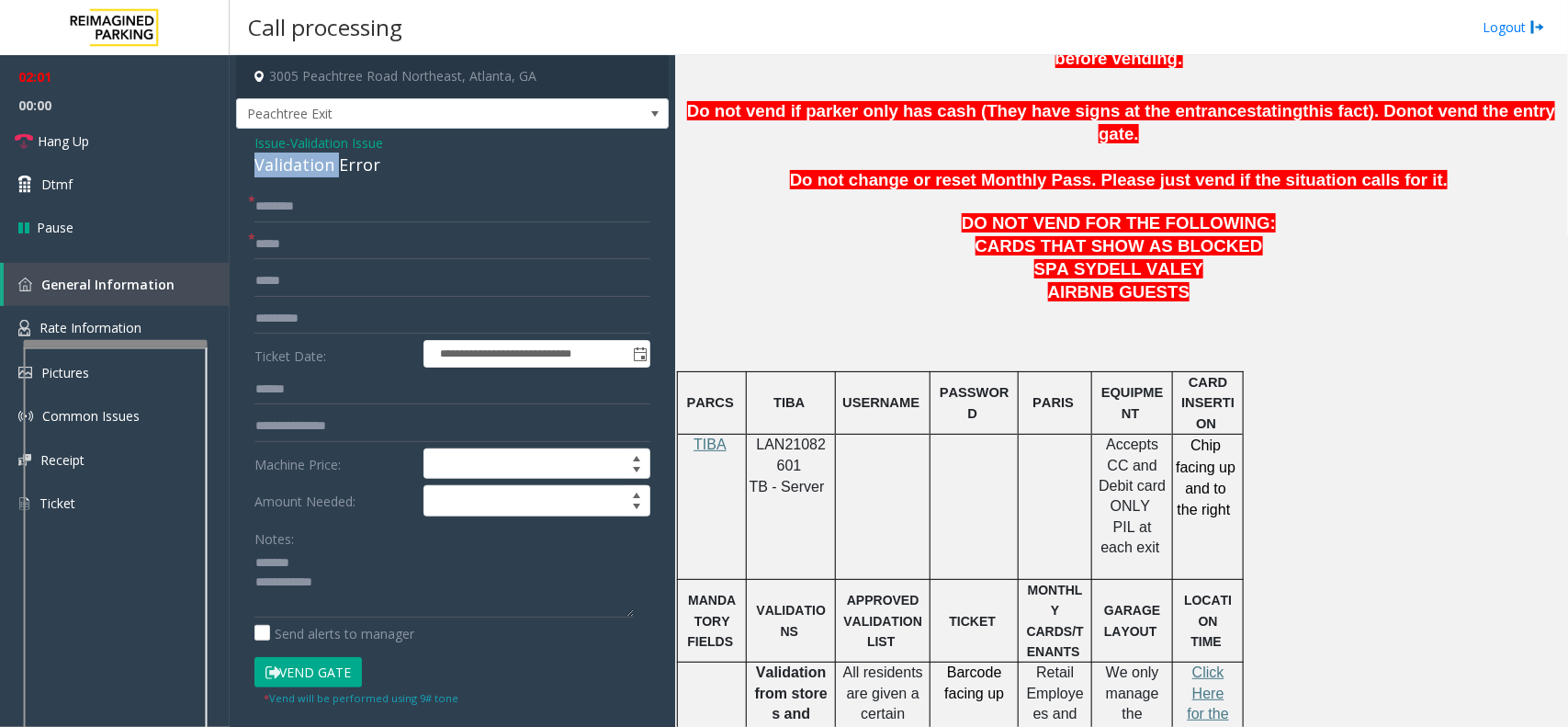 click on "Validation Error" 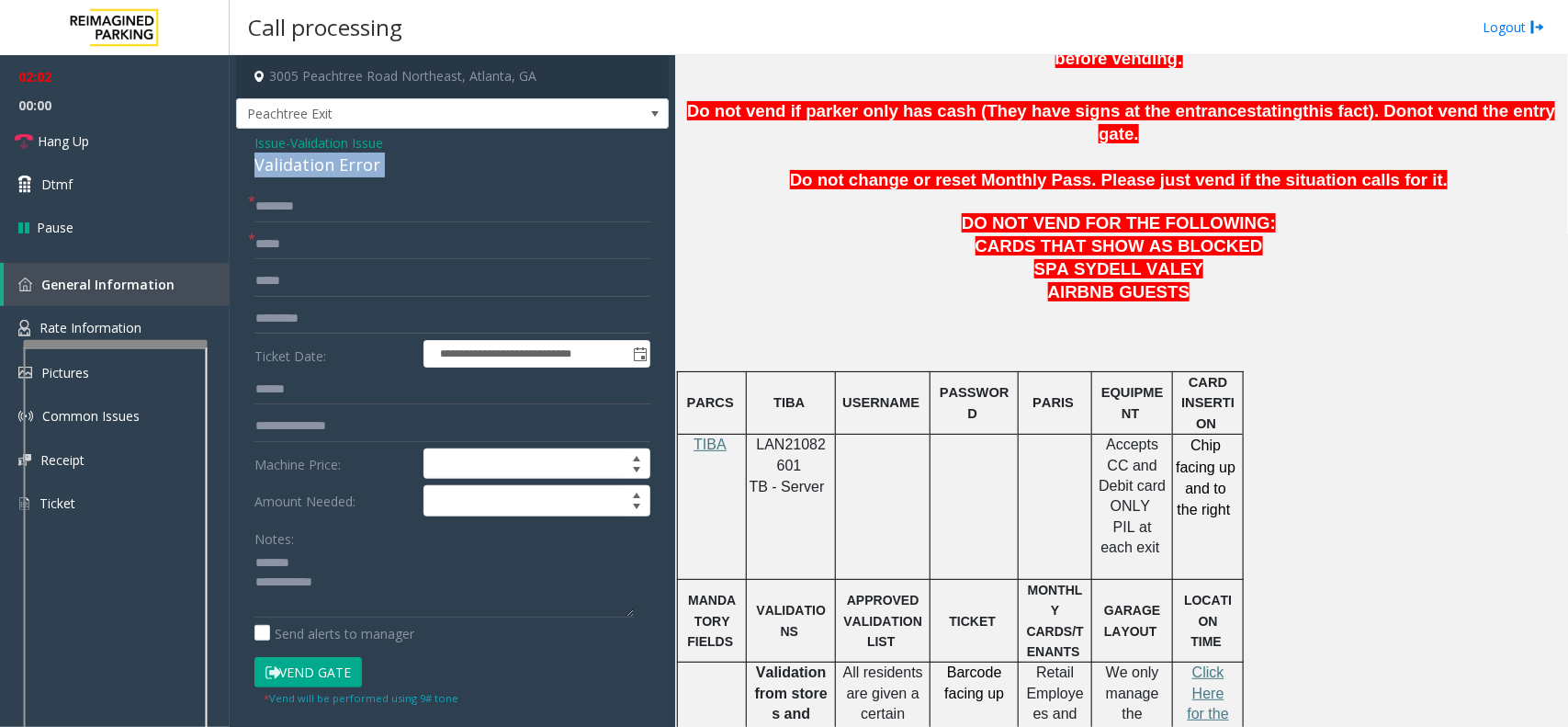 click on "Validation Error" 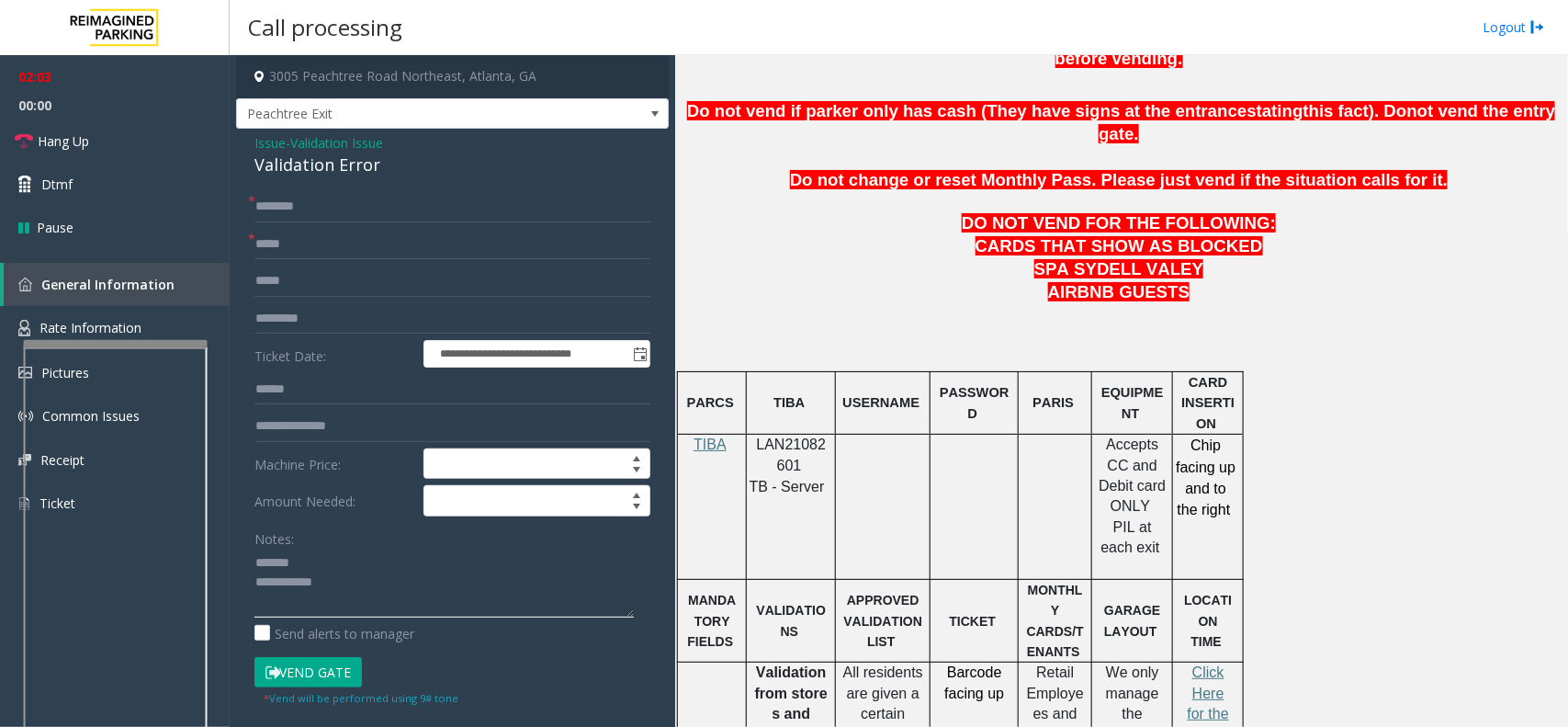 paste on "**********" 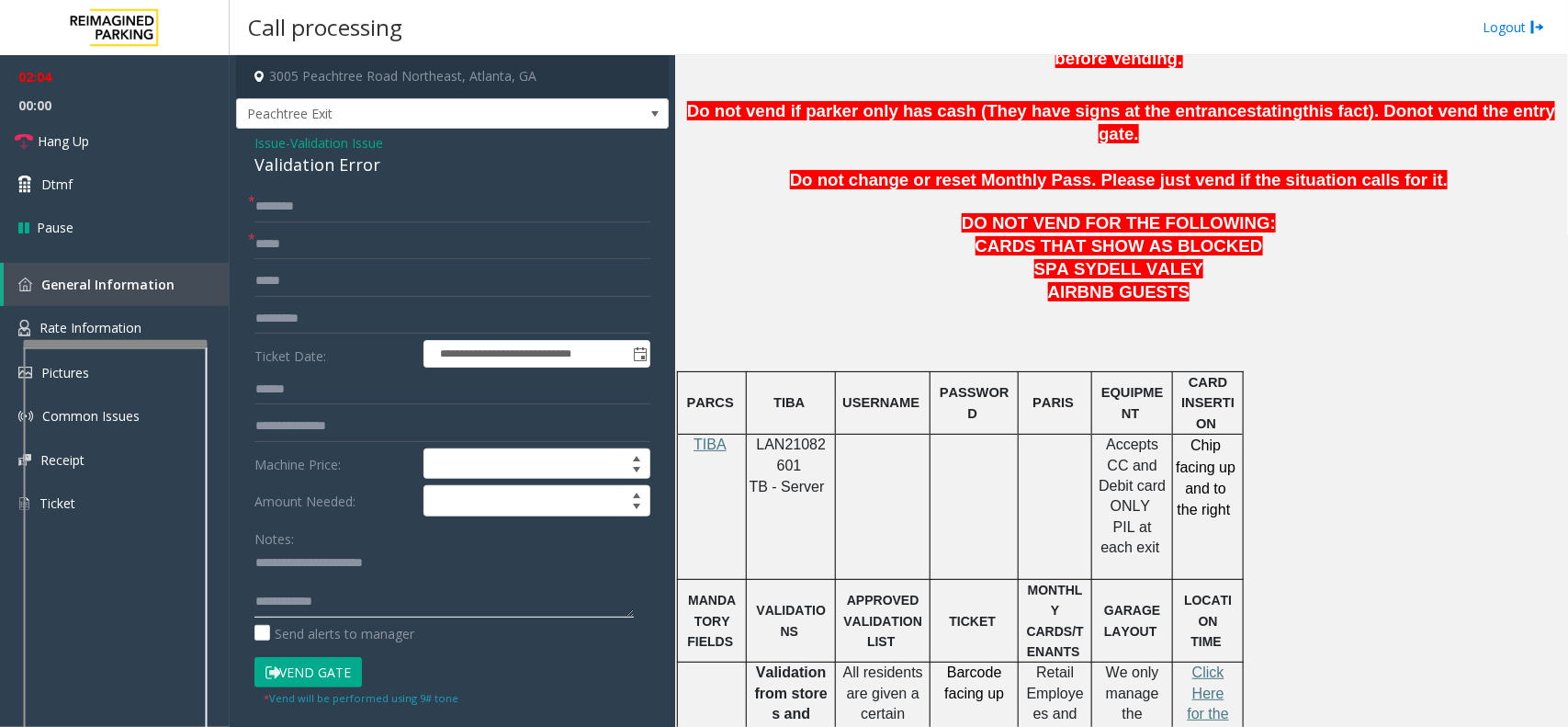 click 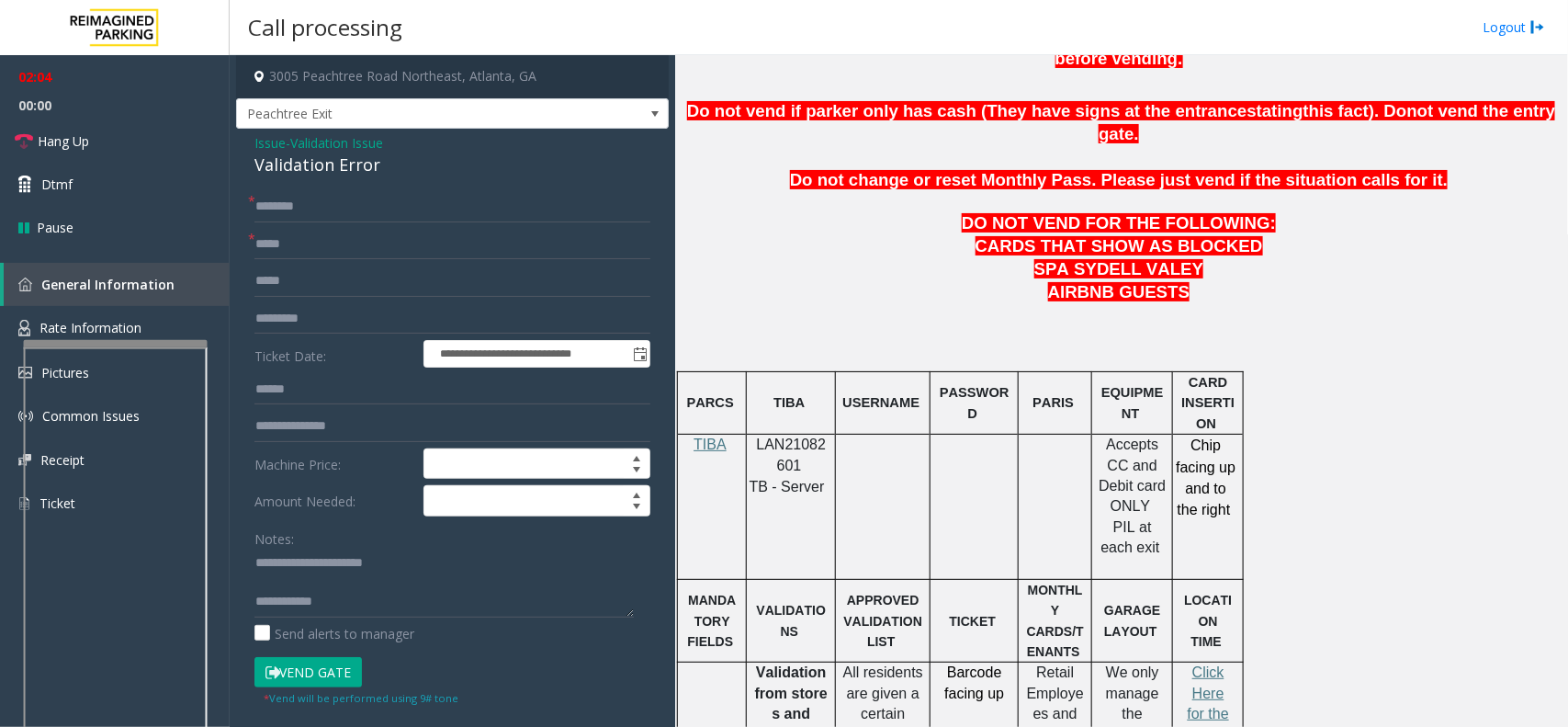 click on "Vend Gate" 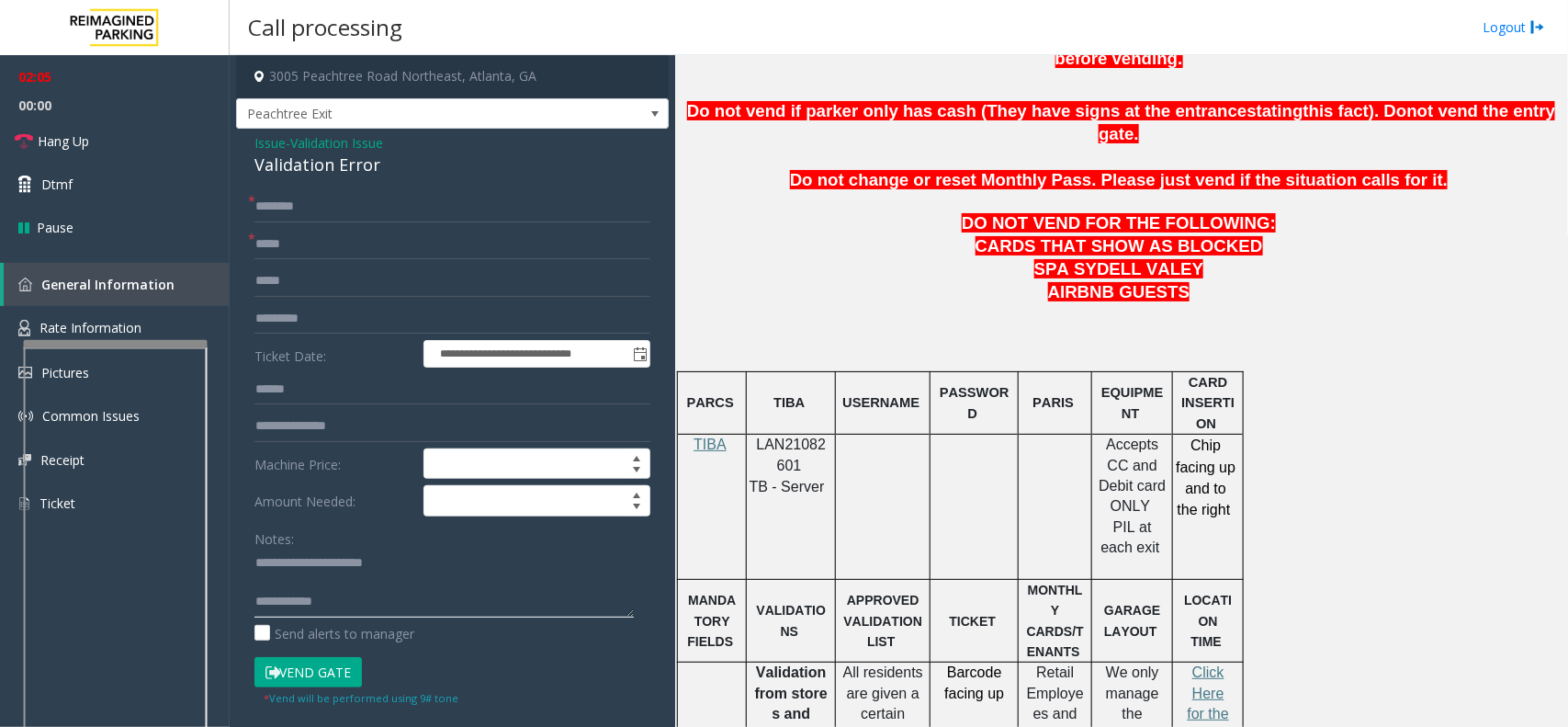 click 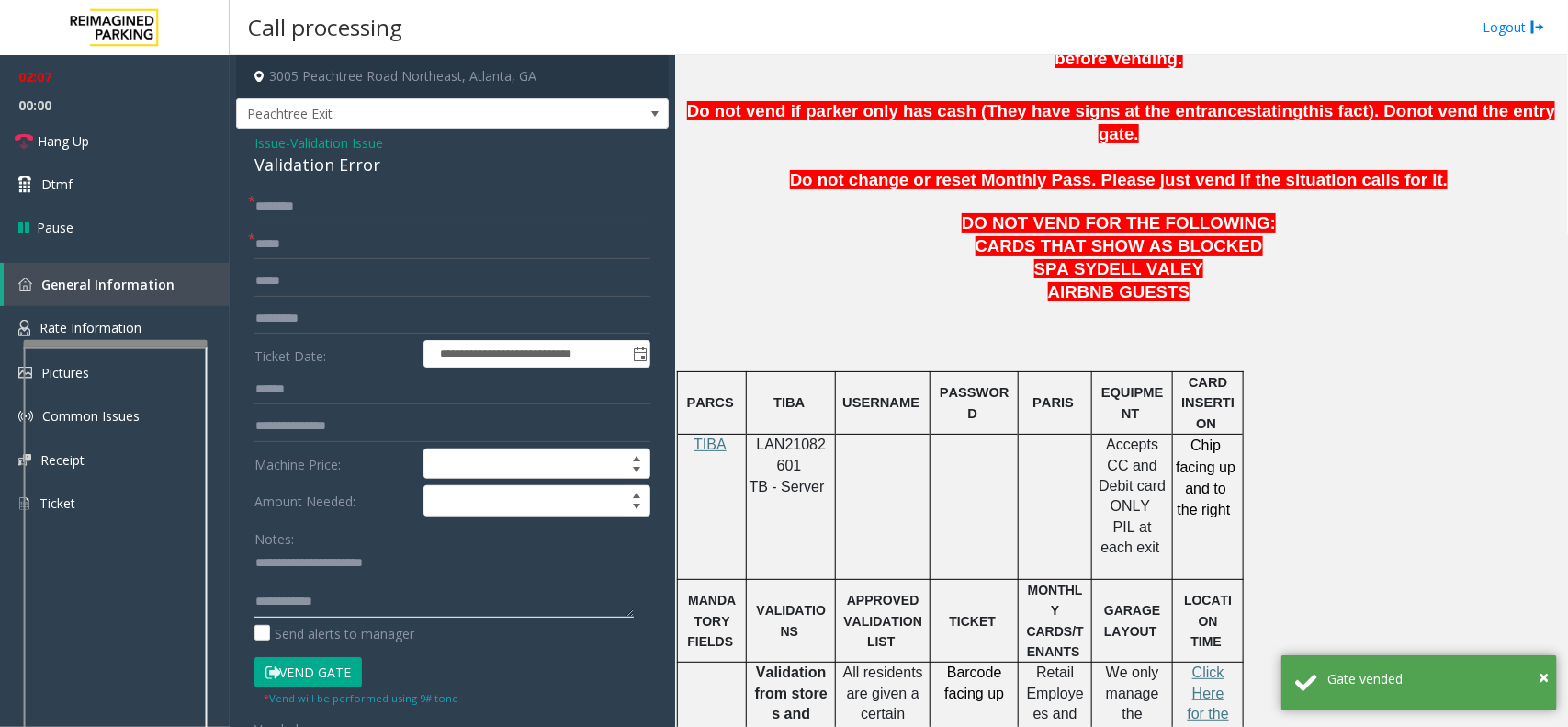 paste on "**********" 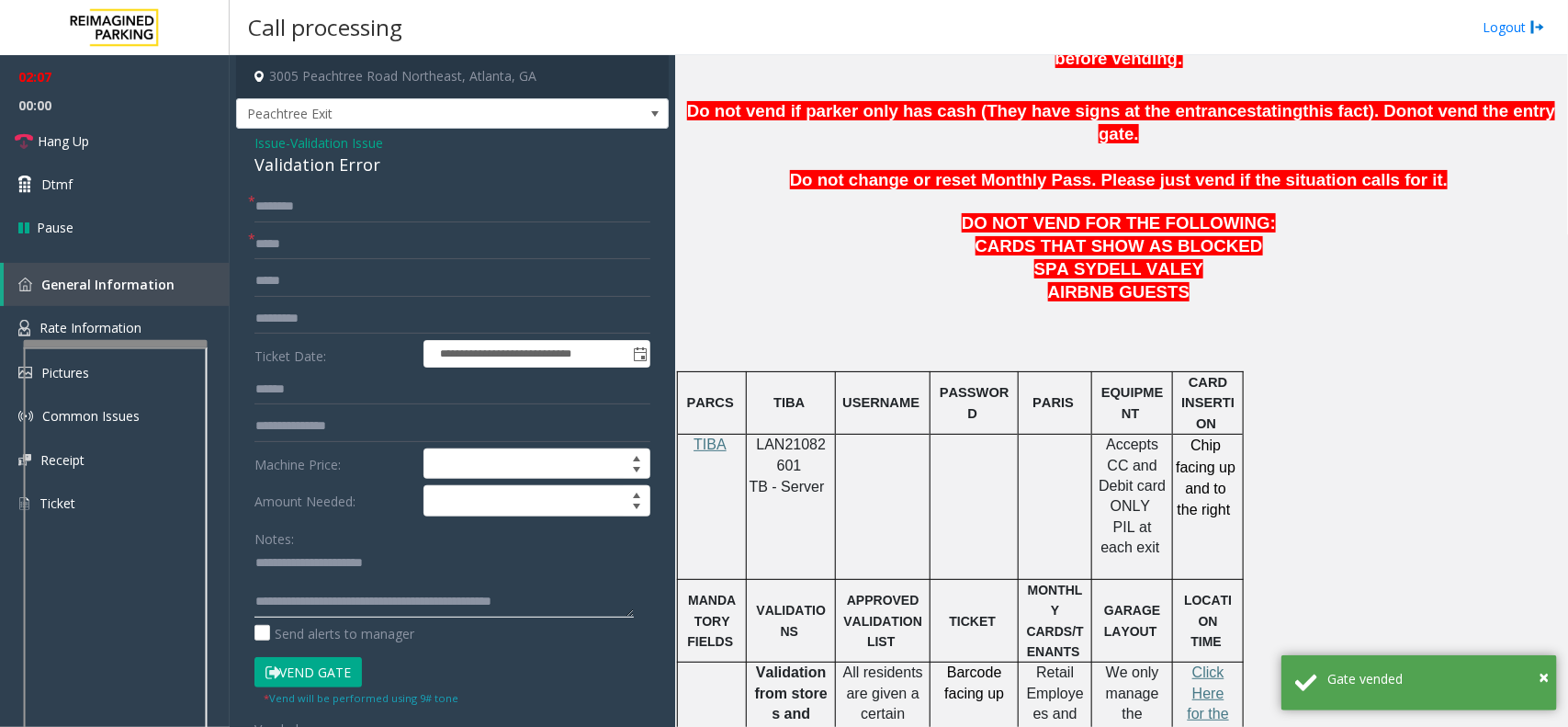 click 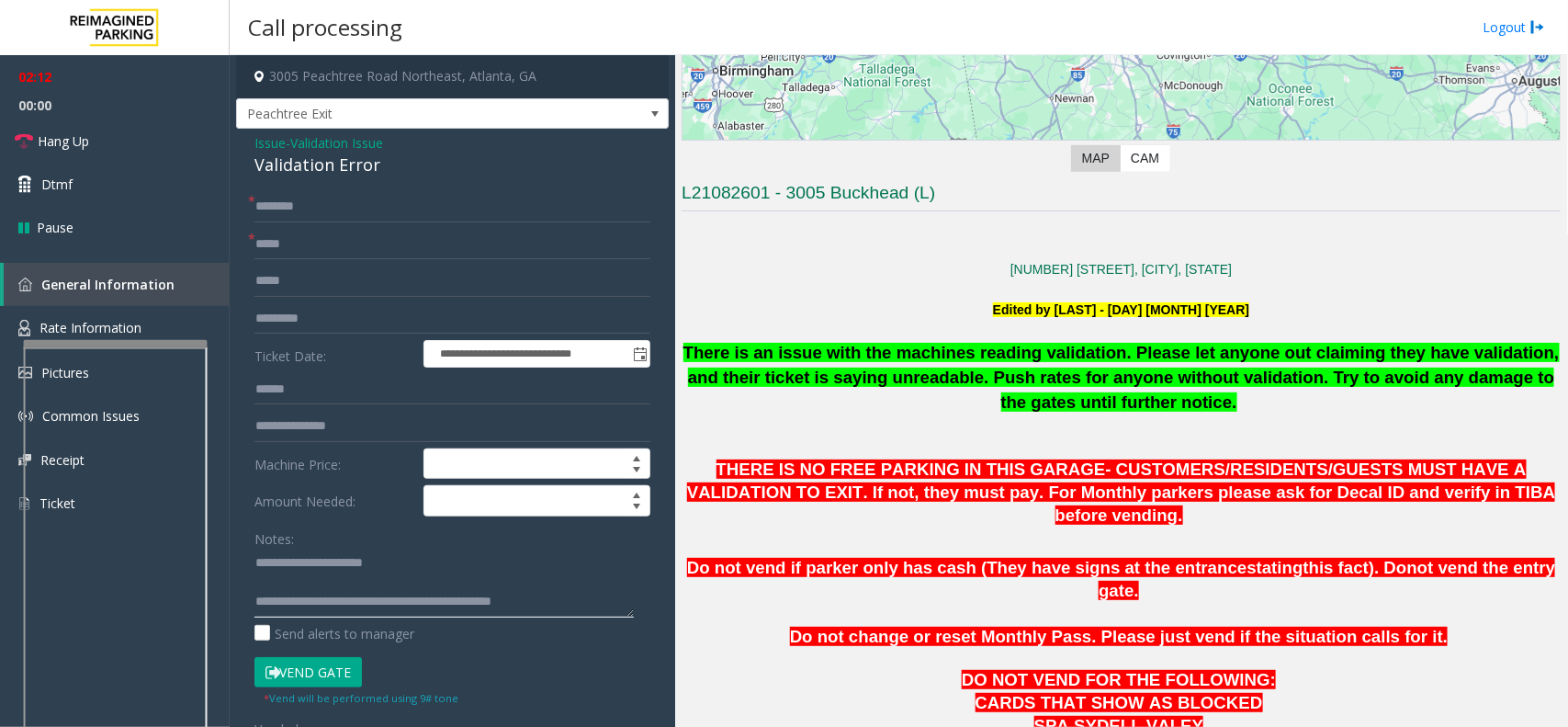 scroll, scrollTop: 345, scrollLeft: 0, axis: vertical 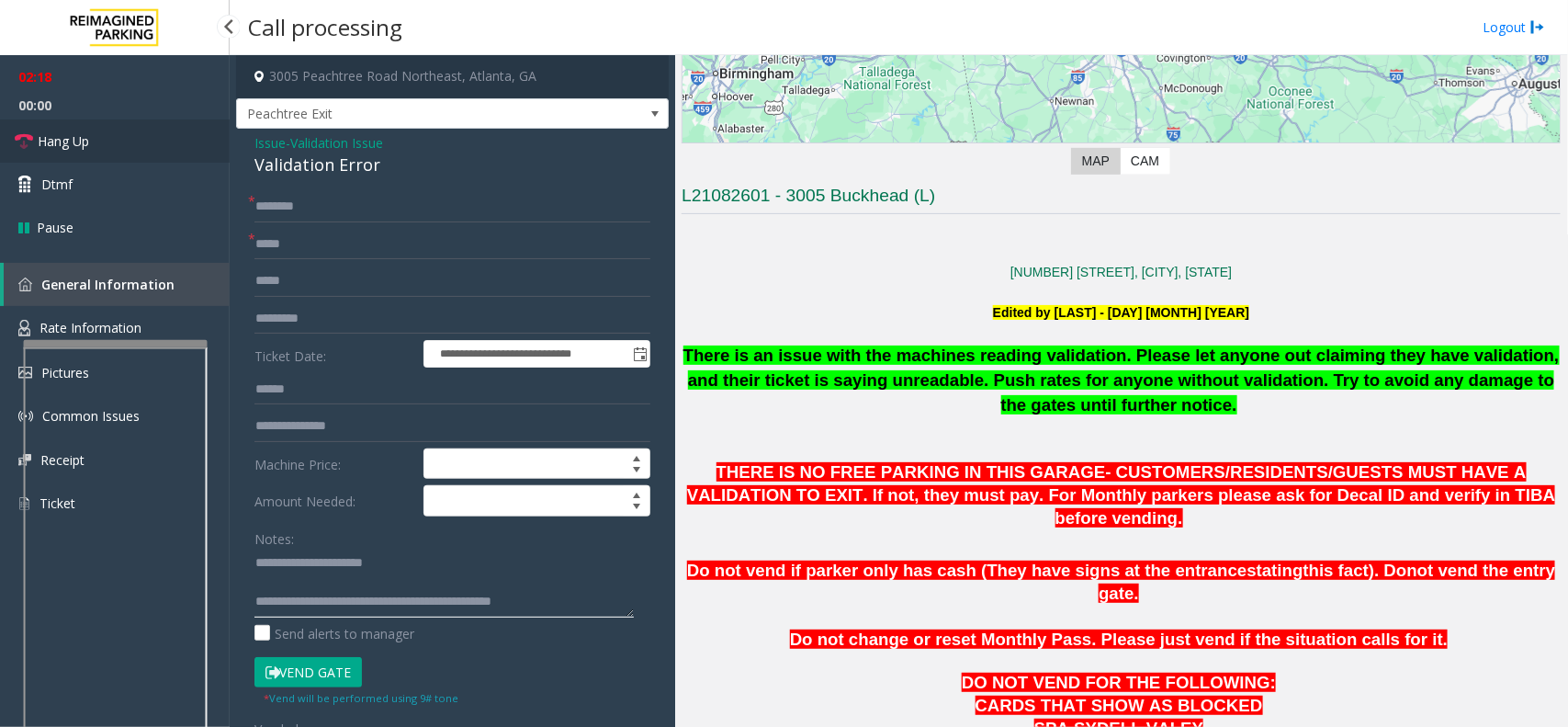 type on "**********" 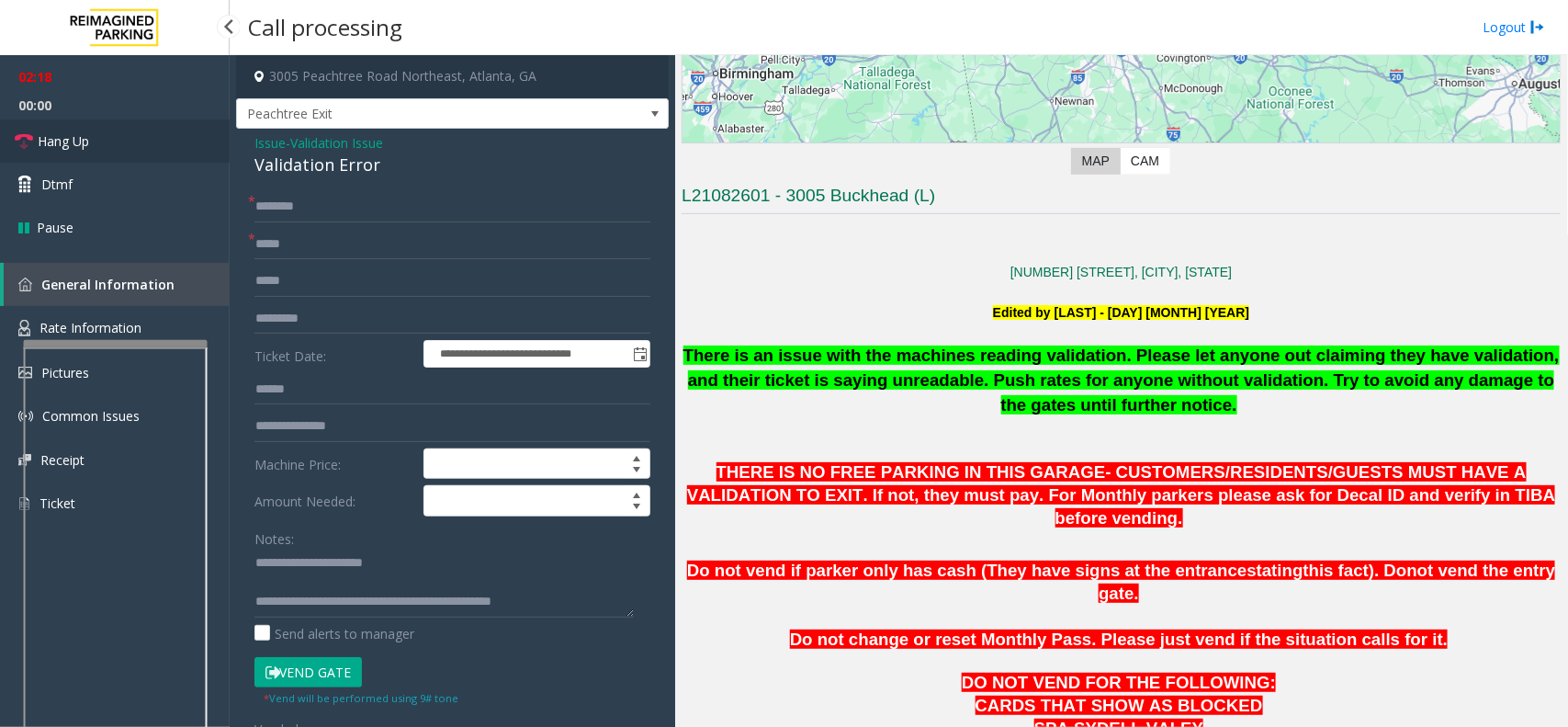 click on "Hang Up" at bounding box center (115, 141) 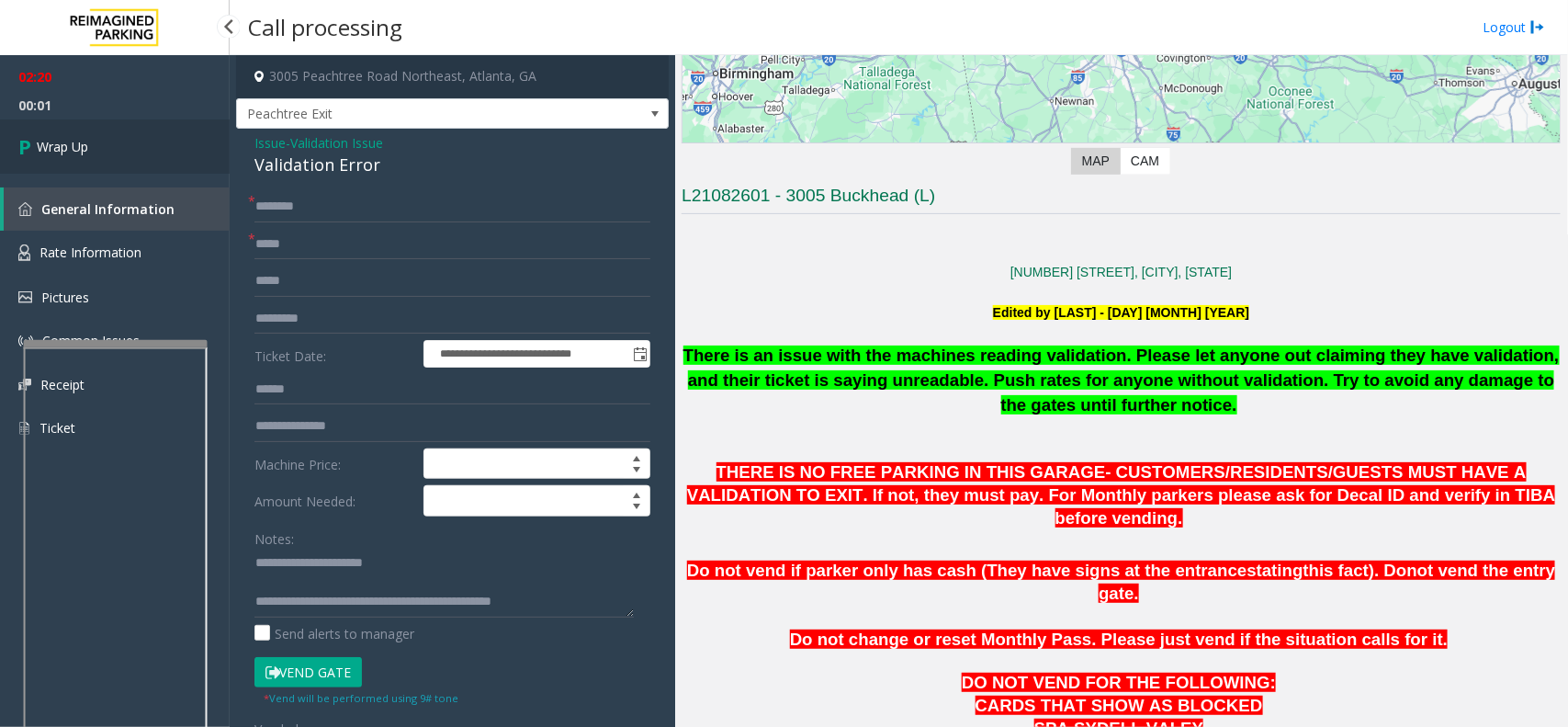 click on "Wrap Up" at bounding box center [115, 146] 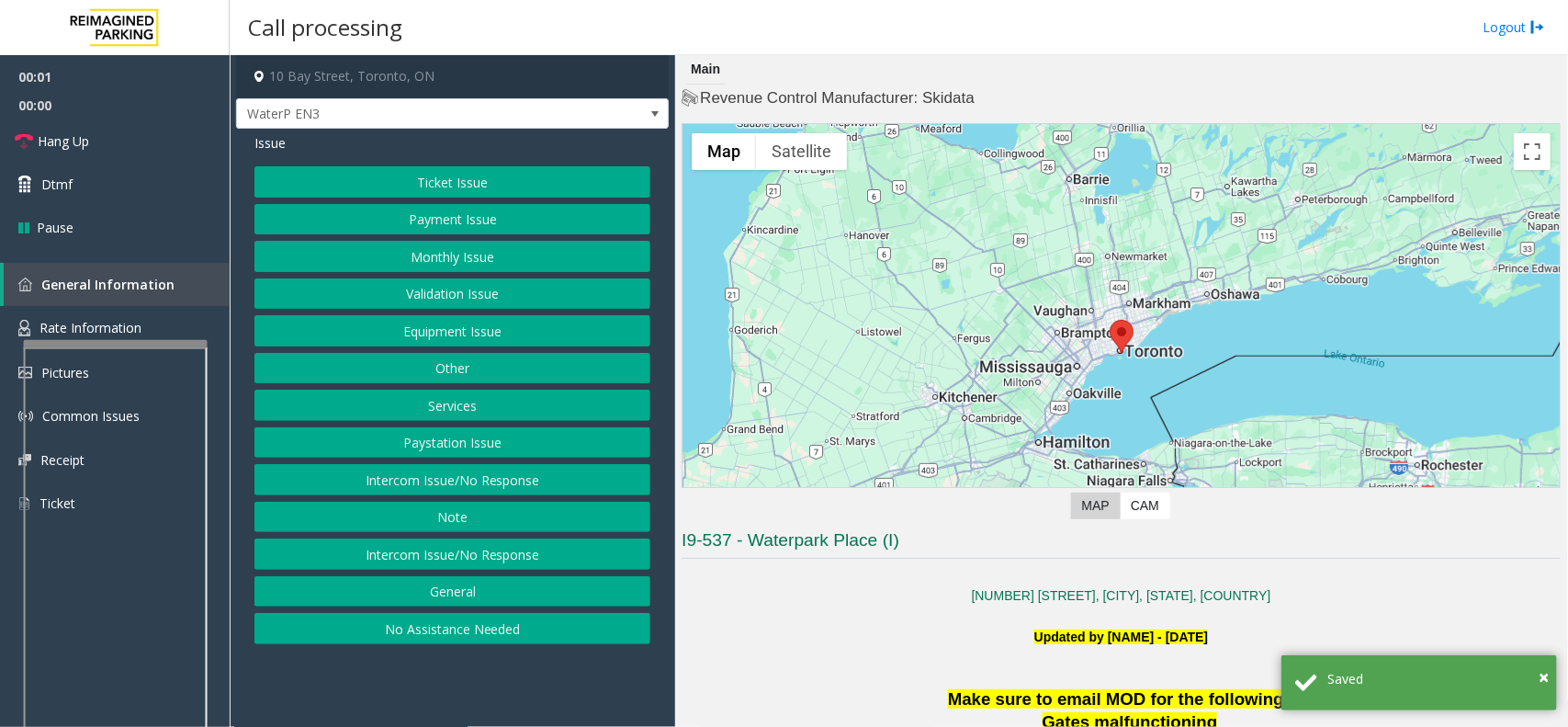 click on "Intercom Issue/No Response" 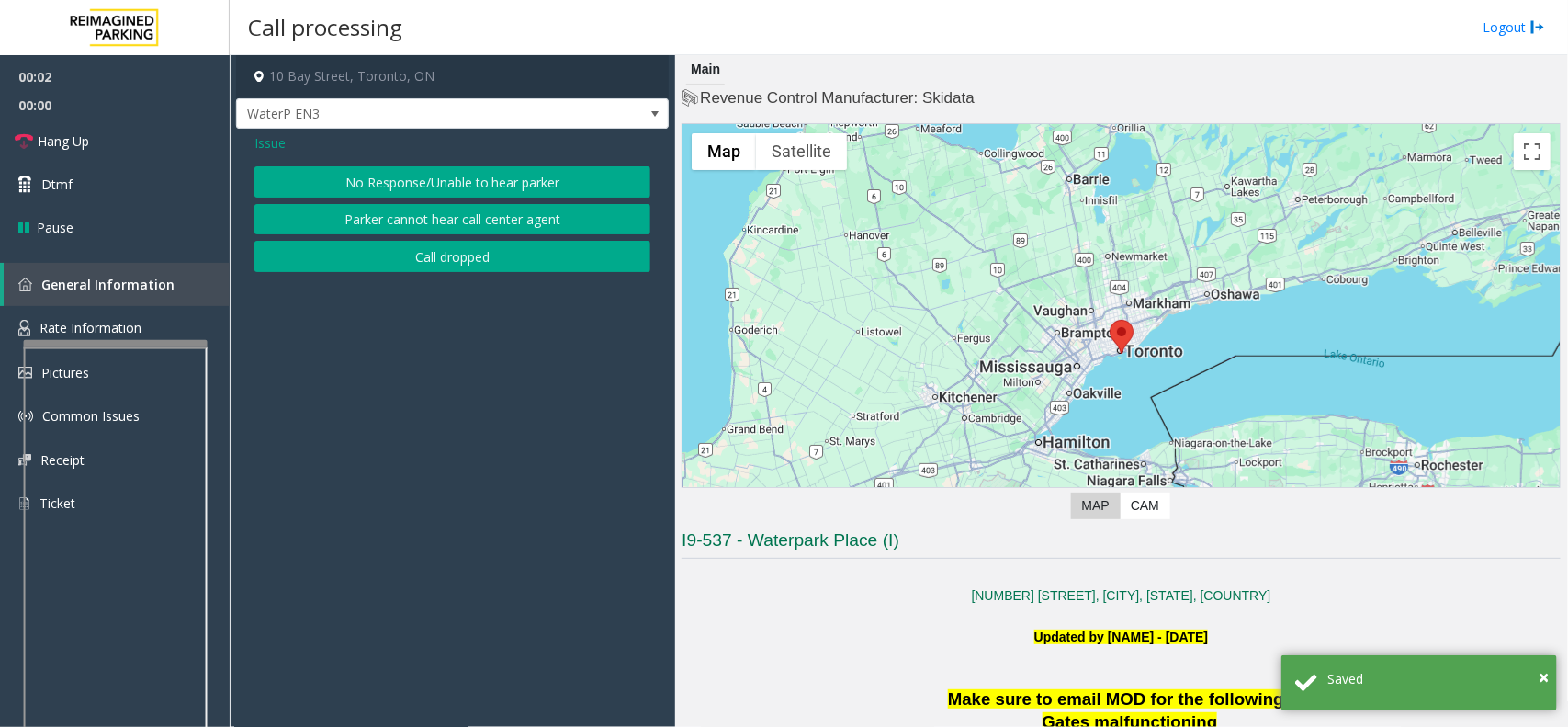 click on "No Response/Unable to hear parker" 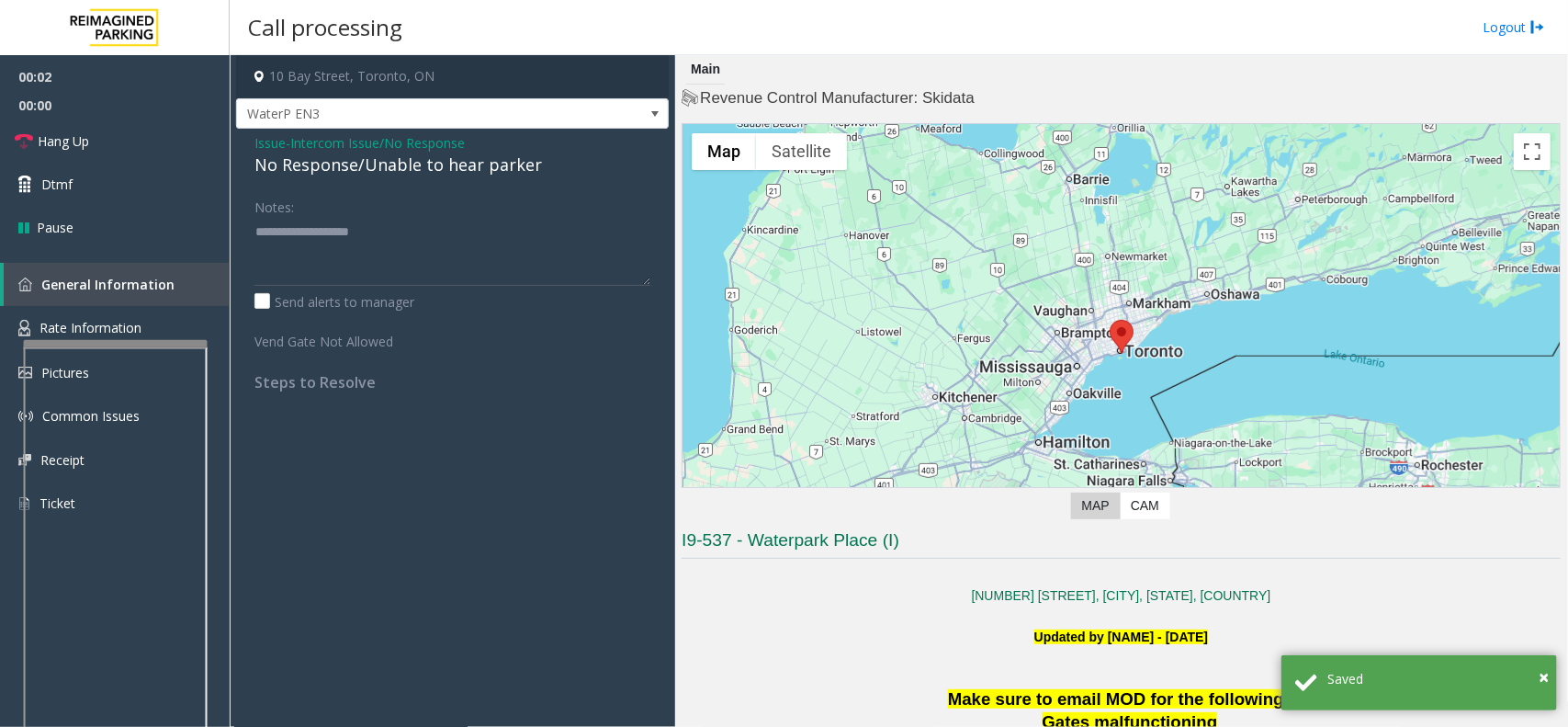 click on "No Response/Unable to hear parker" 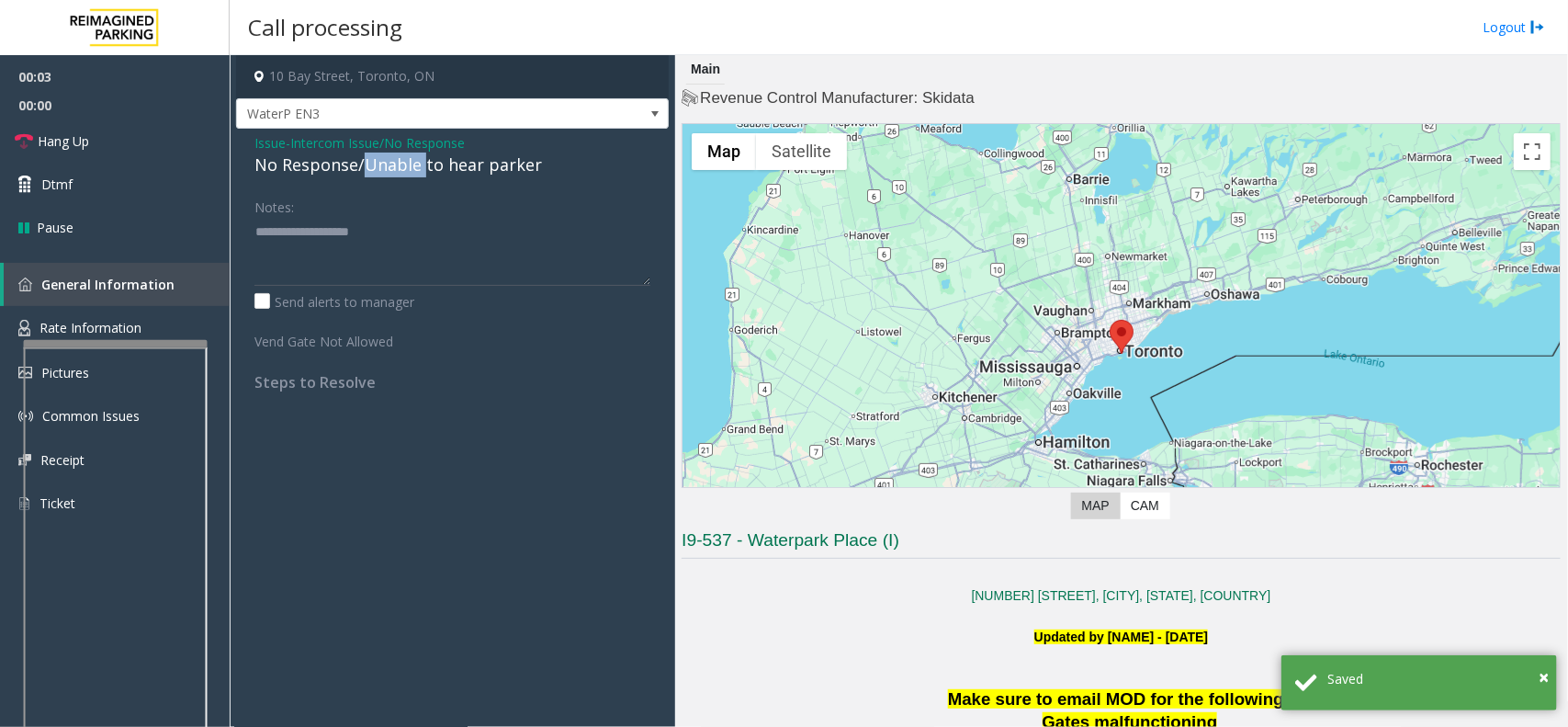 click on "No Response/Unable to hear parker" 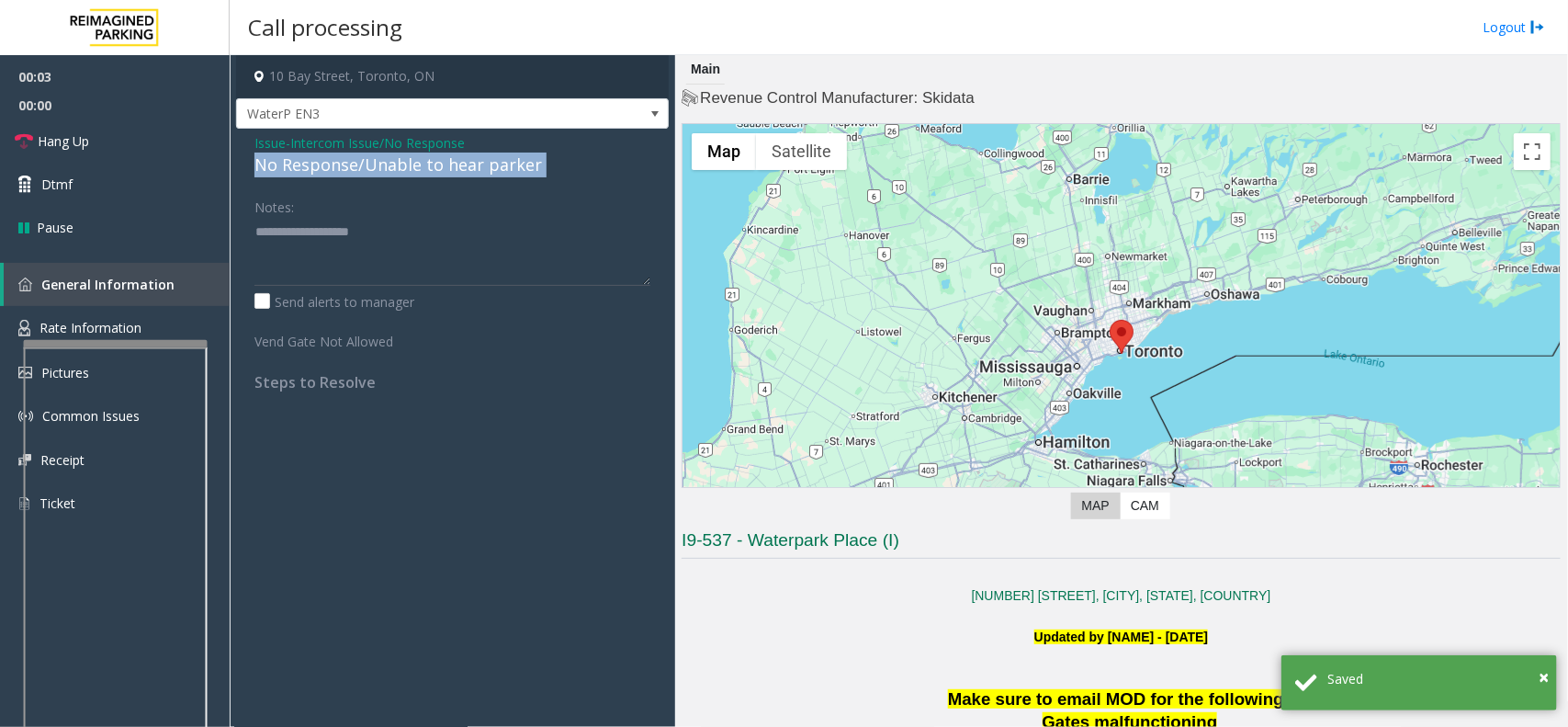 click on "No Response/Unable to hear parker" 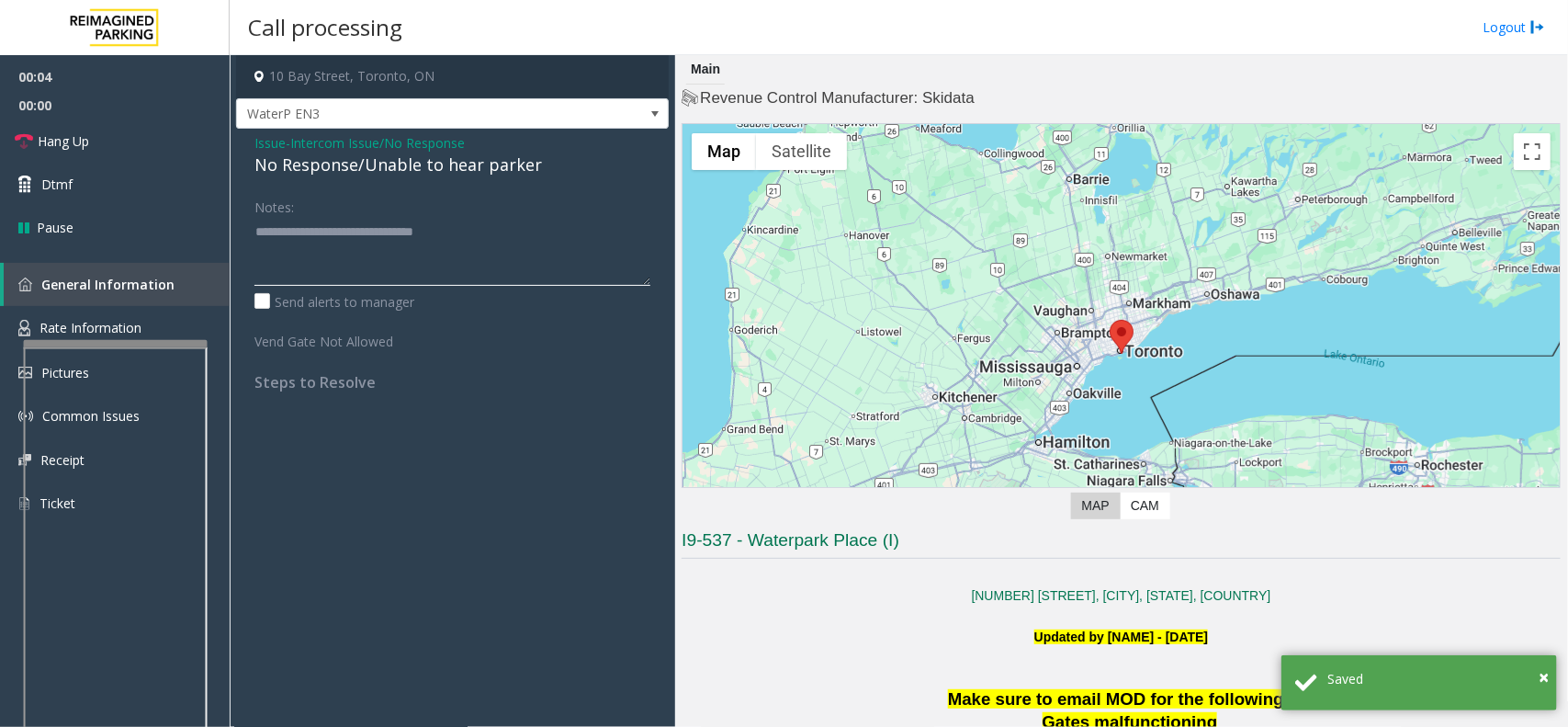 type on "**********" 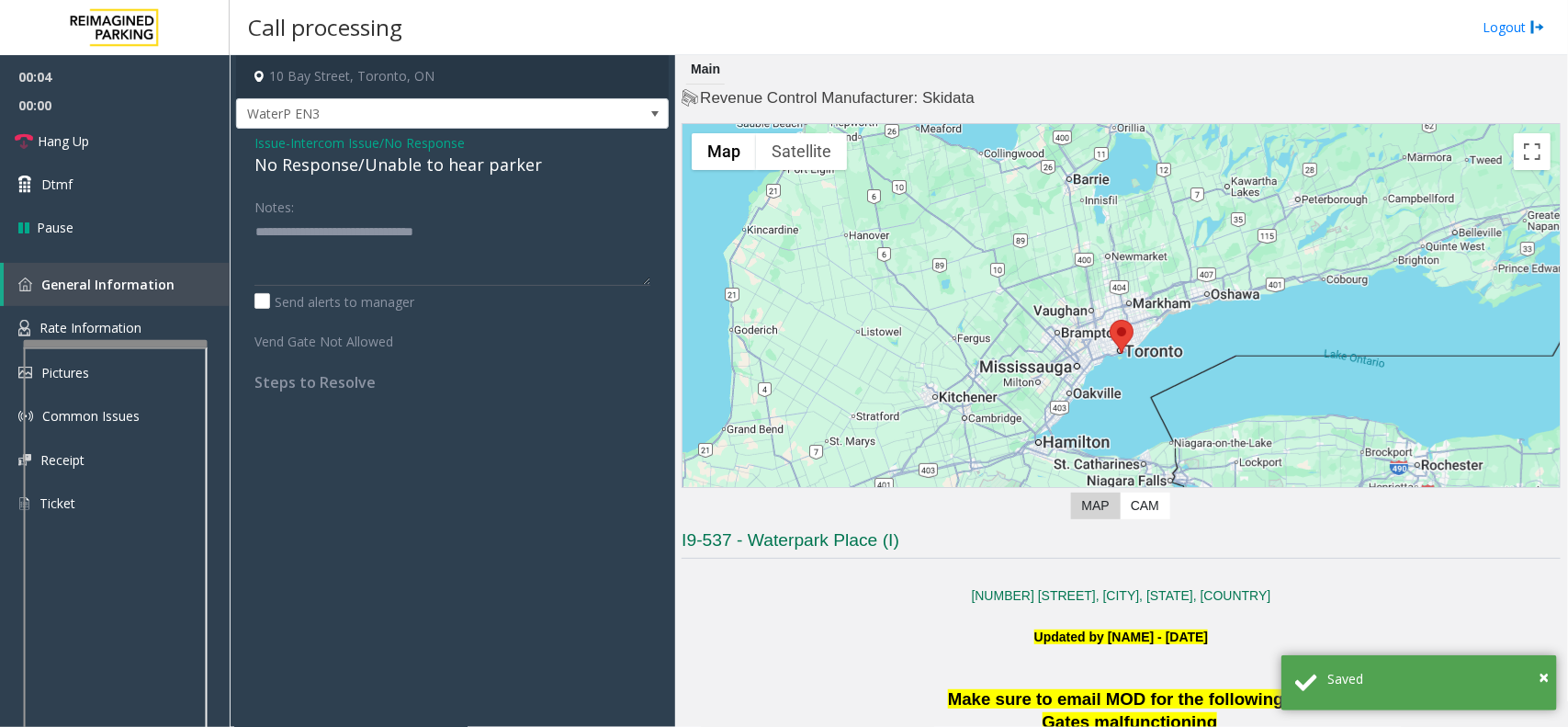 click on "Intercom Issue/No Response" 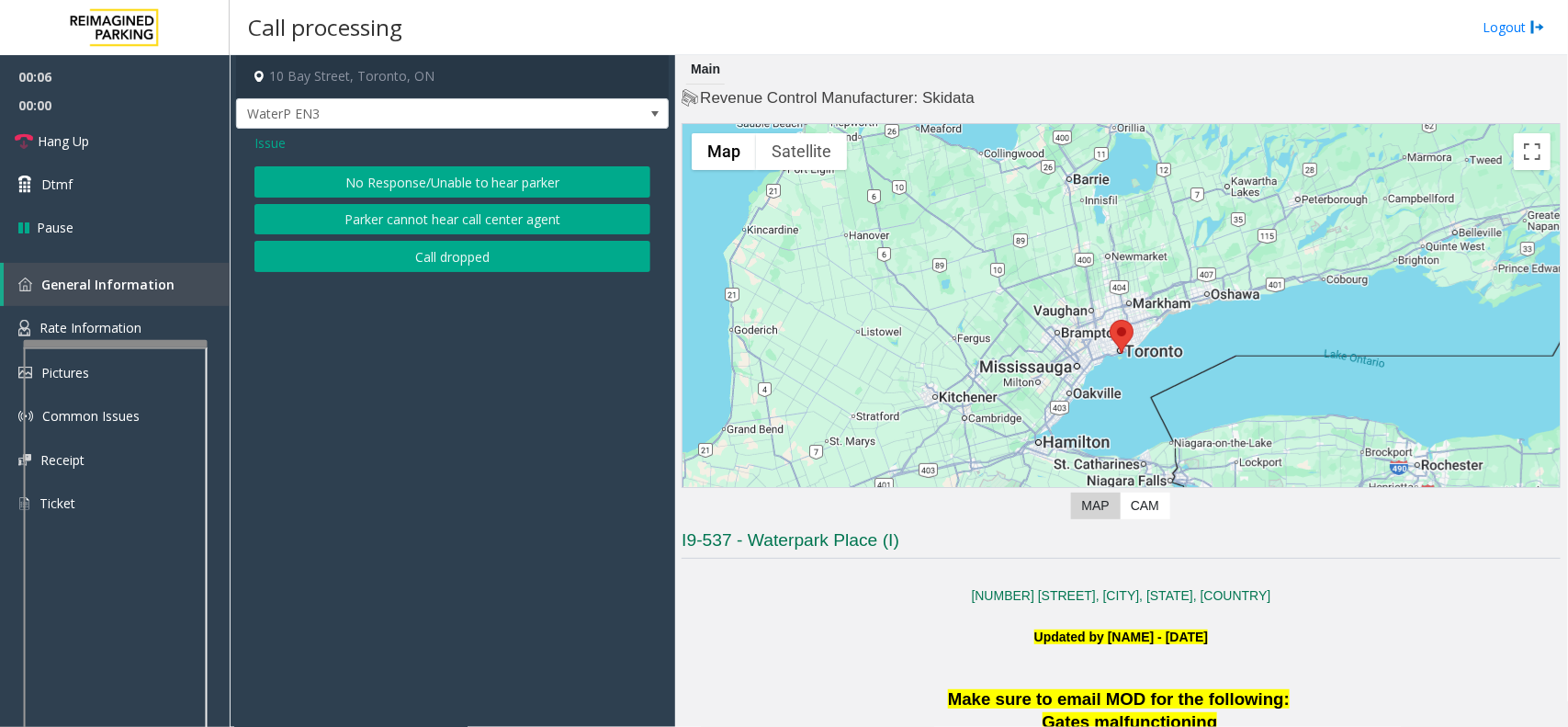 click on "Issue" 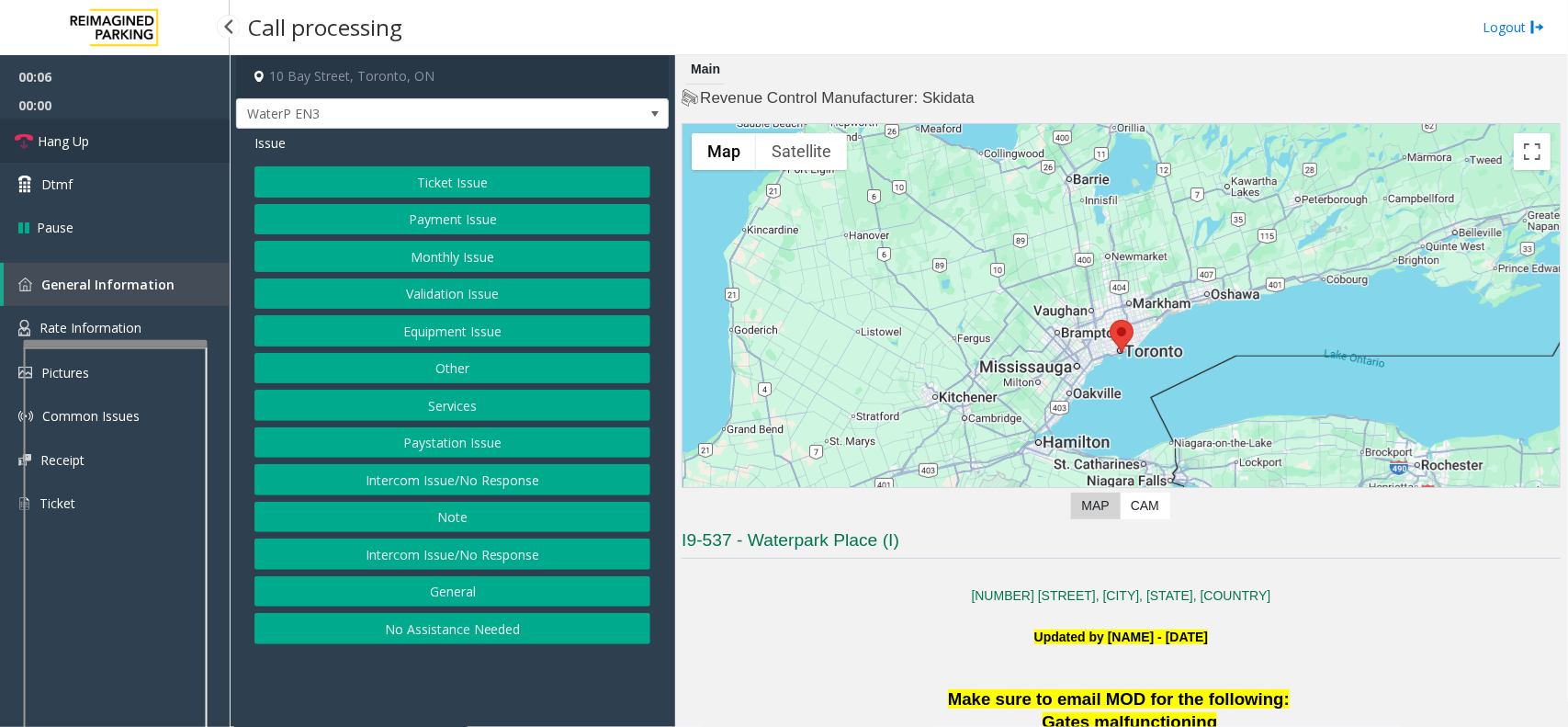 click on "Hang Up" at bounding box center (115, 141) 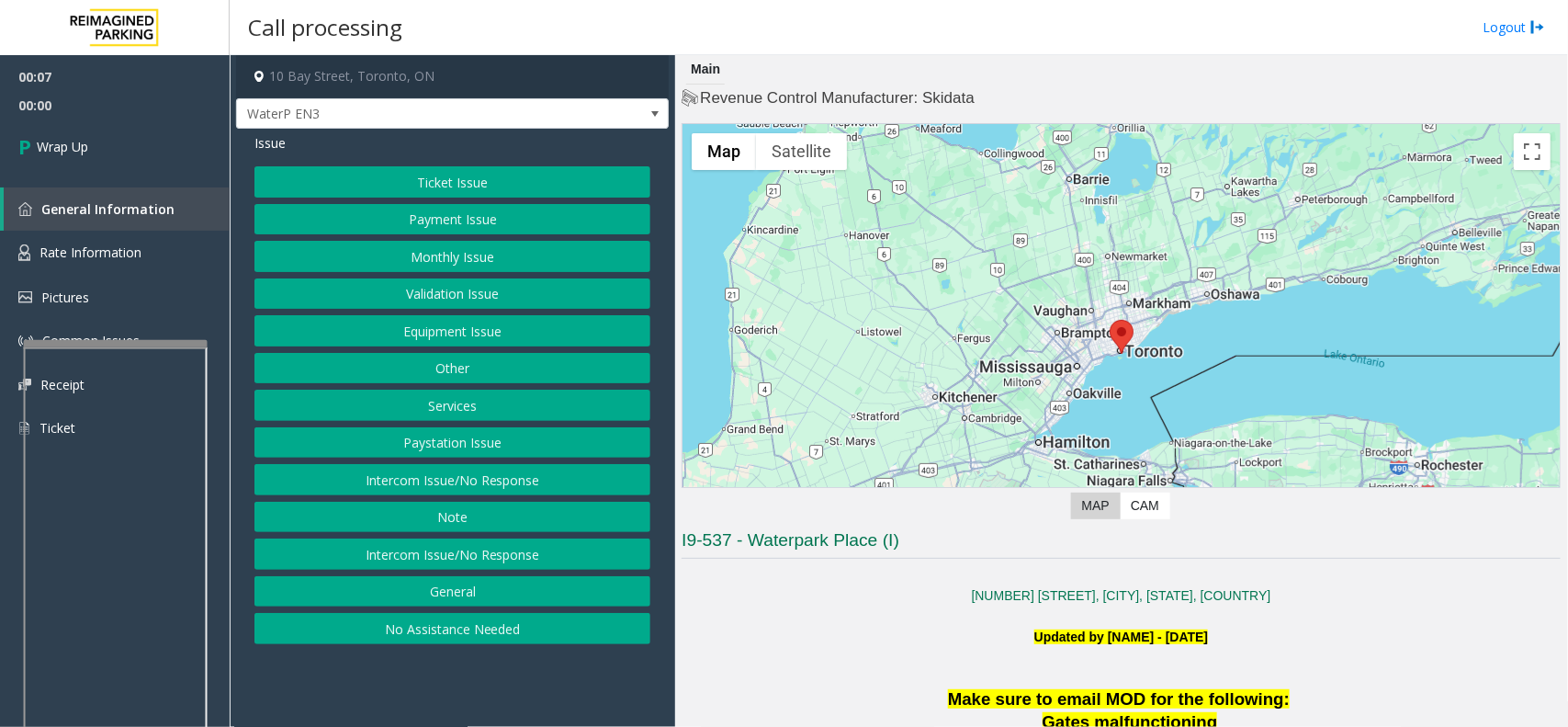 click on "No Assistance Needed" 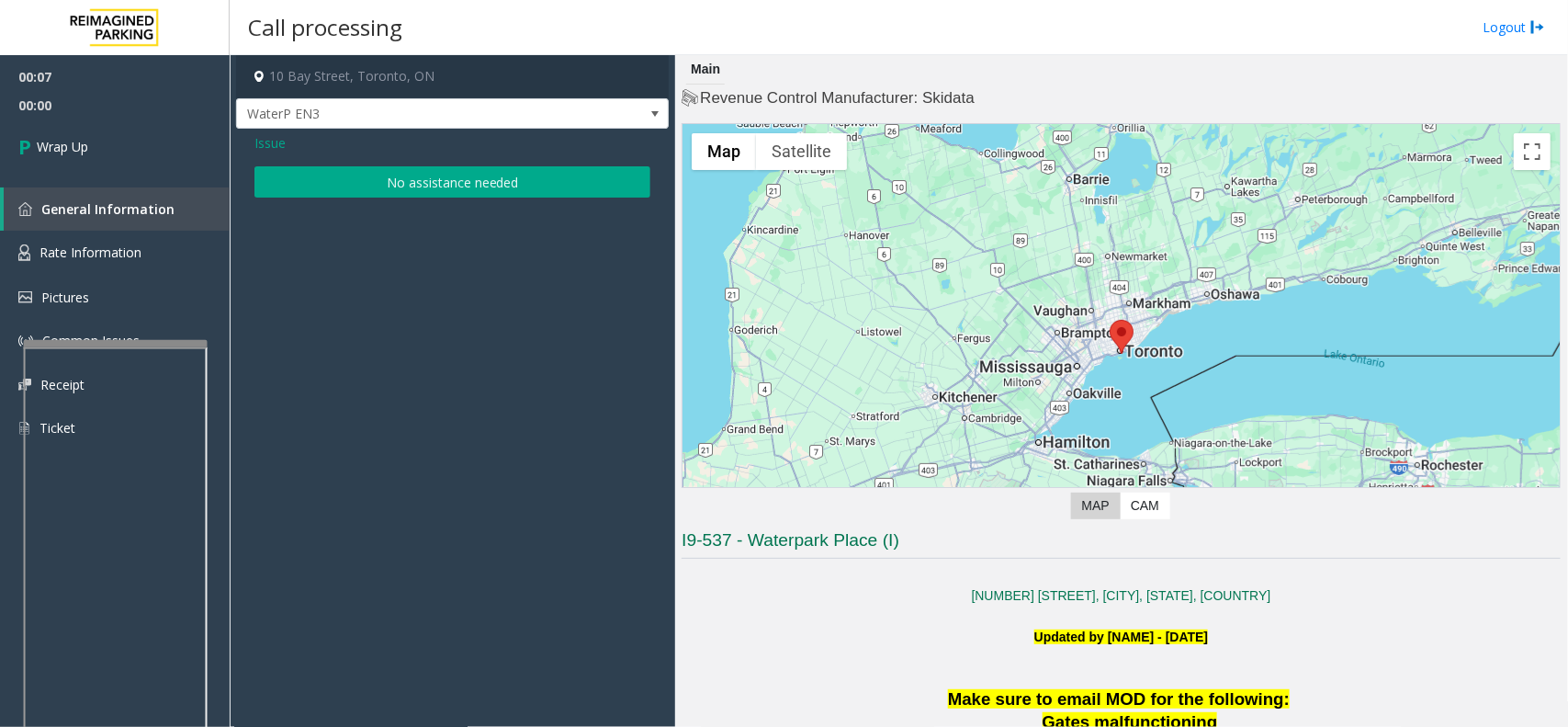 click on "Issue  No assistance needed" 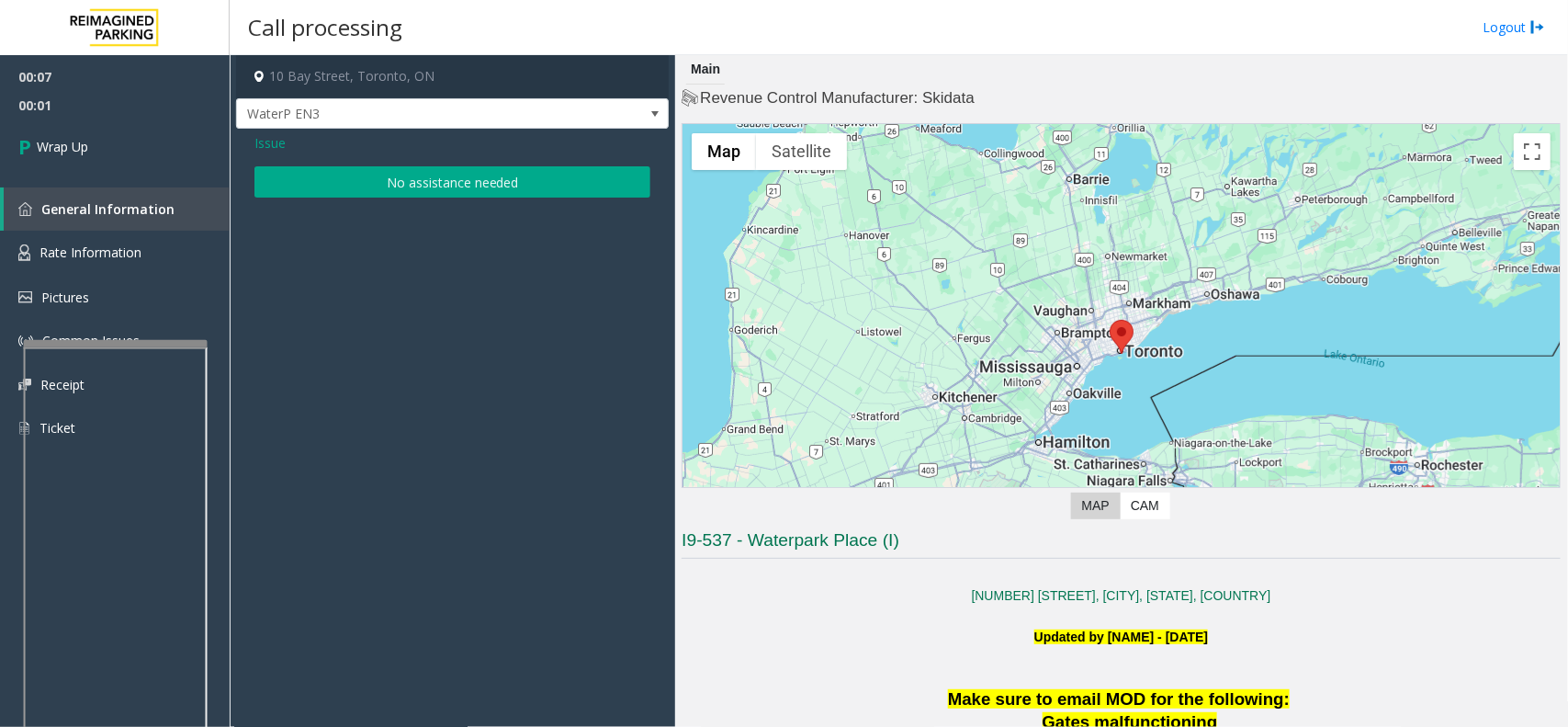 click on "No assistance needed" 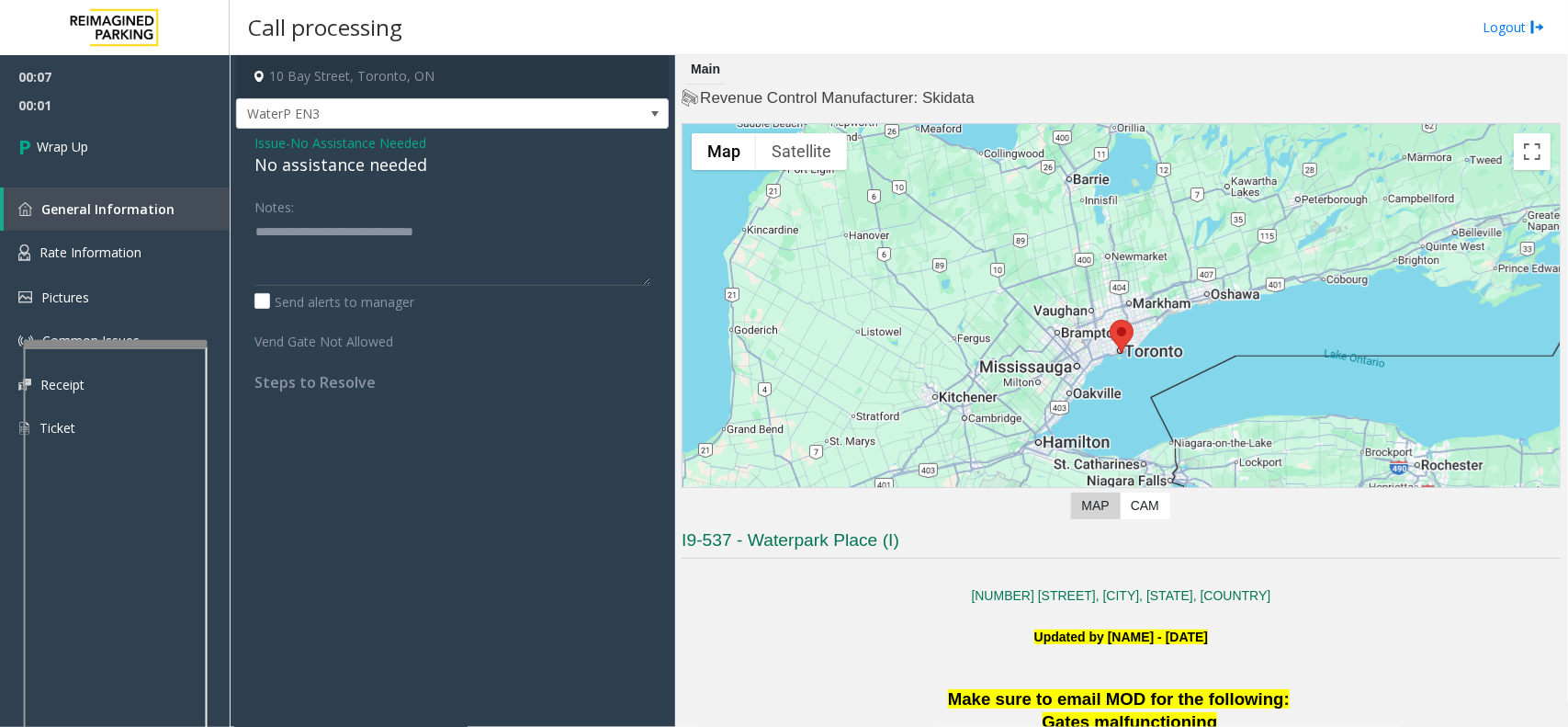 click on "No assistance needed" 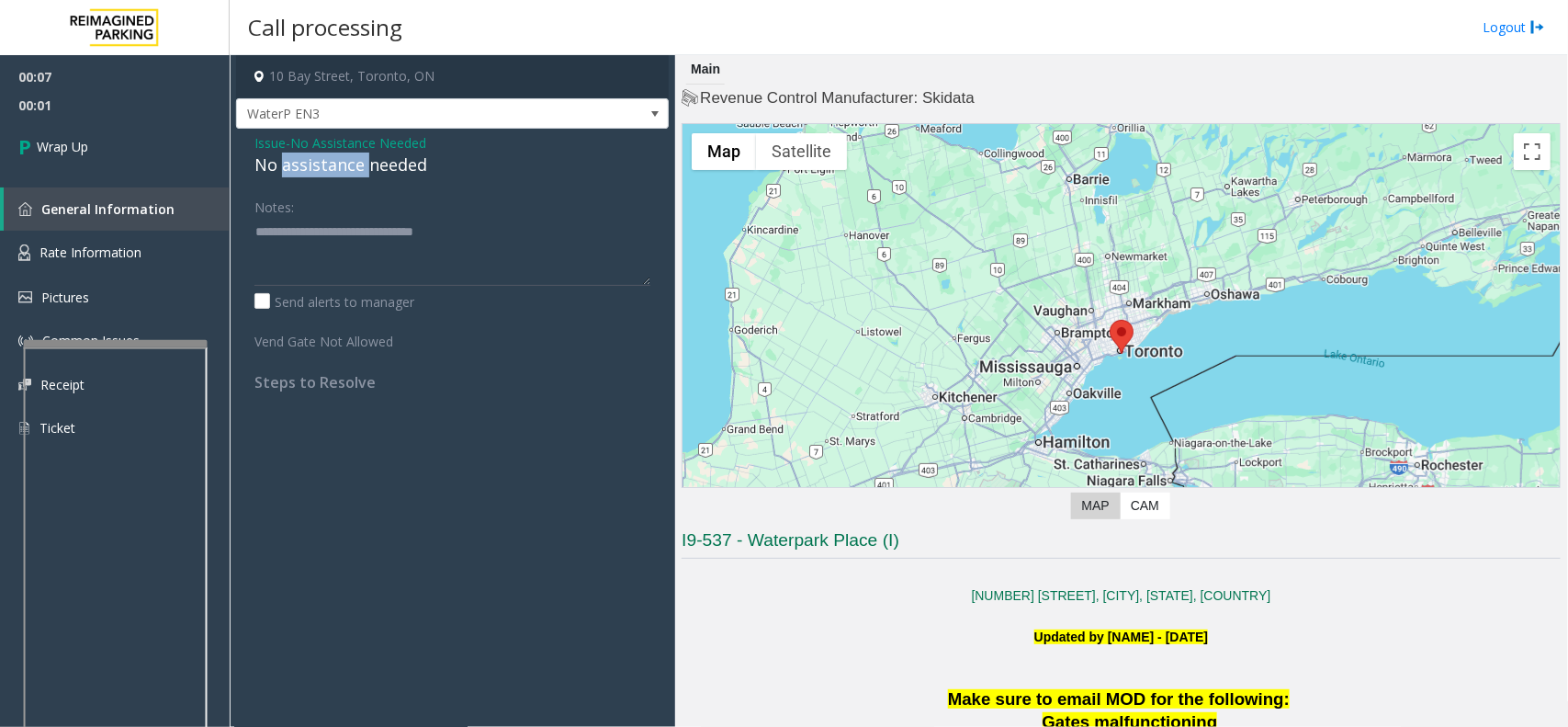 click on "No assistance needed" 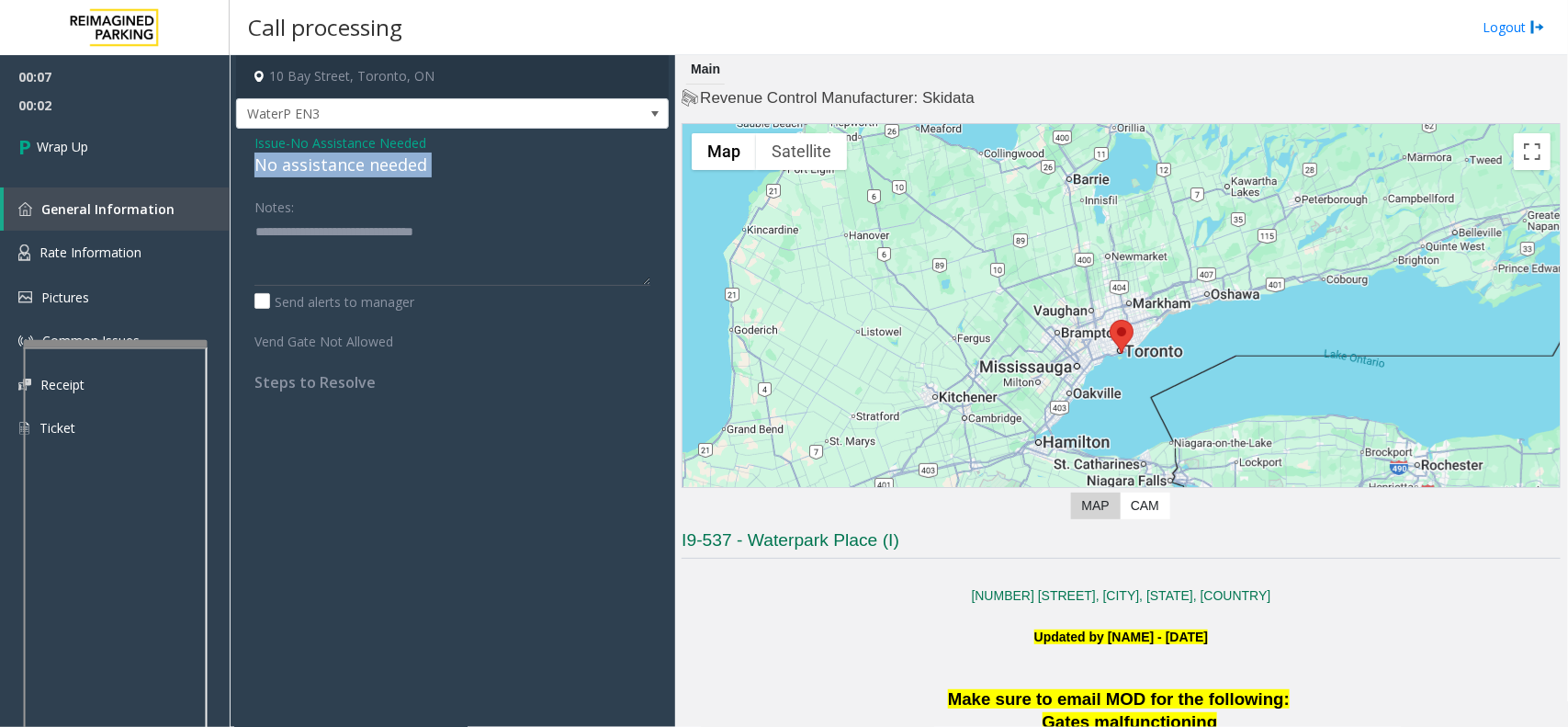 click on "No assistance needed" 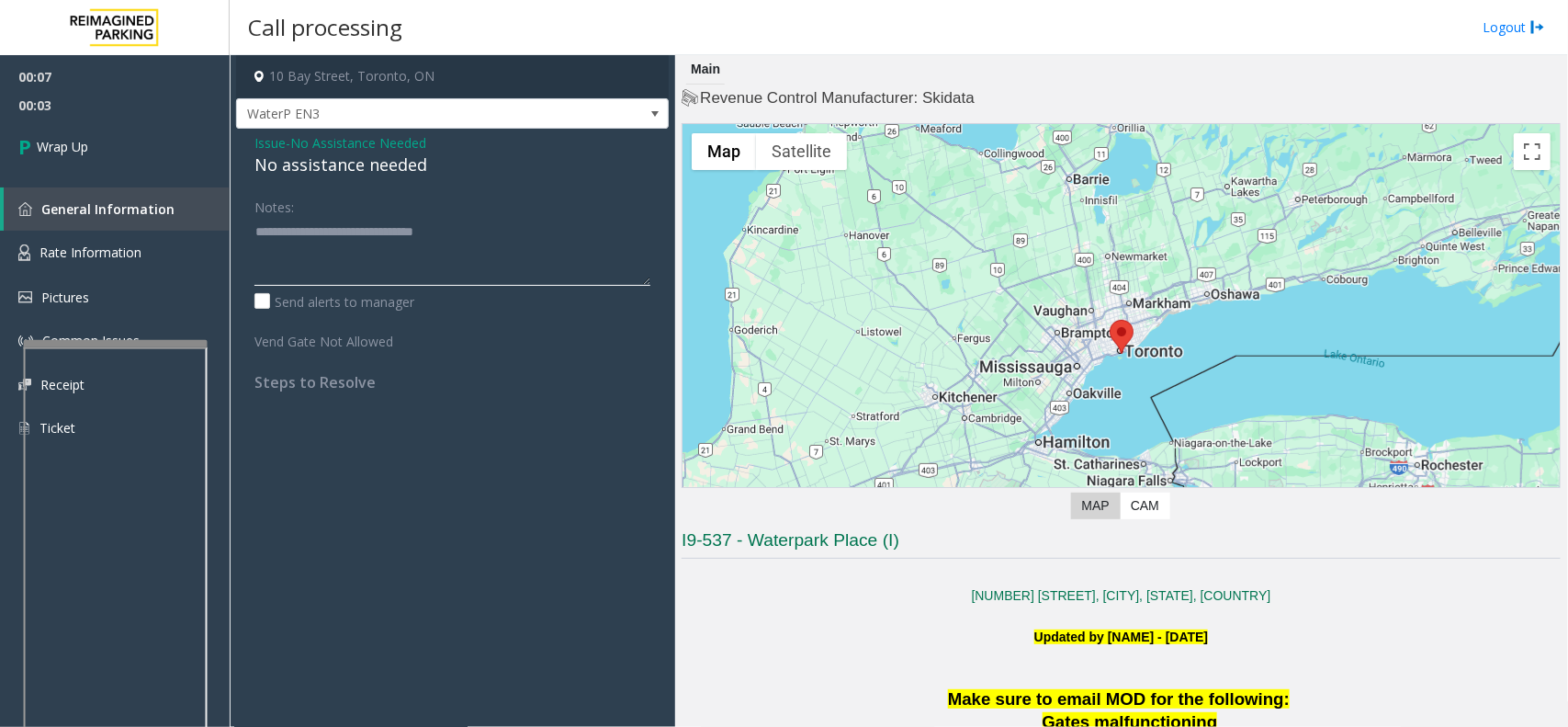 click 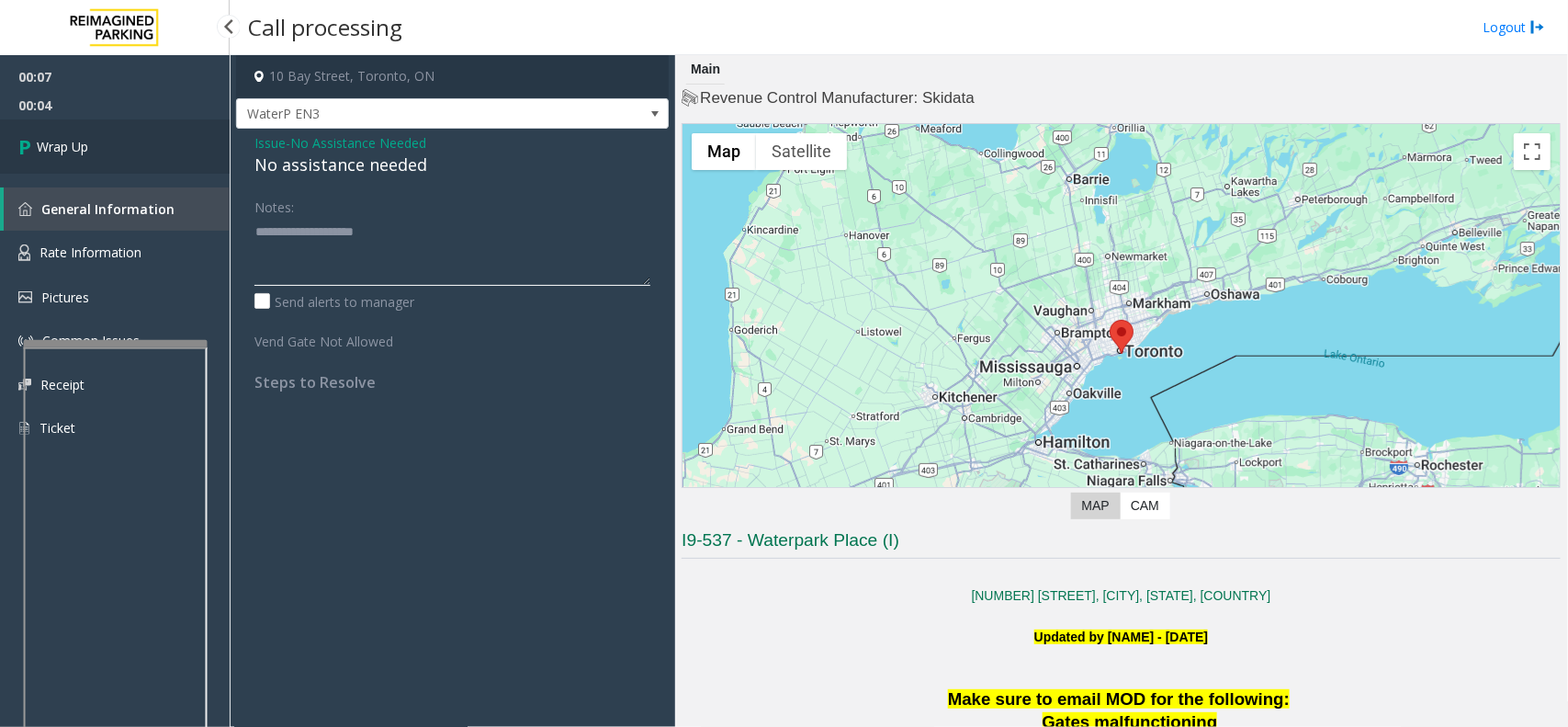 type on "**********" 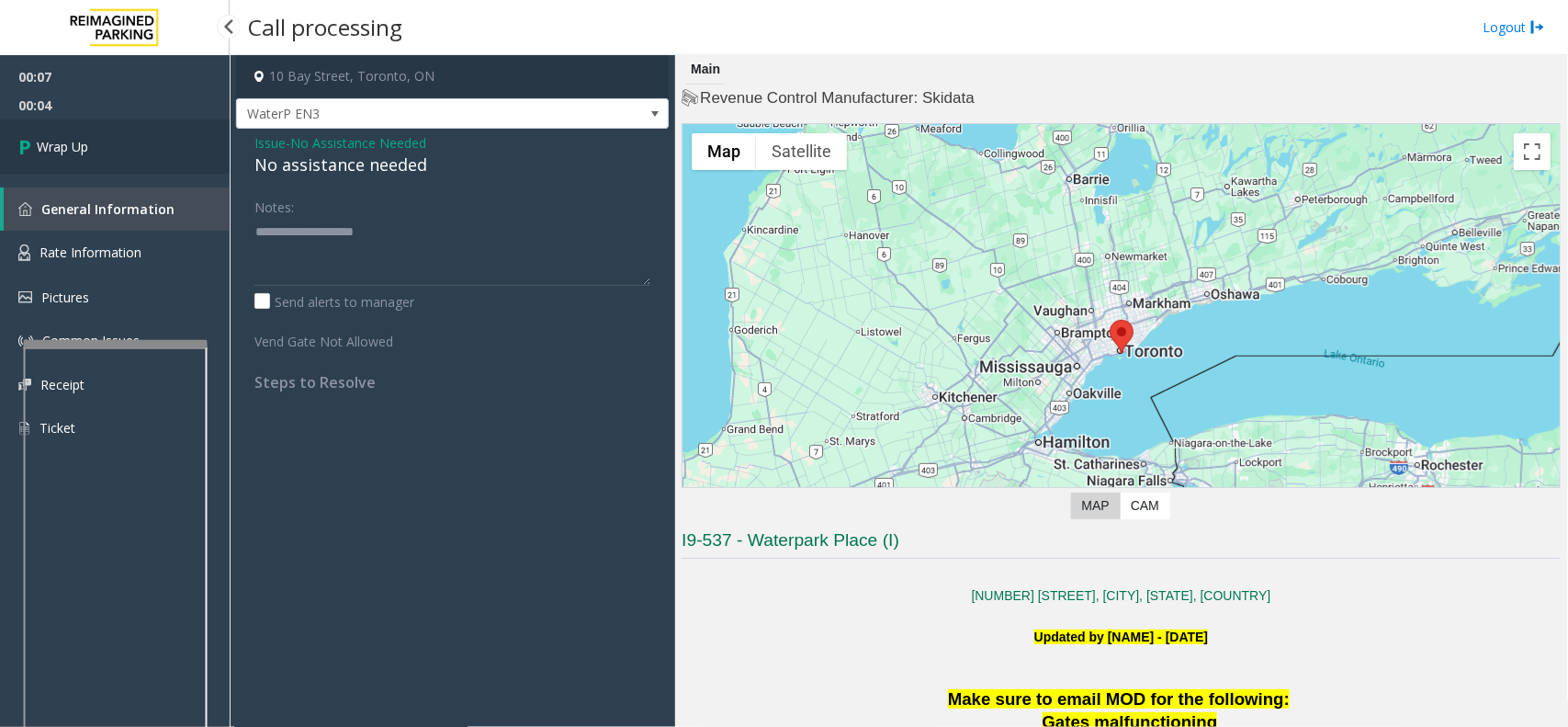 click on "Wrap Up" at bounding box center (115, 146) 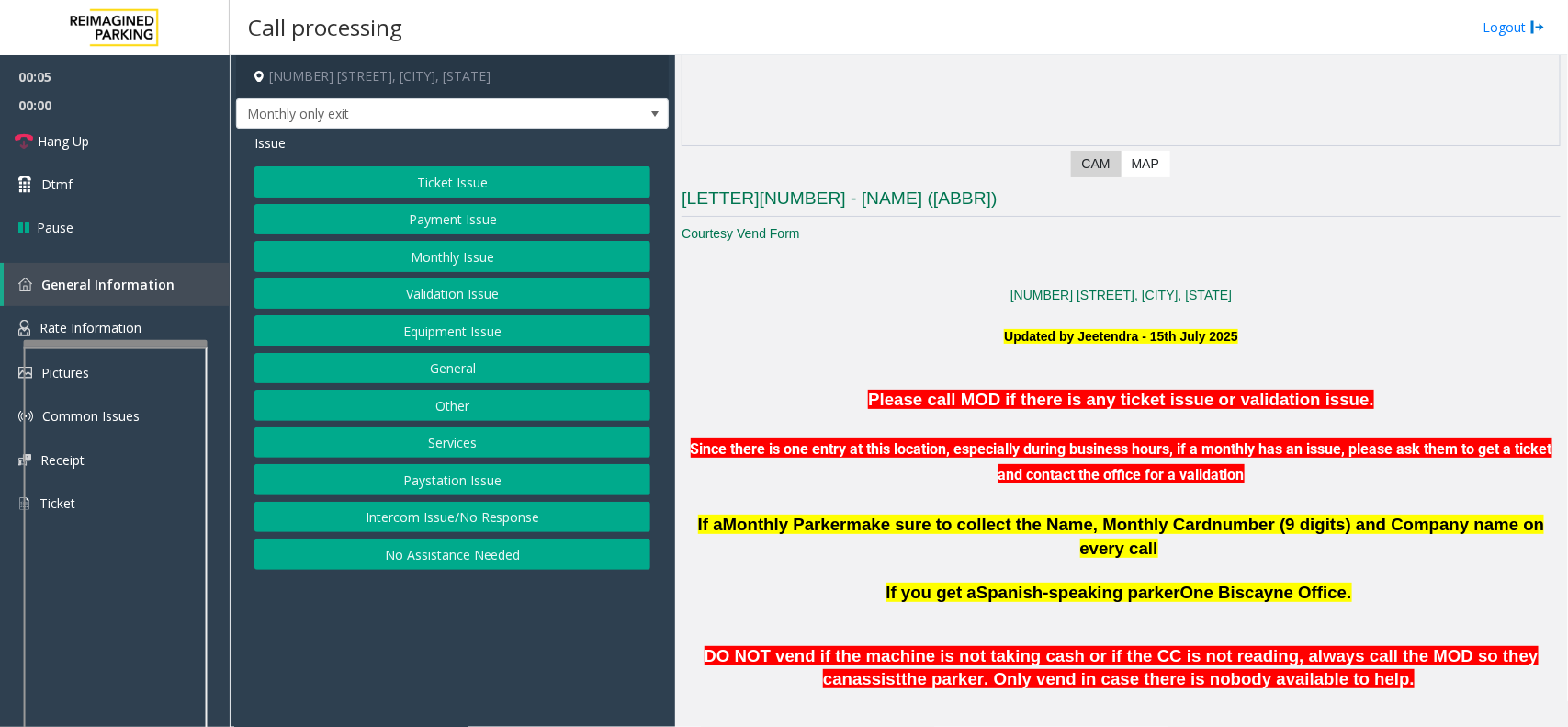 scroll, scrollTop: 345, scrollLeft: 0, axis: vertical 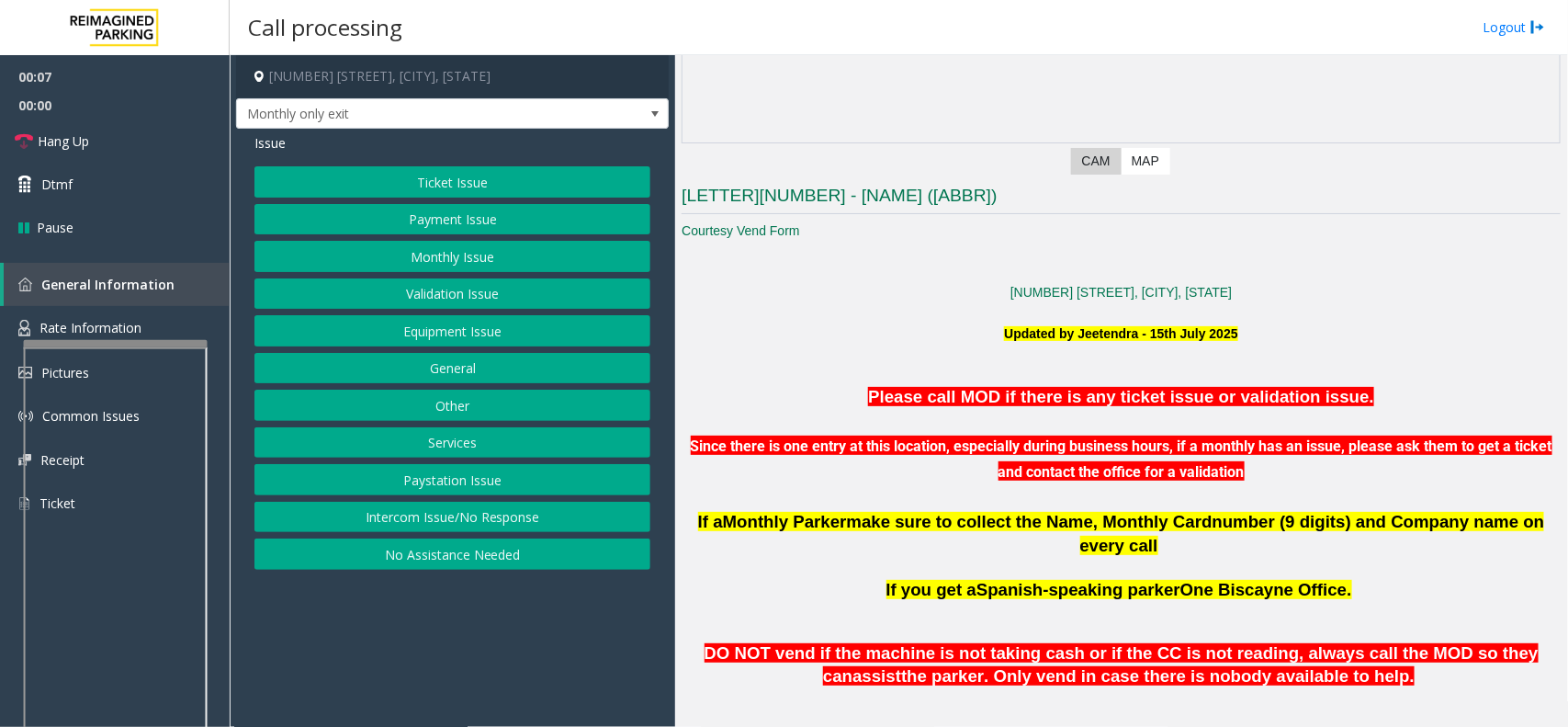 click on "Monthly Issue" 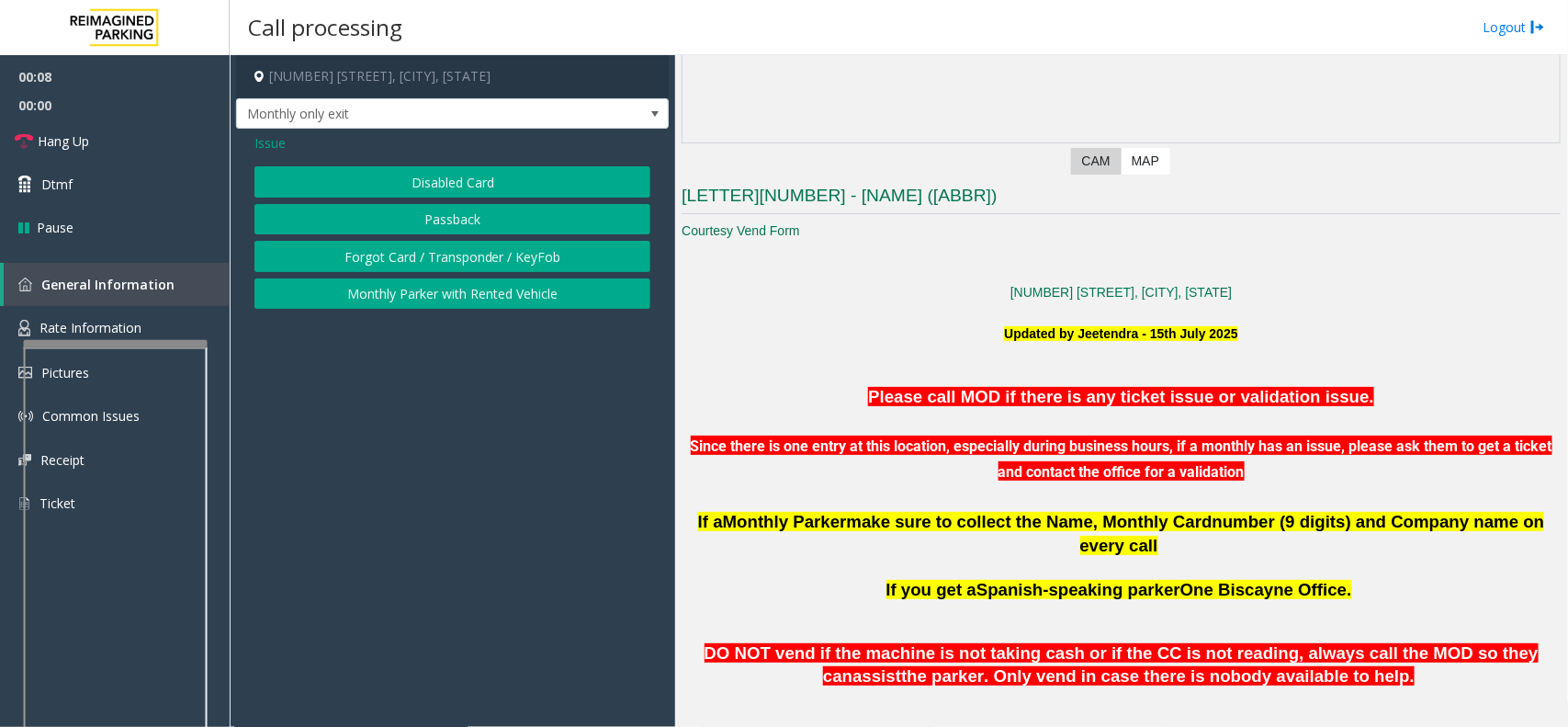 click on "Disabled Card" 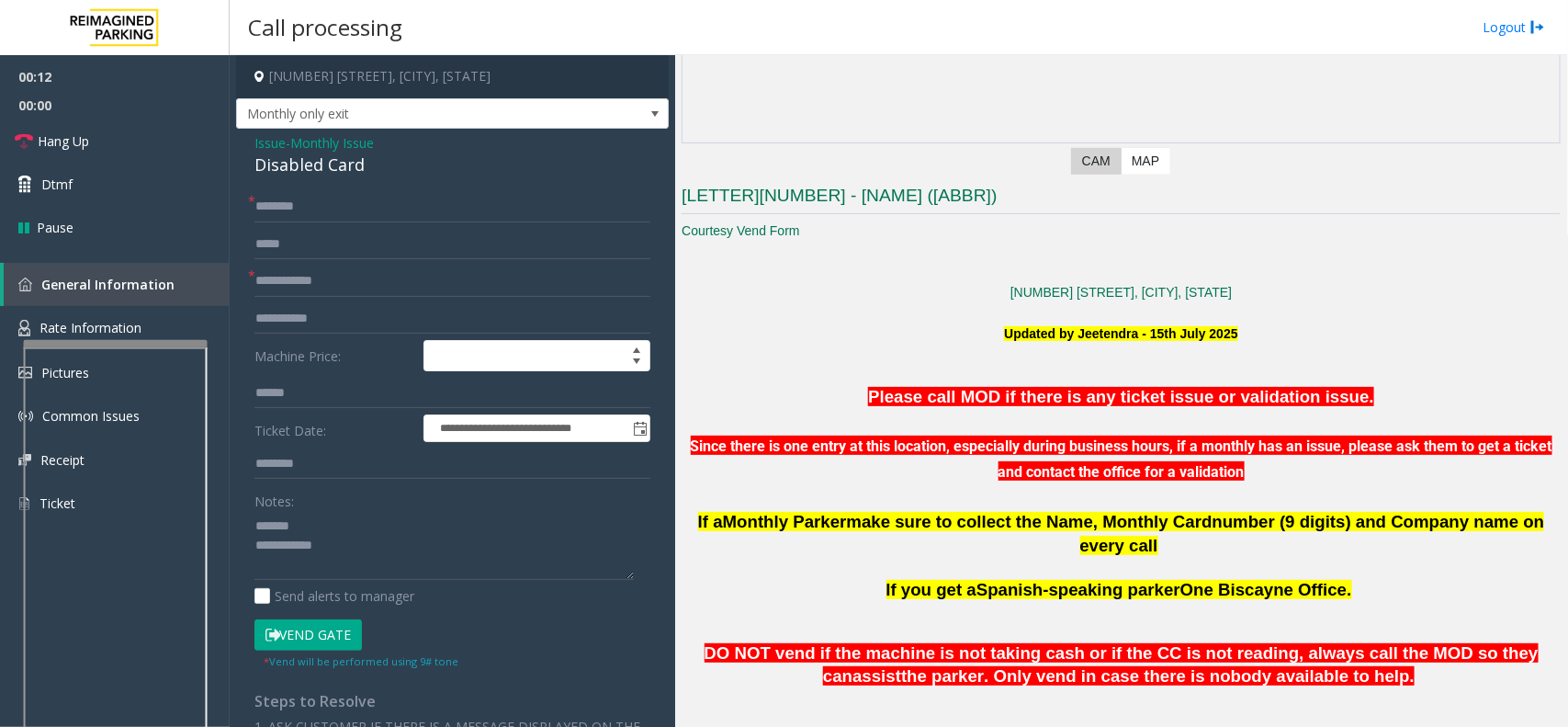 click on "Disabled Card" 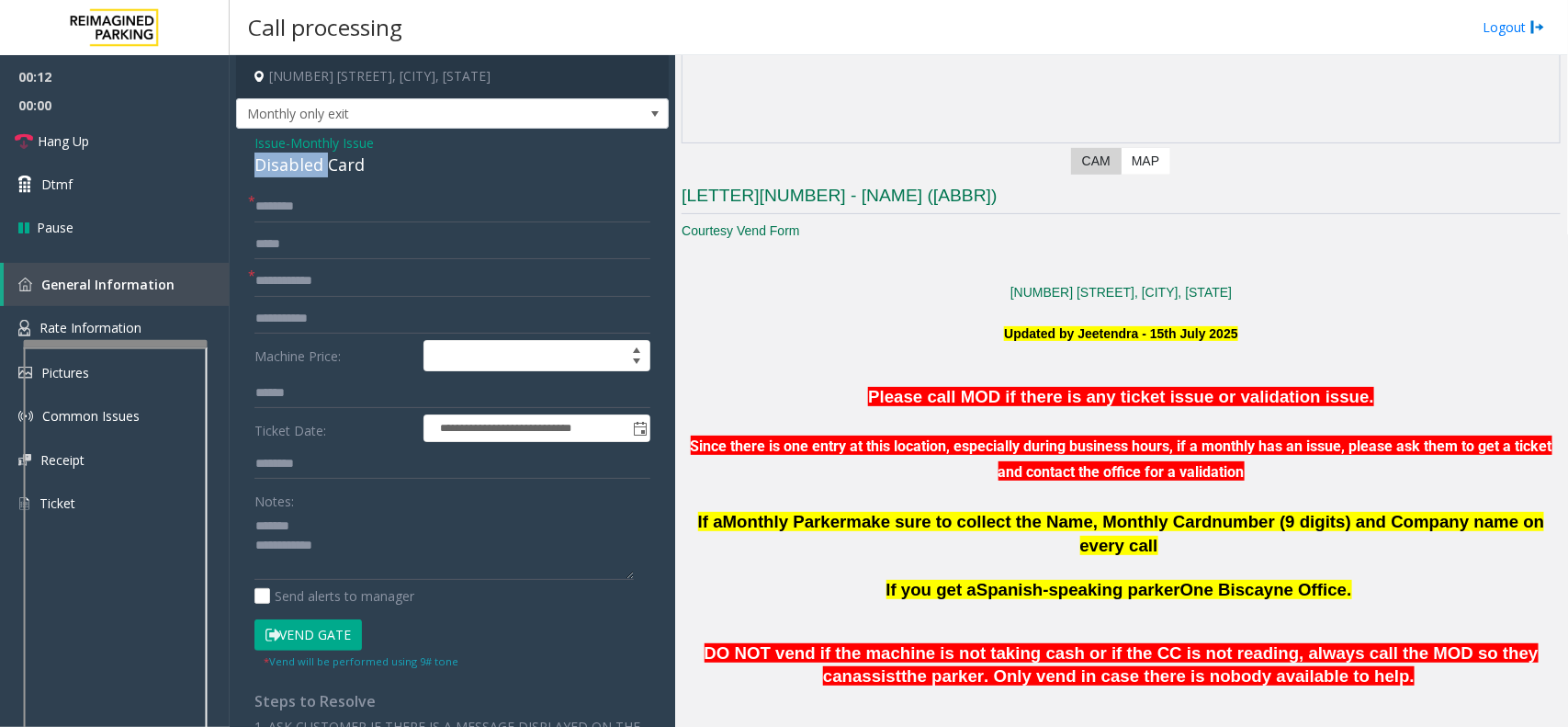 click on "Disabled Card" 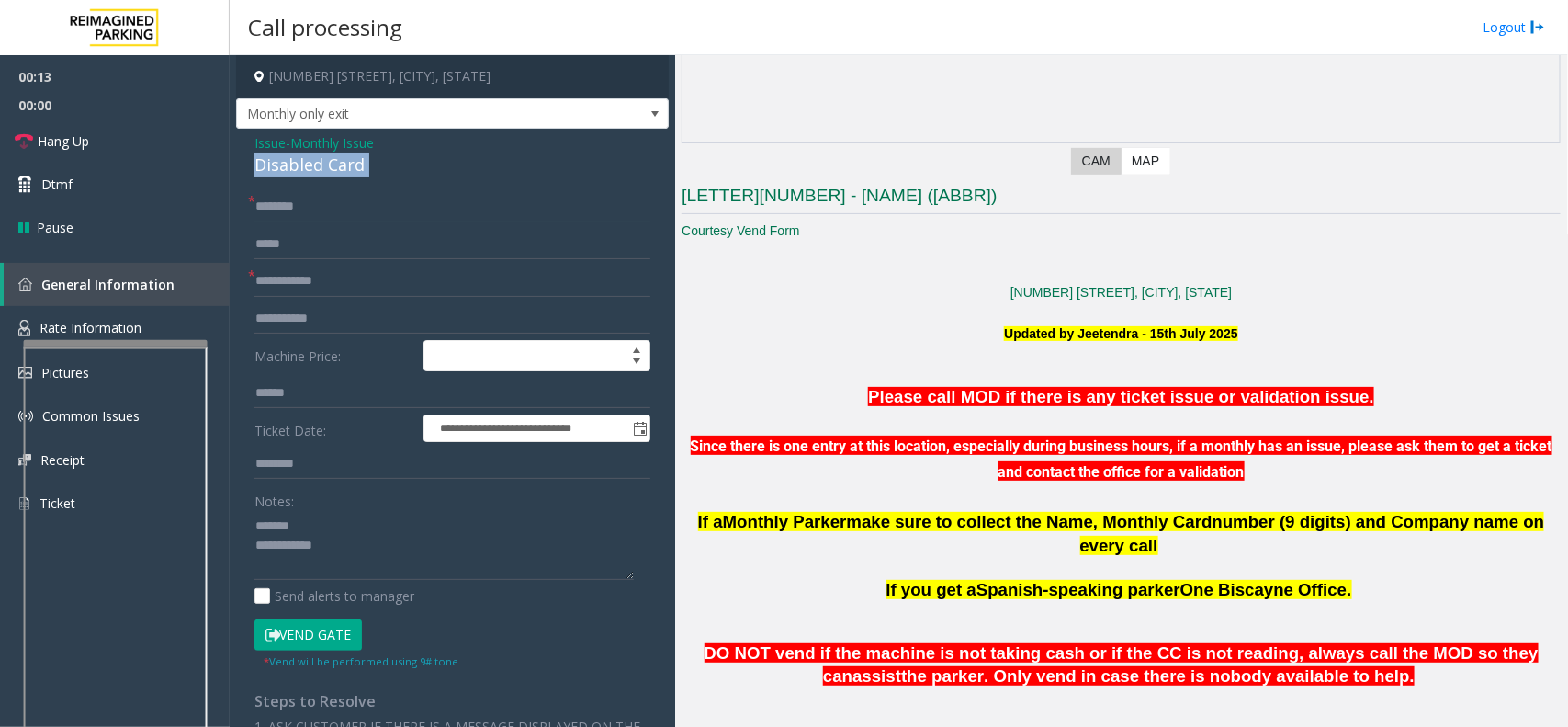 click on "Disabled Card" 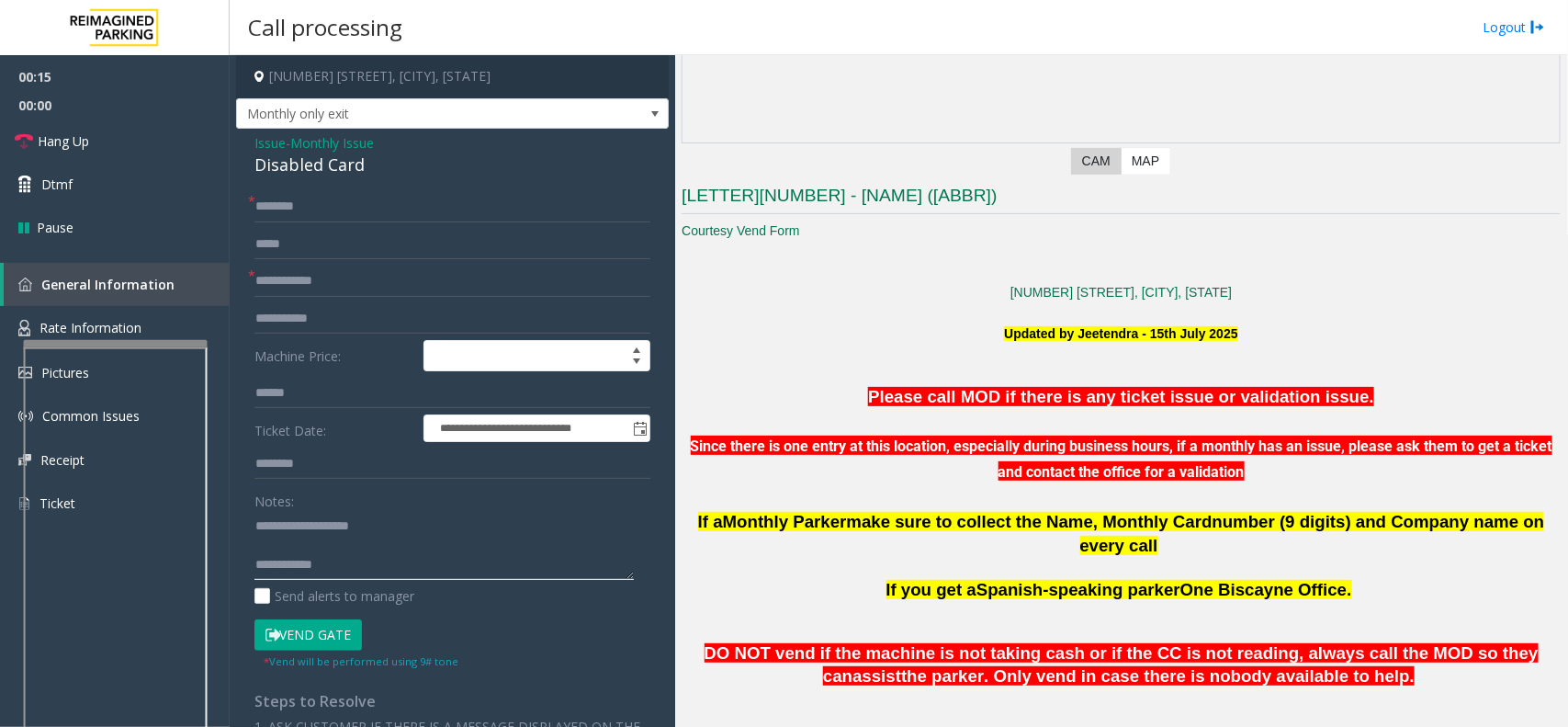 type on "**********" 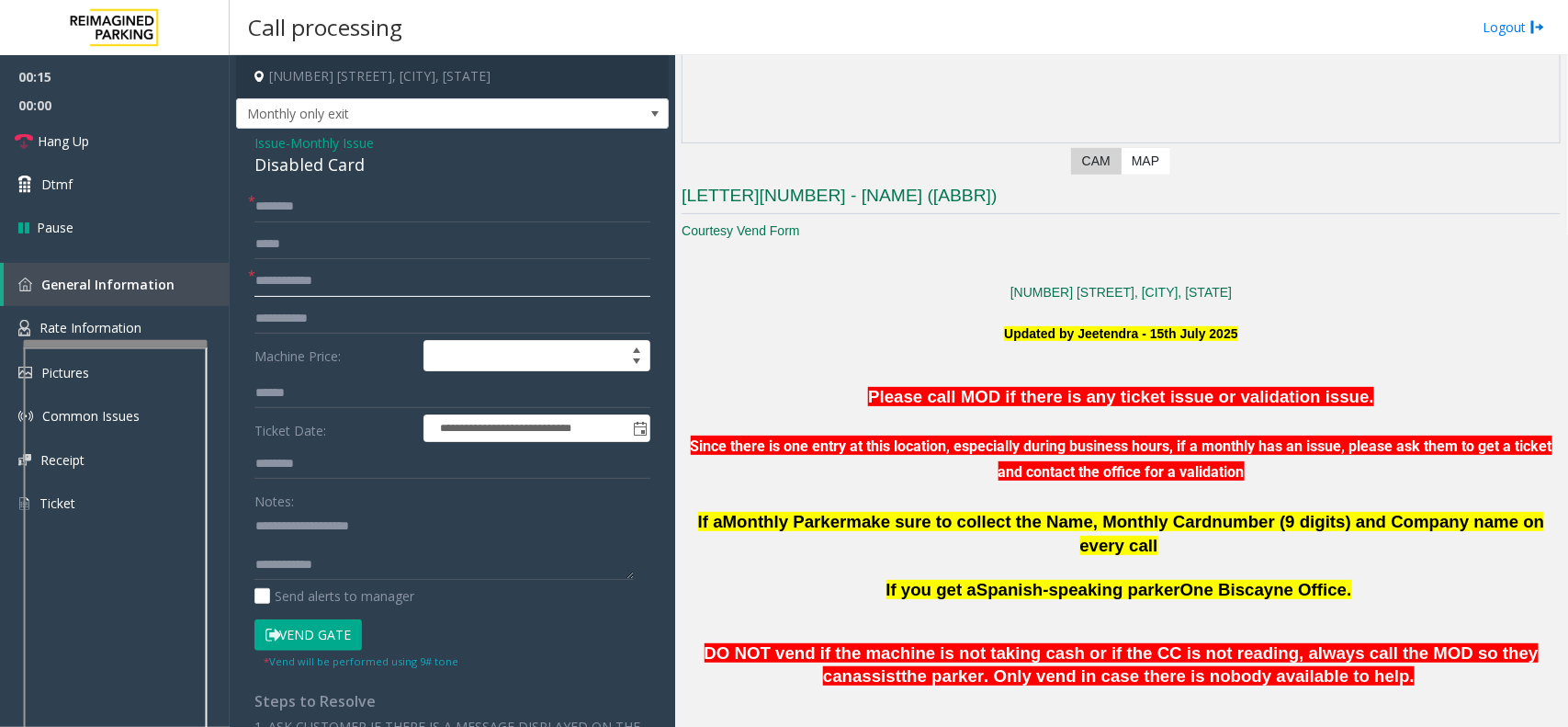 click 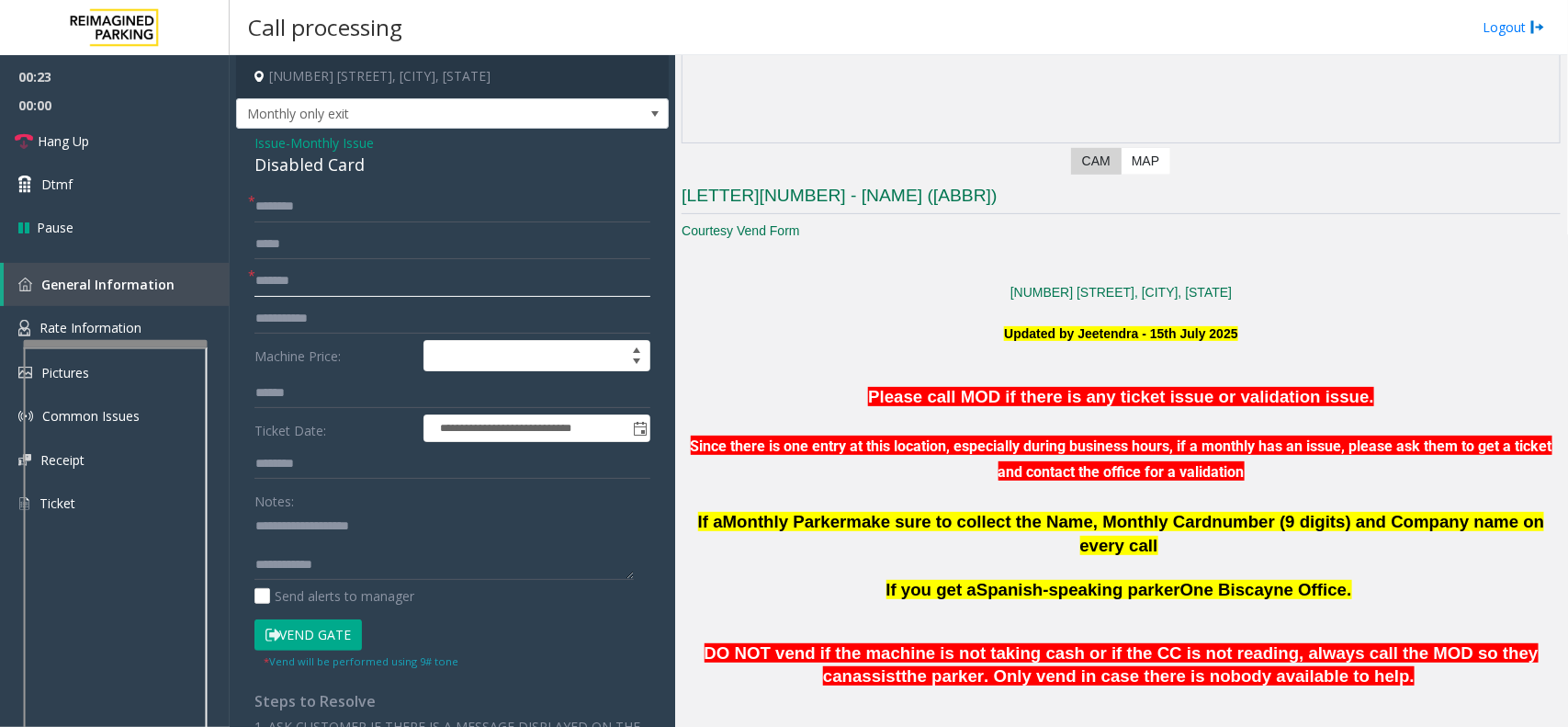 type on "*******" 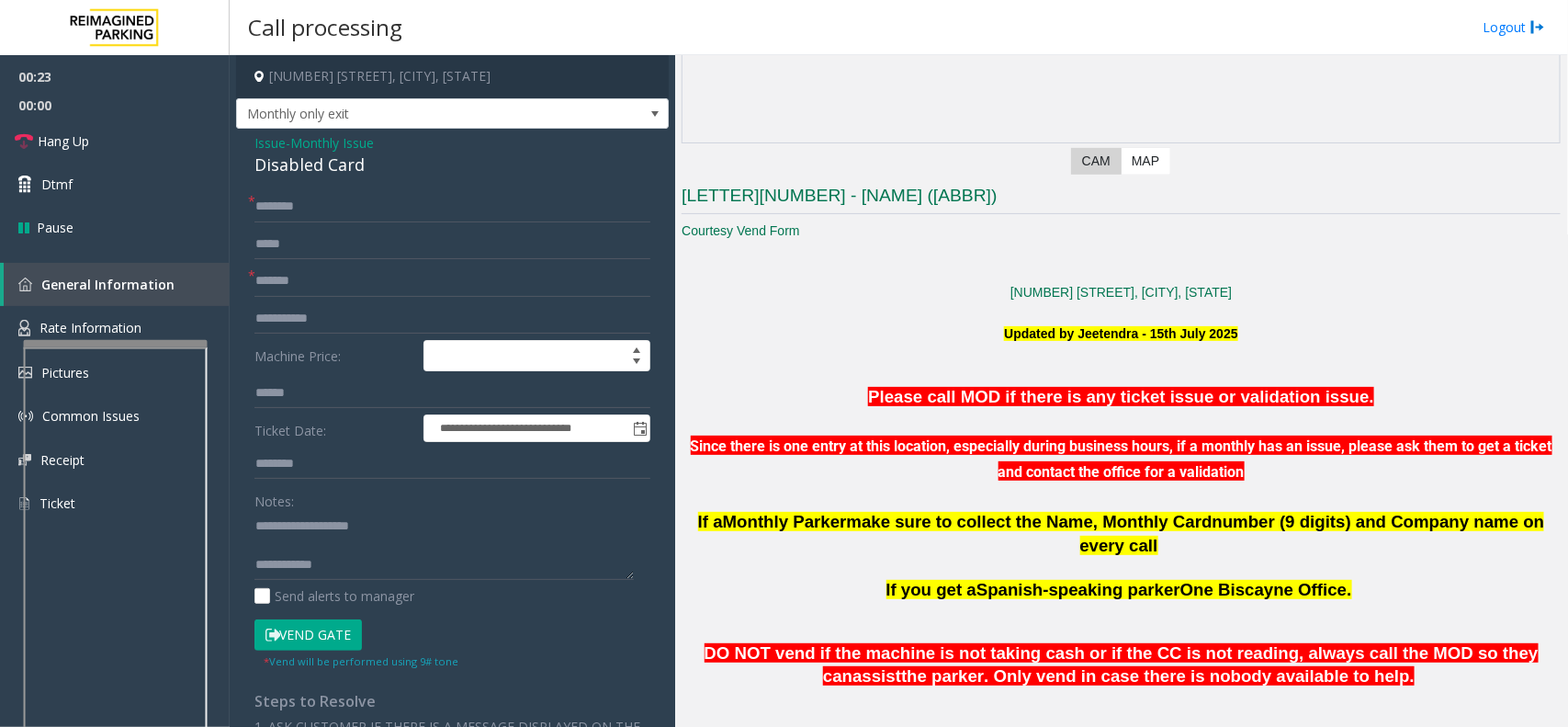 click on "make sure to collect the Name, Monthly Card" 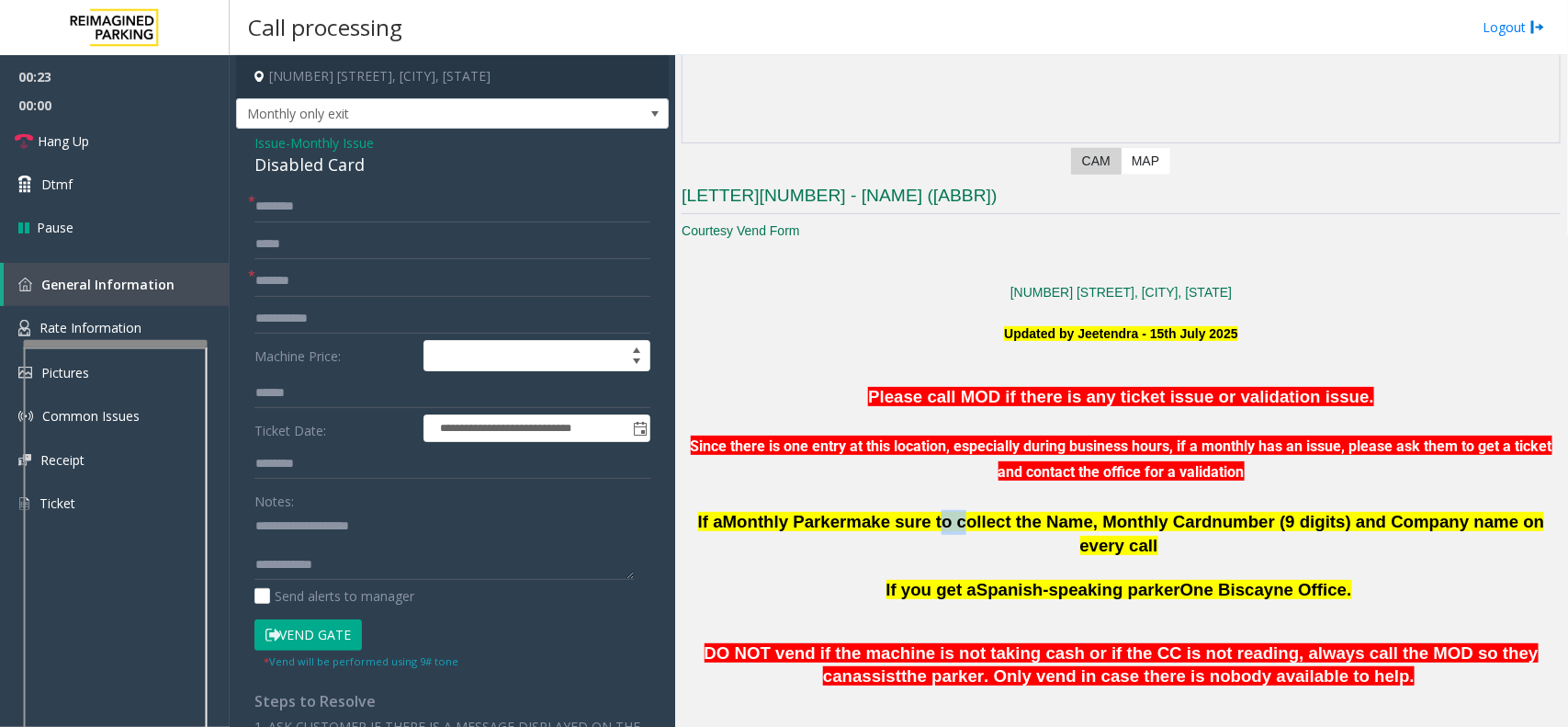 click on "make sure to collect the Name, Monthly Card" 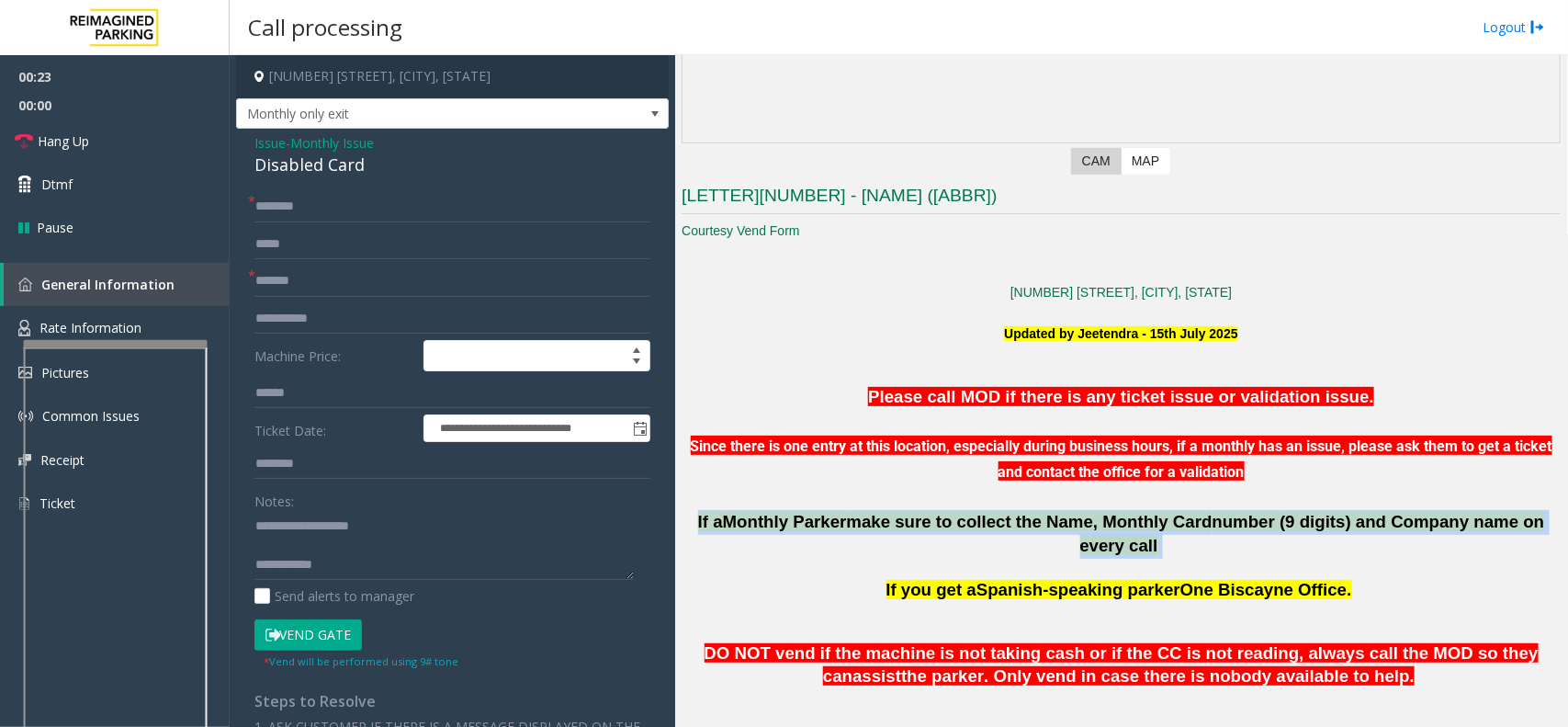 click on "make sure to collect the Name, Monthly Card" 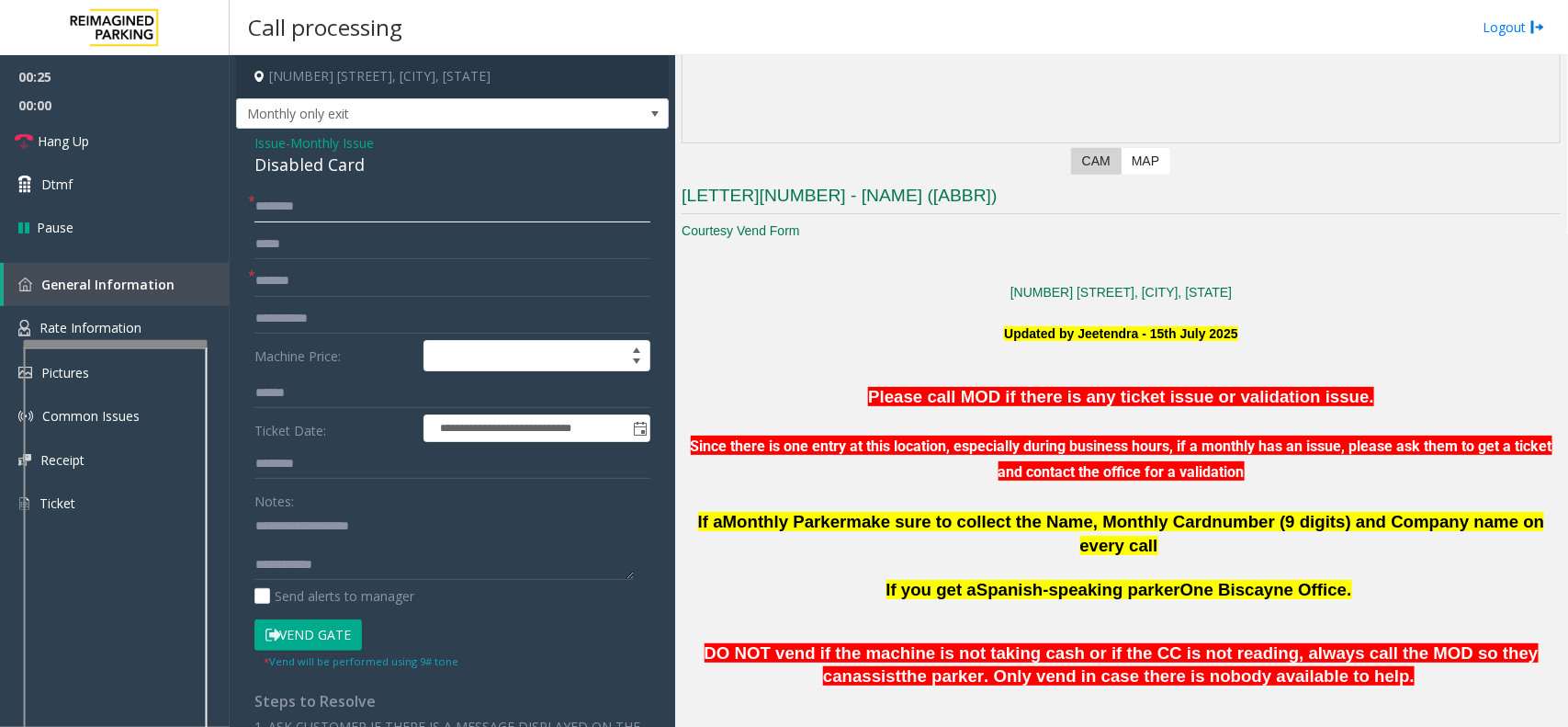 click 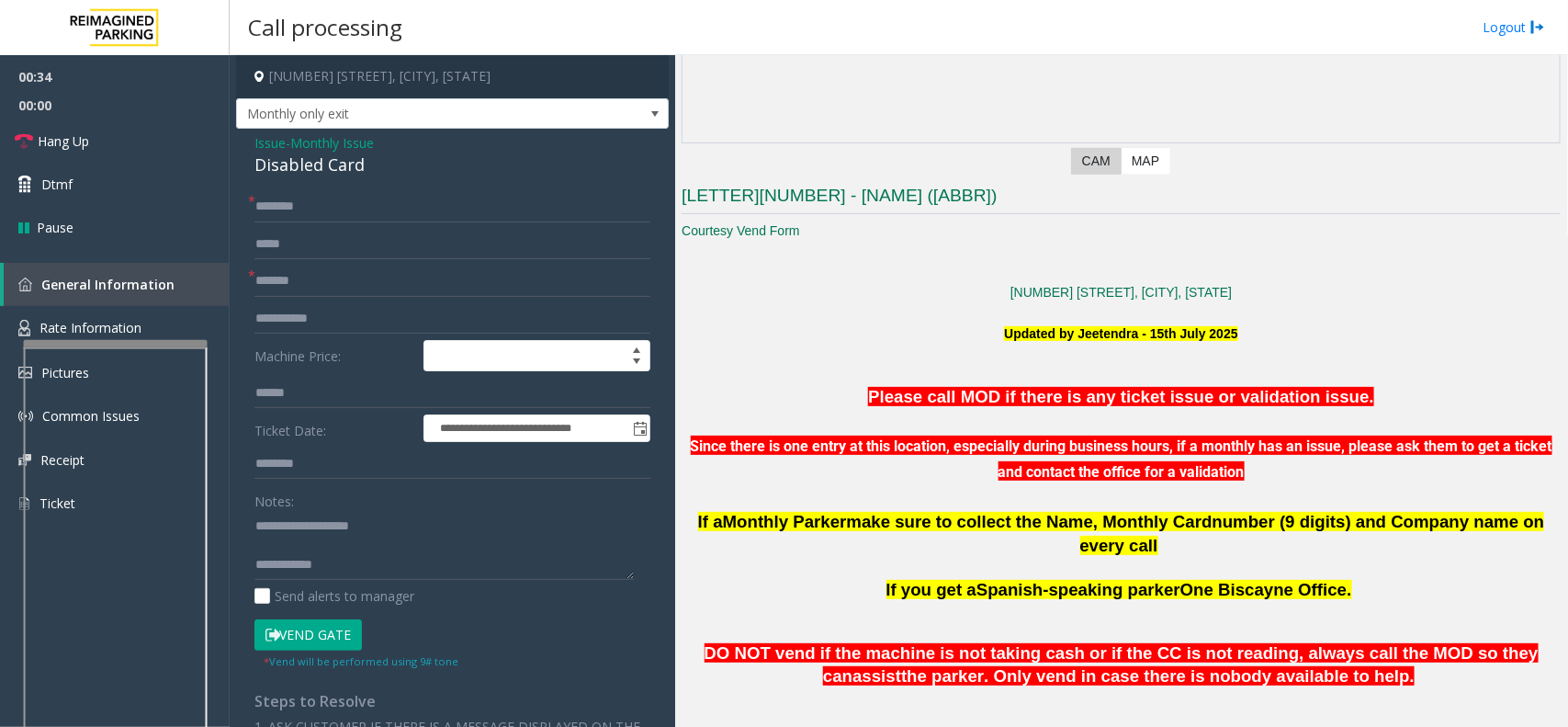 click on "Vend Gate" 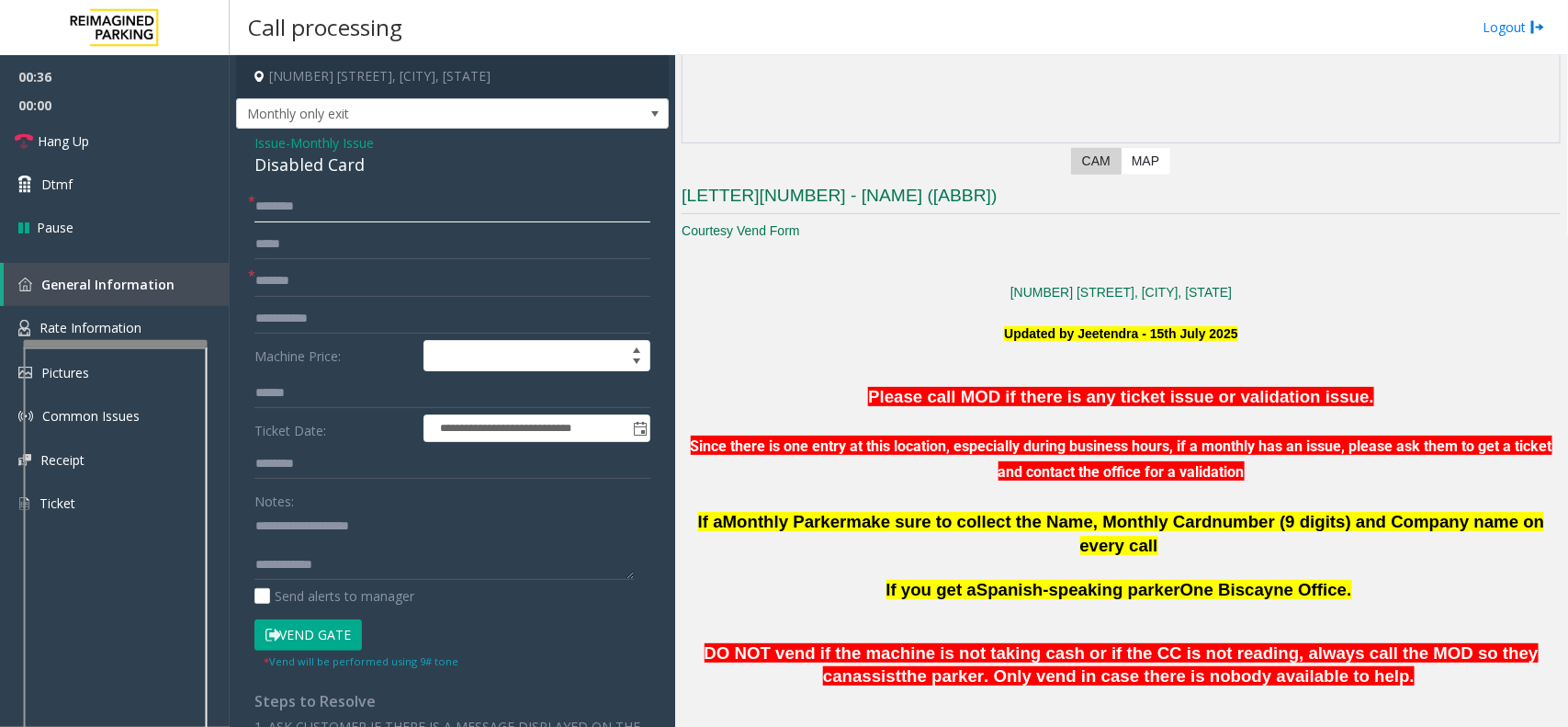 click on "********" 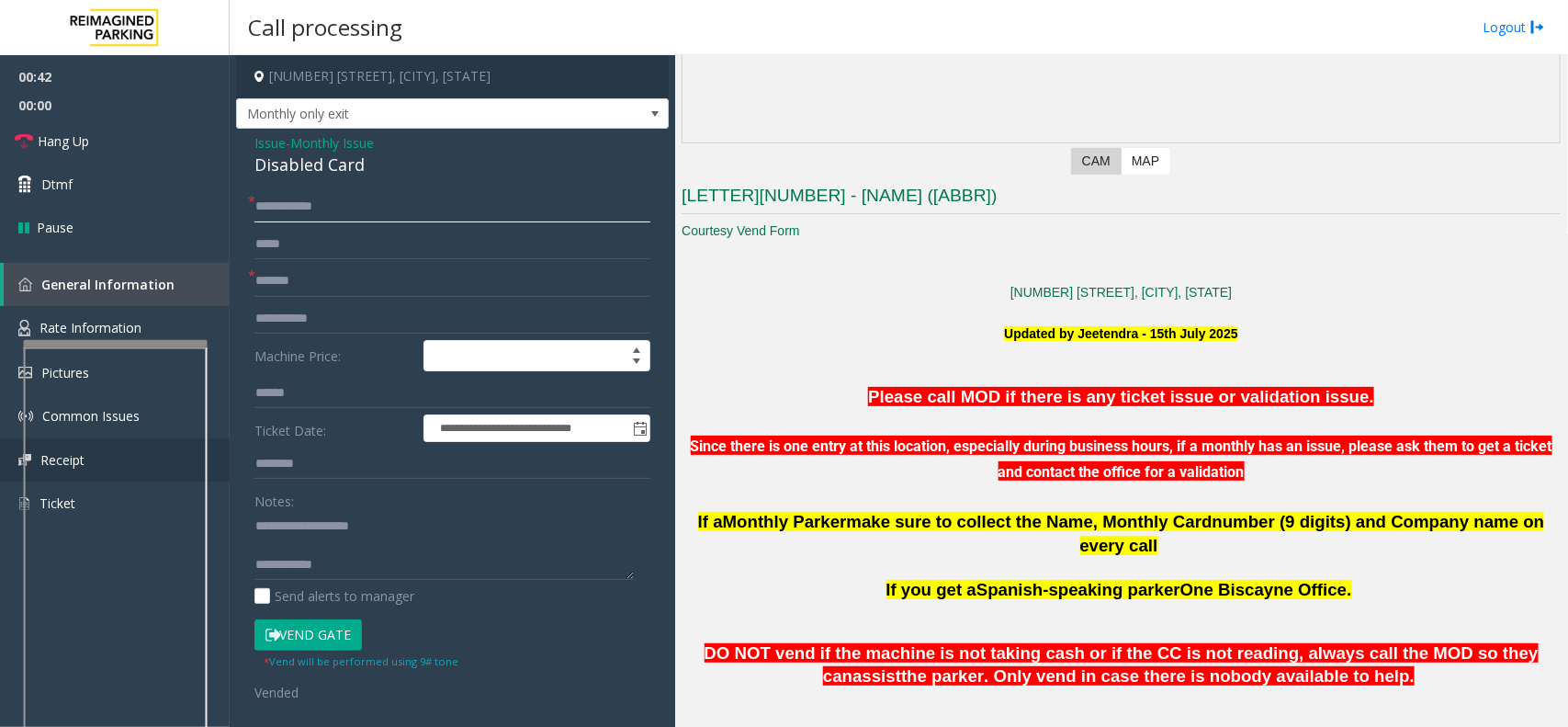 type on "**********" 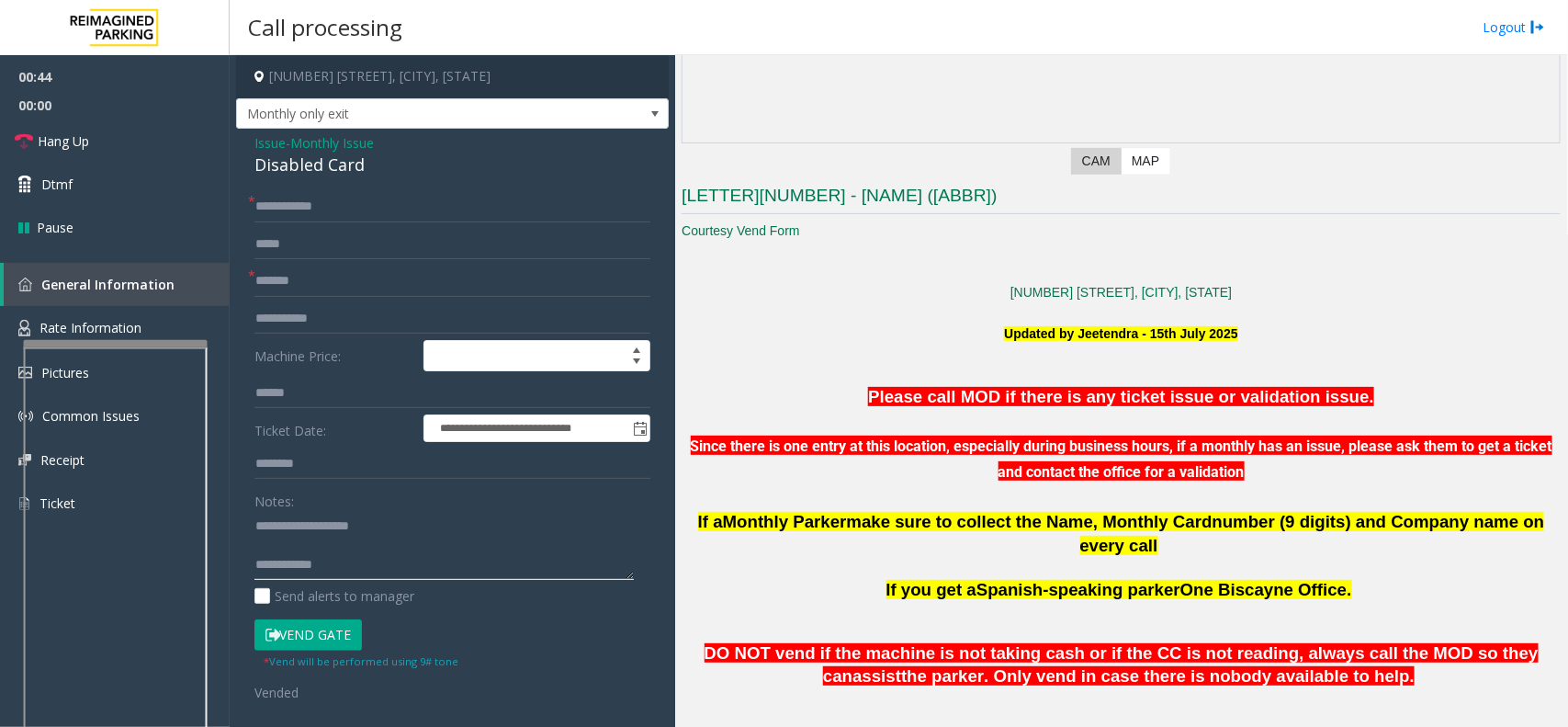 click 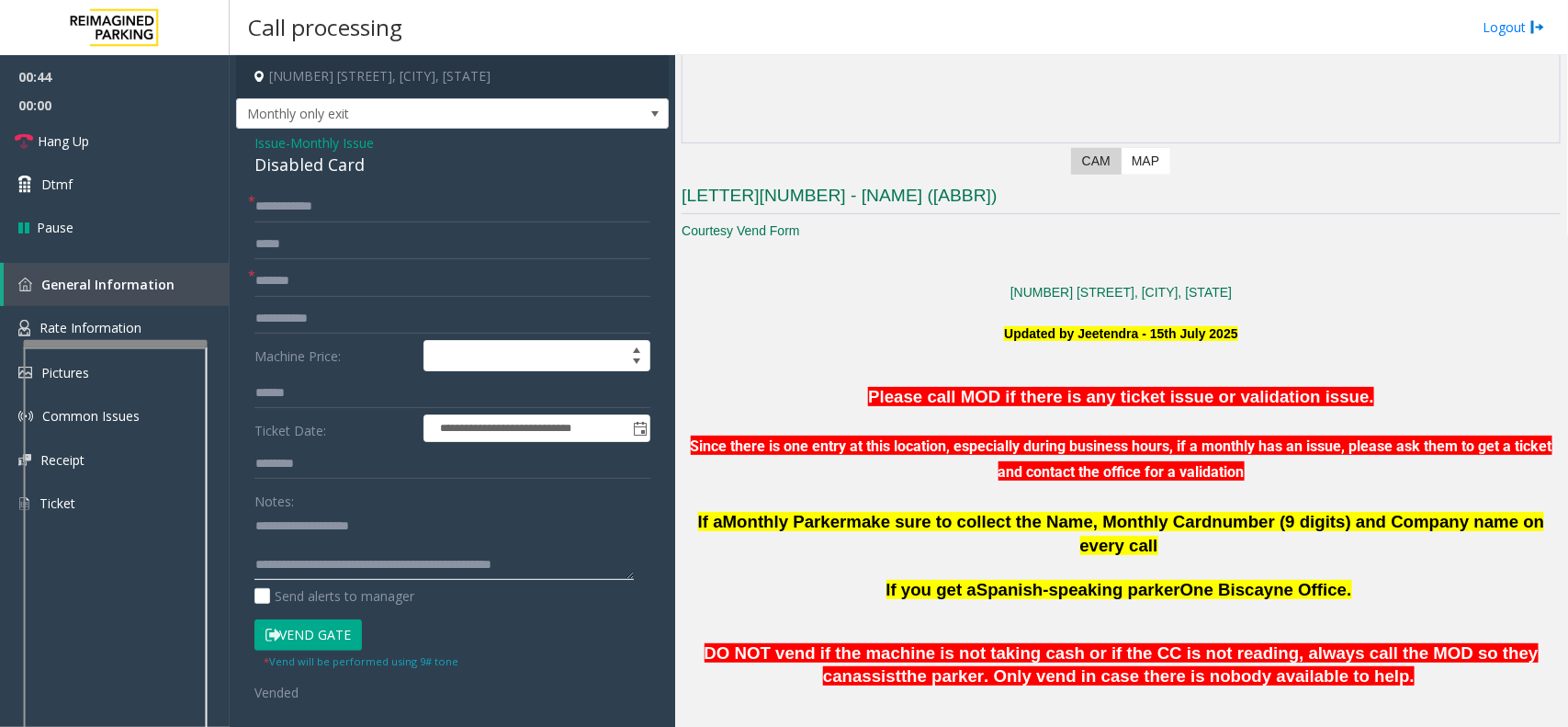scroll, scrollTop: 12, scrollLeft: 0, axis: vertical 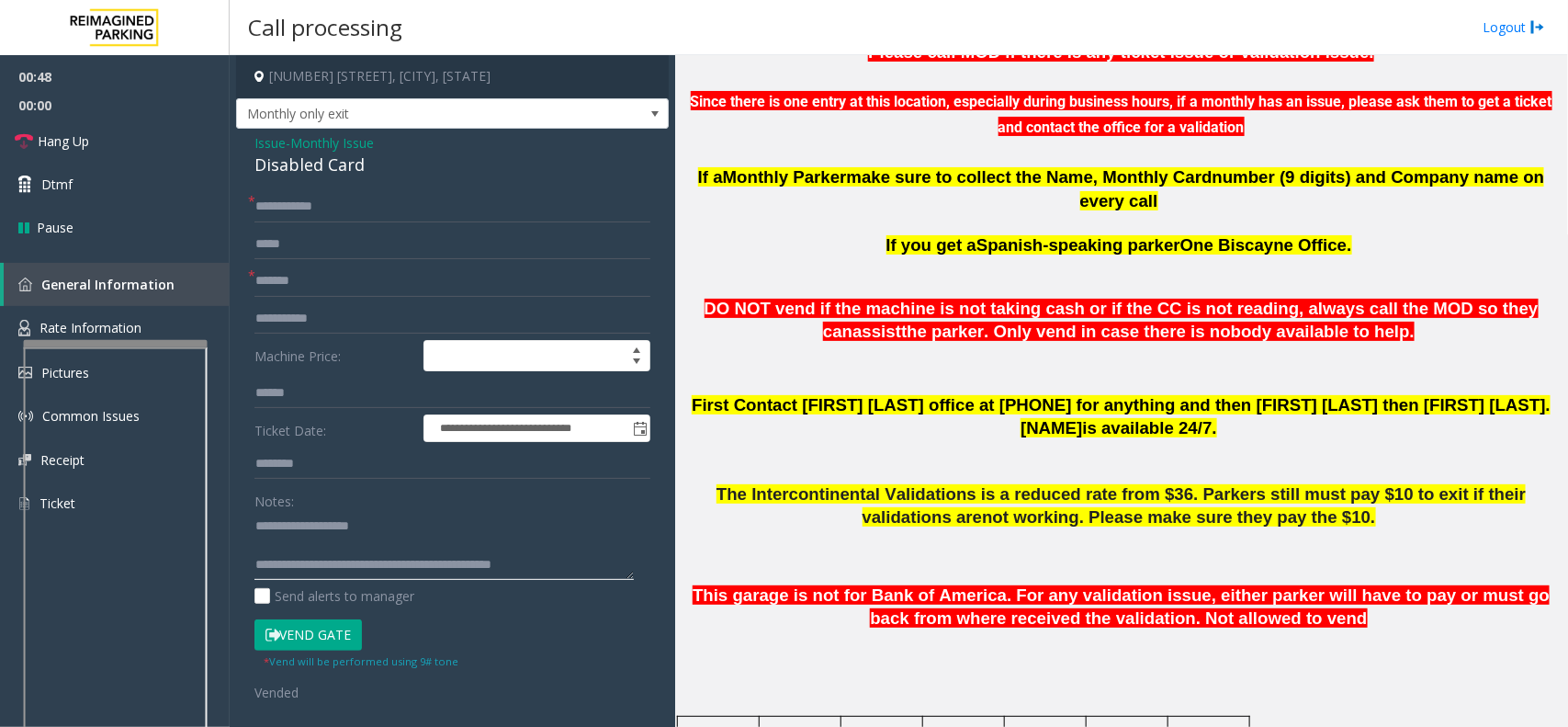 type on "**********" 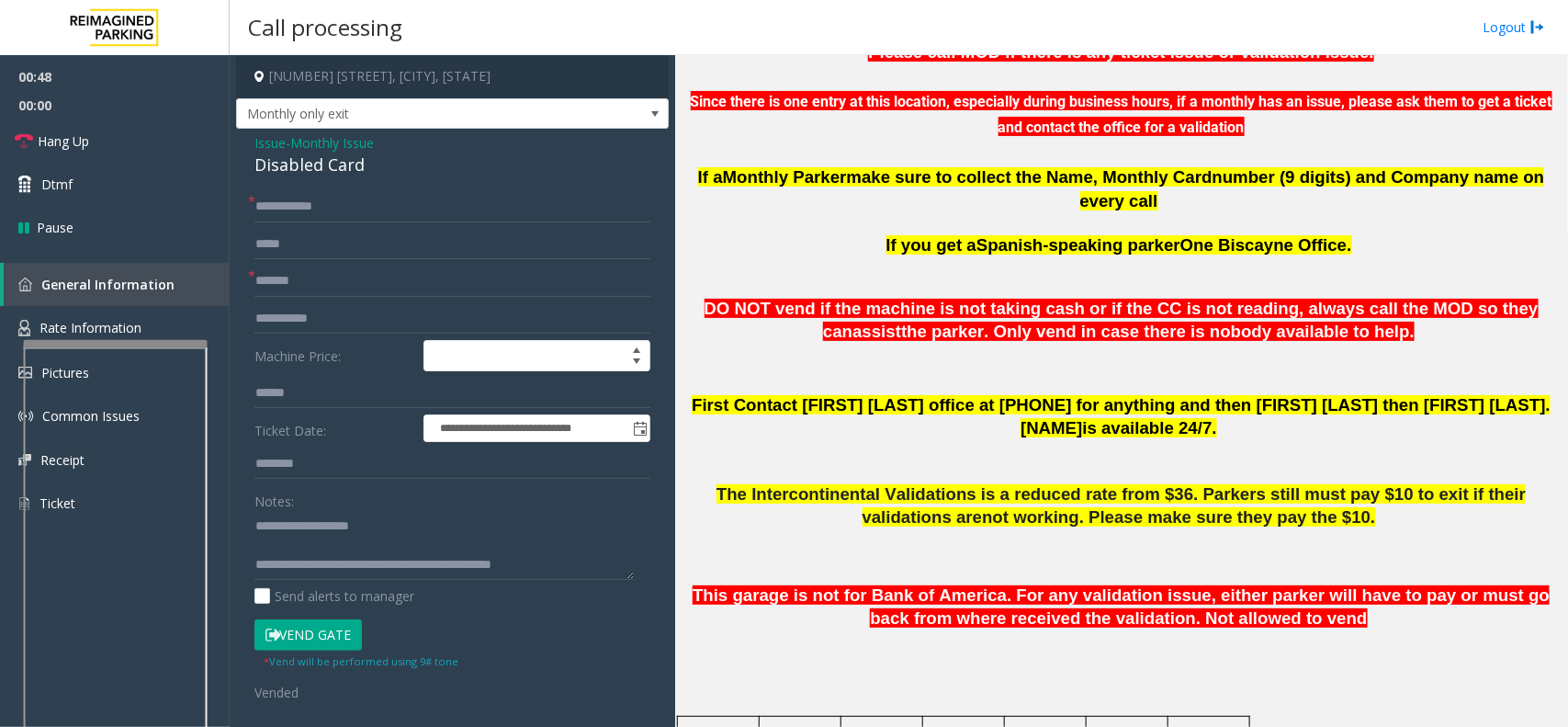 click on "9 digits) and Company name on every call" 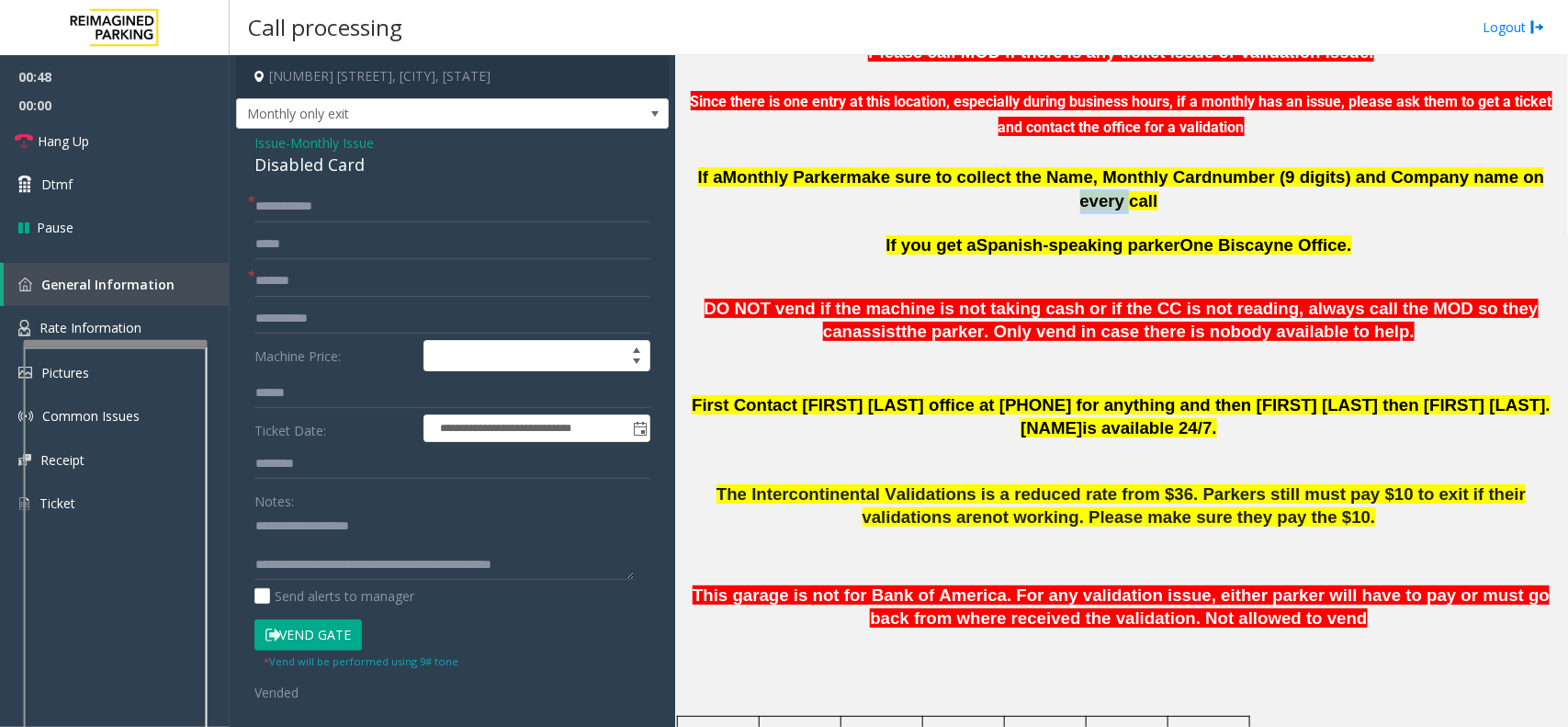 click on "9 digits) and Company name on every call" 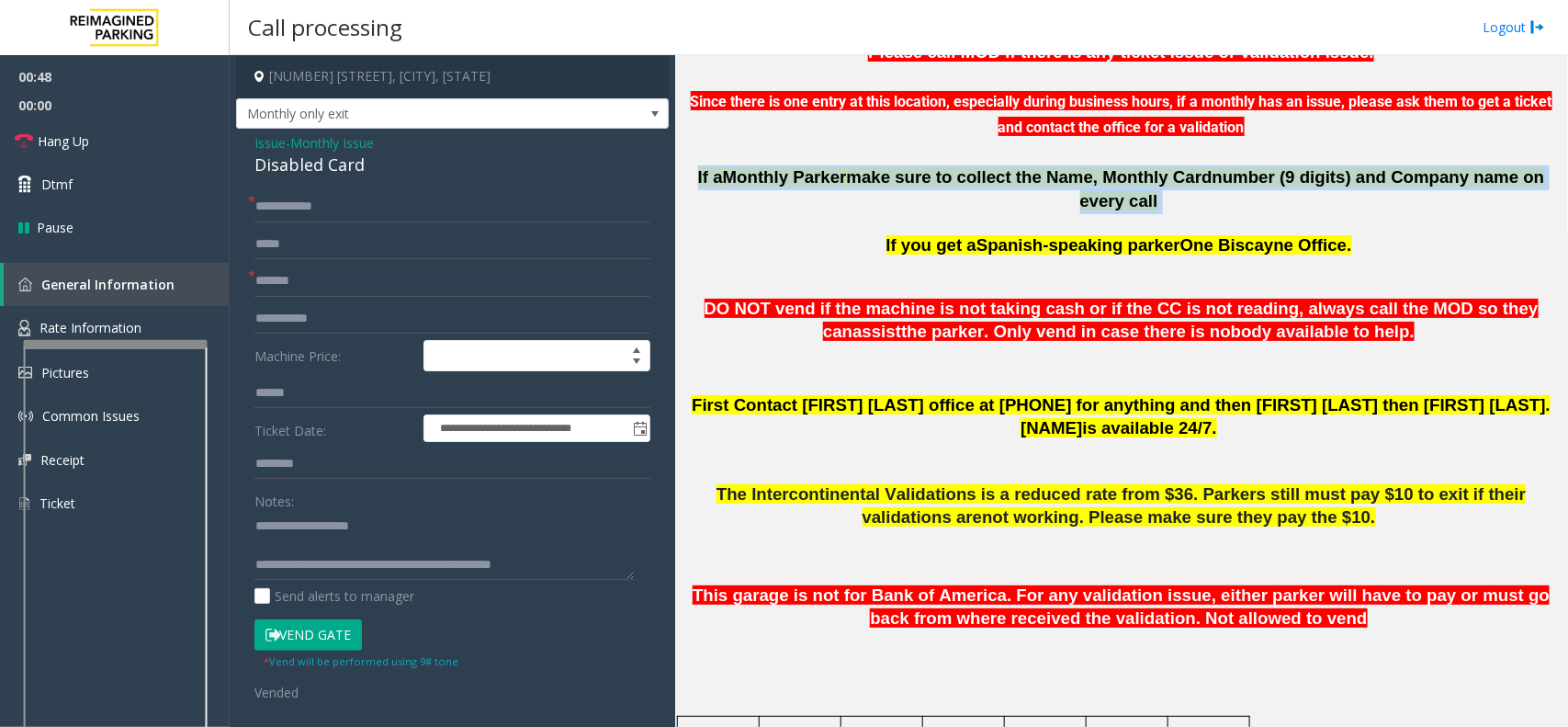click on "9 digits) and Company name on every call" 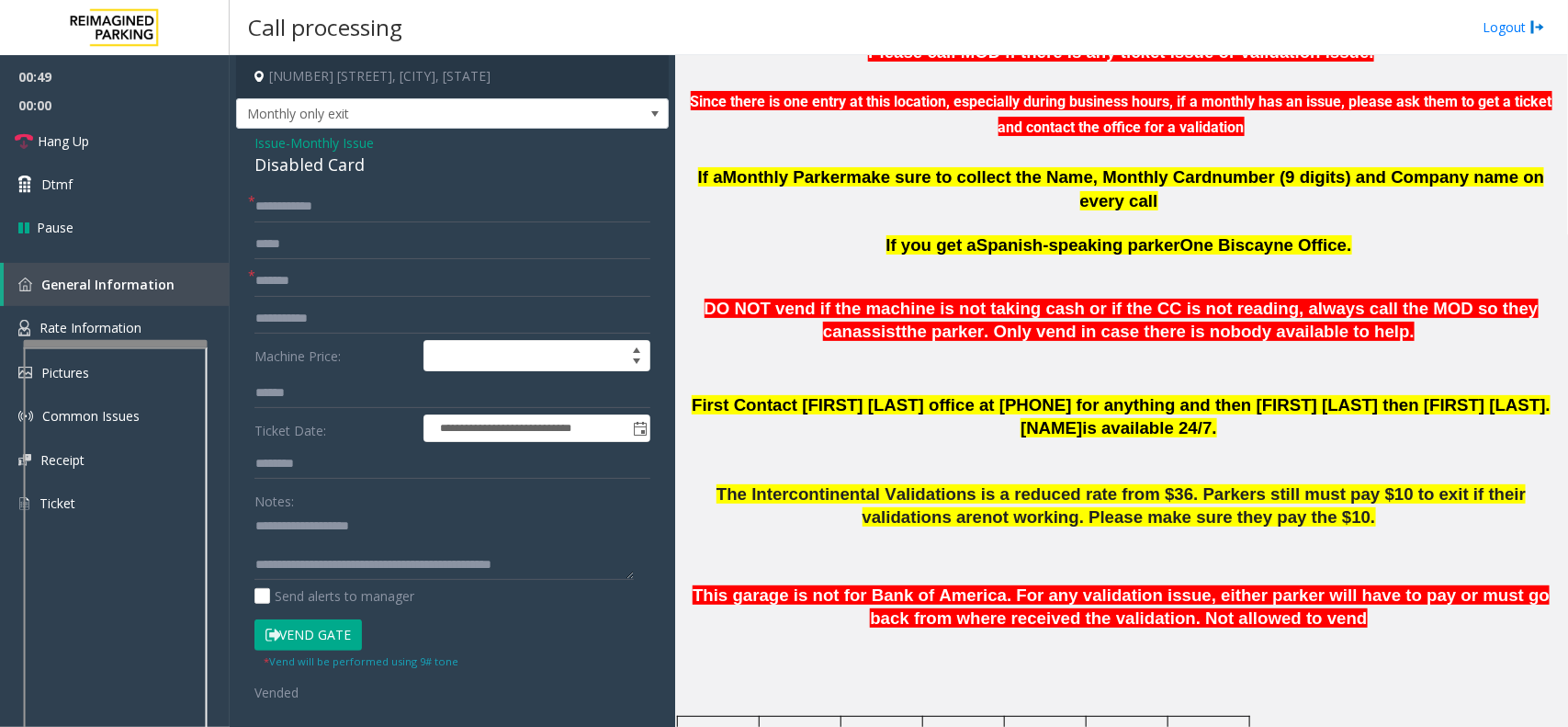 click on "One Biscayne Office." 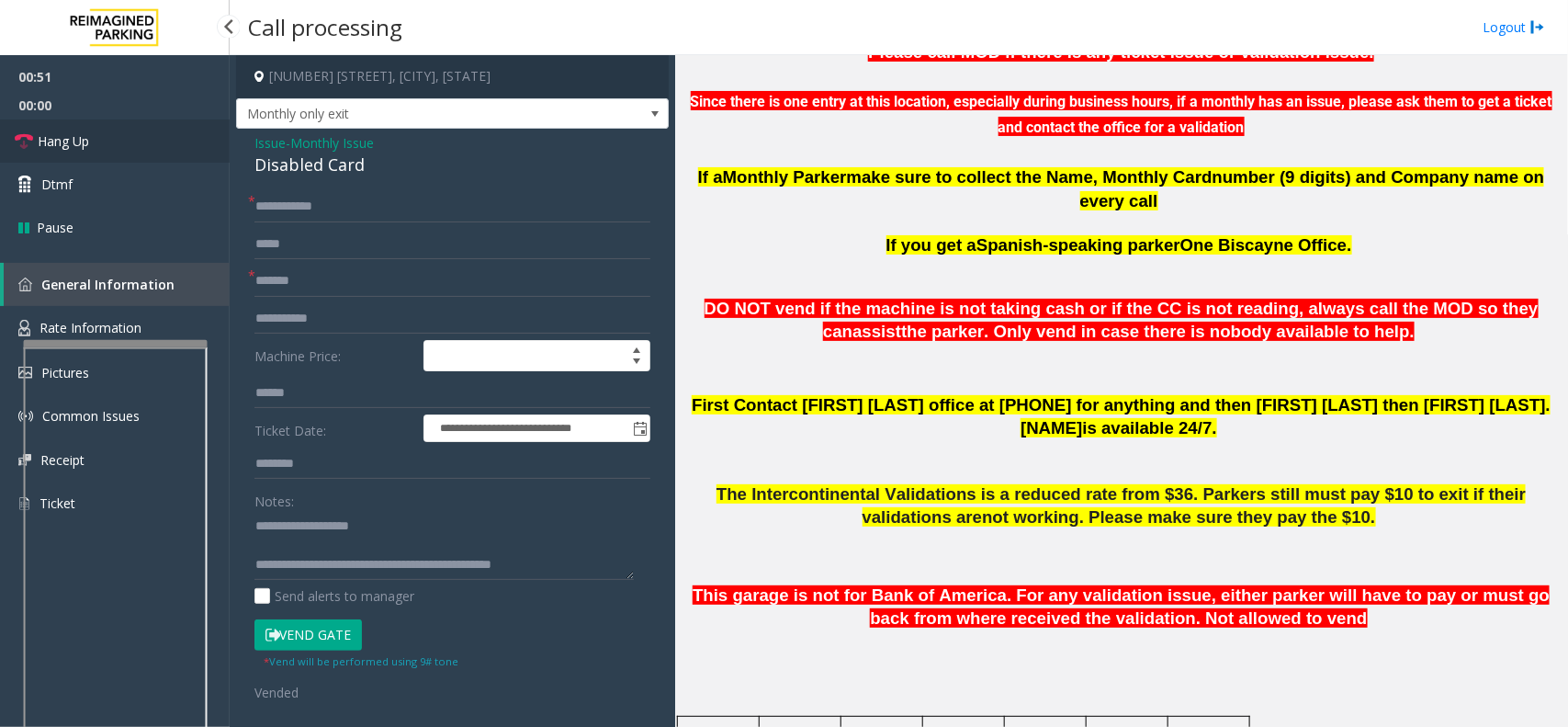 click on "Hang Up" at bounding box center (115, 141) 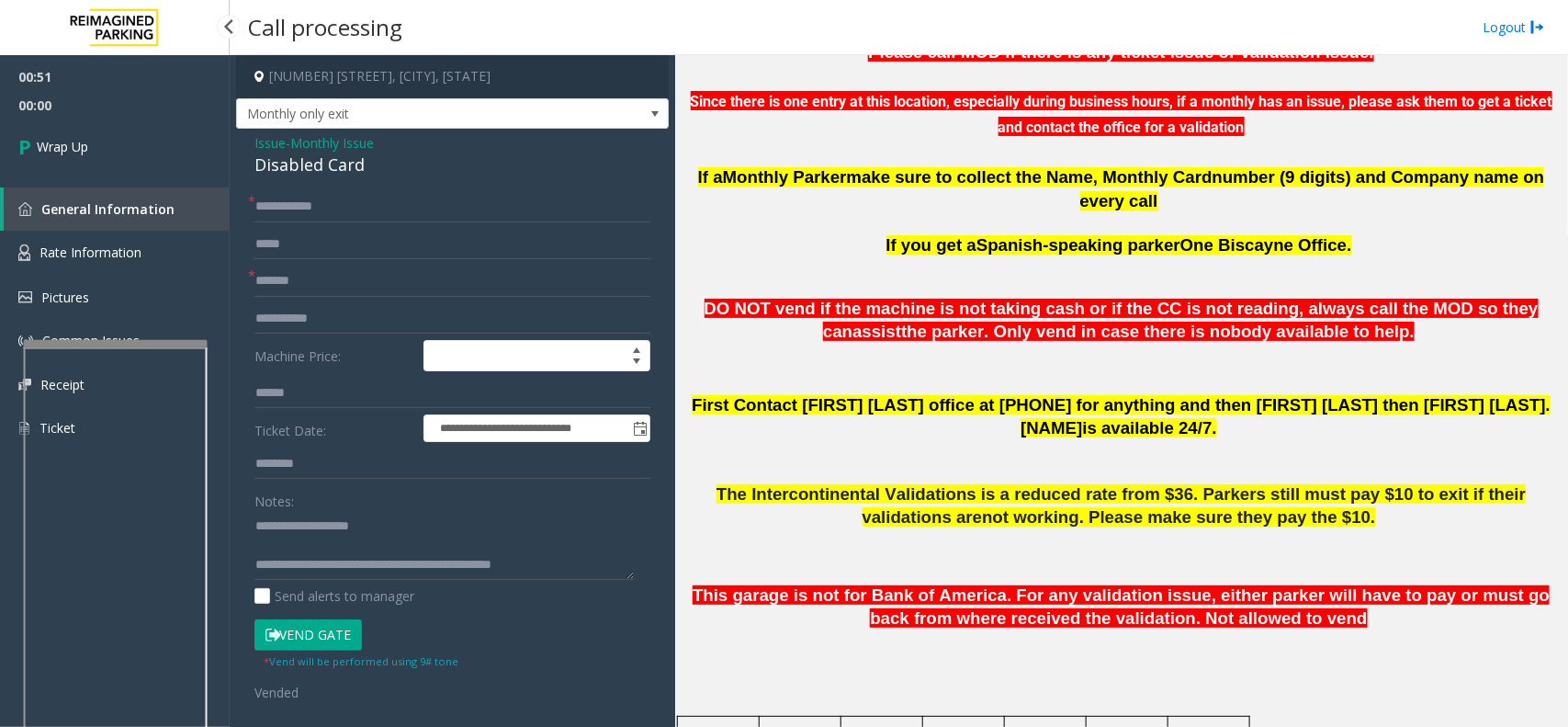 click on "Wrap Up" at bounding box center [115, 146] 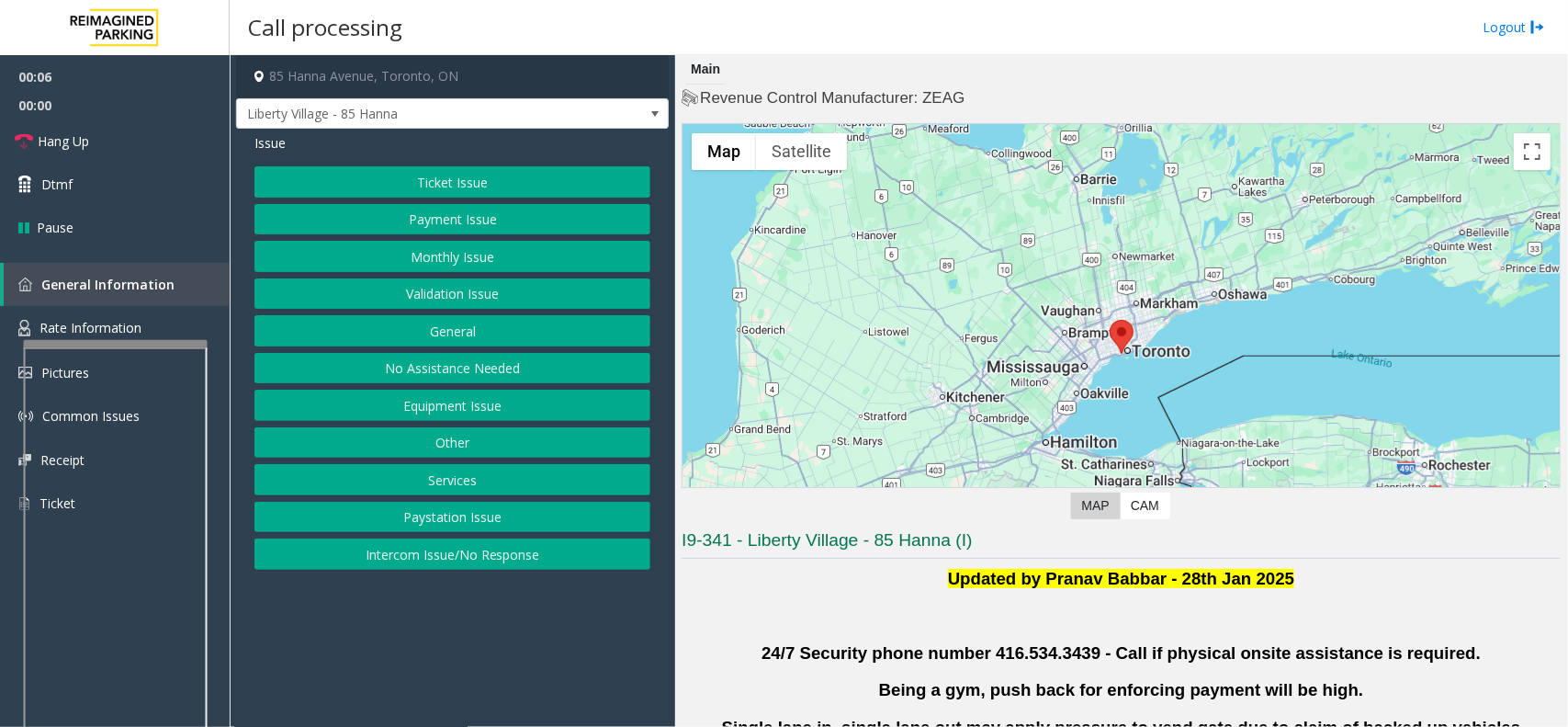 click on "Validation Issue" 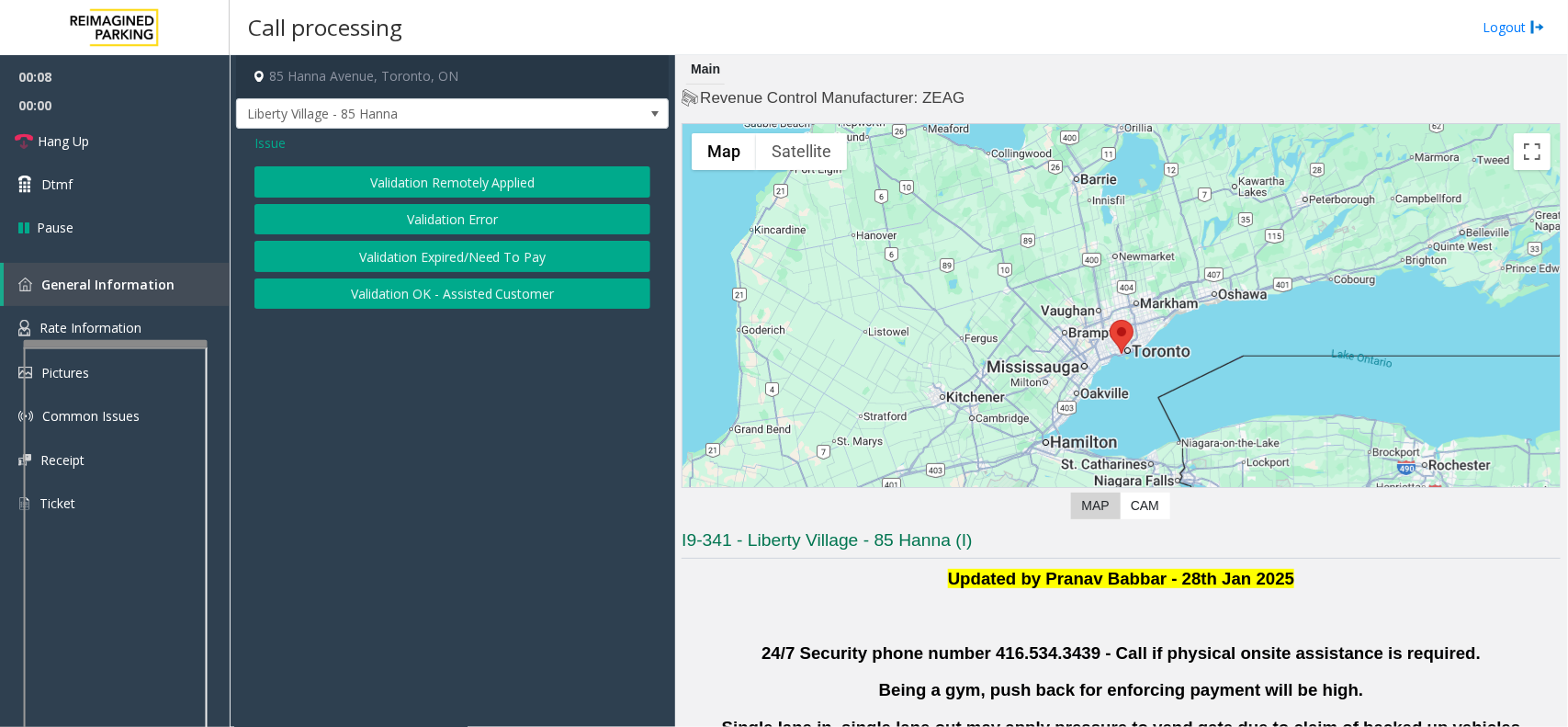 click on "Validation Error" 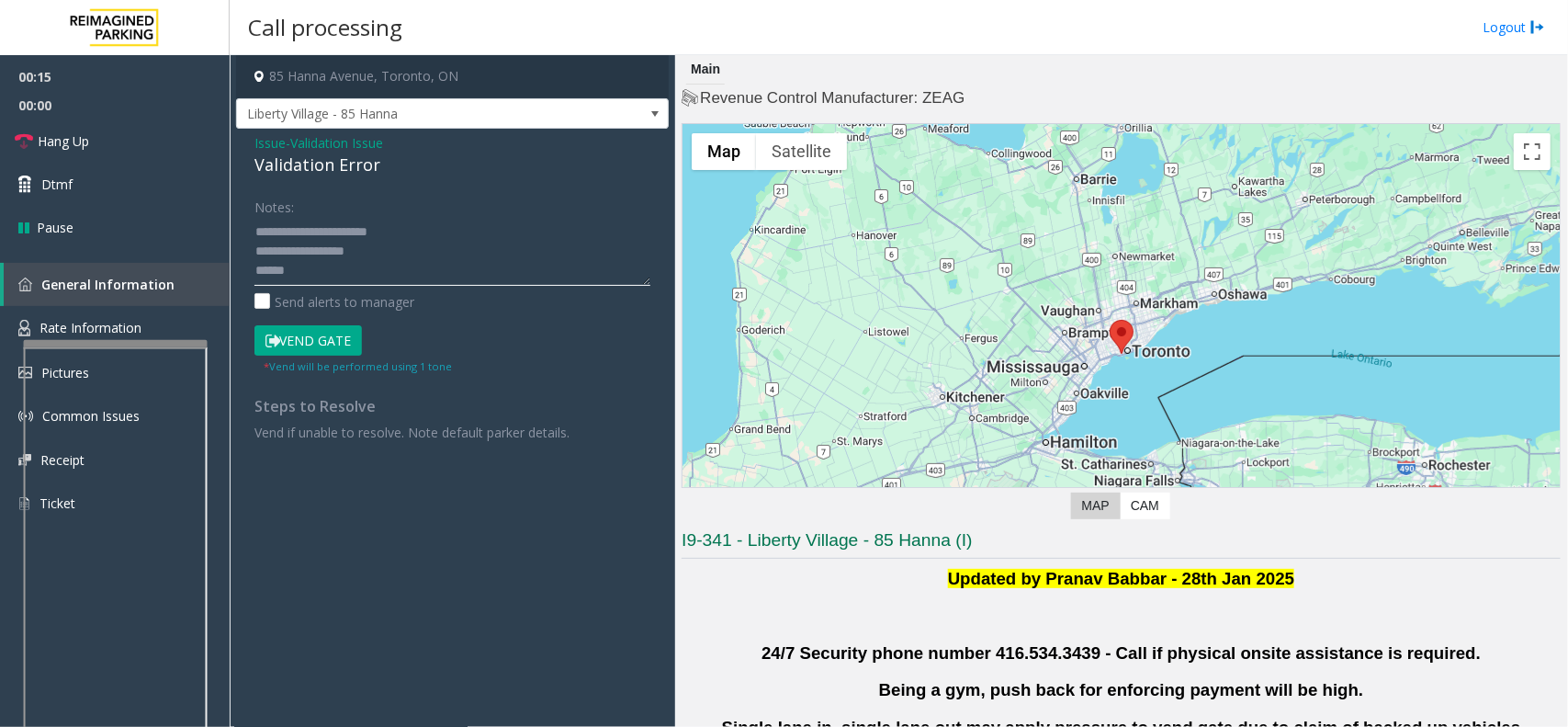 click 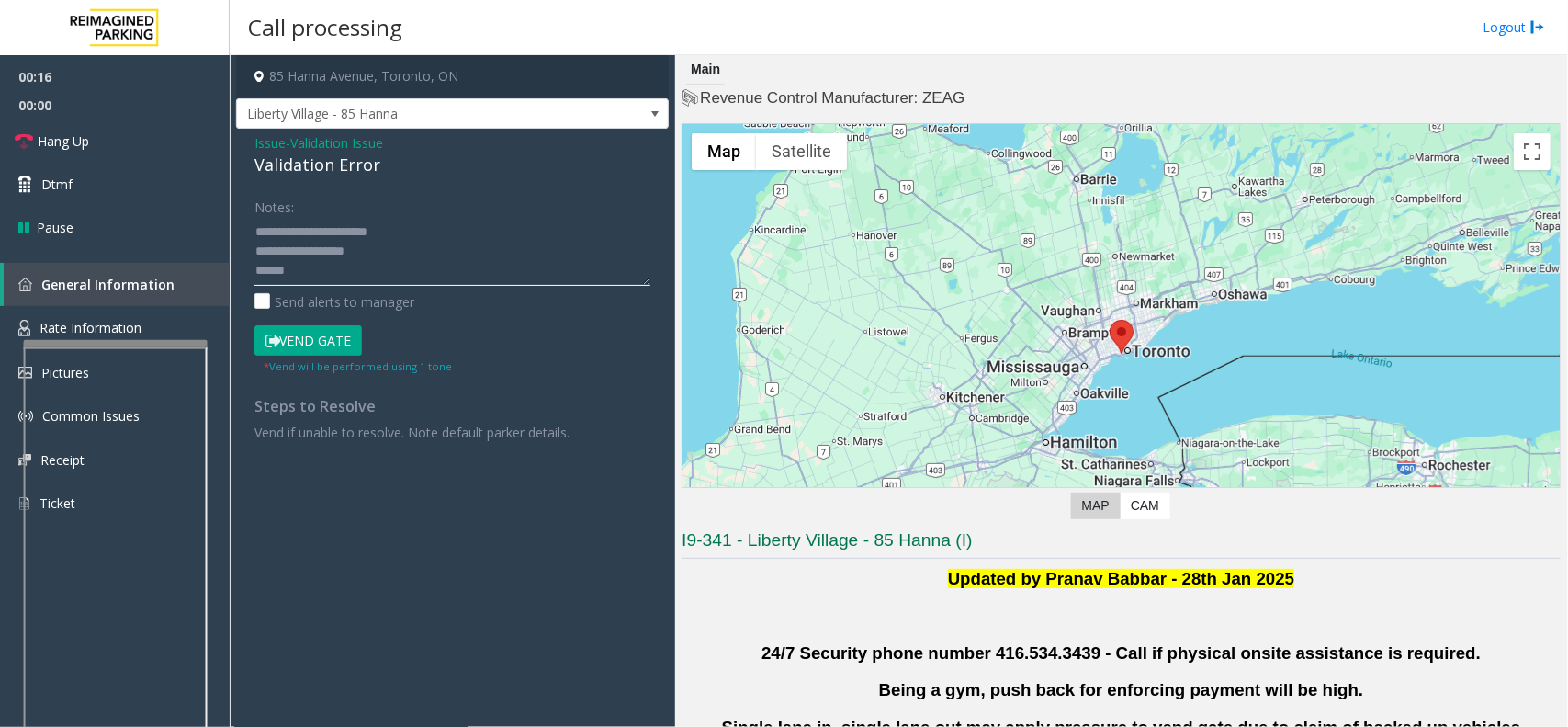 scroll, scrollTop: 76, scrollLeft: 0, axis: vertical 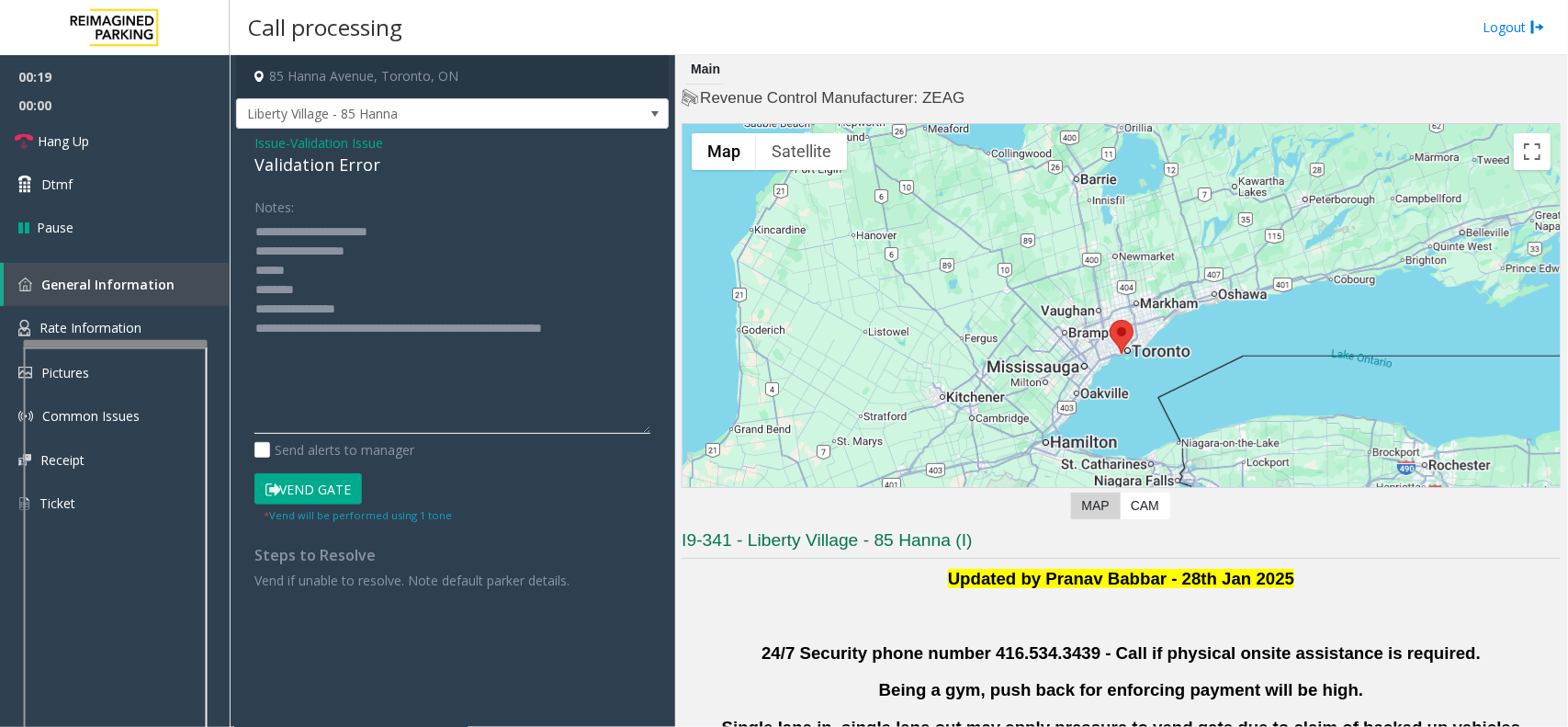 drag, startPoint x: 639, startPoint y: 283, endPoint x: 626, endPoint y: 423, distance: 140.60228 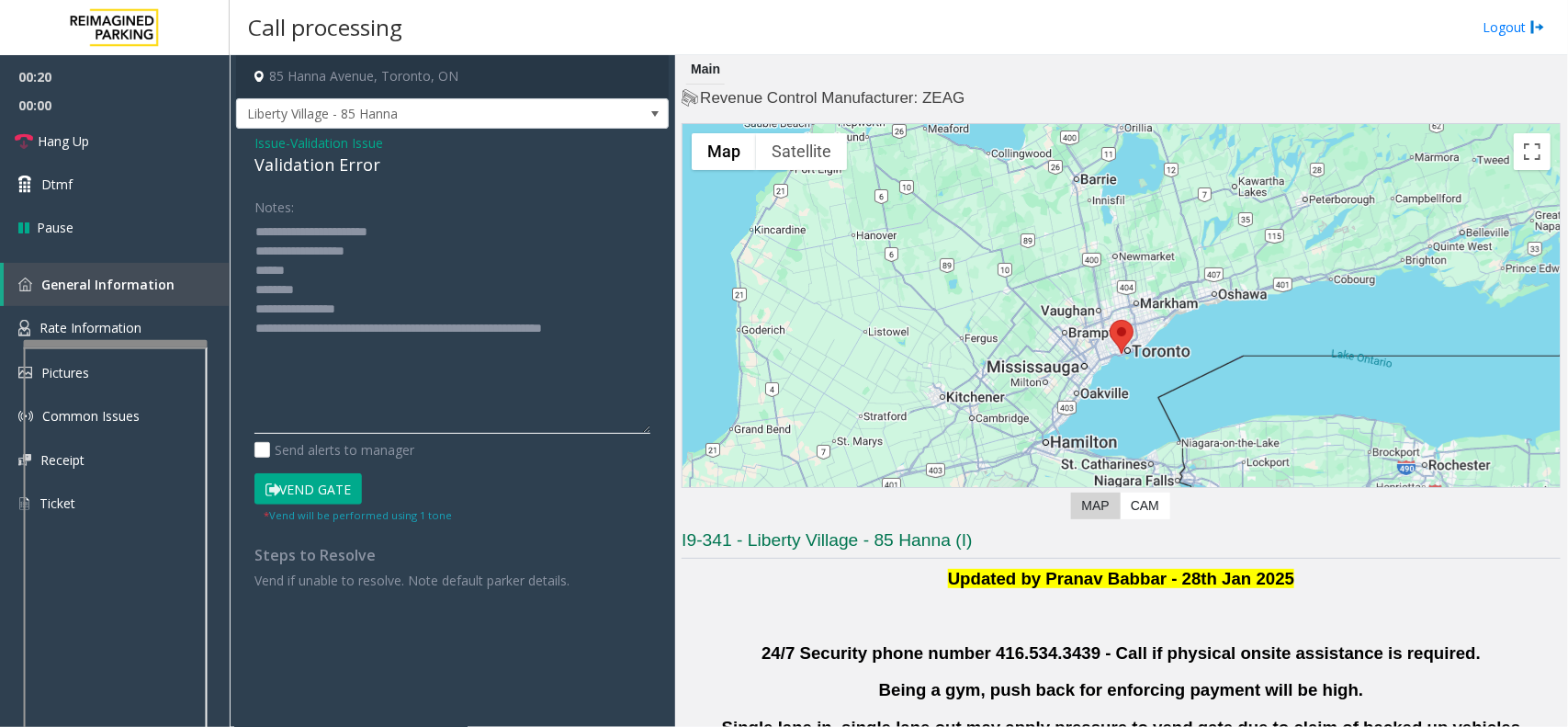 click 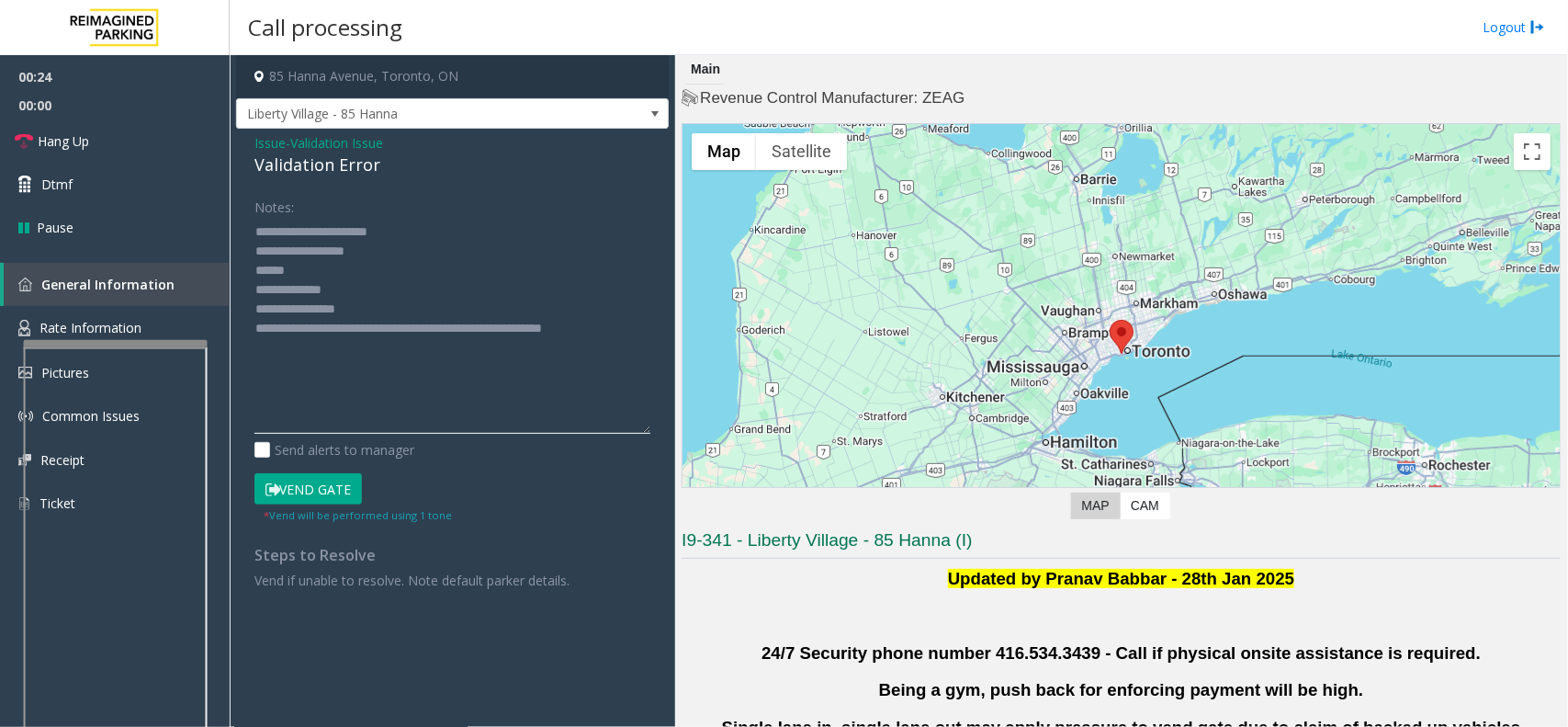 drag, startPoint x: 374, startPoint y: 310, endPoint x: 327, endPoint y: 308, distance: 47.0425 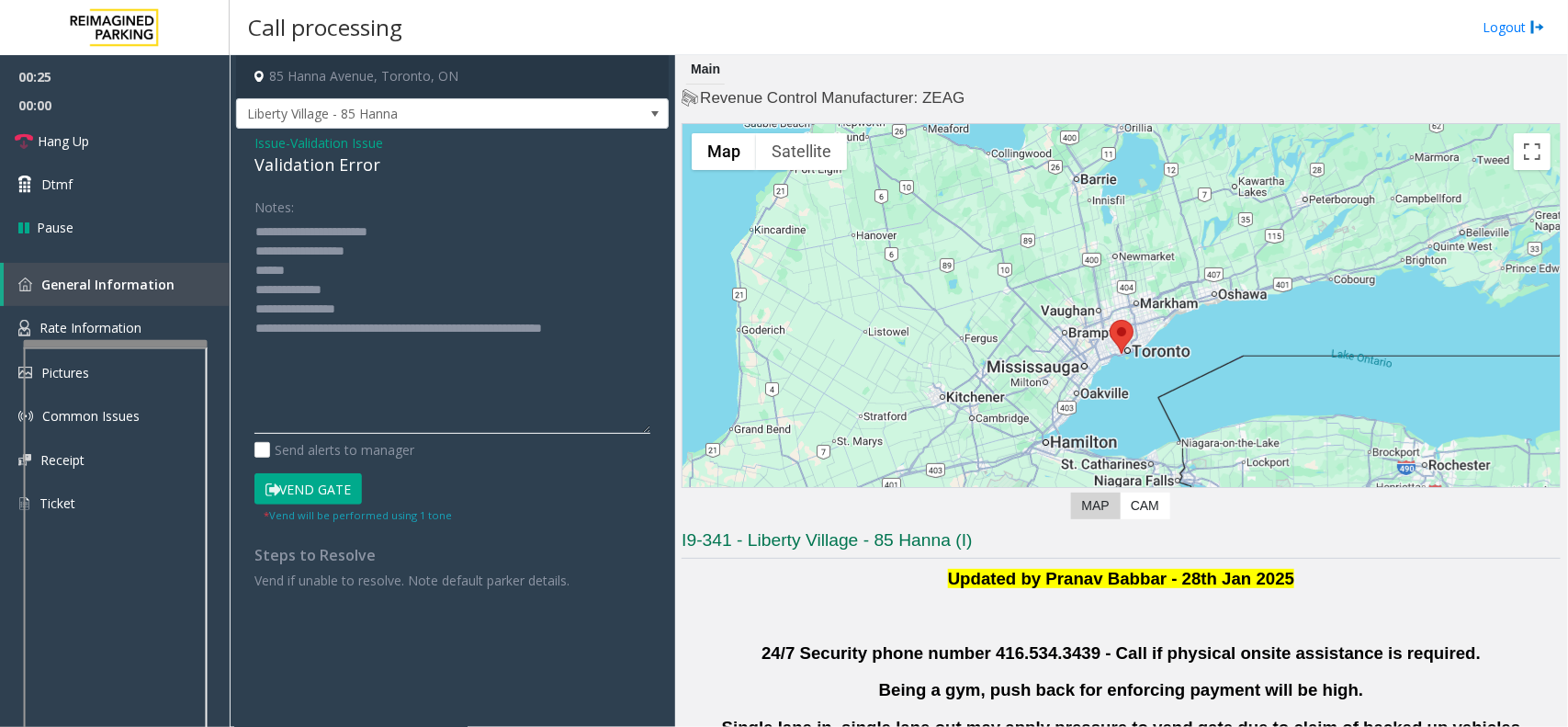 scroll, scrollTop: 460, scrollLeft: 0, axis: vertical 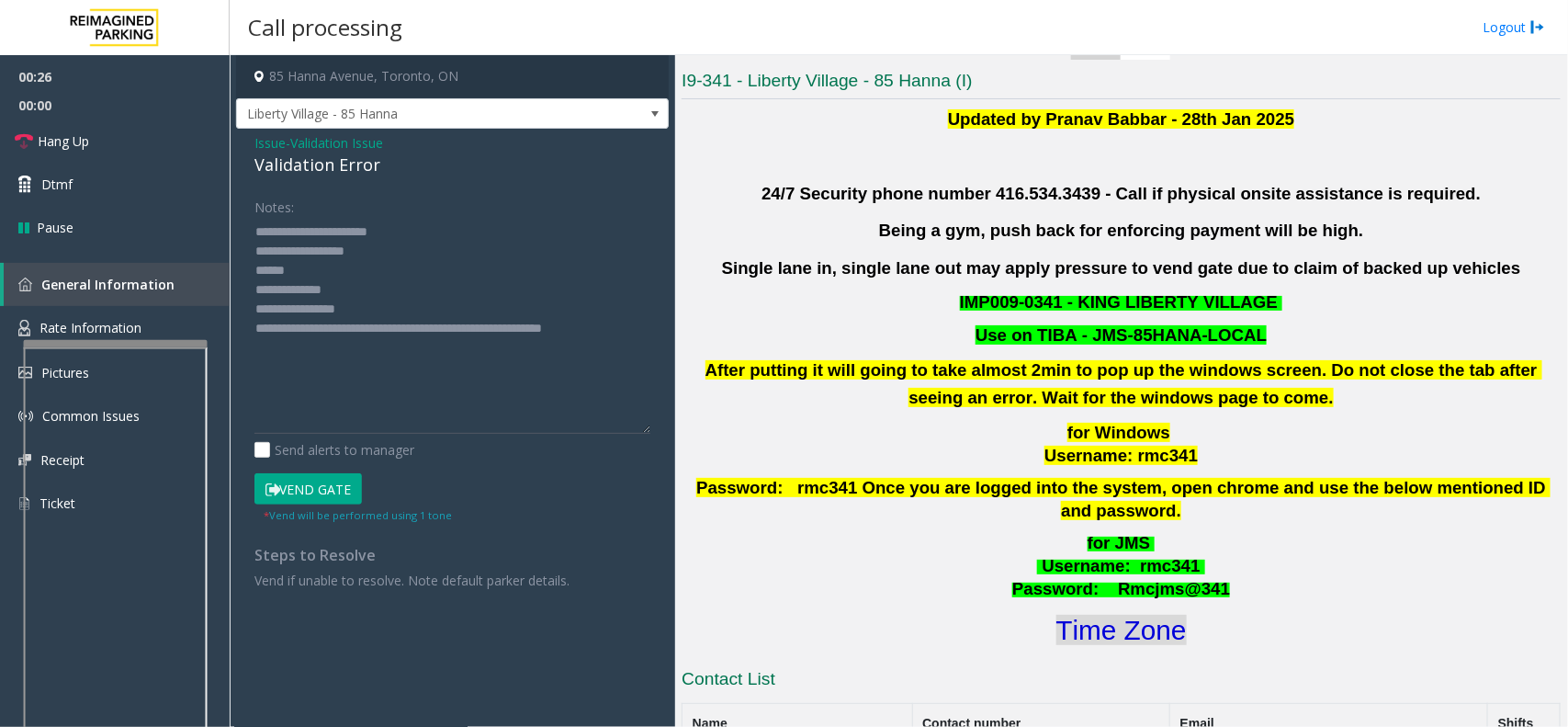 click on "Time Zone" 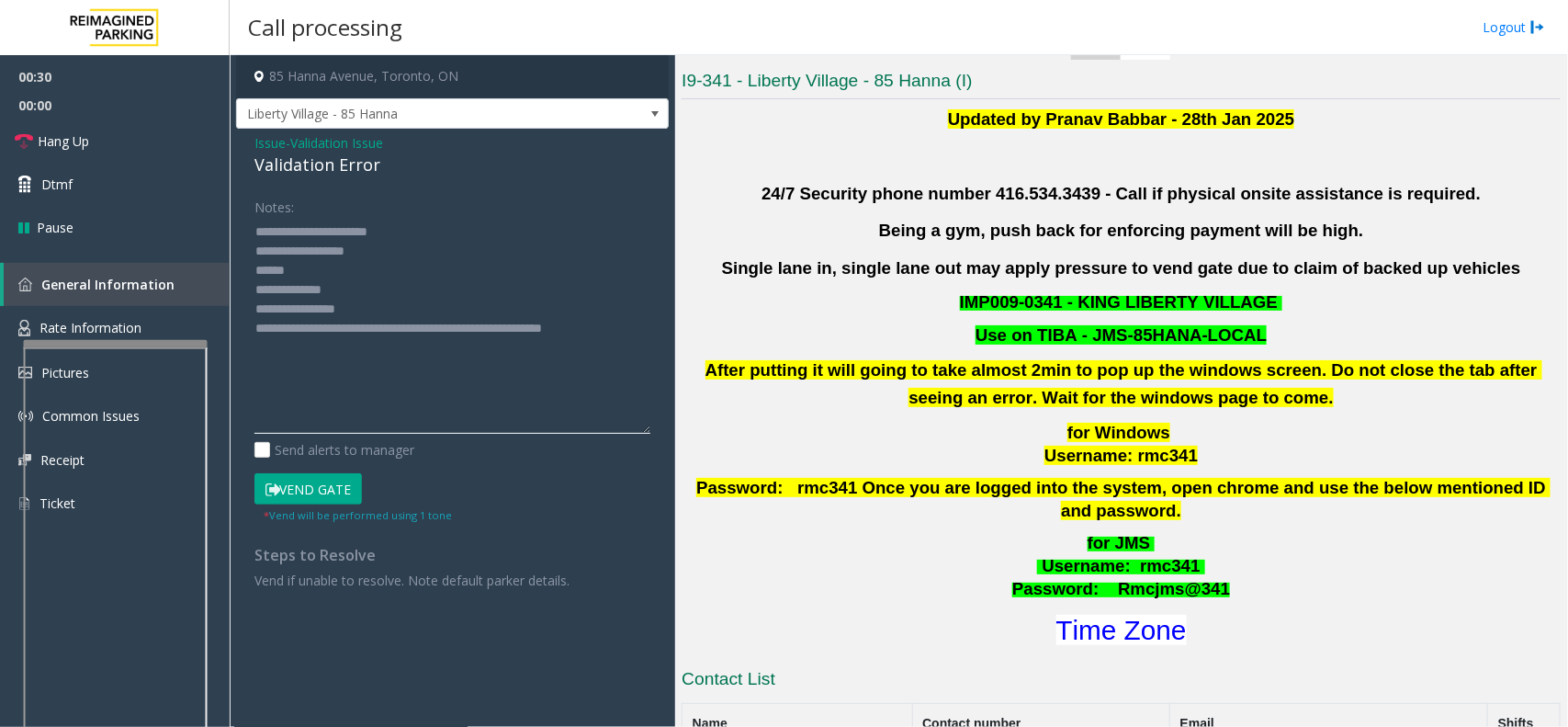 drag, startPoint x: 372, startPoint y: 303, endPoint x: 331, endPoint y: 303, distance: 41 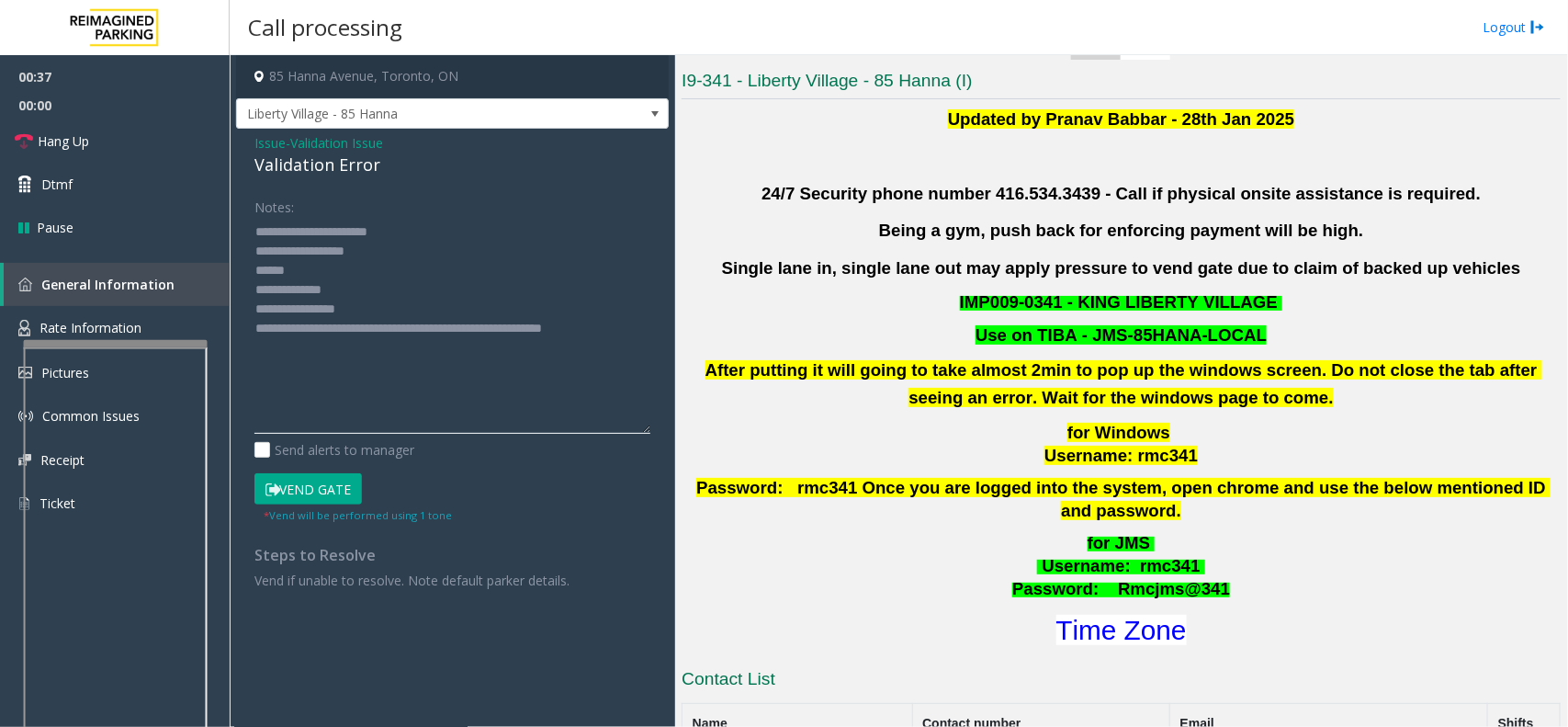 click 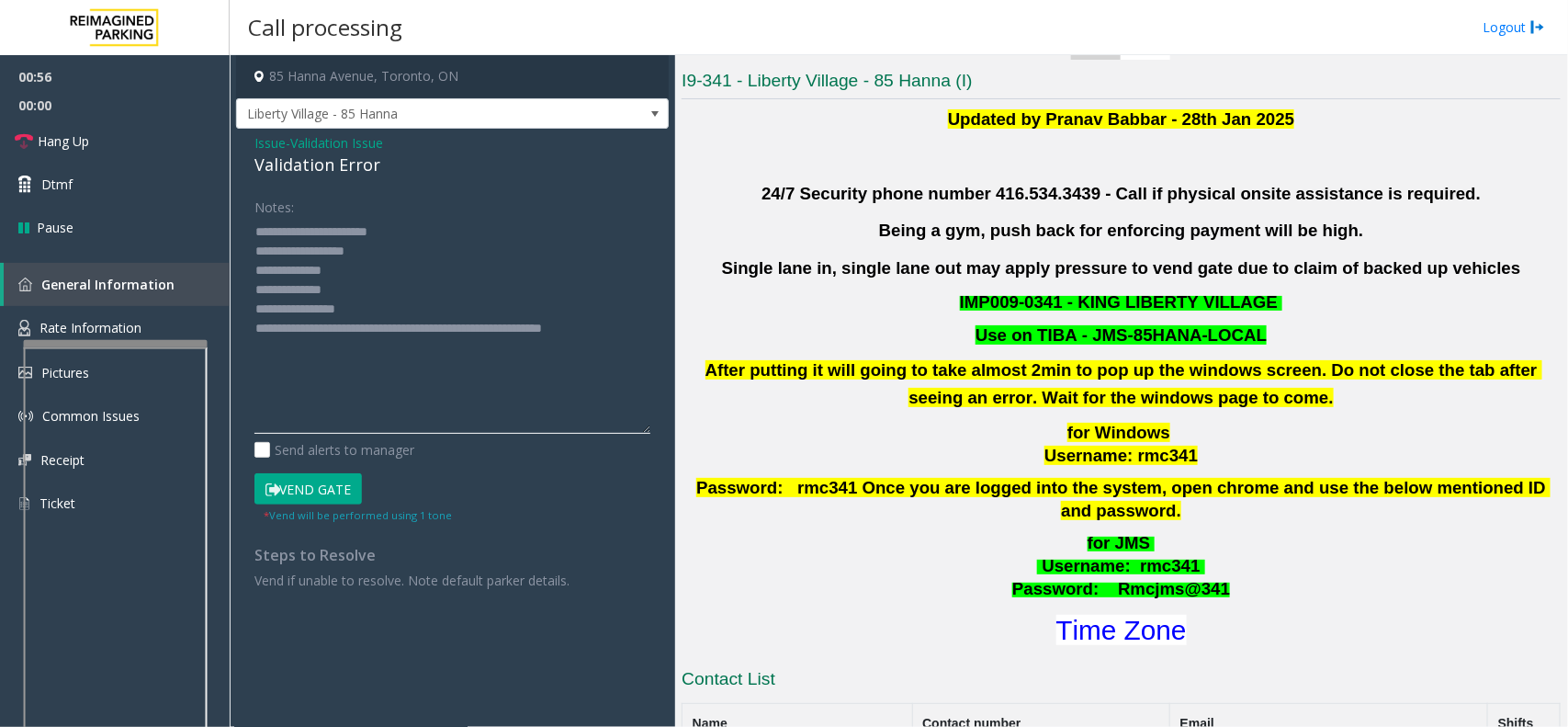 type on "**********" 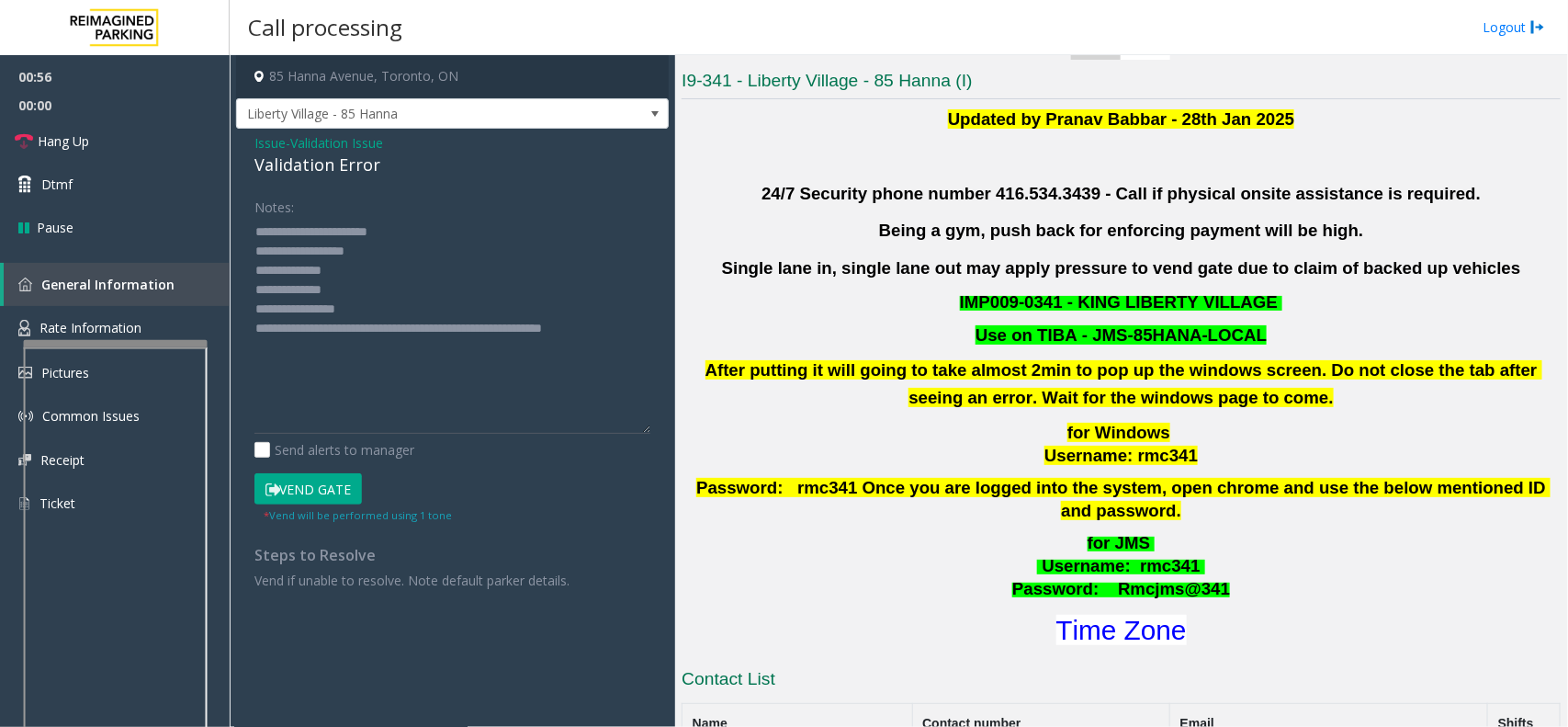 drag, startPoint x: 312, startPoint y: 267, endPoint x: 283, endPoint y: 475, distance: 210.0119 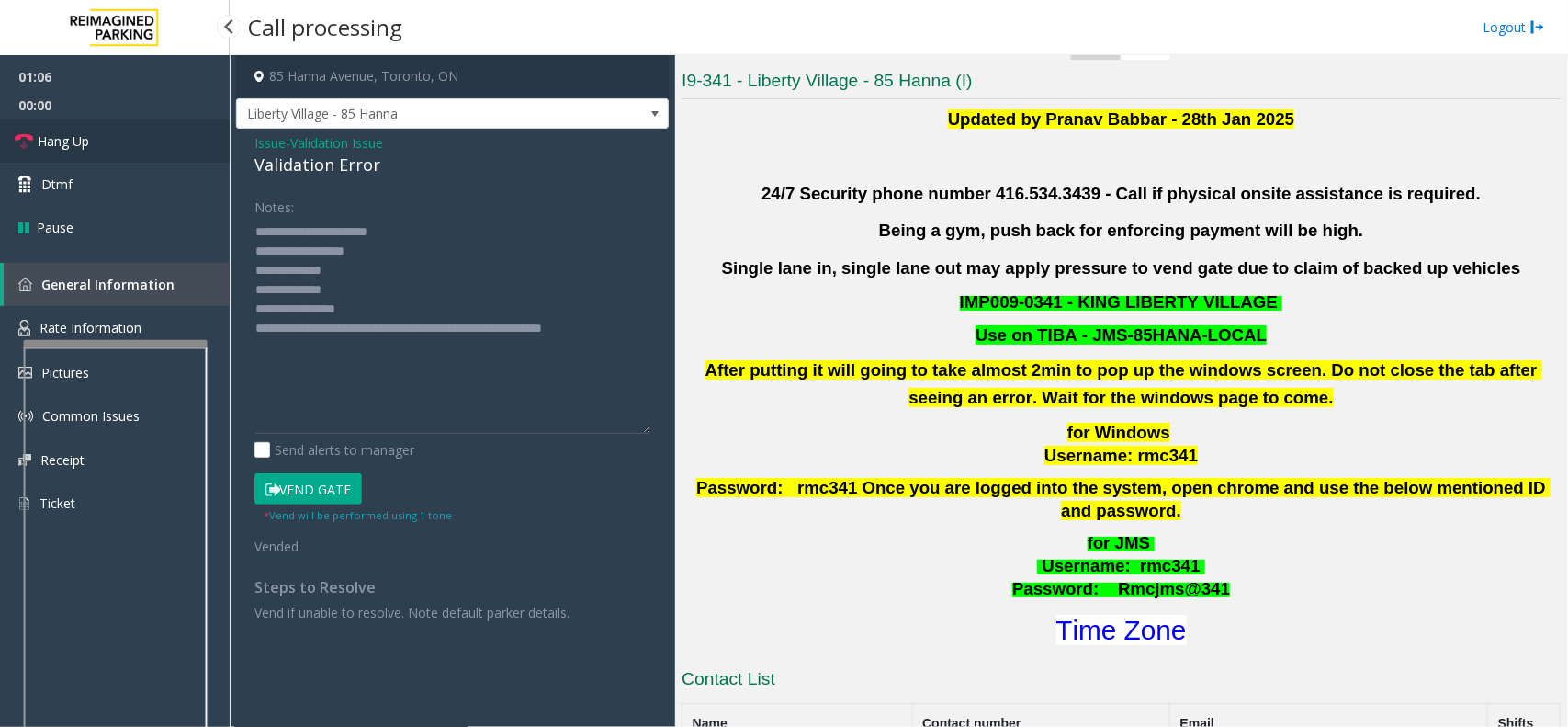 click on "Hang Up" at bounding box center [115, 141] 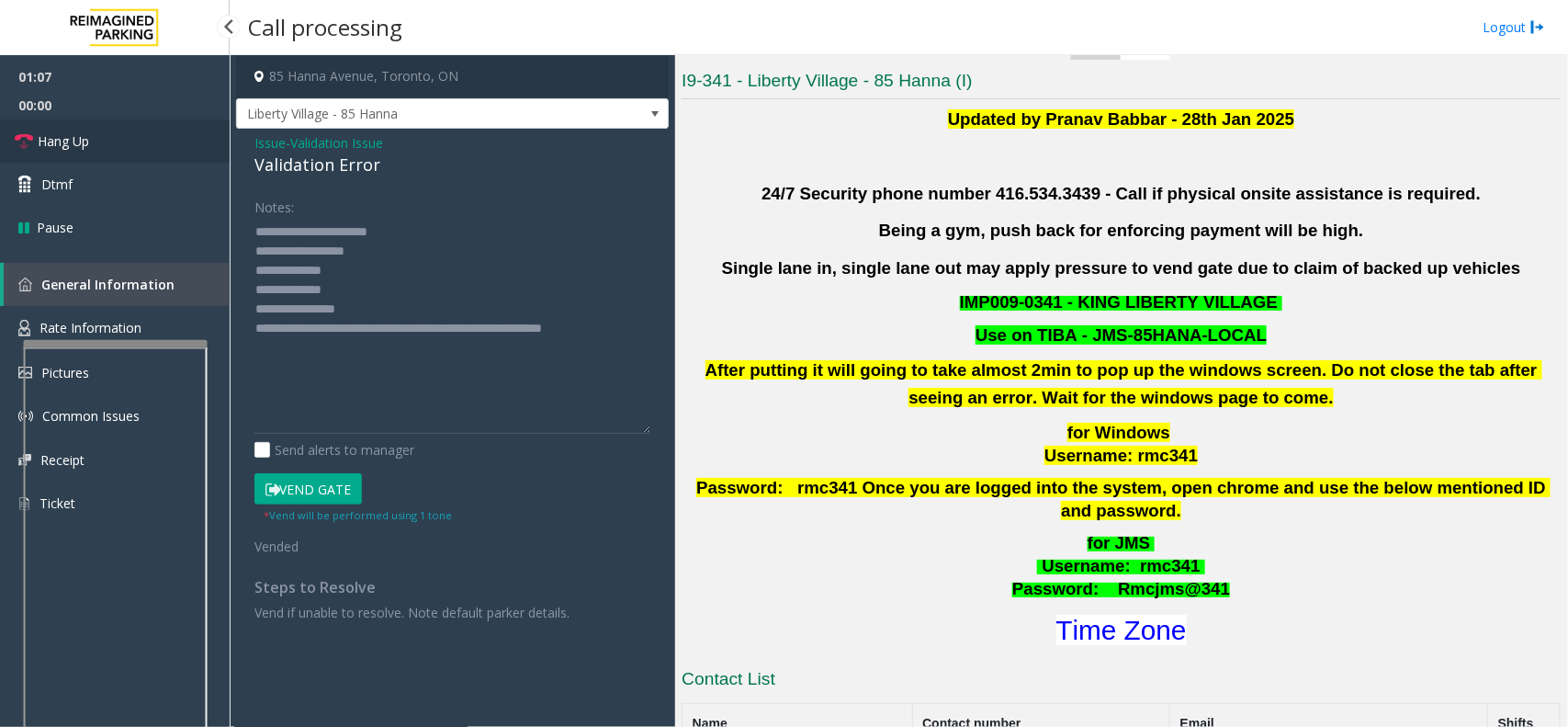 click on "Hang Up" at bounding box center (115, 141) 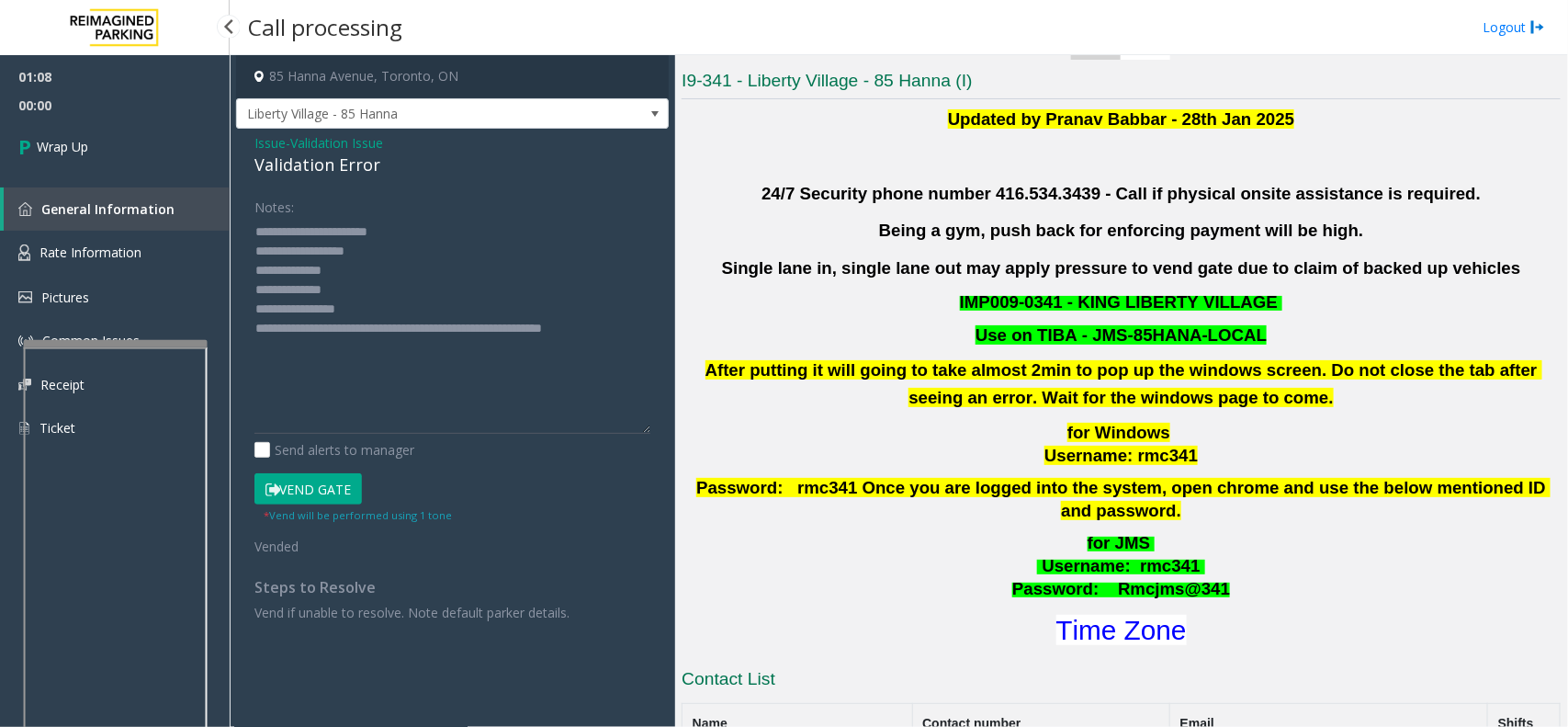 click on "Wrap Up" at bounding box center (115, 146) 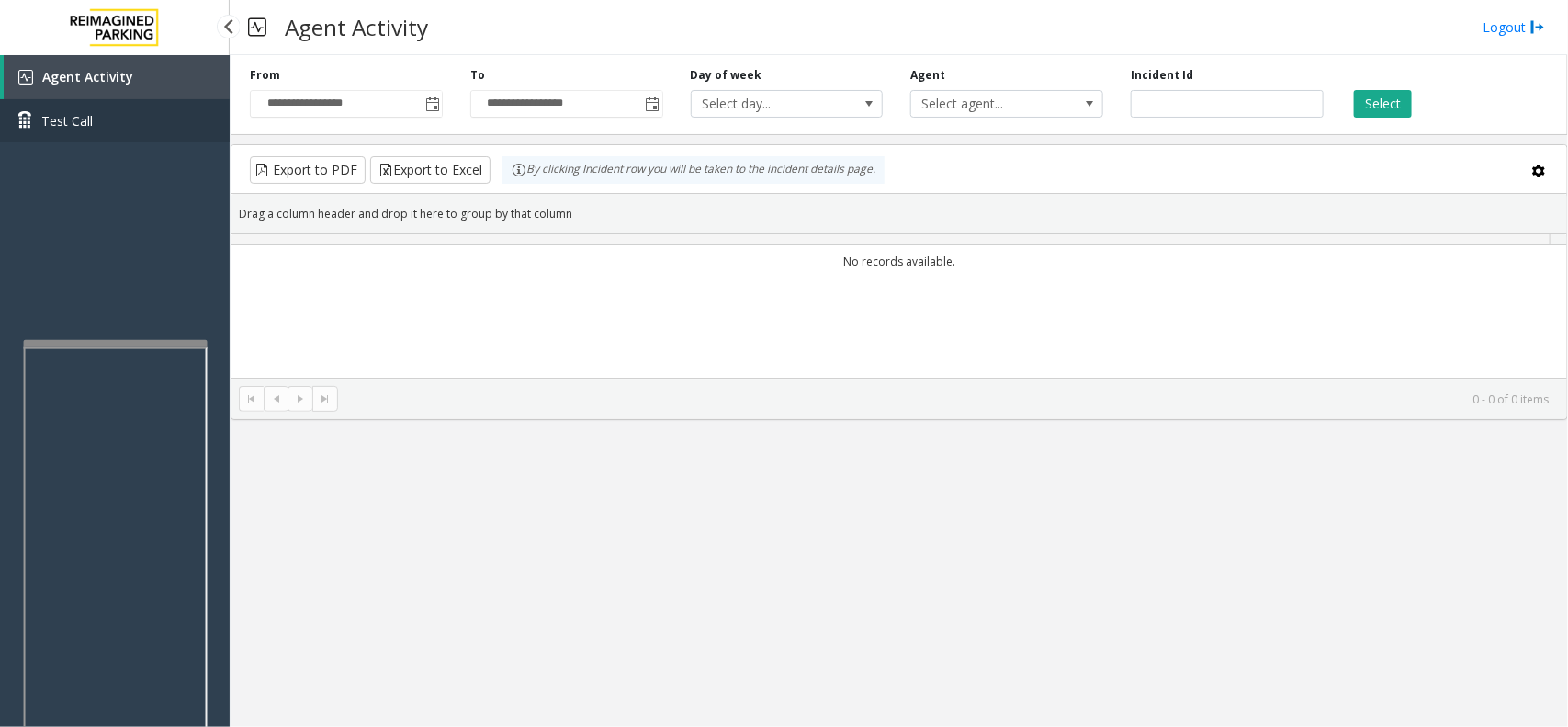 click on "Test Call" at bounding box center (115, 120) 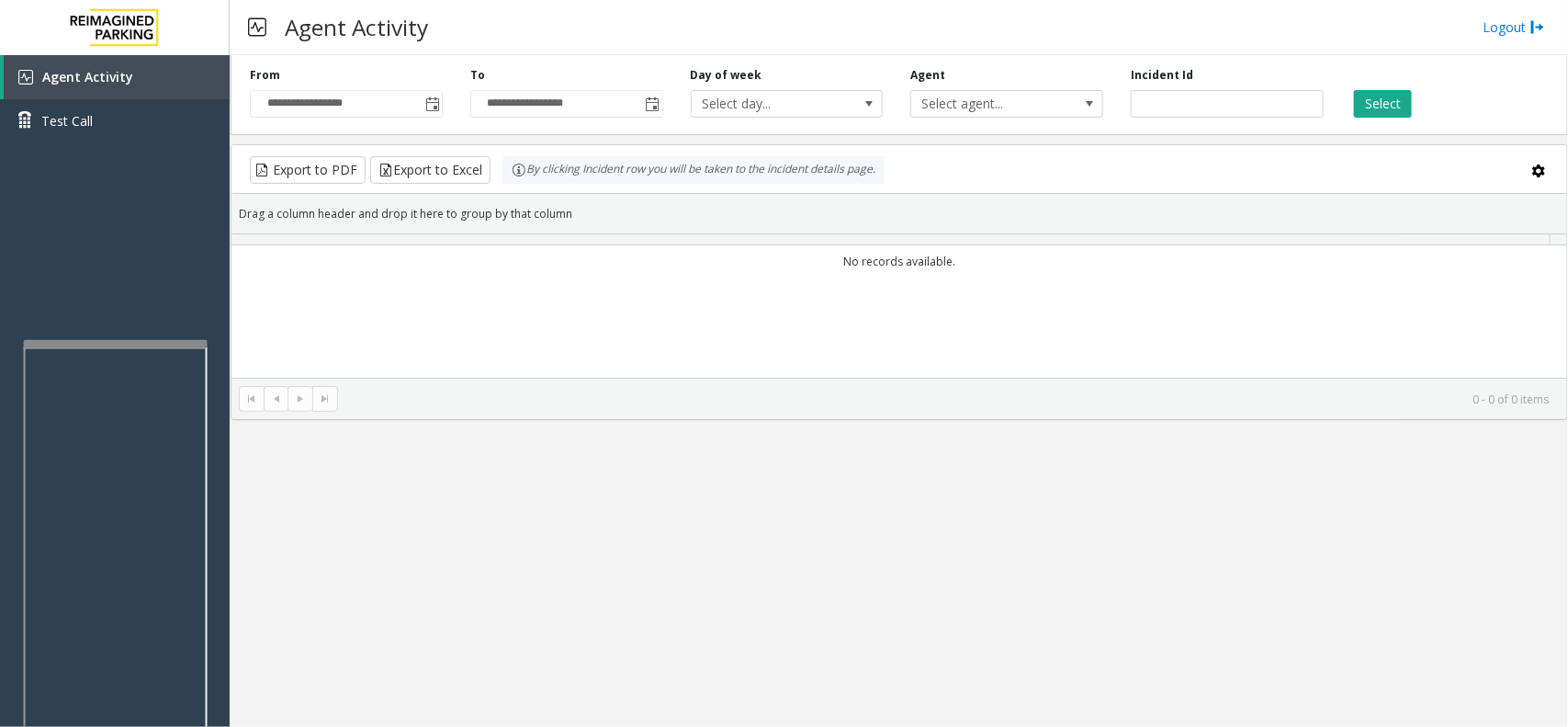 type 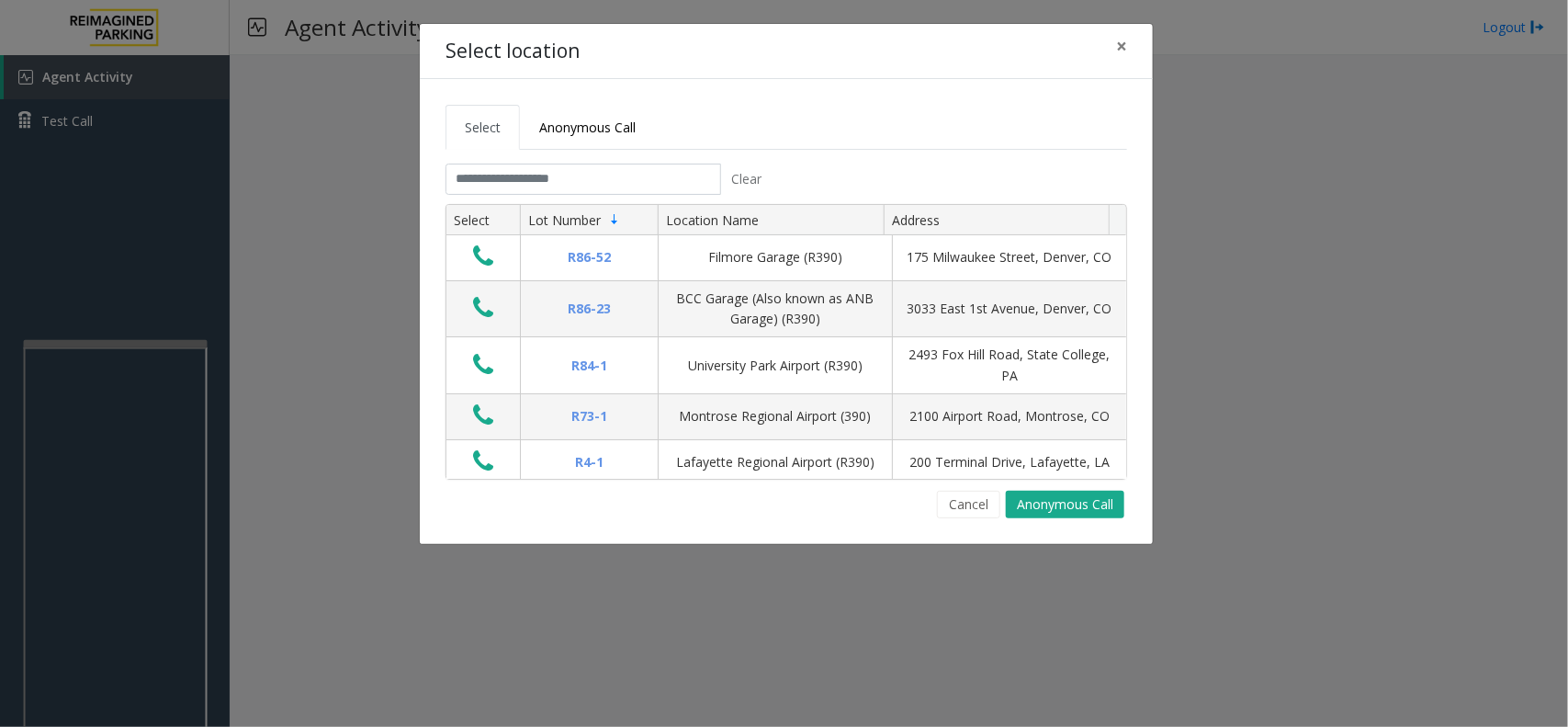 click on "Select location × Select Anonymous Call Clear Select Lot Number Location Name Address R86-52 Filmore Garage (R390) [NUMBER] [STREET], [CITY], [STATE] R86-23 BCC Garage (Also known as ANB Garage) (R390) [NUMBER] [STREET], [CITY], [STATE] R84-1 University Park Airport (R390) [NUMBER] [STREET], [CITY], [STATE] R73-1 Montrose Regional Airport (390) [NUMBER] [STREET], [CITY], [STATE] R4-1 Lafayette Regional Airport (R390) [NUMBER] [STREET], [CITY], [STATE] R31-35 Sunset Corporate Campus (R390) [NUMBER] [STREET], [CITY], [STATE] R31-3 Bell Street Garage (R390) [NUMBER] [STREET], [CITY], [STATE] R31-3 Bellevue Technology Center (R390) [NUMBER] [STREET], [CITY], [STATE] R31-1 Meydenbauer Center (MBC)(R390) [NUMBER] [STREET], [CITY], [STATE] R30-259 Cherry Hill (R390) [NUMBER] [STREET], [CITY], [STATE] R30-259 First (1st) Hill Medical Pavilion (R390) [NUMBER] [STREET], [CITY], [STATE] R30-216 G2 Garage (R390) [NUMBER]" at bounding box center [784, 363] 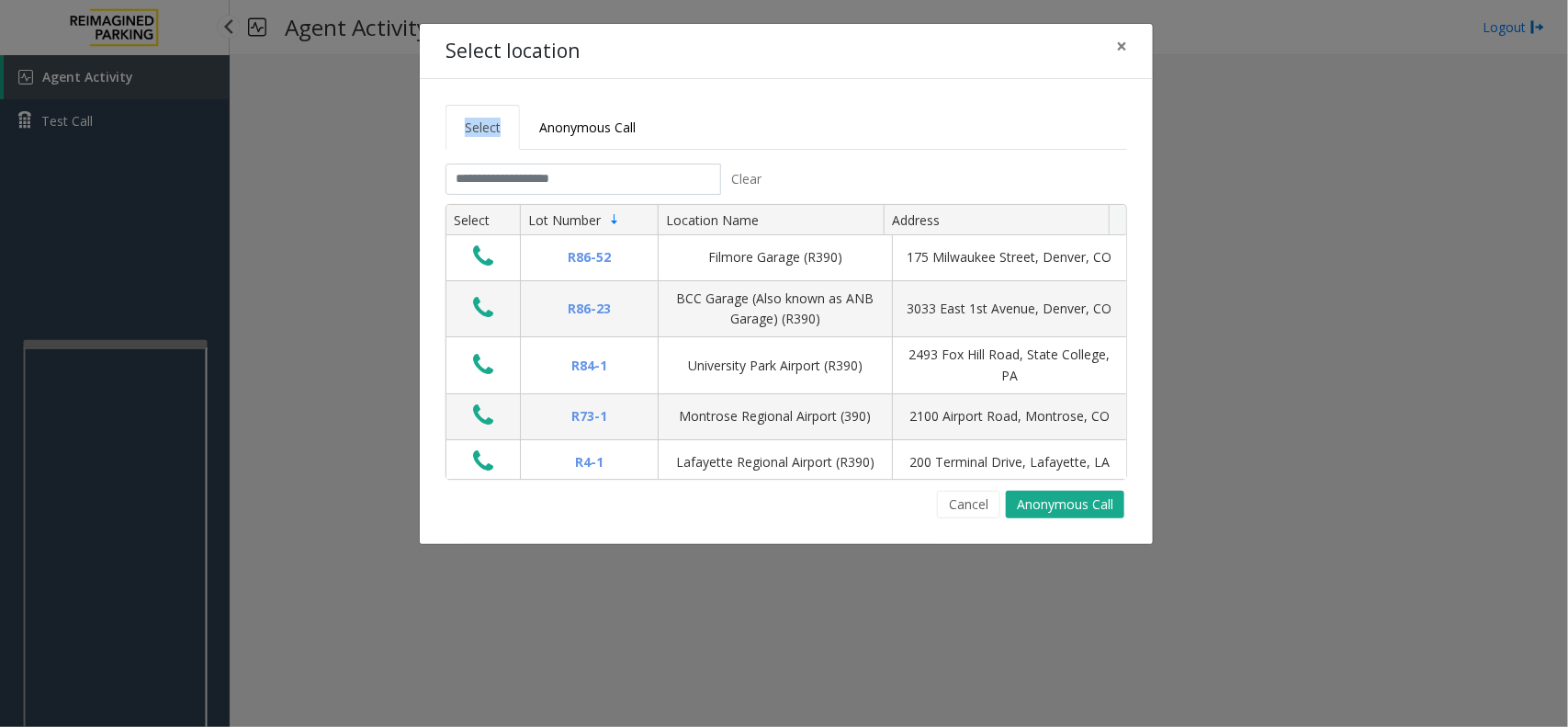 click on "Select location × Select Anonymous Call Clear Select Lot Number Location Name Address R86-52 Filmore Garage (R390) 175 Milwaukee Street, Denver, CO R86-23 BCC Garage (Also known as ANB Garage) (R390)  3033 East 1st Avenue, Denver, CO R84-1 University Park Airport (R390) 2493 Fox Hill Road, State College, PA R73-1 Montrose Regional Airport (390) 2100 Airport Road, Montrose, CO R4-1 Lafayette Regional Airport (R390) 200 Terminal Drive, Lafayette, LA R31-35 Sunset Corporate Campus (R390) 13920 Southeast Eastgate Way, Bellevue, WA R31-3 Bell Street Garage (R390) 2323 Elliott Avenue, Seattle, WA R31-3 Bellevue Technology Center (R390) 2125 158th Court Northeast, Bellevue, WA R31-1 Meydenbauer Center (MBC)(R390) 11100 Northeast 6th Street, Bellevue, WA R30-259 Cherry Hill (R390) 511 16th Avenue, Seattle, WA R30-259 First (1st) Hill Medical Pavilion (R390) 1124 Columbia Street, Seattle, WA R30-216 G2 Garage (R390) 5601 6th Avenue South, Seattle, WA R30-204 Pacific Tower West Garage (R390) R30-20 R26-529 R26-509 2 1" 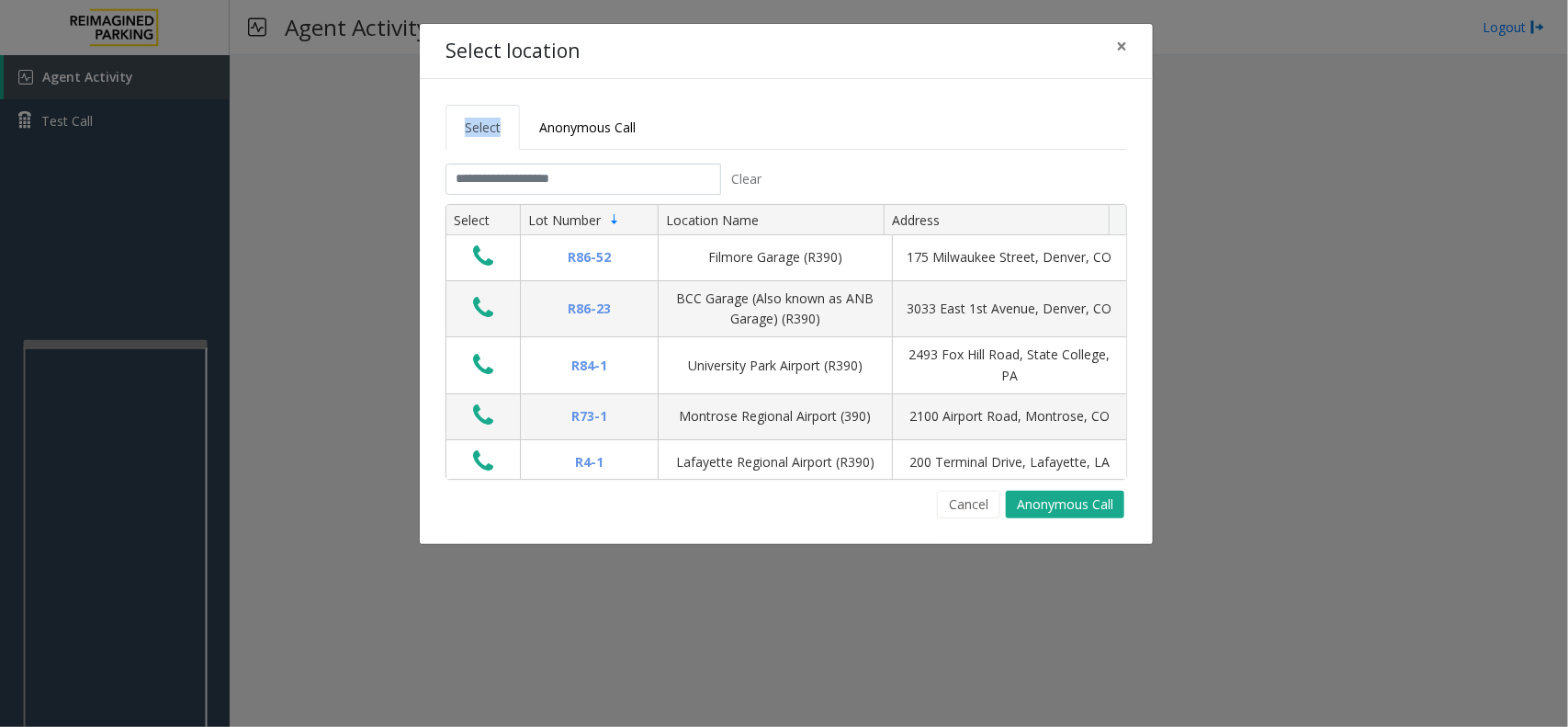 click on "Select location × Select Anonymous Call Clear Select Lot Number Location Name Address R86-52 Filmore Garage (R390) 175 Milwaukee Street, Denver, CO R86-23 BCC Garage (Also known as ANB Garage) (R390)  3033 East 1st Avenue, Denver, CO R84-1 University Park Airport (R390) 2493 Fox Hill Road, State College, PA R73-1 Montrose Regional Airport (390) 2100 Airport Road, Montrose, CO R4-1 Lafayette Regional Airport (R390) 200 Terminal Drive, Lafayette, LA R31-35 Sunset Corporate Campus (R390) 13920 Southeast Eastgate Way, Bellevue, WA R31-3 Bell Street Garage (R390) 2323 Elliott Avenue, Seattle, WA R31-3 Bellevue Technology Center (R390) 2125 158th Court Northeast, Bellevue, WA R31-1 Meydenbauer Center (MBC)(R390) 11100 Northeast 6th Street, Bellevue, WA R30-259 Cherry Hill (R390) 511 16th Avenue, Seattle, WA R30-259 First (1st) Hill Medical Pavilion (R390) 1124 Columbia Street, Seattle, WA R30-216 G2 Garage (R390) 5601 6th Avenue South, Seattle, WA R30-204 Pacific Tower West Garage (R390) R30-20 R26-529 R26-509 2 1" 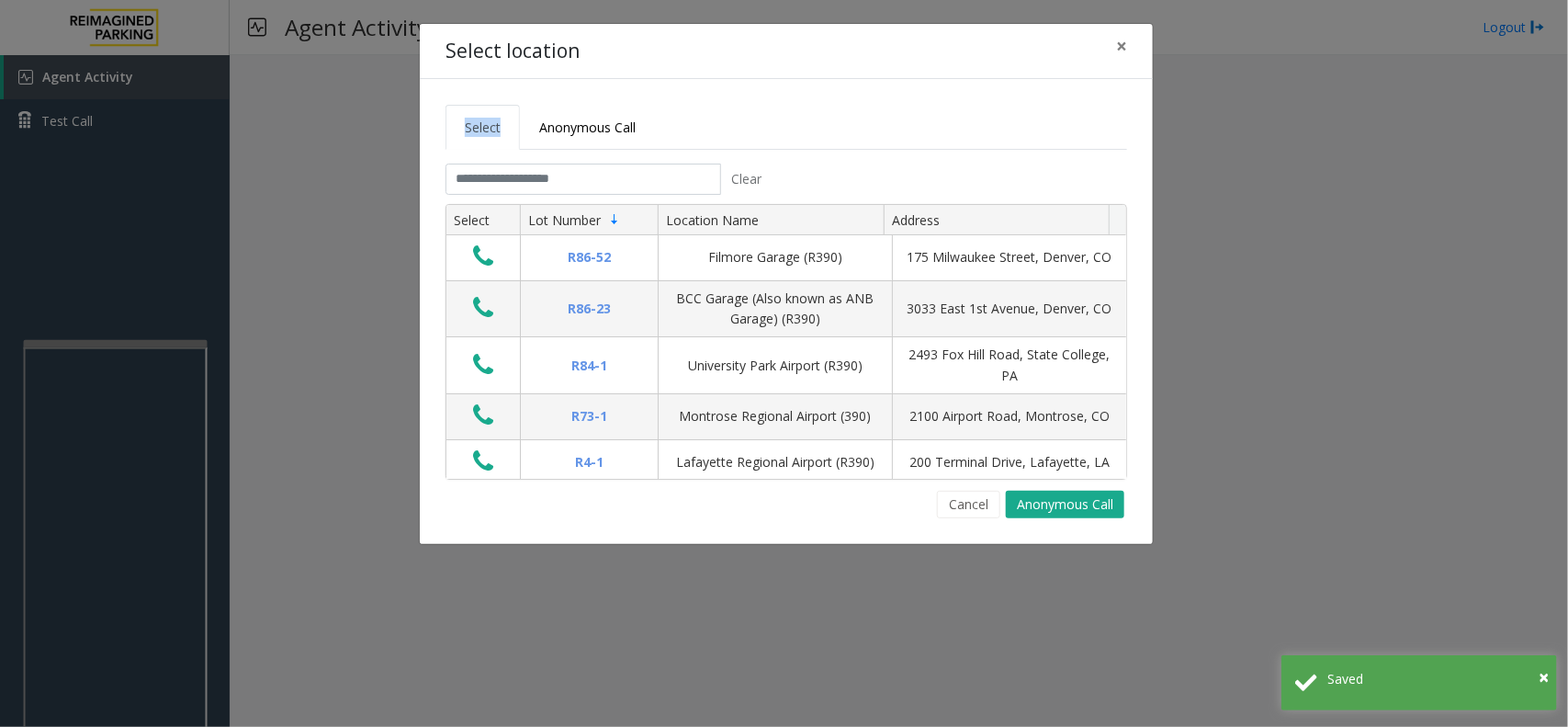 click on "Select location × Select Anonymous Call Clear Select Lot Number Location Name Address R86-52 Filmore Garage (R390) 175 Milwaukee Street, Denver, CO R86-23 BCC Garage (Also known as ANB Garage) (R390)  3033 East 1st Avenue, Denver, CO R84-1 University Park Airport (R390) 2493 Fox Hill Road, State College, PA R73-1 Montrose Regional Airport (390) 2100 Airport Road, Montrose, CO R4-1 Lafayette Regional Airport (R390) 200 Terminal Drive, Lafayette, LA R31-35 Sunset Corporate Campus (R390) 13920 Southeast Eastgate Way, Bellevue, WA R31-3 Bell Street Garage (R390) 2323 Elliott Avenue, Seattle, WA R31-3 Bellevue Technology Center (R390) 2125 158th Court Northeast, Bellevue, WA R31-1 Meydenbauer Center (MBC)(R390) 11100 Northeast 6th Street, Bellevue, WA R30-259 Cherry Hill (R390) 511 16th Avenue, Seattle, WA R30-259 First (1st) Hill Medical Pavilion (R390) 1124 Columbia Street, Seattle, WA R30-216 G2 Garage (R390) 5601 6th Avenue South, Seattle, WA R30-204 Pacific Tower West Garage (R390) R30-20 R26-529 R26-509 2 1" 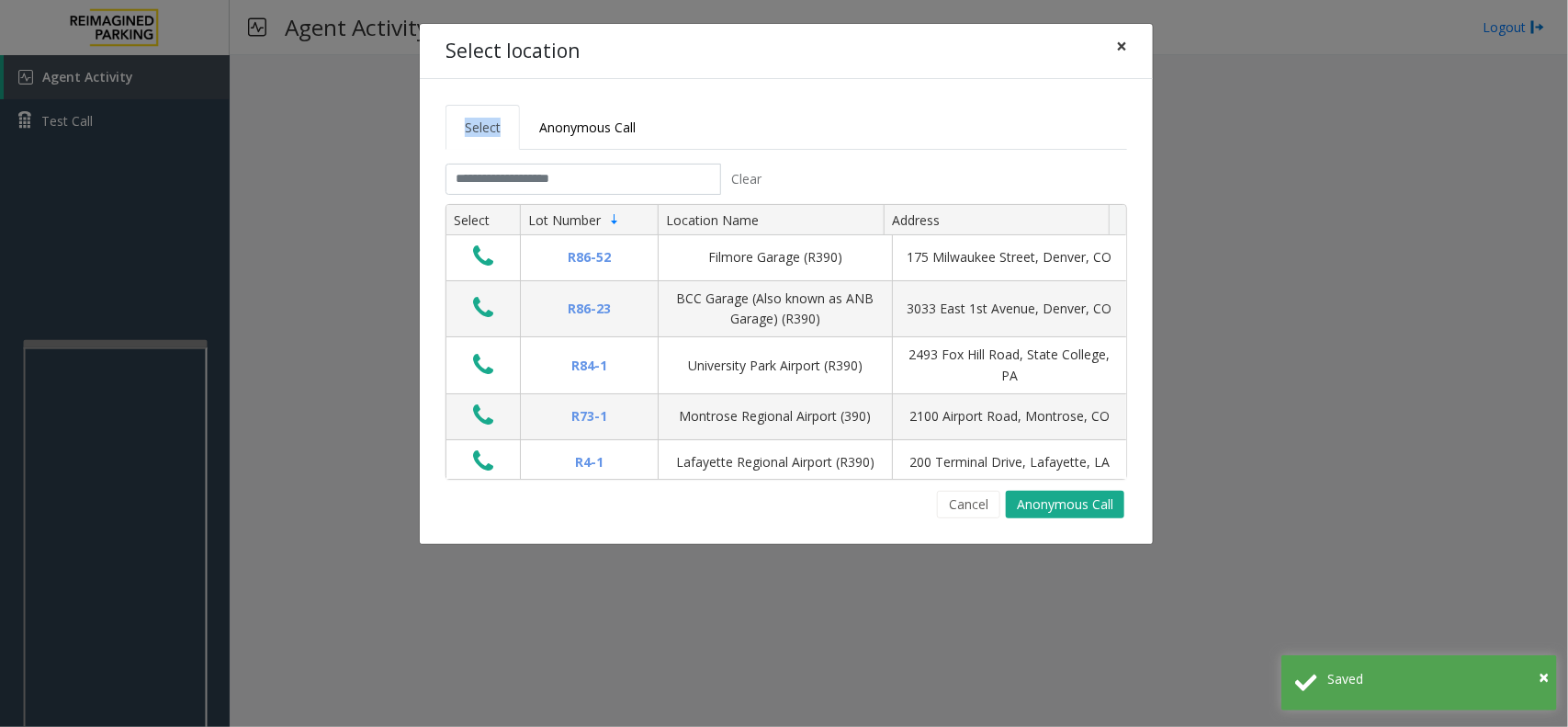 click on "×" 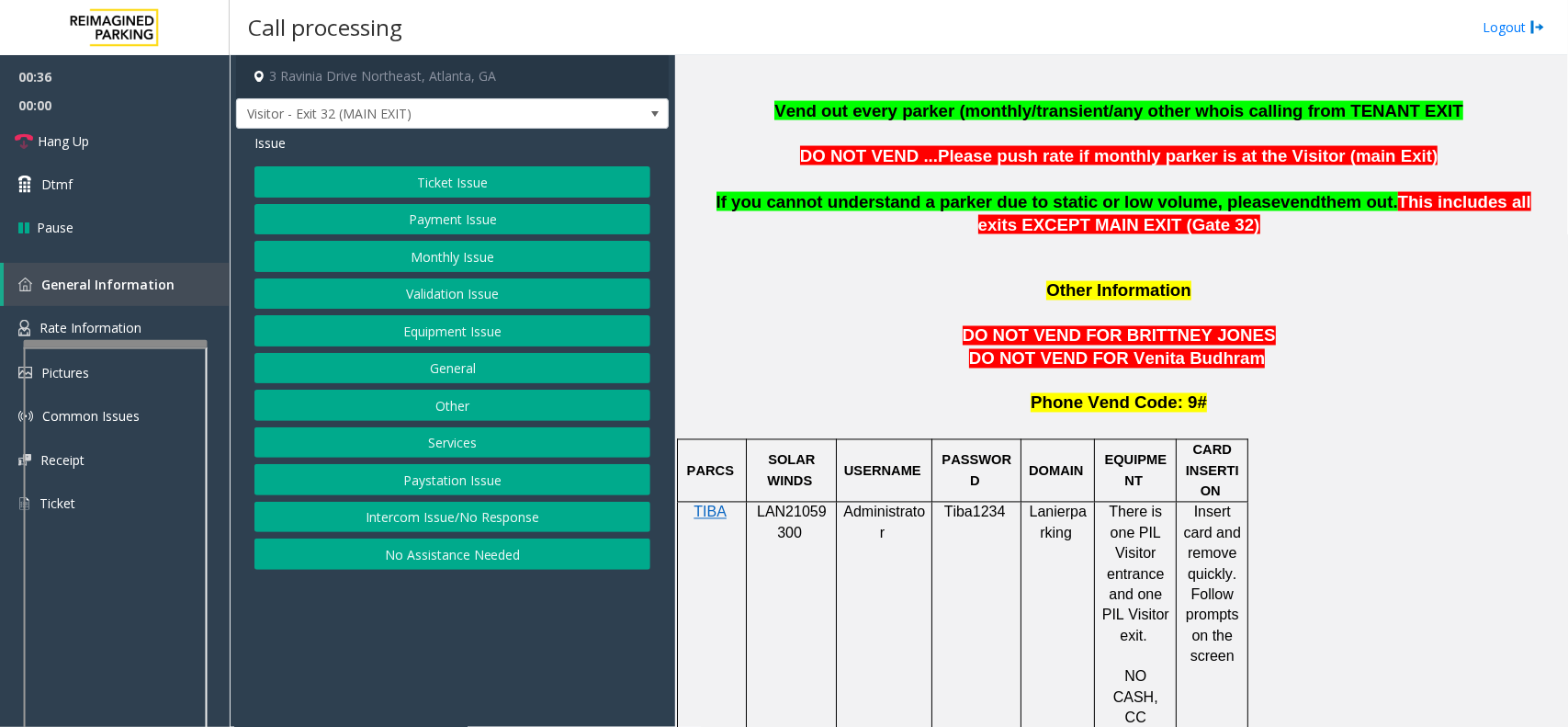 scroll, scrollTop: 1379, scrollLeft: 0, axis: vertical 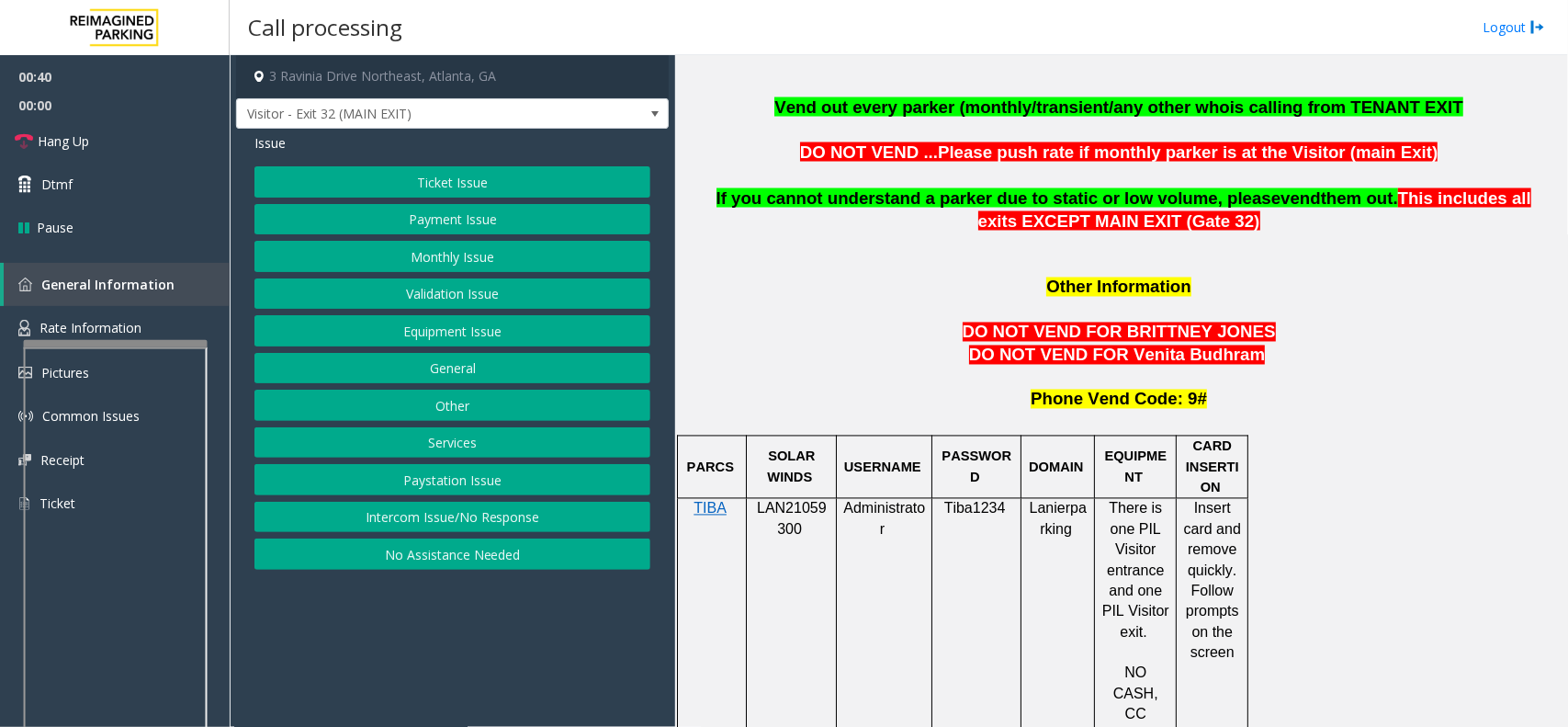 drag, startPoint x: 1234, startPoint y: 581, endPoint x: 1187, endPoint y: 460, distance: 129.80755 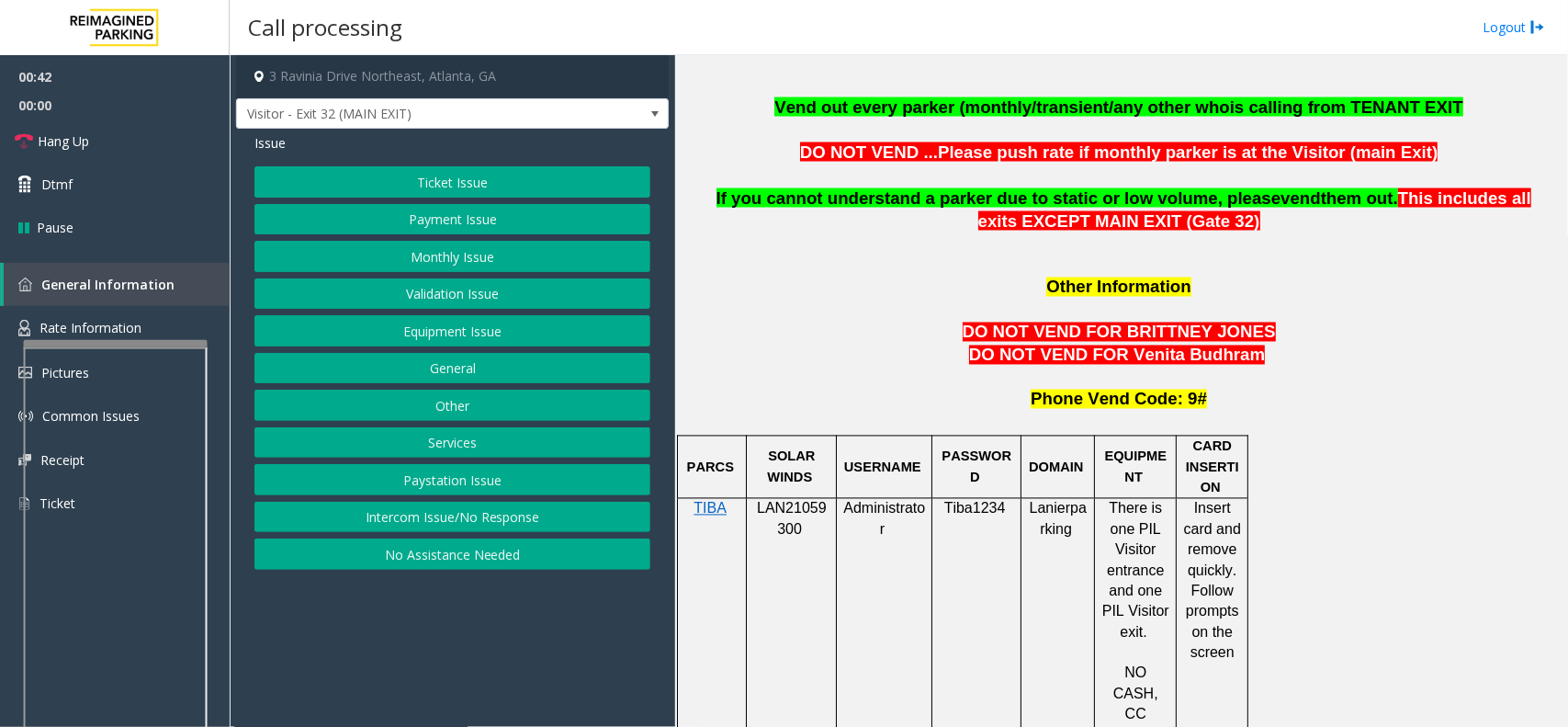 drag, startPoint x: 480, startPoint y: 558, endPoint x: 457, endPoint y: 485, distance: 76.53757 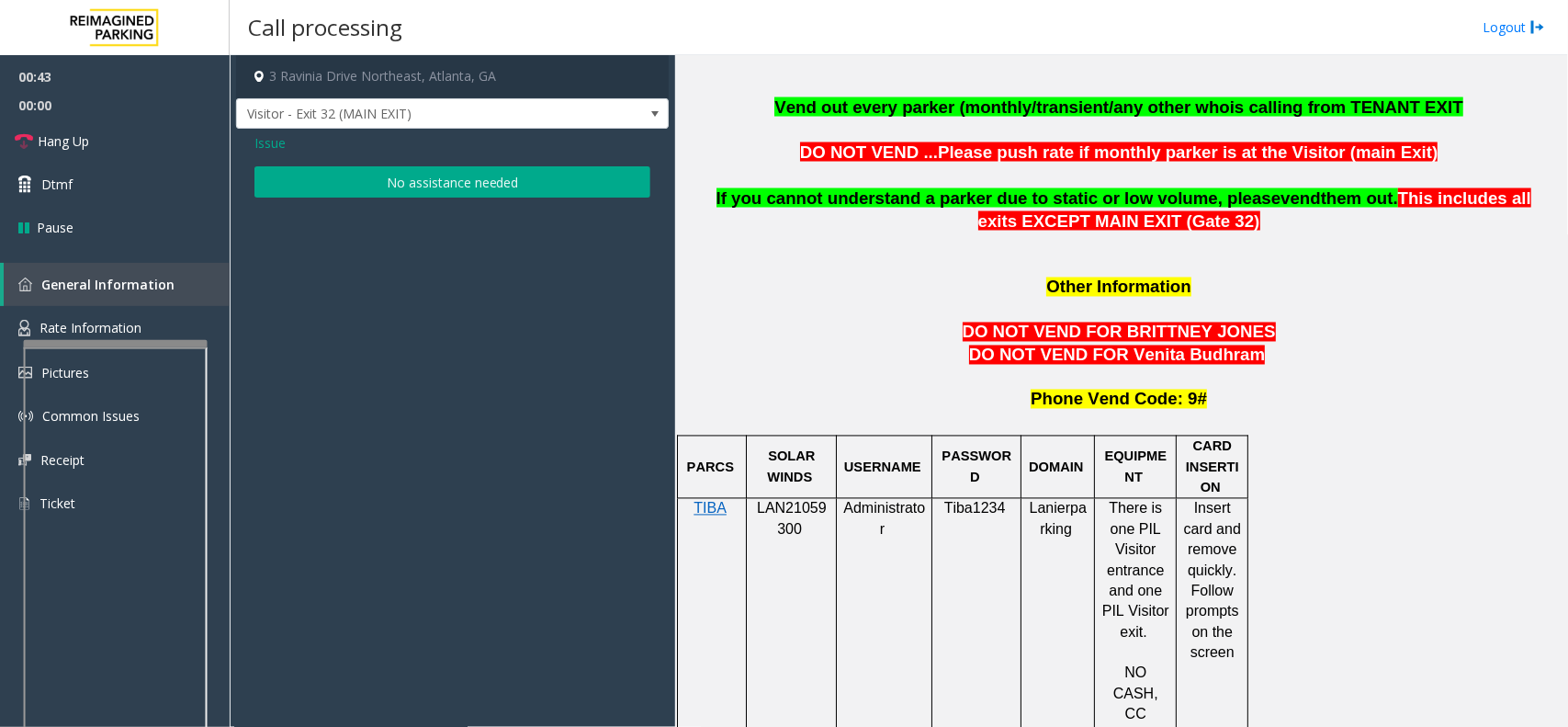 click on "No assistance needed" 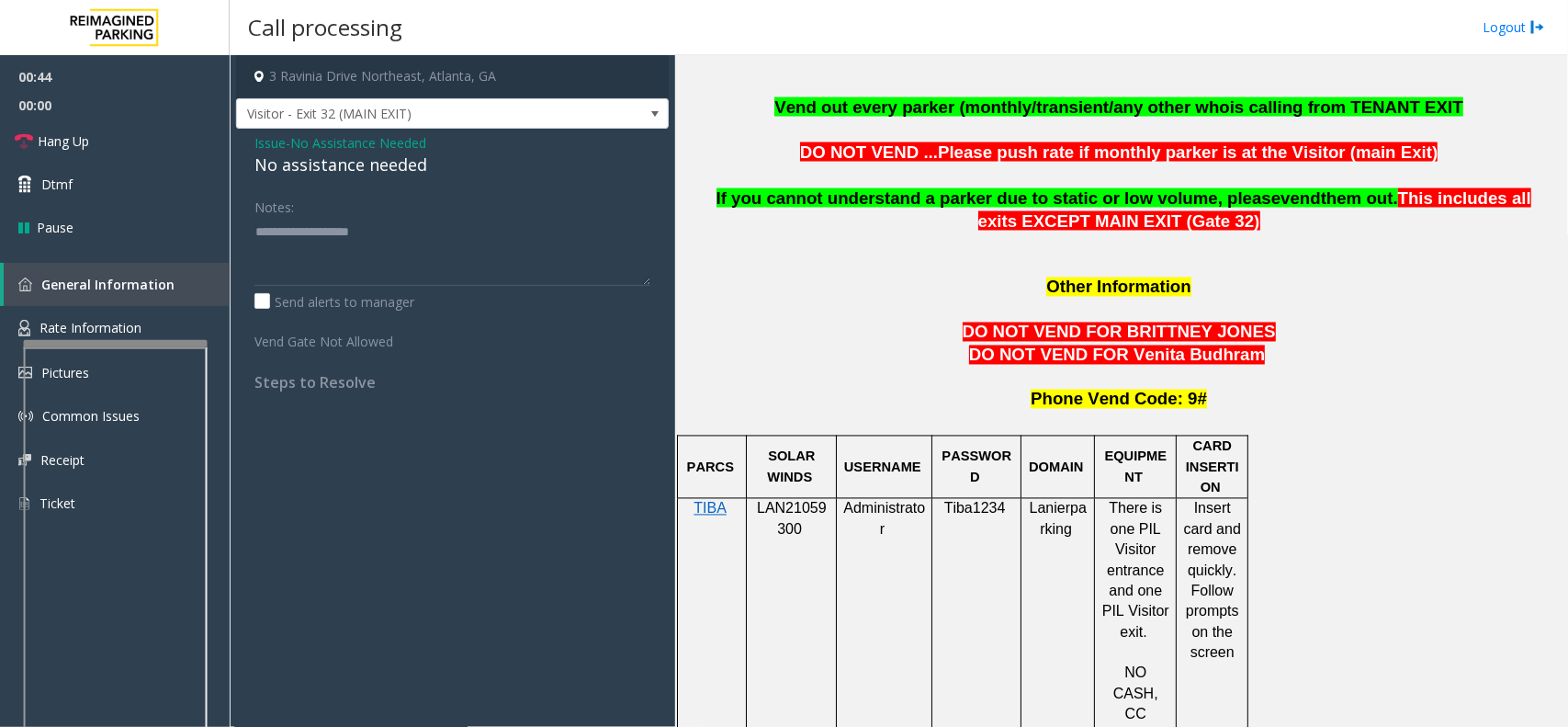 click on "No assistance needed" 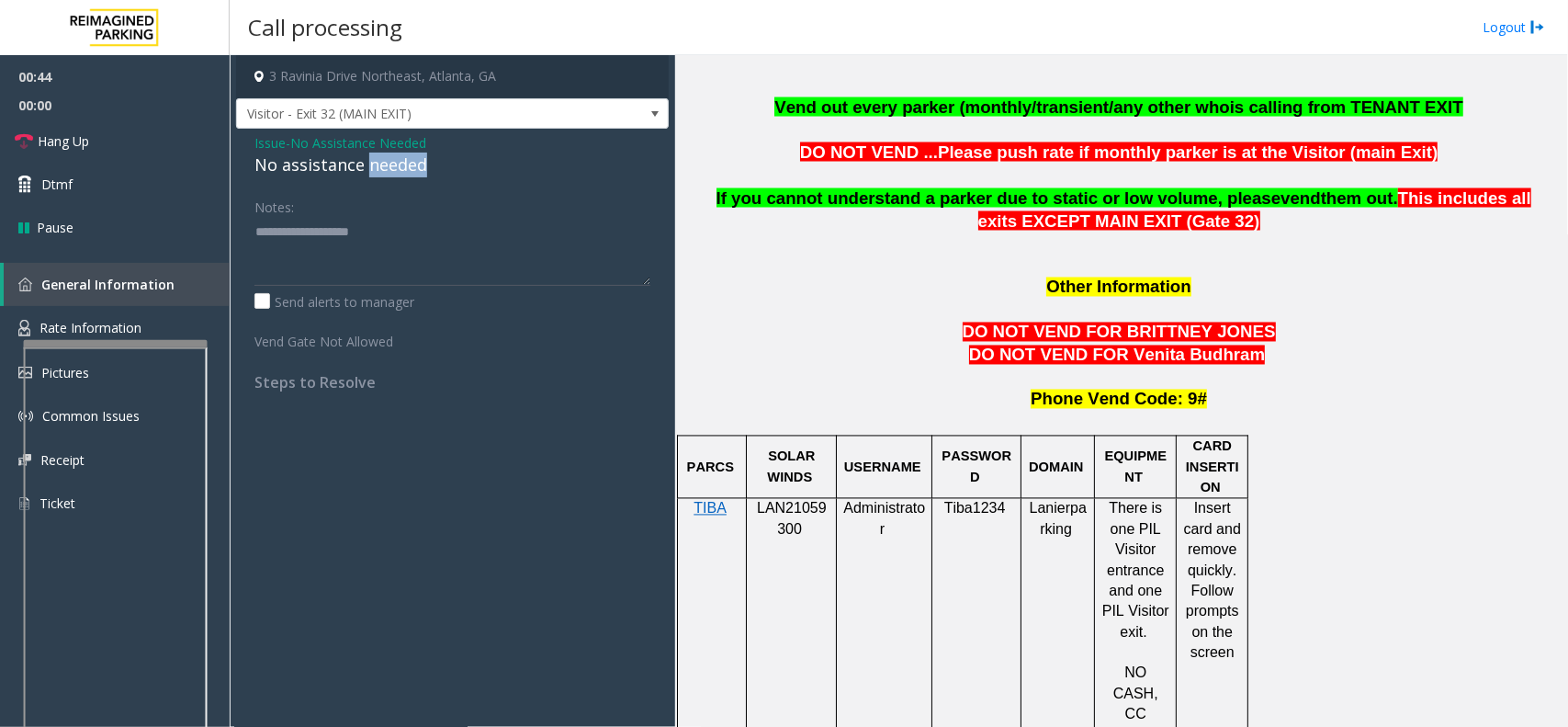 click on "No assistance needed" 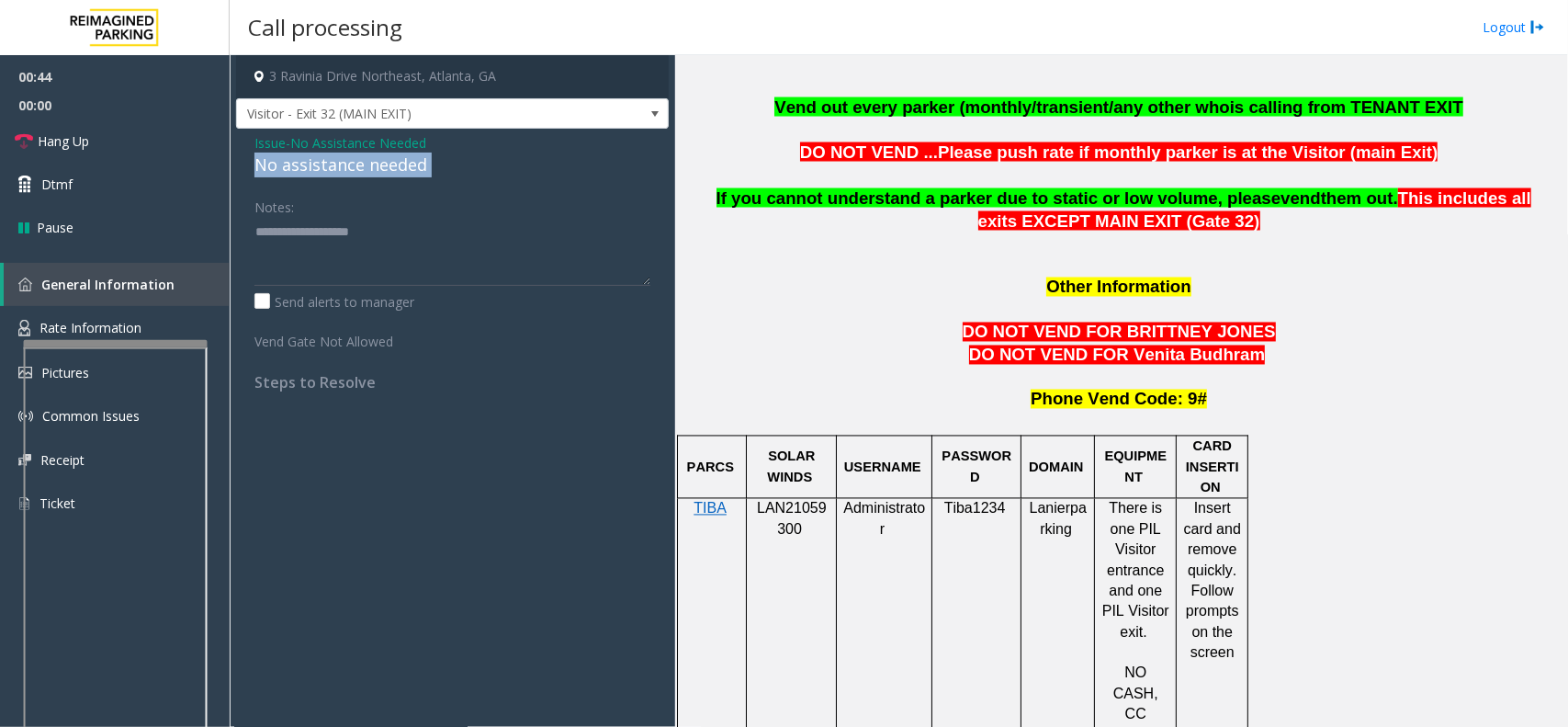 click on "No assistance needed" 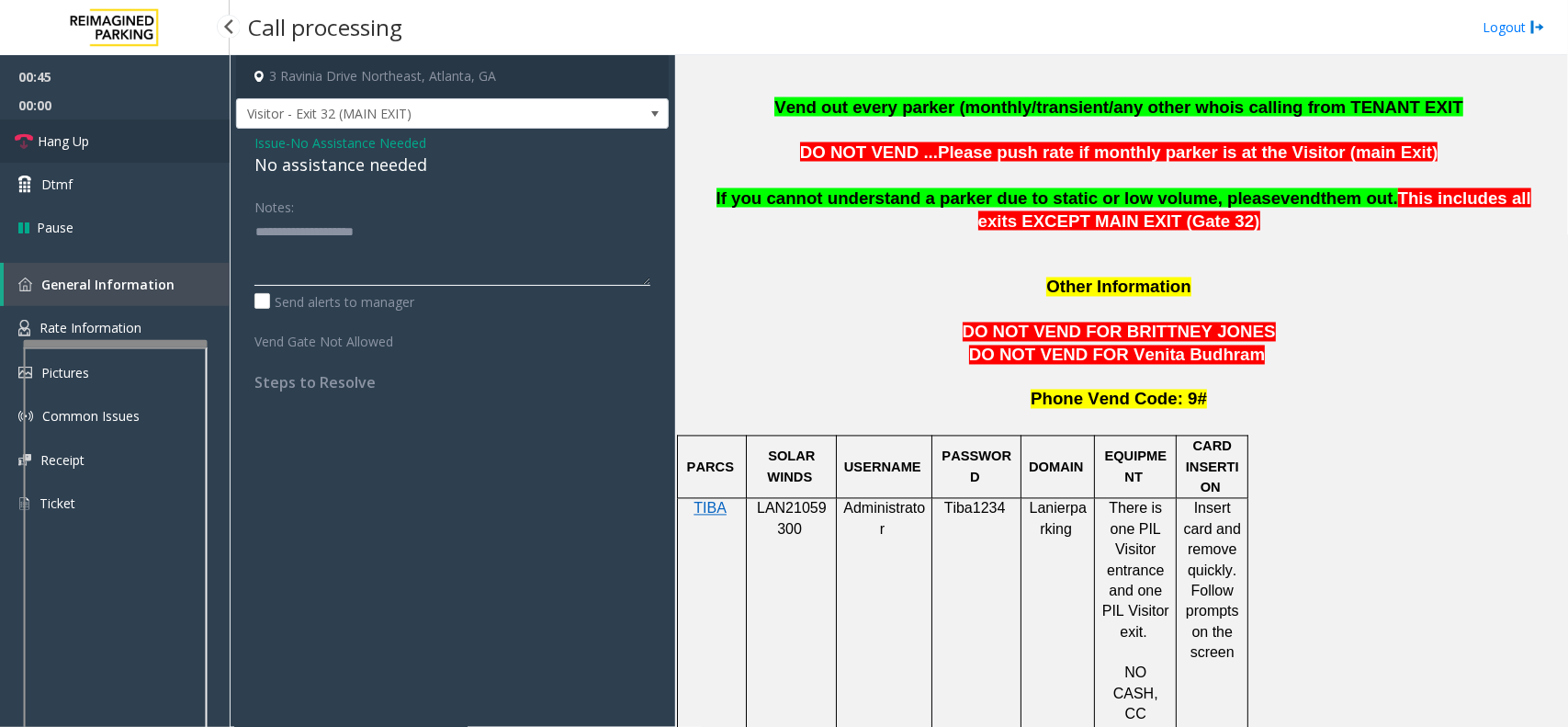 type on "**********" 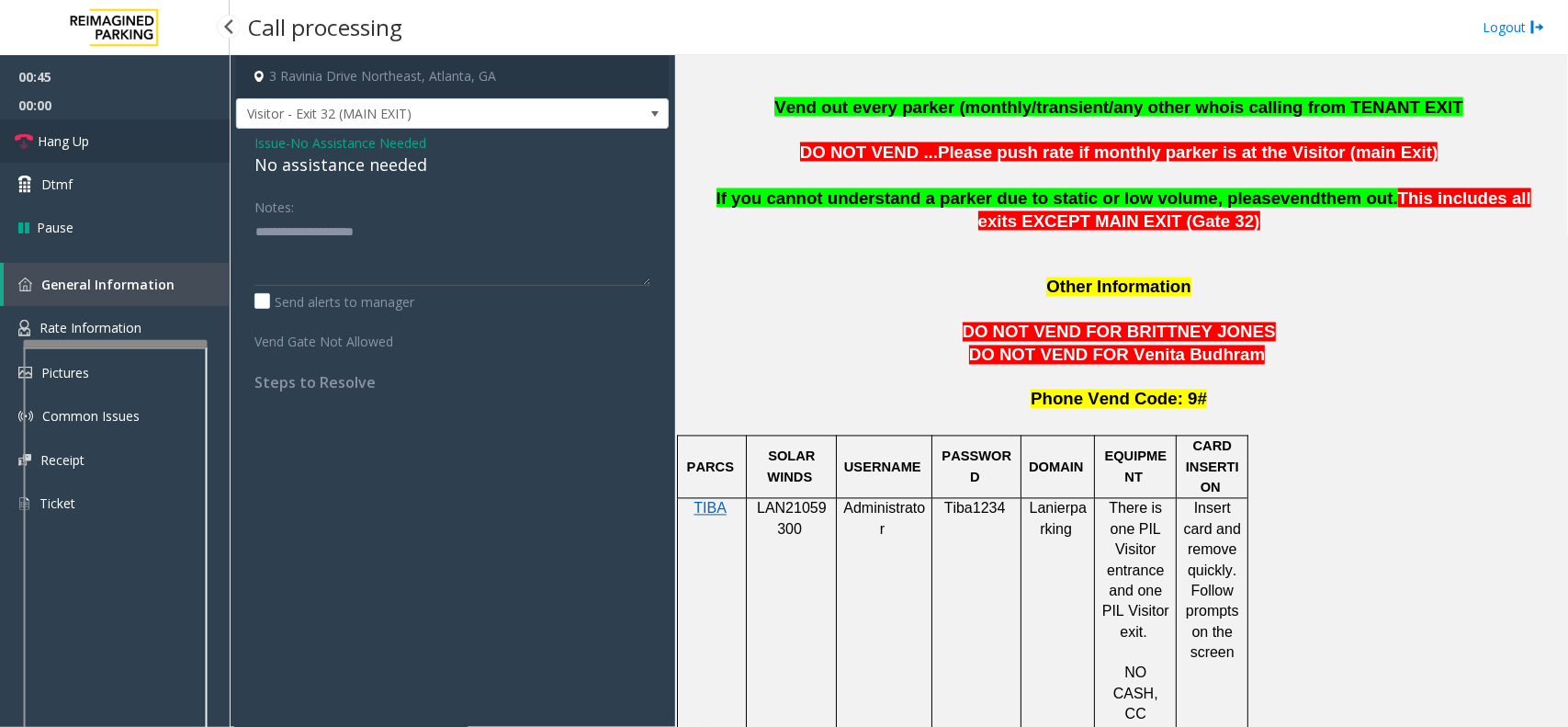 click on "Hang Up" at bounding box center (115, 141) 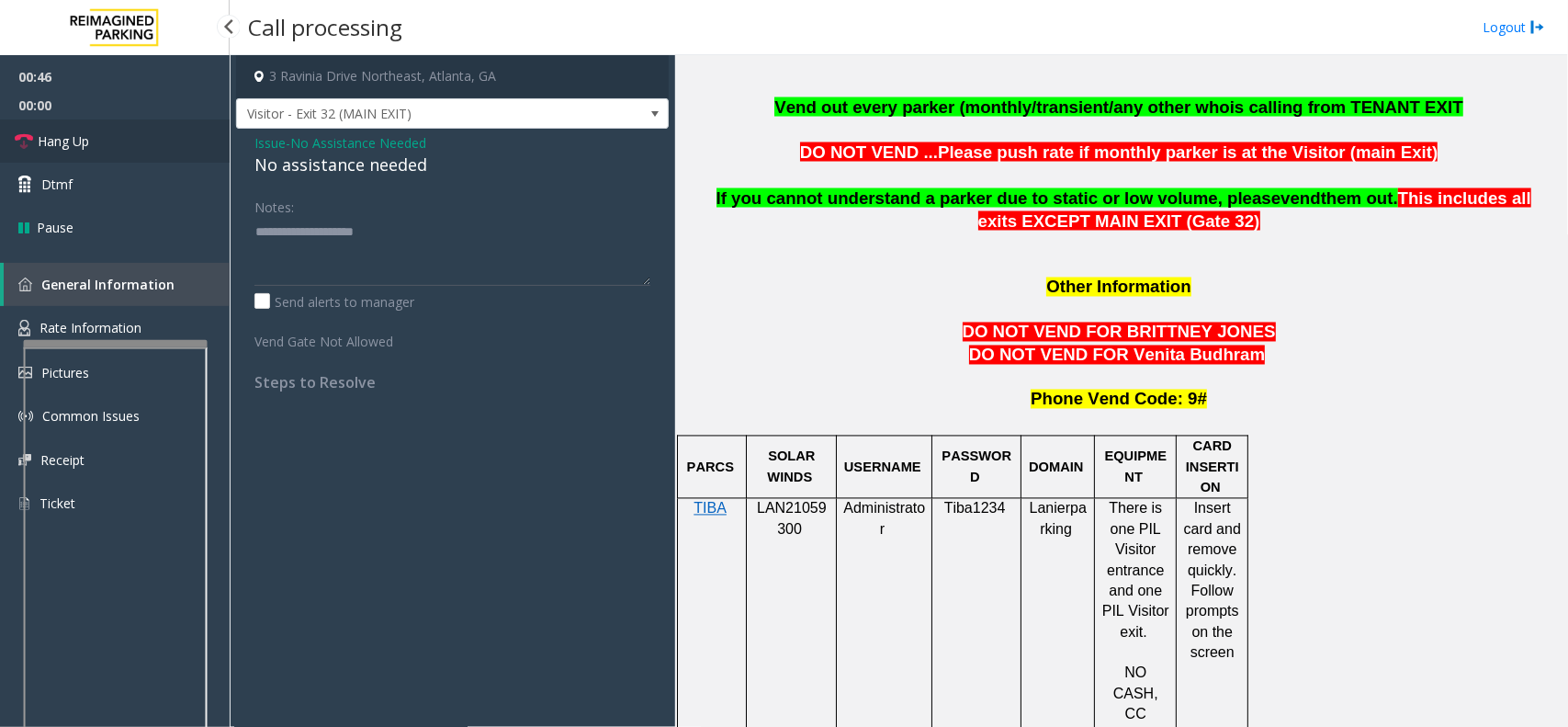 click on "Hang Up" at bounding box center [115, 141] 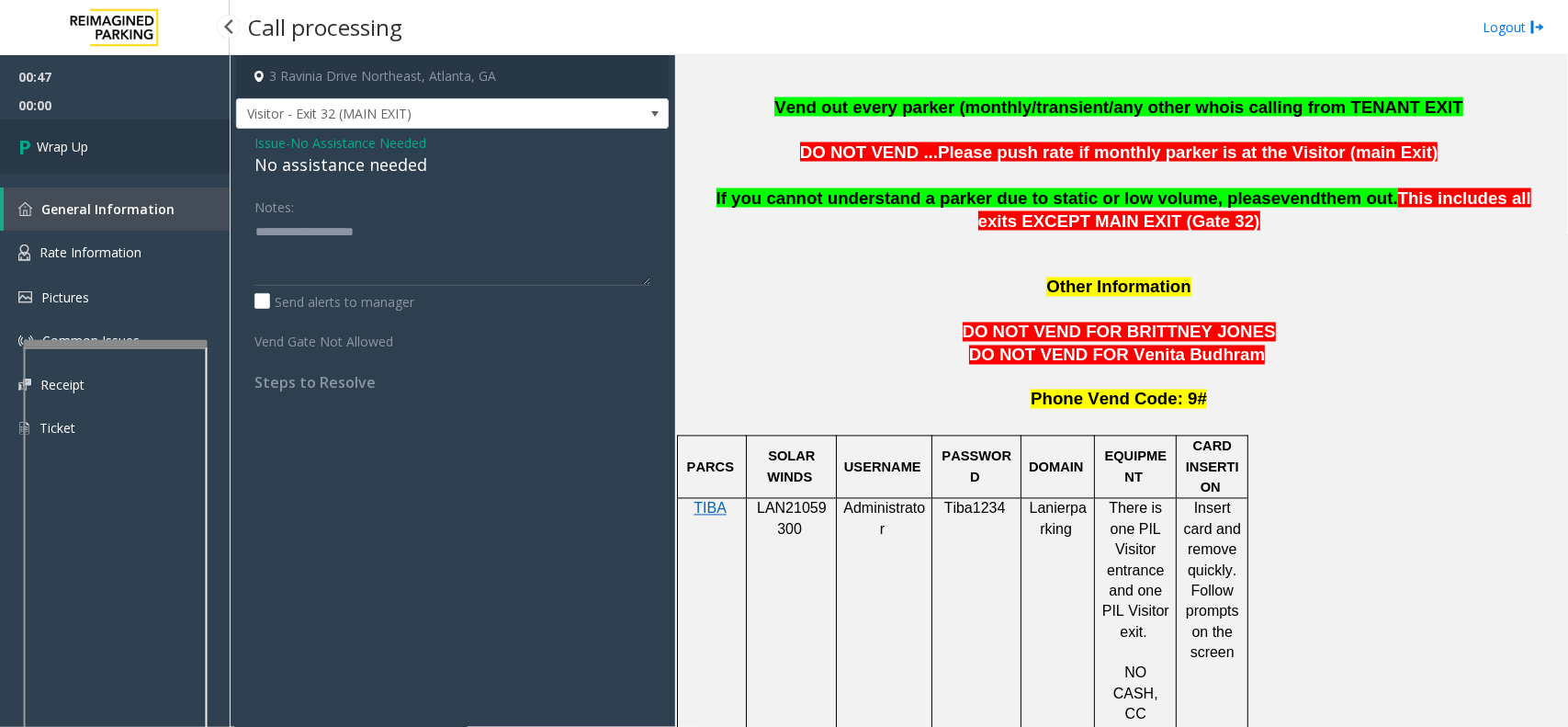 click on "Wrap Up" at bounding box center (115, 146) 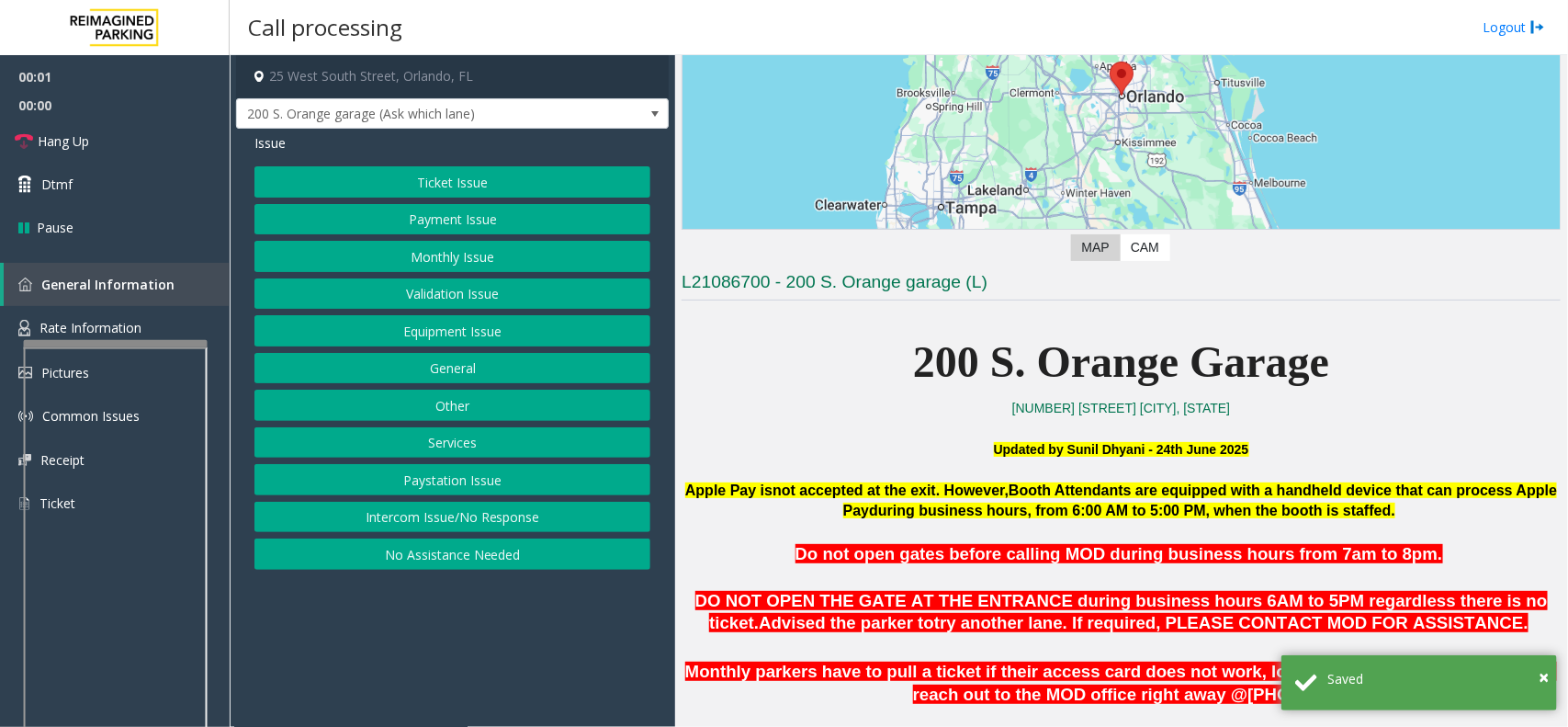 scroll, scrollTop: 460, scrollLeft: 0, axis: vertical 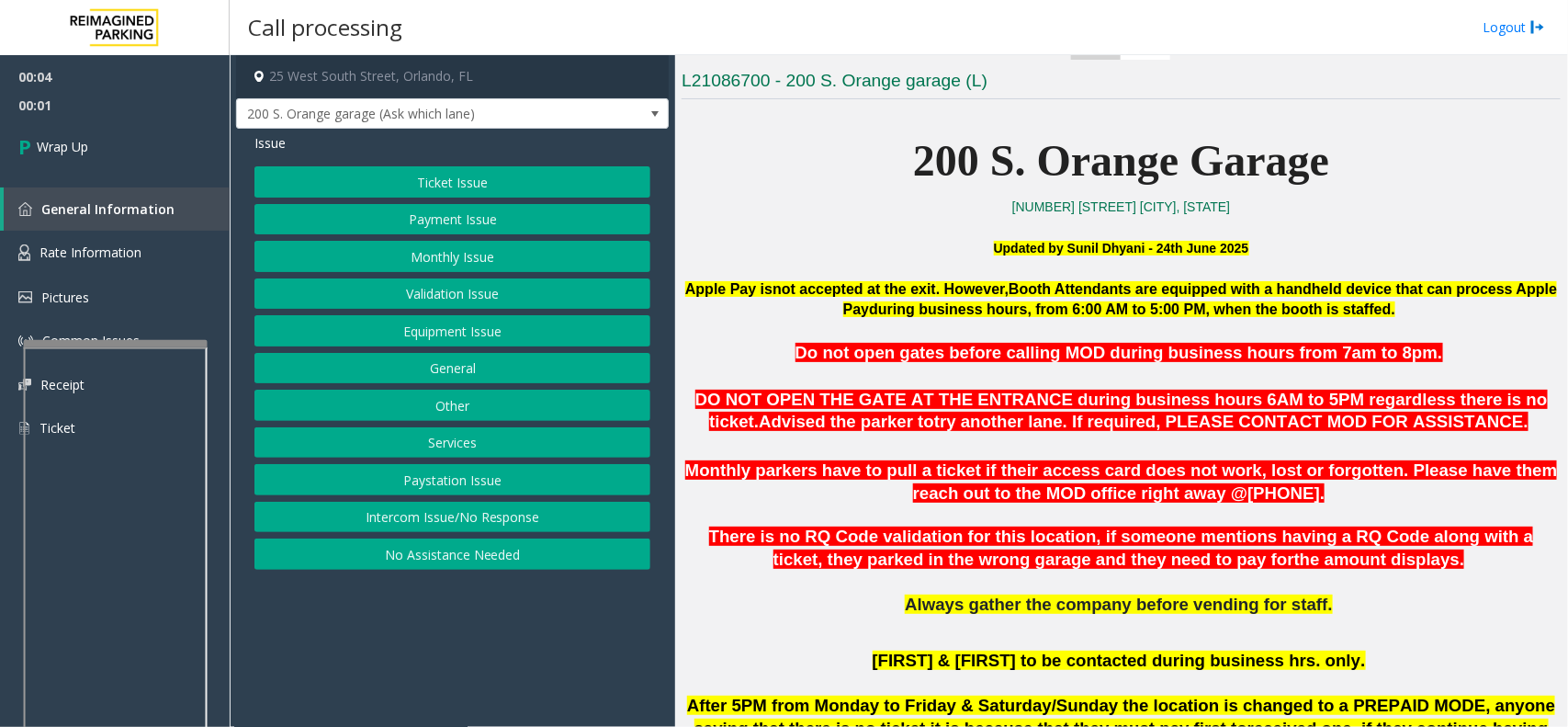 click on "Intercom Issue/No Response" 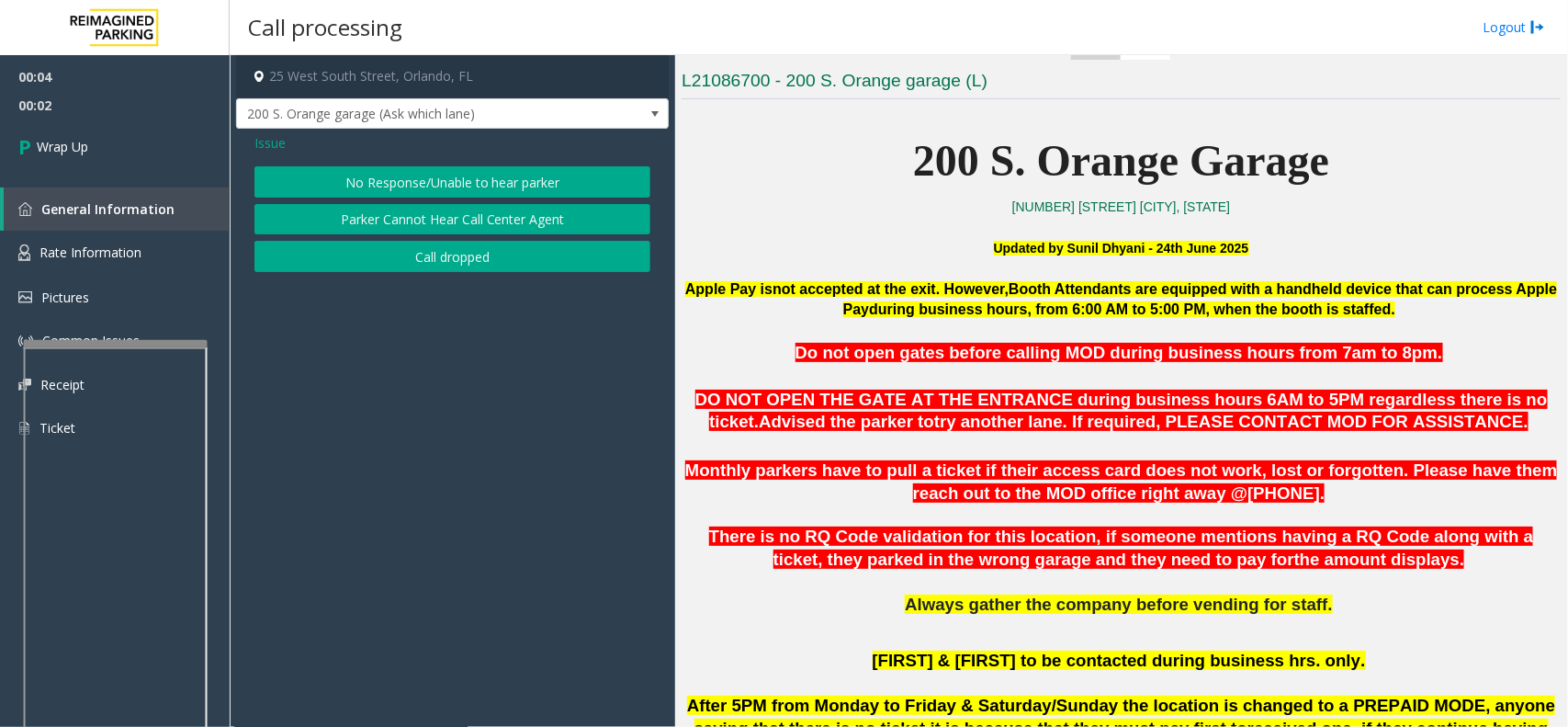 click on "Call dropped" 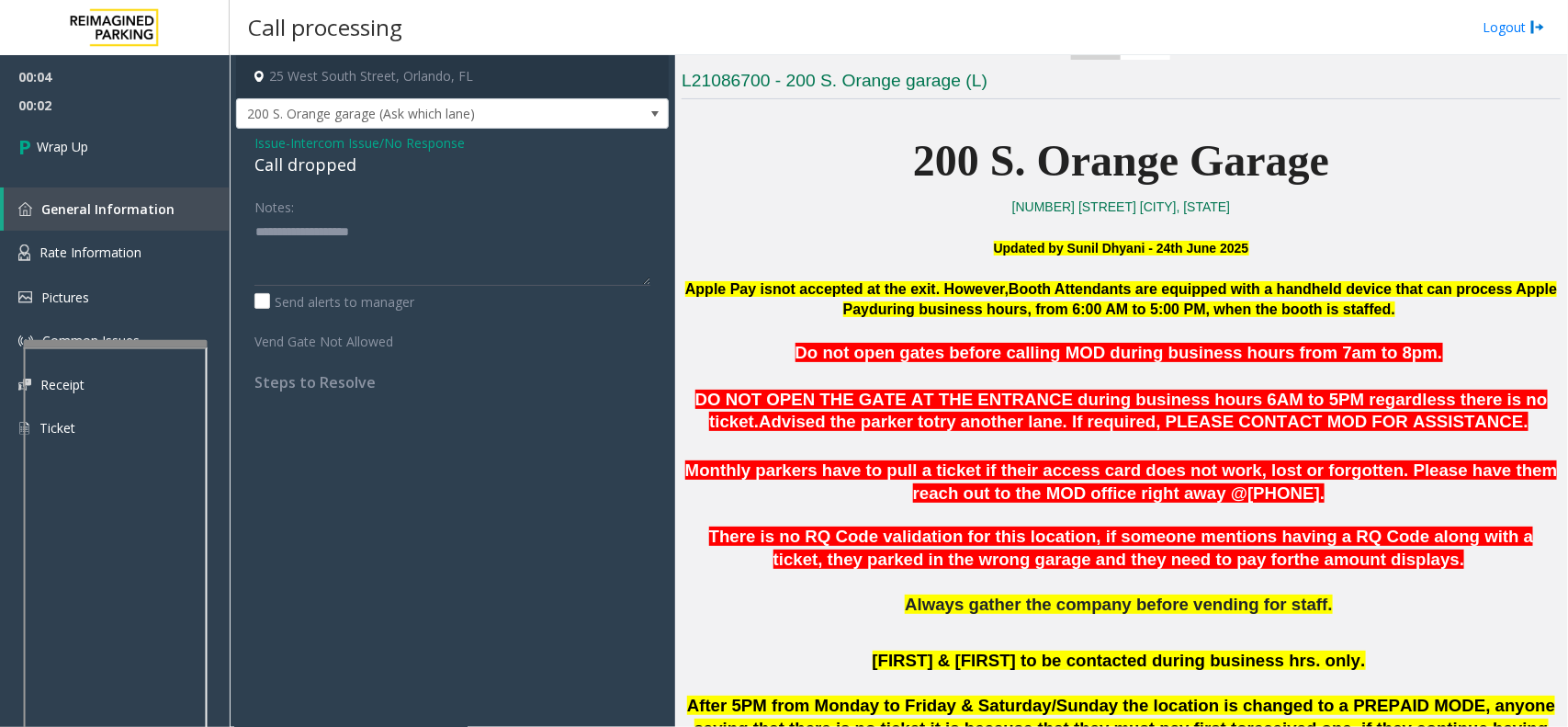click on "Call dropped" 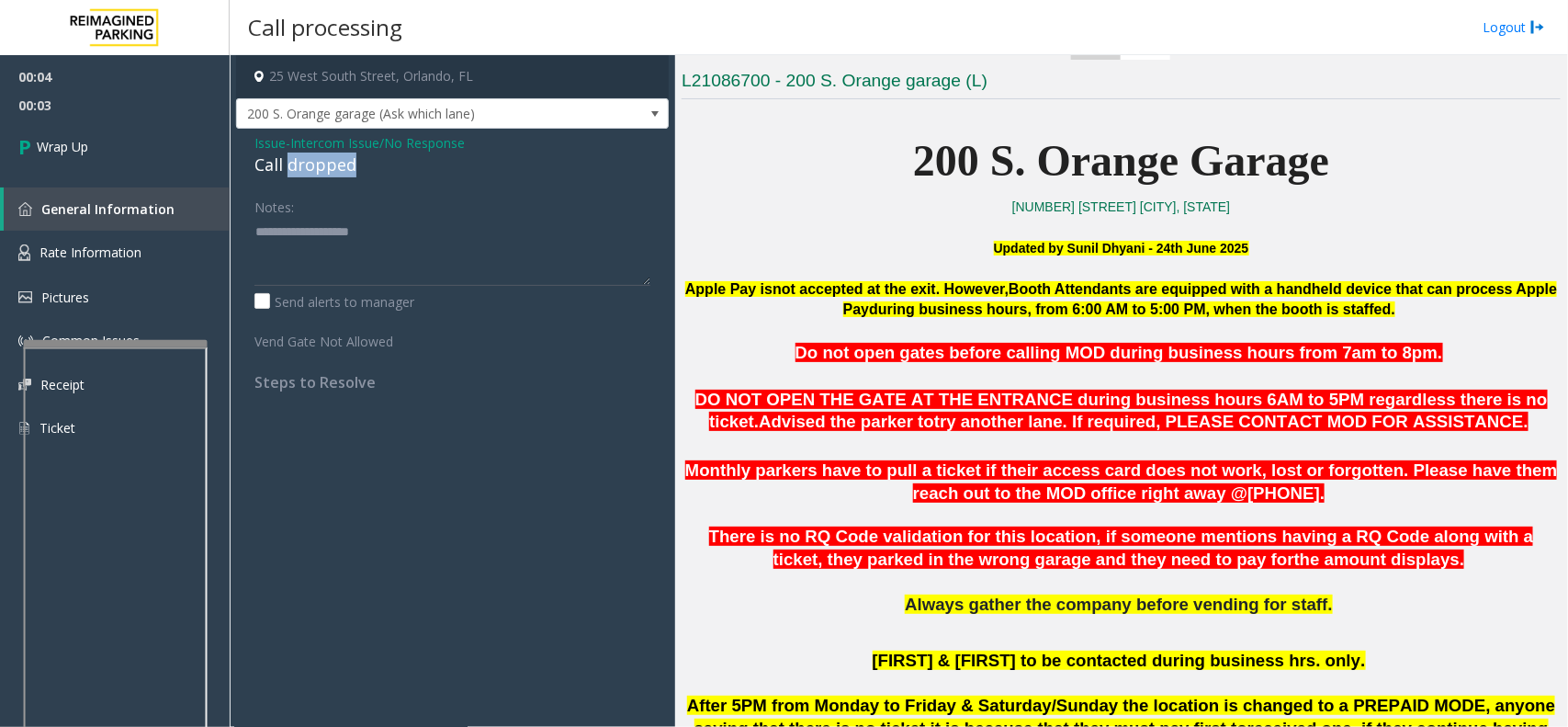 click on "Call dropped" 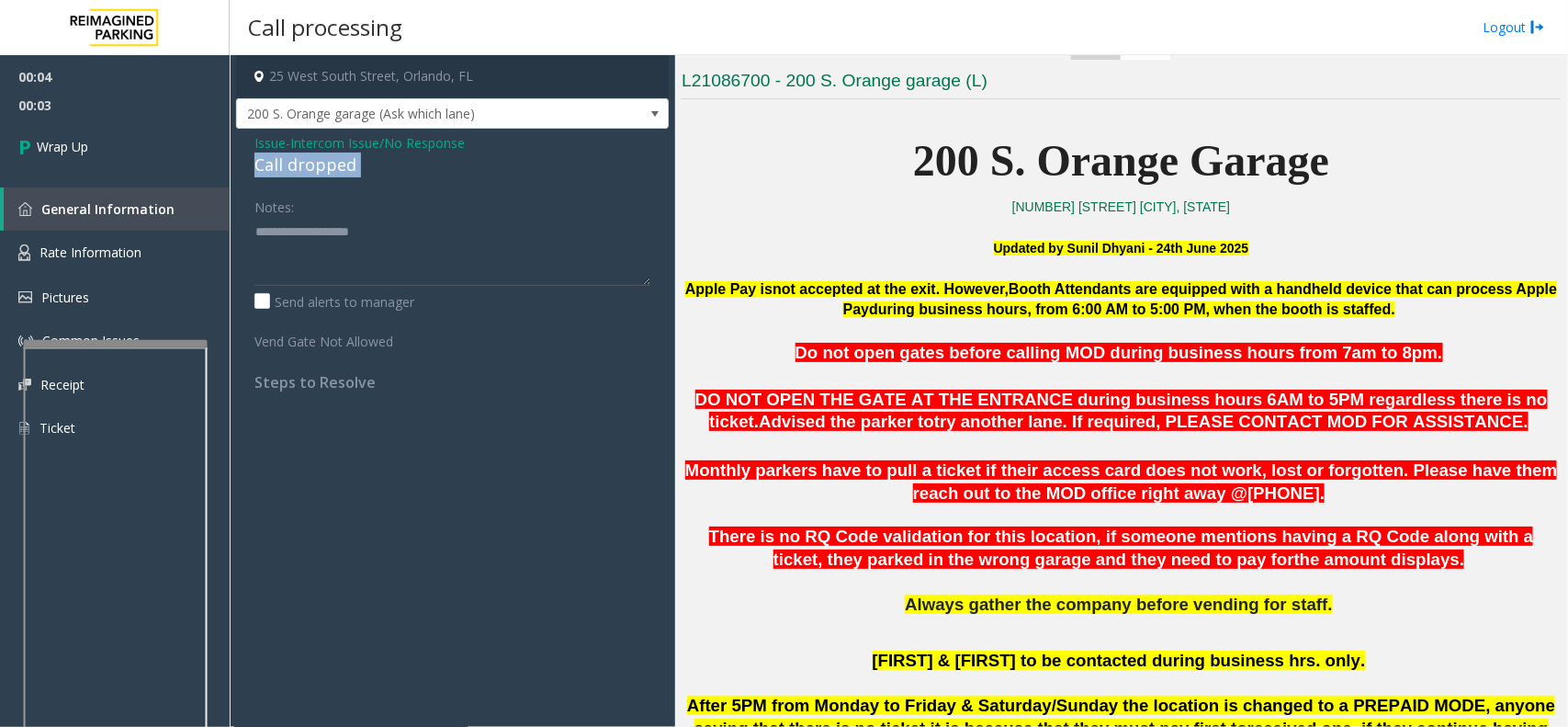 click on "Call dropped" 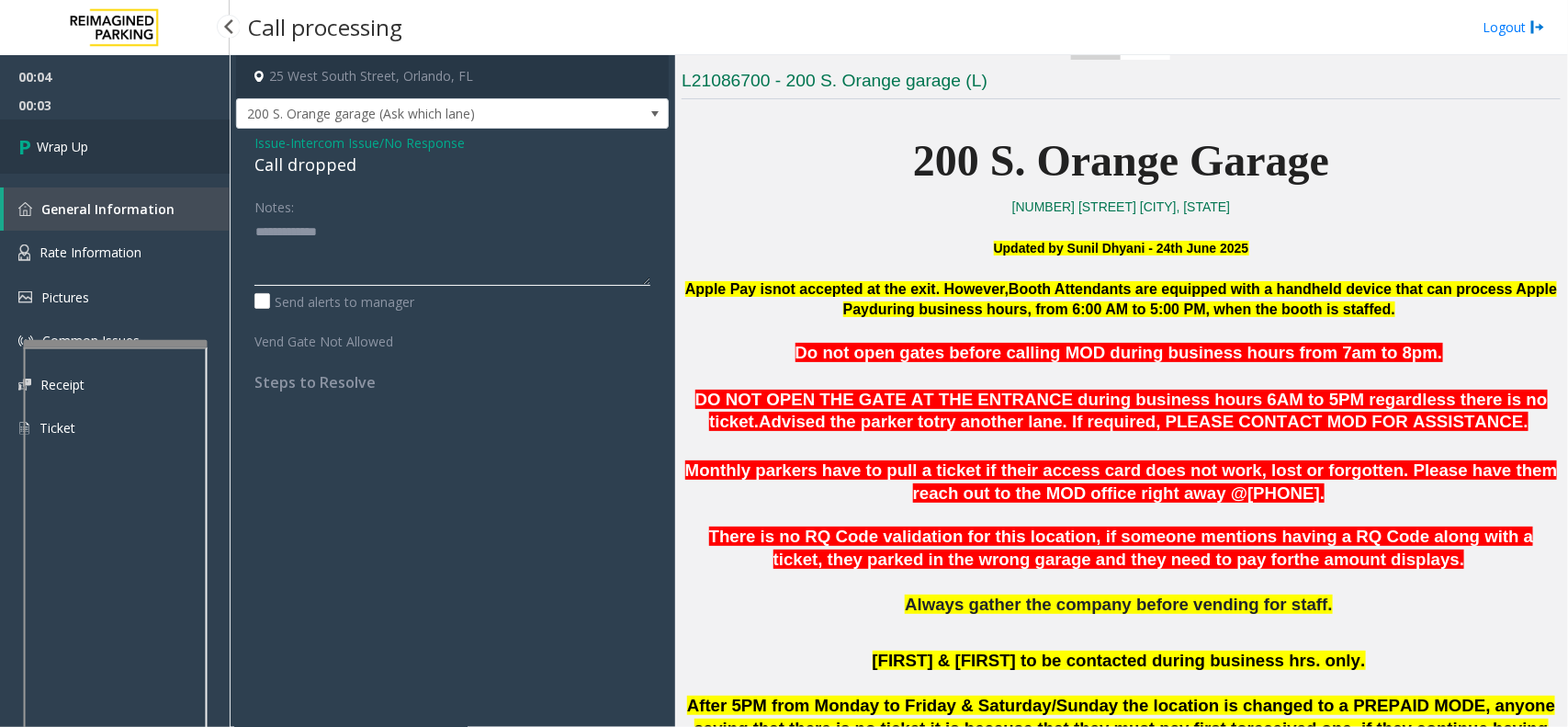 type on "**********" 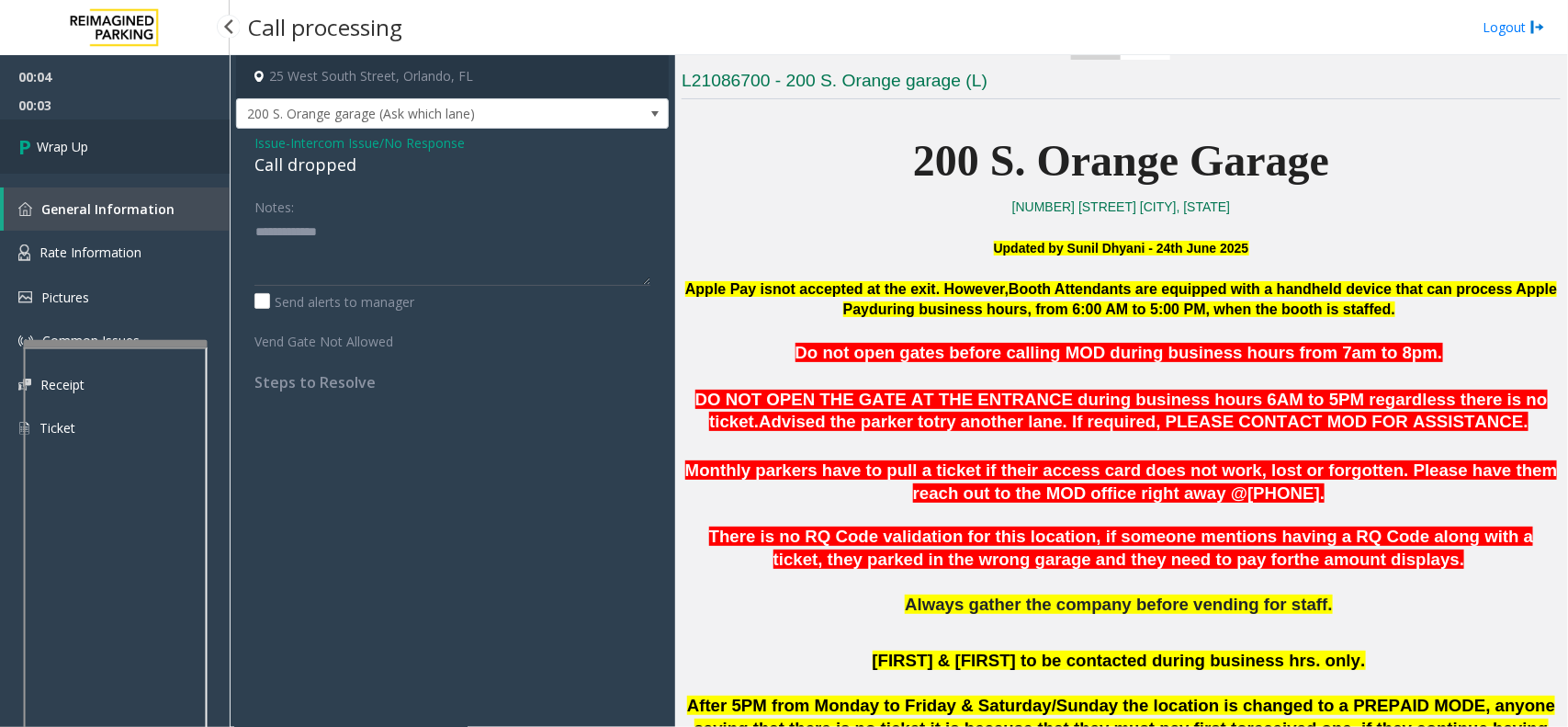 click on "Wrap Up" at bounding box center [115, 146] 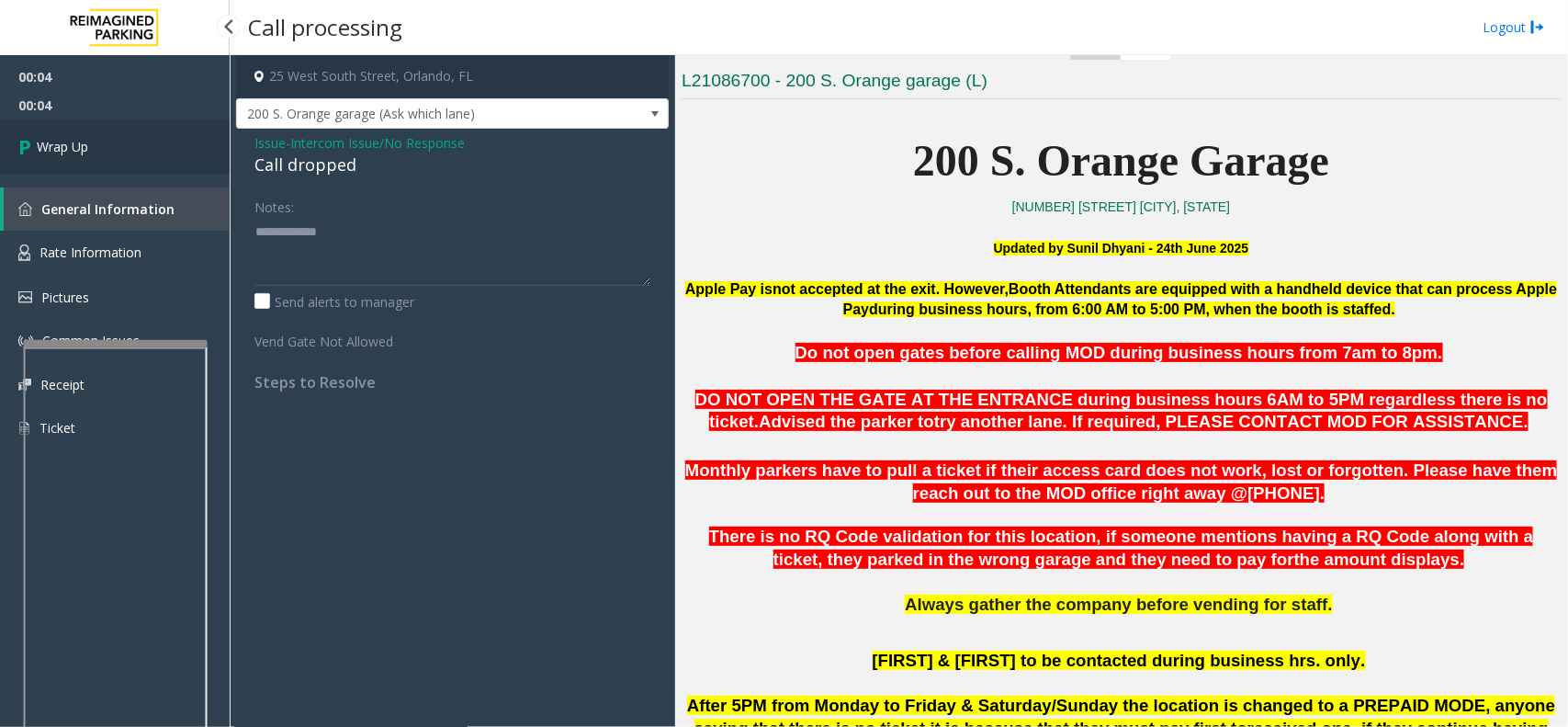 click on "Wrap Up" at bounding box center [115, 146] 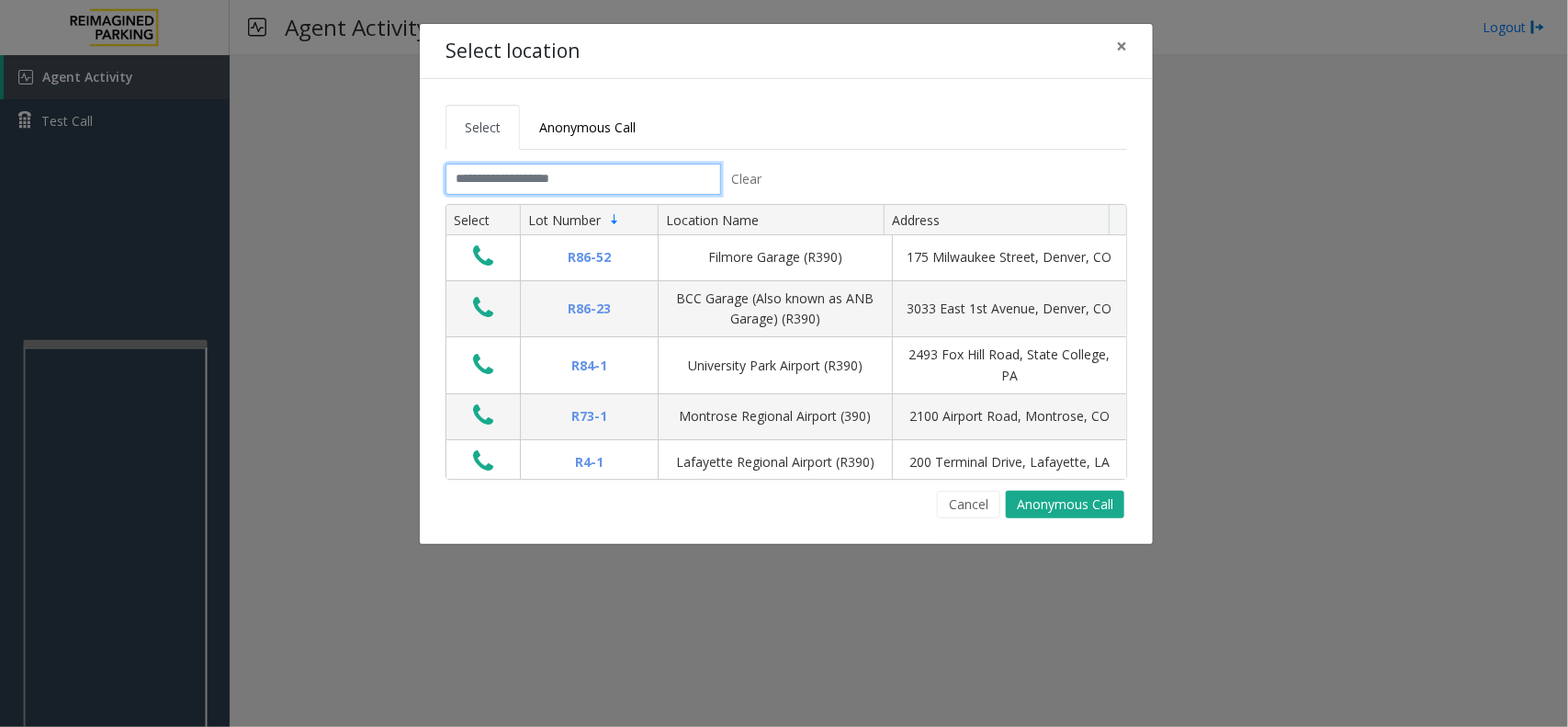 click 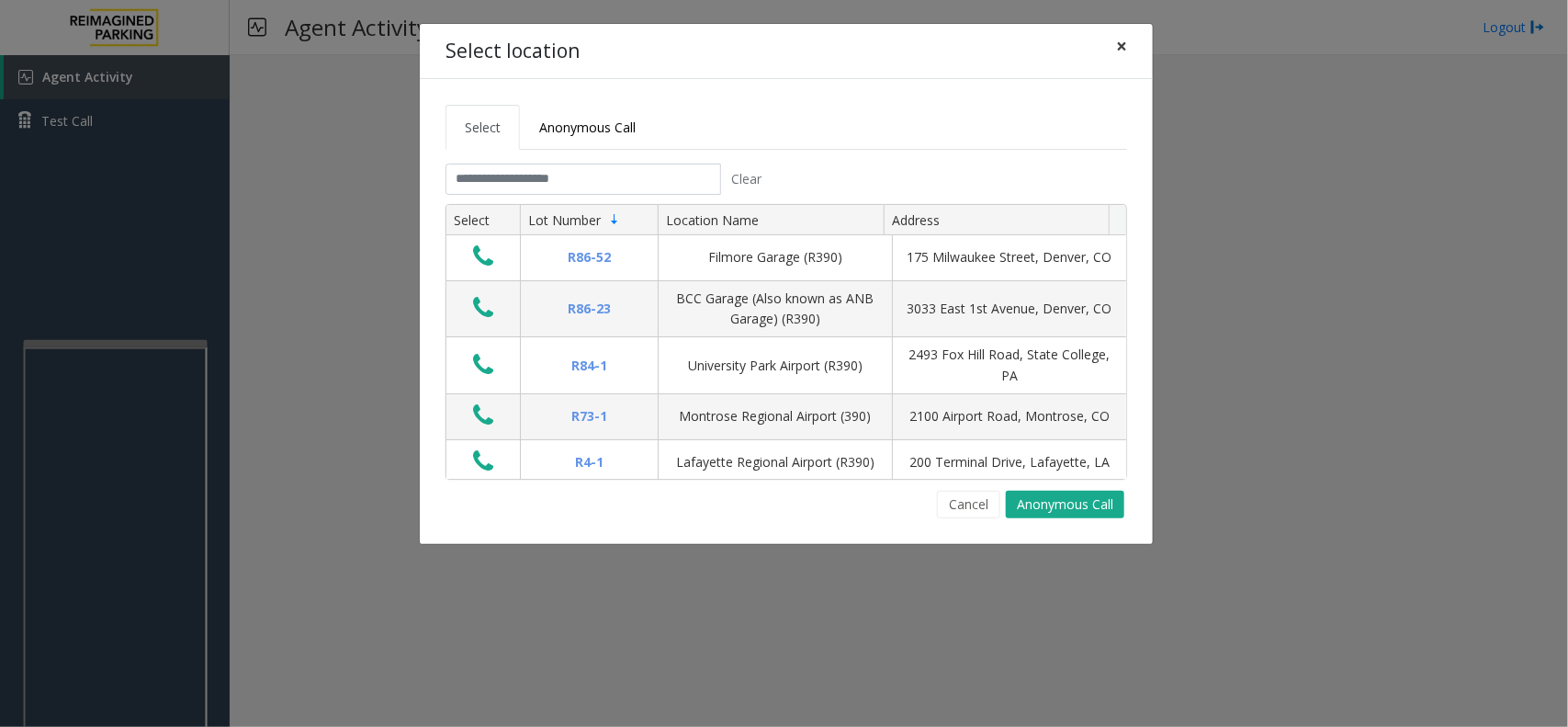 click on "×" 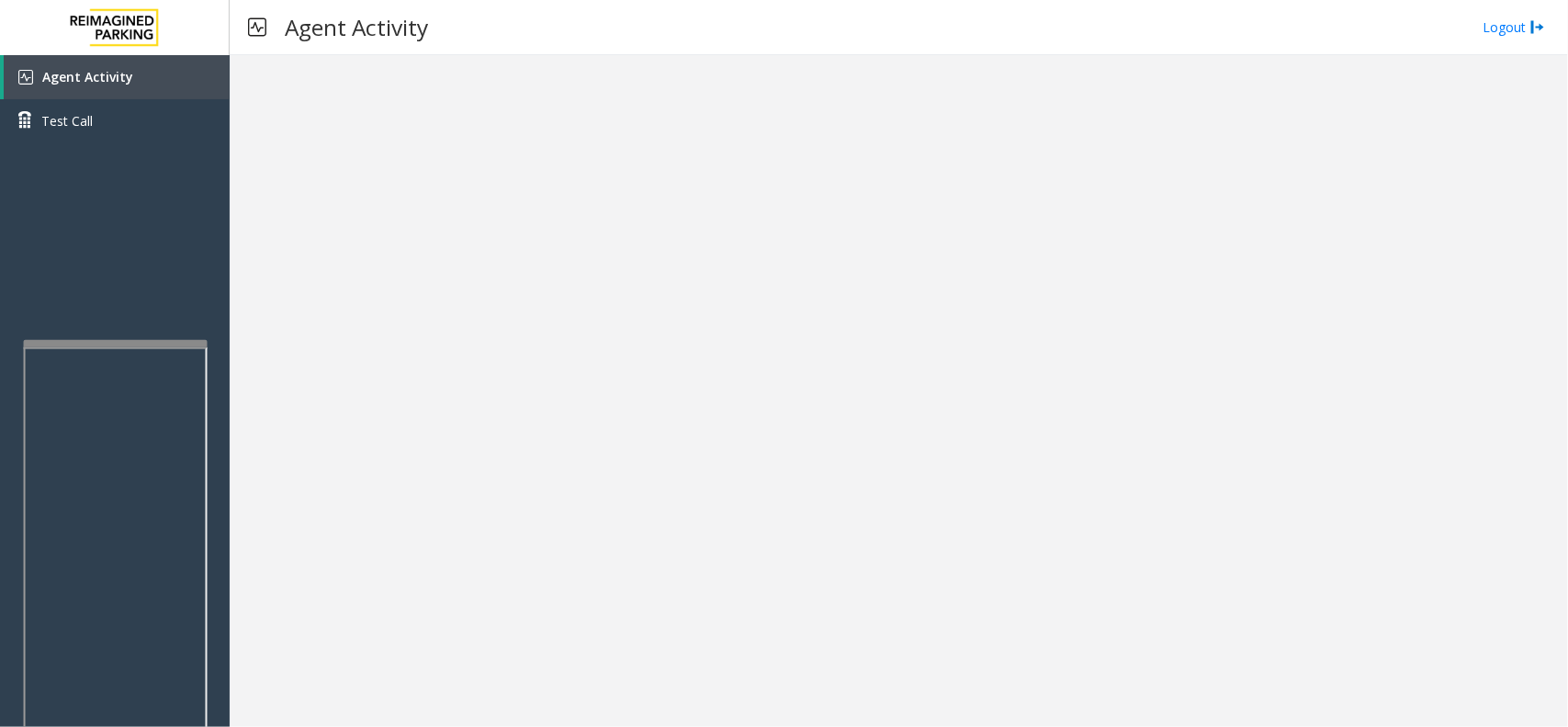 click at bounding box center [116, 557] 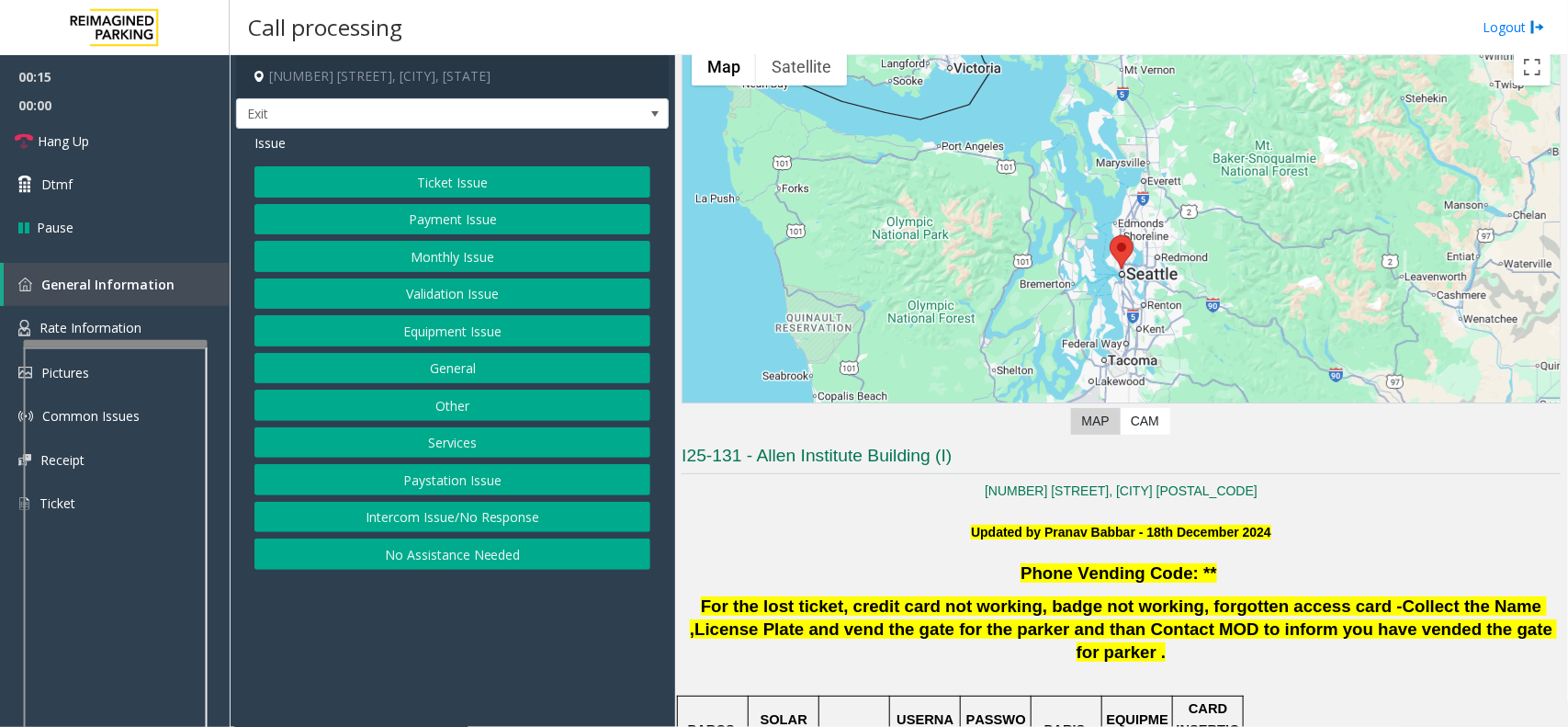 scroll, scrollTop: 0, scrollLeft: 0, axis: both 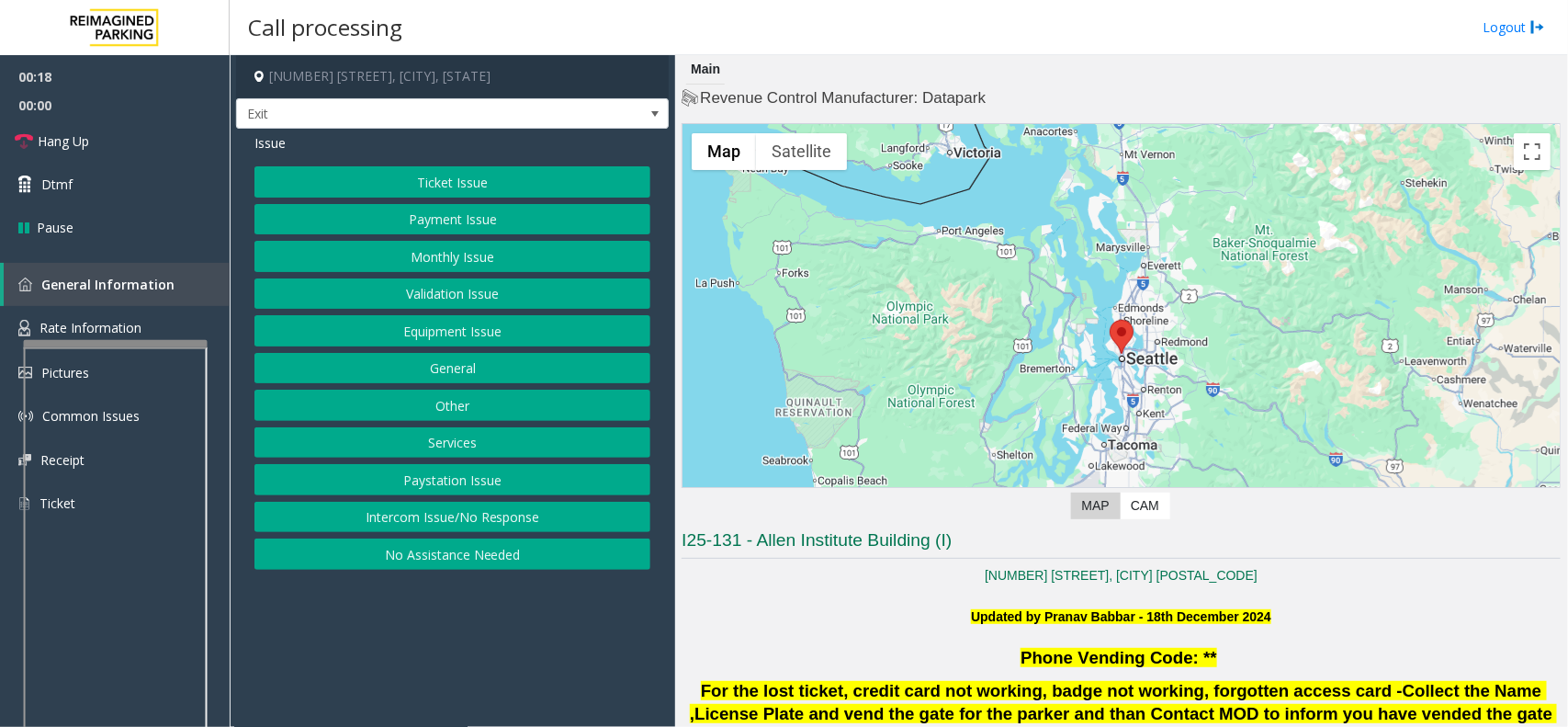 click on "Ticket Issue" 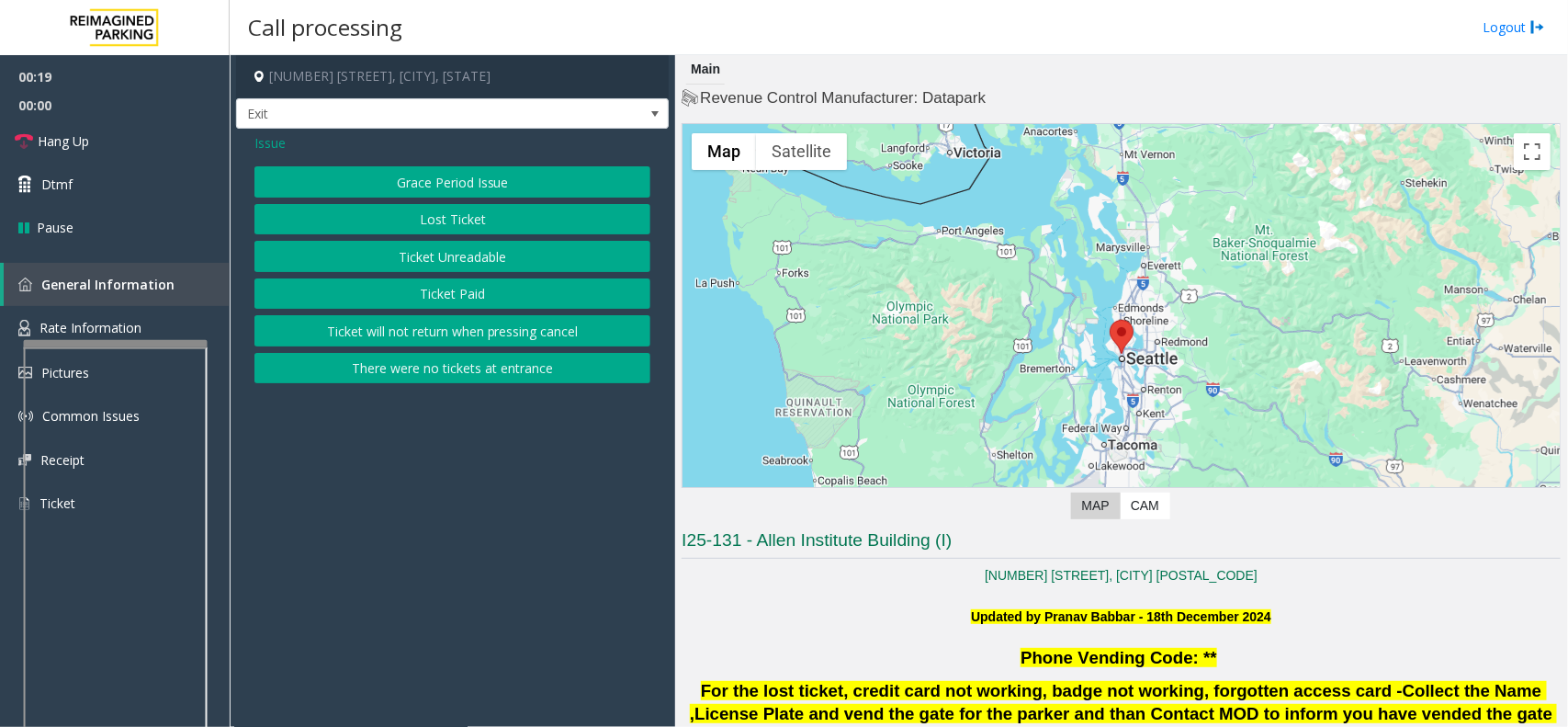 click on "Ticket Unreadable" 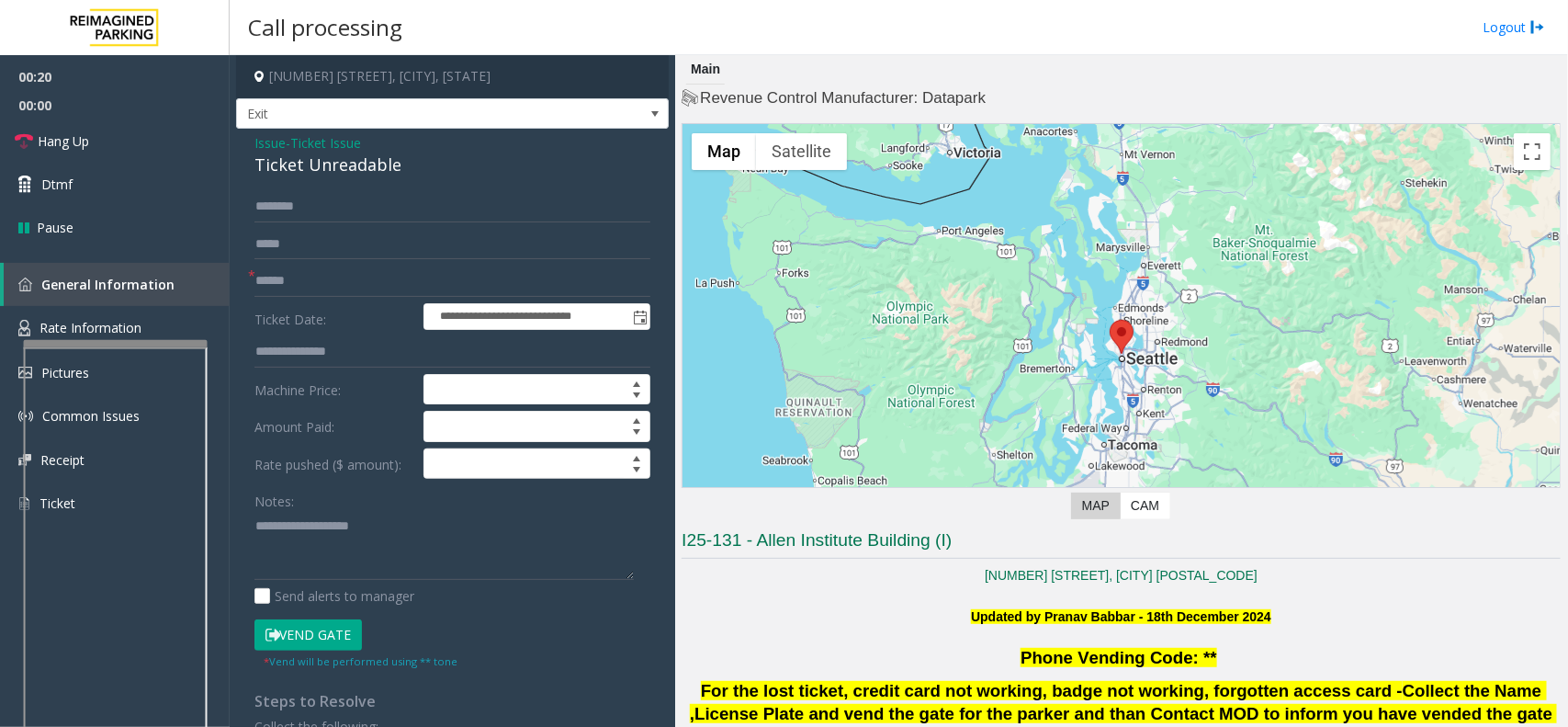 scroll, scrollTop: 460, scrollLeft: 0, axis: vertical 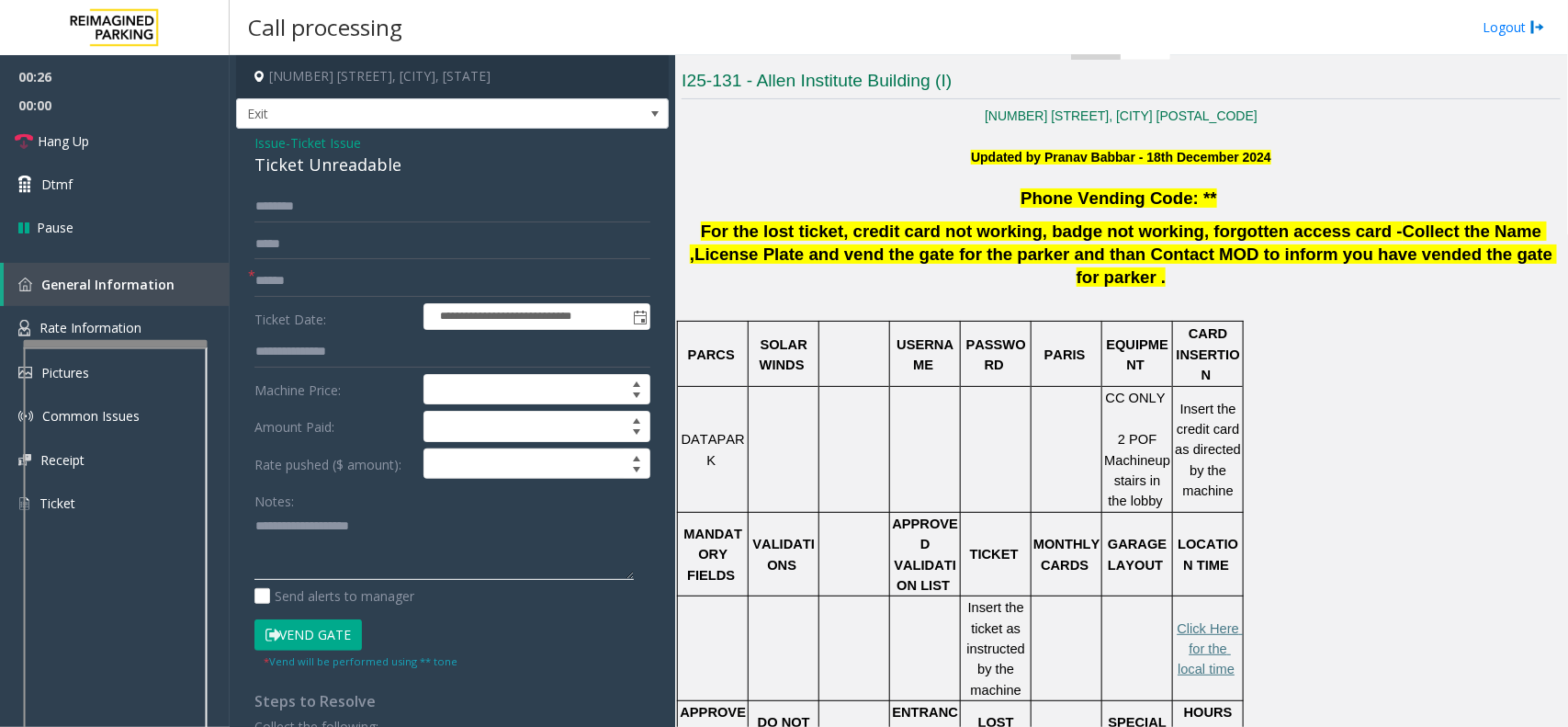 click 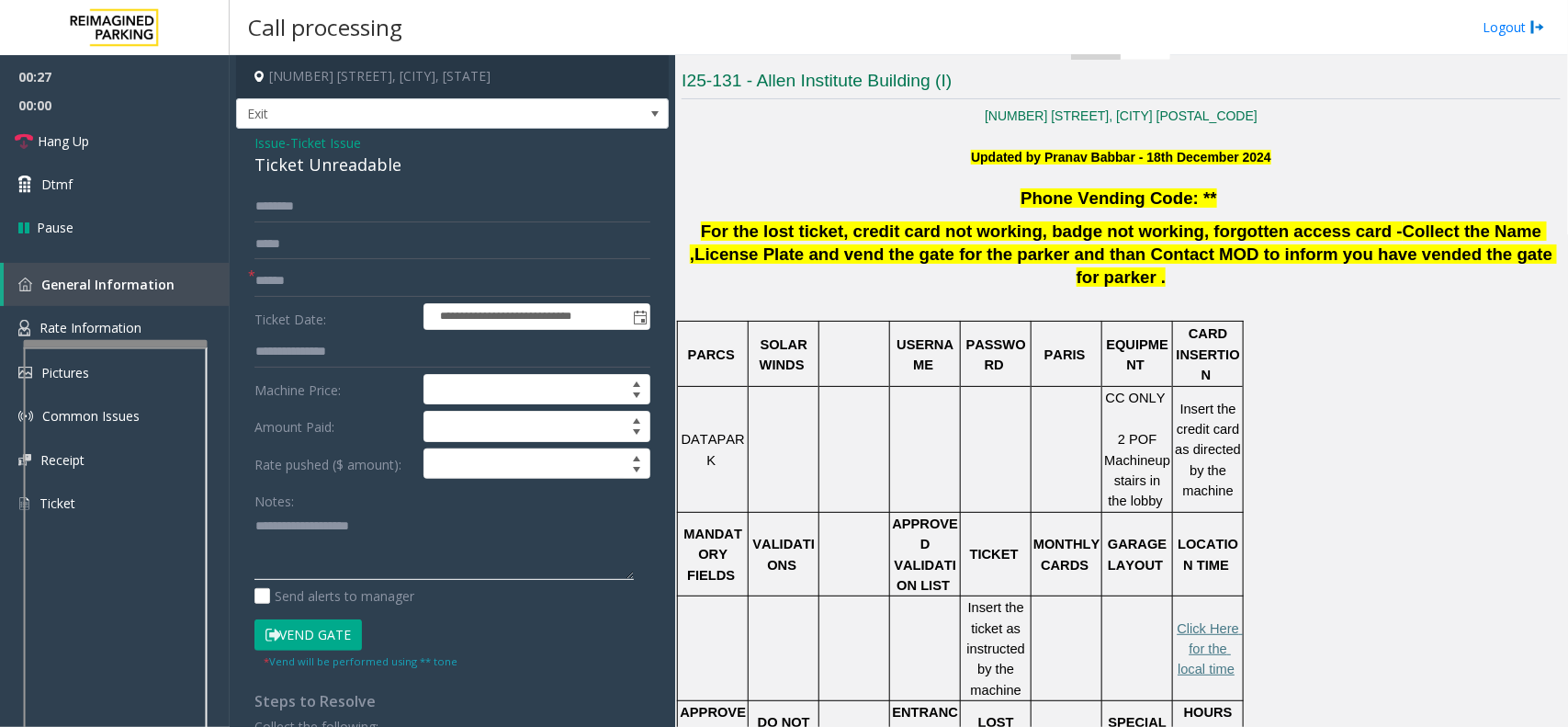paste on "**********" 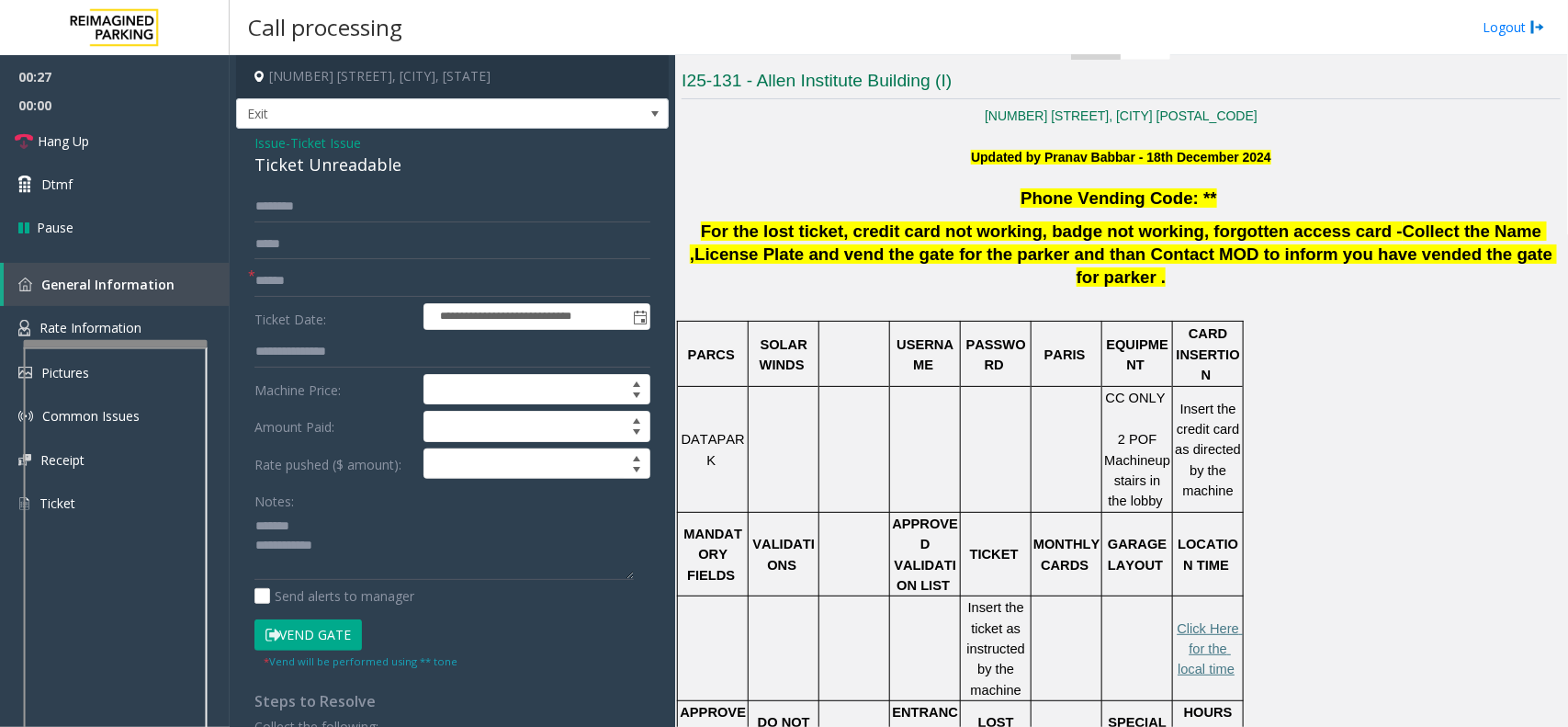 click on "Ticket Unreadable" 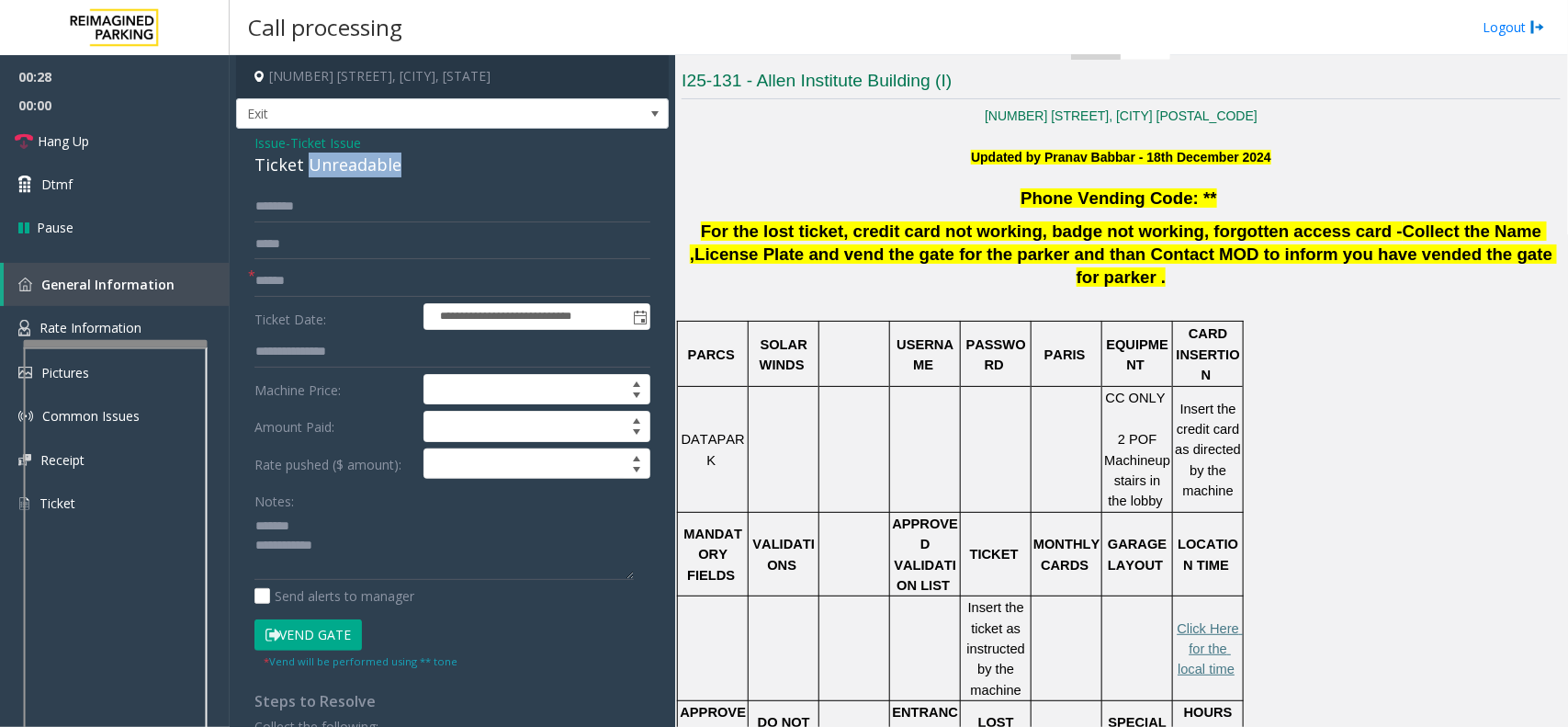 click on "Ticket Unreadable" 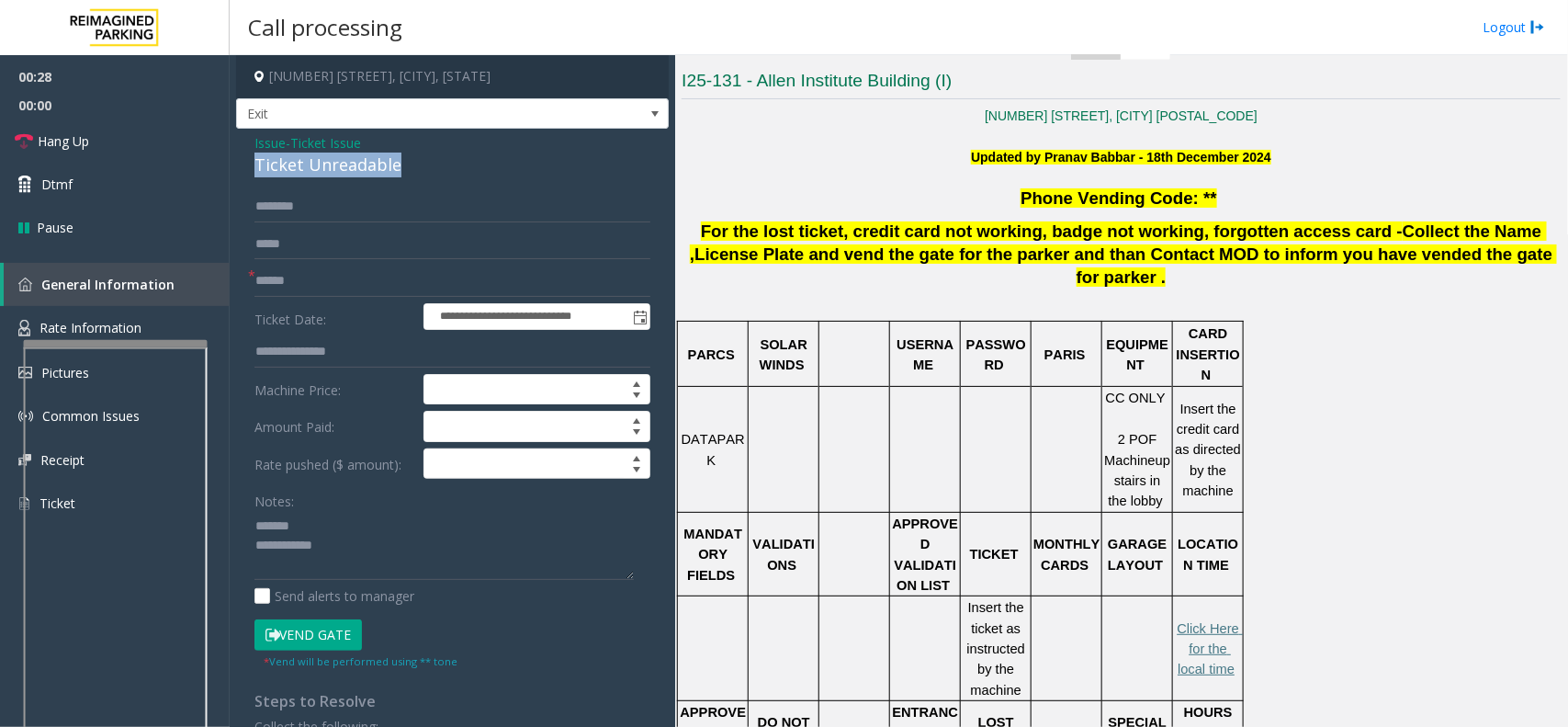 click on "Ticket Unreadable" 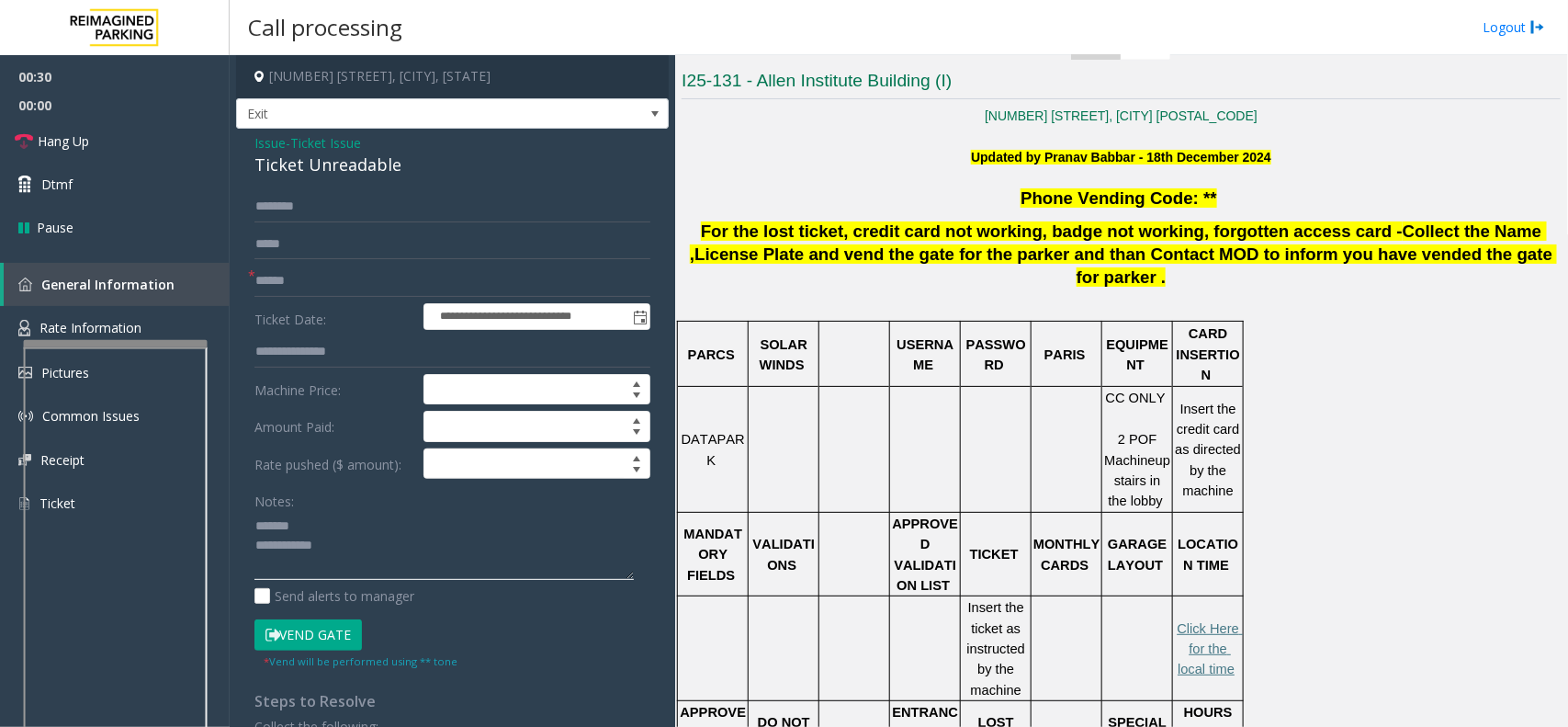 click 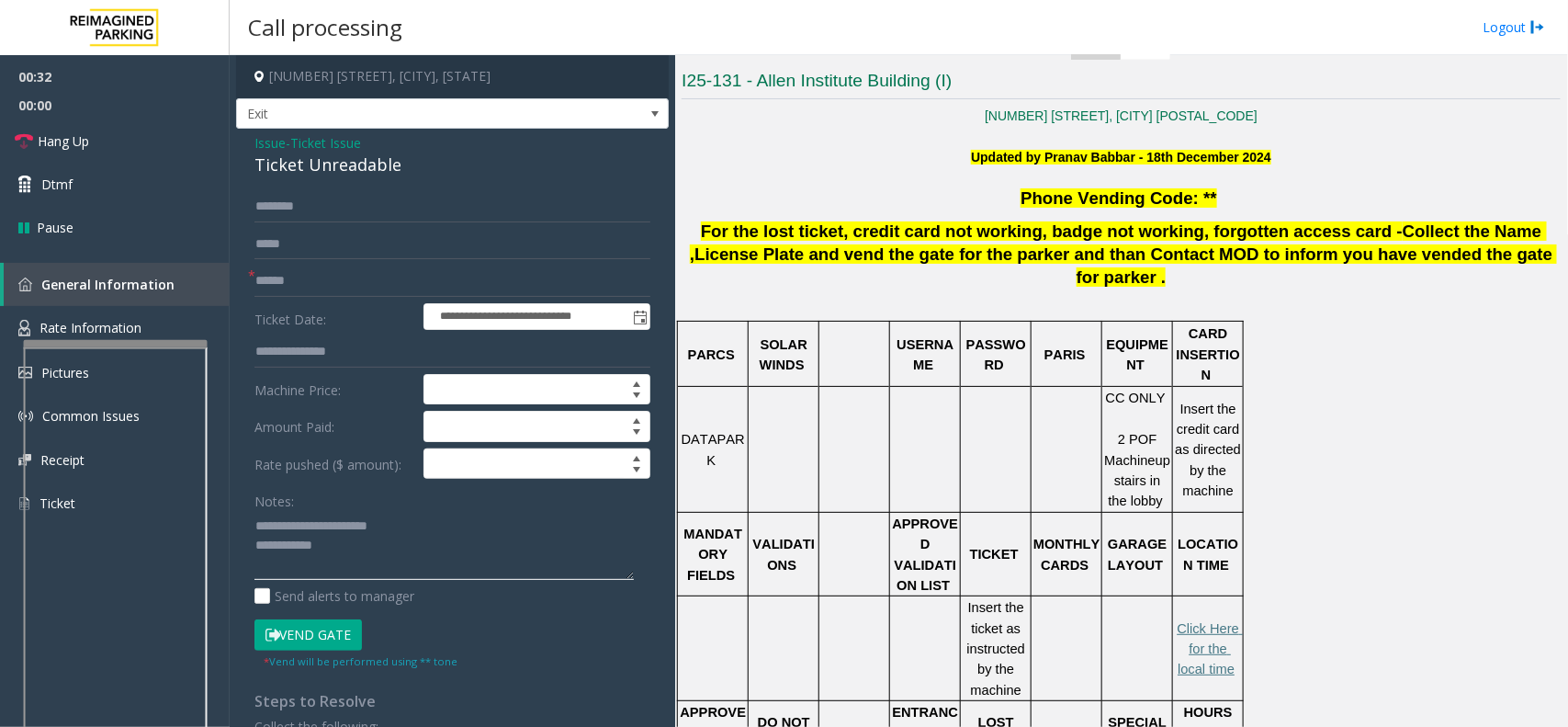 click 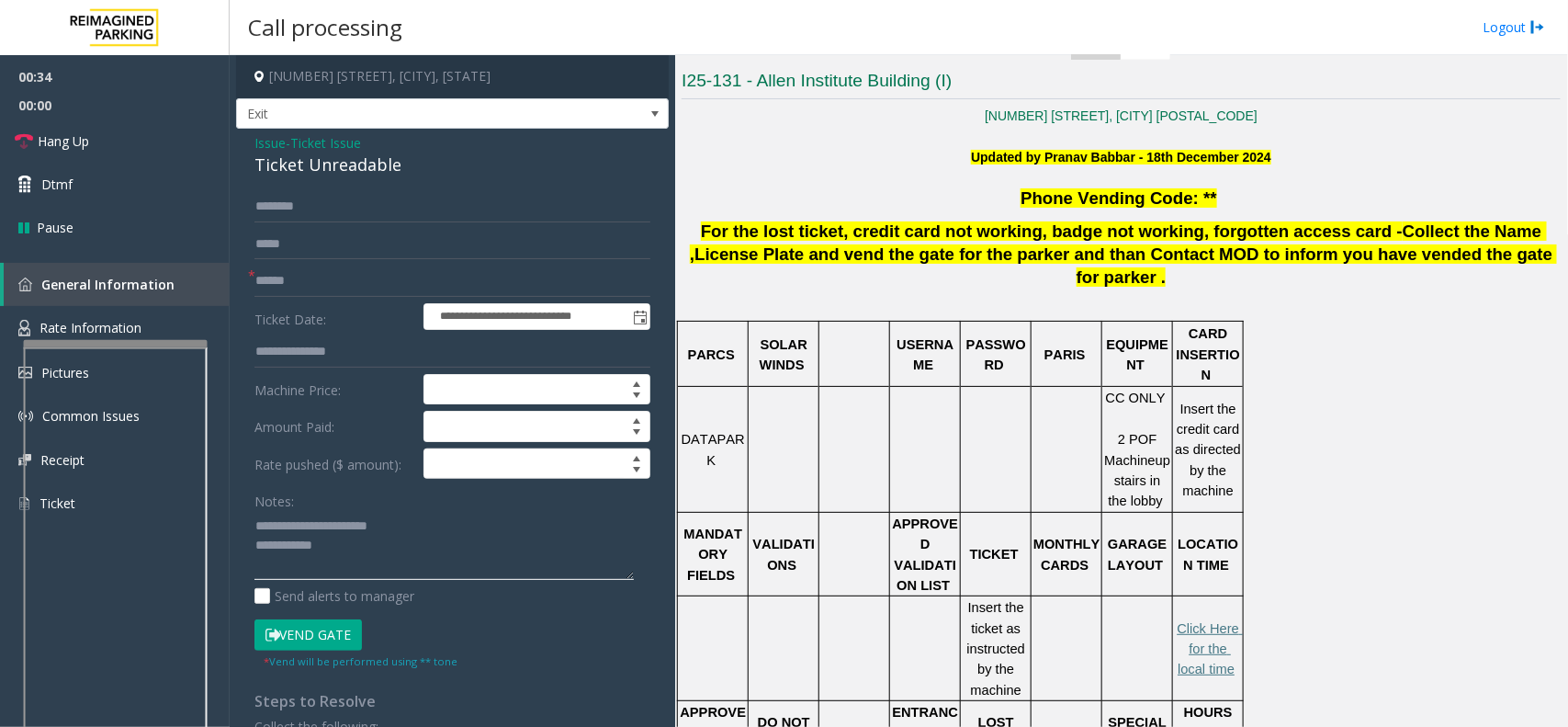 type on "**********" 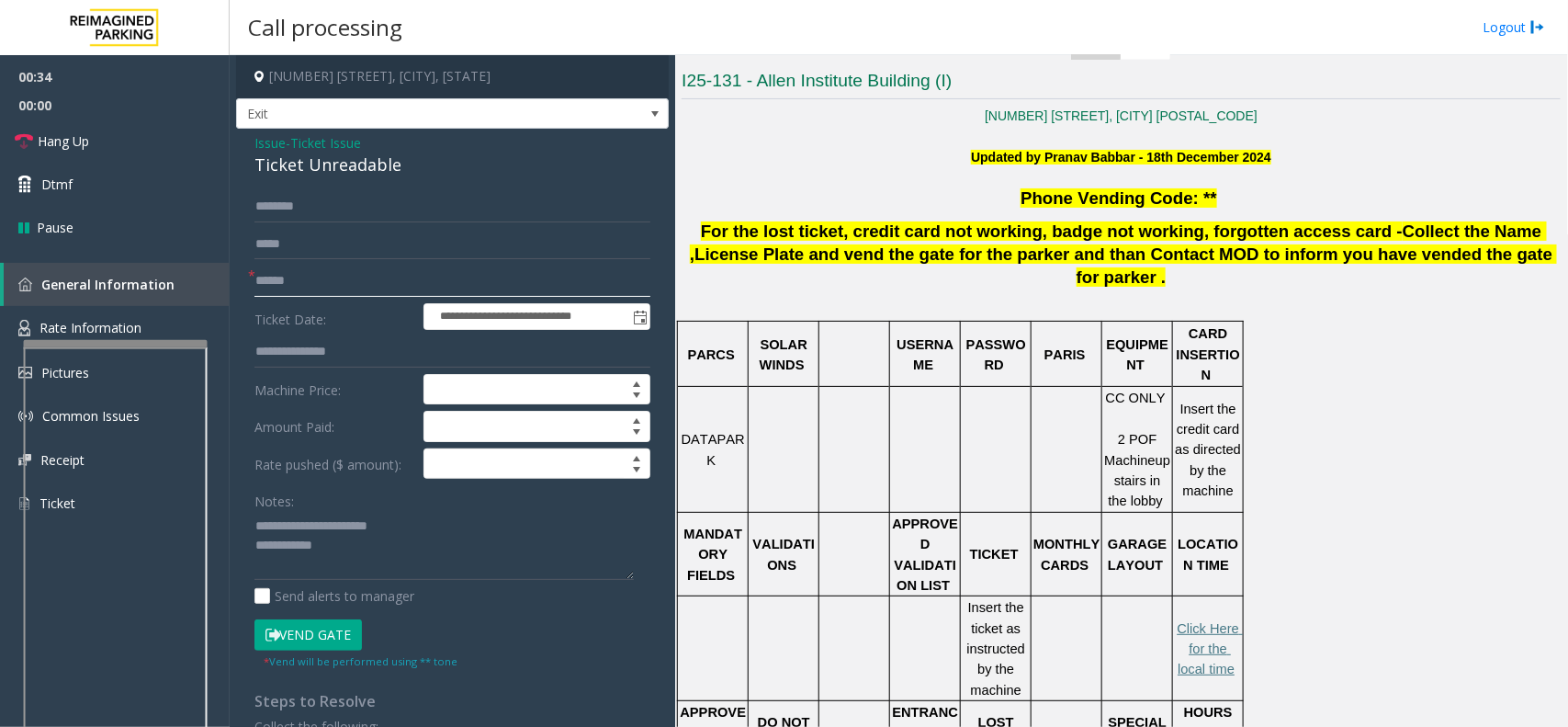 click 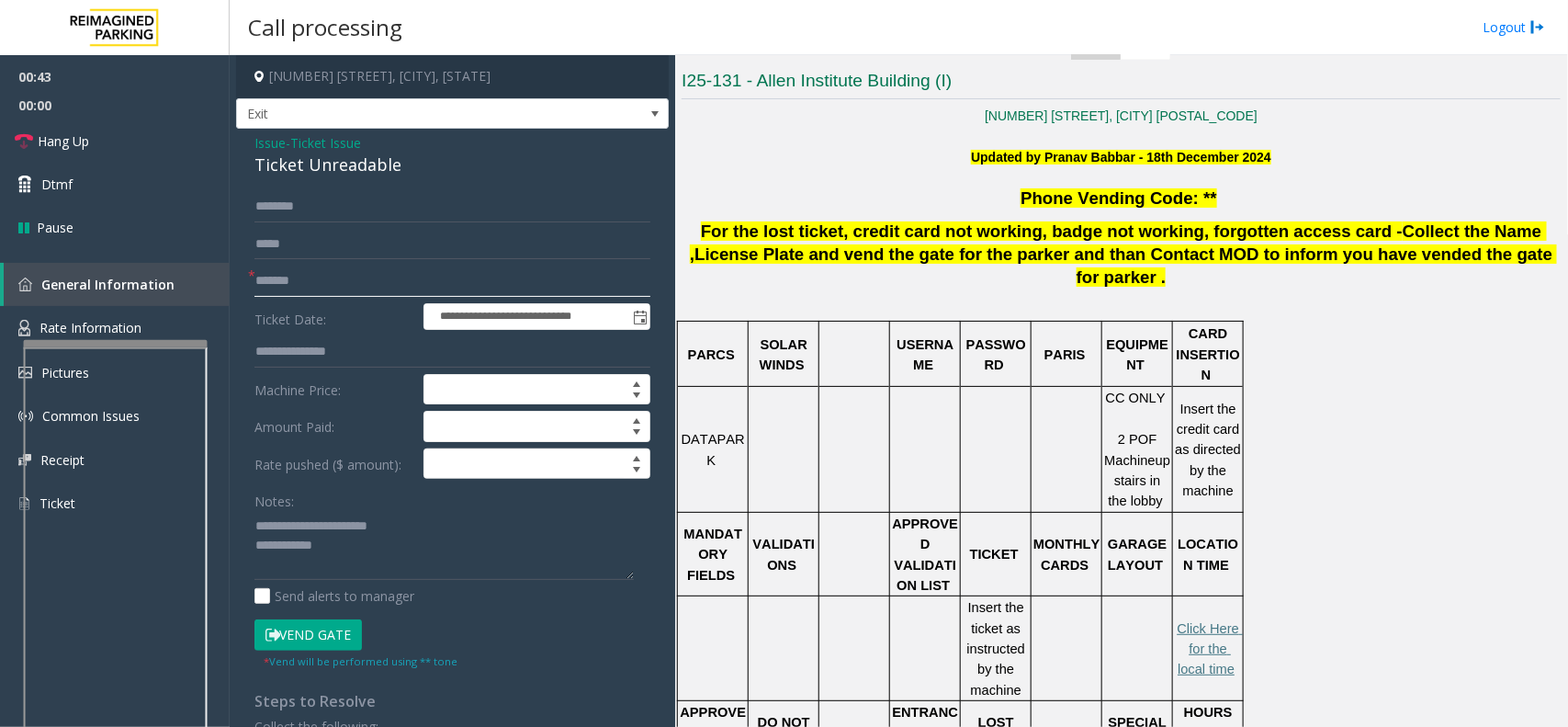 type on "*******" 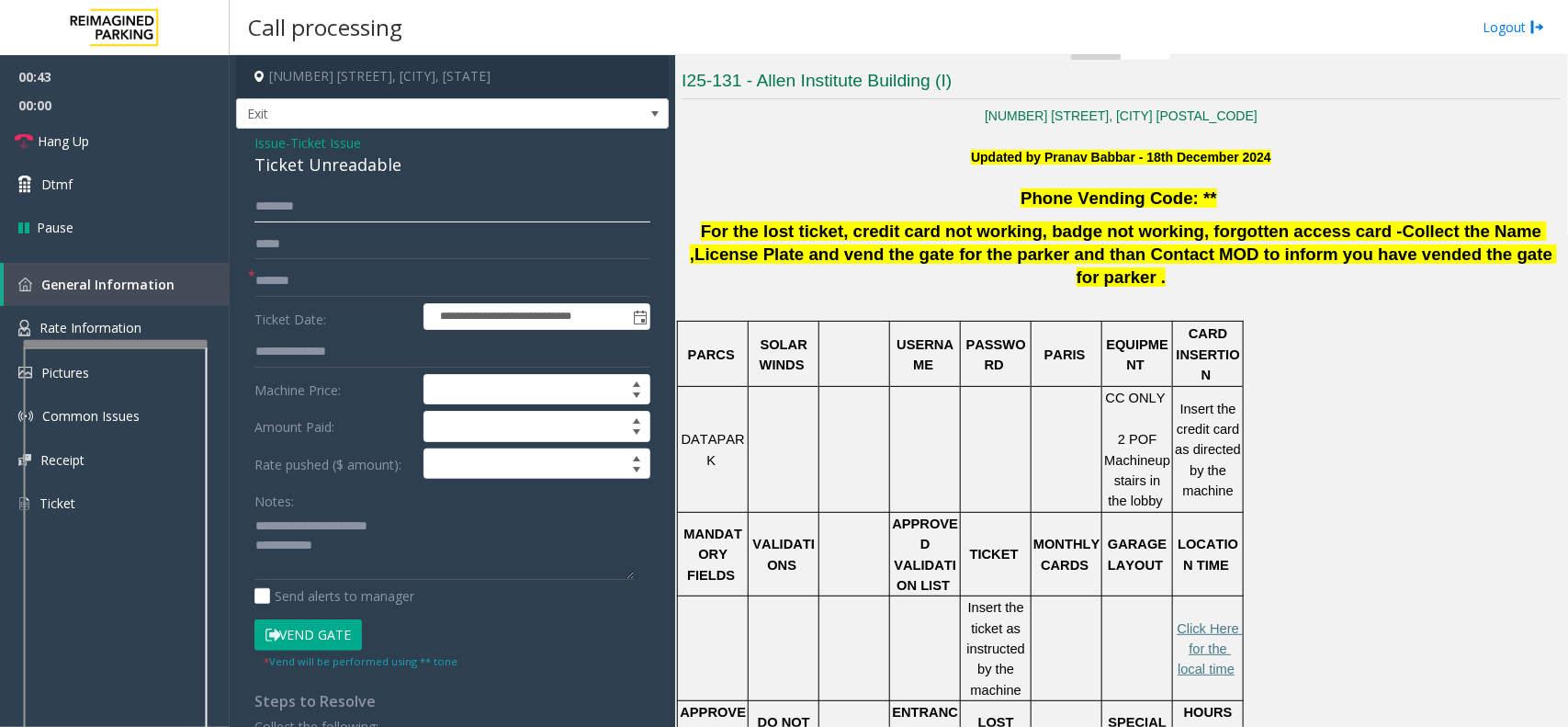 click 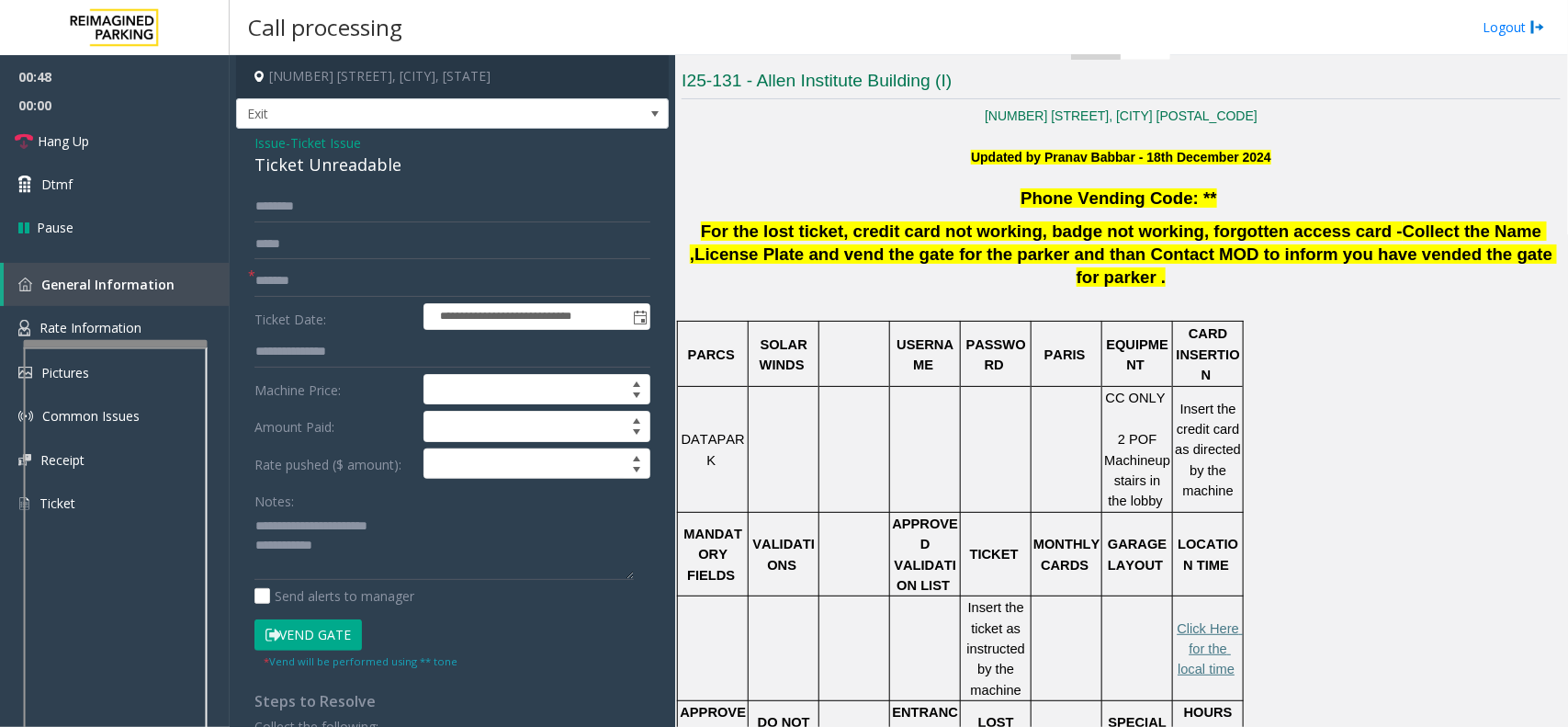 click on "Vend Gate" 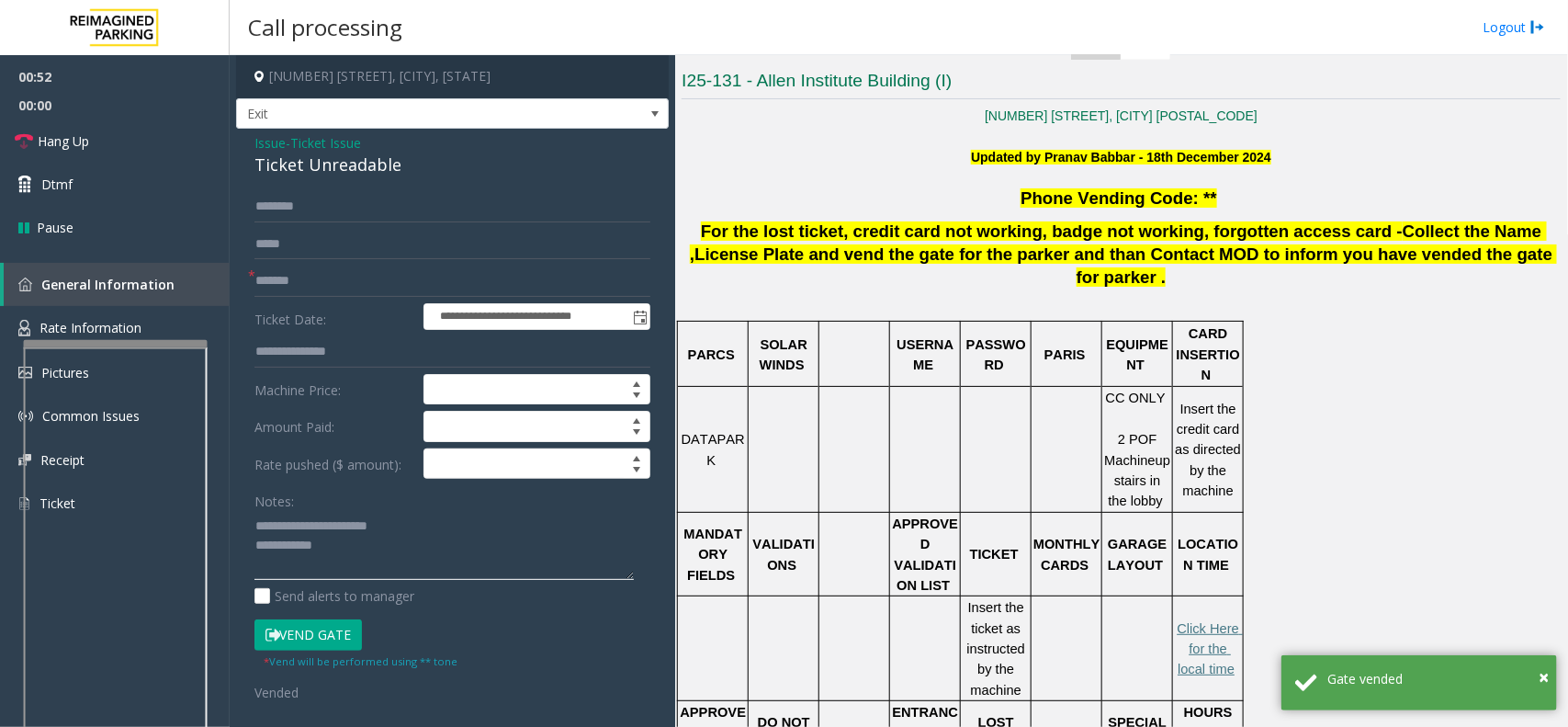 click 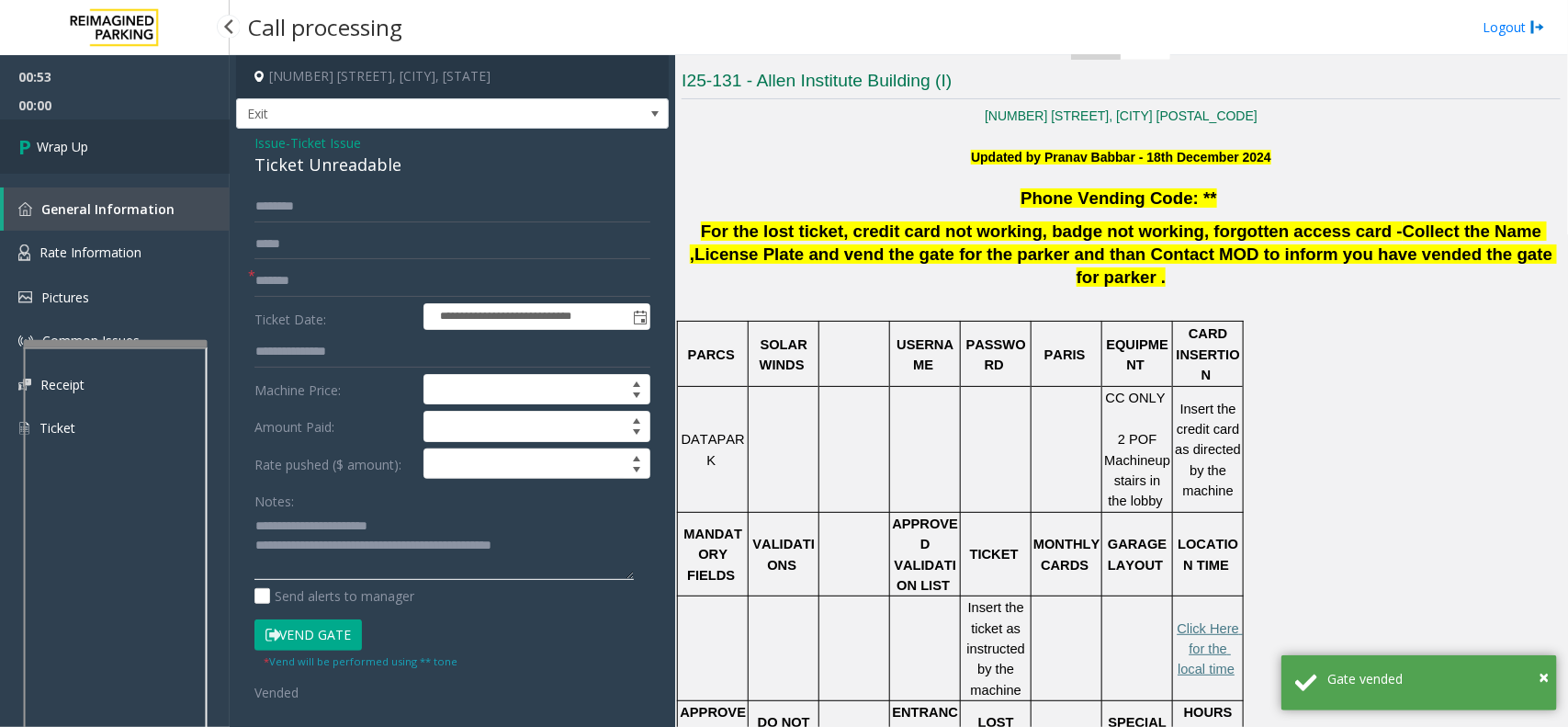 type on "**********" 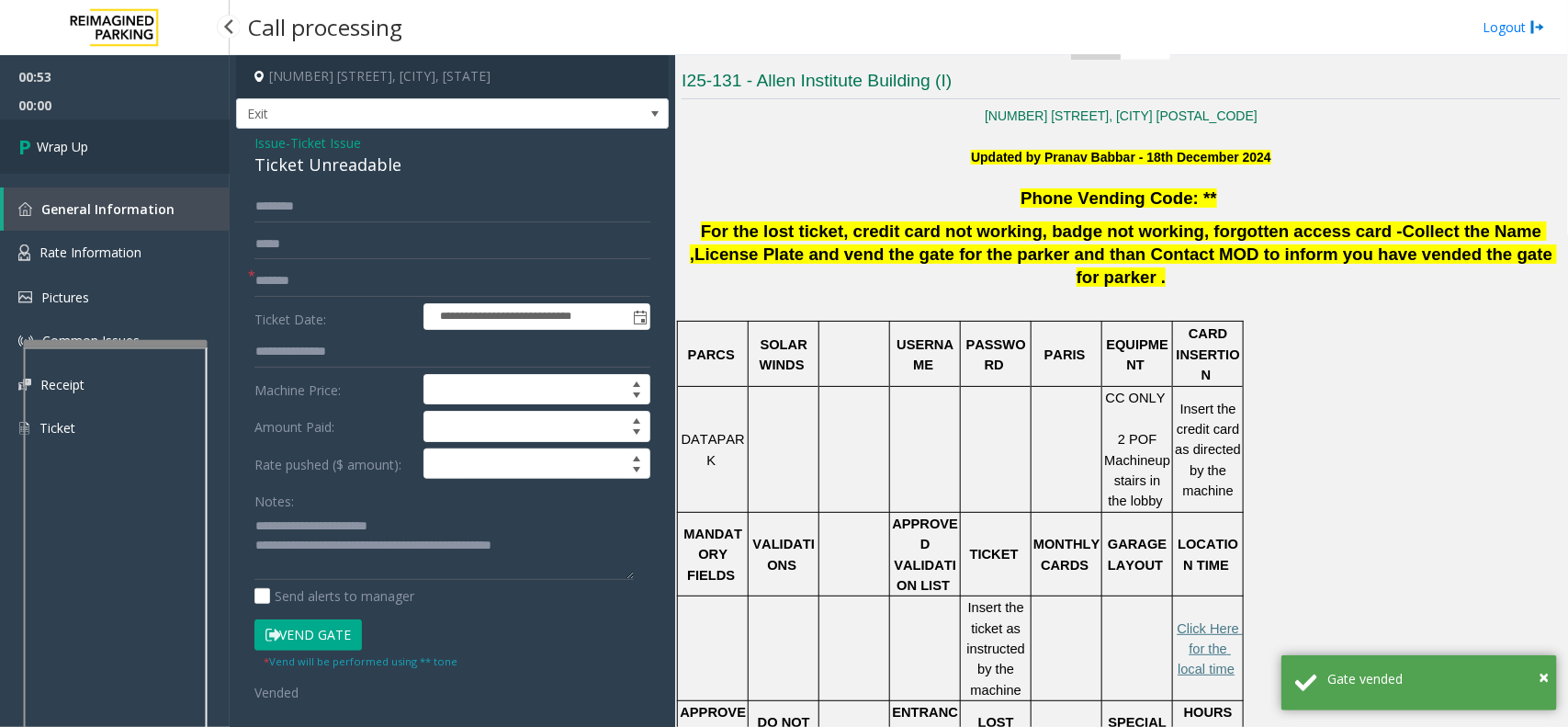 click on "Wrap Up" at bounding box center [115, 146] 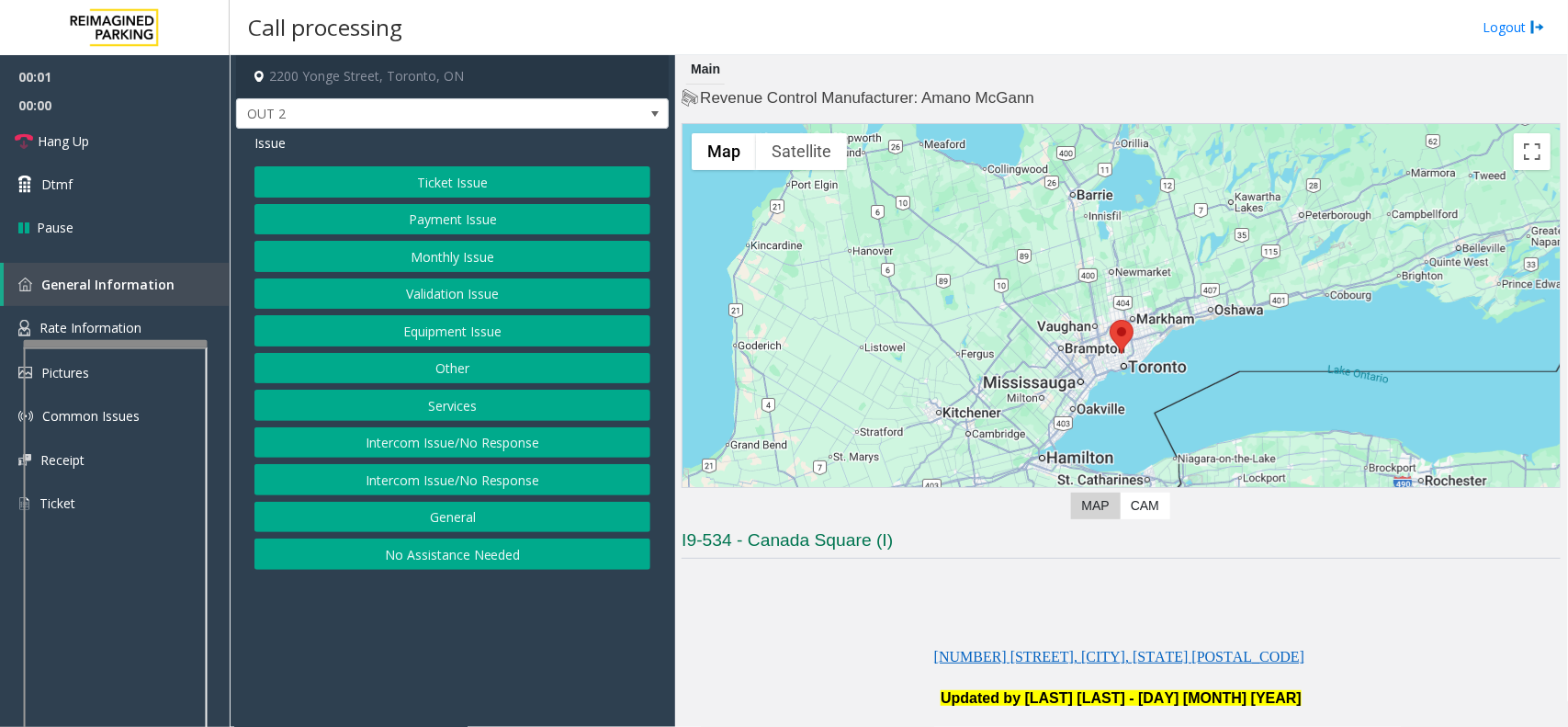 click on "Equipment Issue" 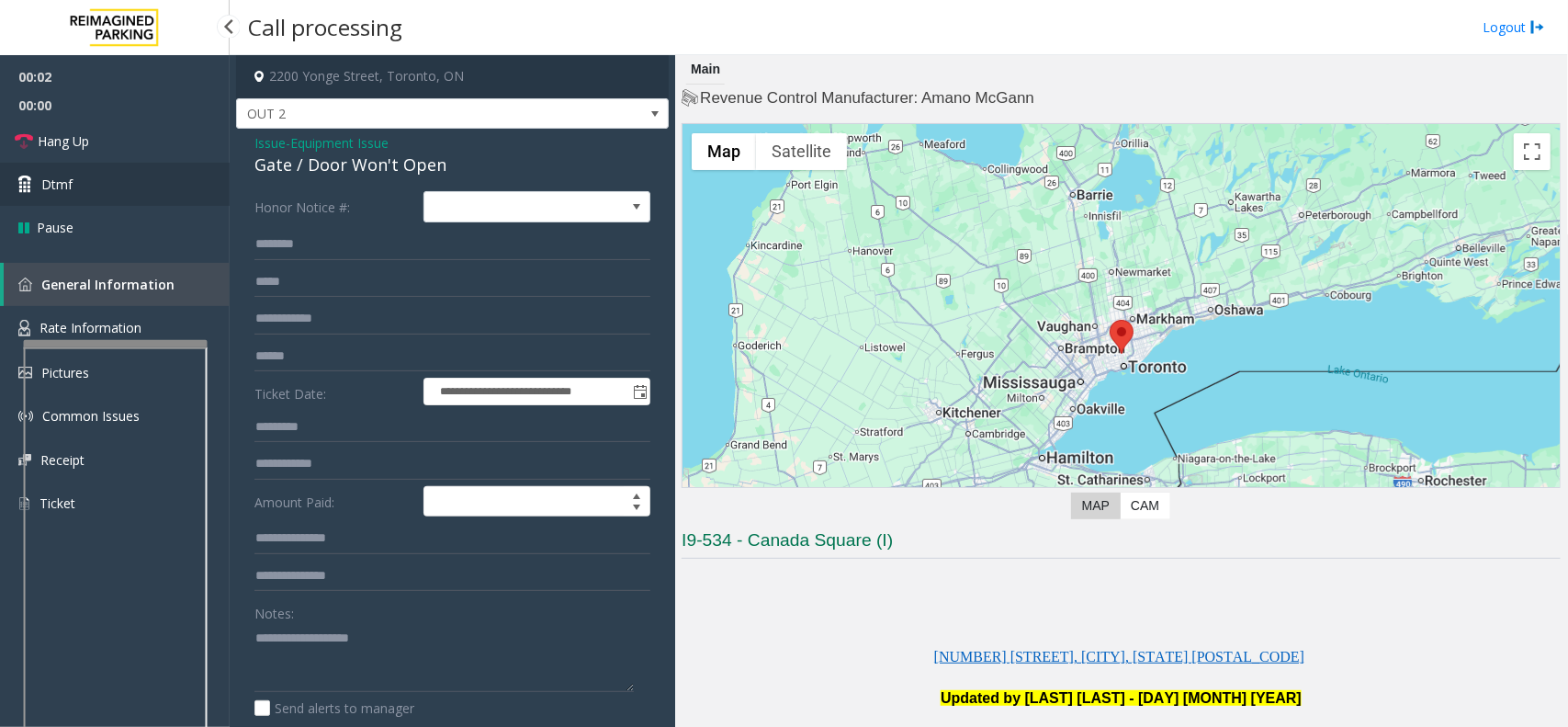 click on "Dtmf" at bounding box center [115, 184] 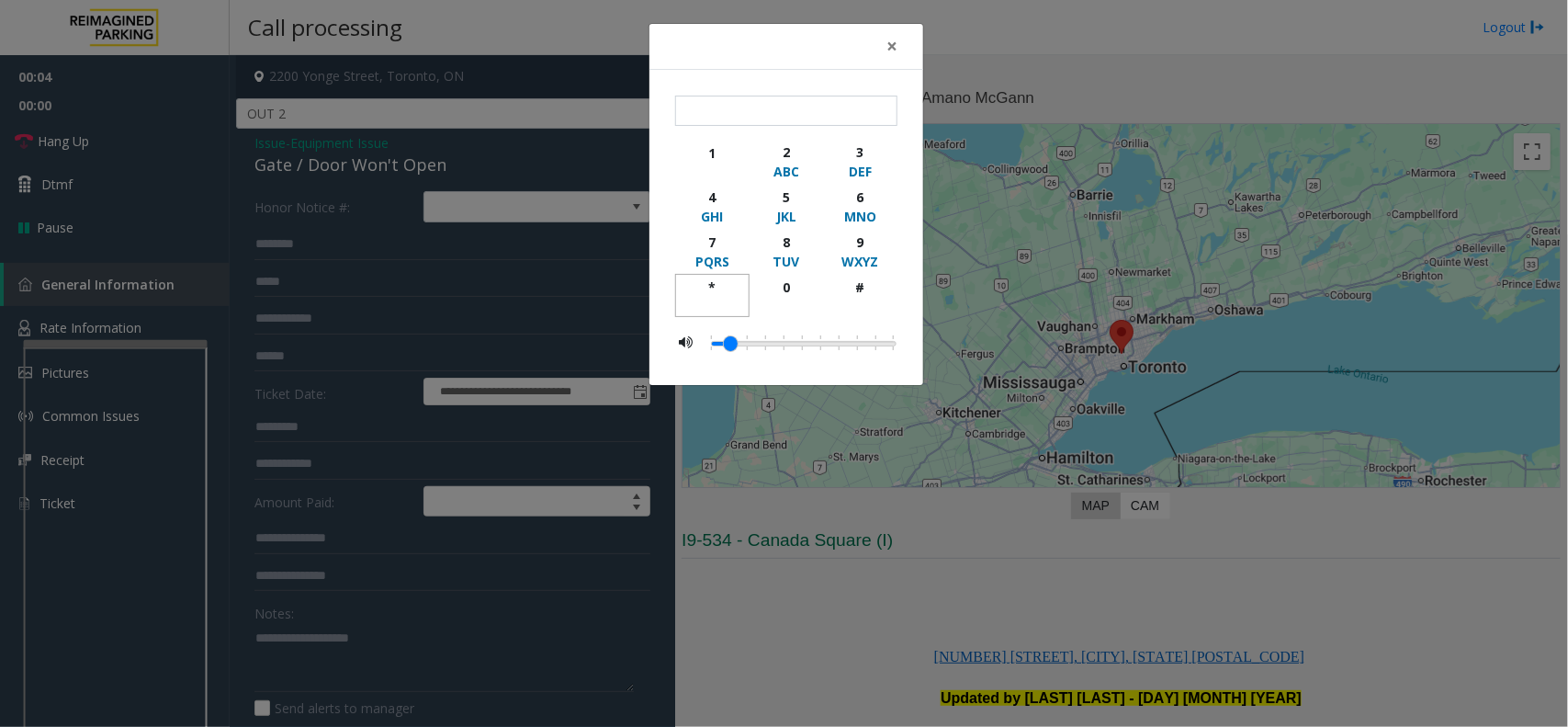 drag, startPoint x: 704, startPoint y: 285, endPoint x: 782, endPoint y: 264, distance: 80.7775 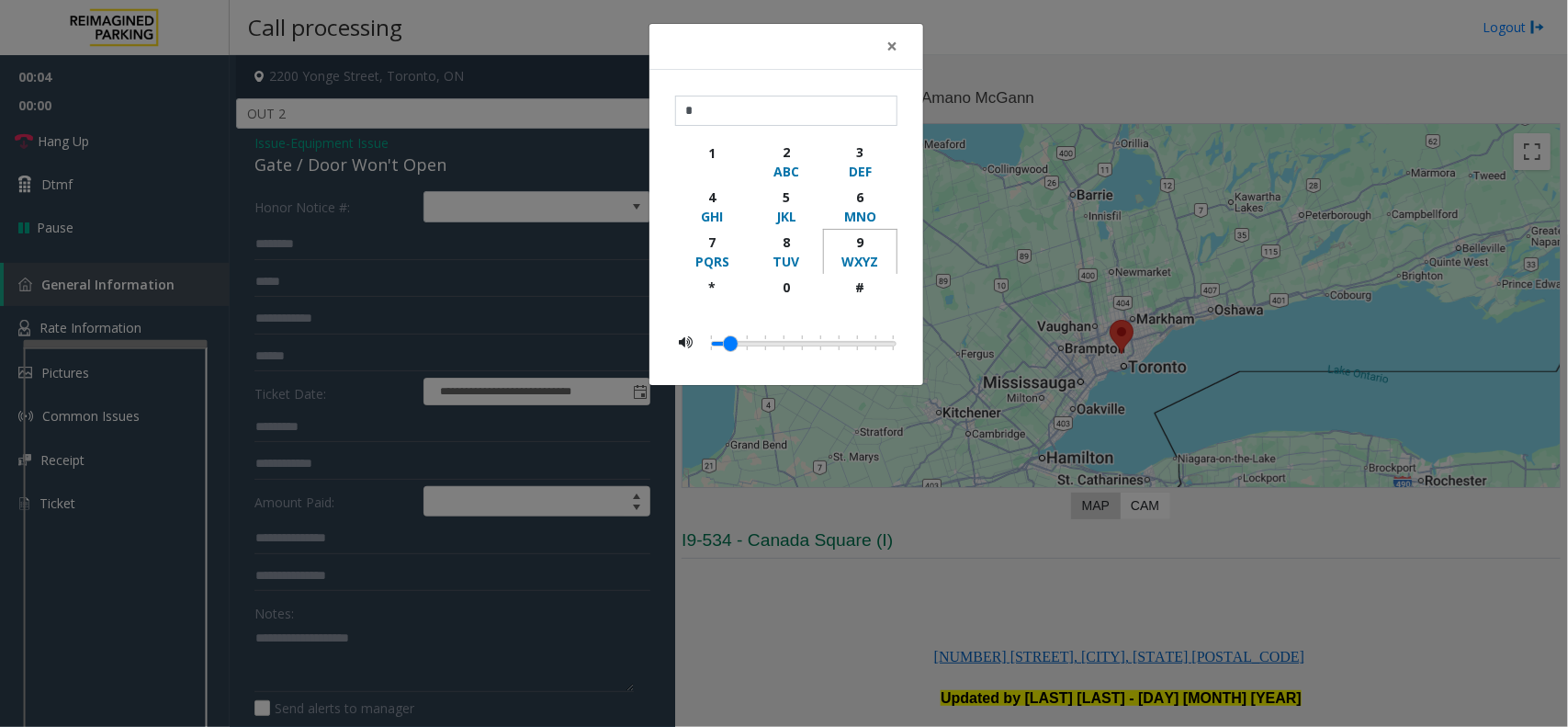 click on "9" 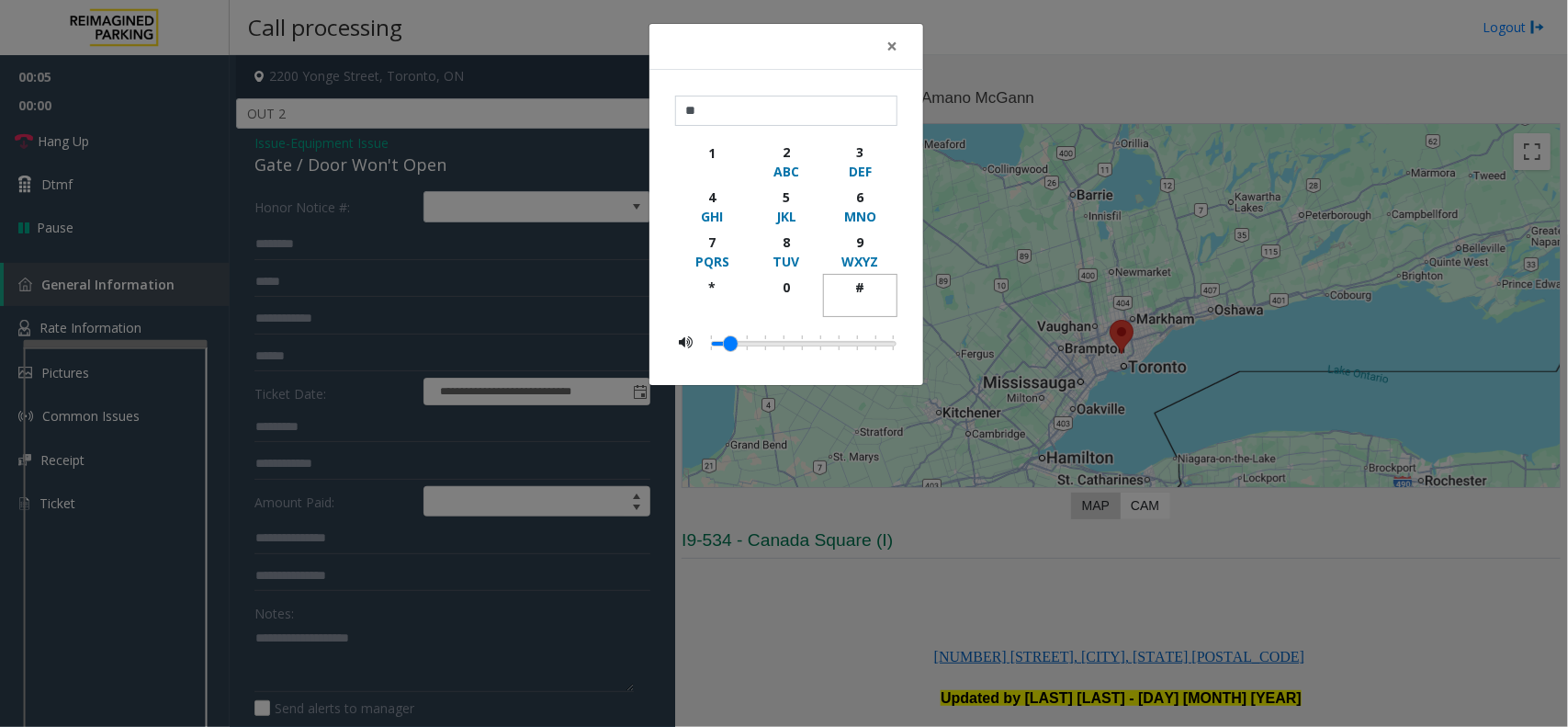 click on "#" 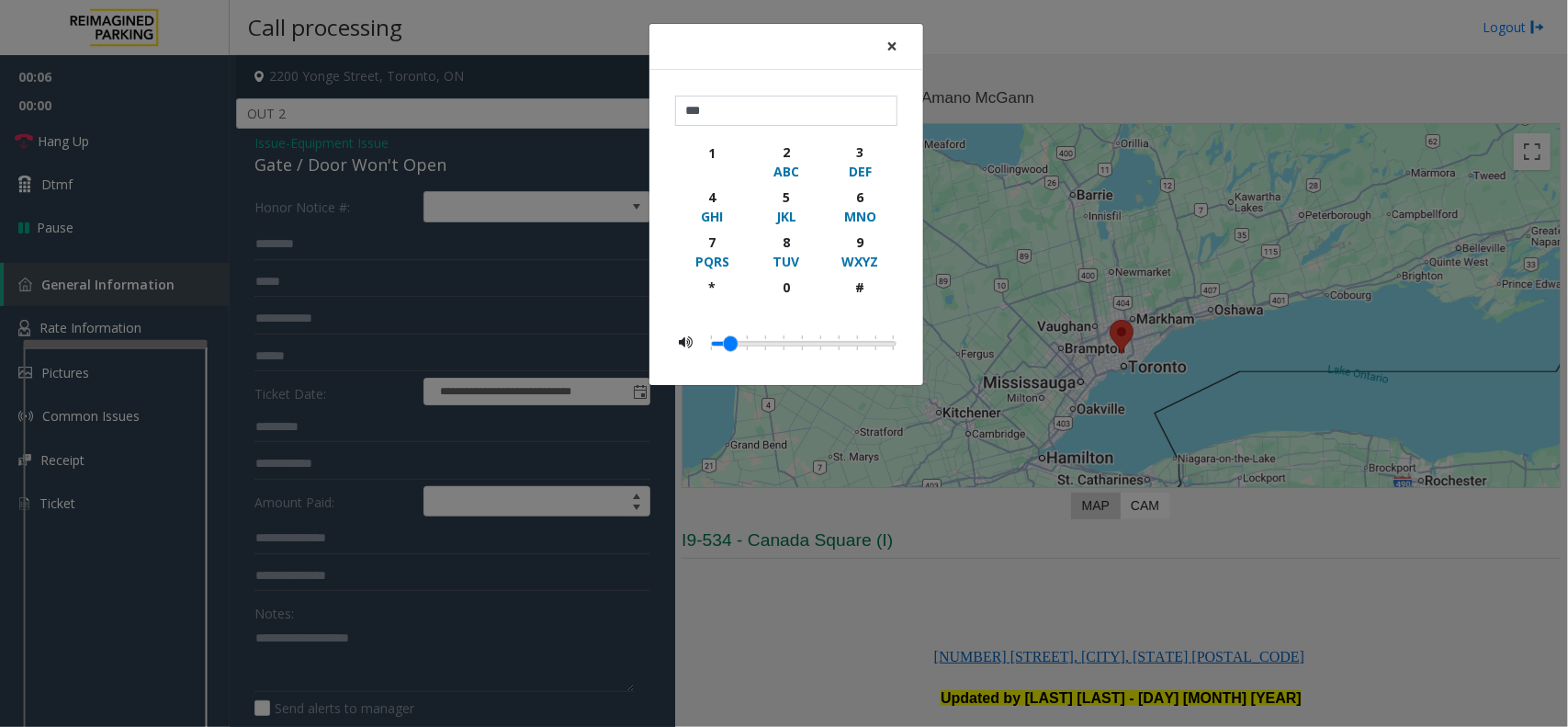 click on "×" 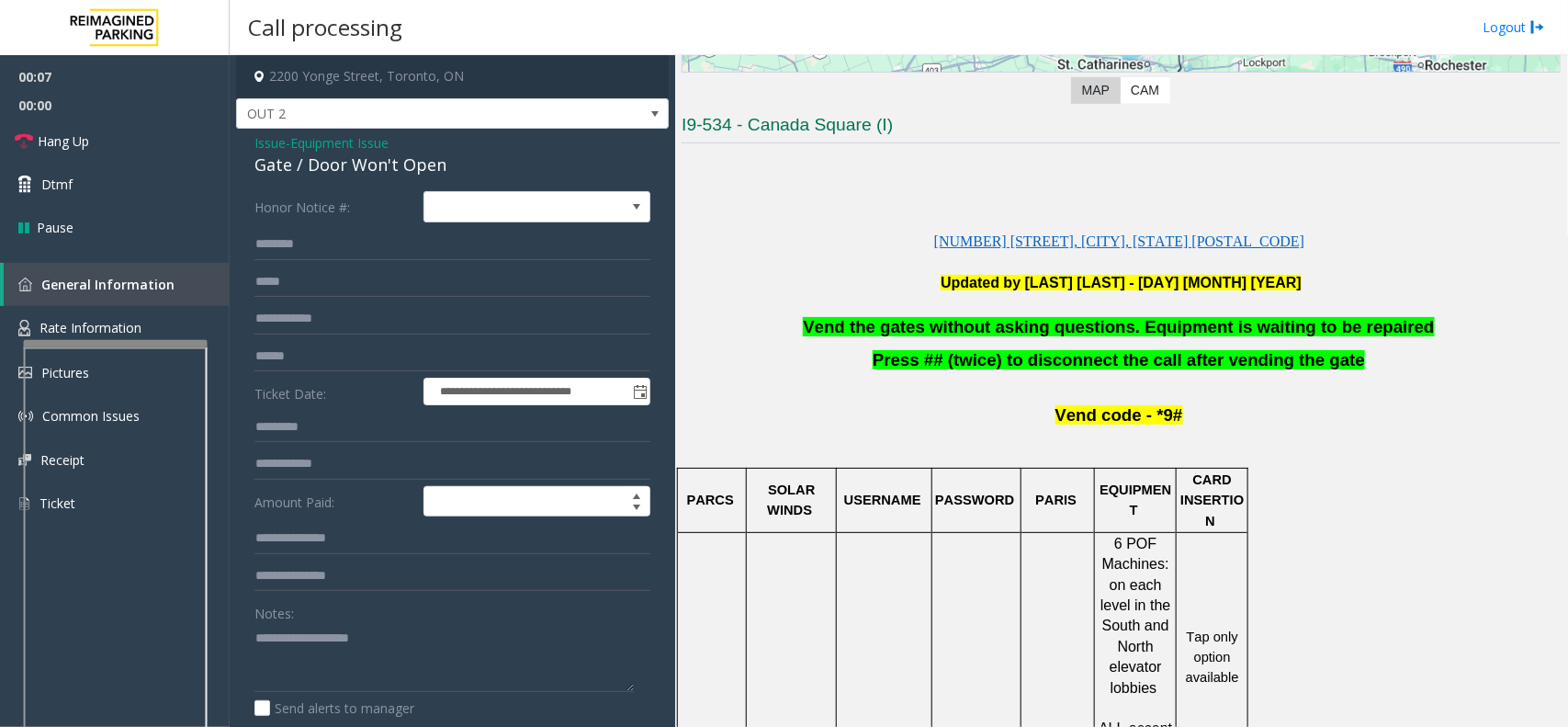 scroll, scrollTop: 460, scrollLeft: 0, axis: vertical 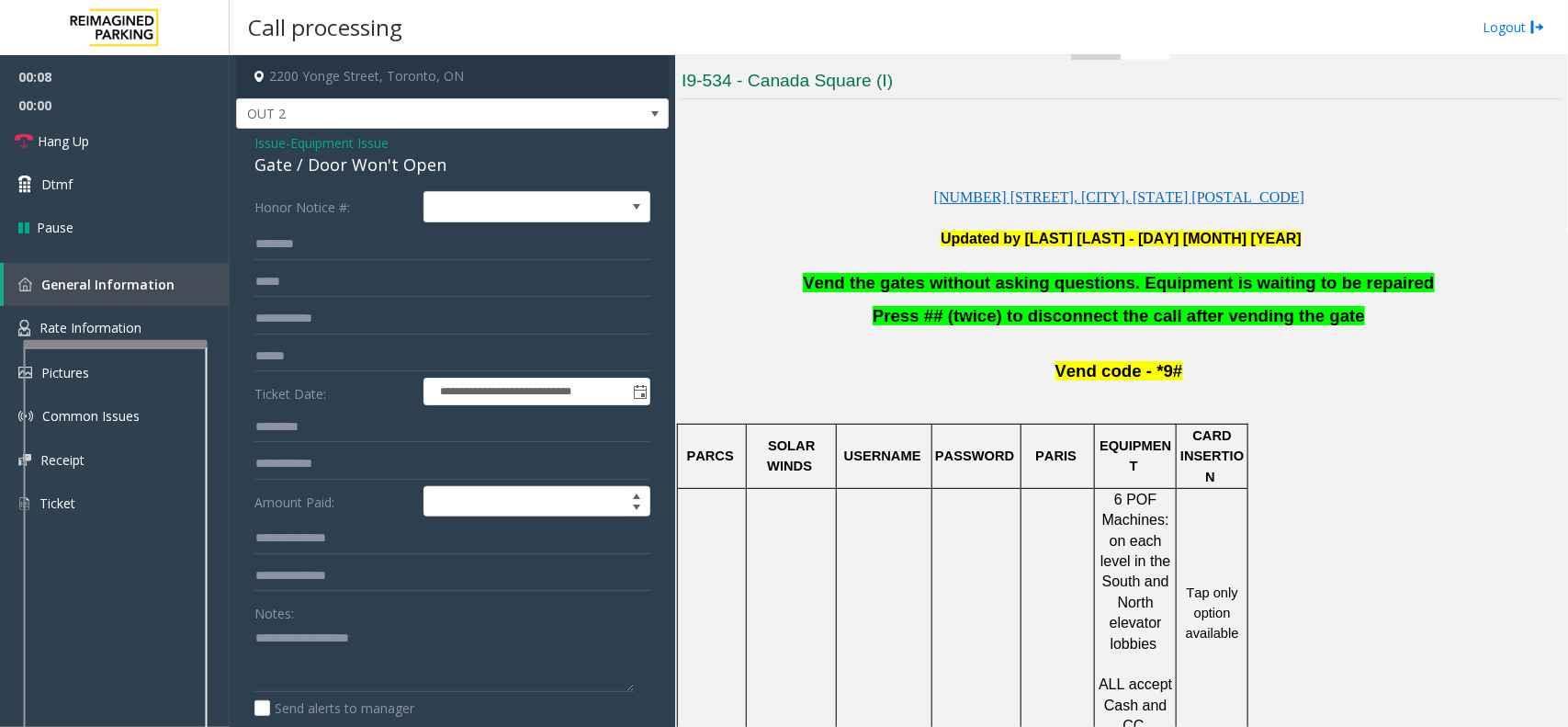 click on "Vend the gates without asking questions. Equipment is waiting to be repaired" 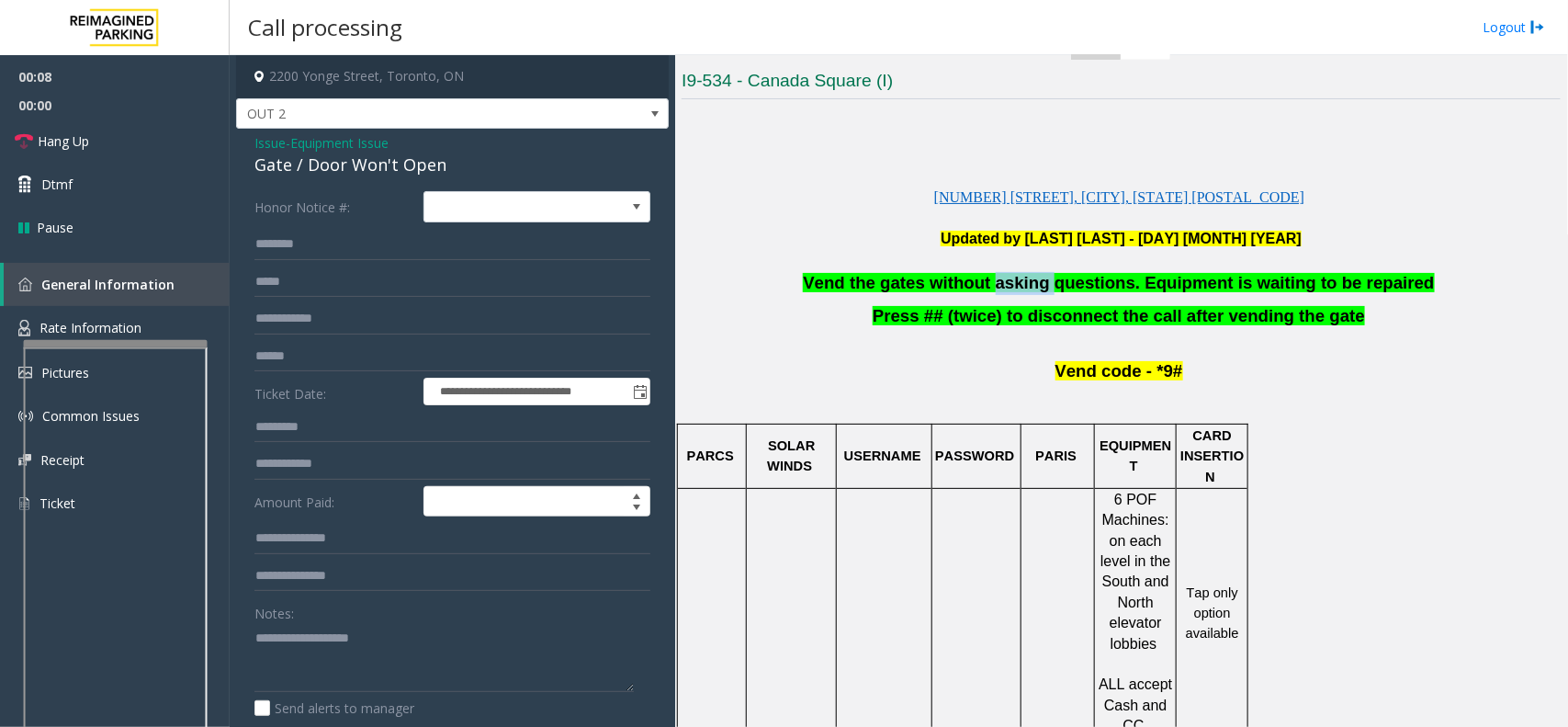 click on "Vend the gates without asking questions. Equipment is waiting to be repaired" 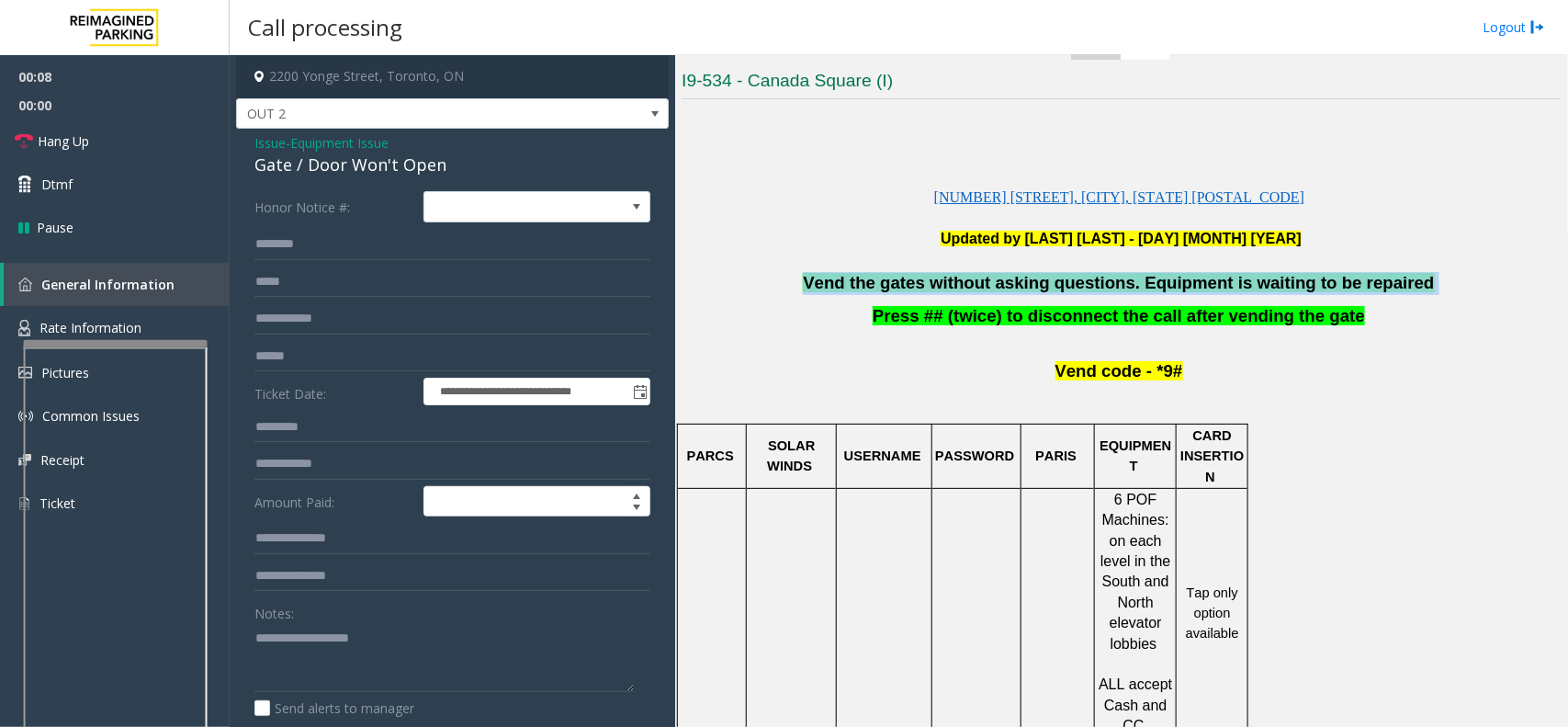 click on "Vend the gates without asking questions. Equipment is waiting to be repaired" 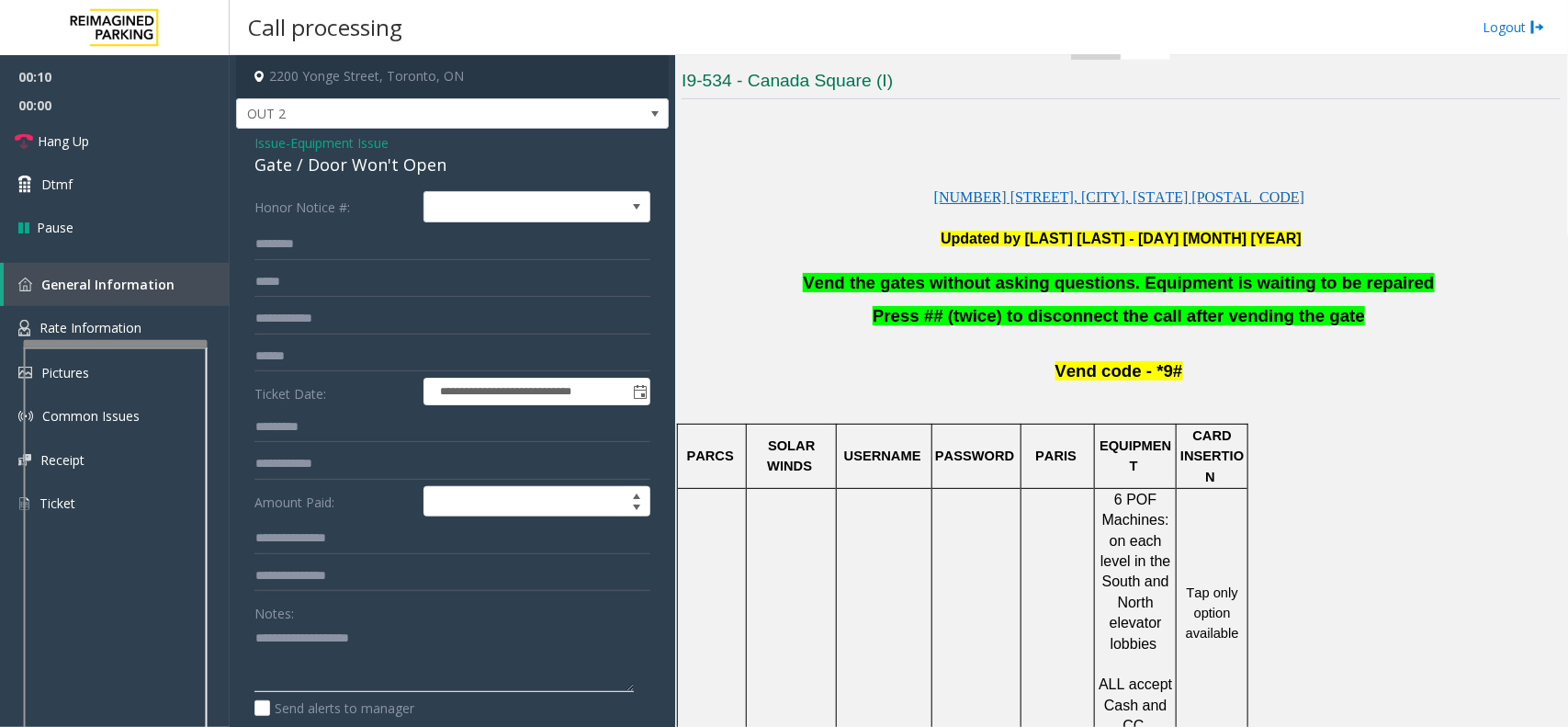drag, startPoint x: 401, startPoint y: 623, endPoint x: 280, endPoint y: 452, distance: 209.48031 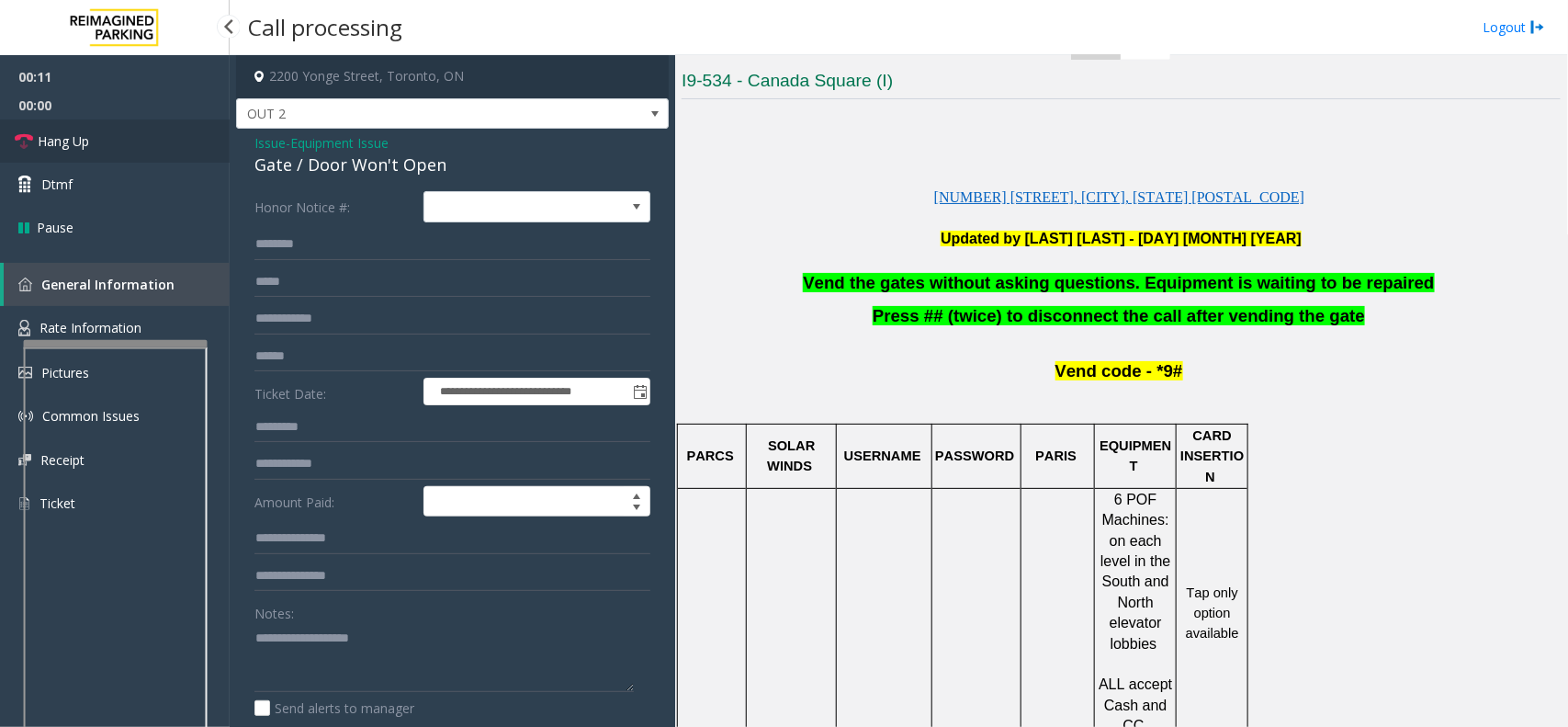 click on "Hang Up" at bounding box center (115, 141) 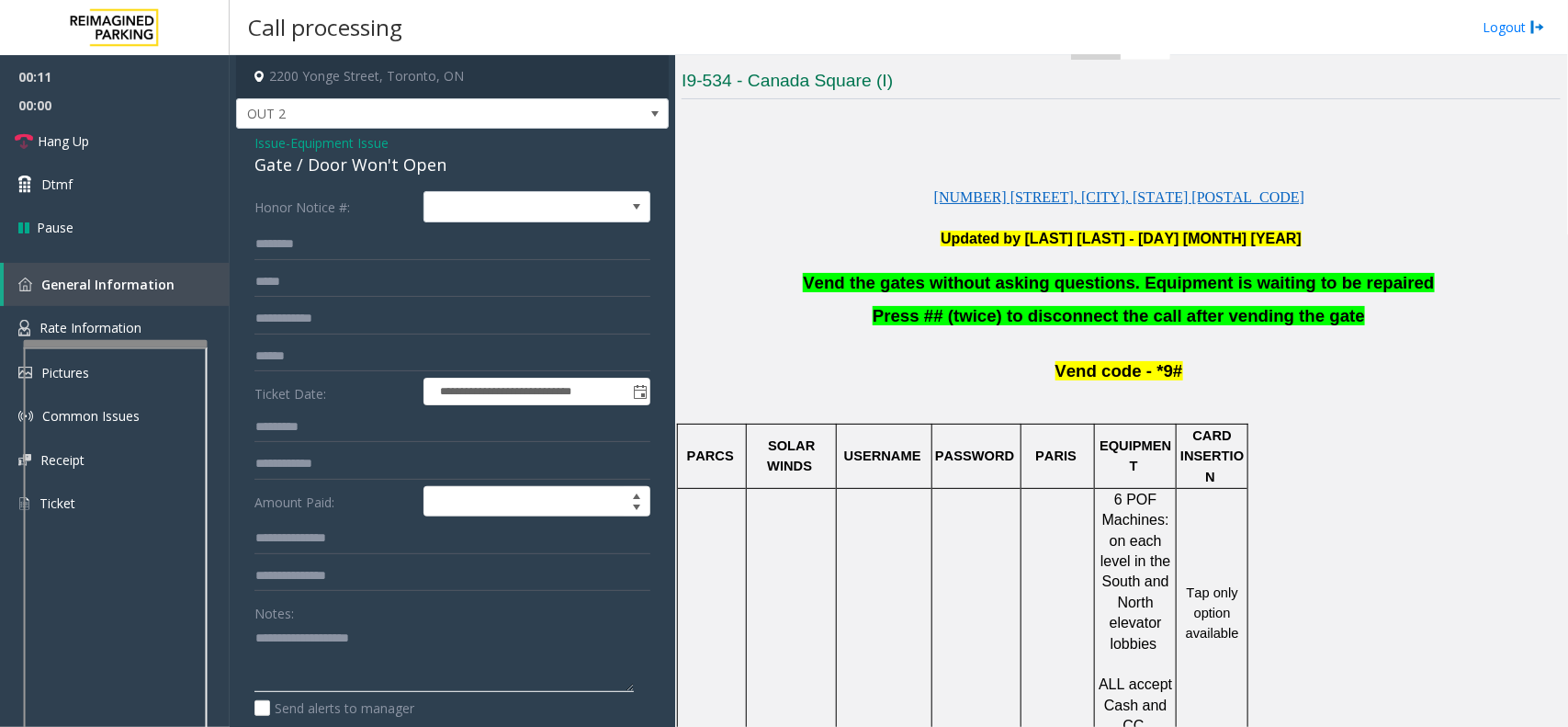 paste on "**********" 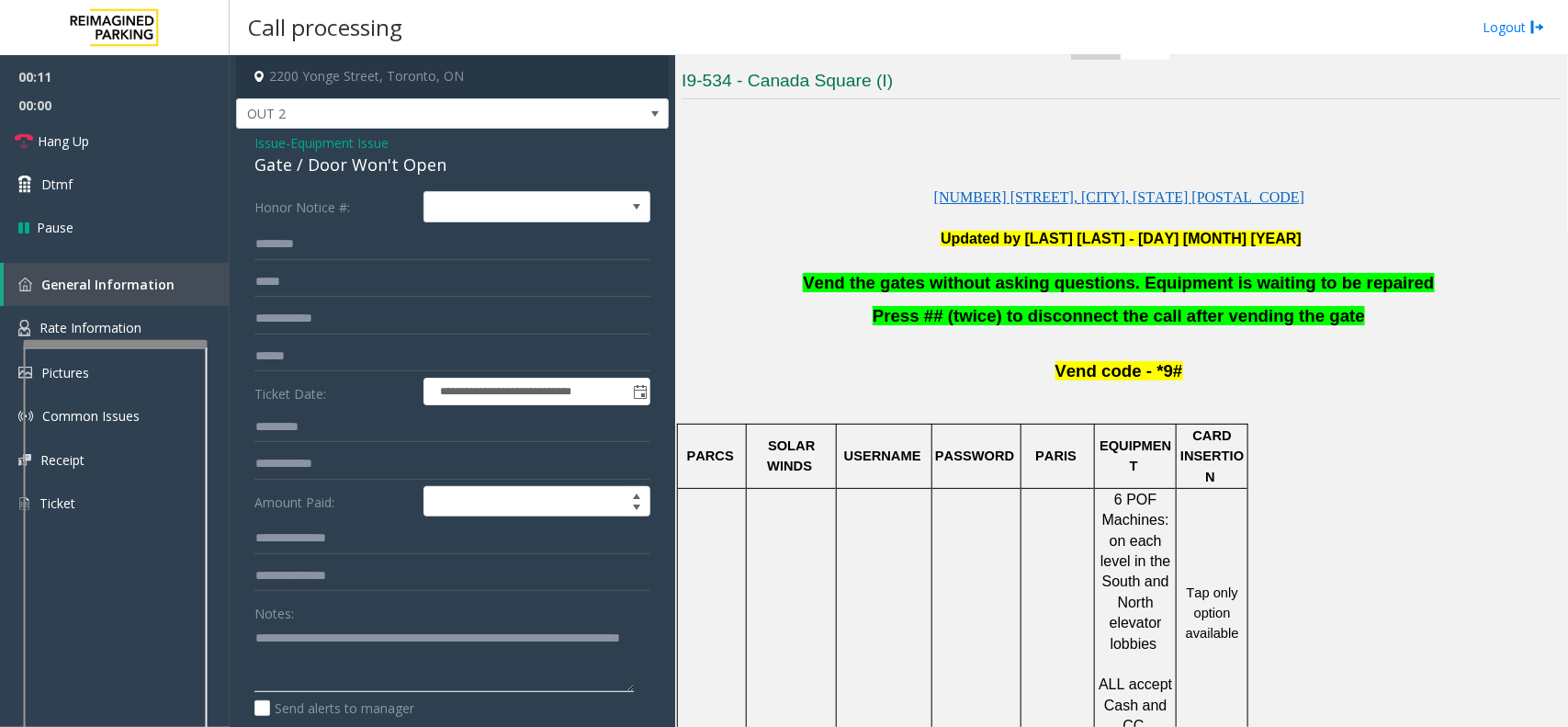 scroll, scrollTop: 14, scrollLeft: 0, axis: vertical 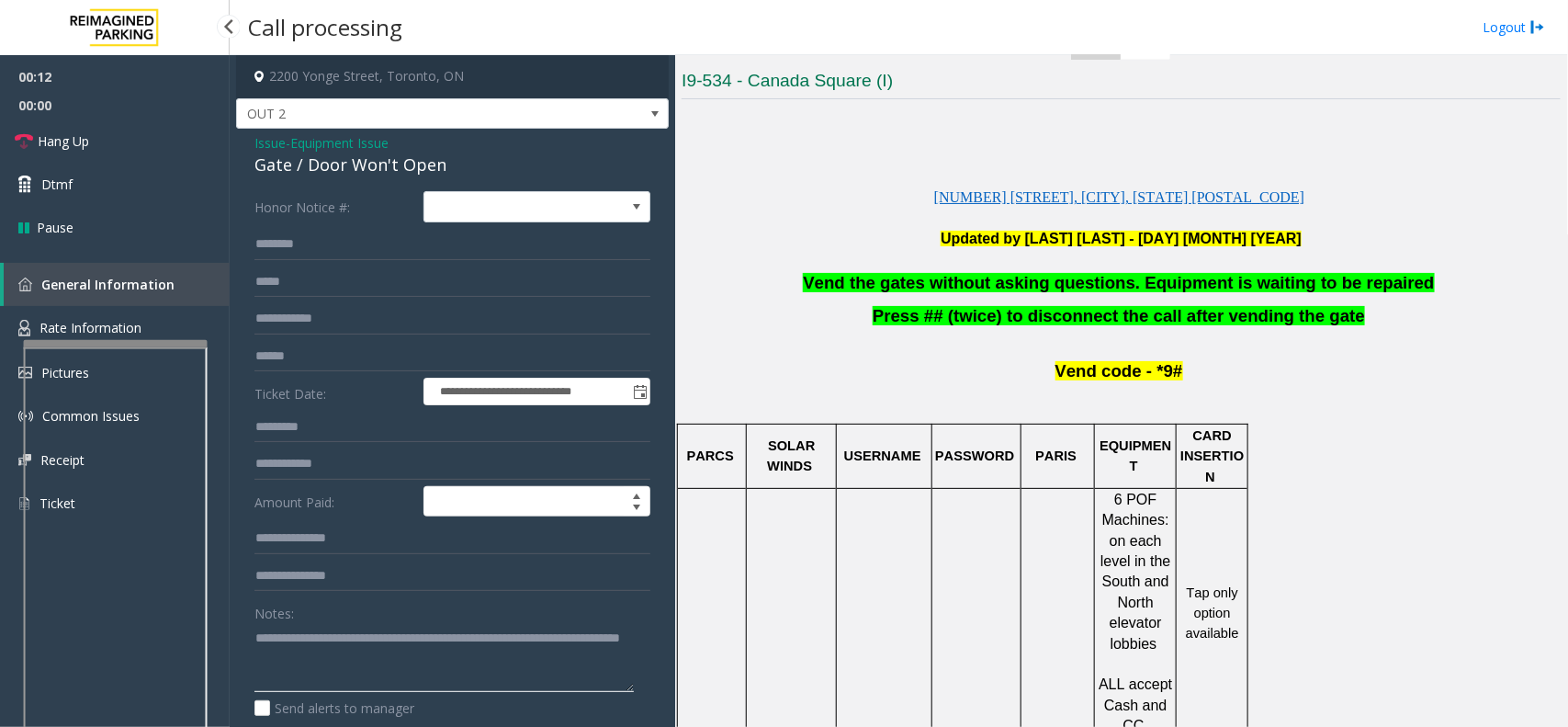 type on "**********" 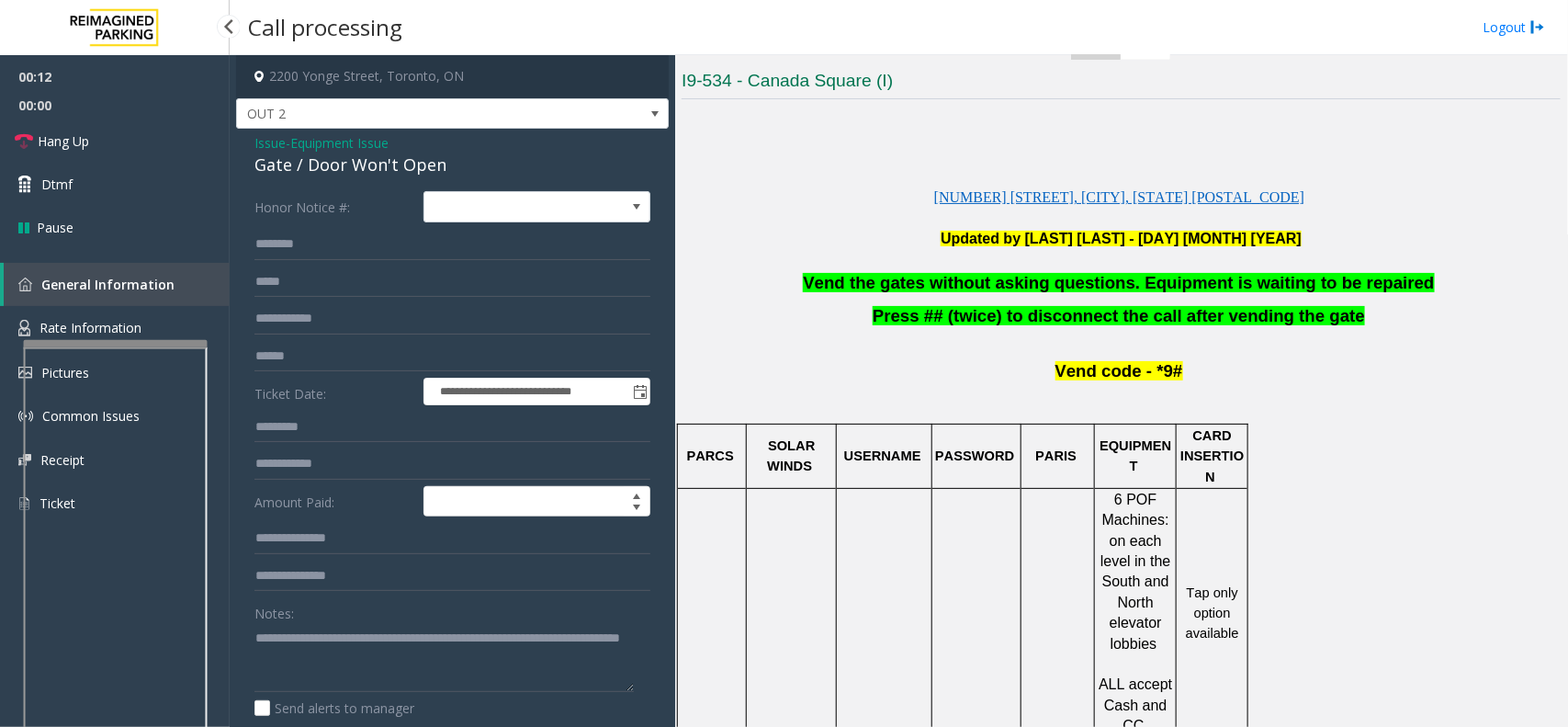 click on "00:00" at bounding box center [115, 105] 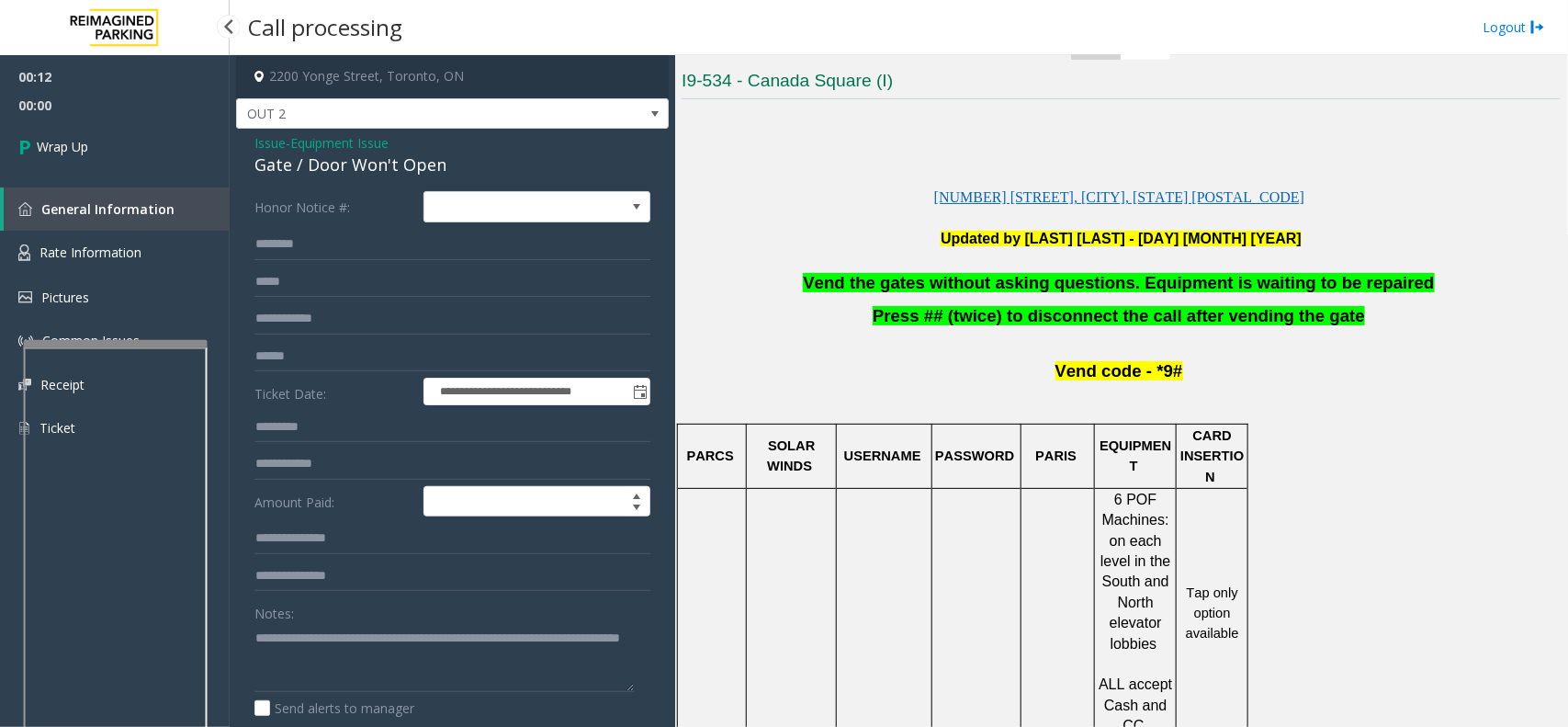 click on "Wrap Up" at bounding box center [115, 146] 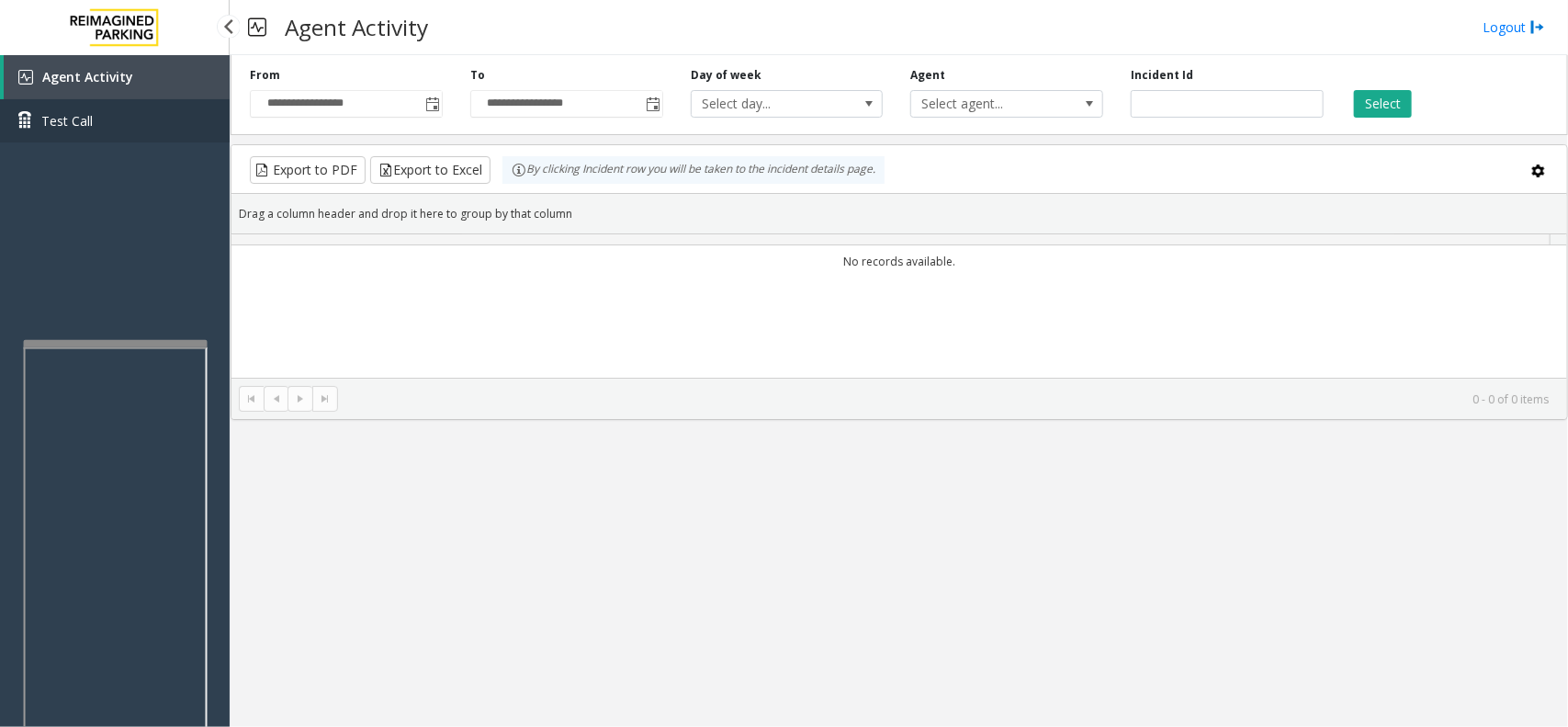 click on "Test Call" at bounding box center (115, 120) 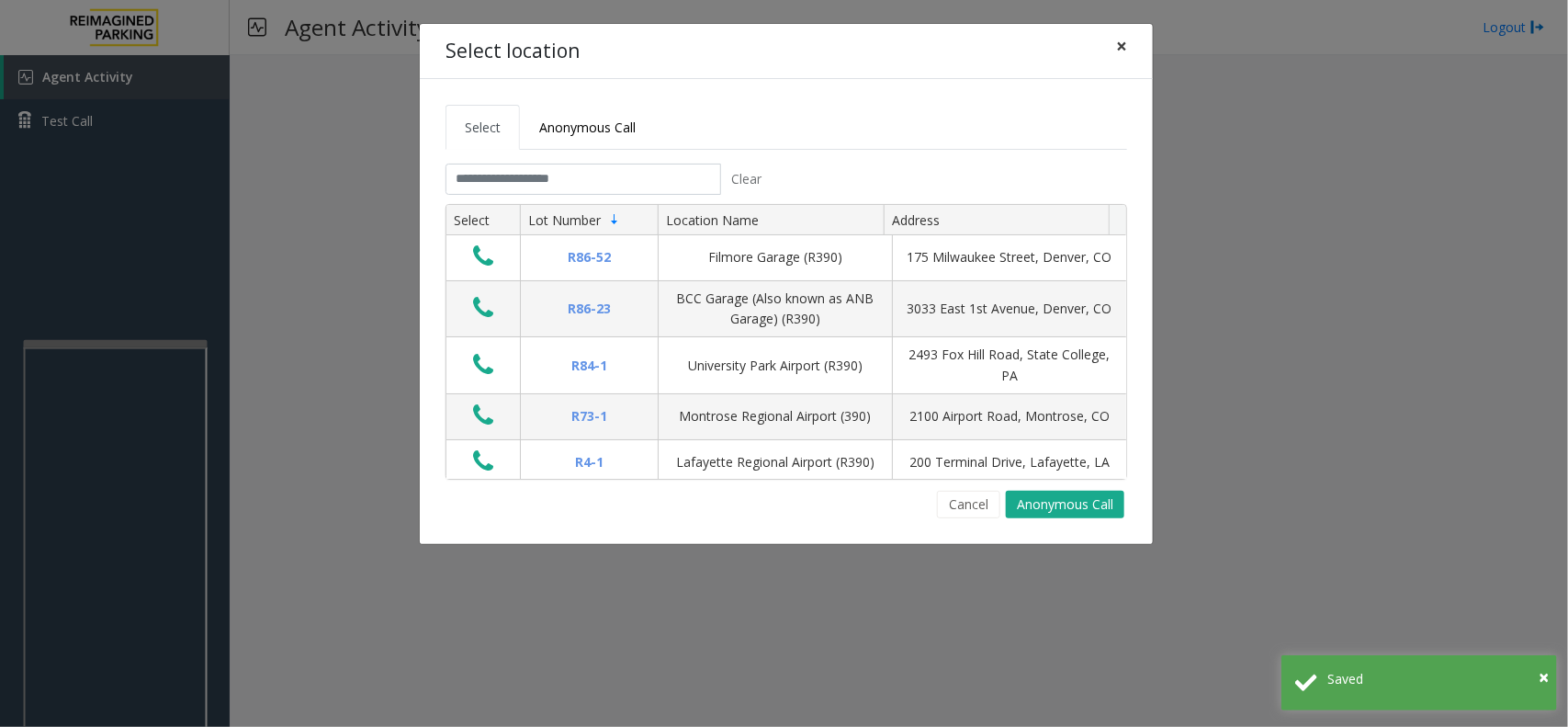 click on "×" 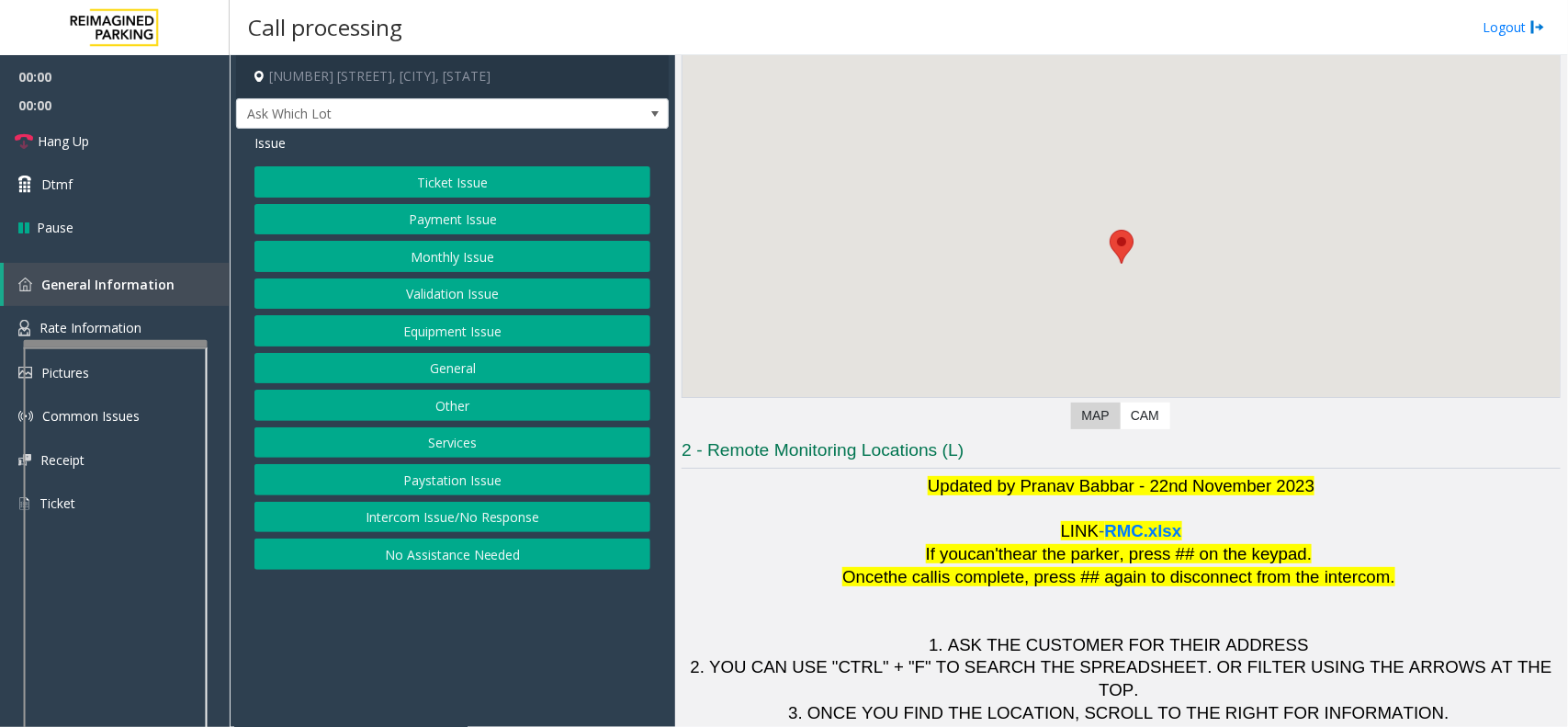 scroll, scrollTop: 153, scrollLeft: 0, axis: vertical 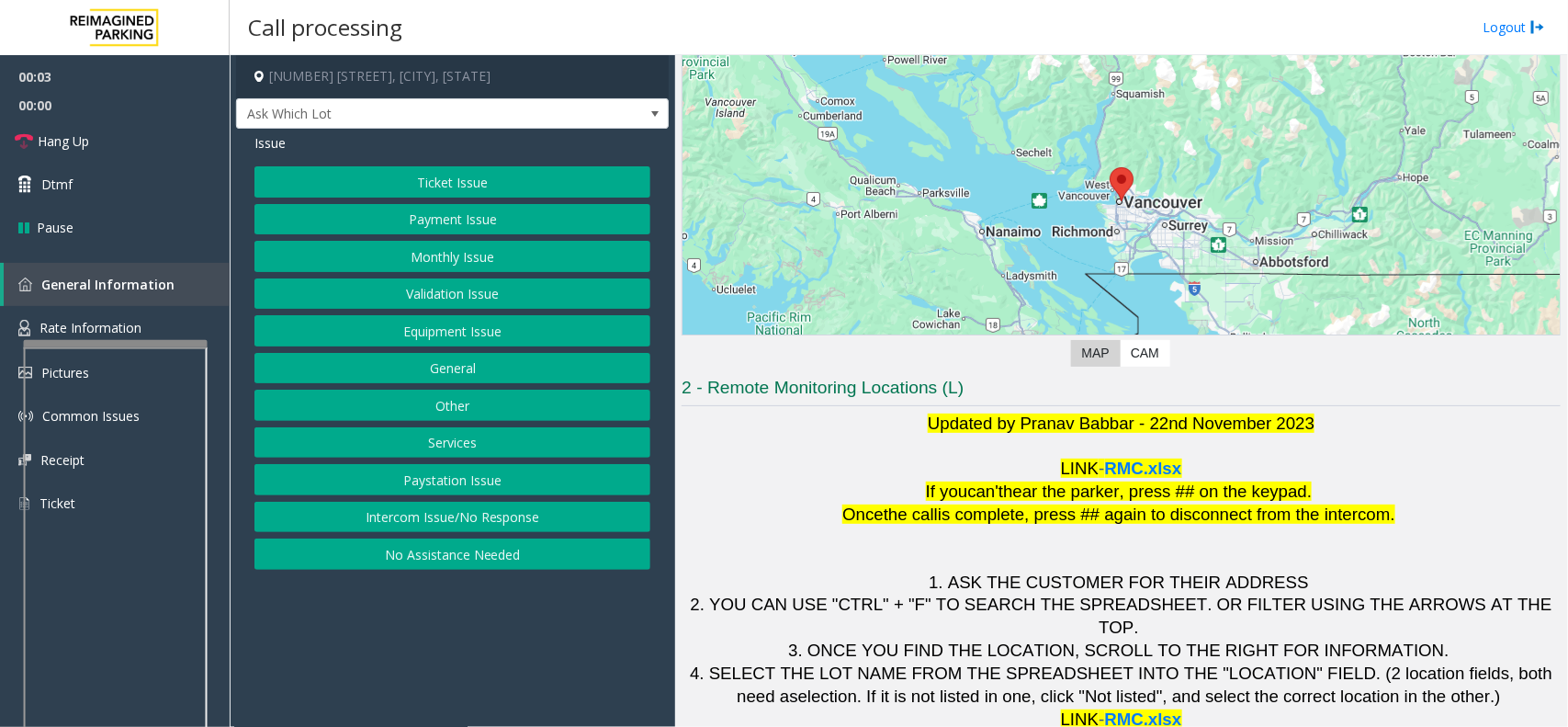 drag, startPoint x: 503, startPoint y: 515, endPoint x: 503, endPoint y: 489, distance: 26 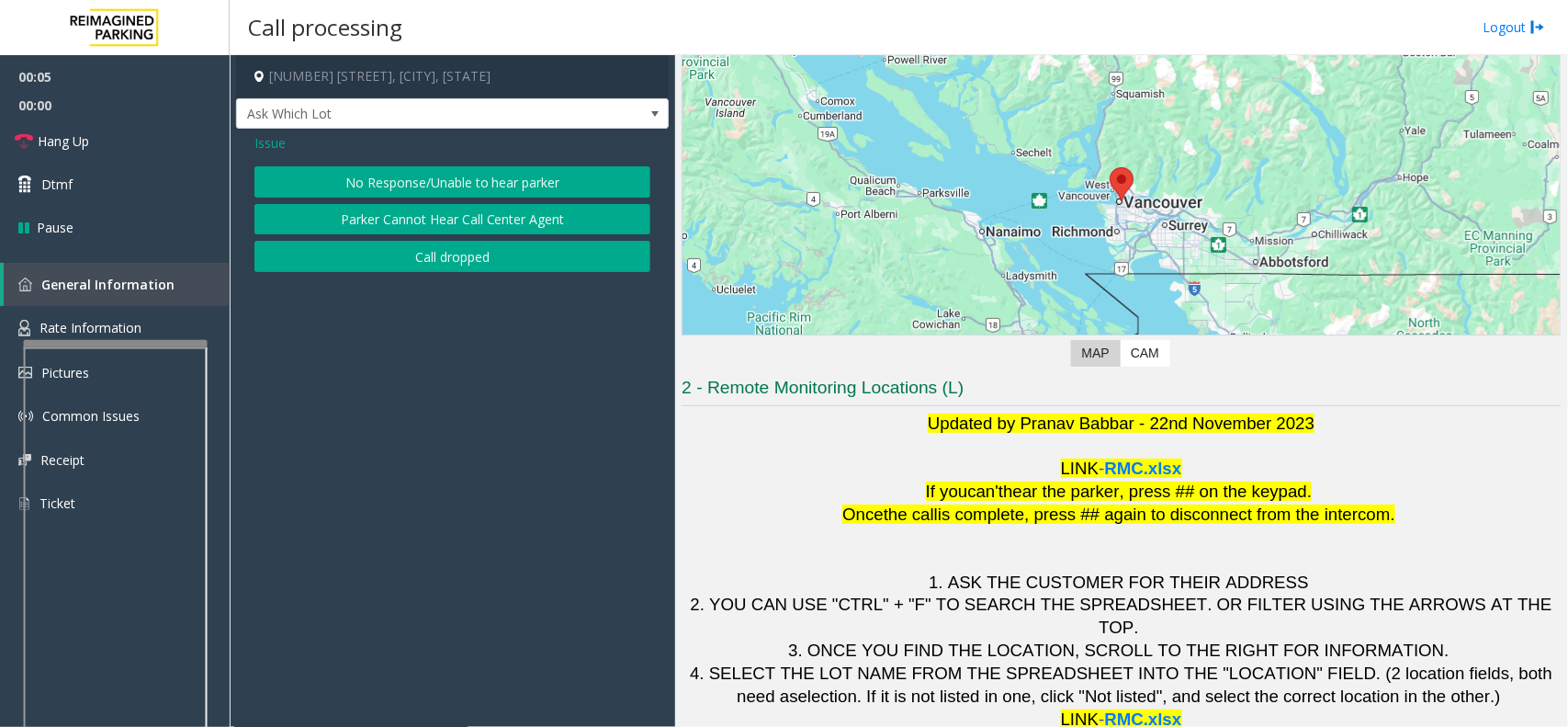 click on "Issue" 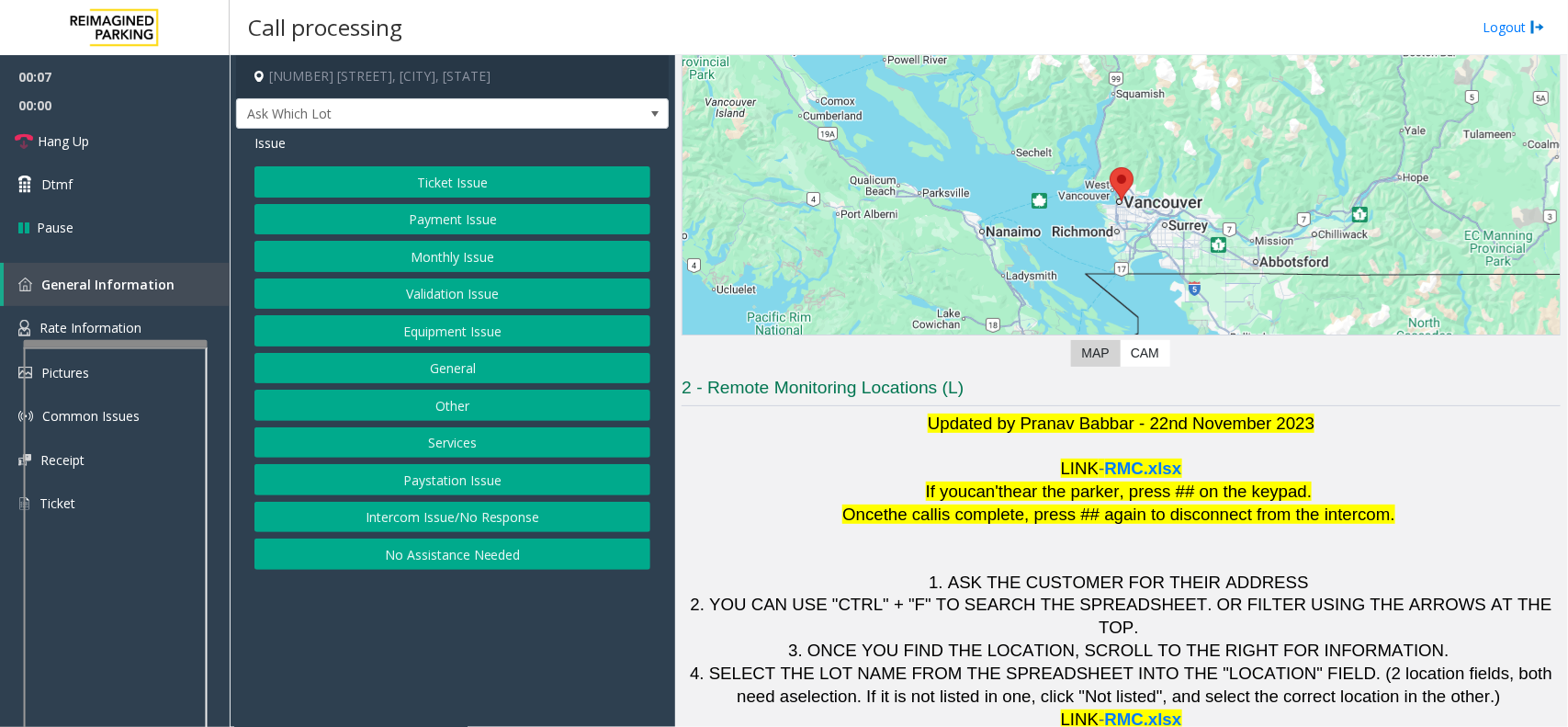 click on "Ticket Issue" 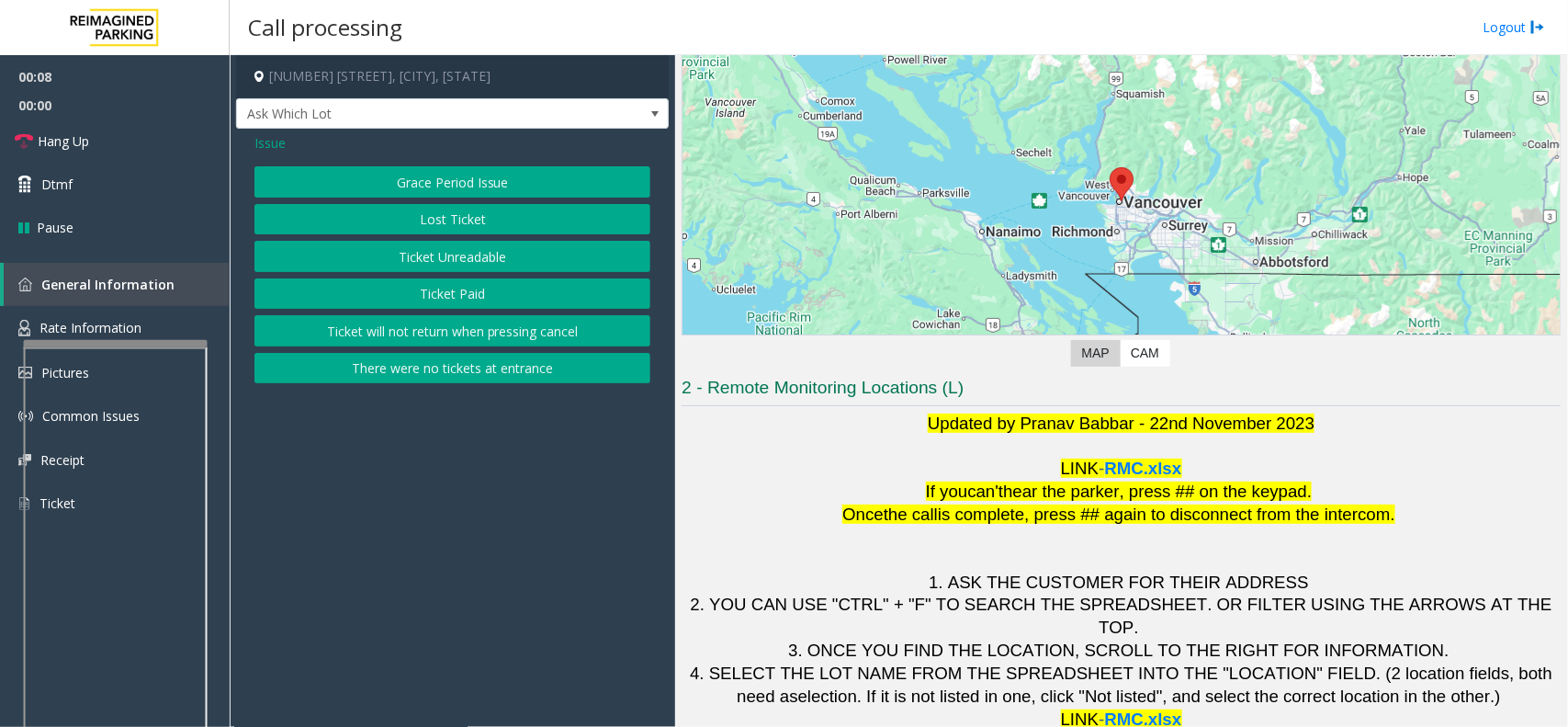 click on "Ticket Unreadable" 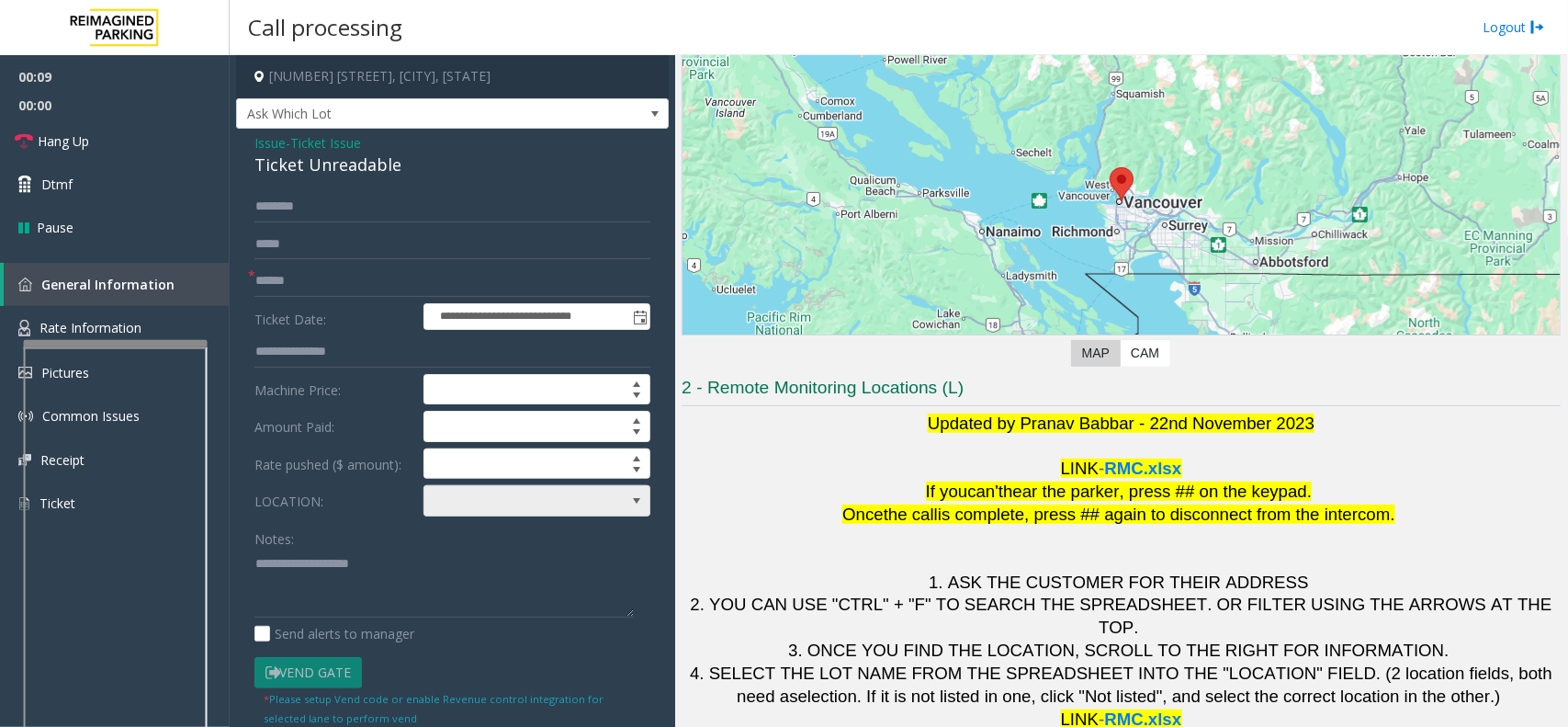 click at bounding box center (514, 501) 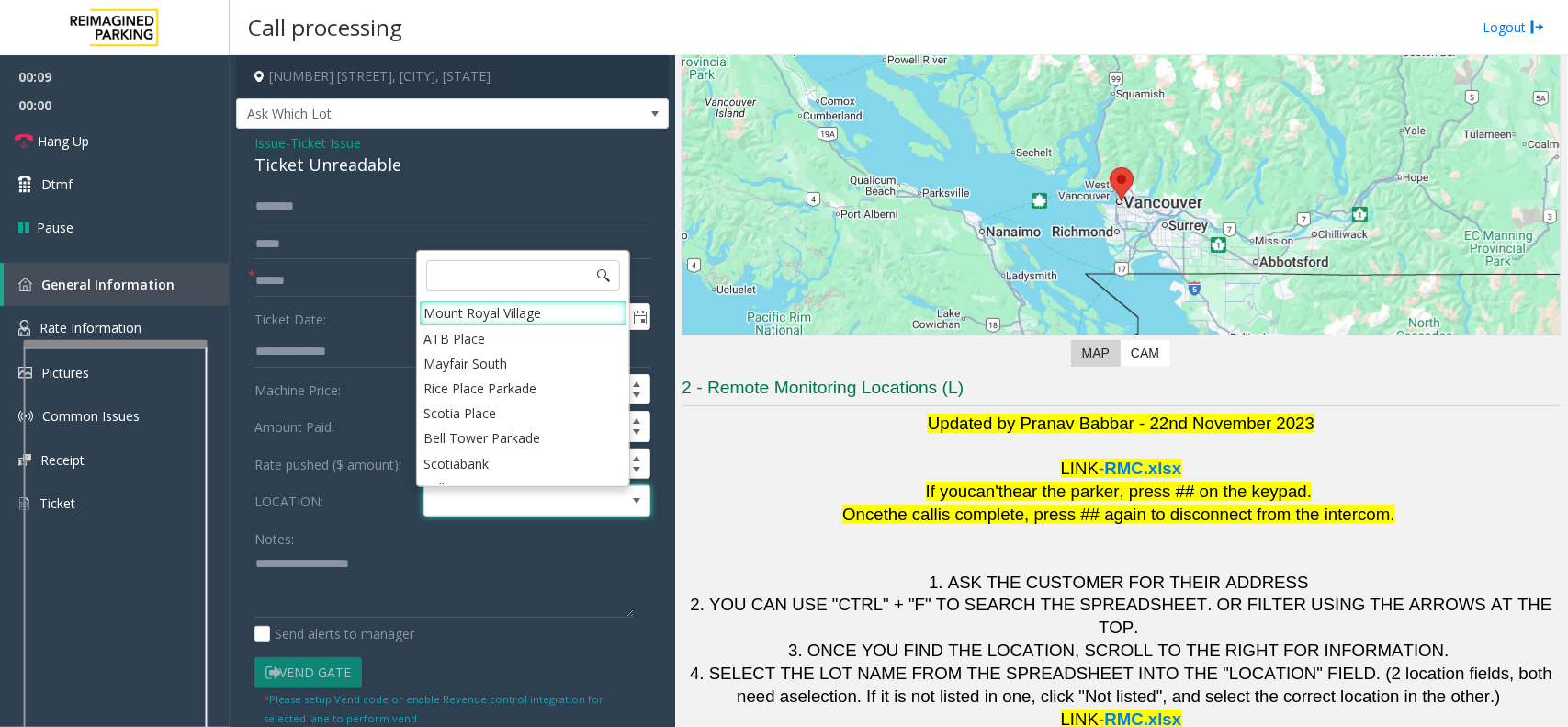 click on "Notes:" 